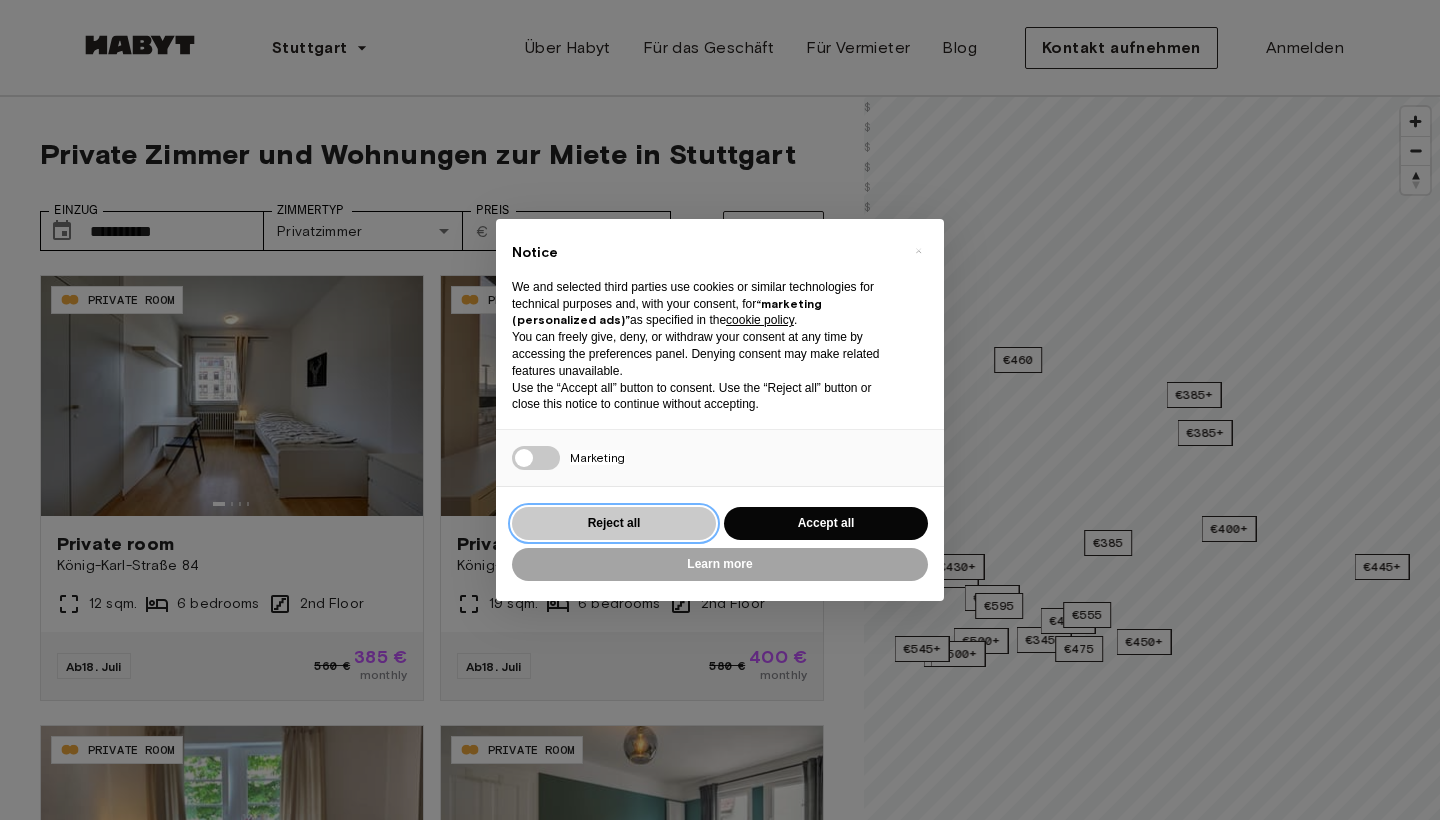 click on "Reject all" at bounding box center [614, 523] 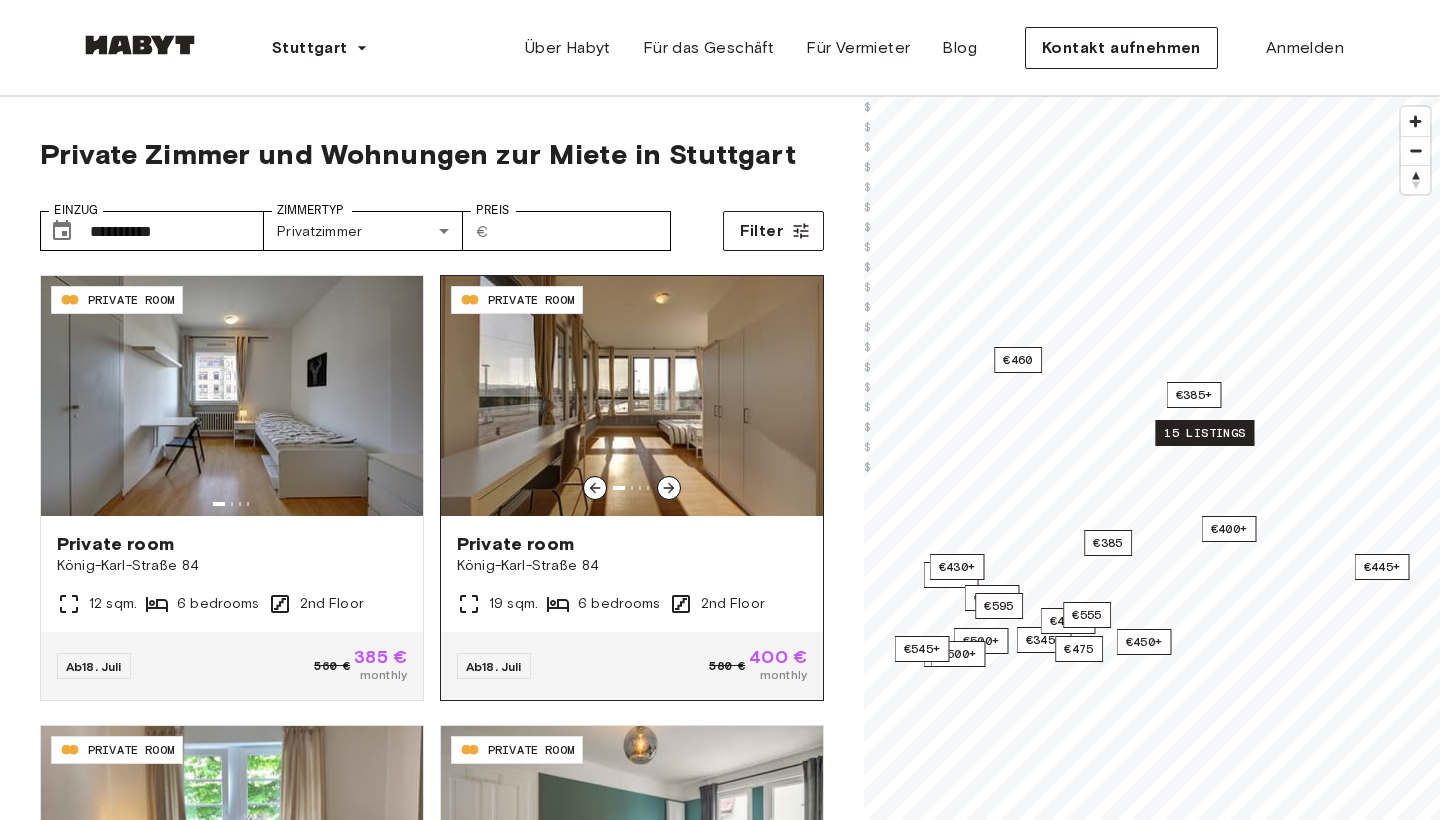 click on "Private room König-Karl-Straße 84 19 sqm. 6 bedrooms 2nd Floor" at bounding box center (632, 574) 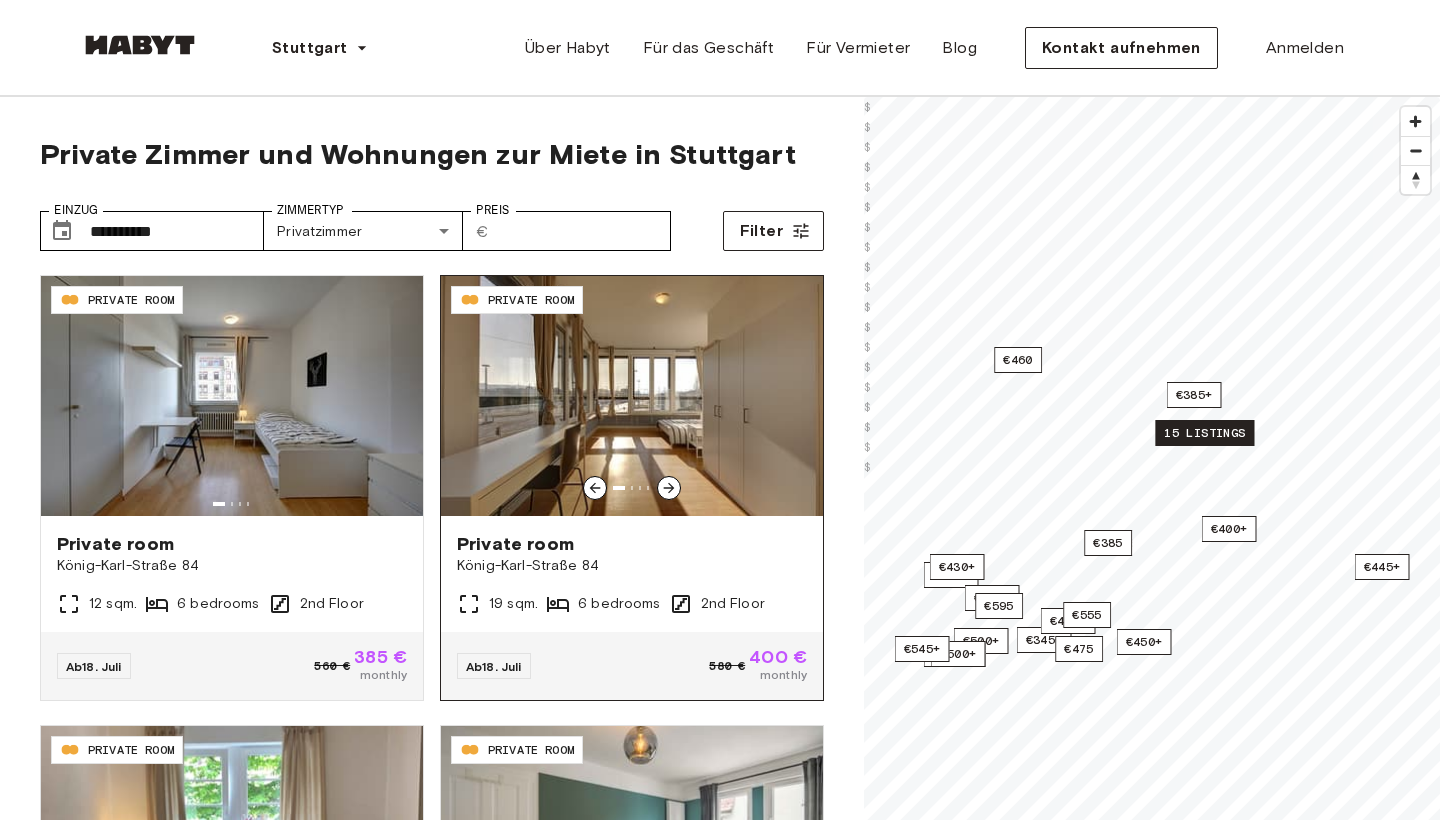 scroll, scrollTop: 0, scrollLeft: 0, axis: both 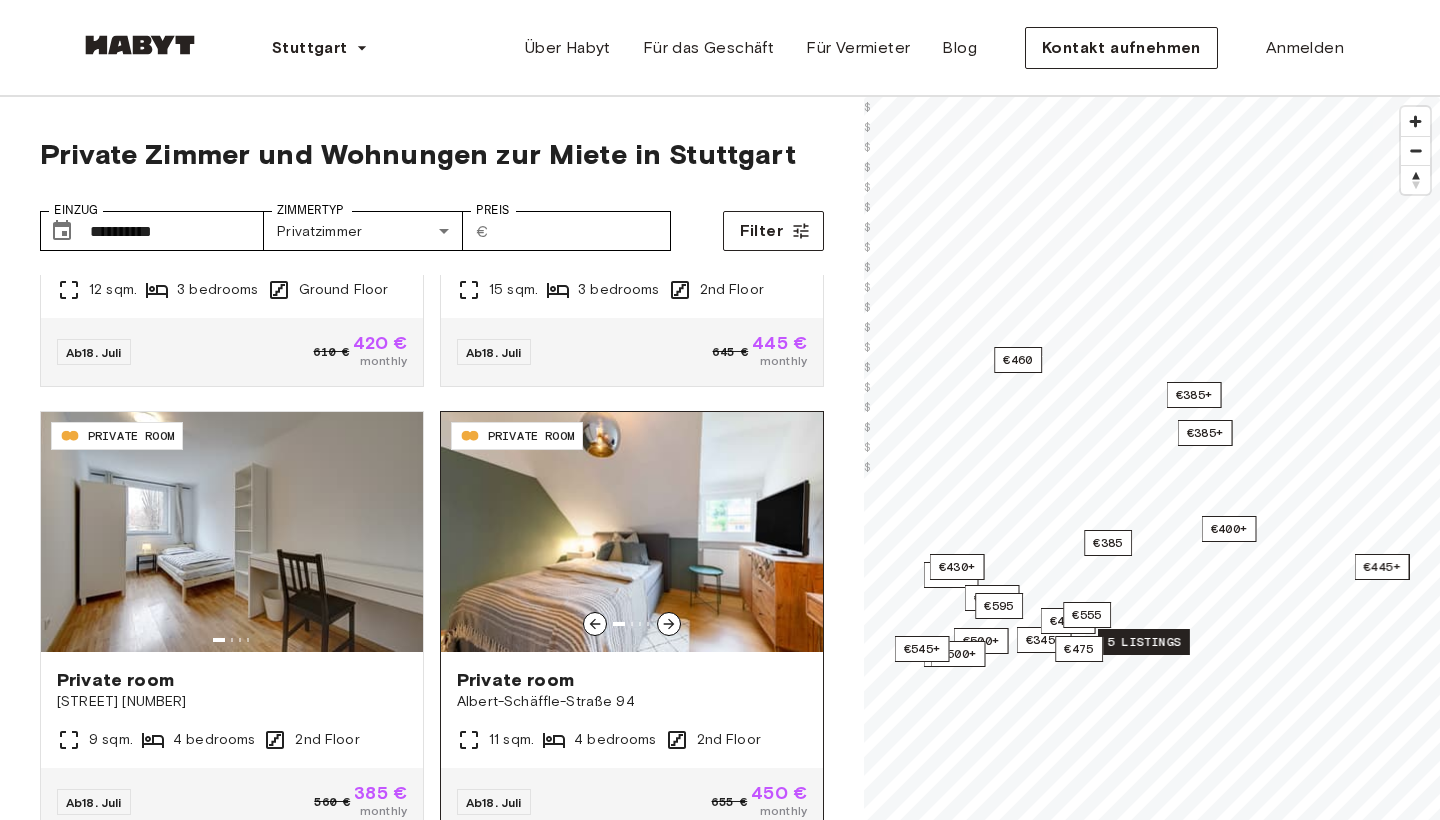 click 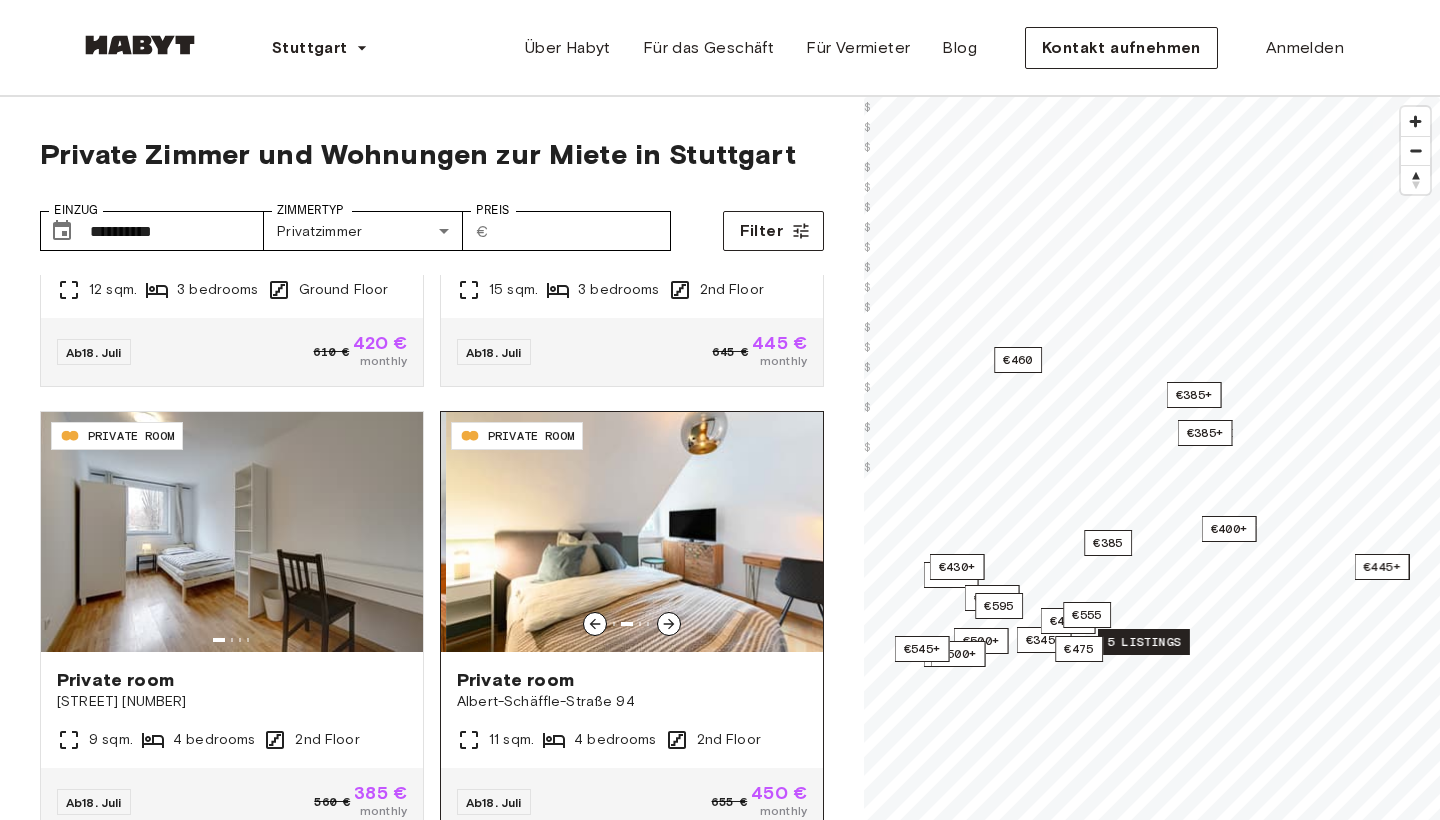 click 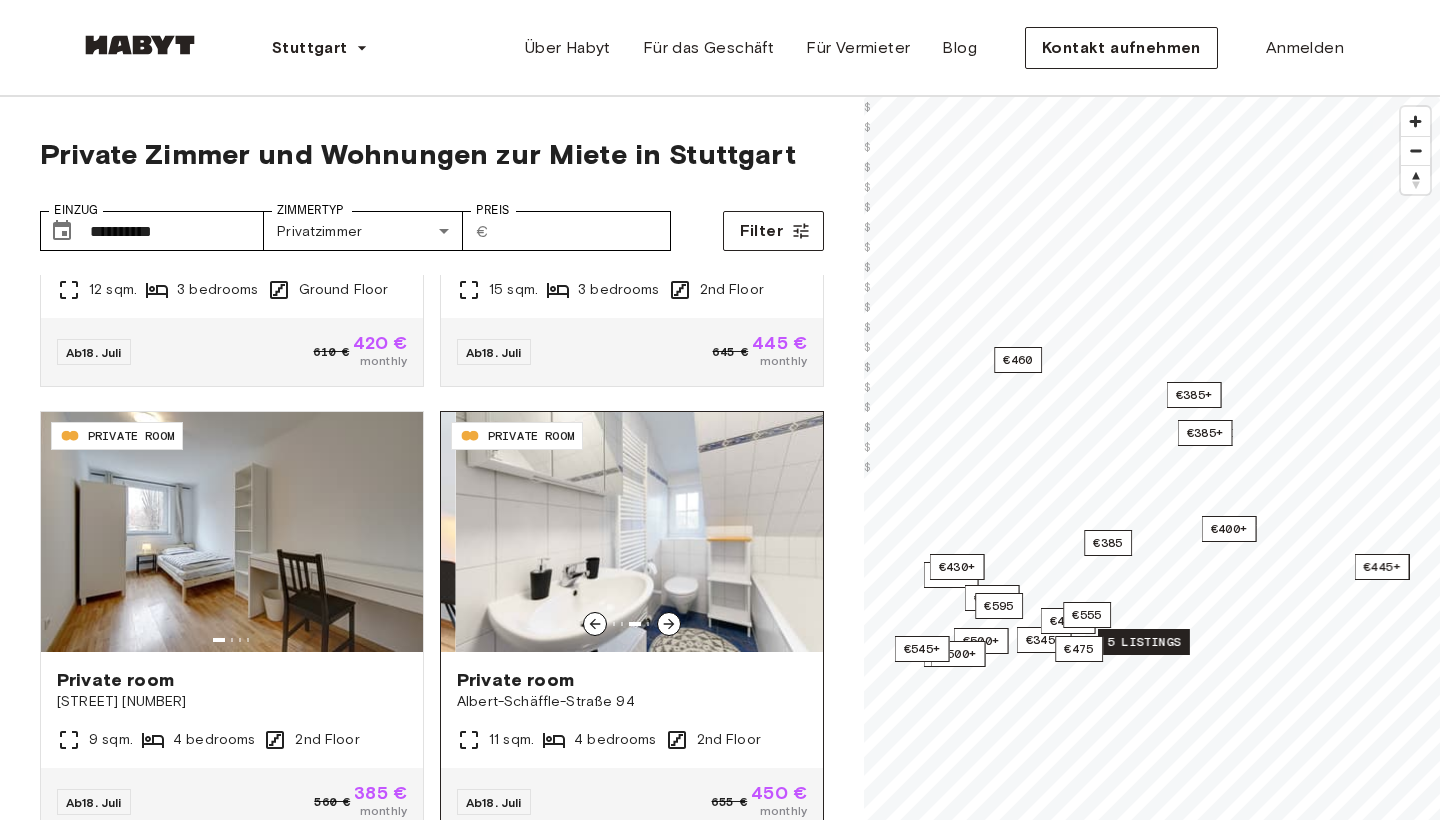 click 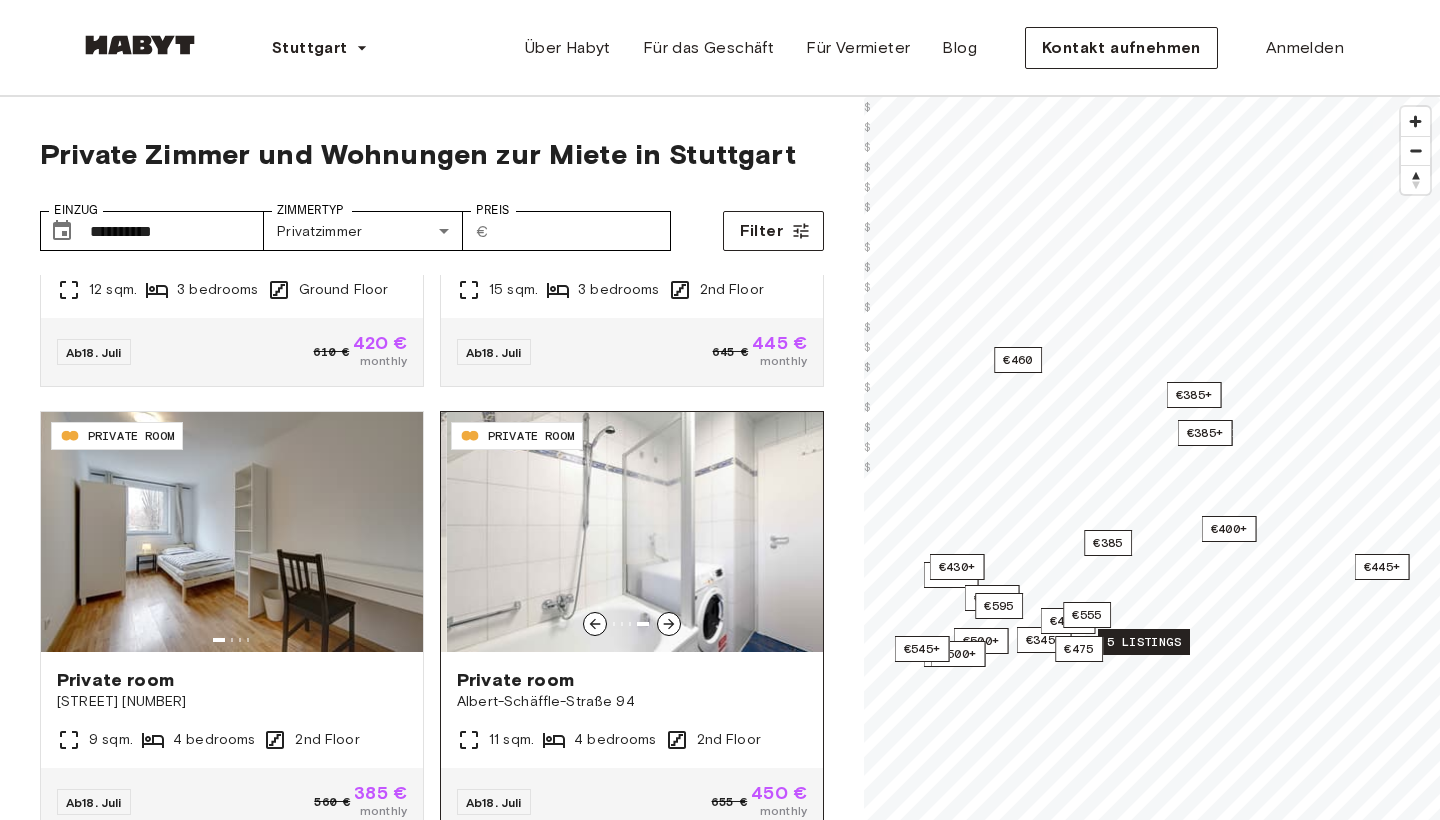 click 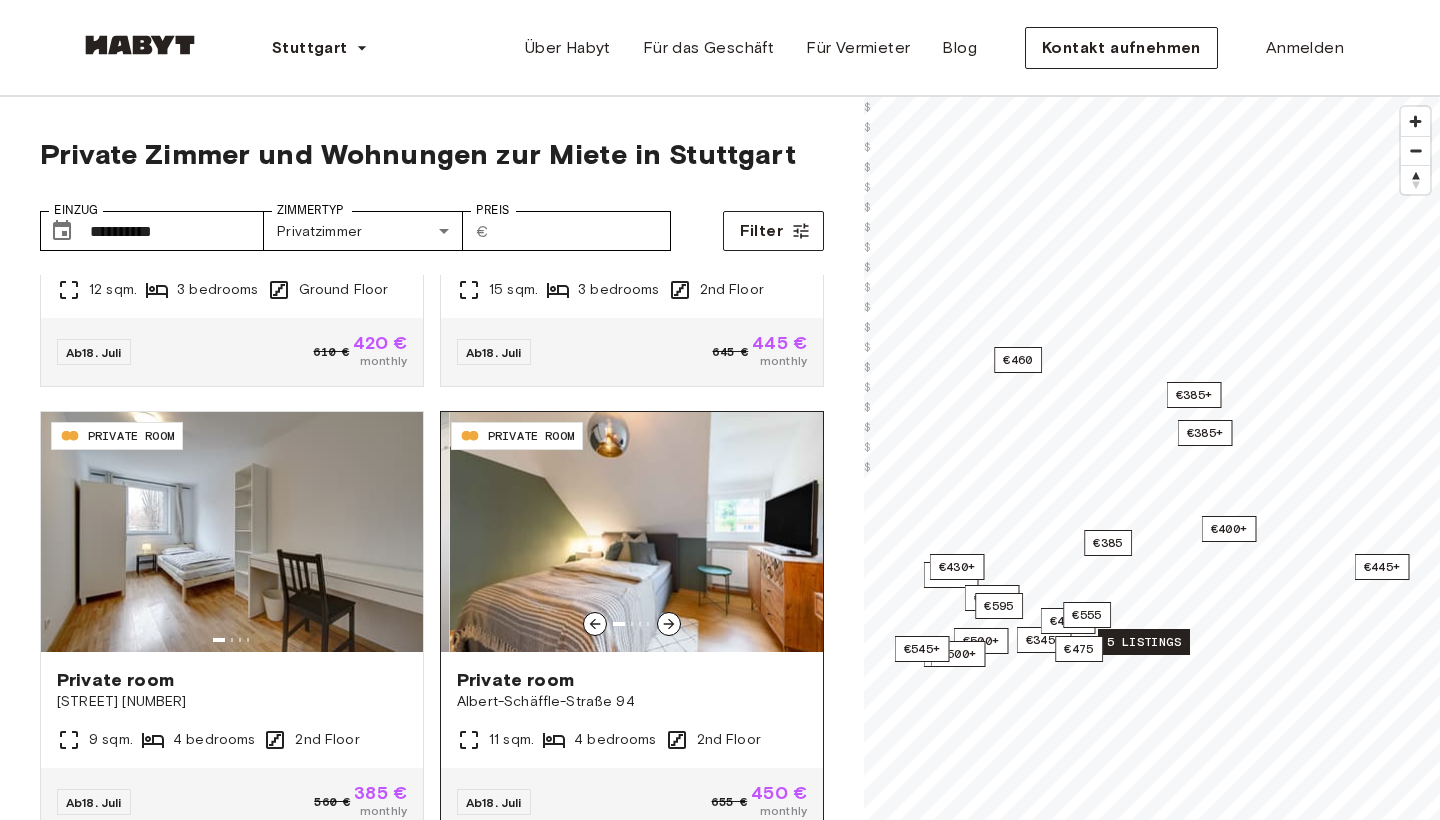 click 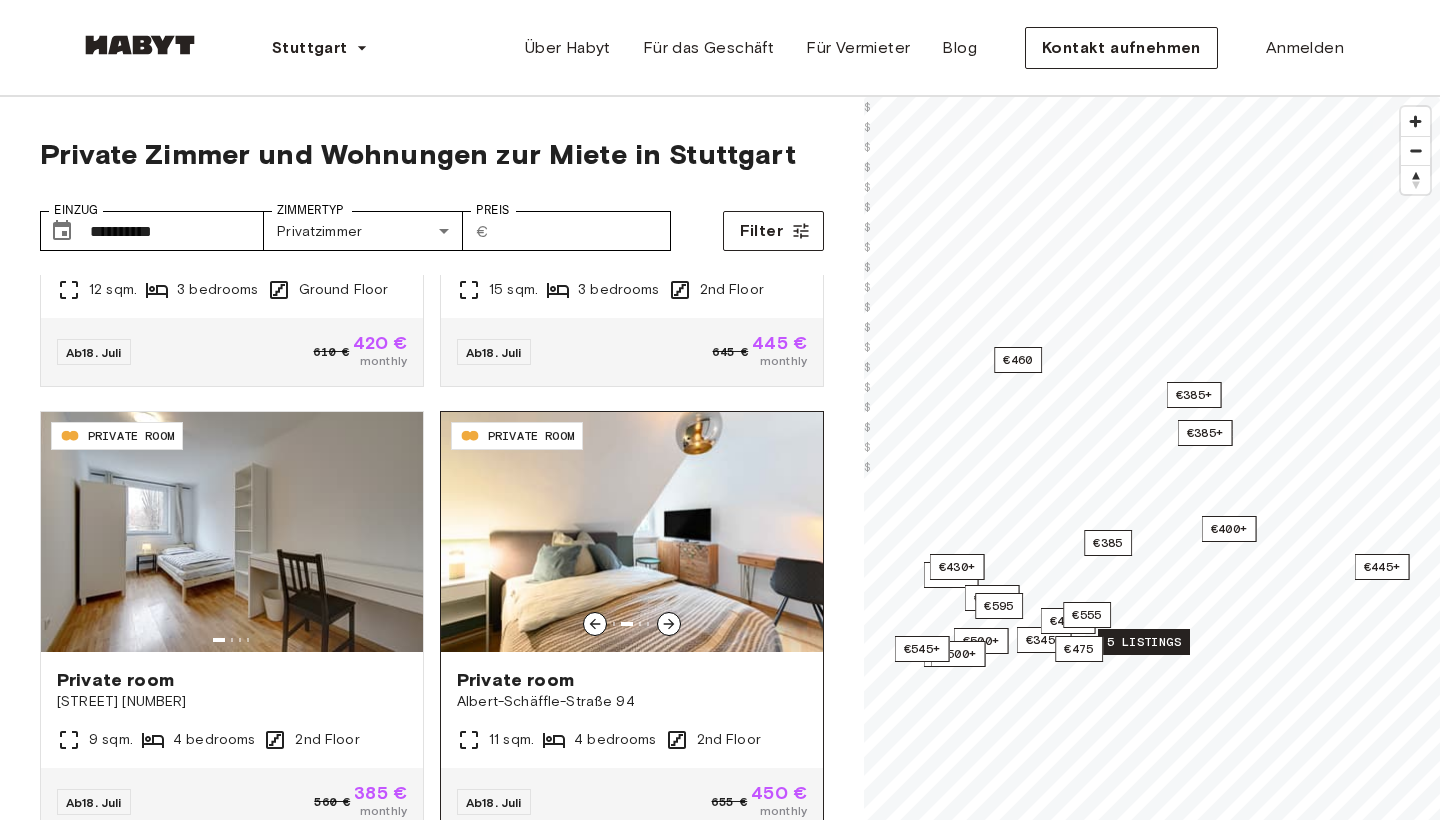 click 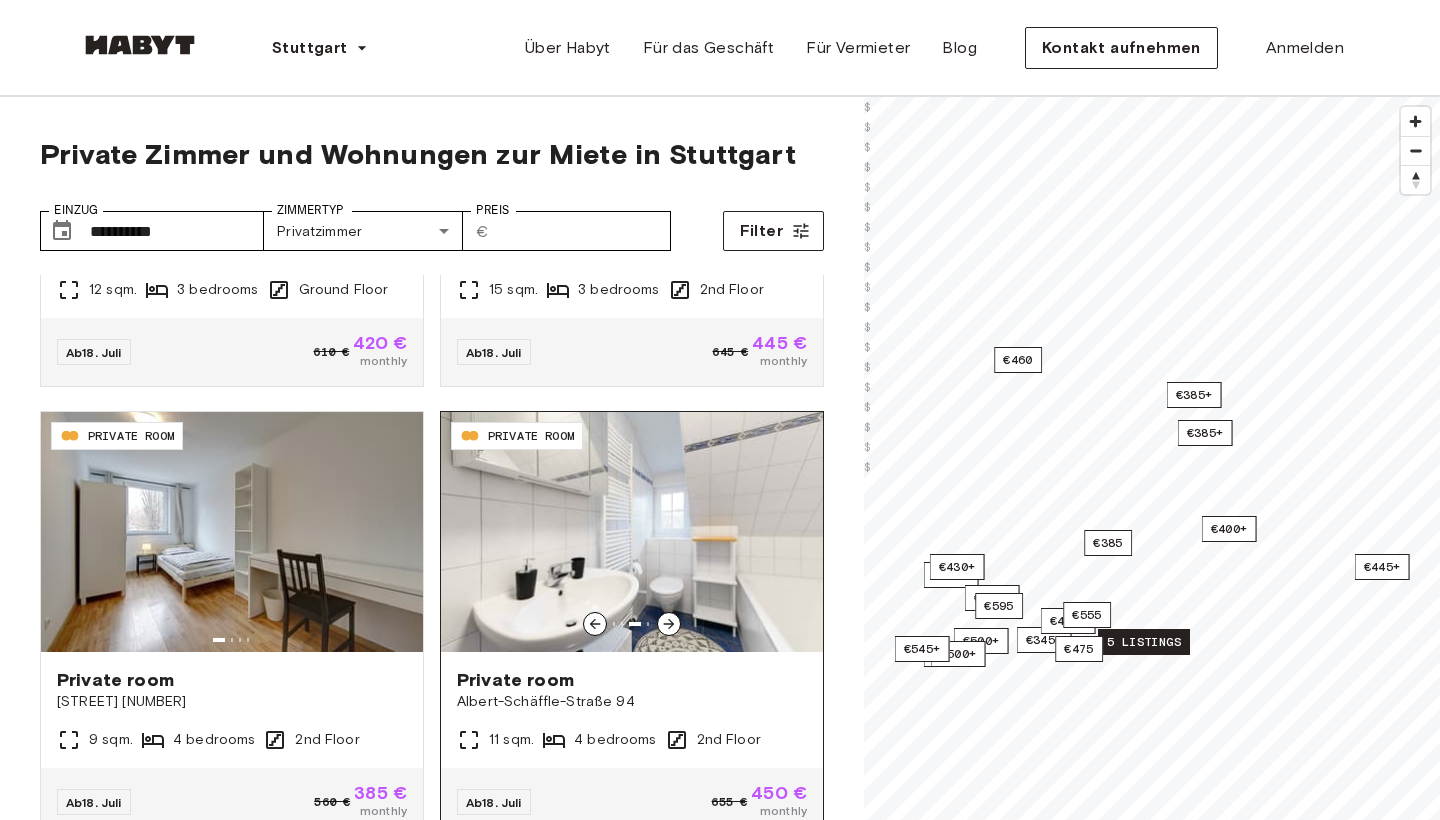 click 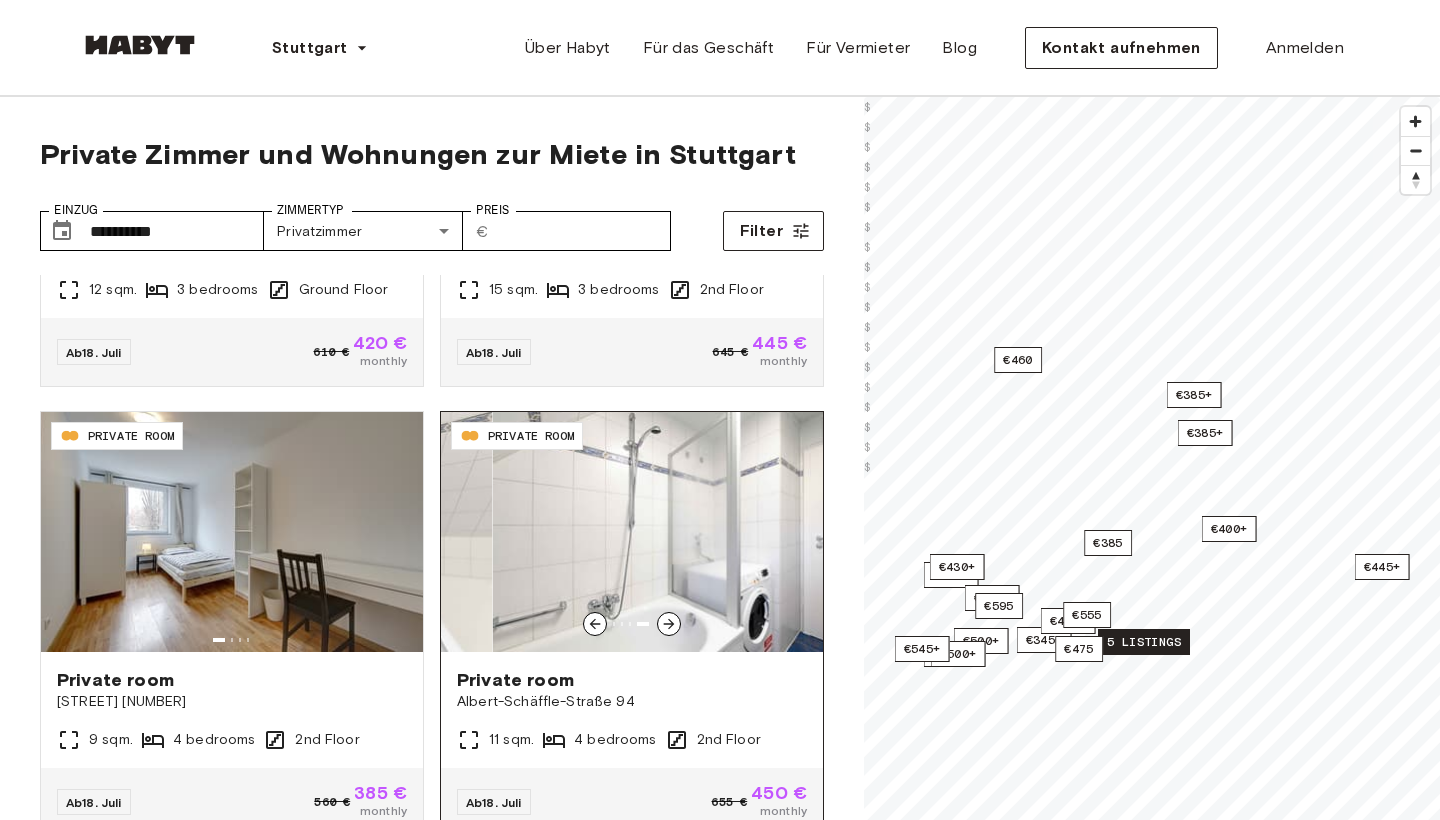 click 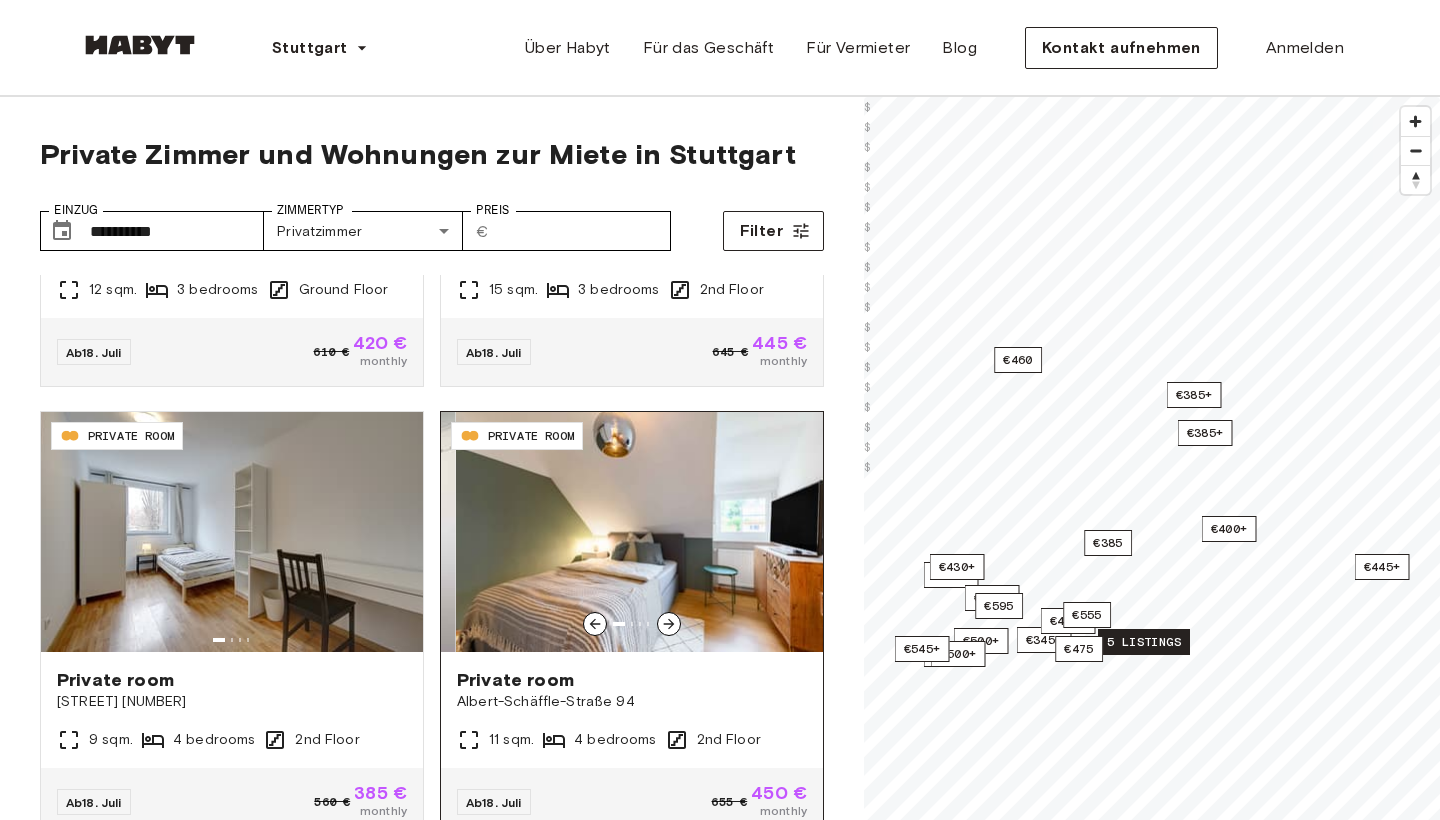 click 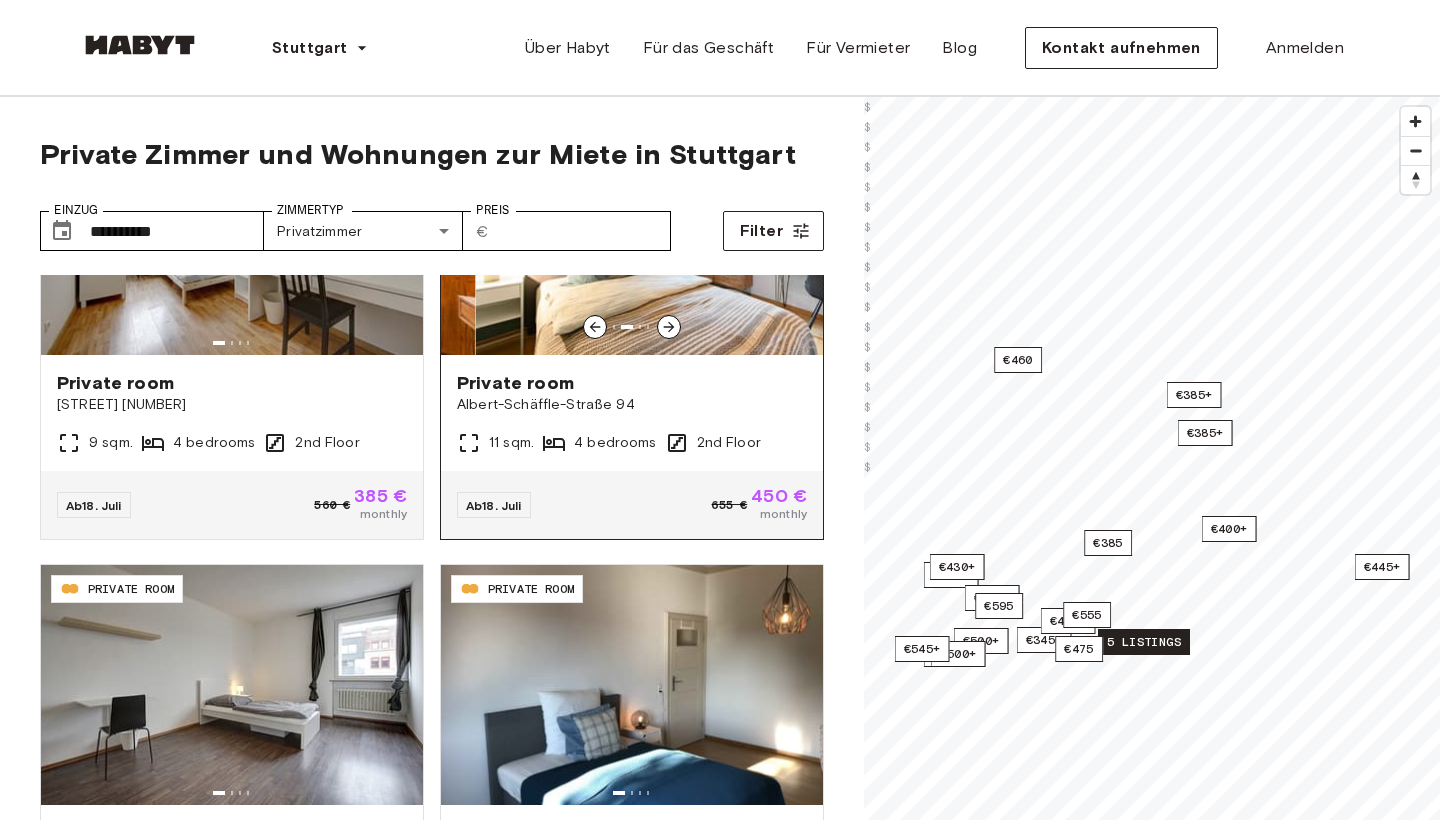 scroll, scrollTop: 1222, scrollLeft: 0, axis: vertical 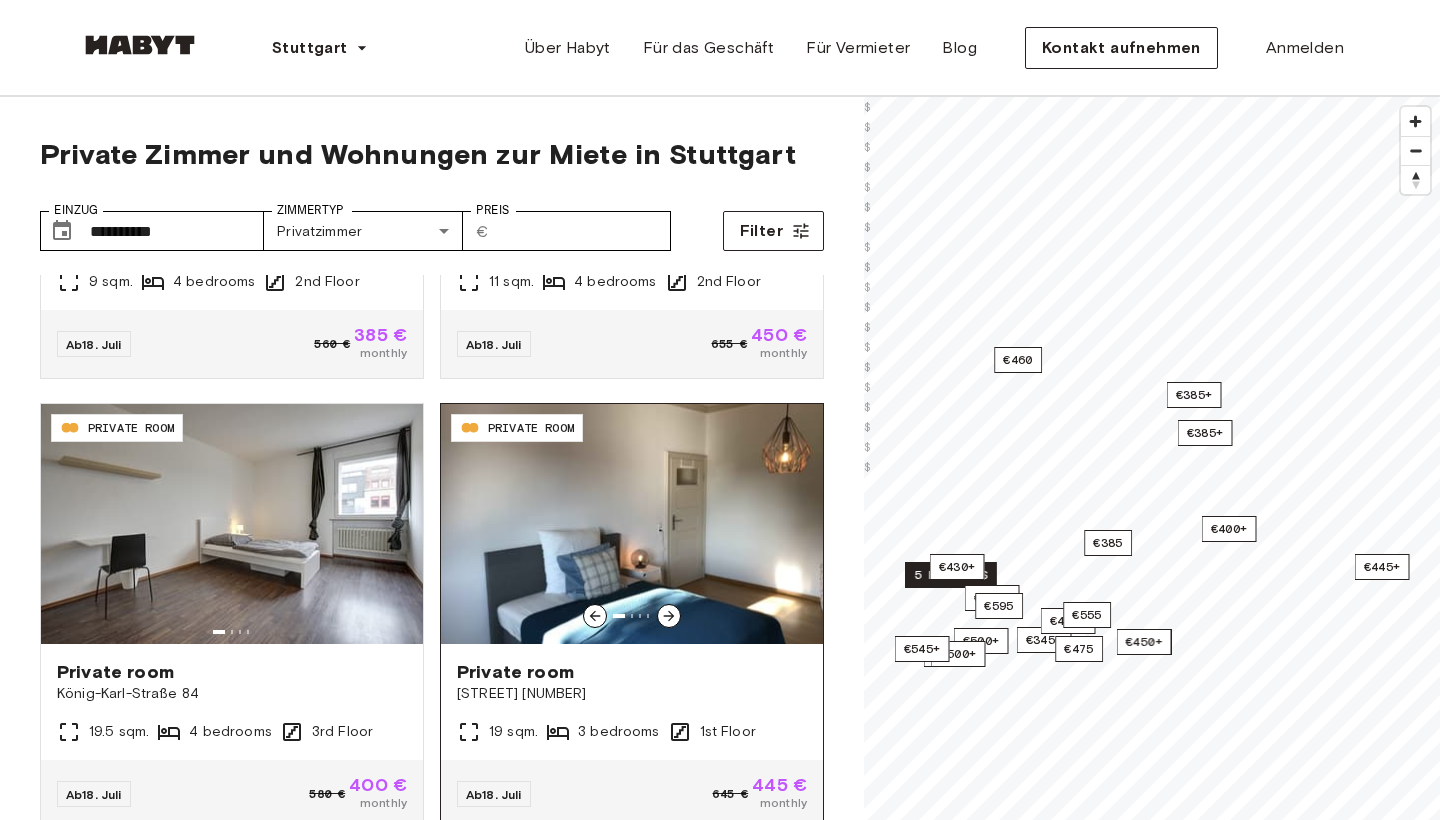 click 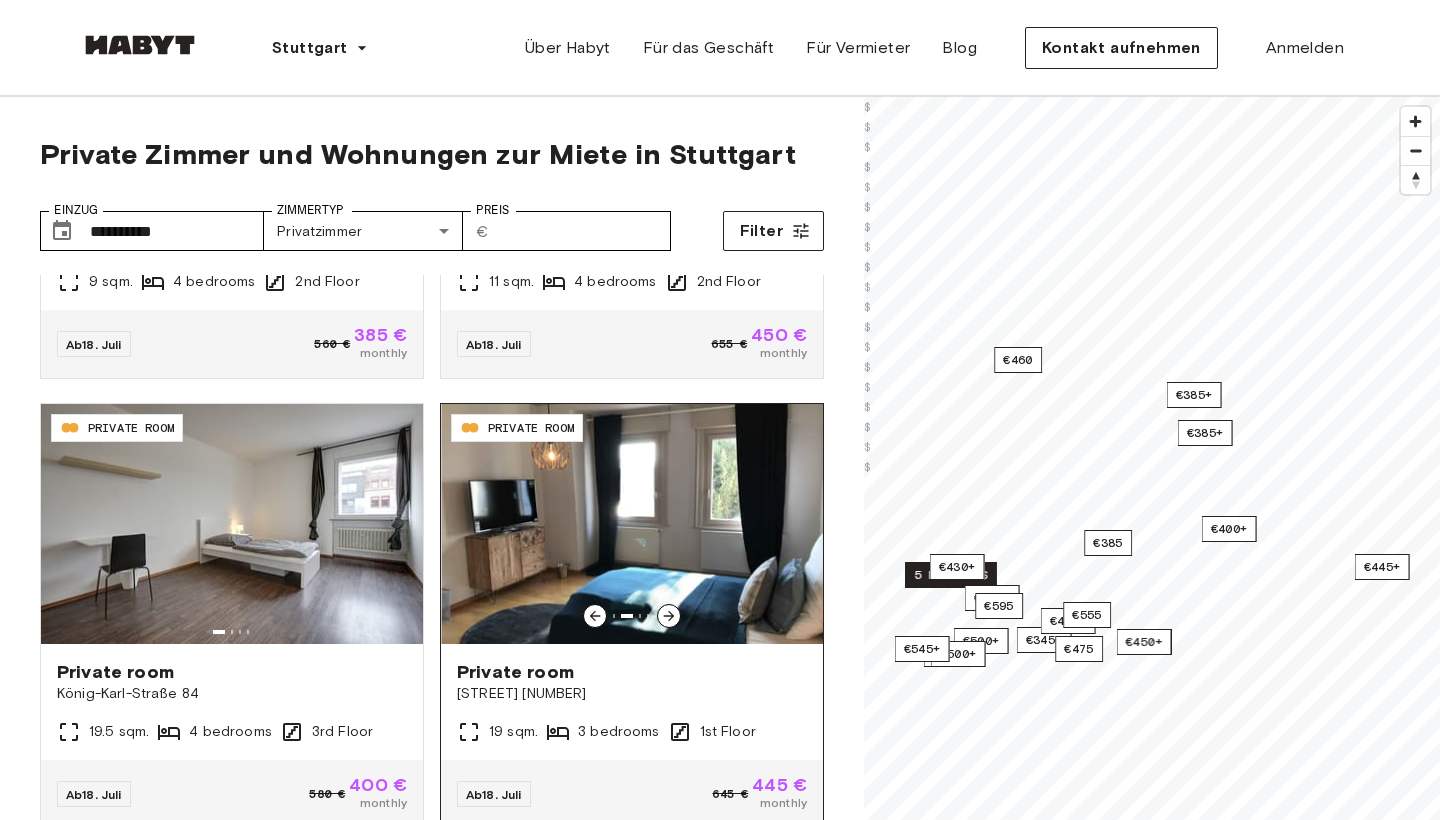 click 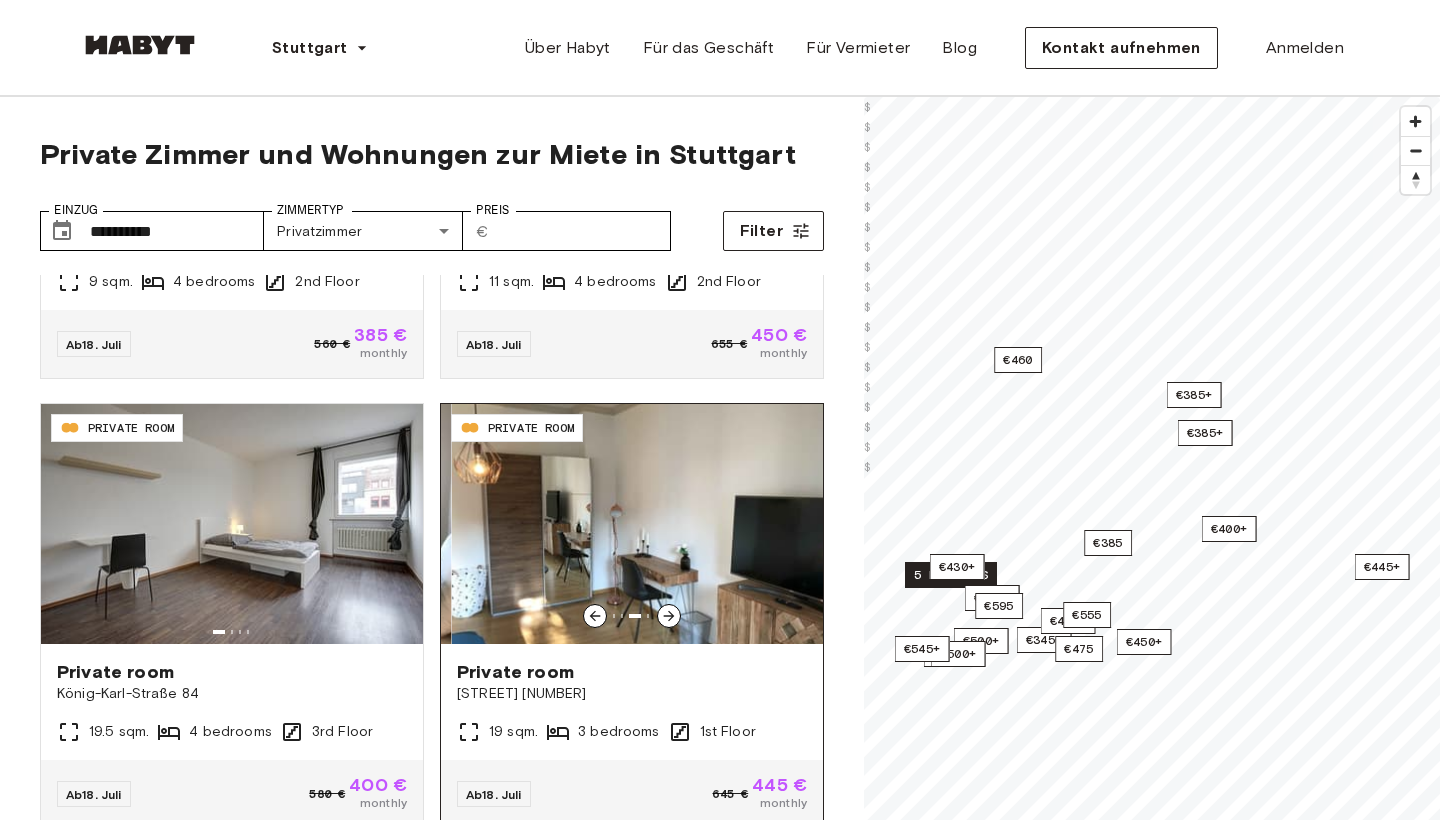 click 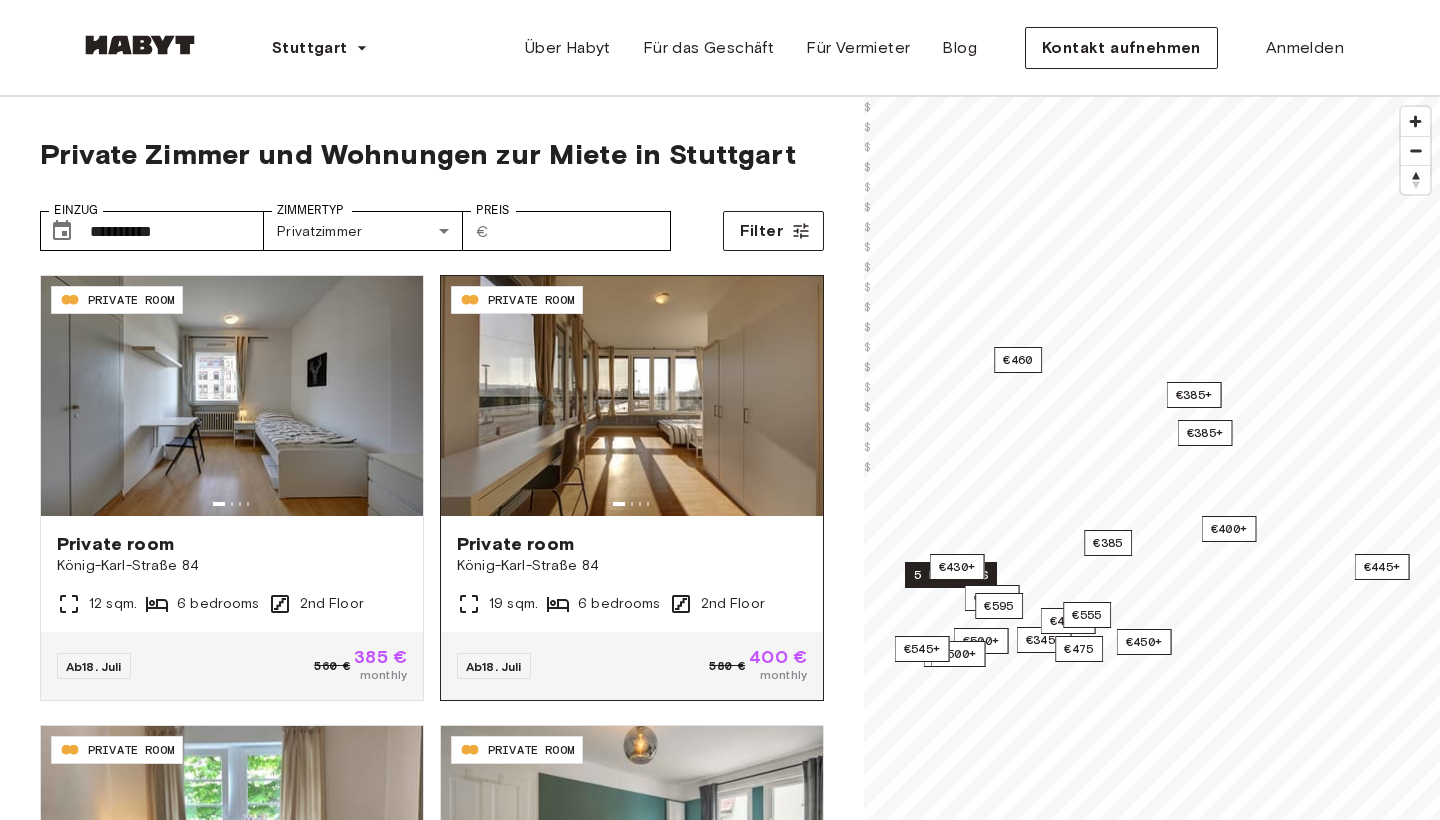 scroll, scrollTop: 0, scrollLeft: 0, axis: both 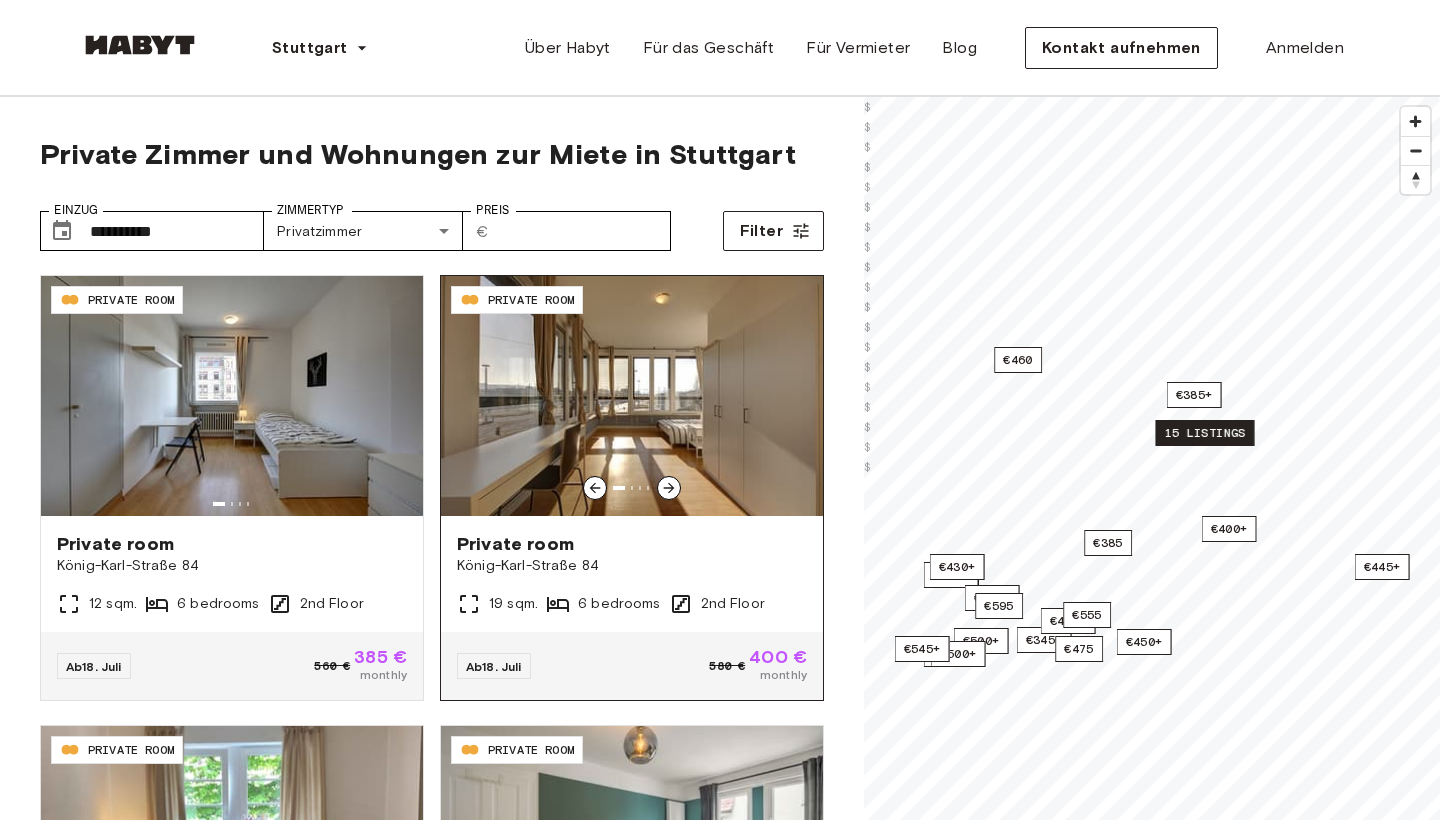 click 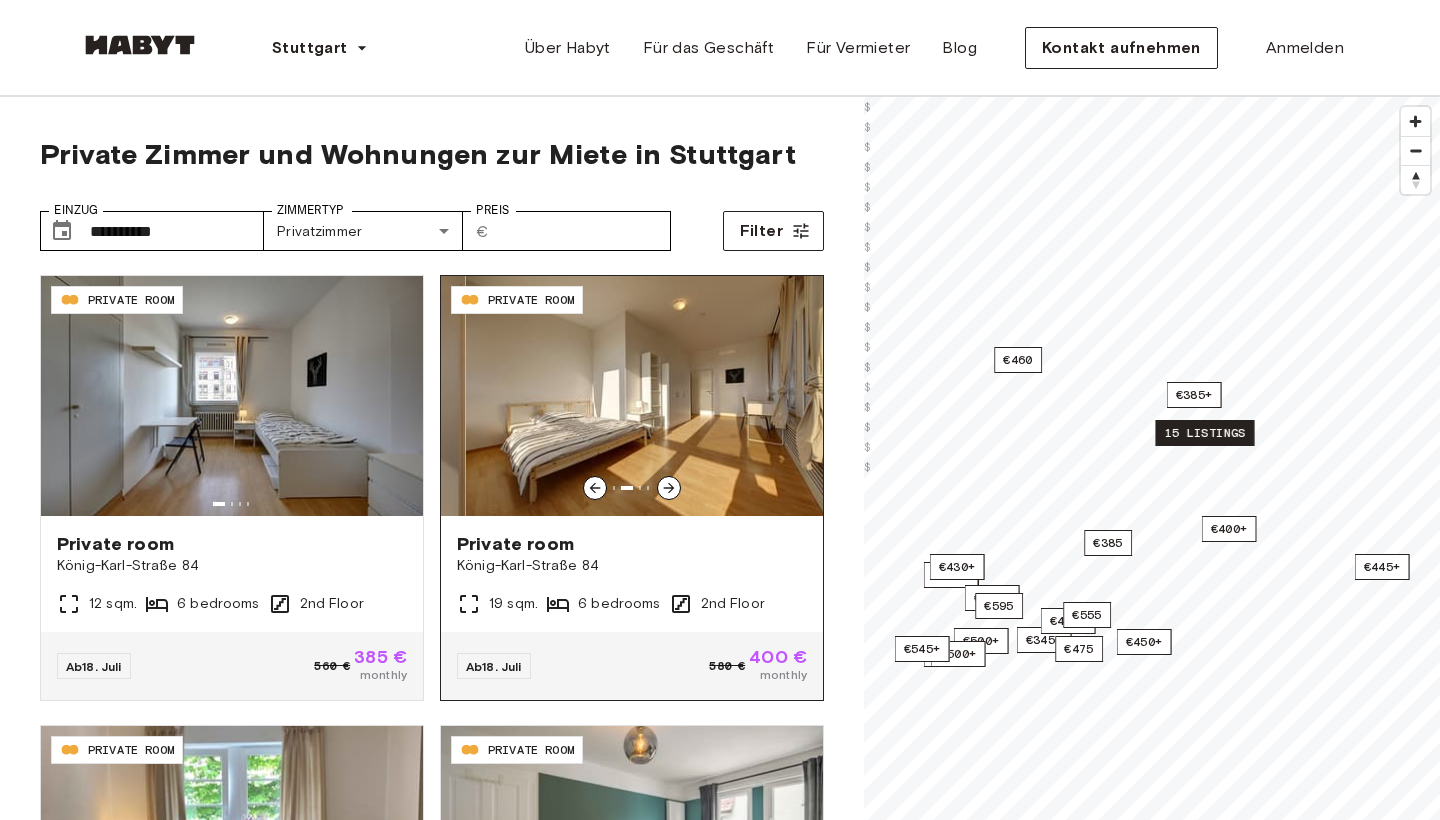 click 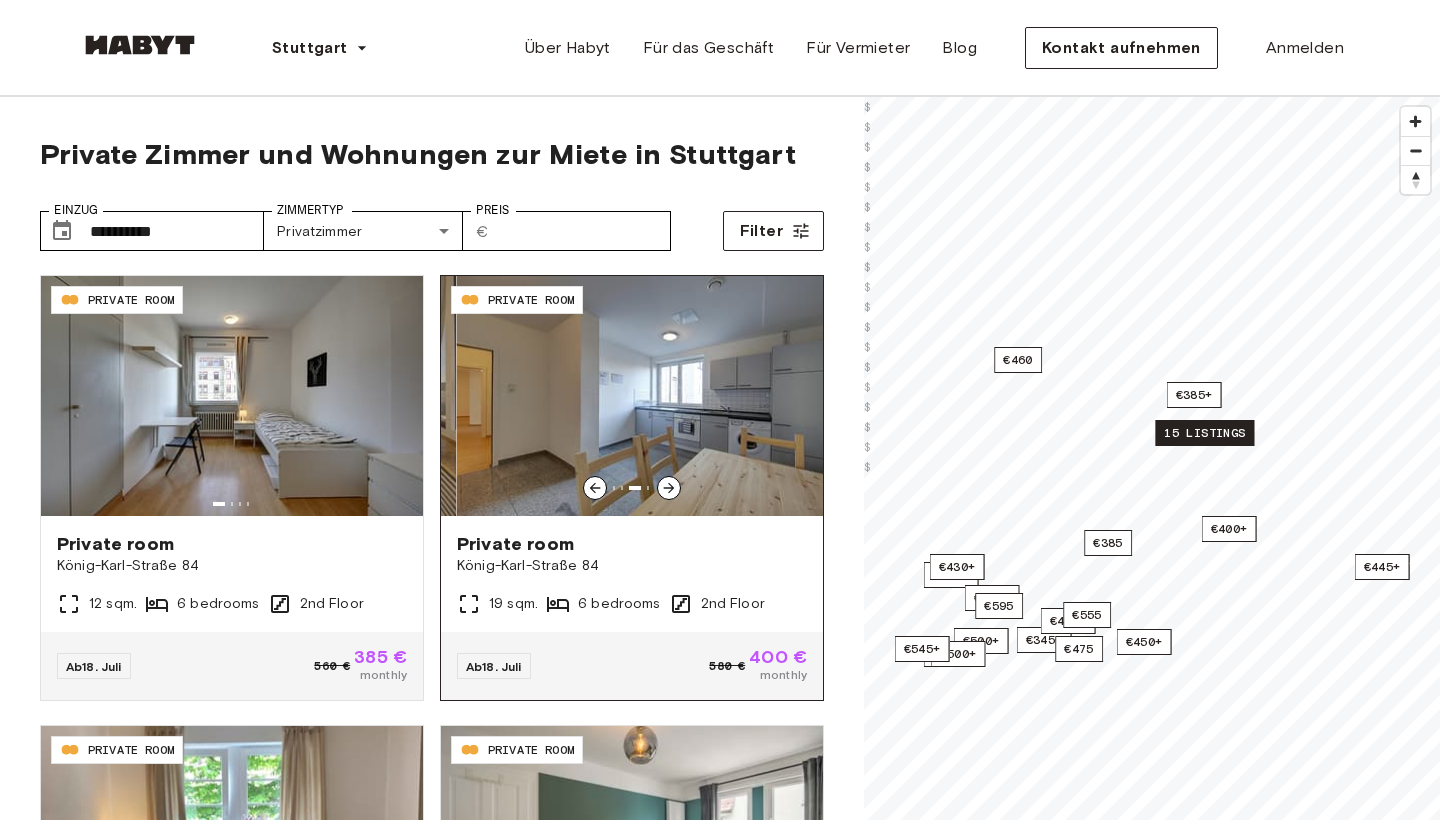 click 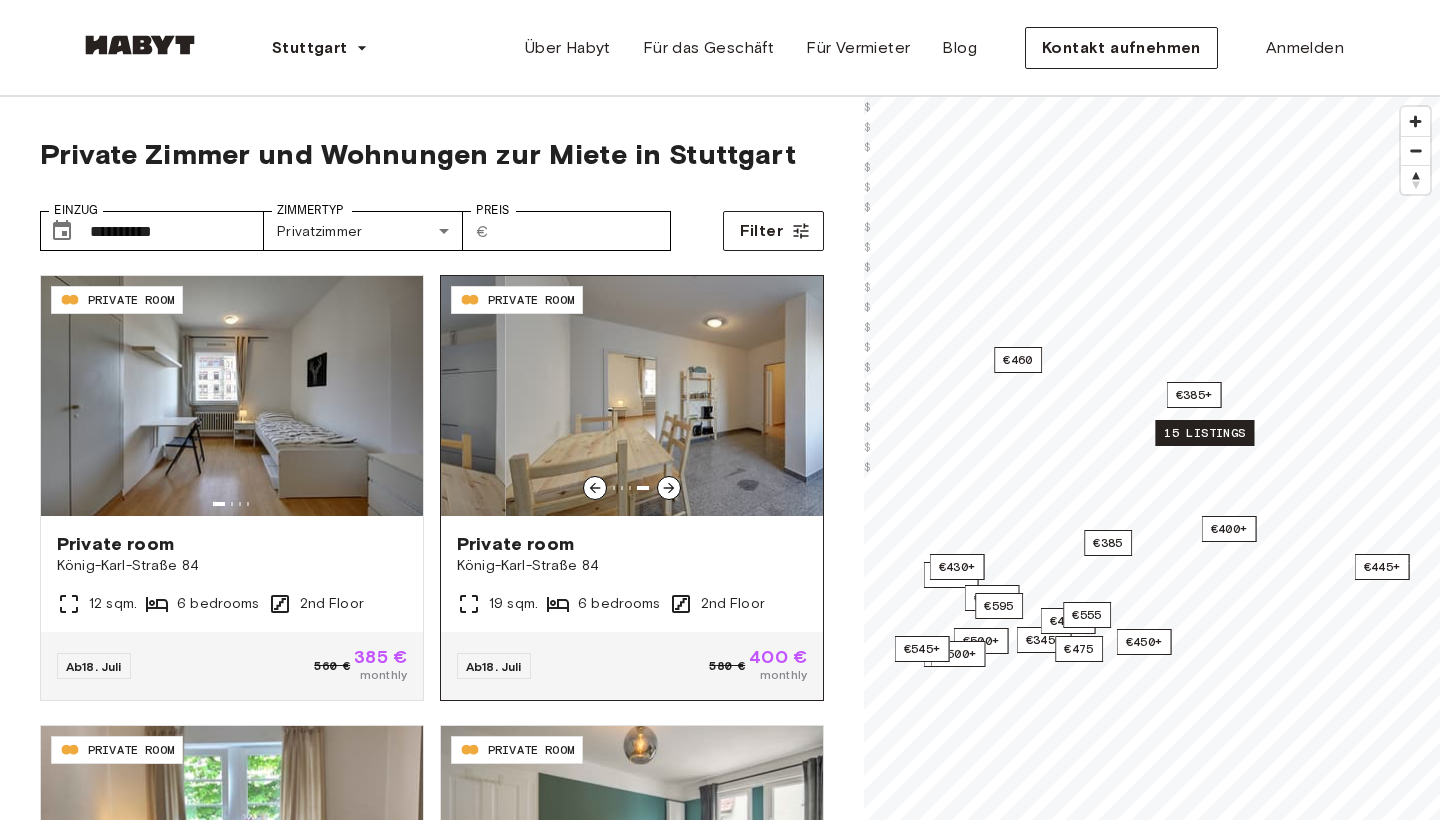 click at bounding box center [697, 396] 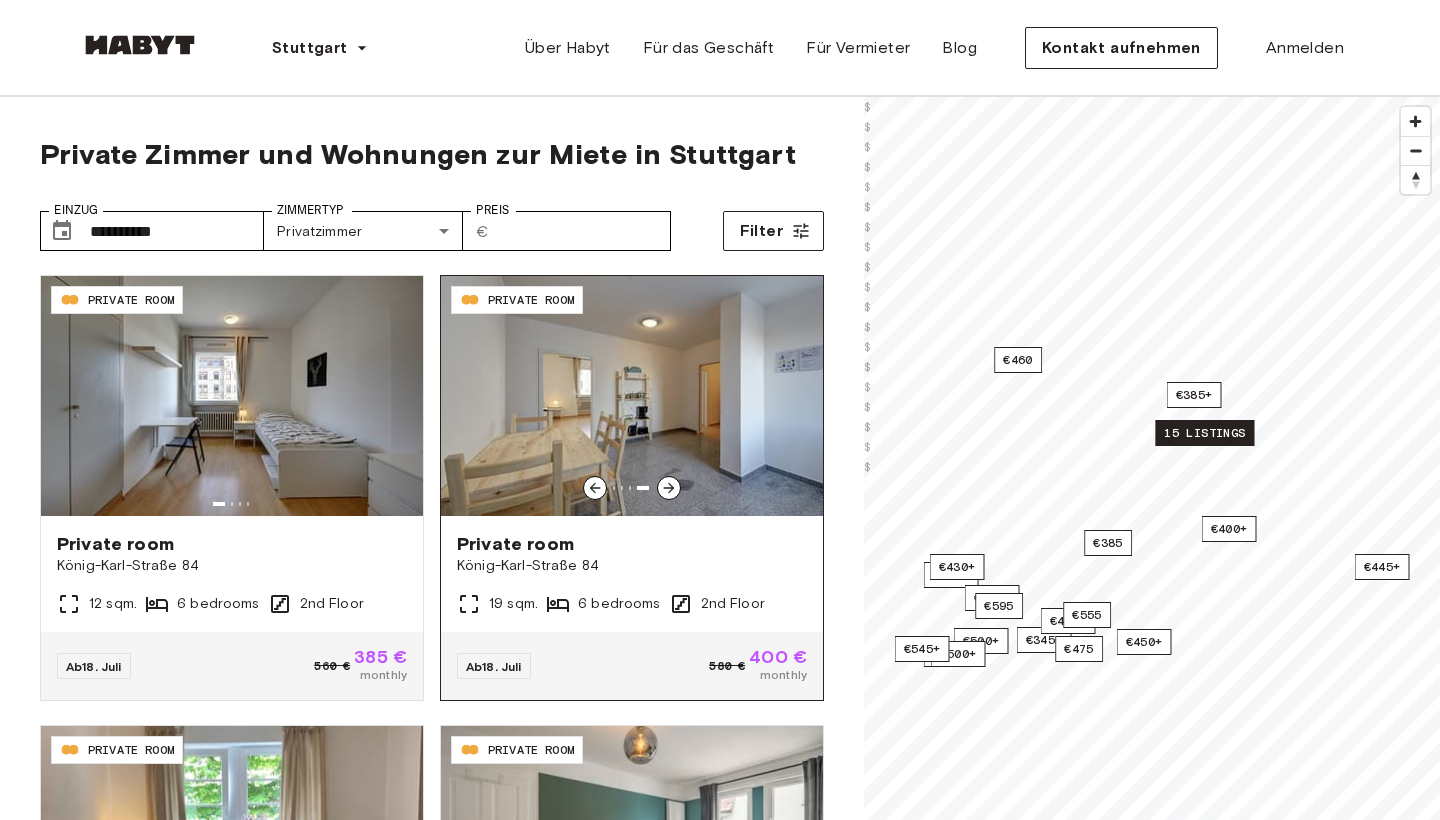 click 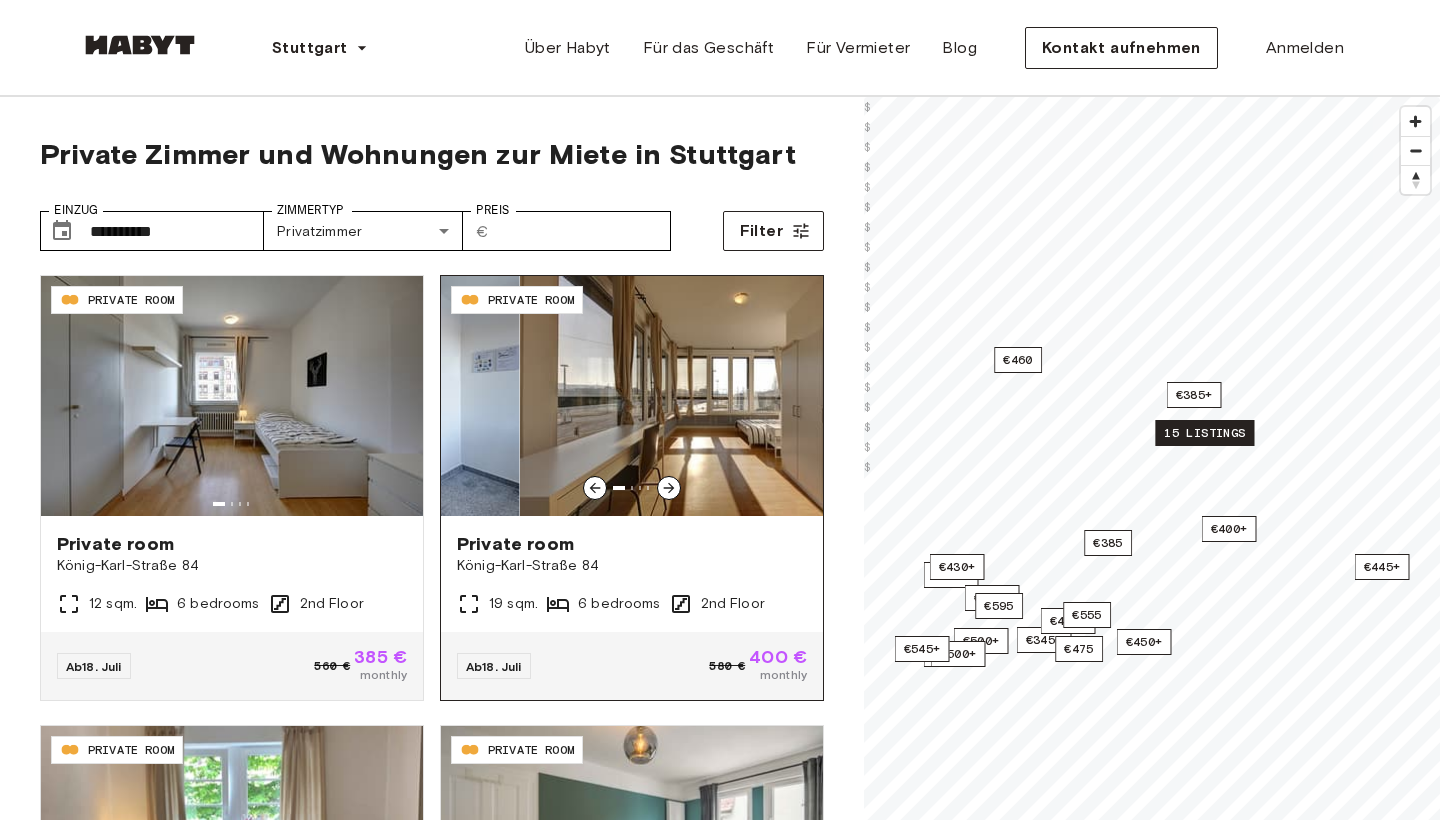 click 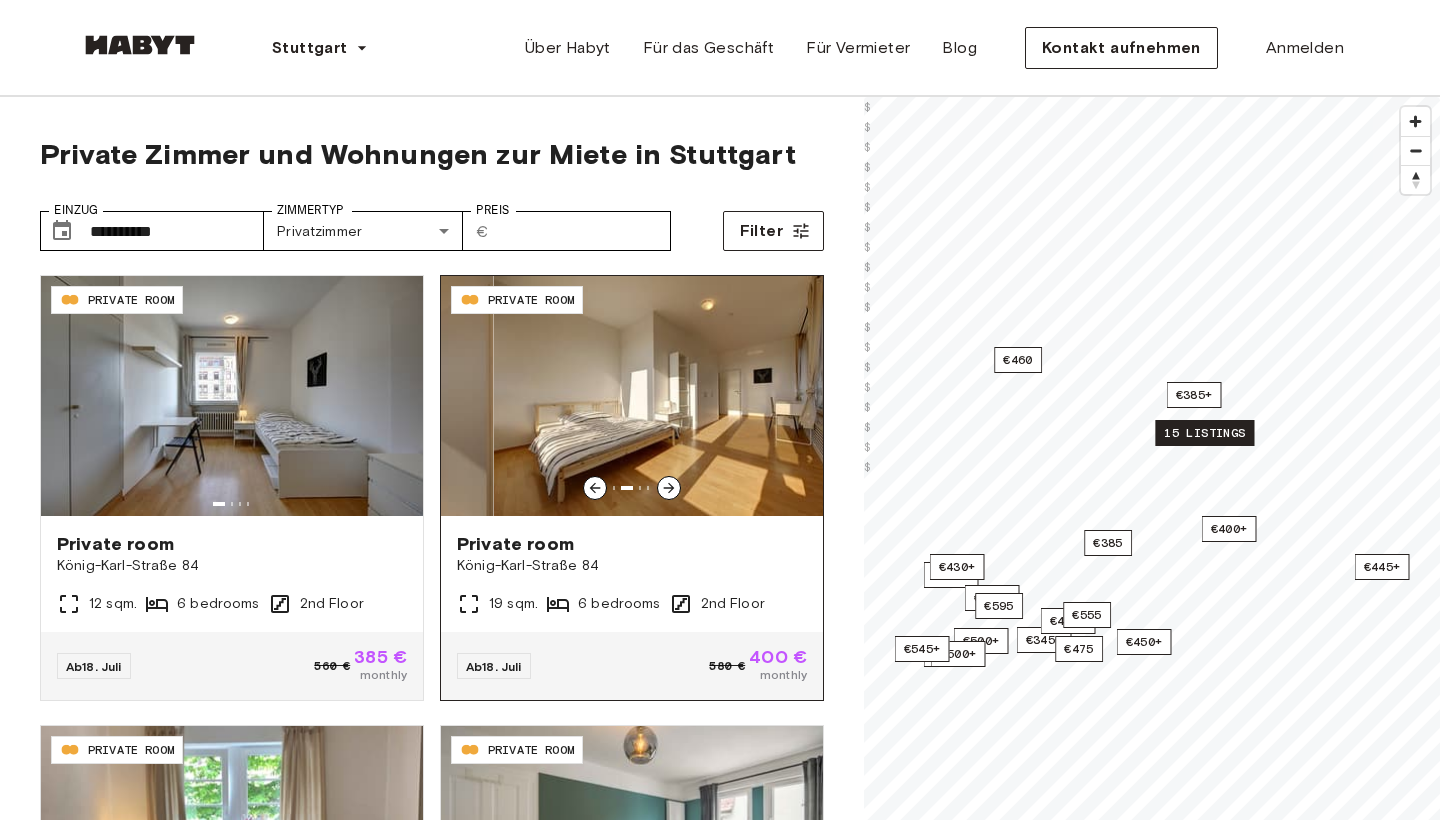 click 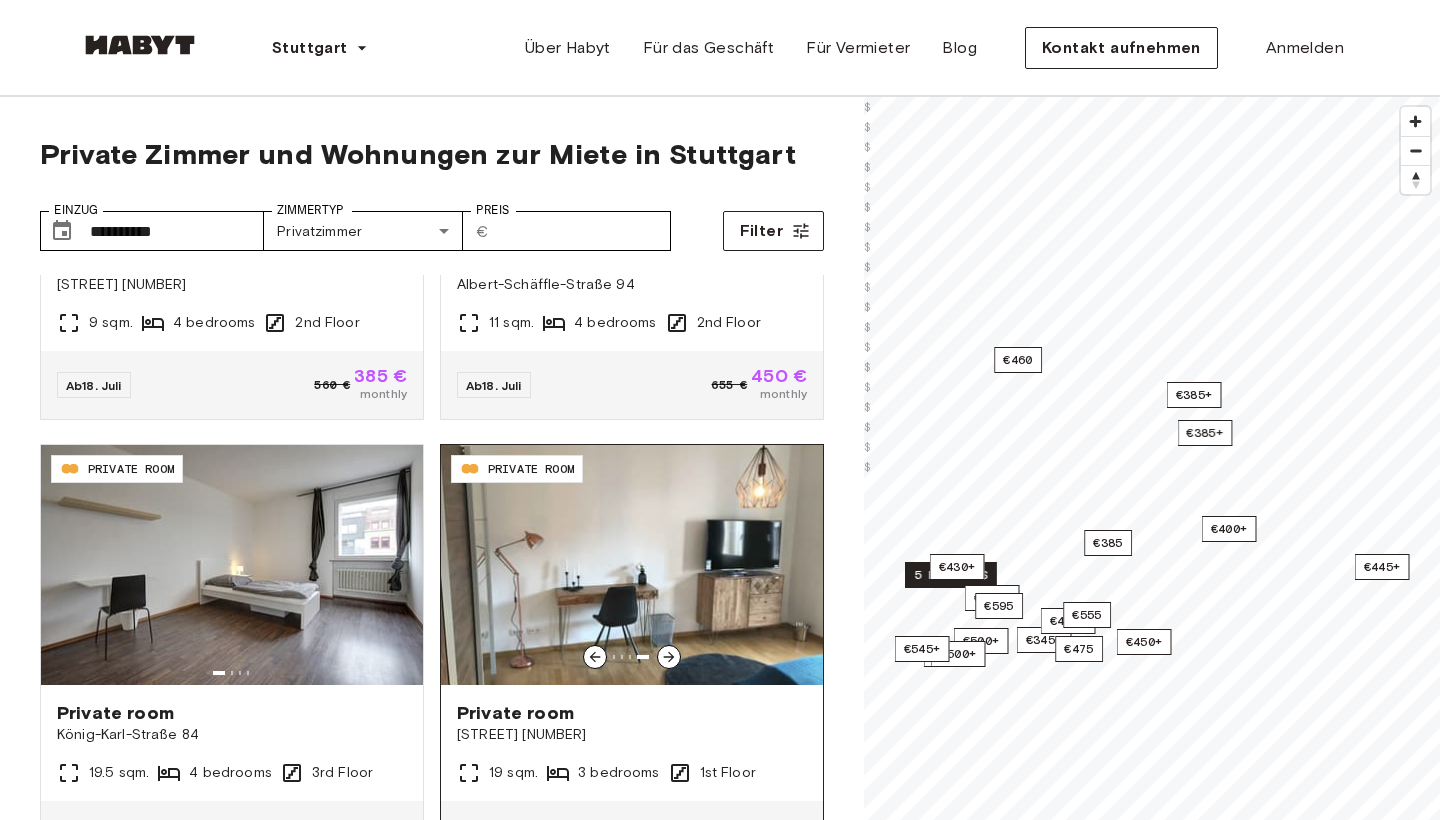 scroll, scrollTop: 1285, scrollLeft: 0, axis: vertical 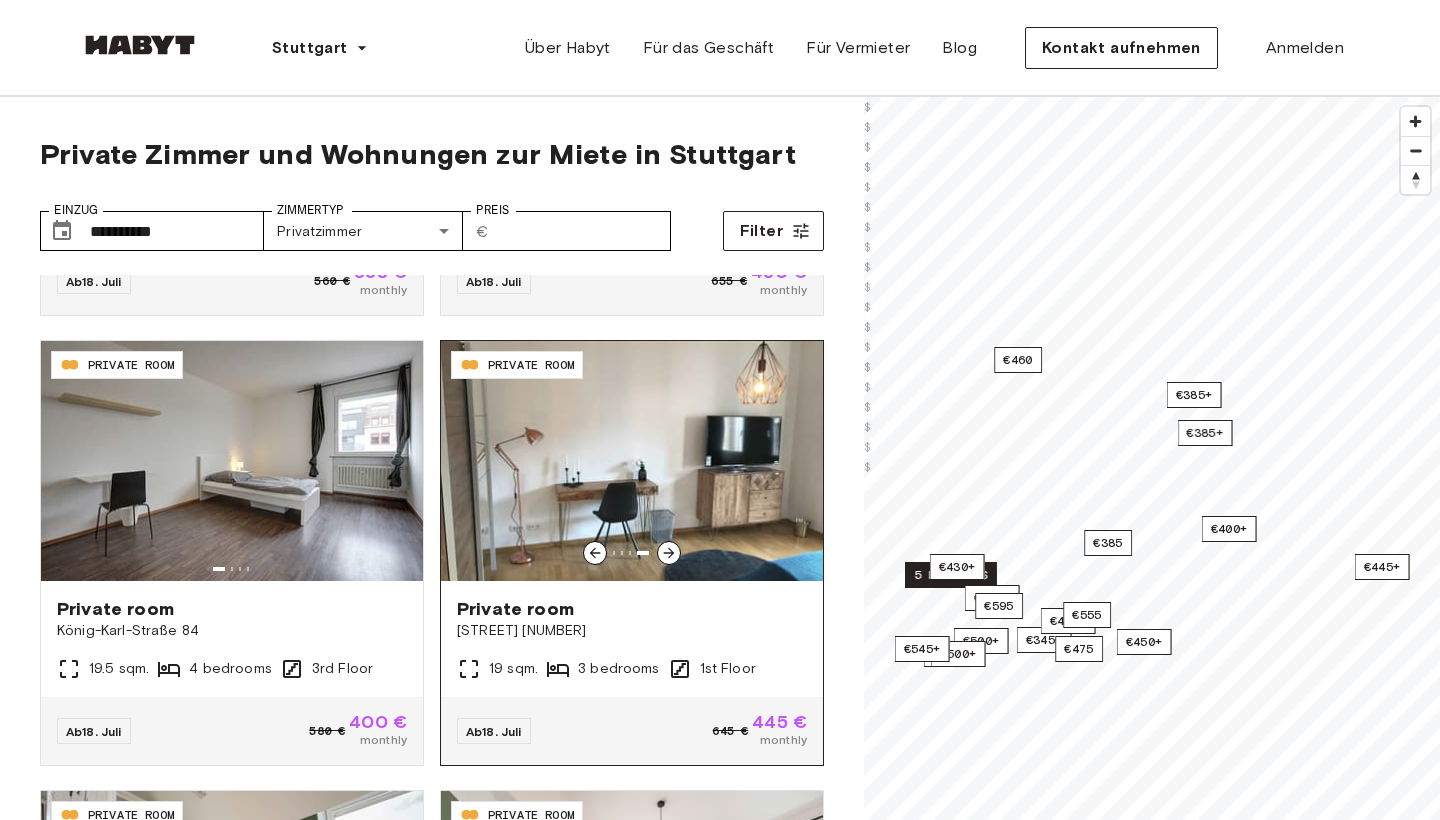 click 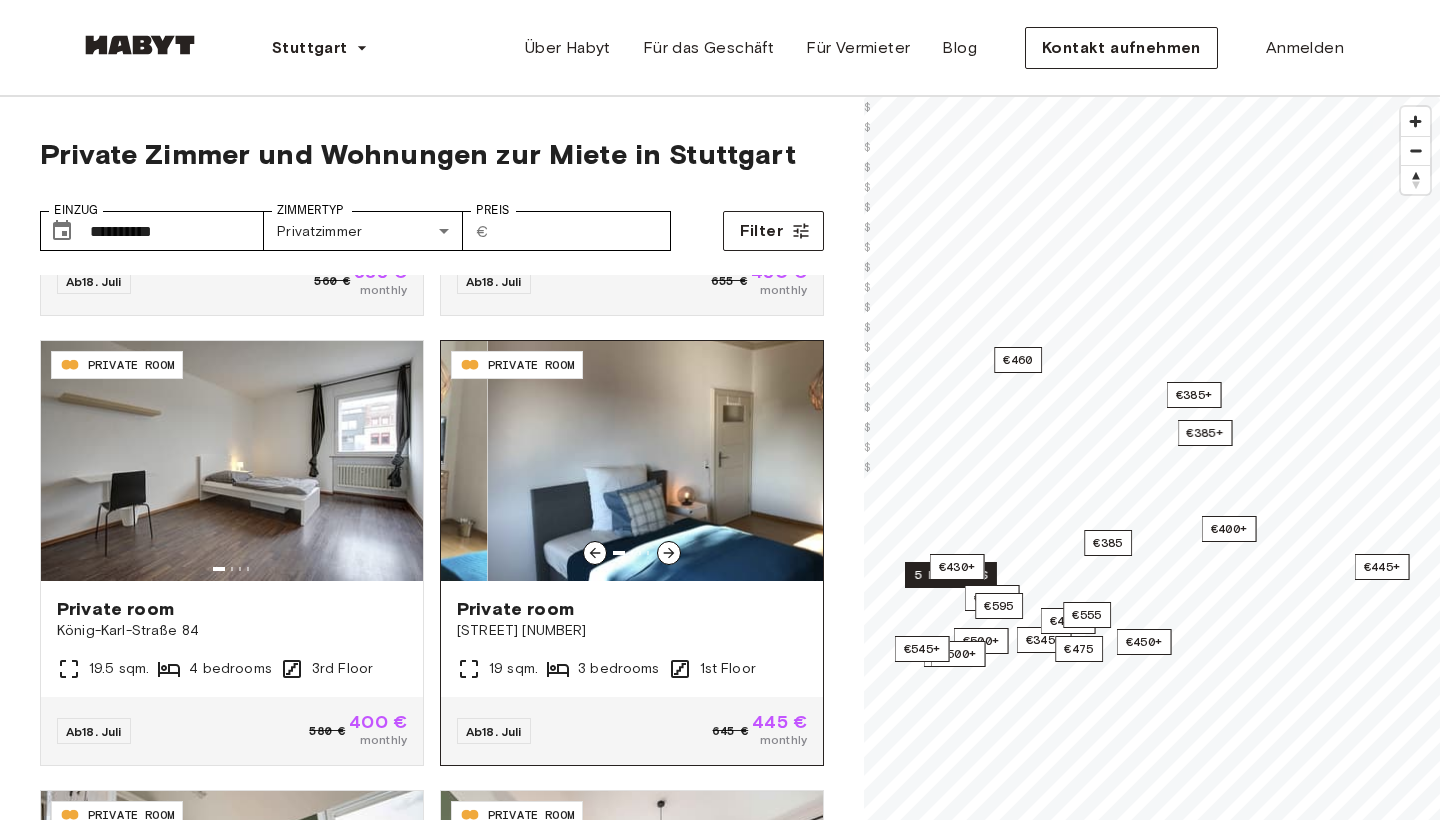 click 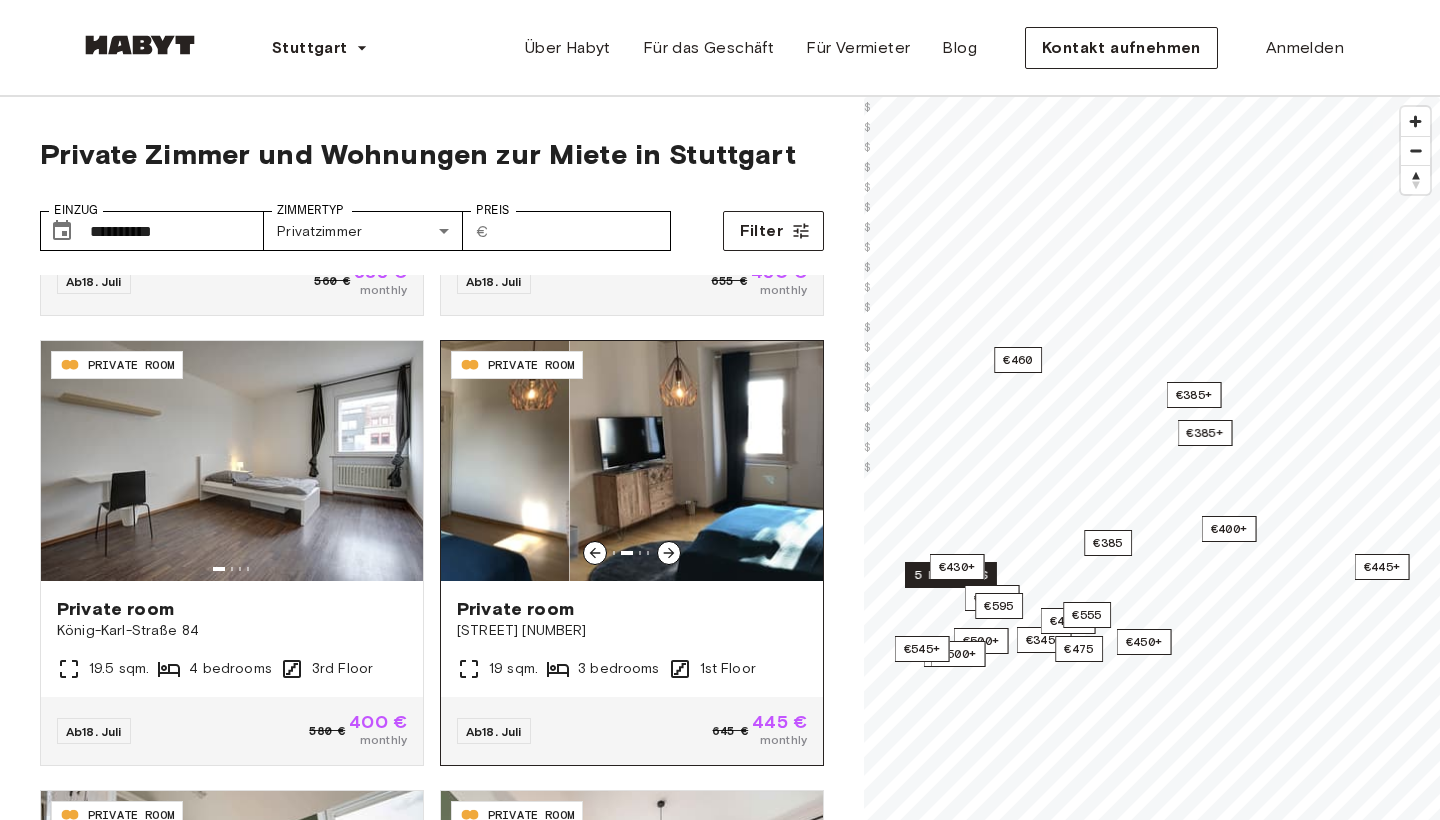 click 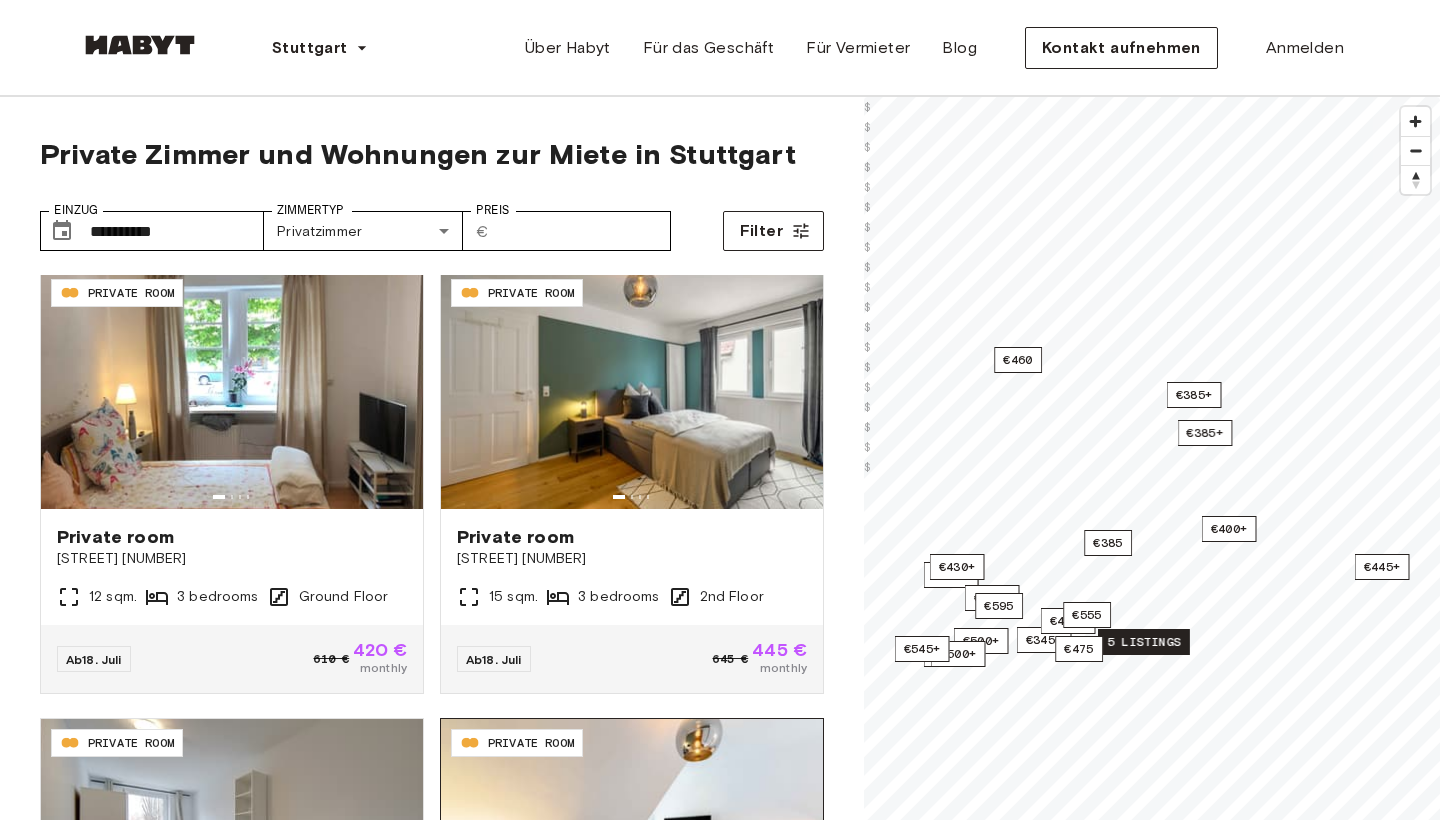 scroll, scrollTop: 445, scrollLeft: 0, axis: vertical 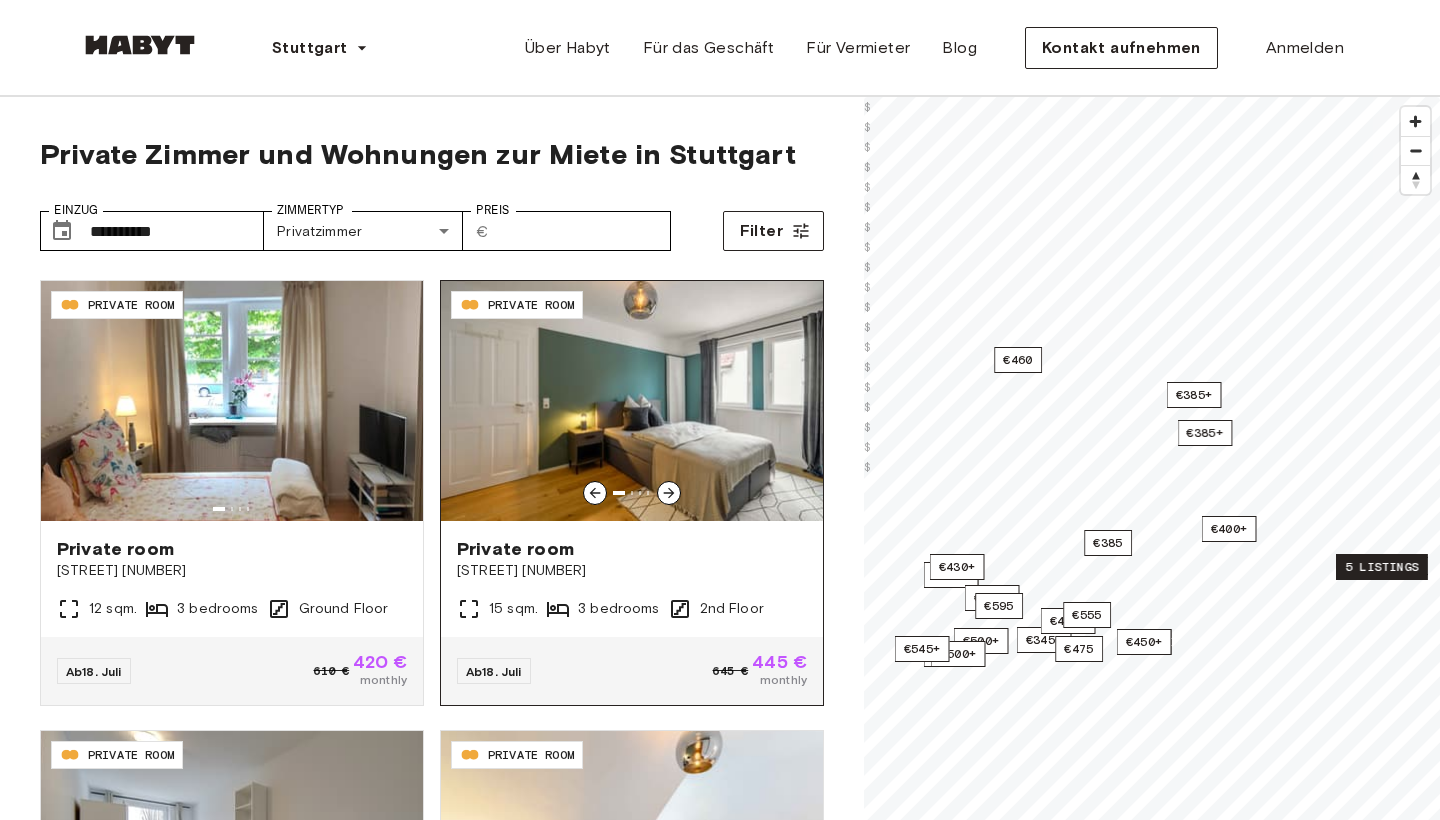 click 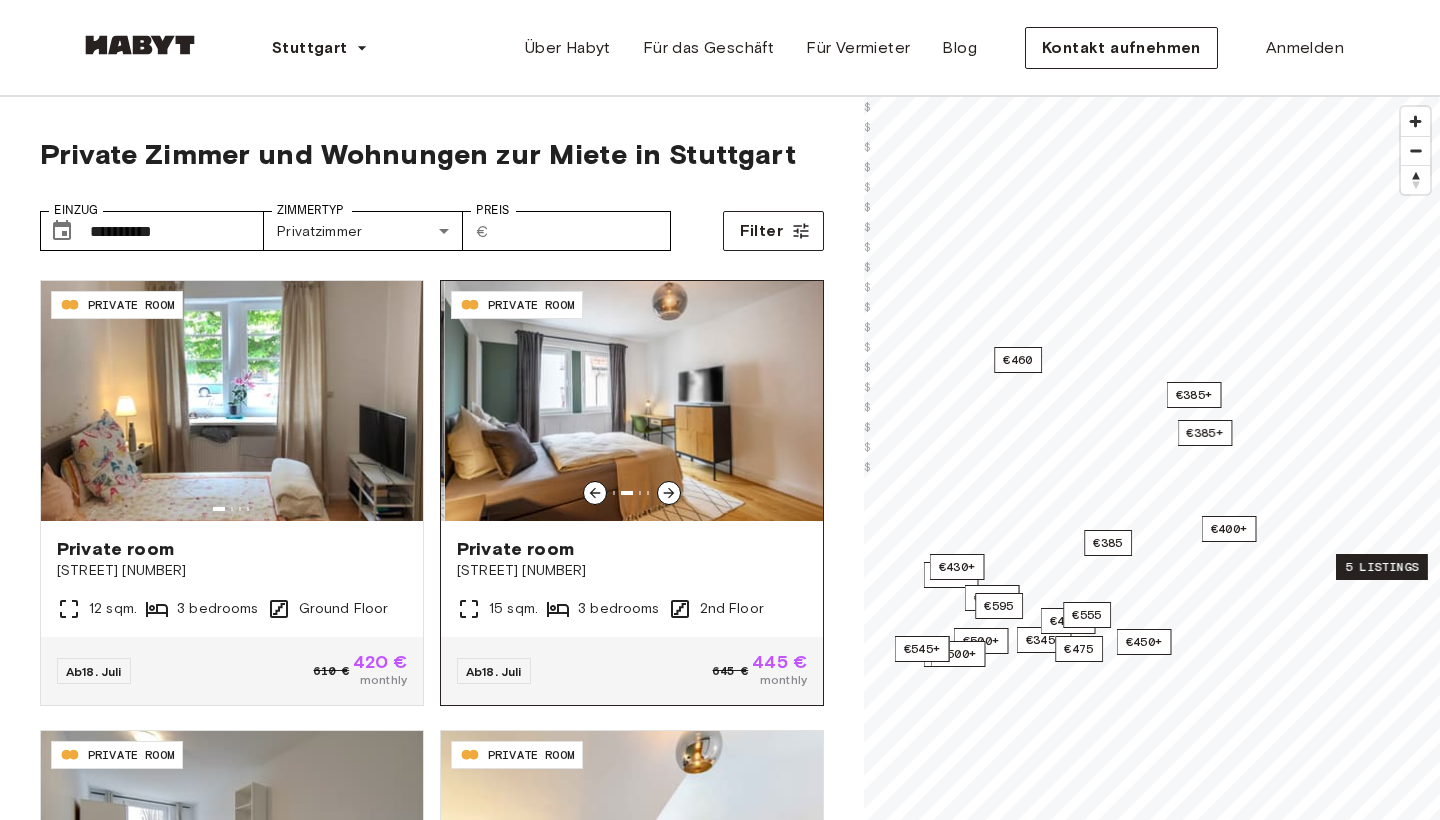 click 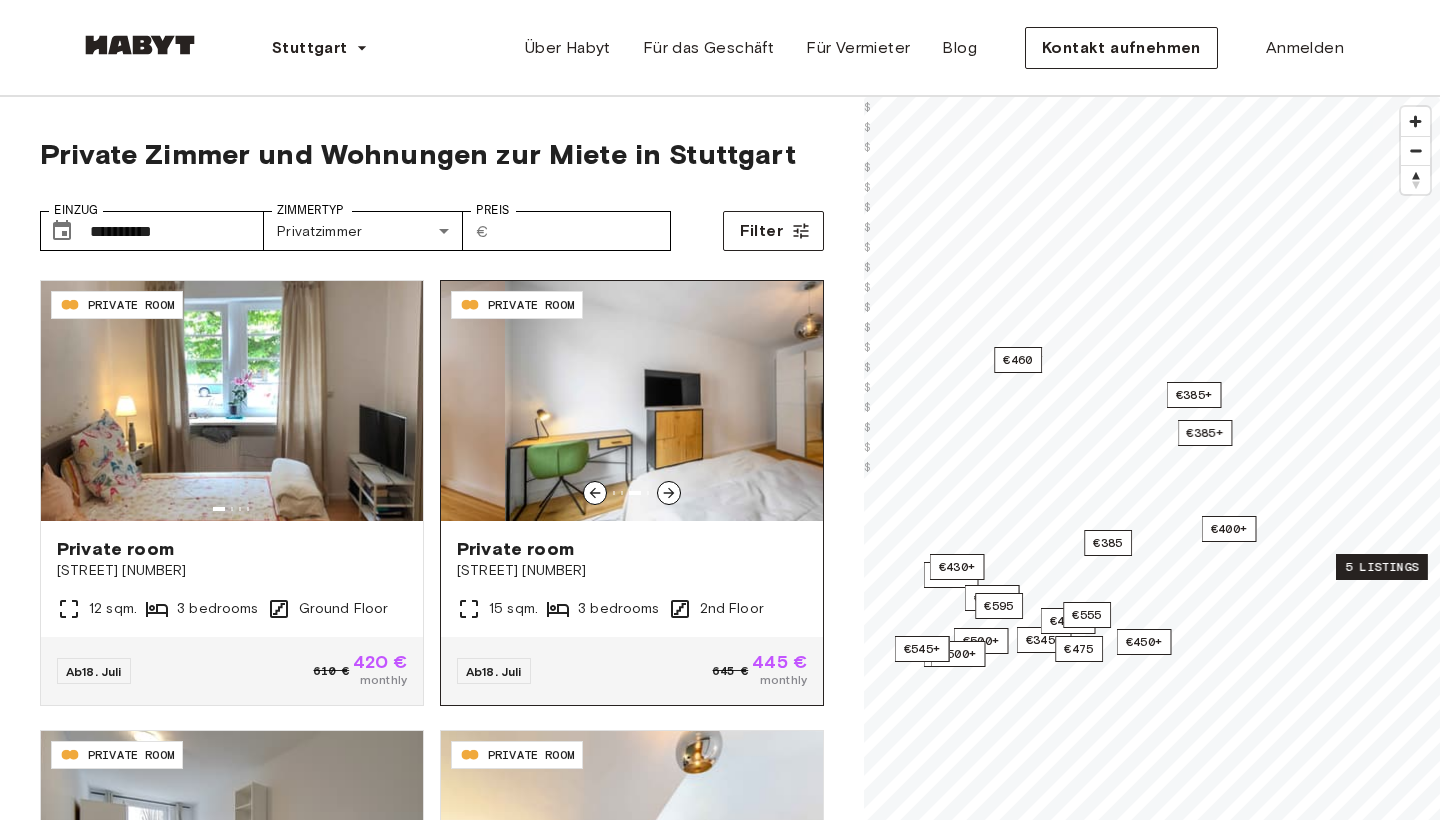 click 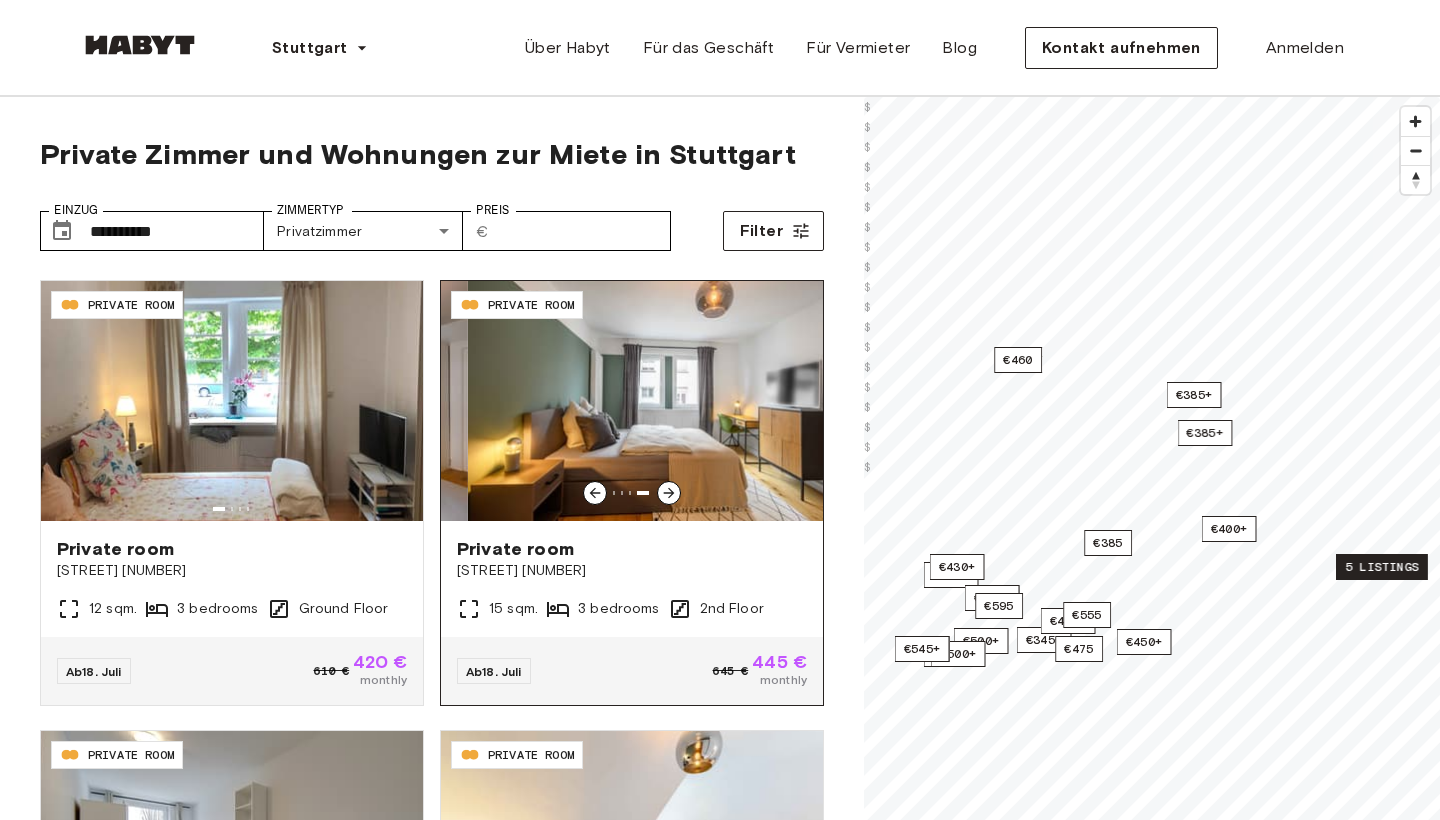 click at bounding box center [595, 493] 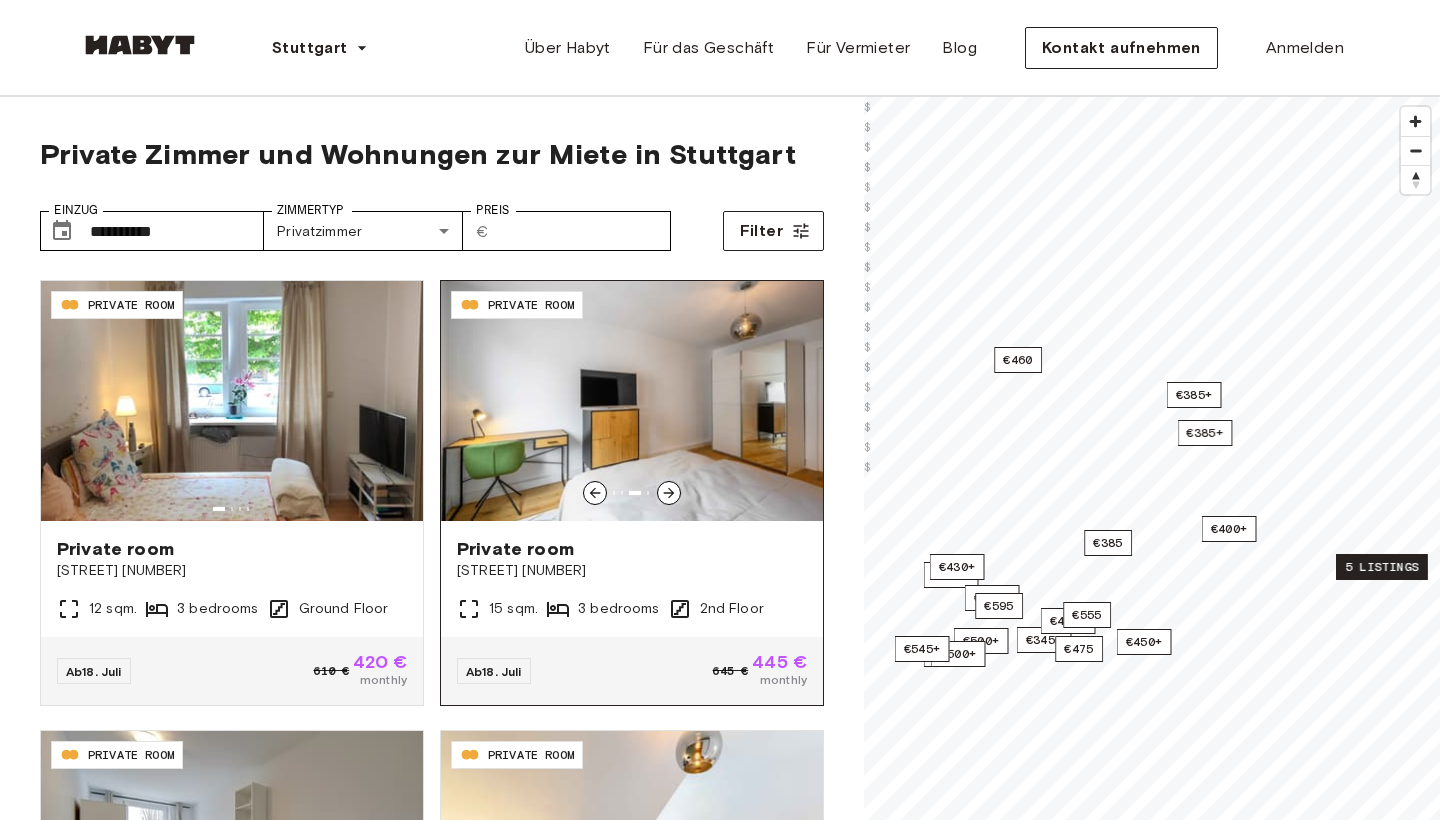 click 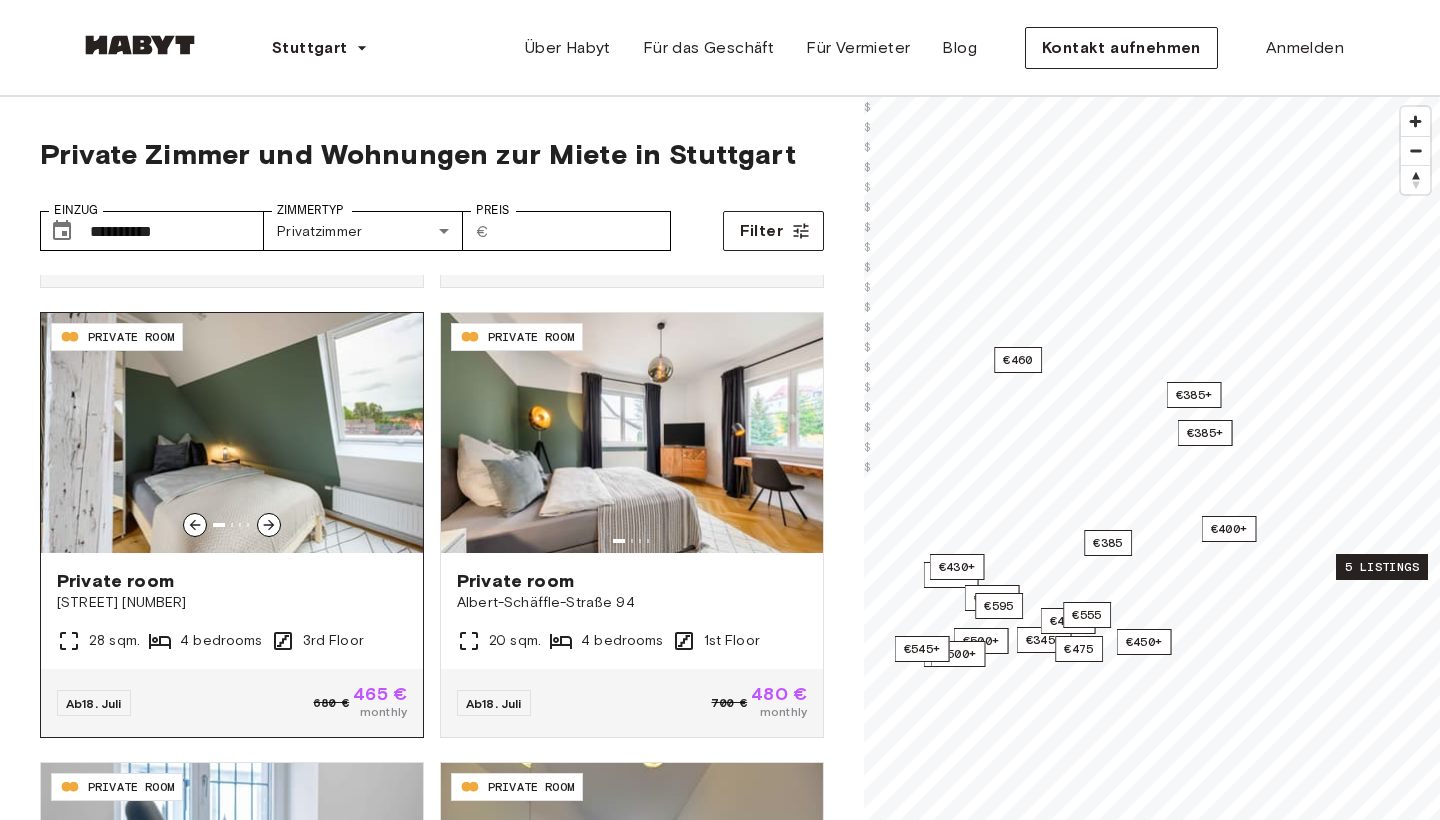scroll, scrollTop: 1767, scrollLeft: 0, axis: vertical 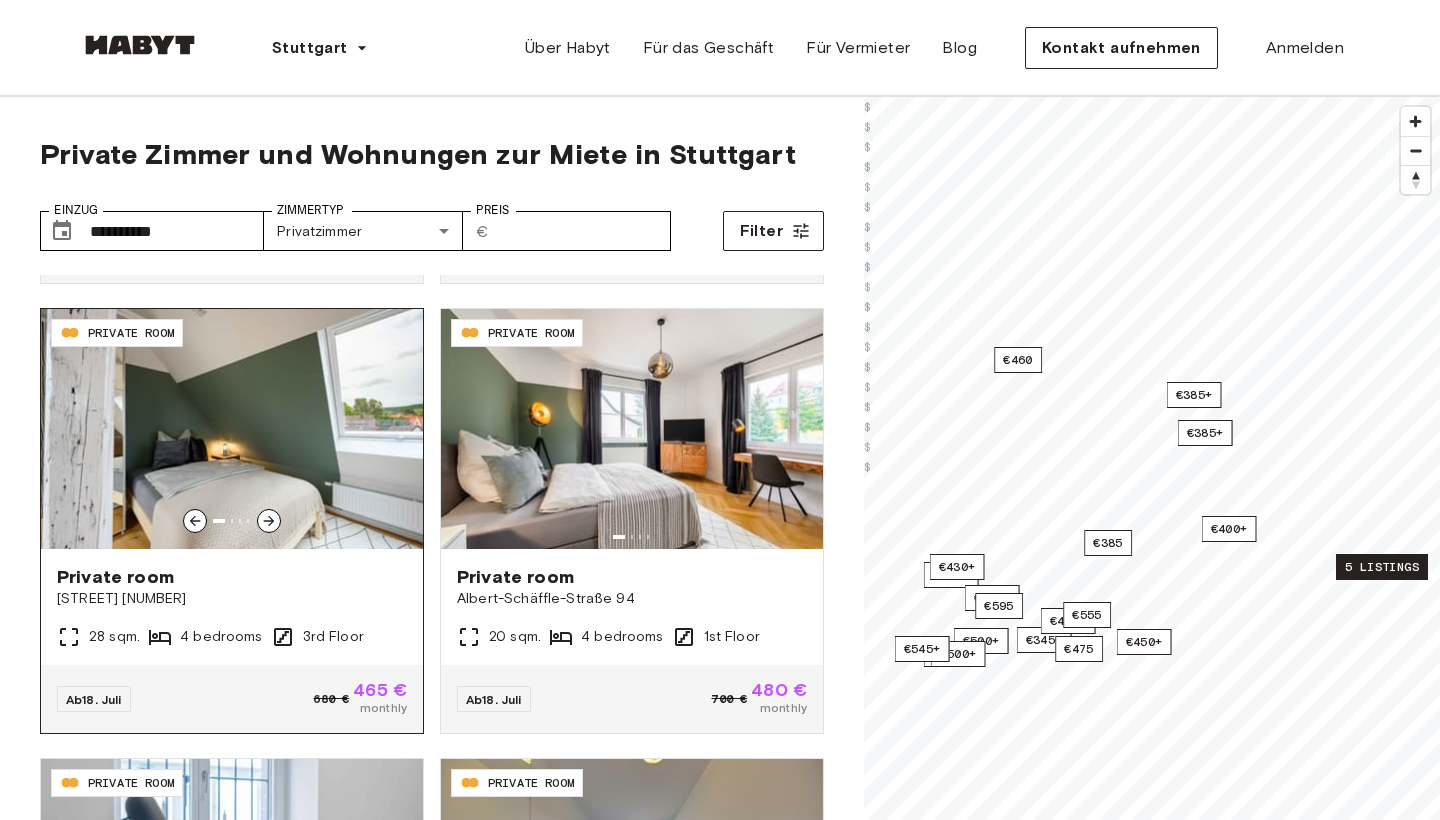 click 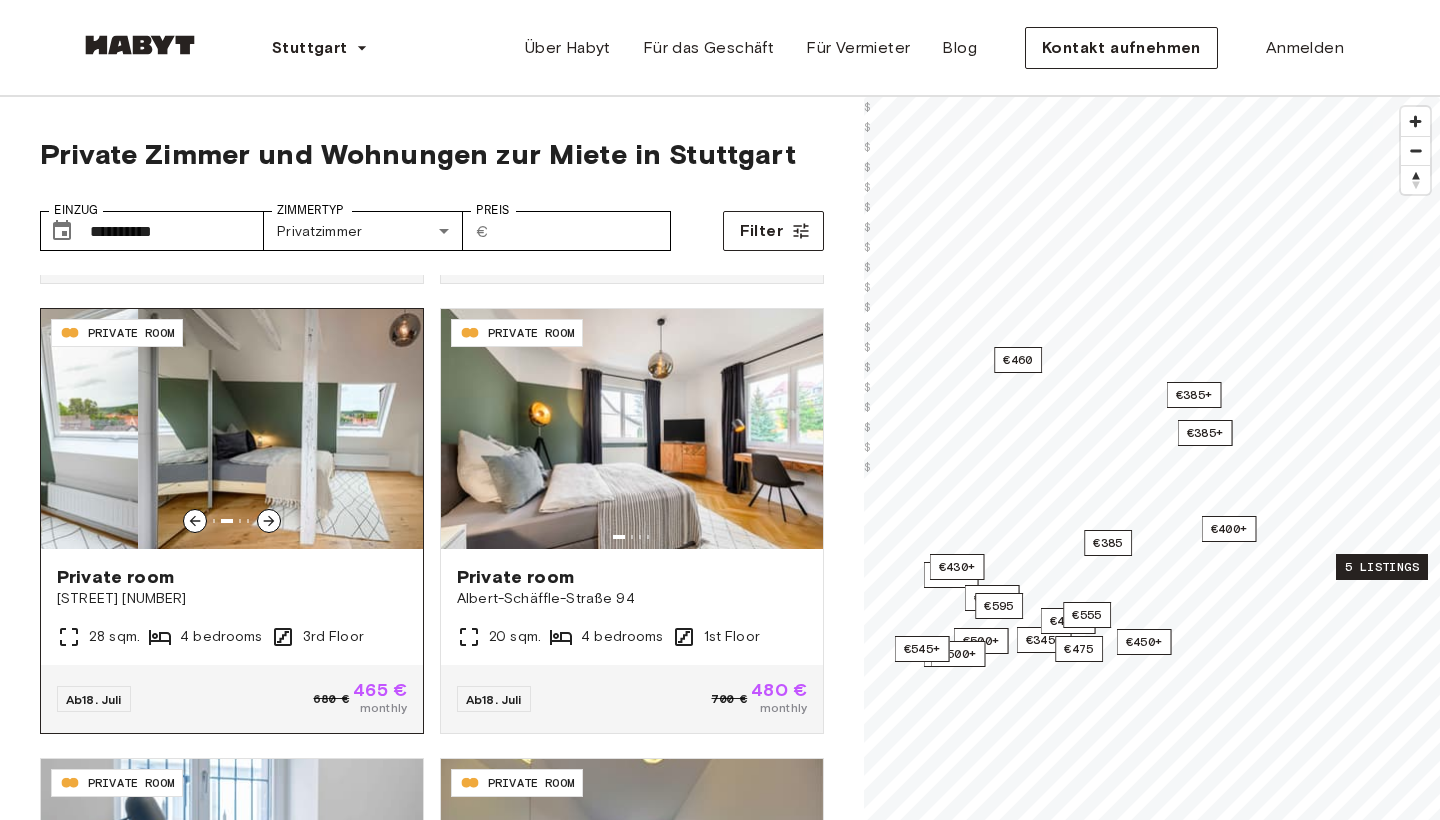 click 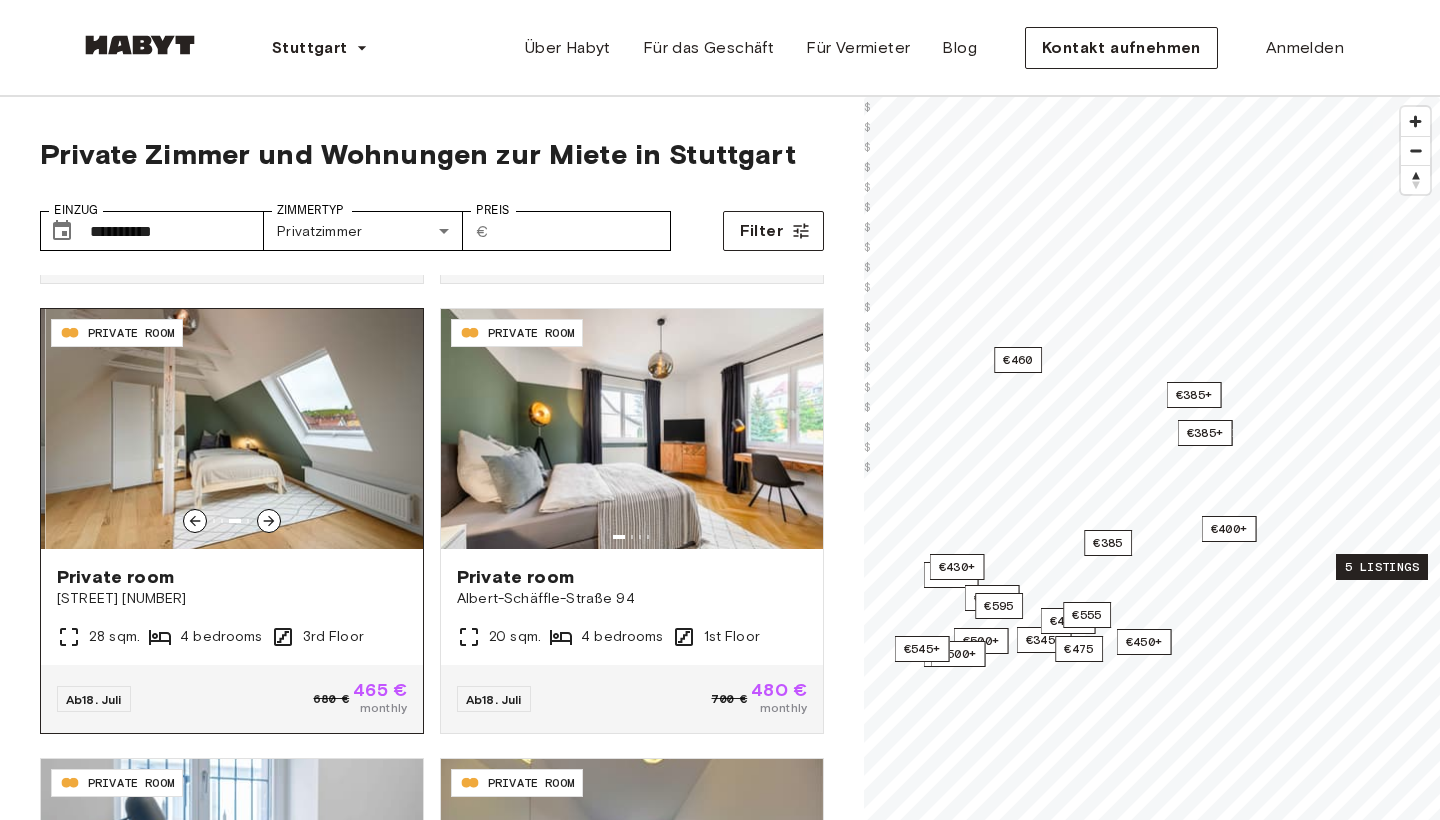 click 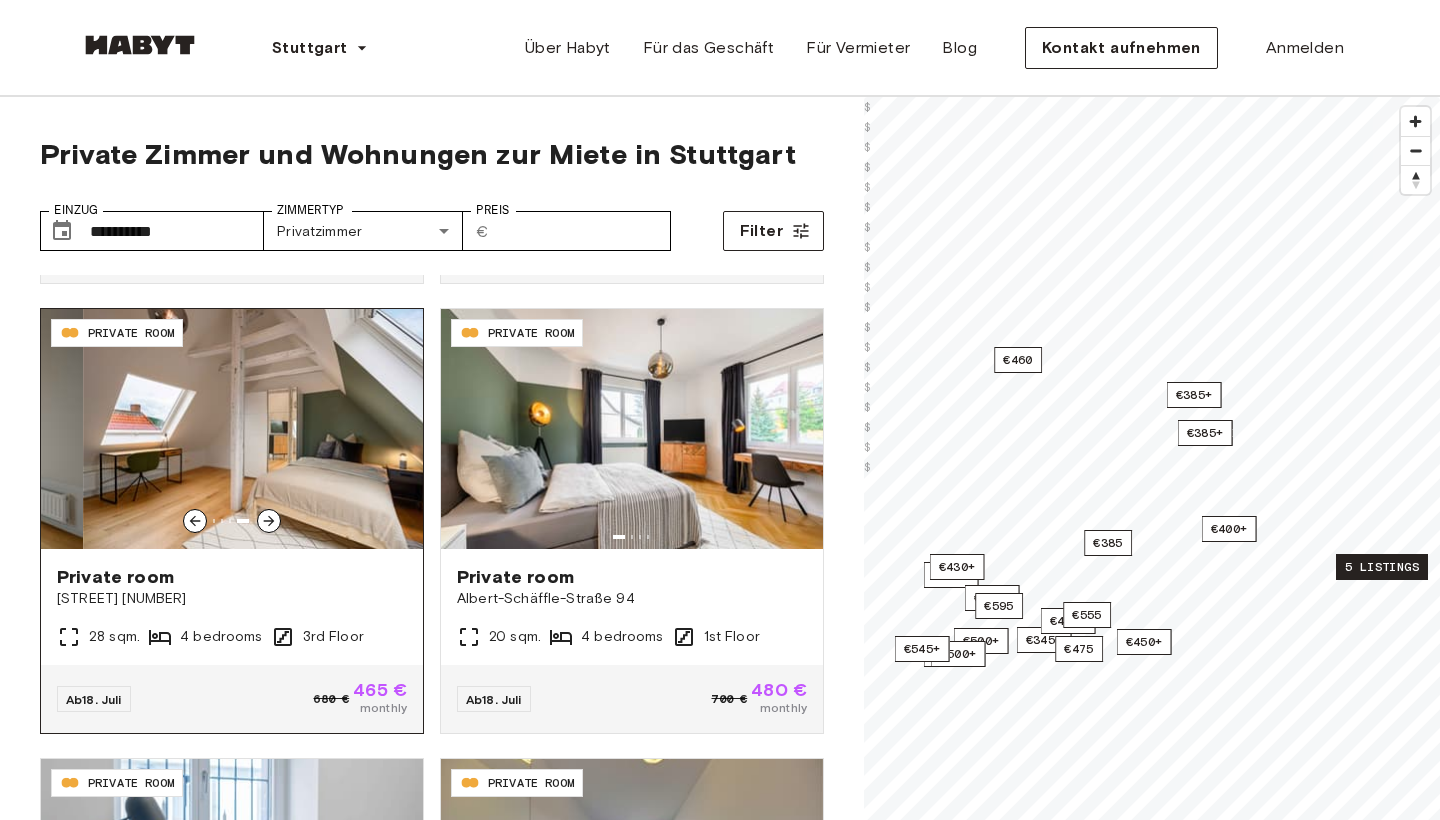 click 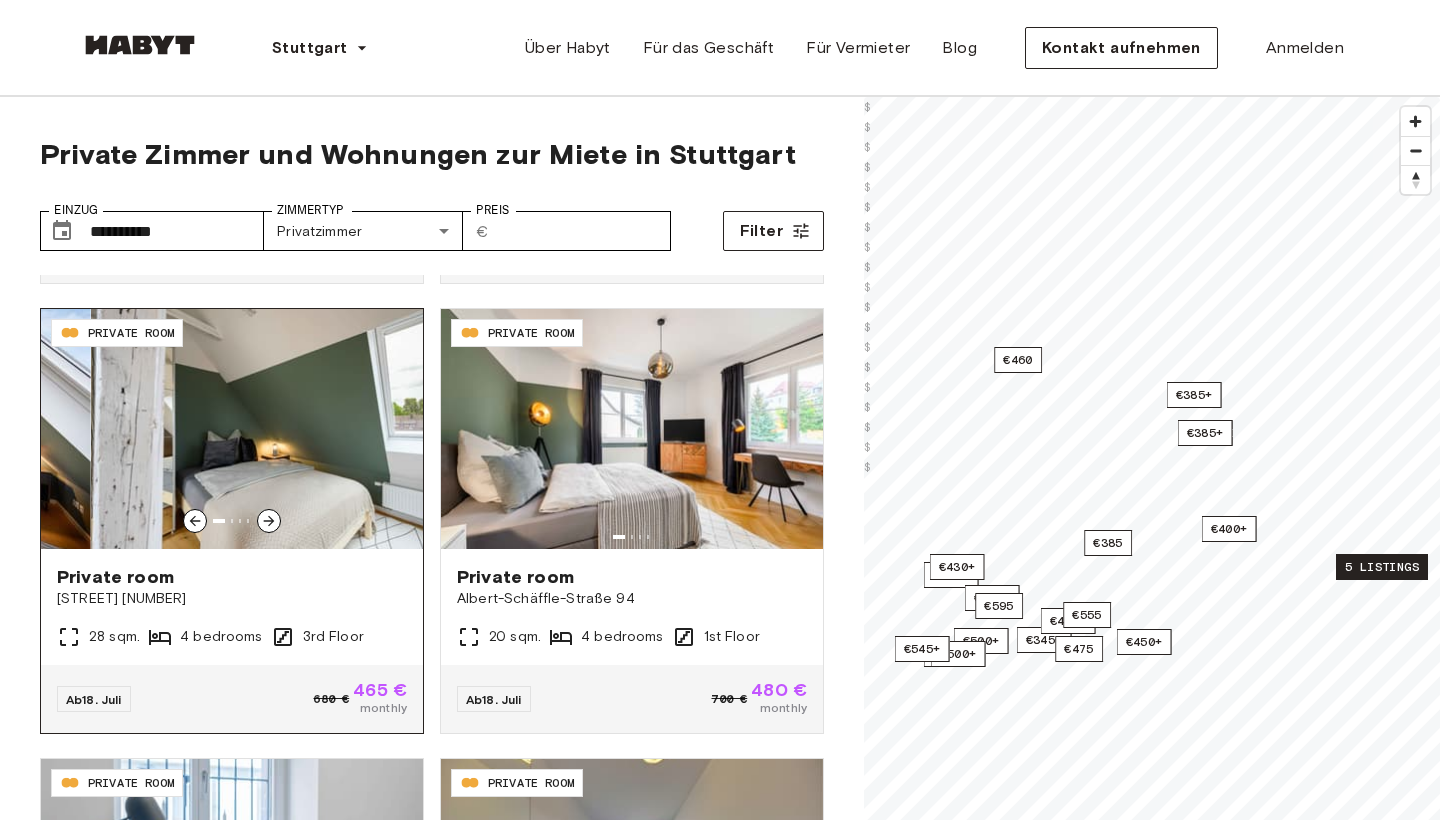 click 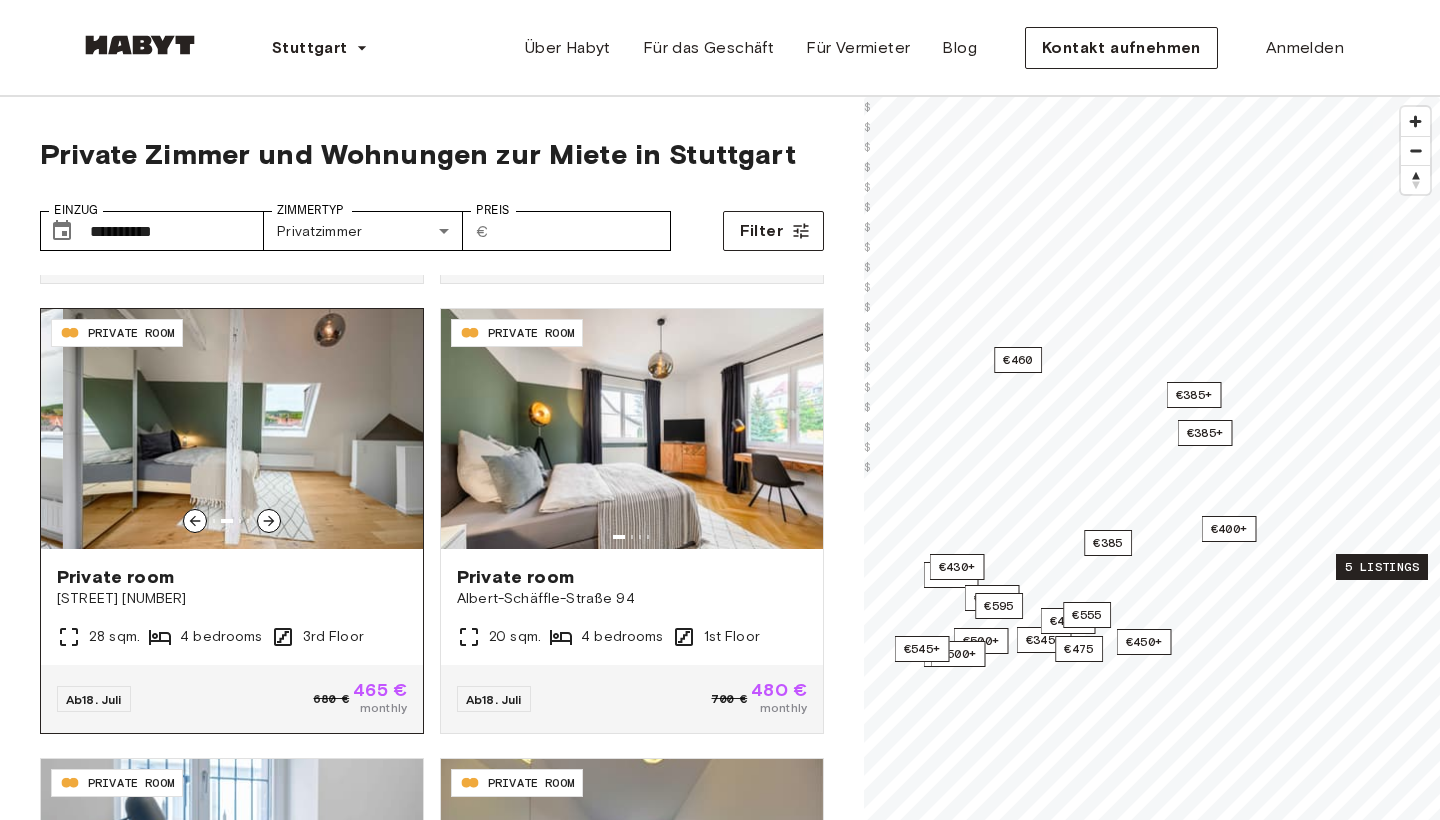 click 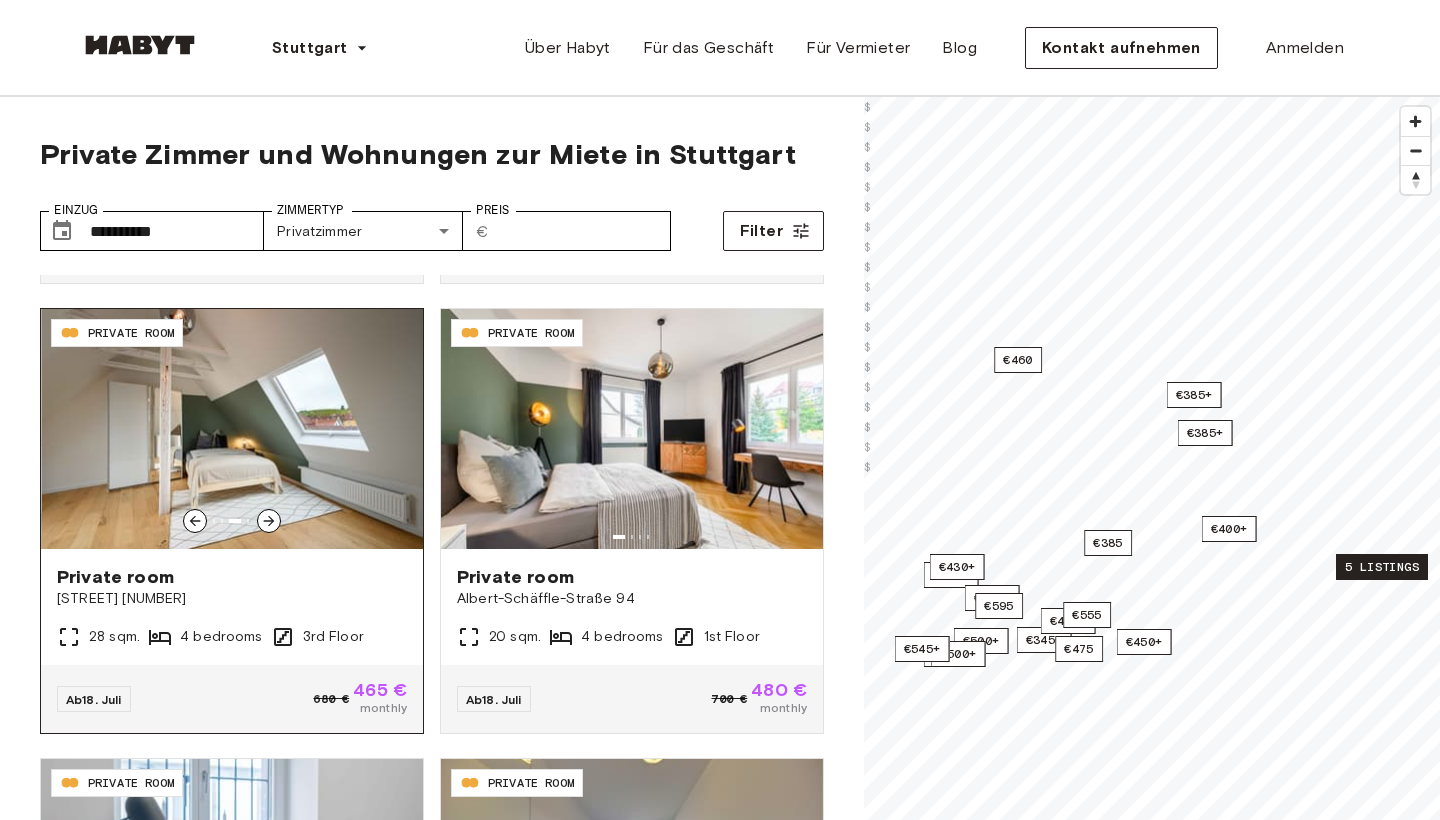 click 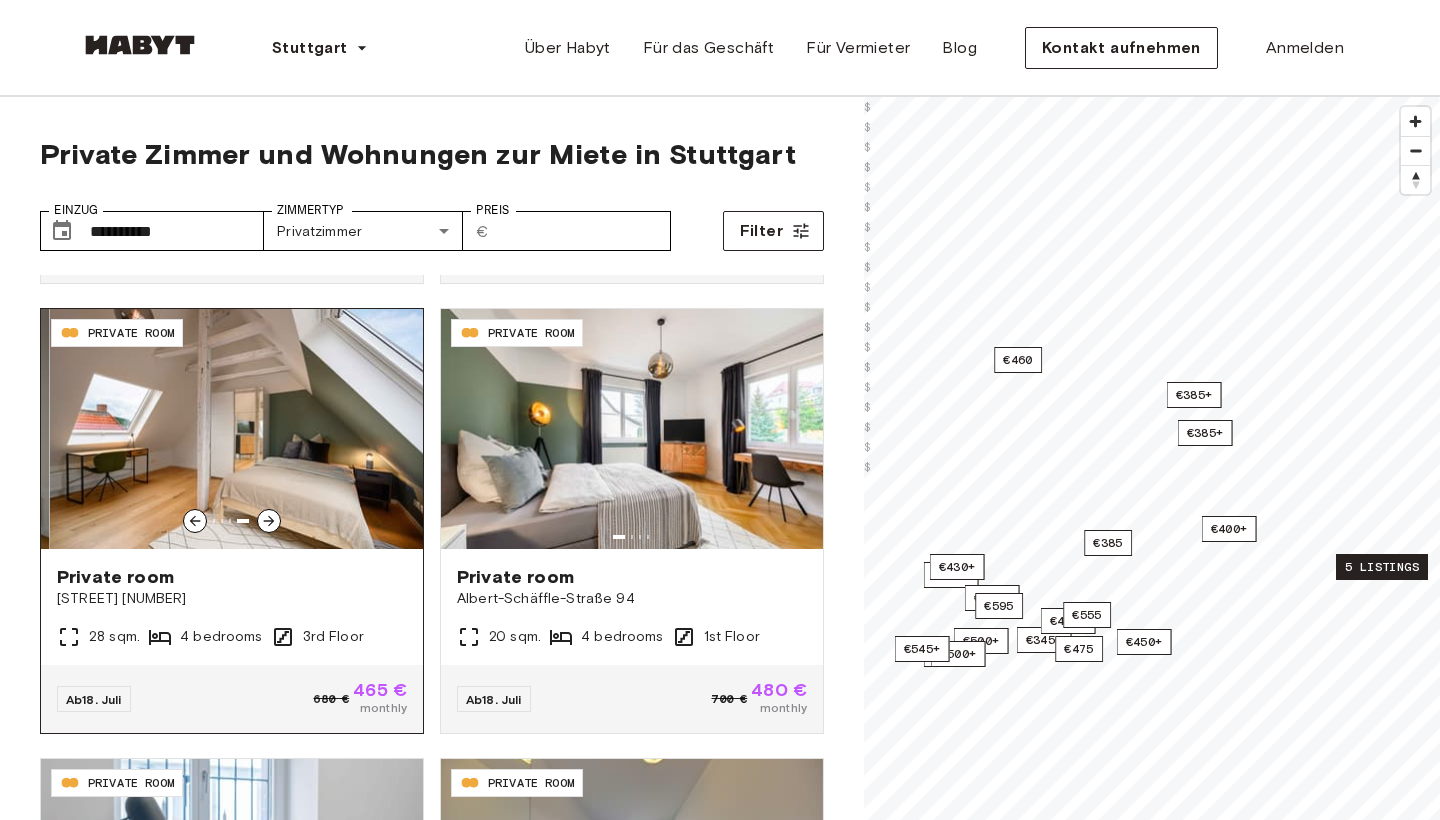 click 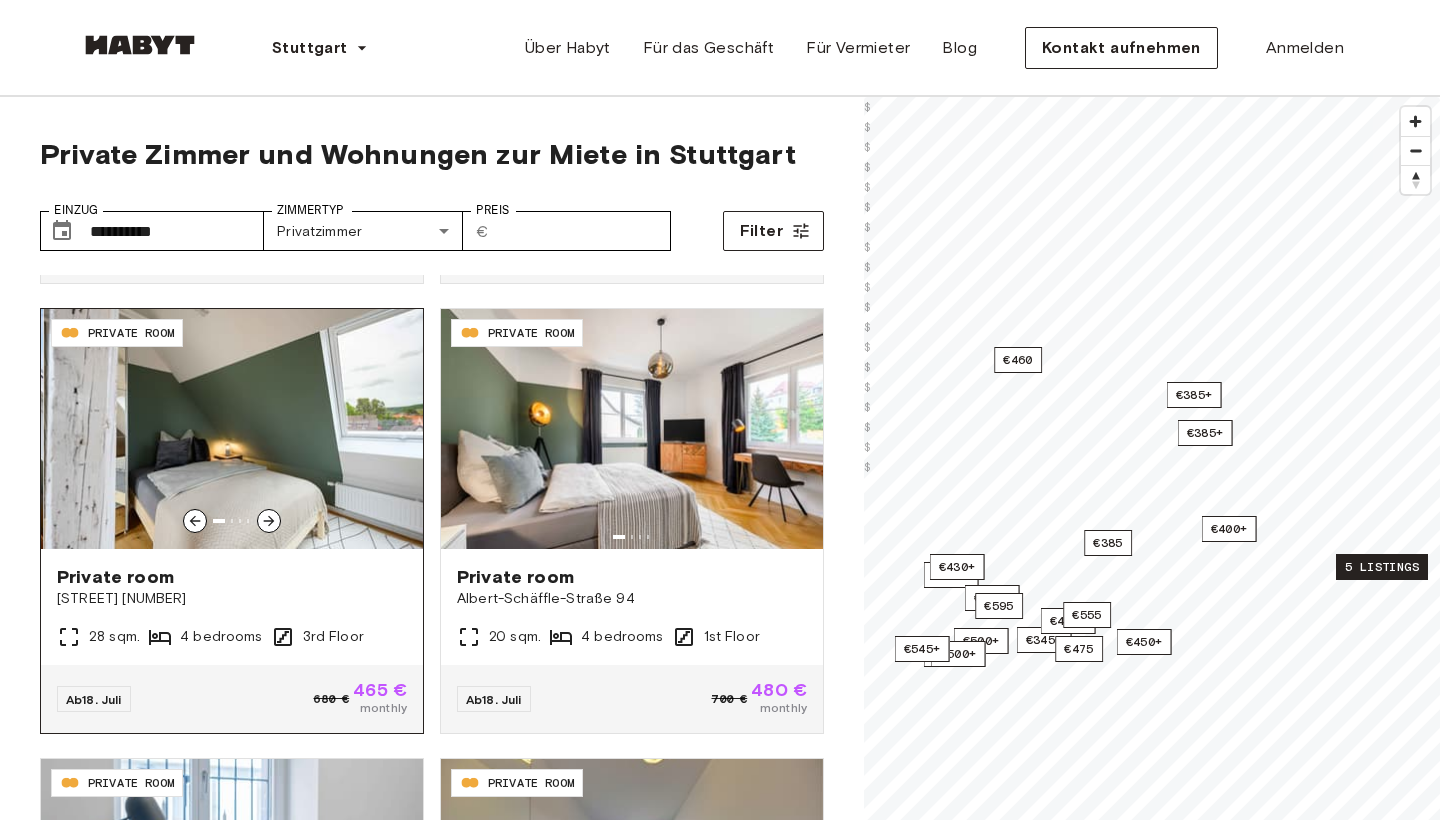 click 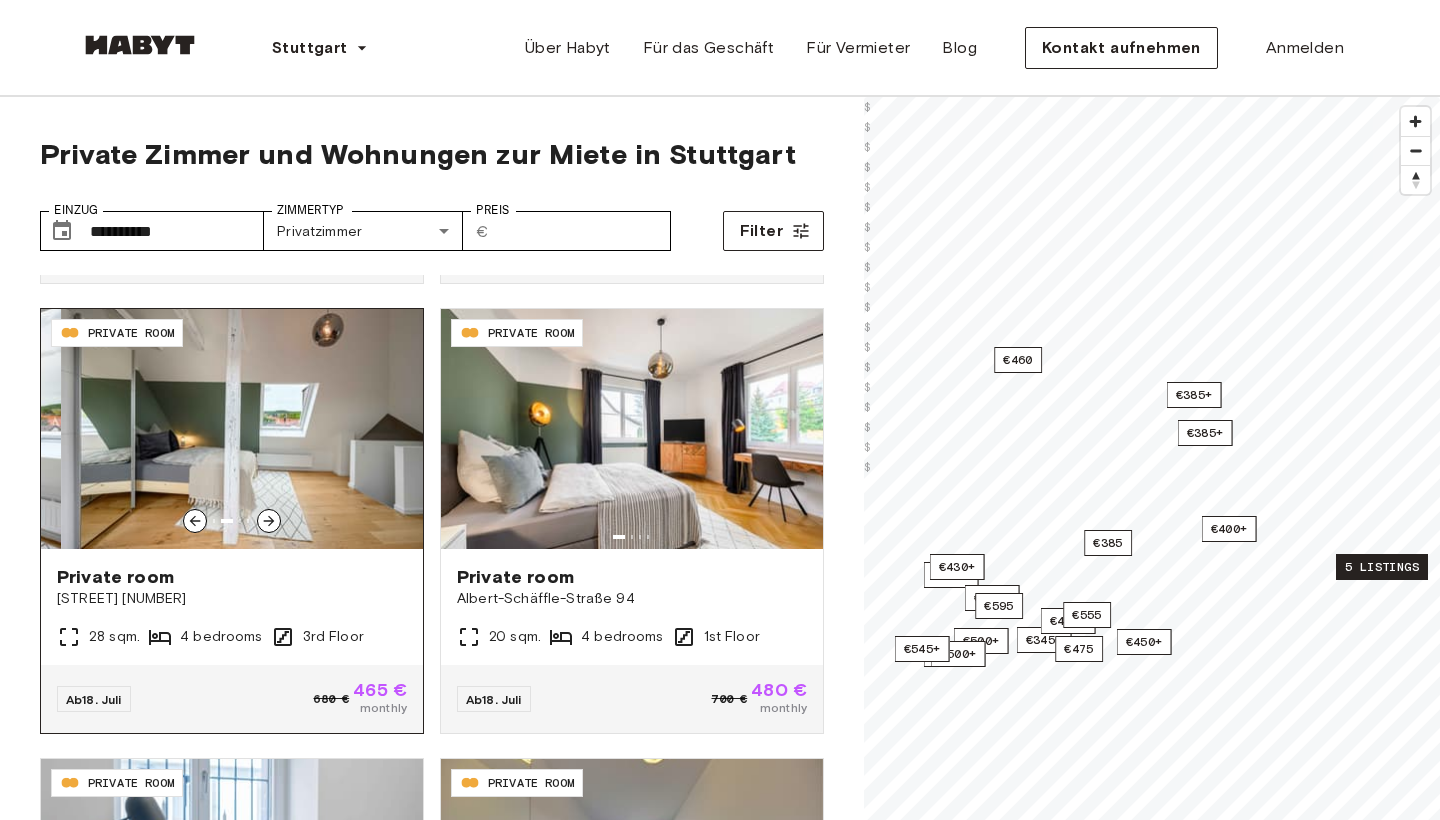 click 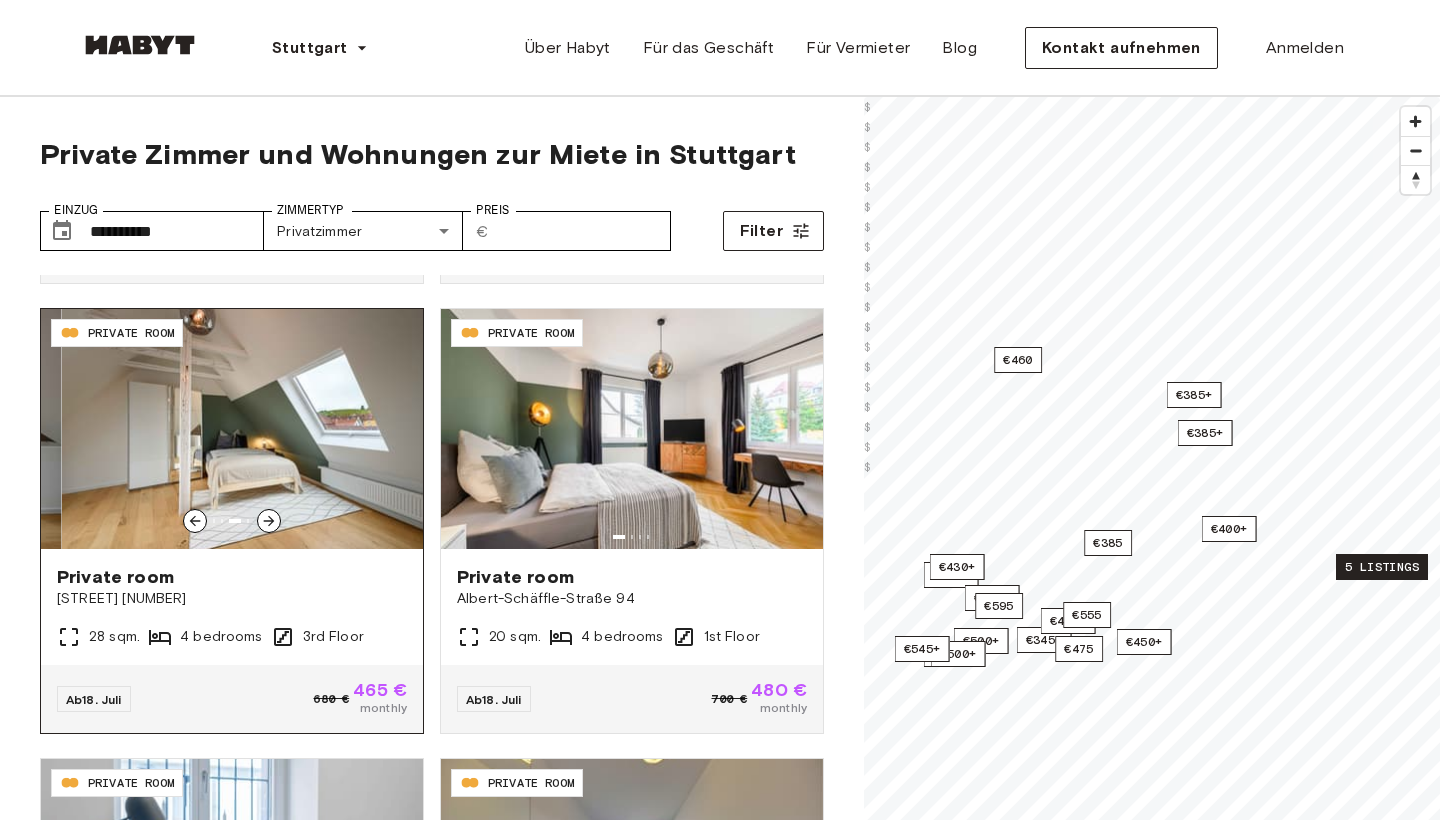 click 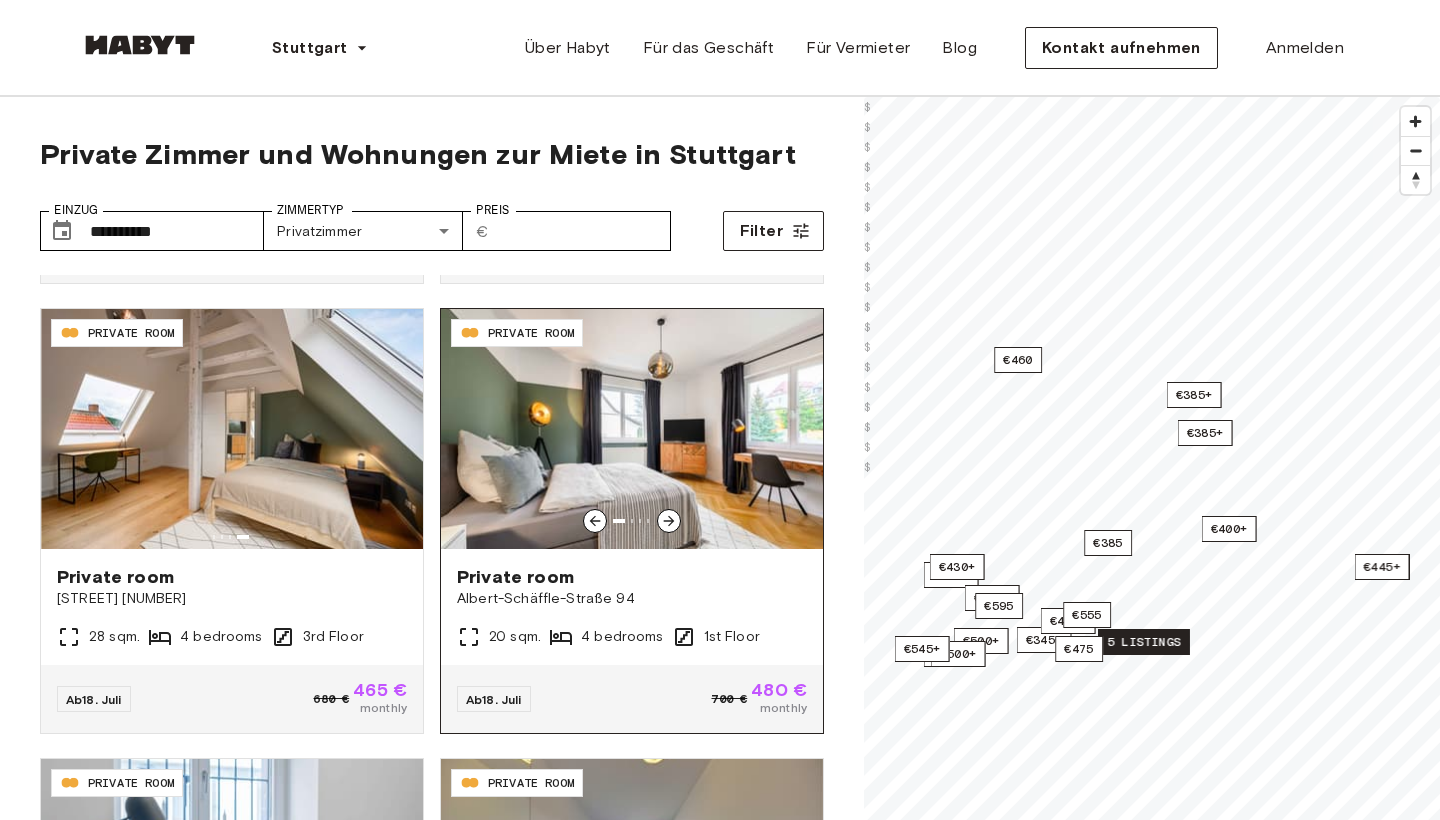 click 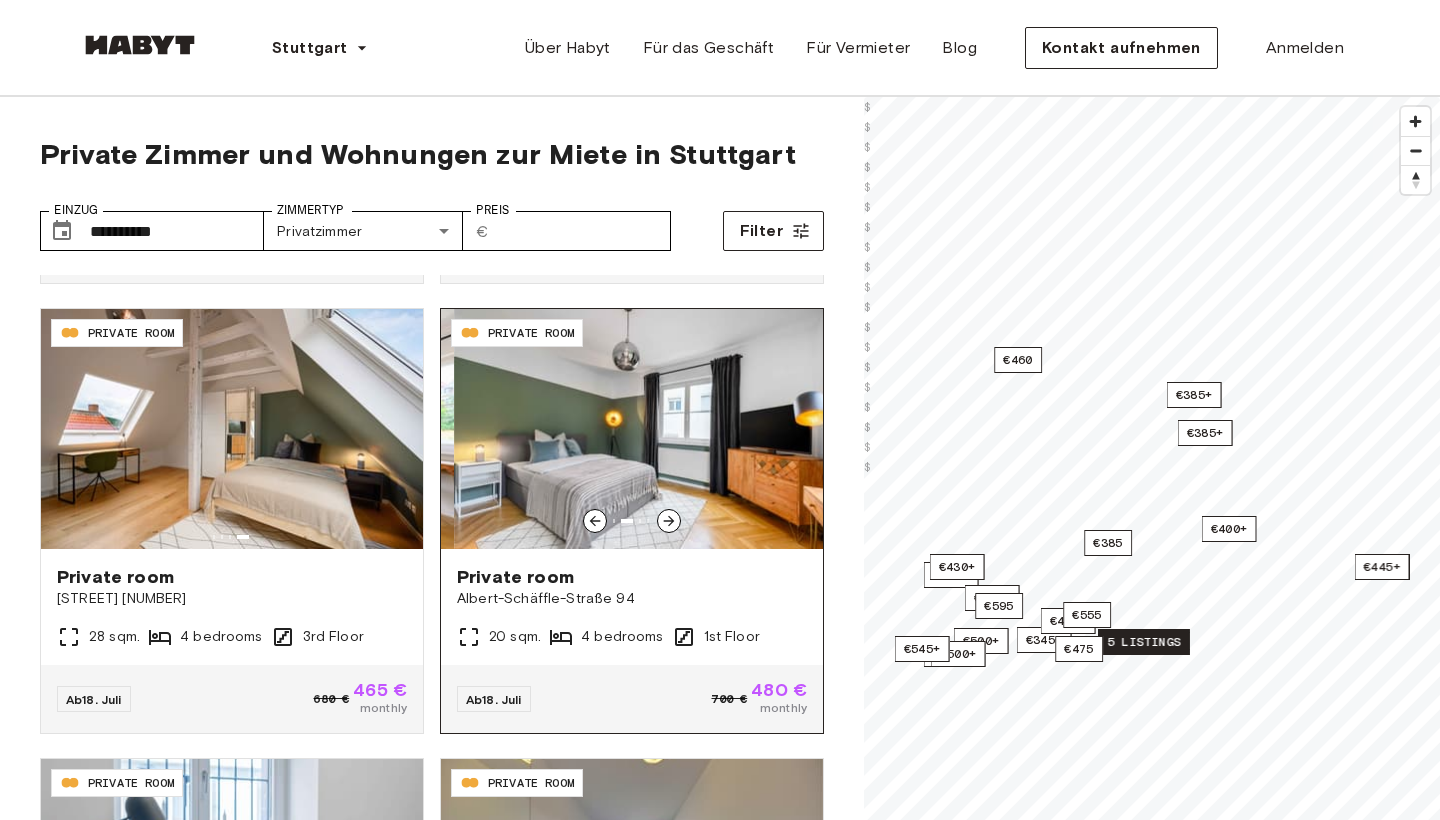 click 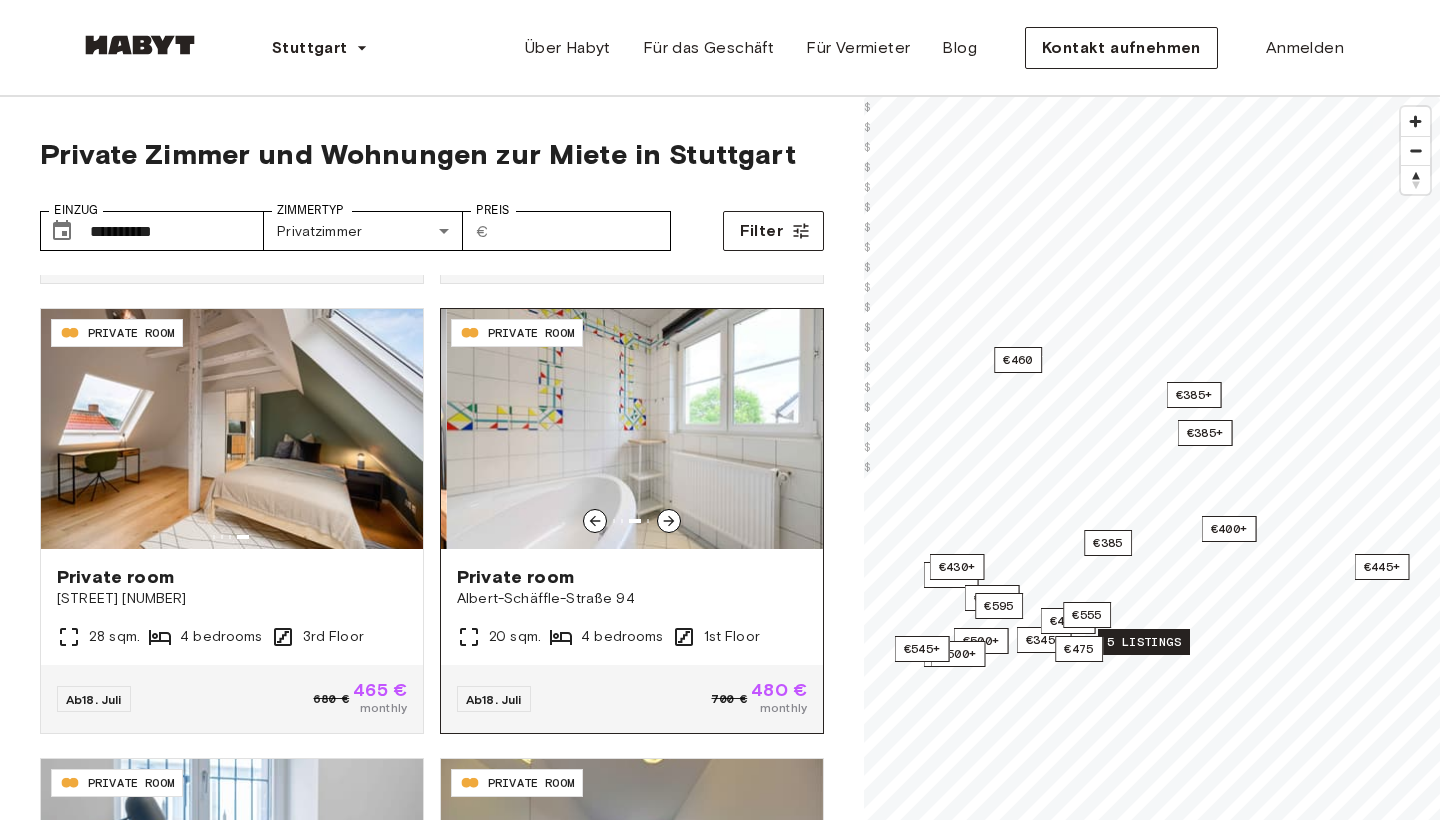 click 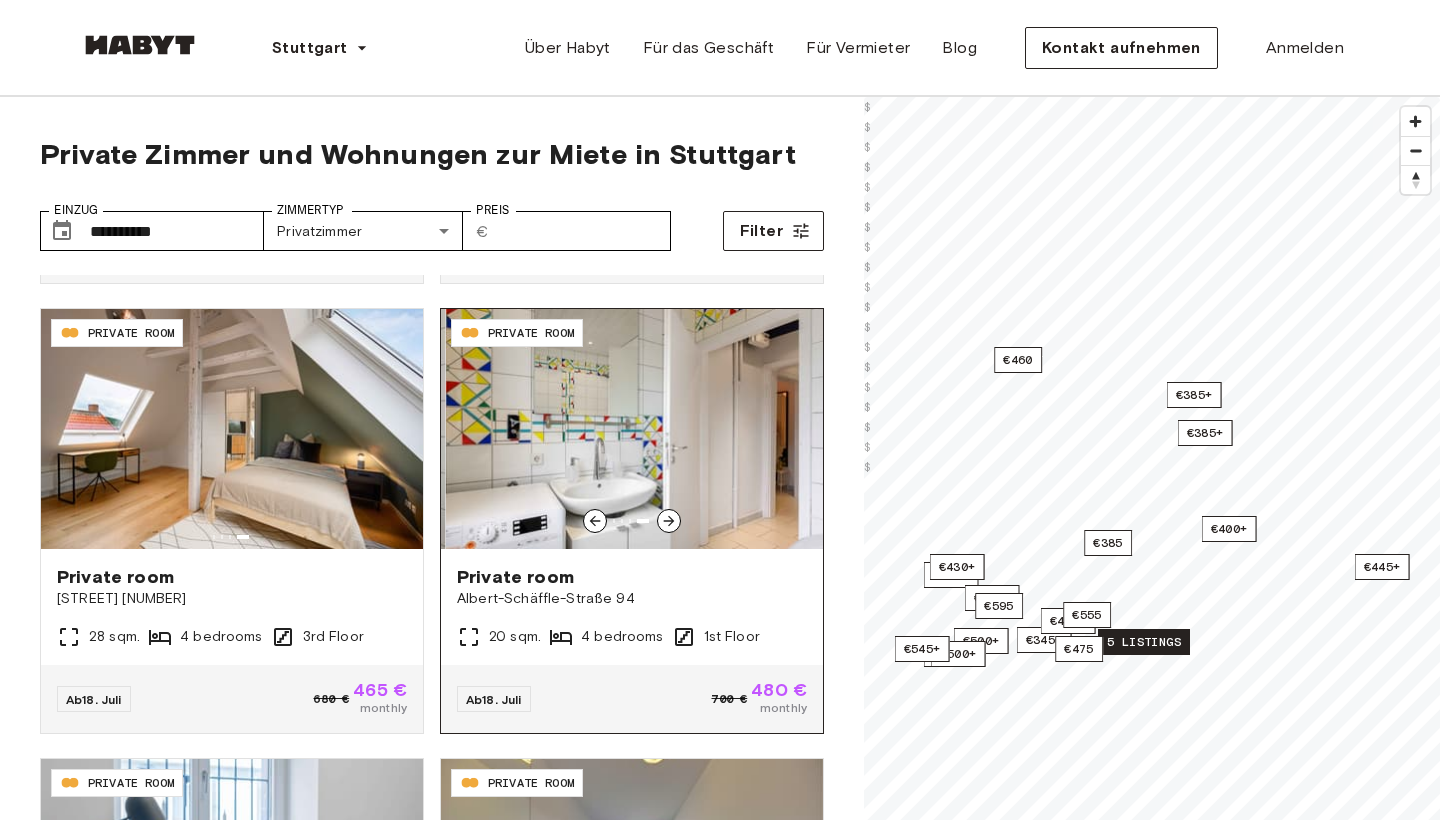 click 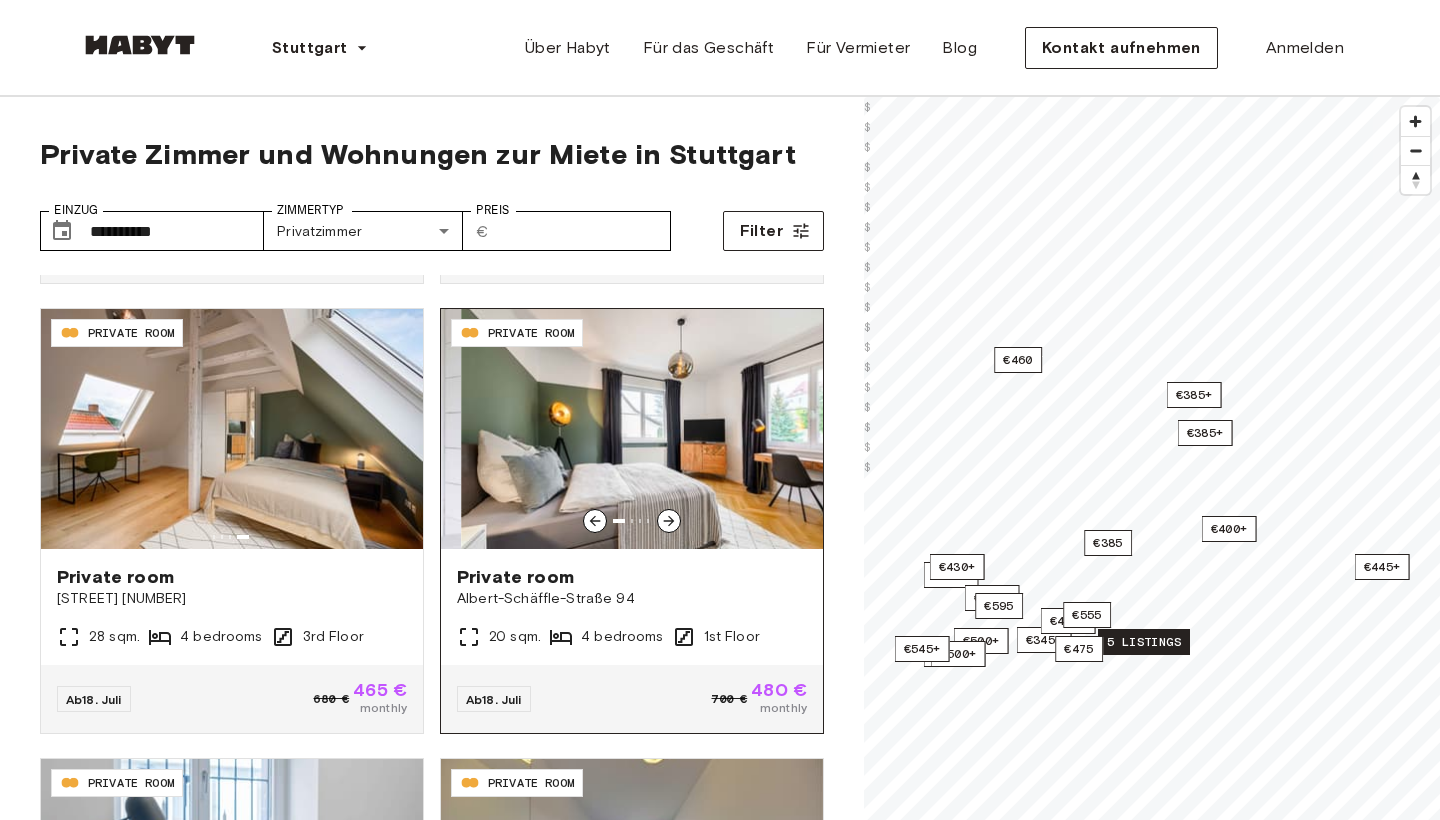 click 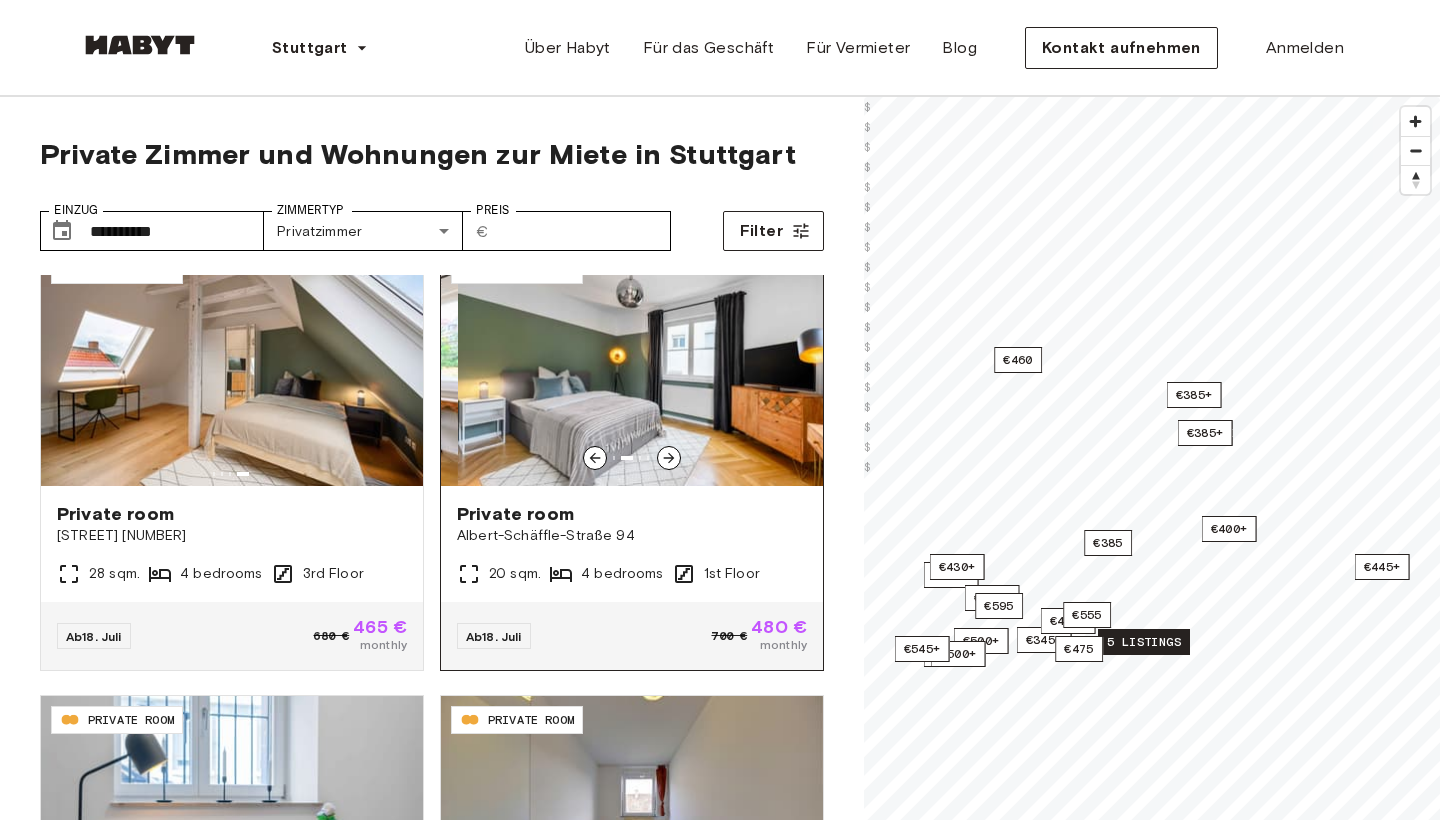scroll, scrollTop: 2147, scrollLeft: 0, axis: vertical 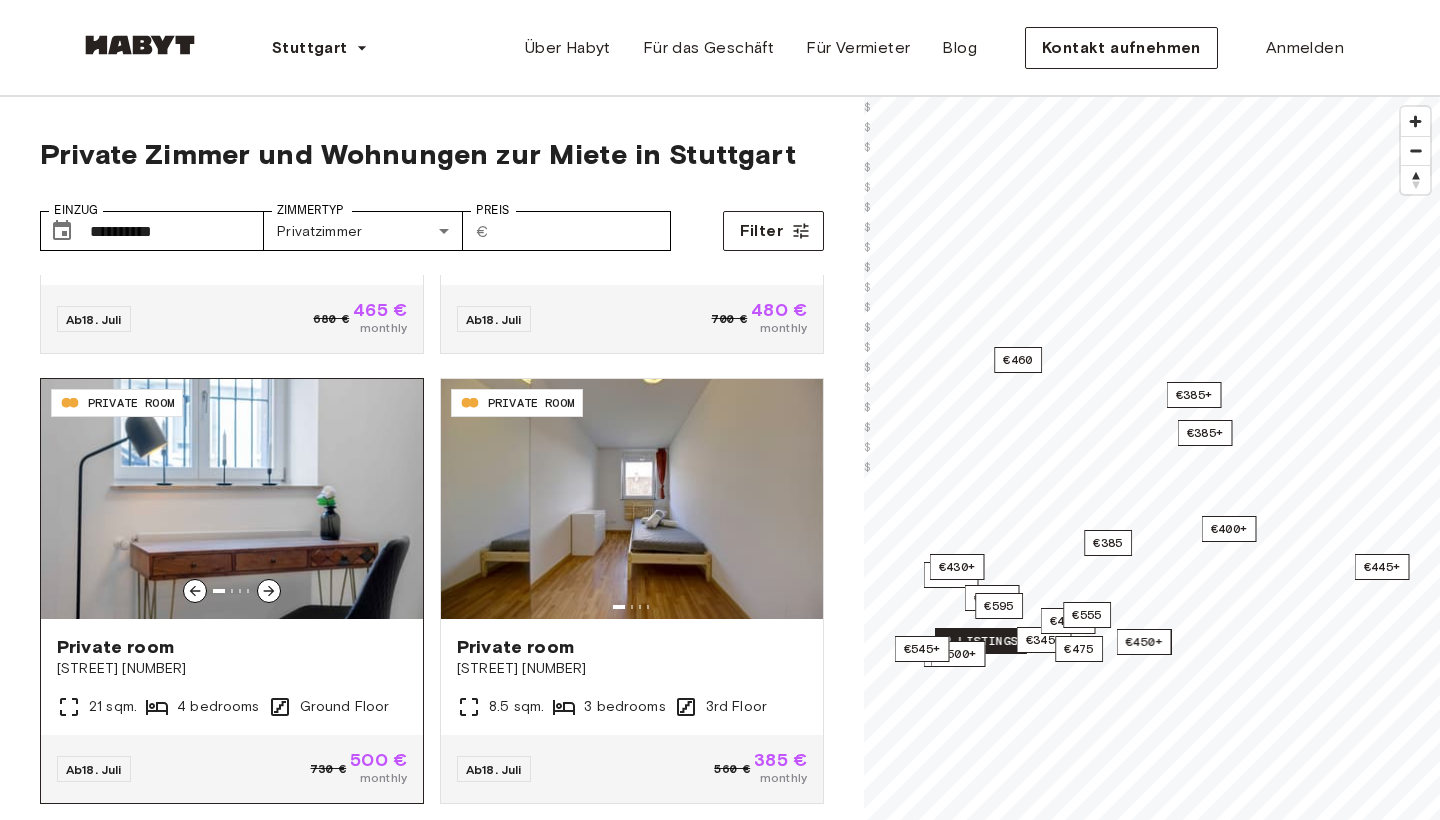 click 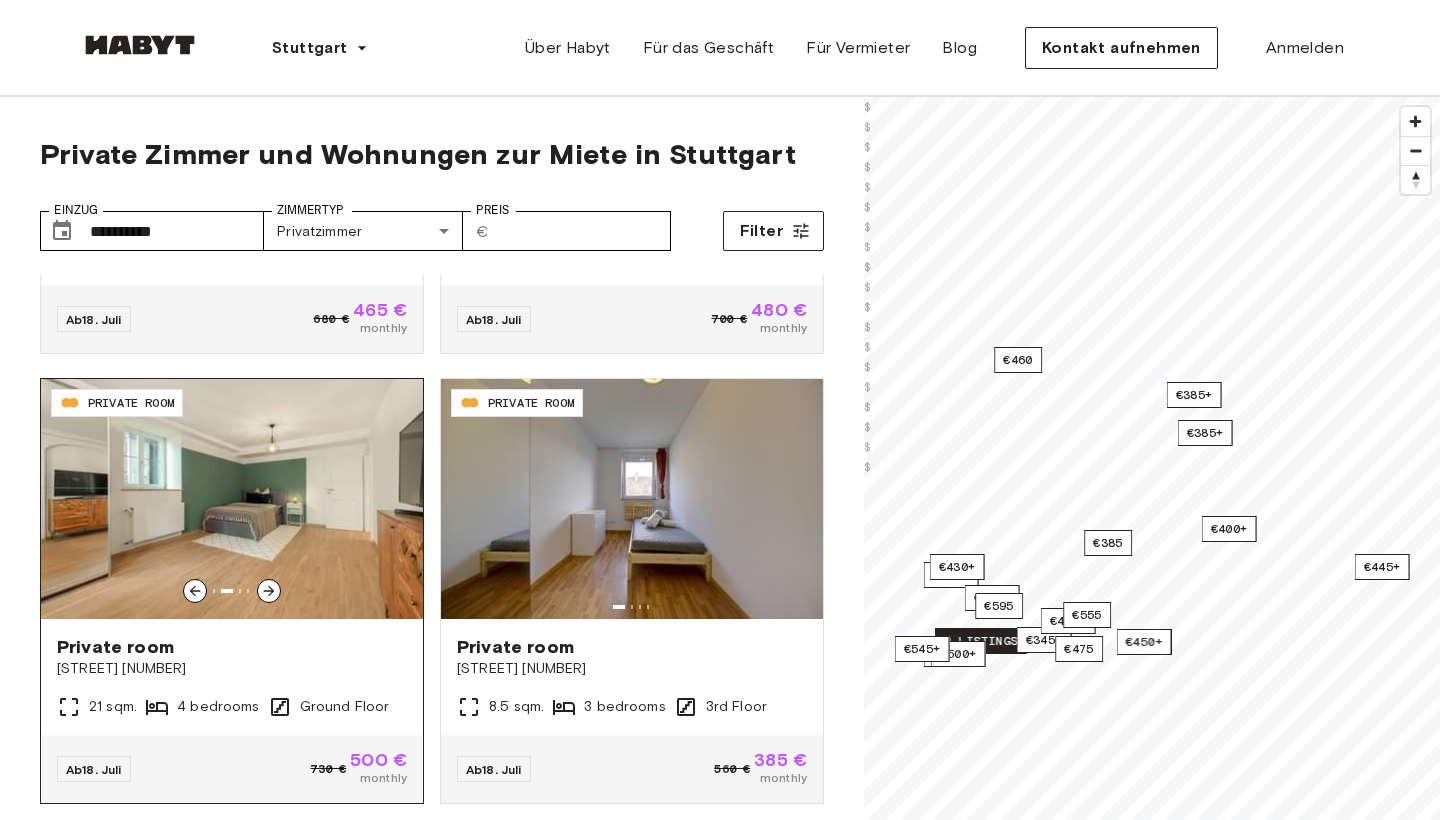 click 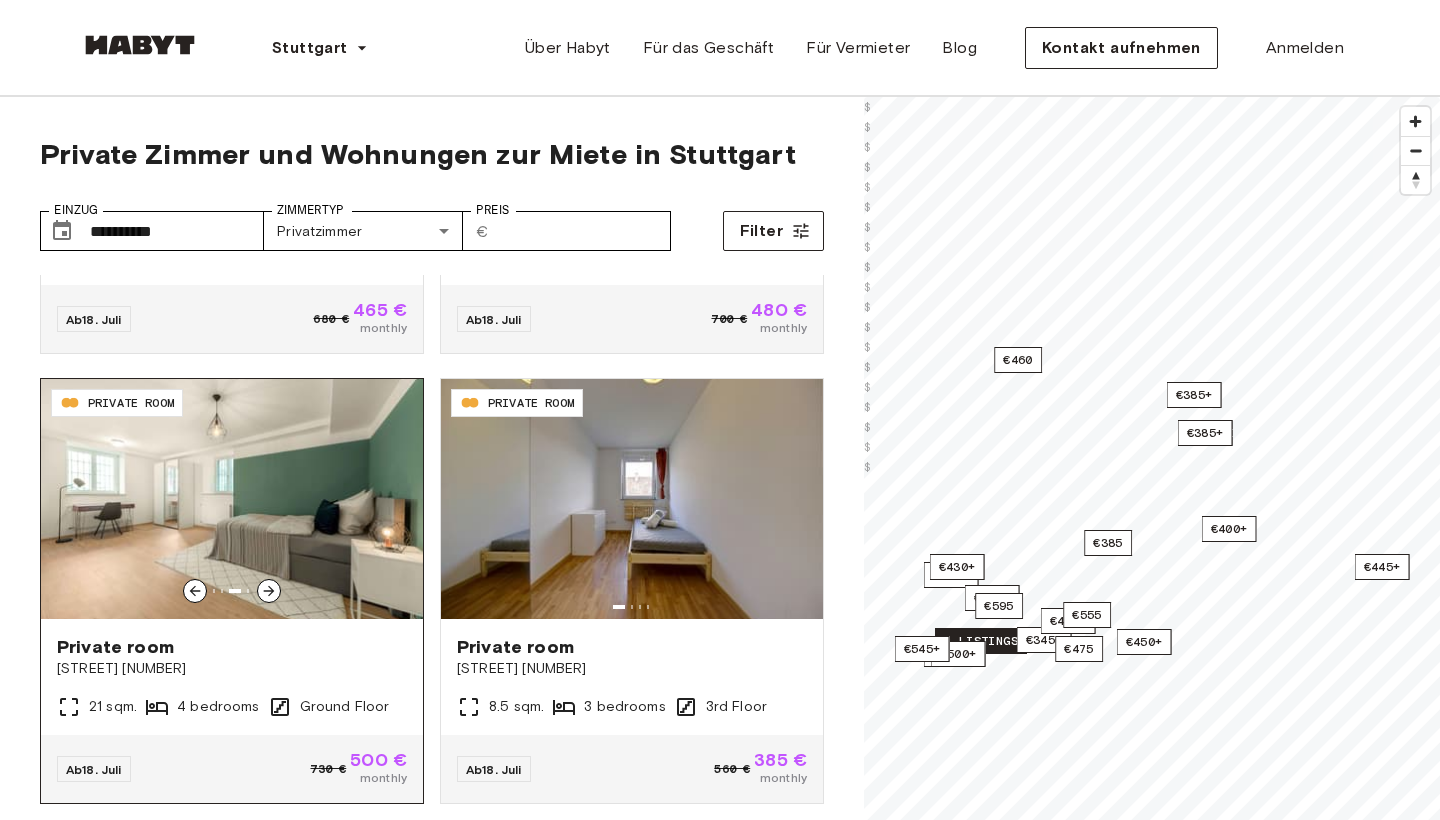 click 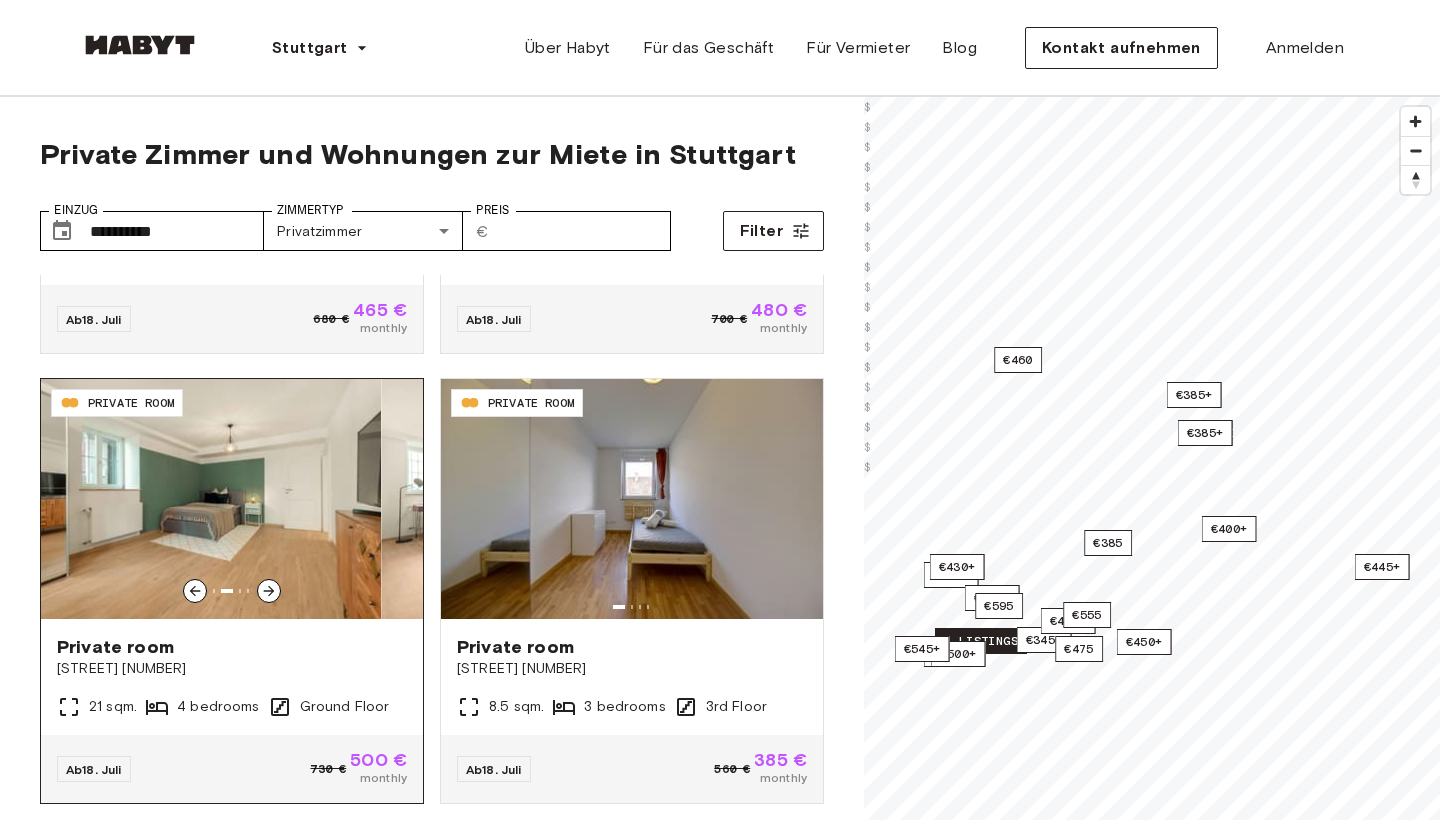 click 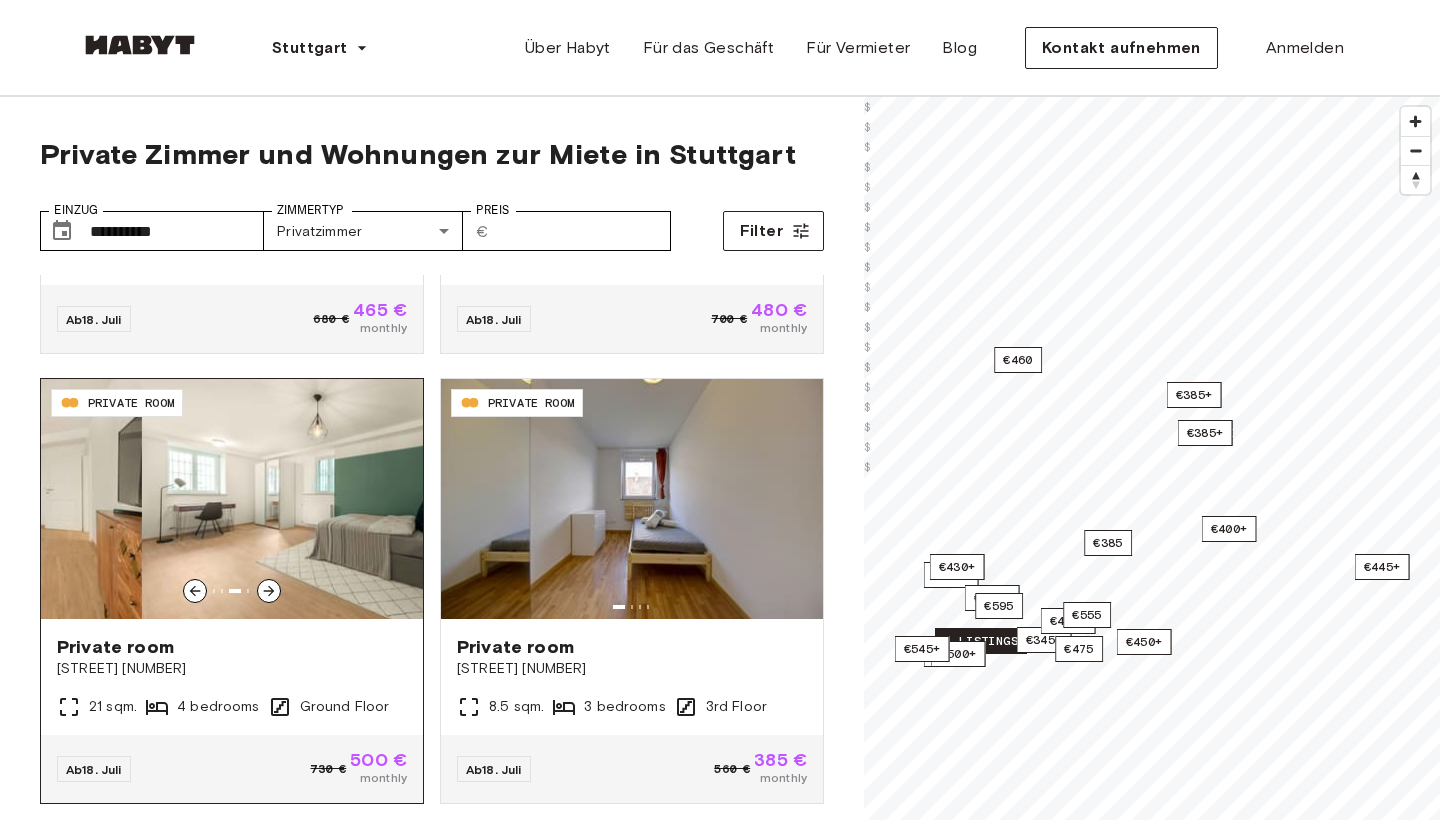 click 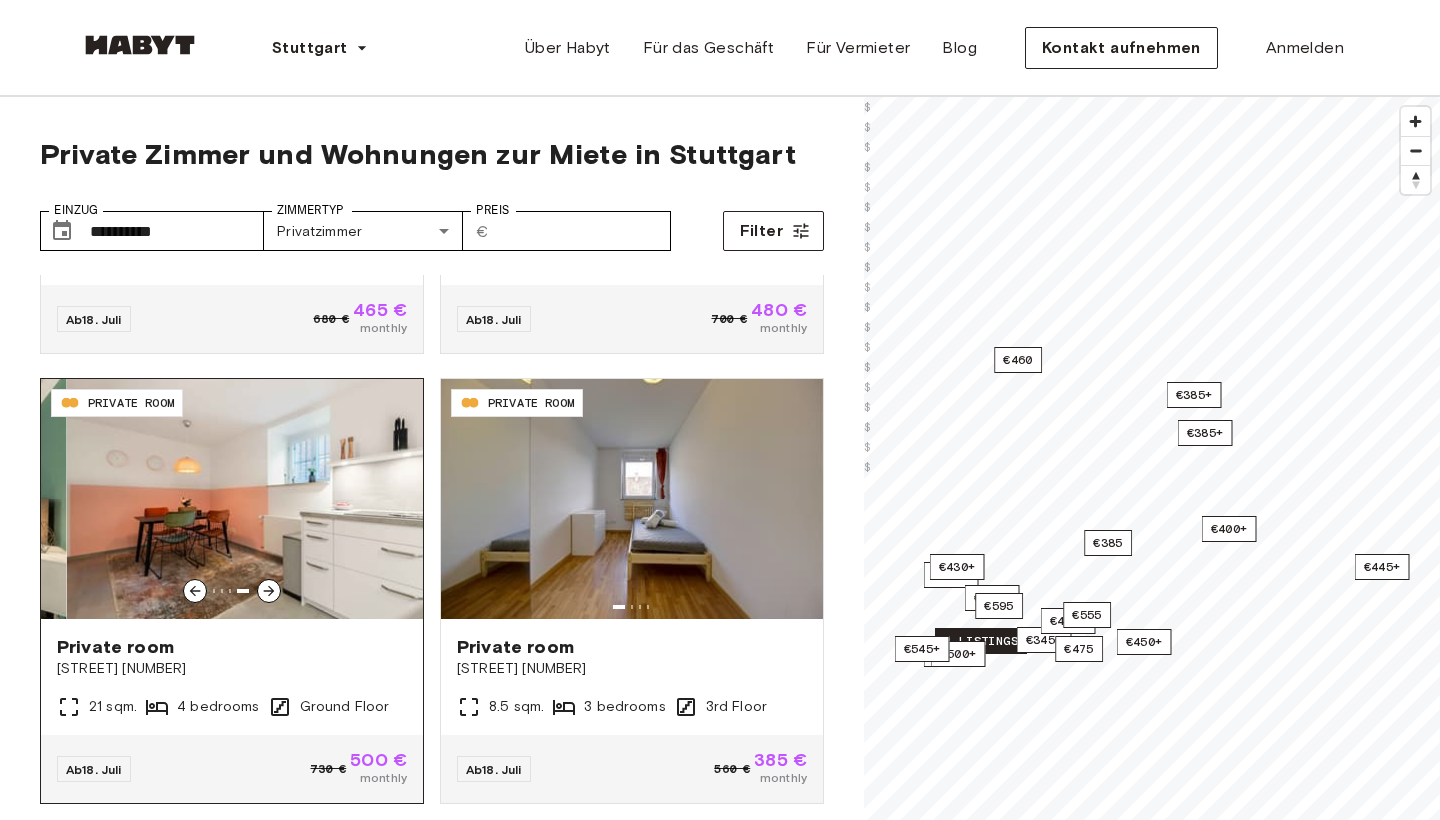 click 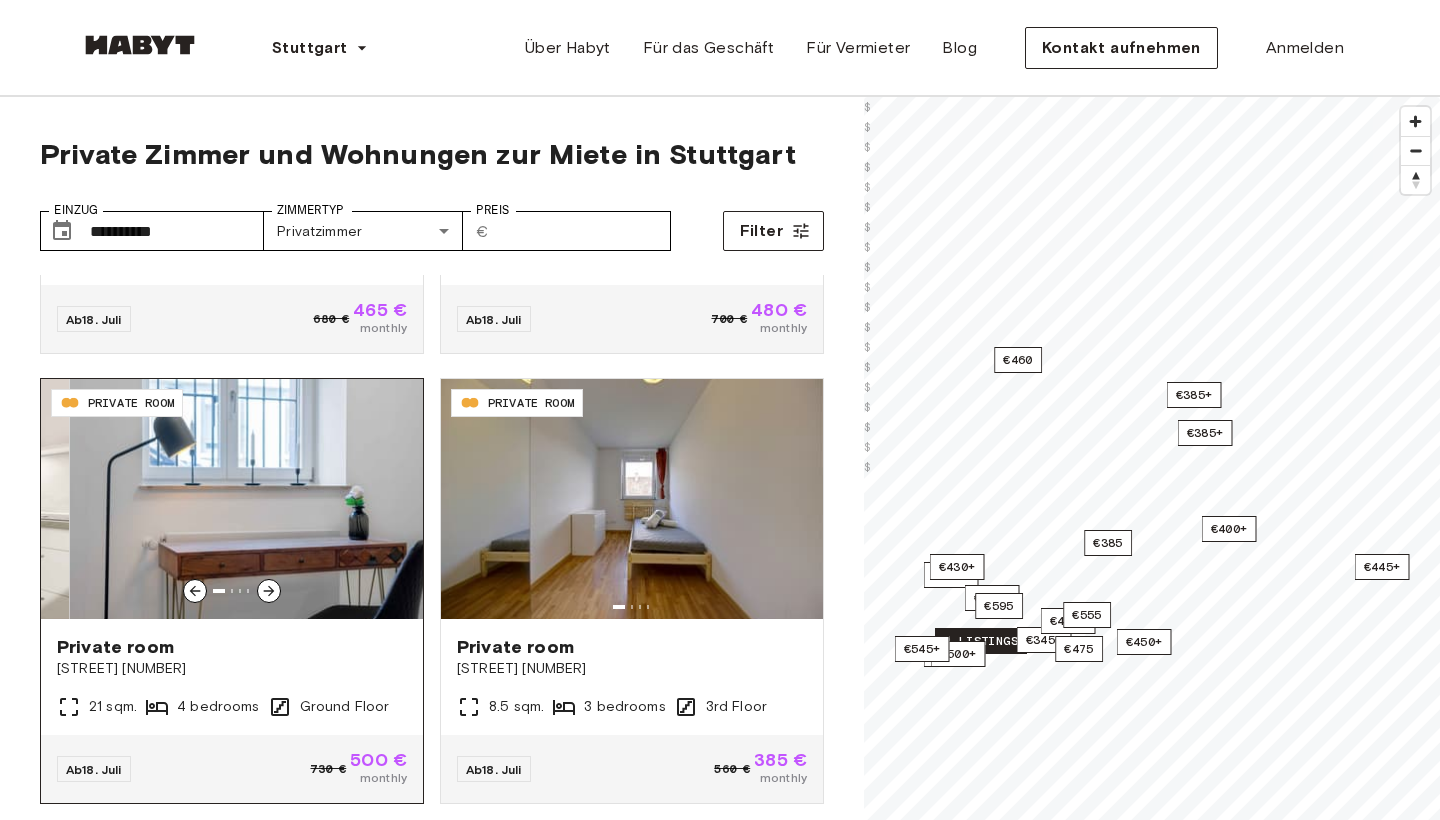 click 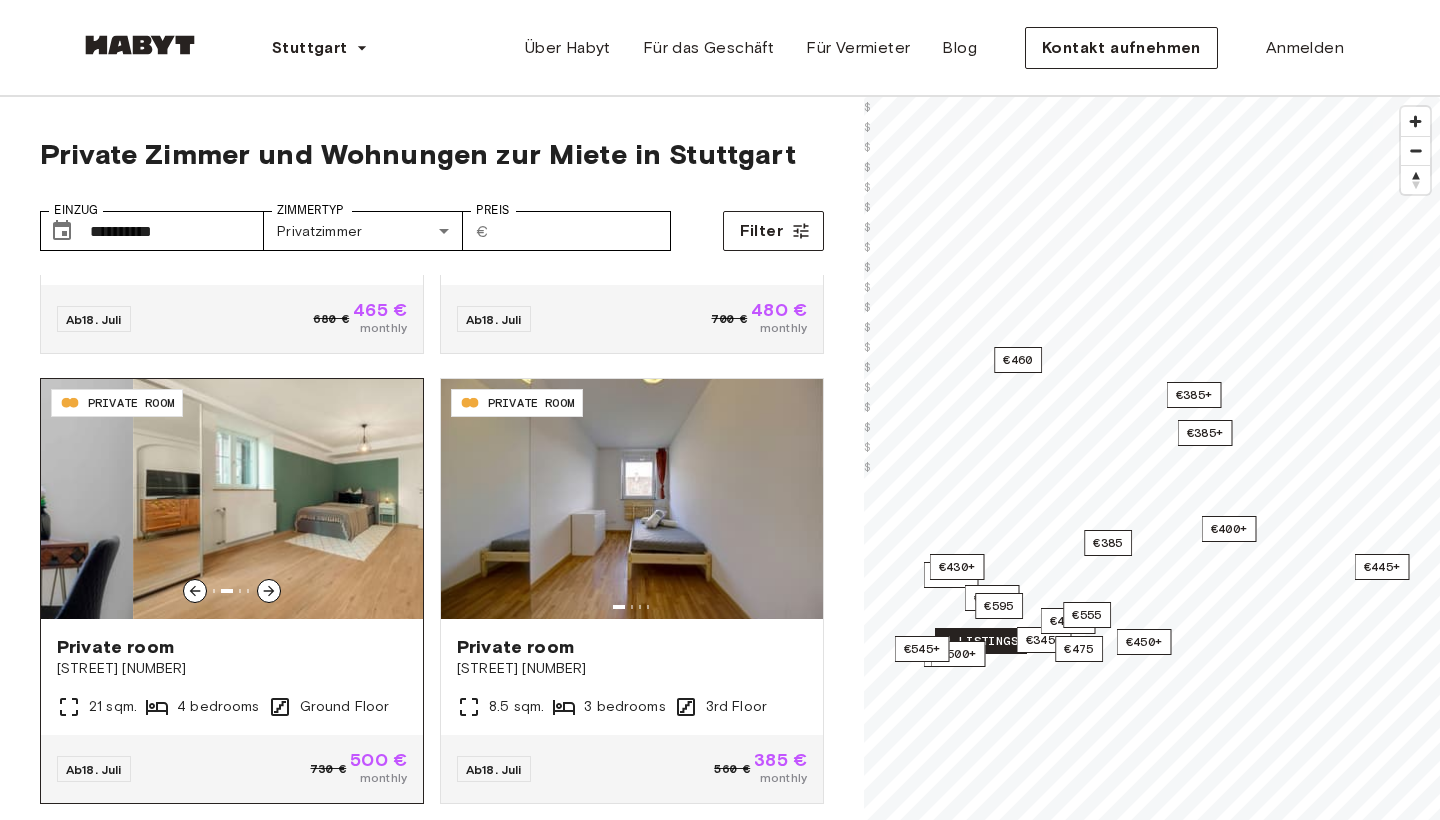 click 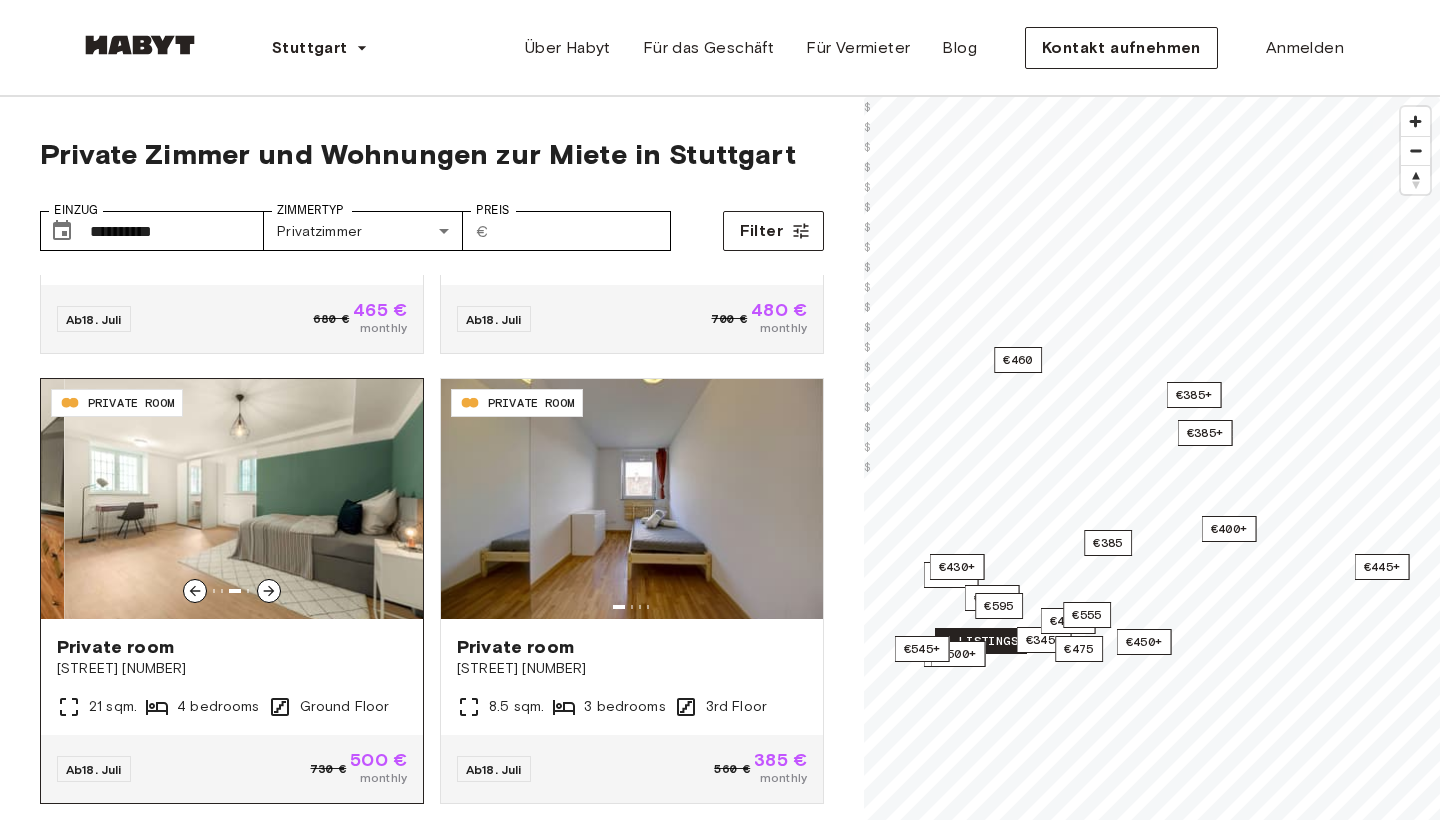 scroll, scrollTop: 2190, scrollLeft: 0, axis: vertical 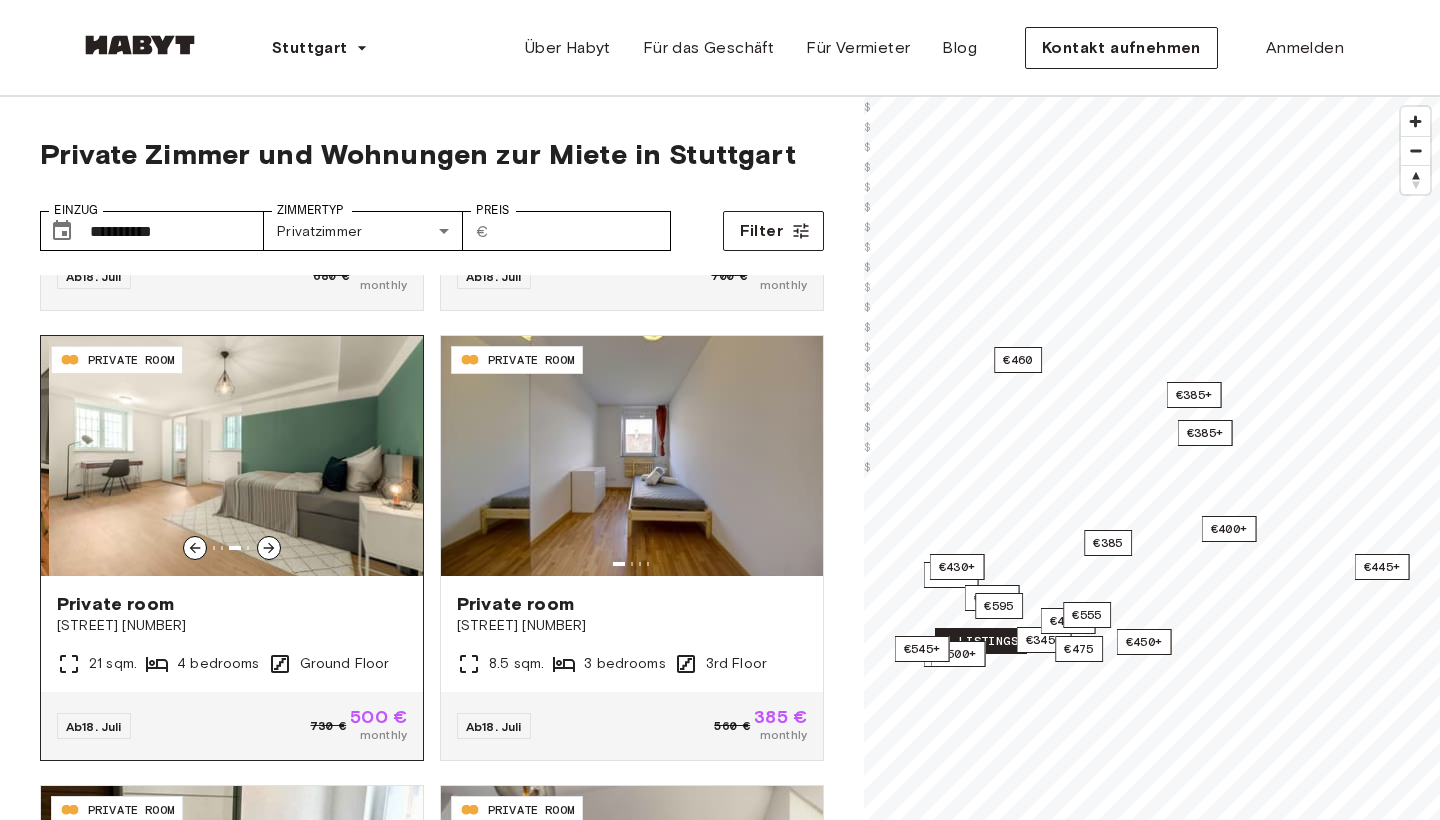 click at bounding box center (240, 456) 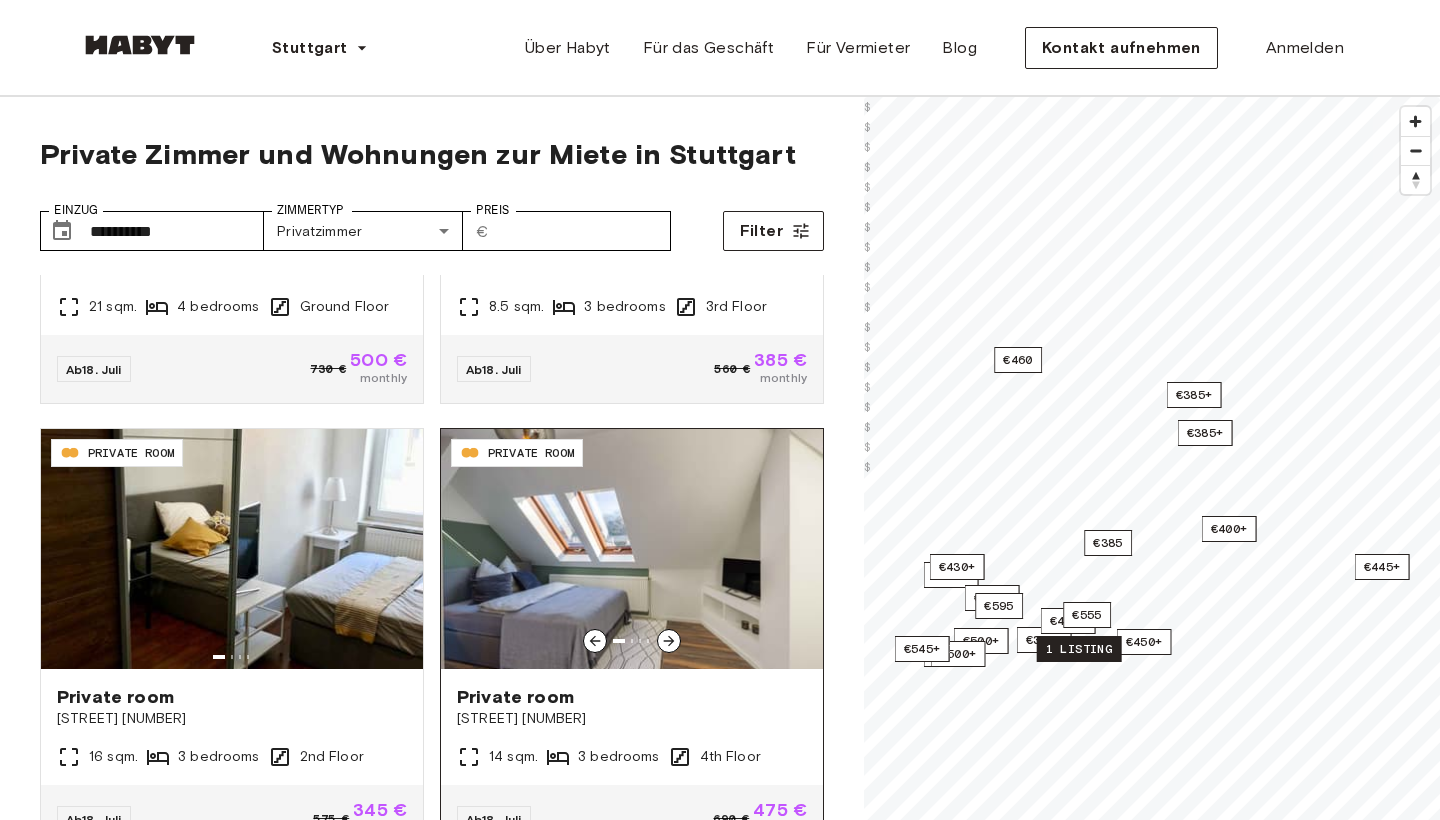 scroll, scrollTop: 2613, scrollLeft: 0, axis: vertical 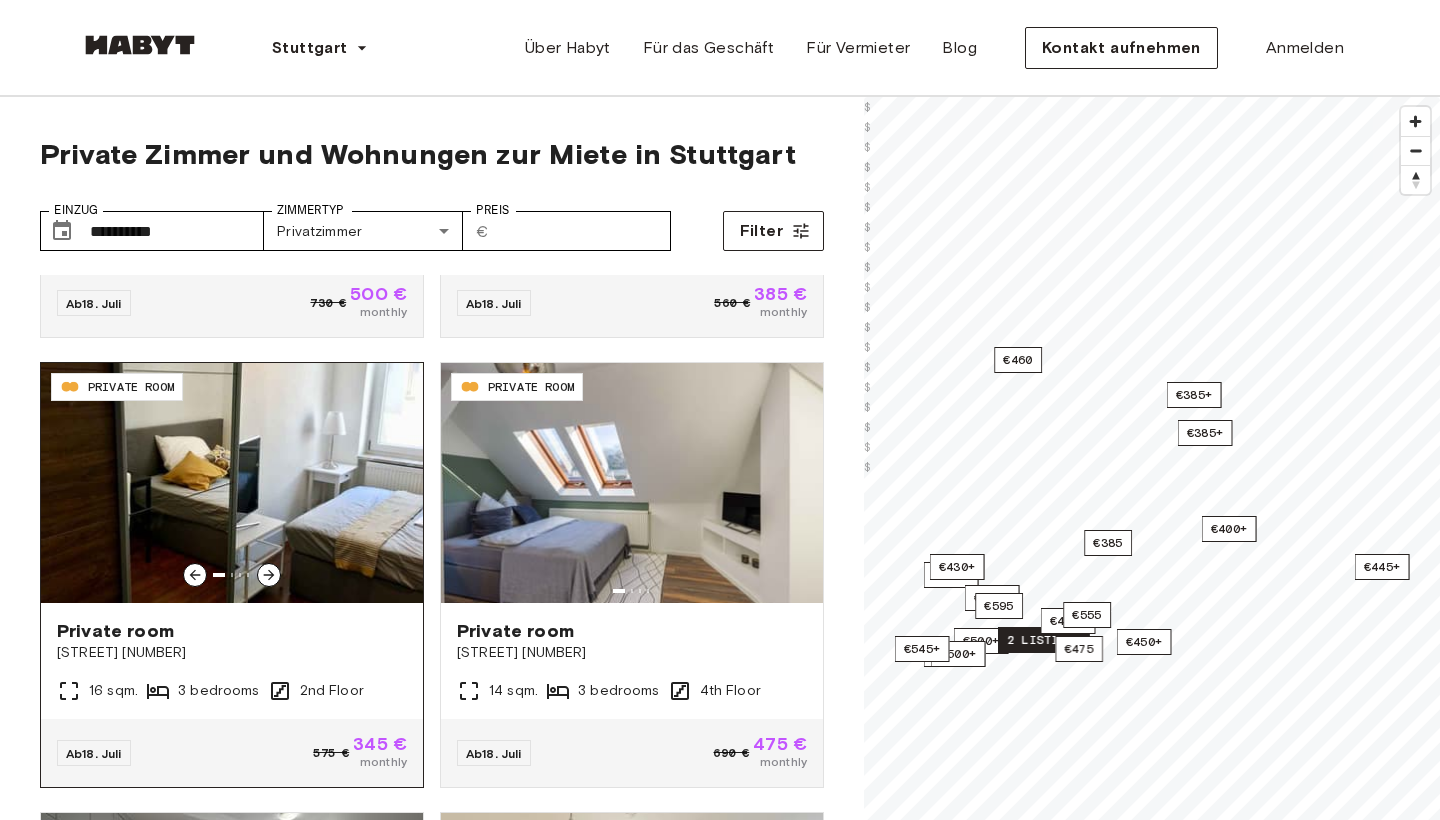 click 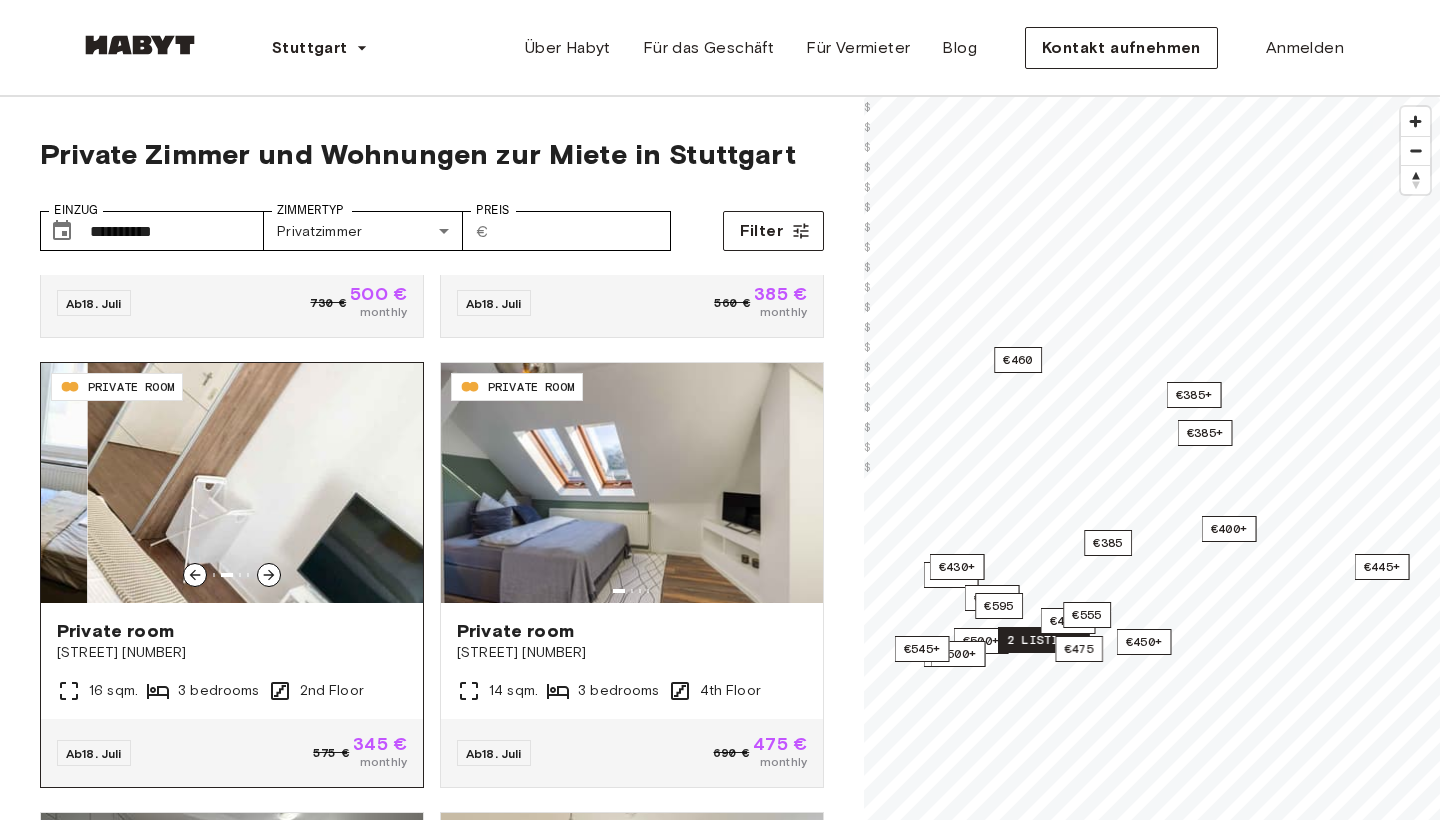 click 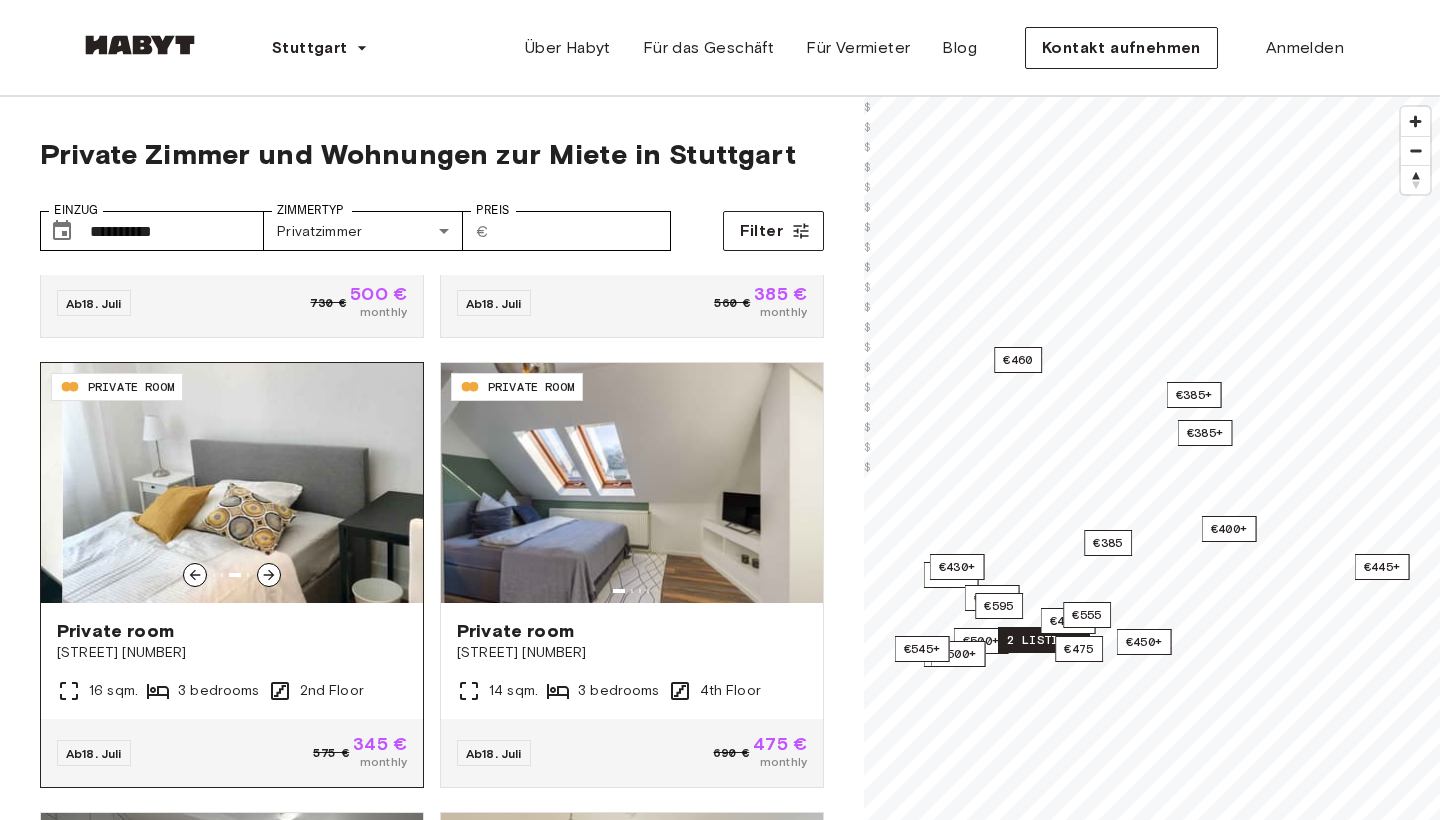 click 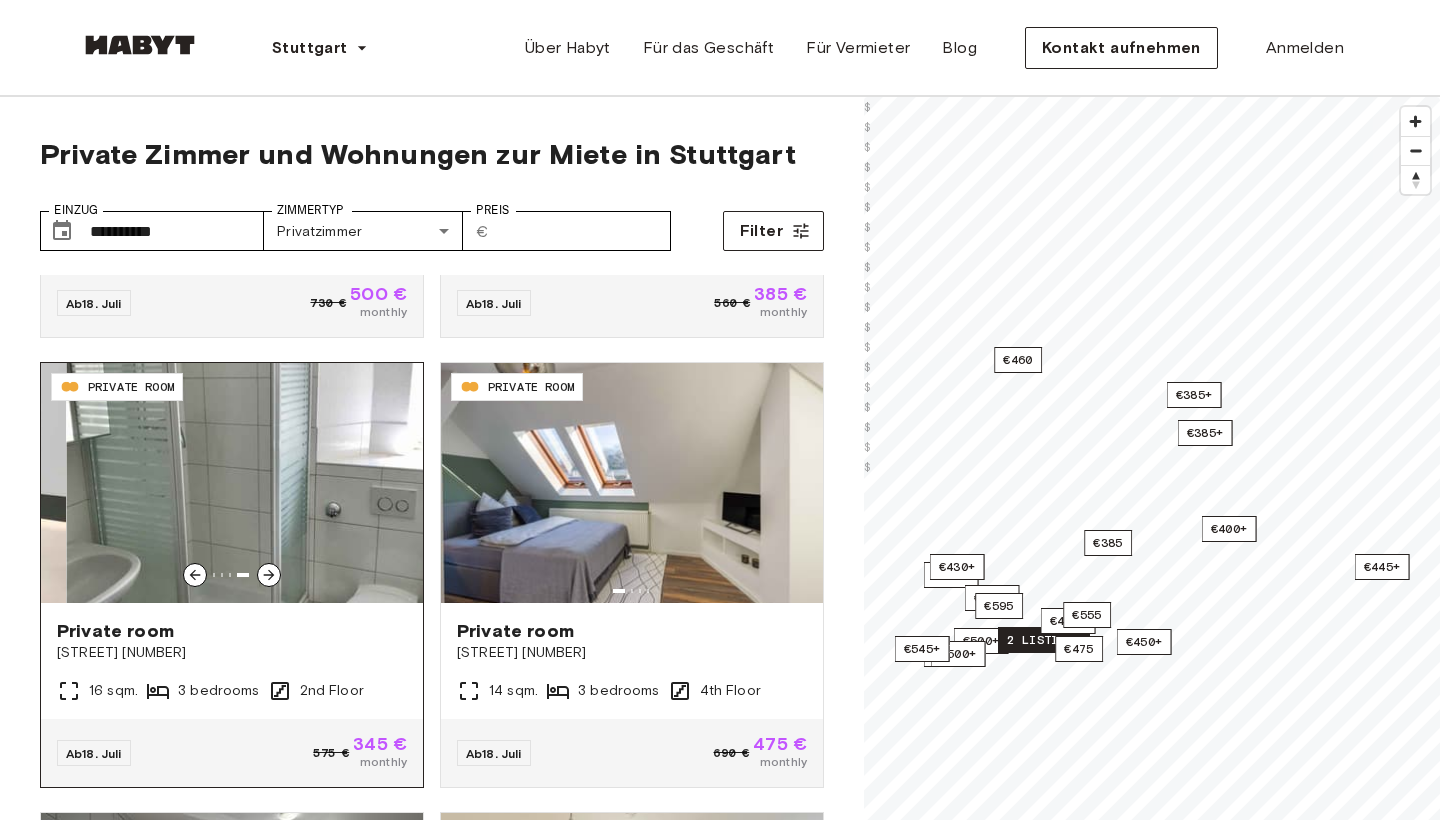 click 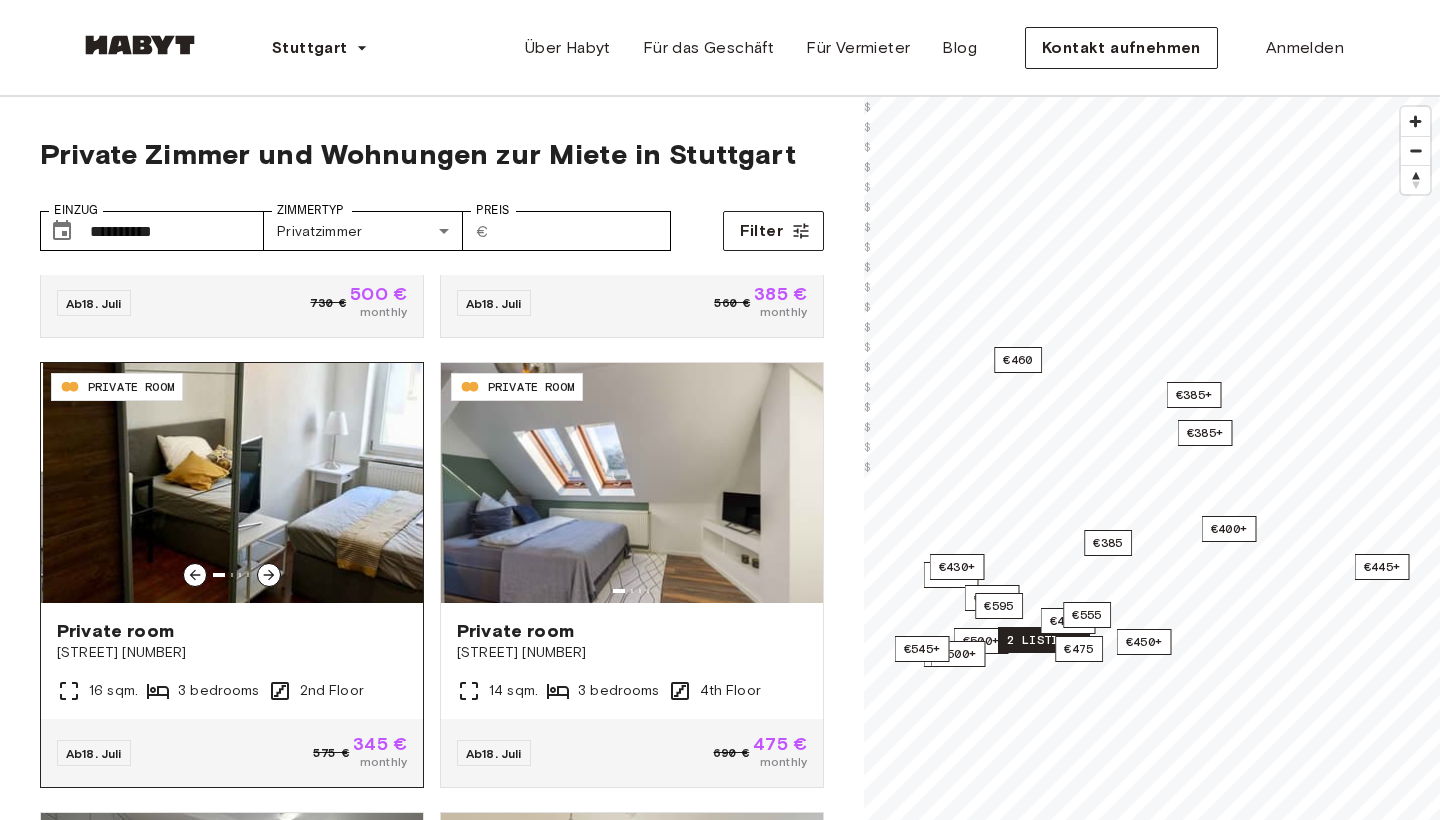 click 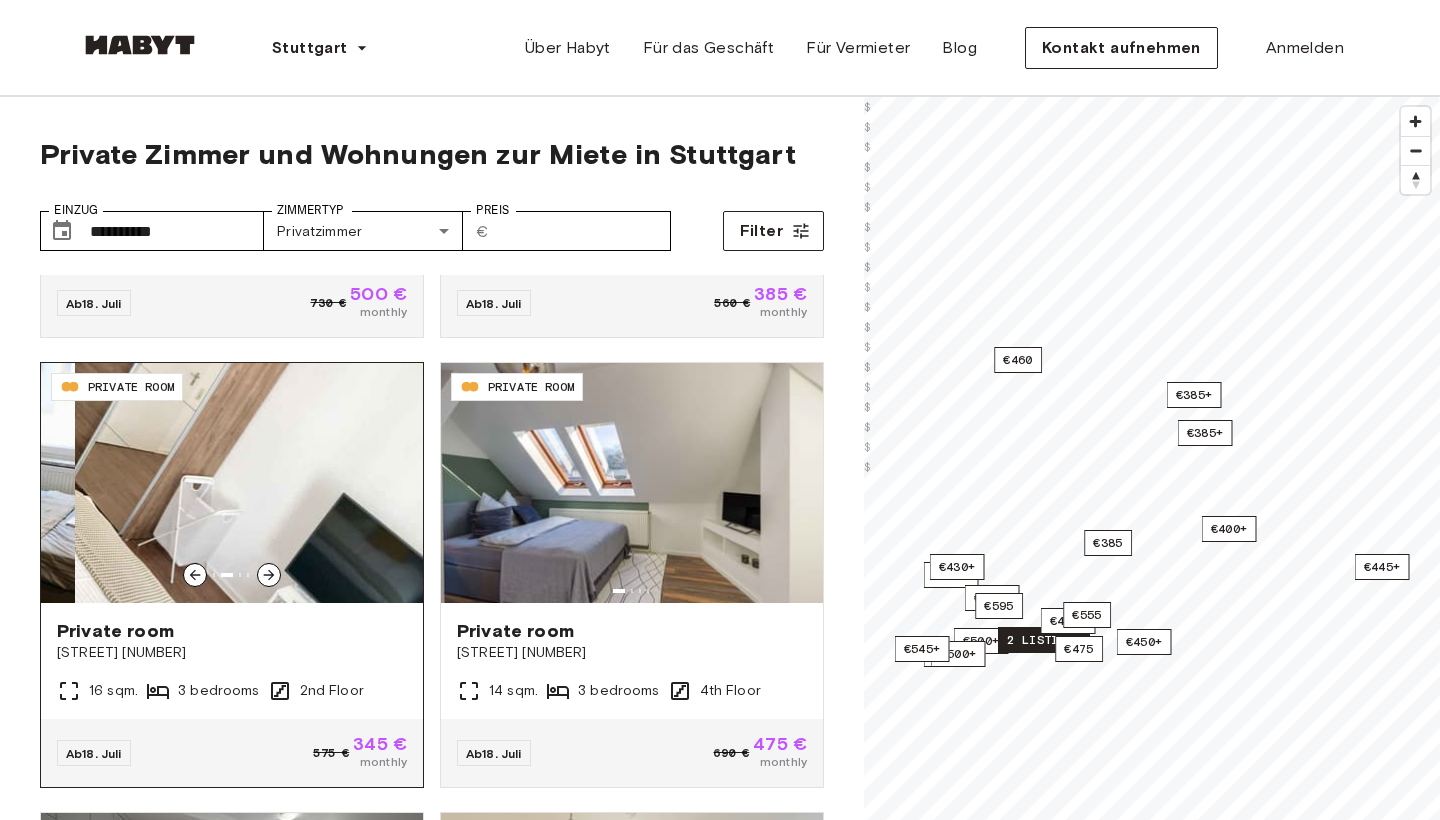 click 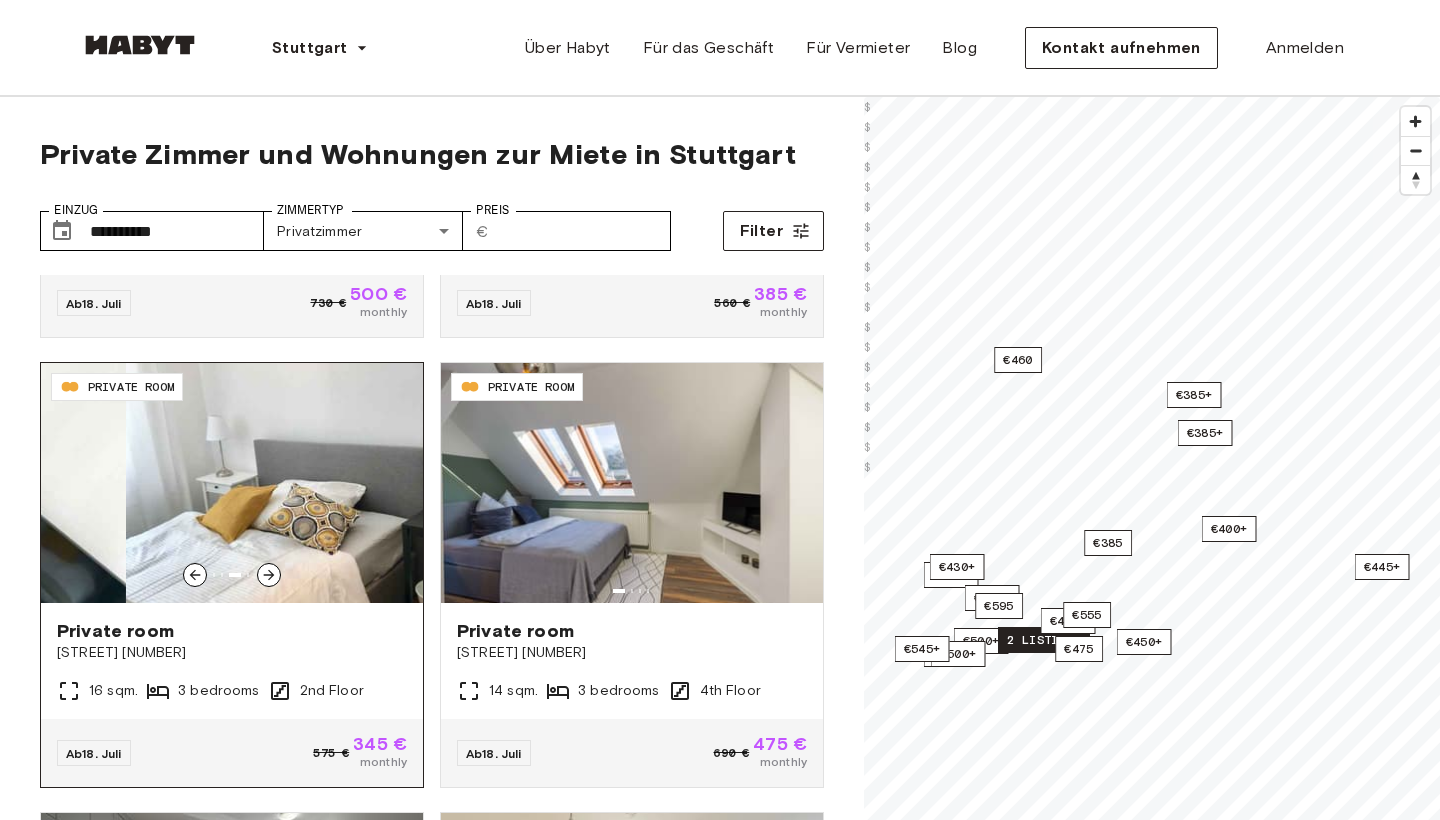 click 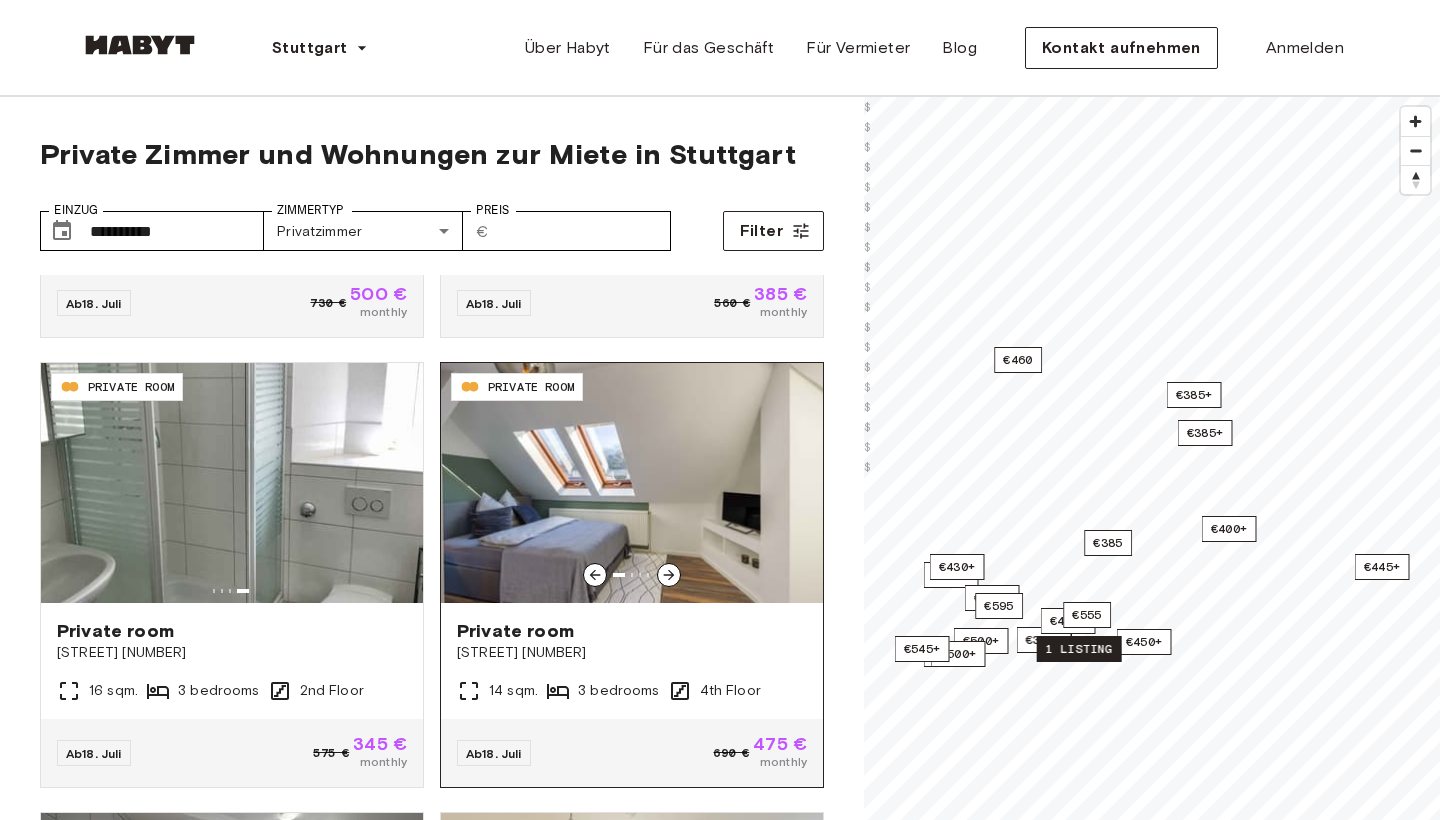 click 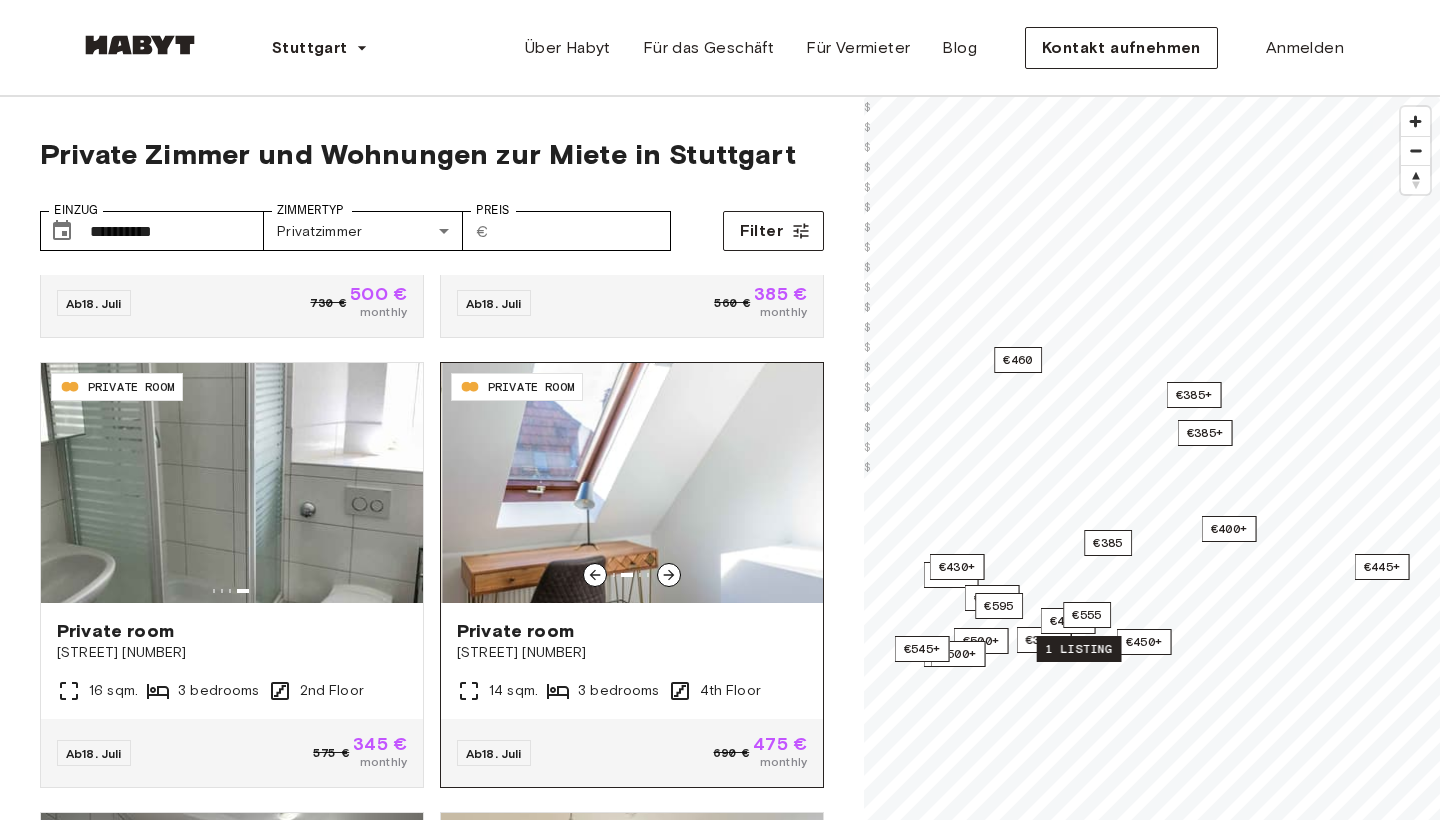 click 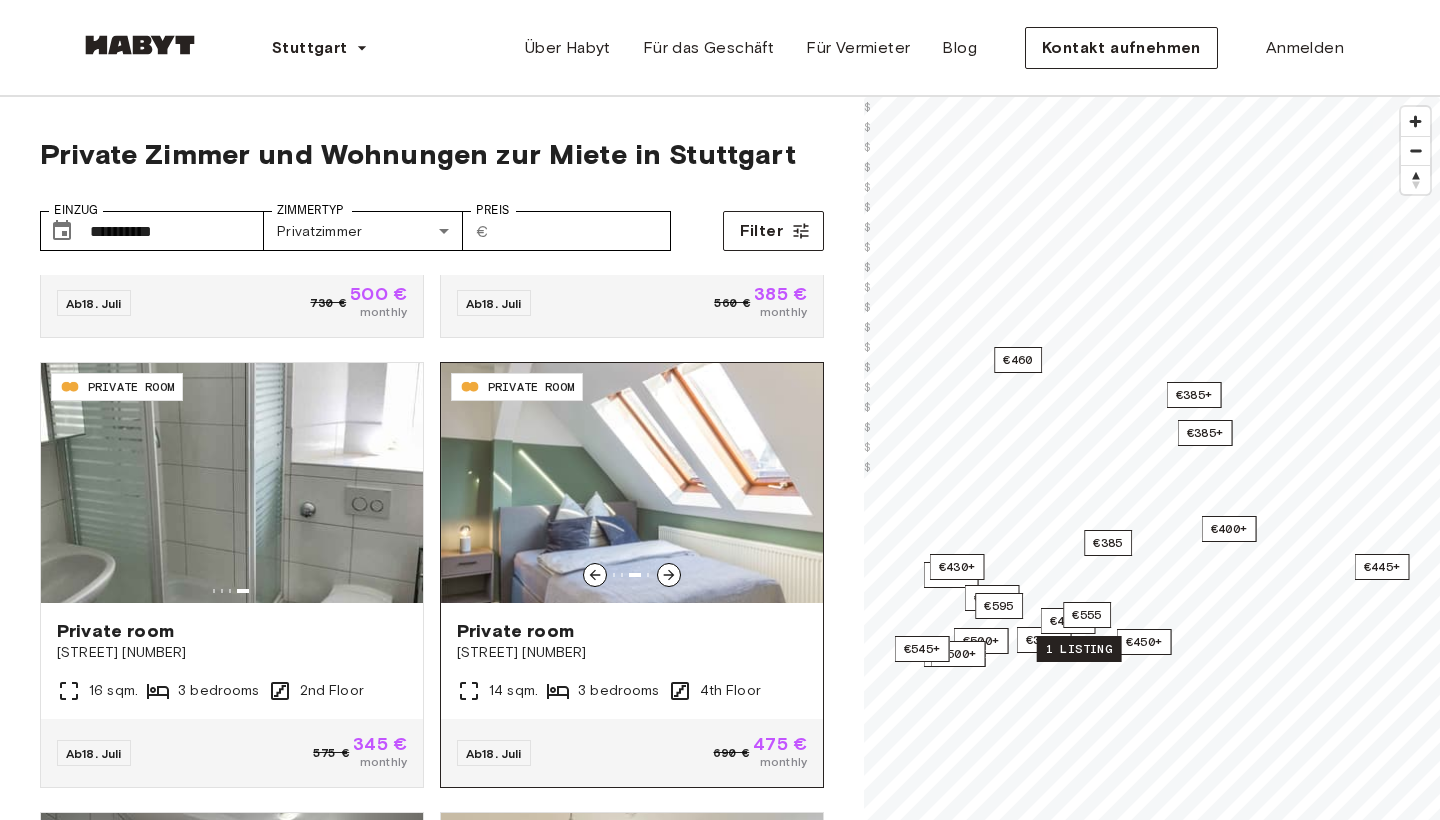 click 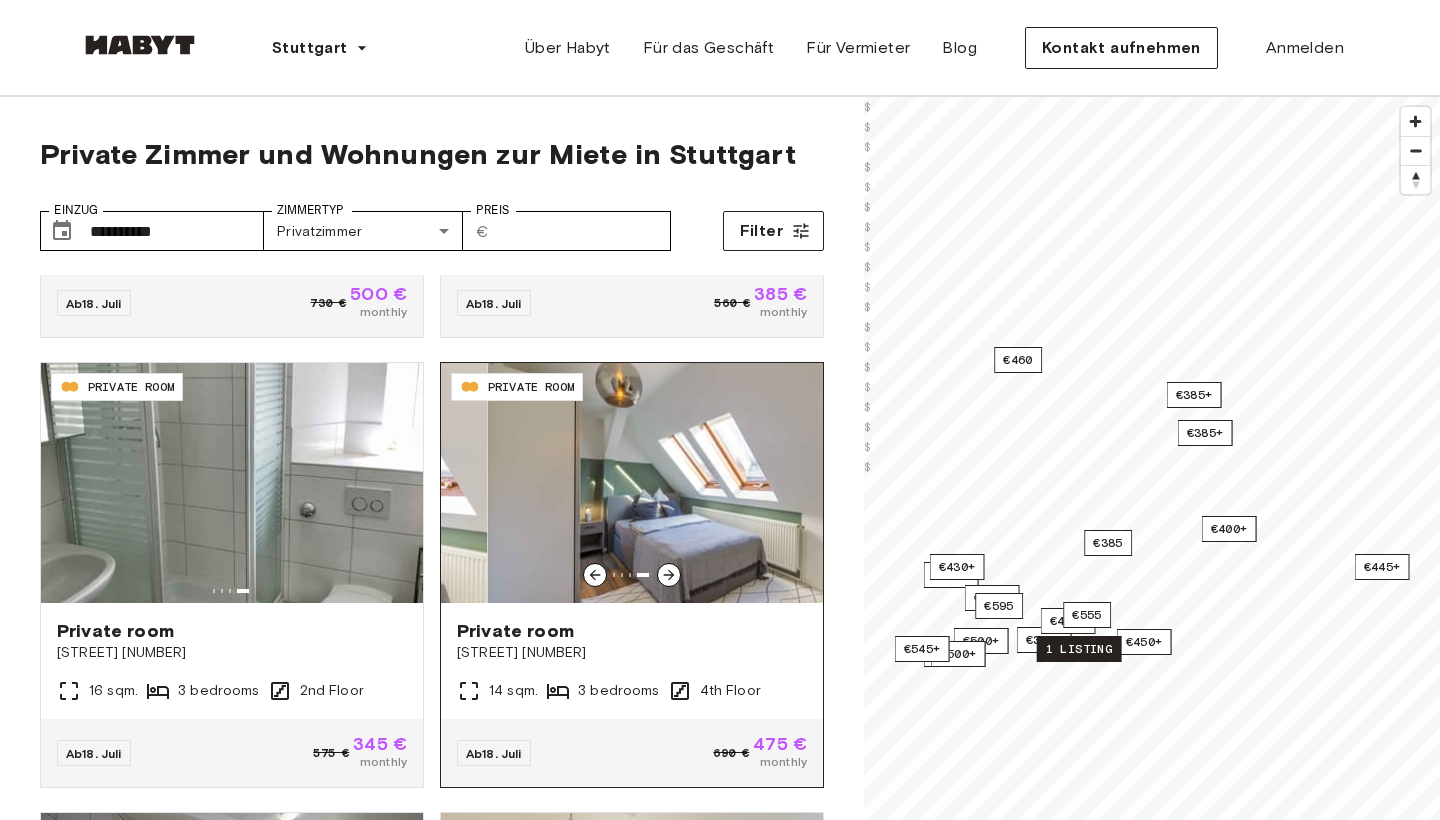 click 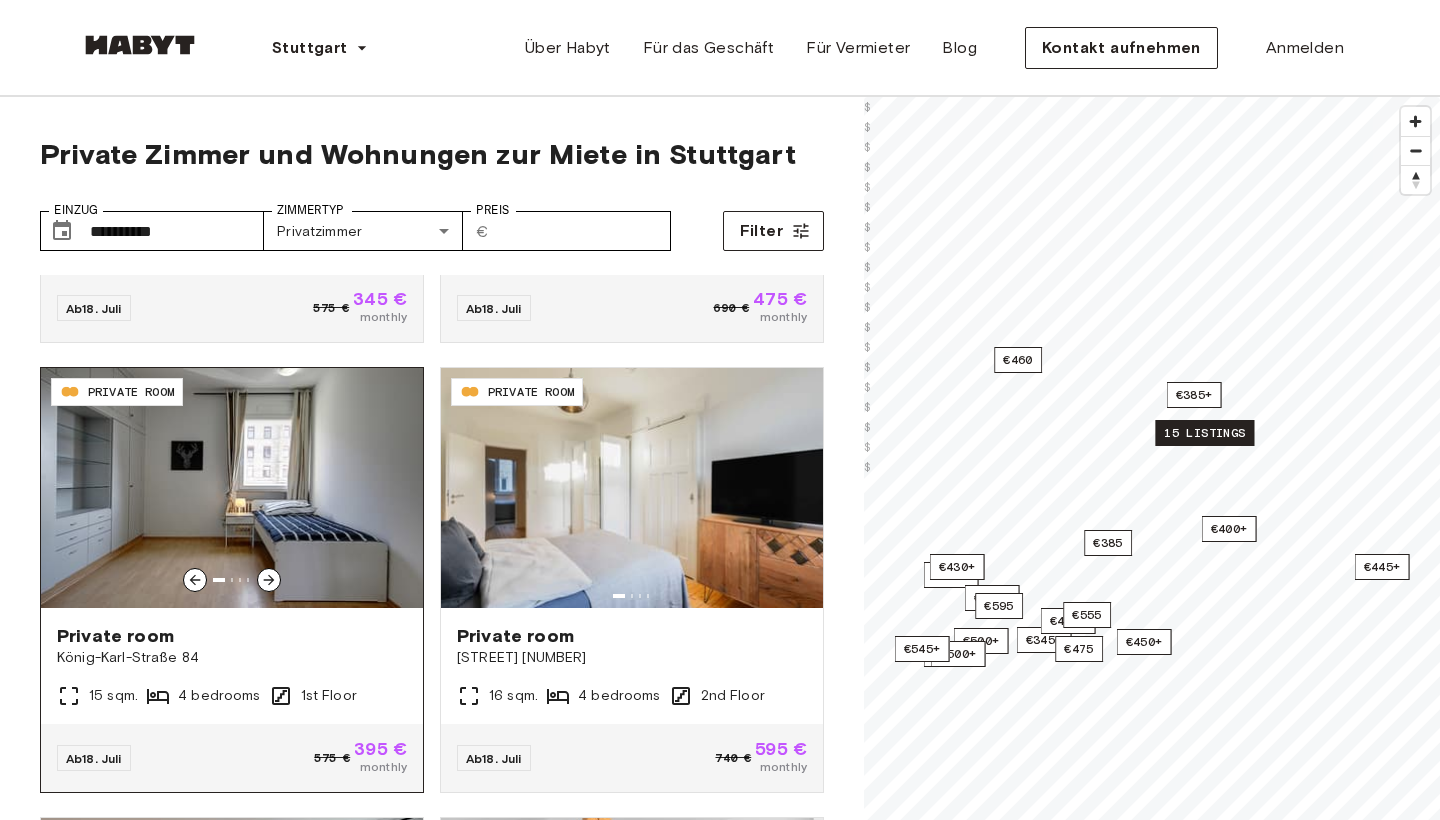 scroll, scrollTop: 3059, scrollLeft: 0, axis: vertical 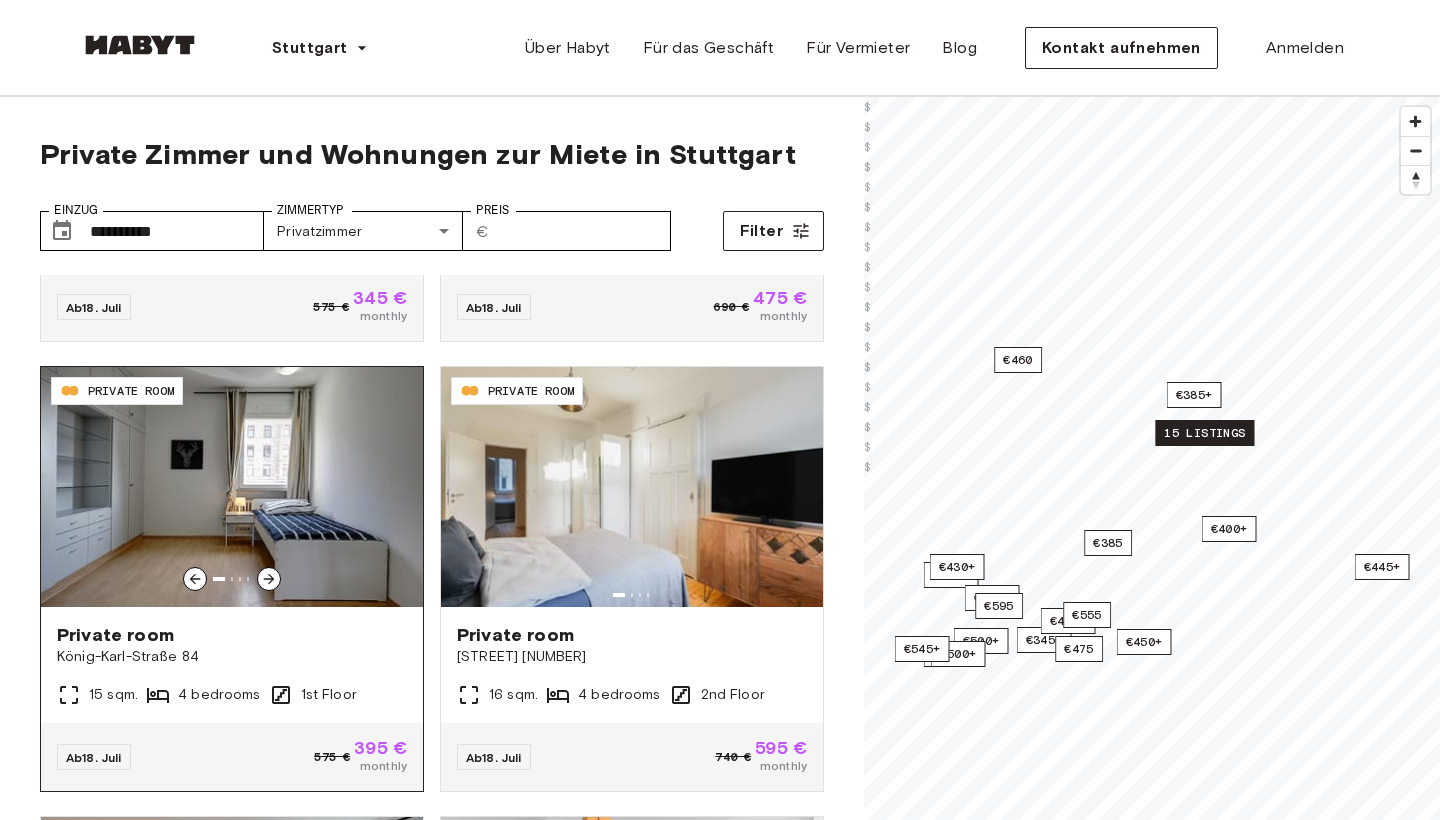 click 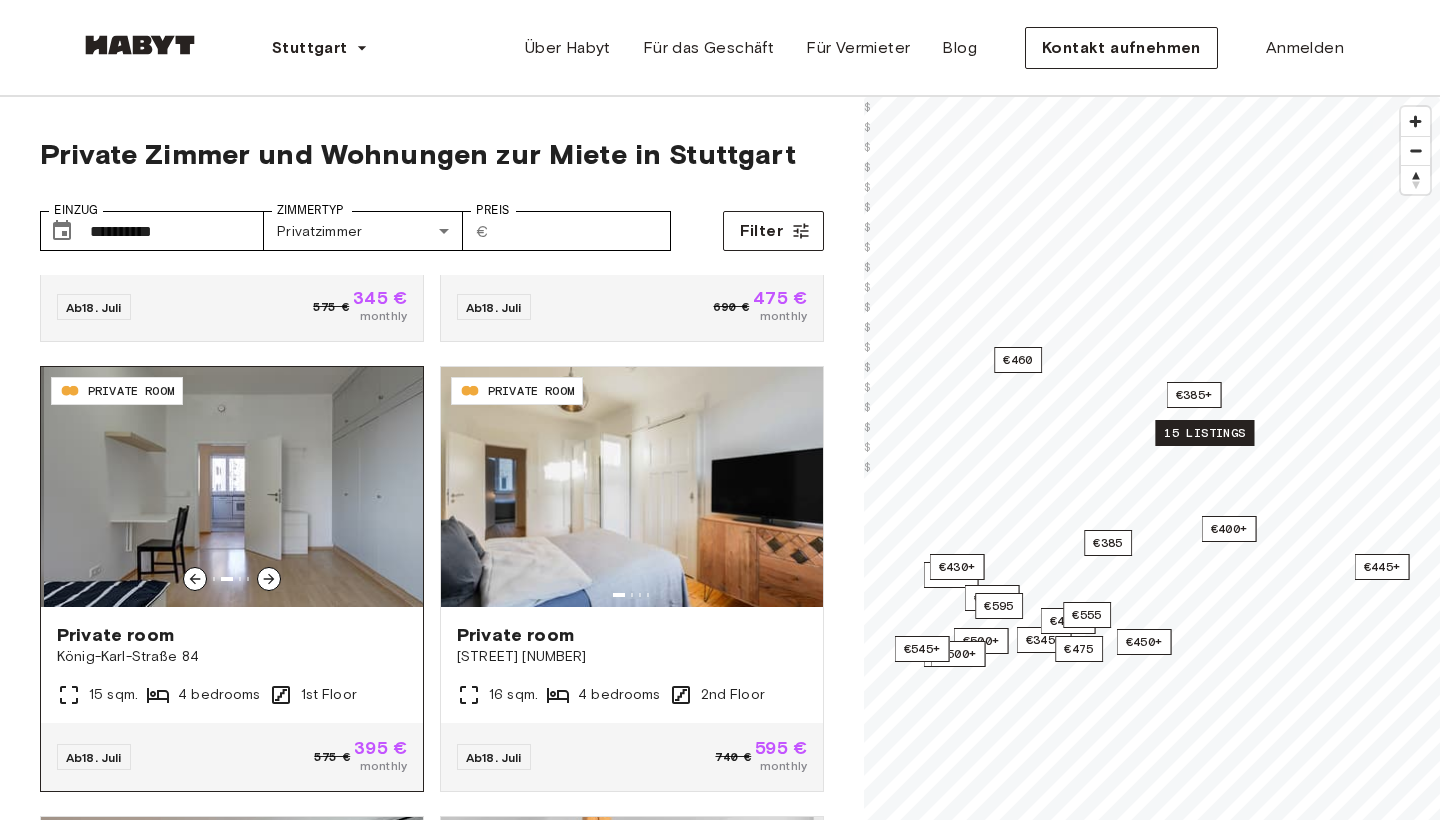 click 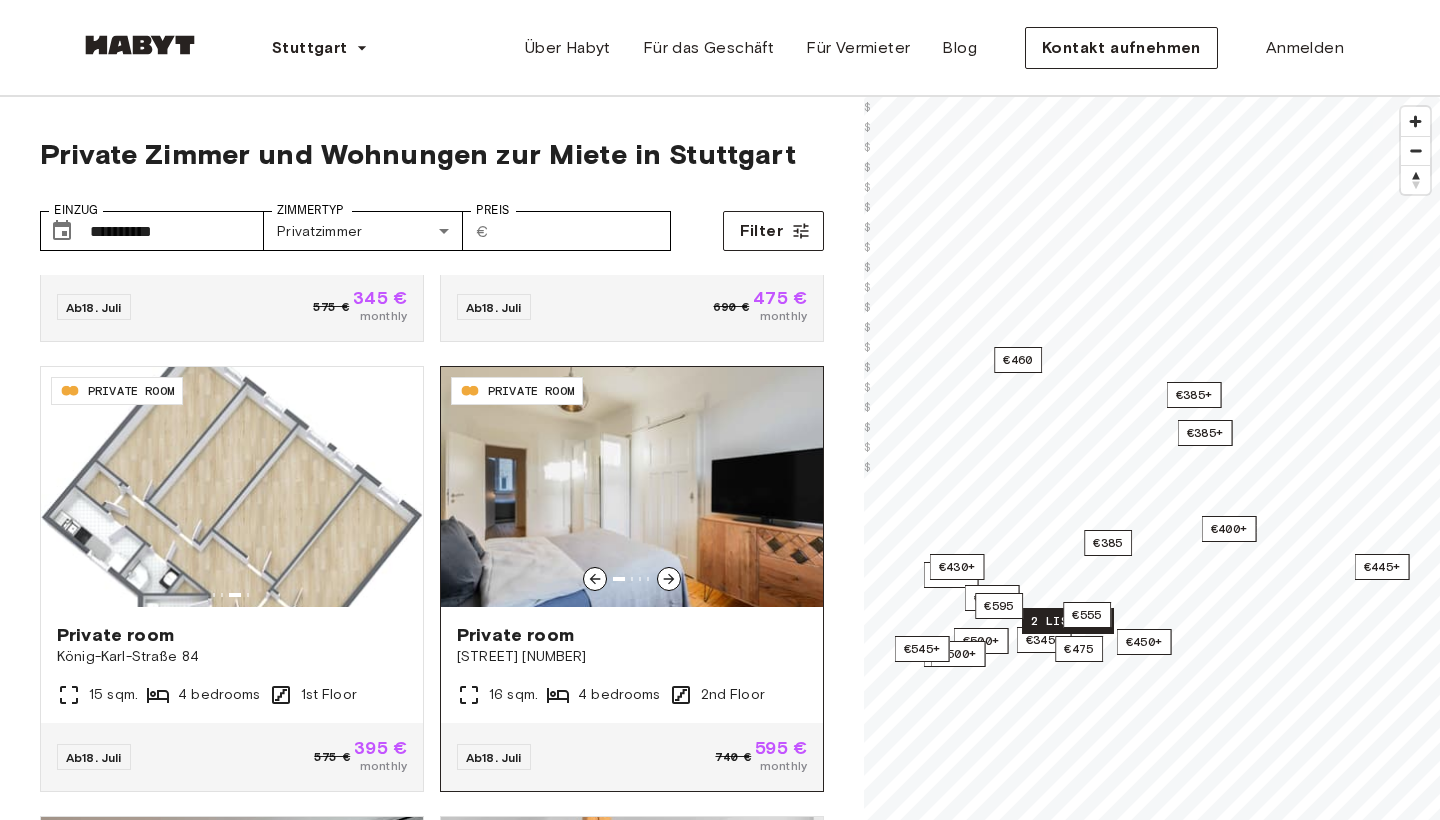 click 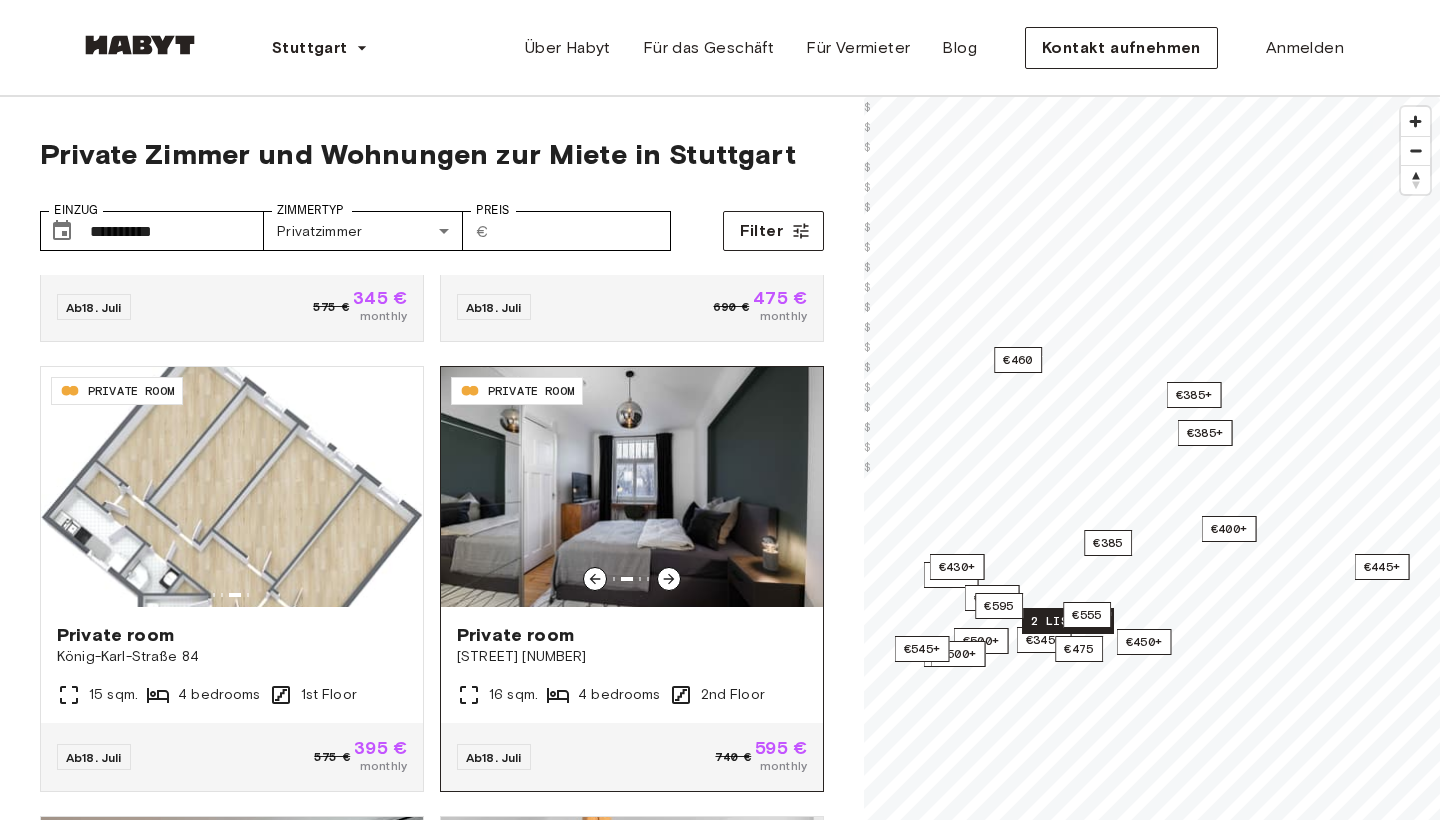 click 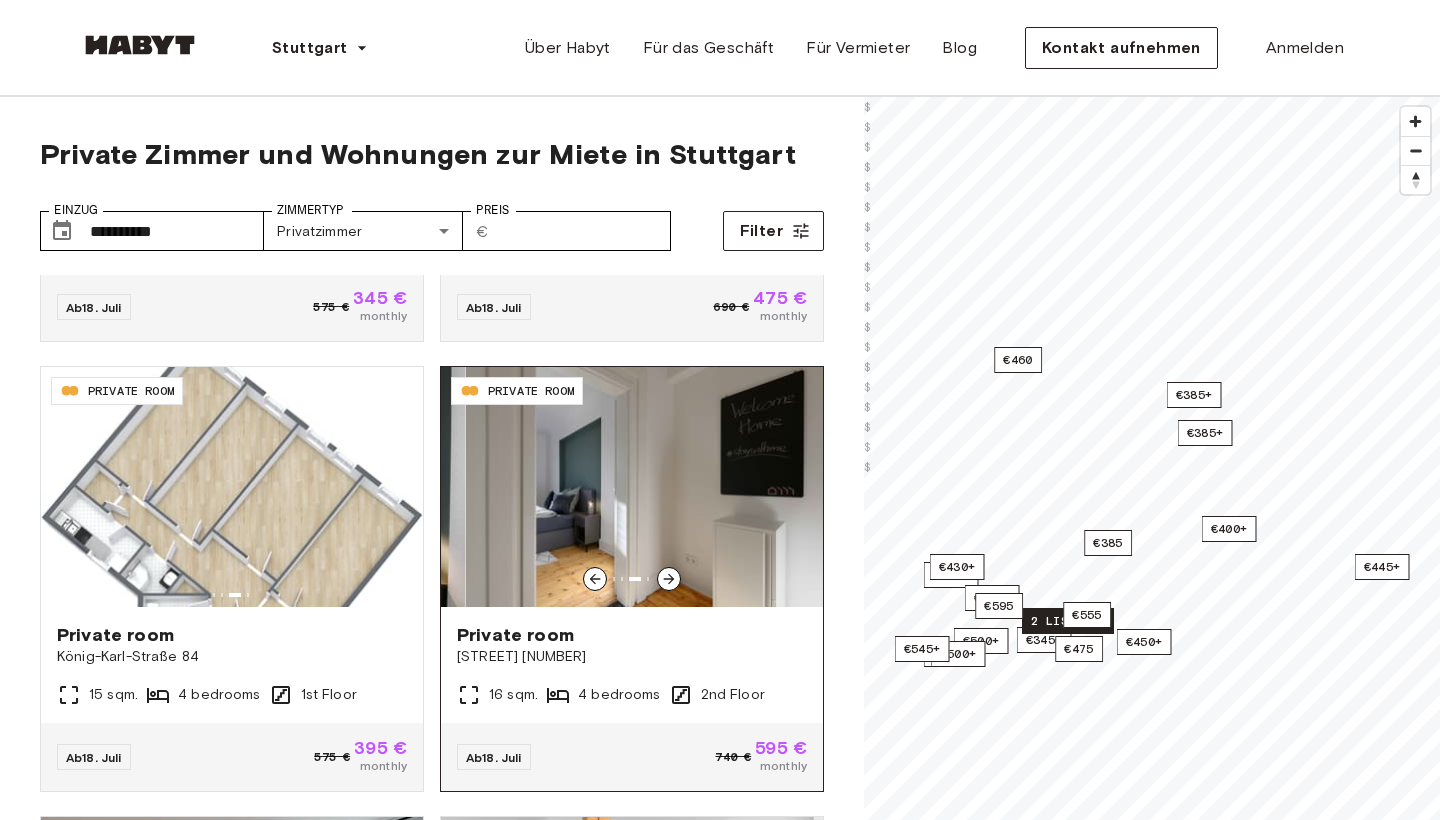 click at bounding box center [657, 487] 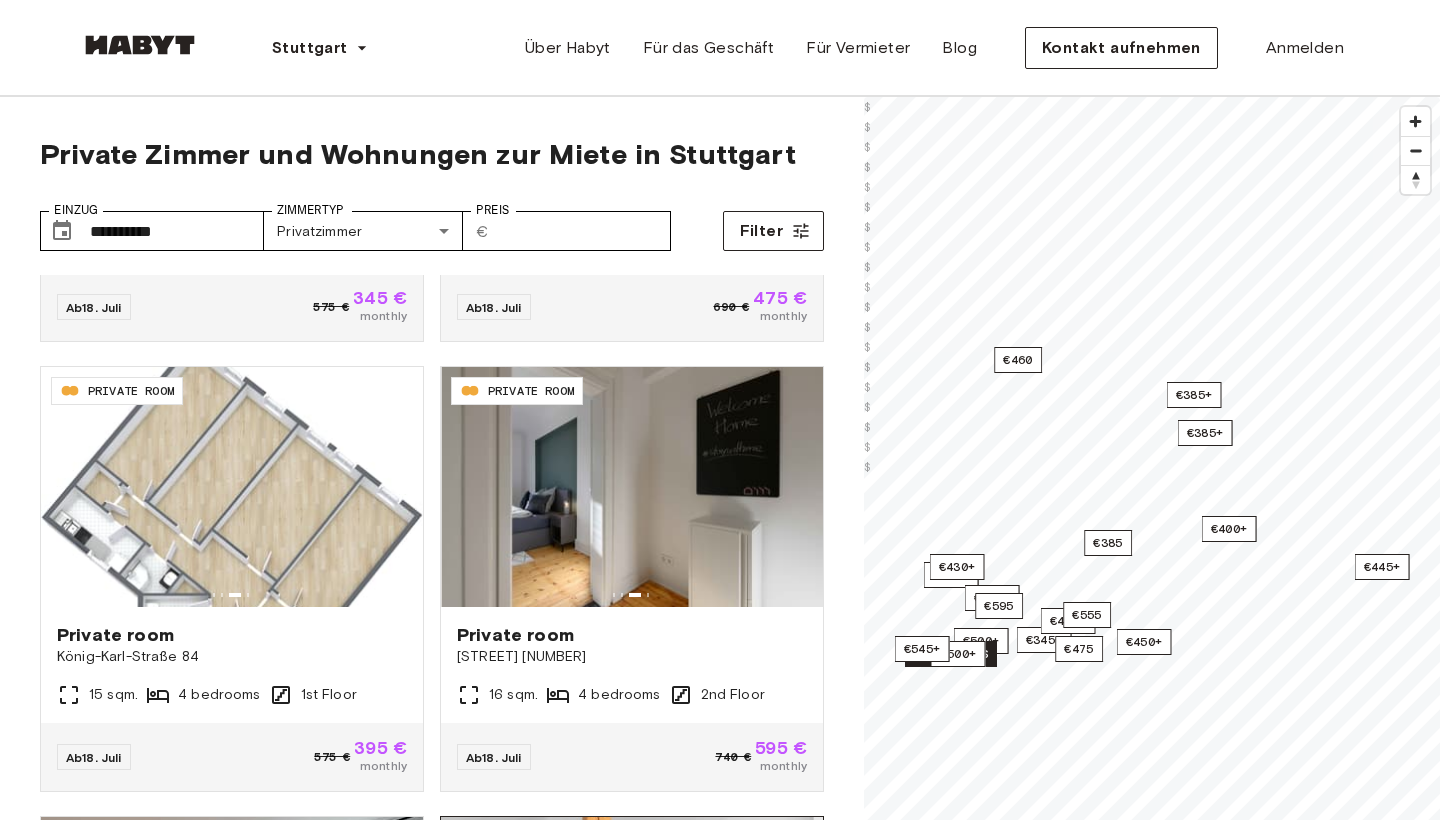 scroll, scrollTop: 3588, scrollLeft: 0, axis: vertical 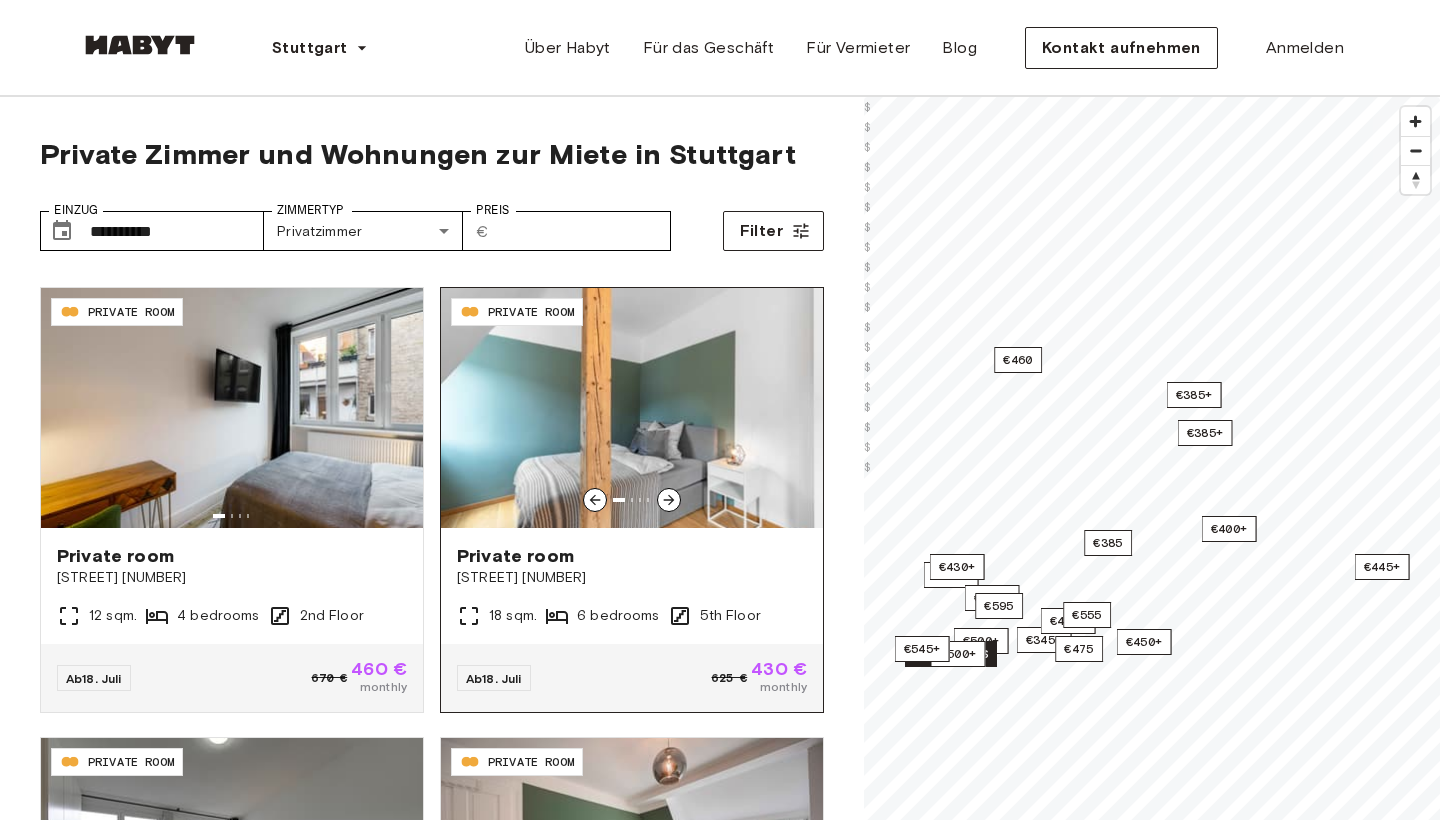 click 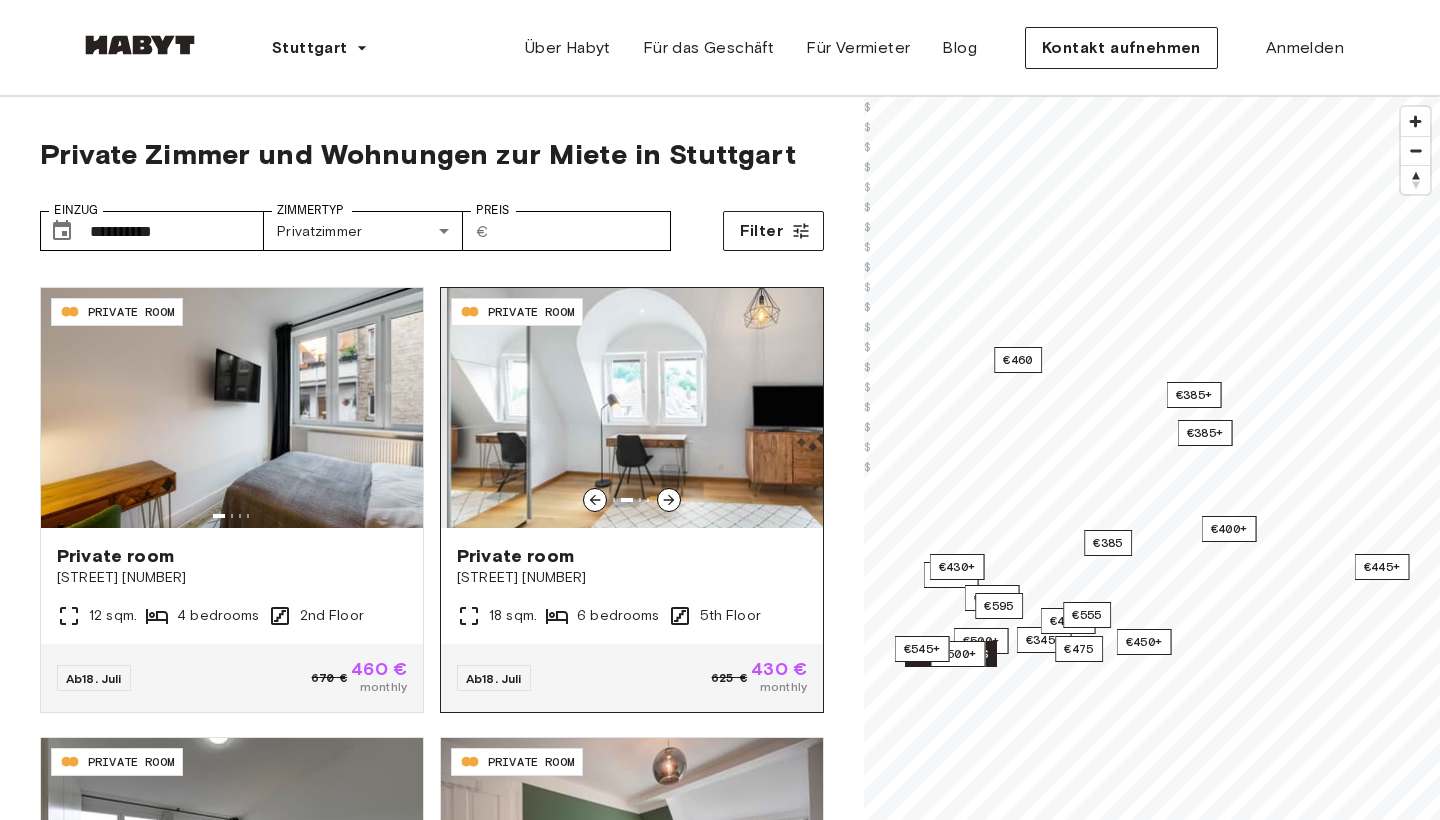 click 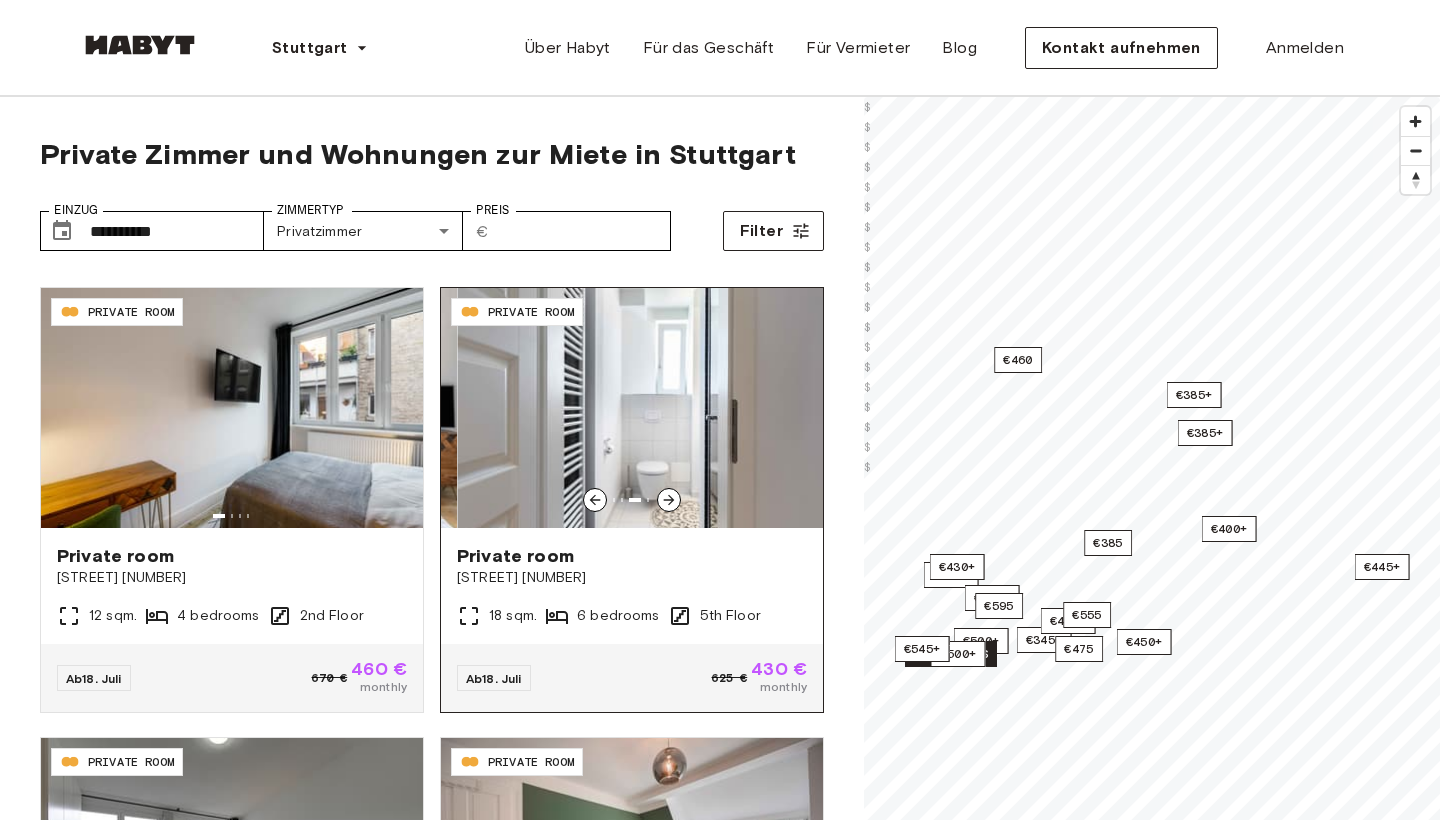 click 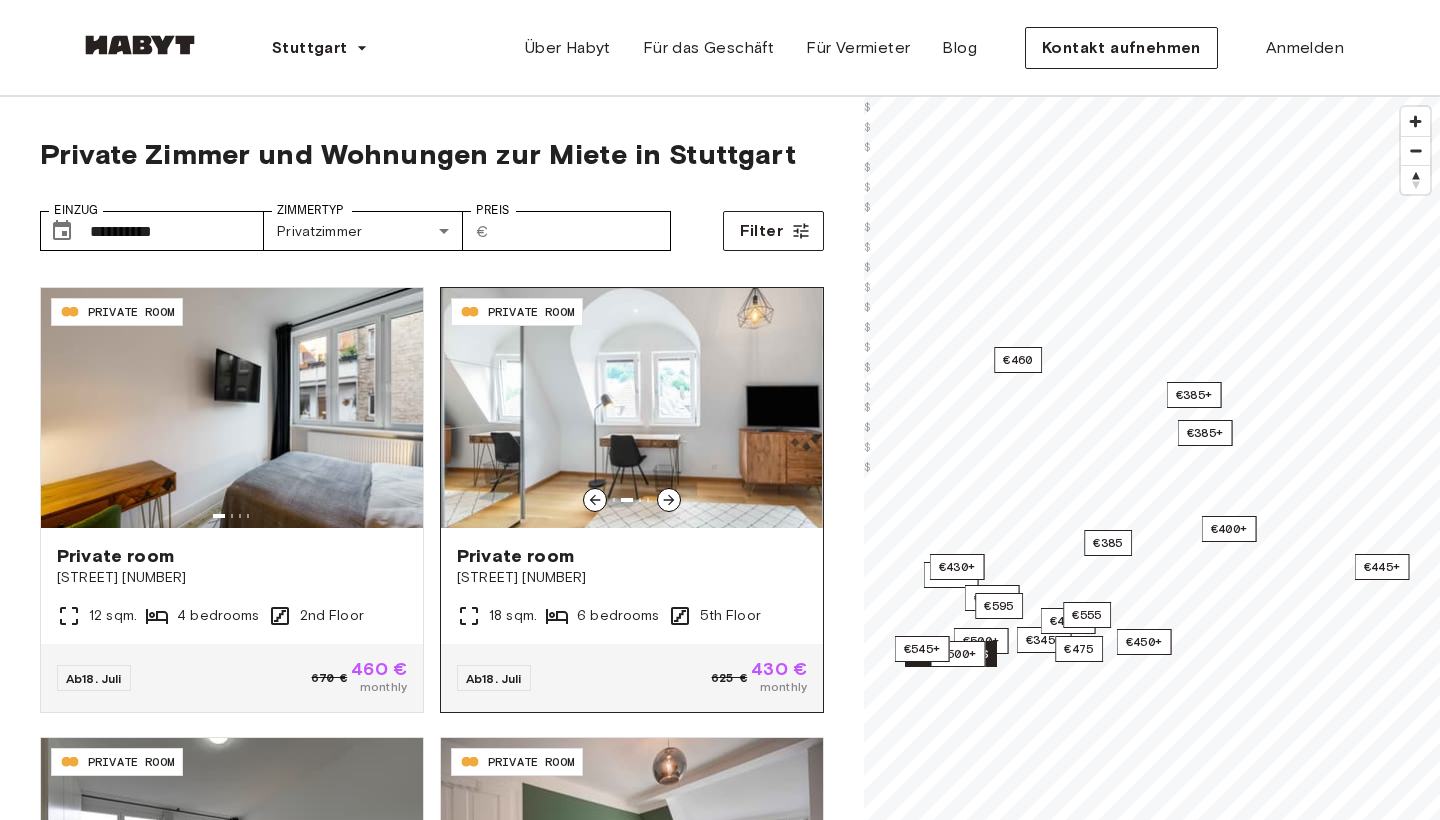 click 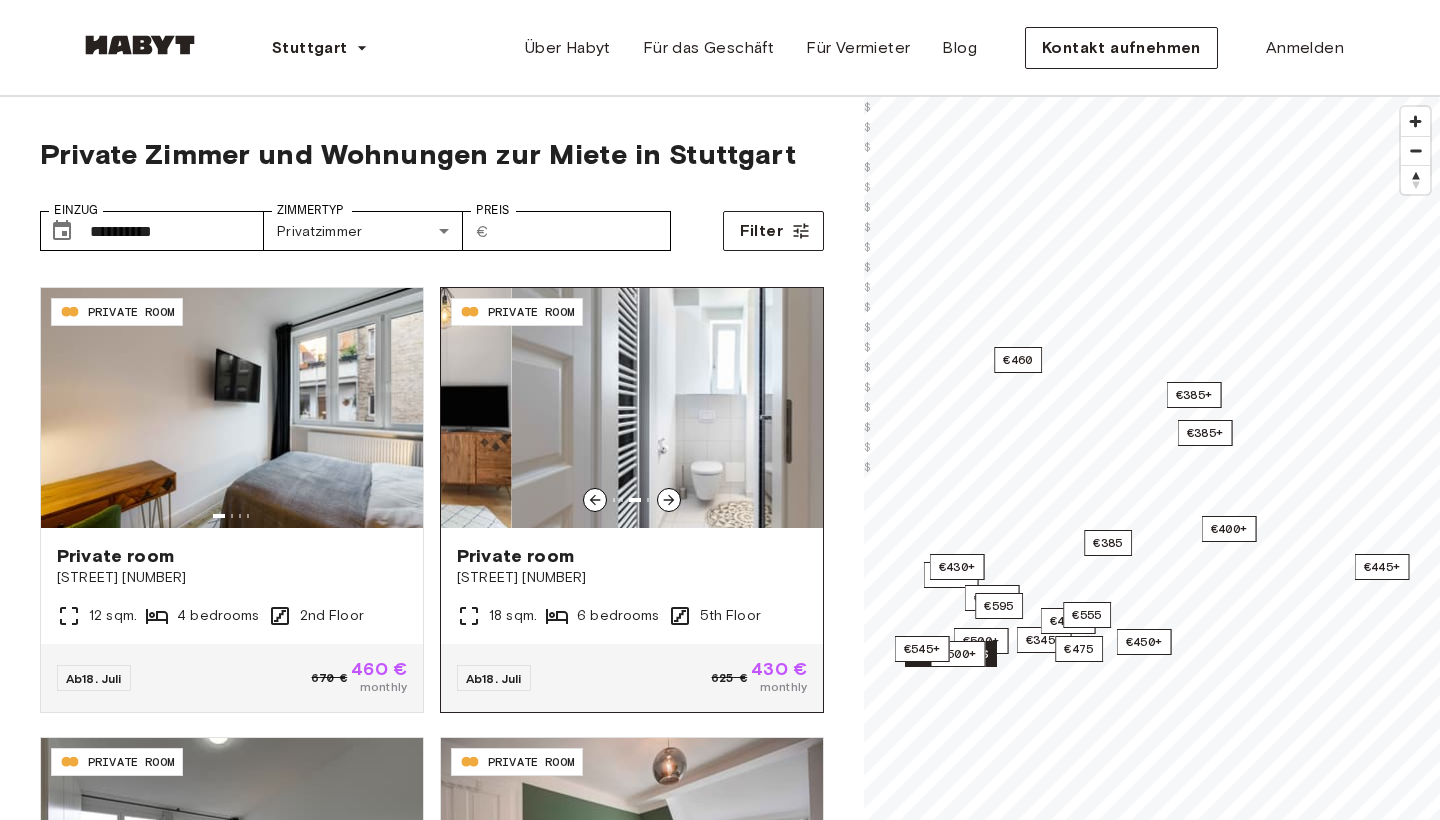 click 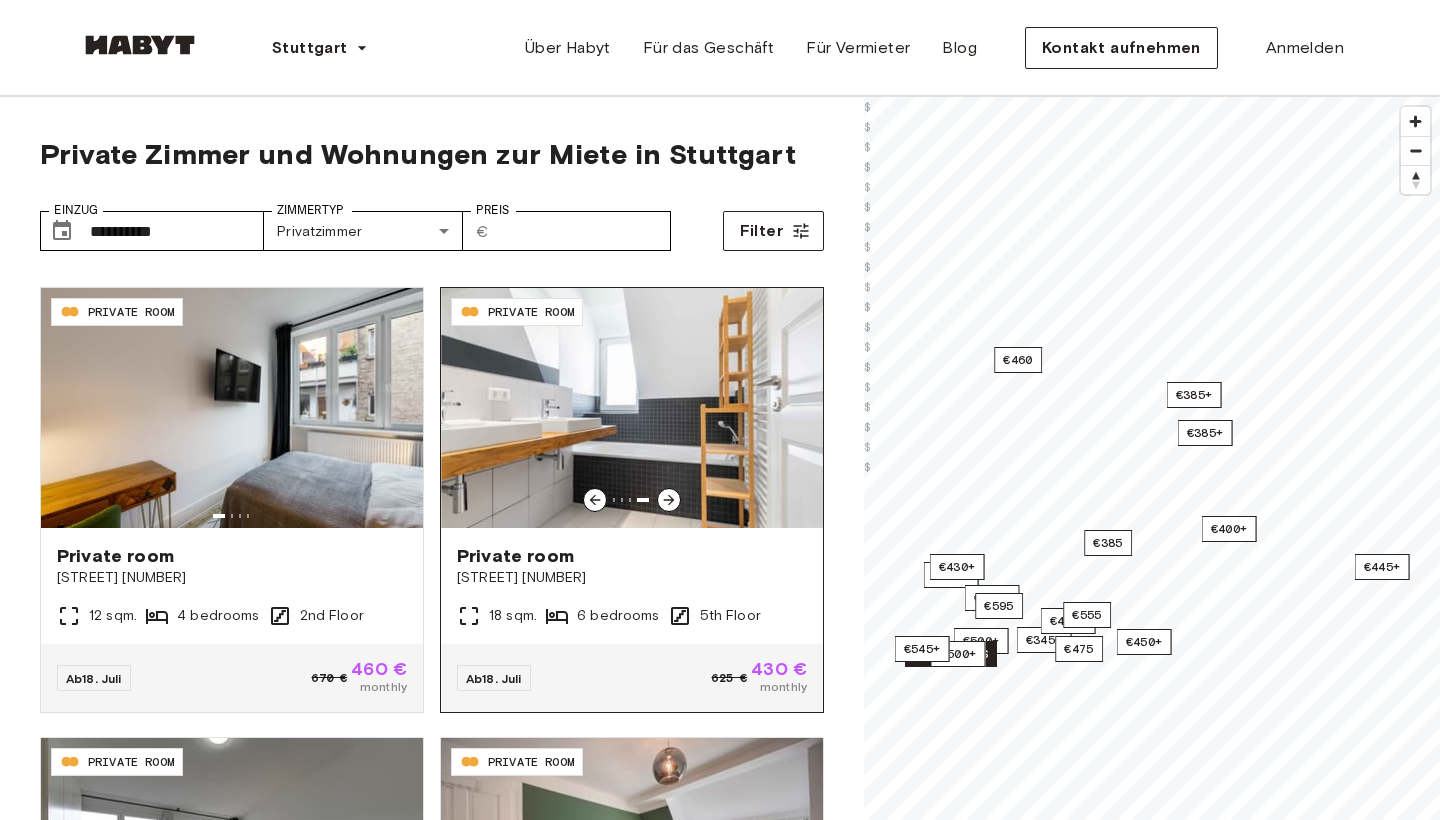 click 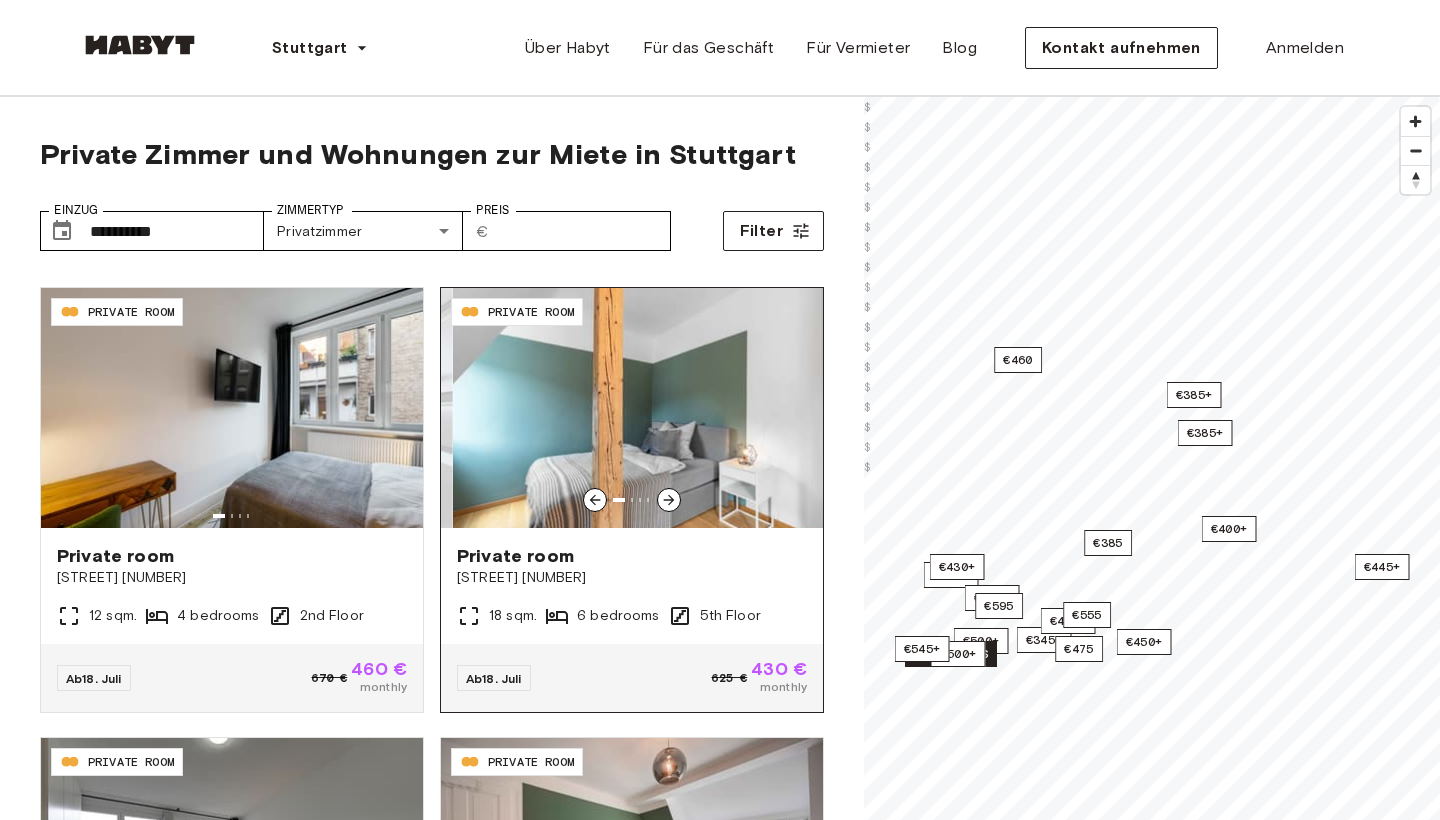 click 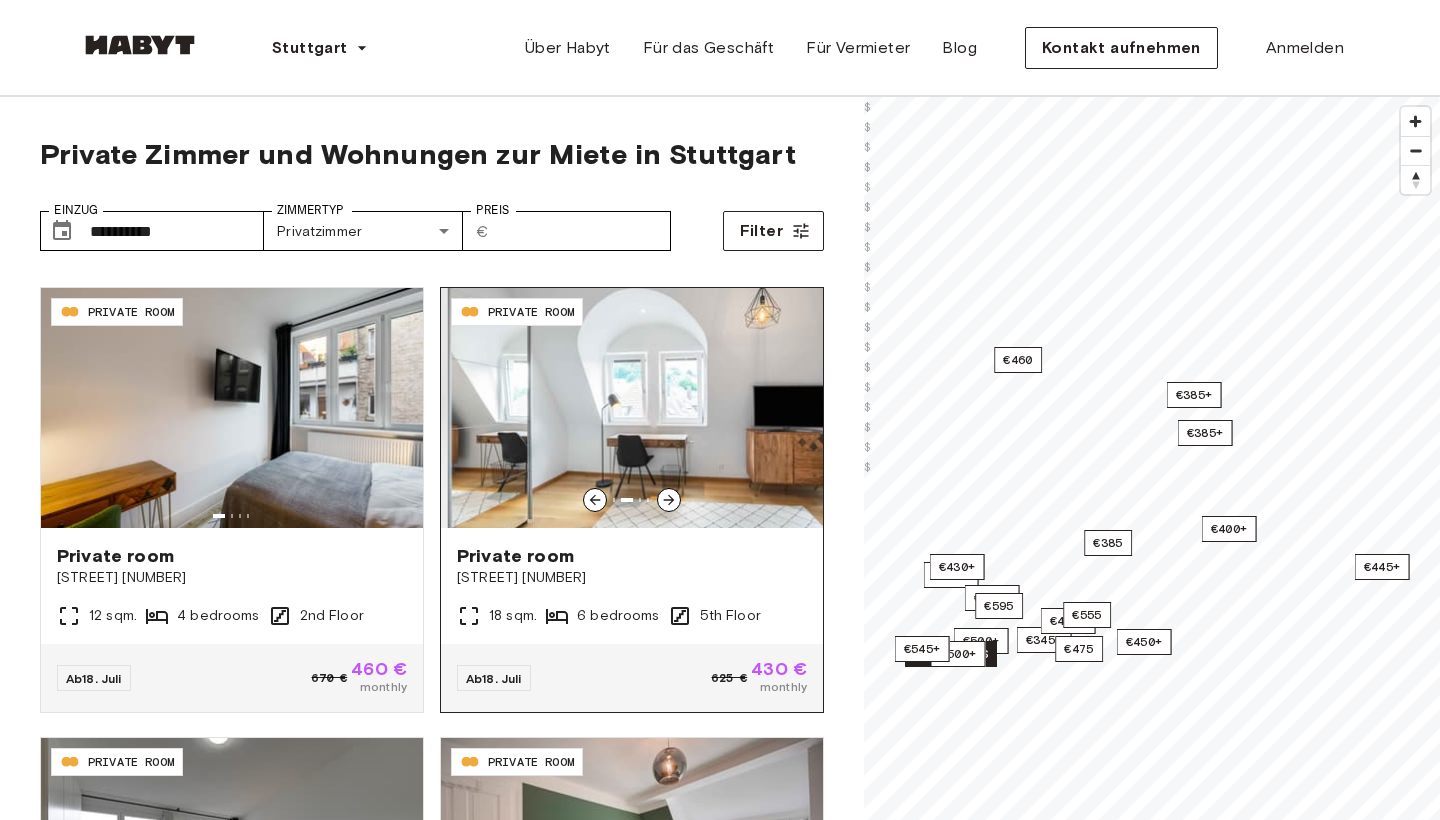 click 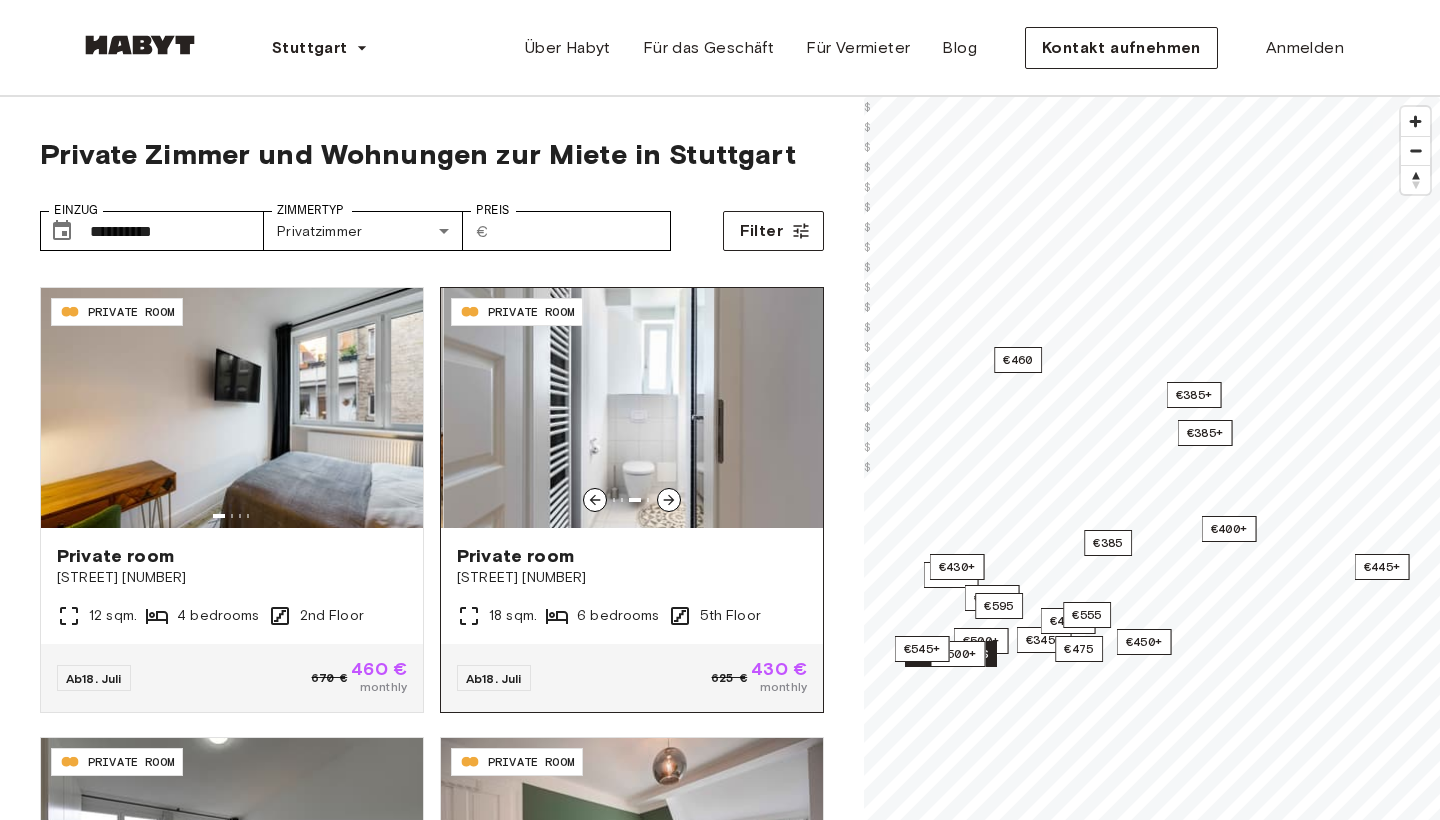 click 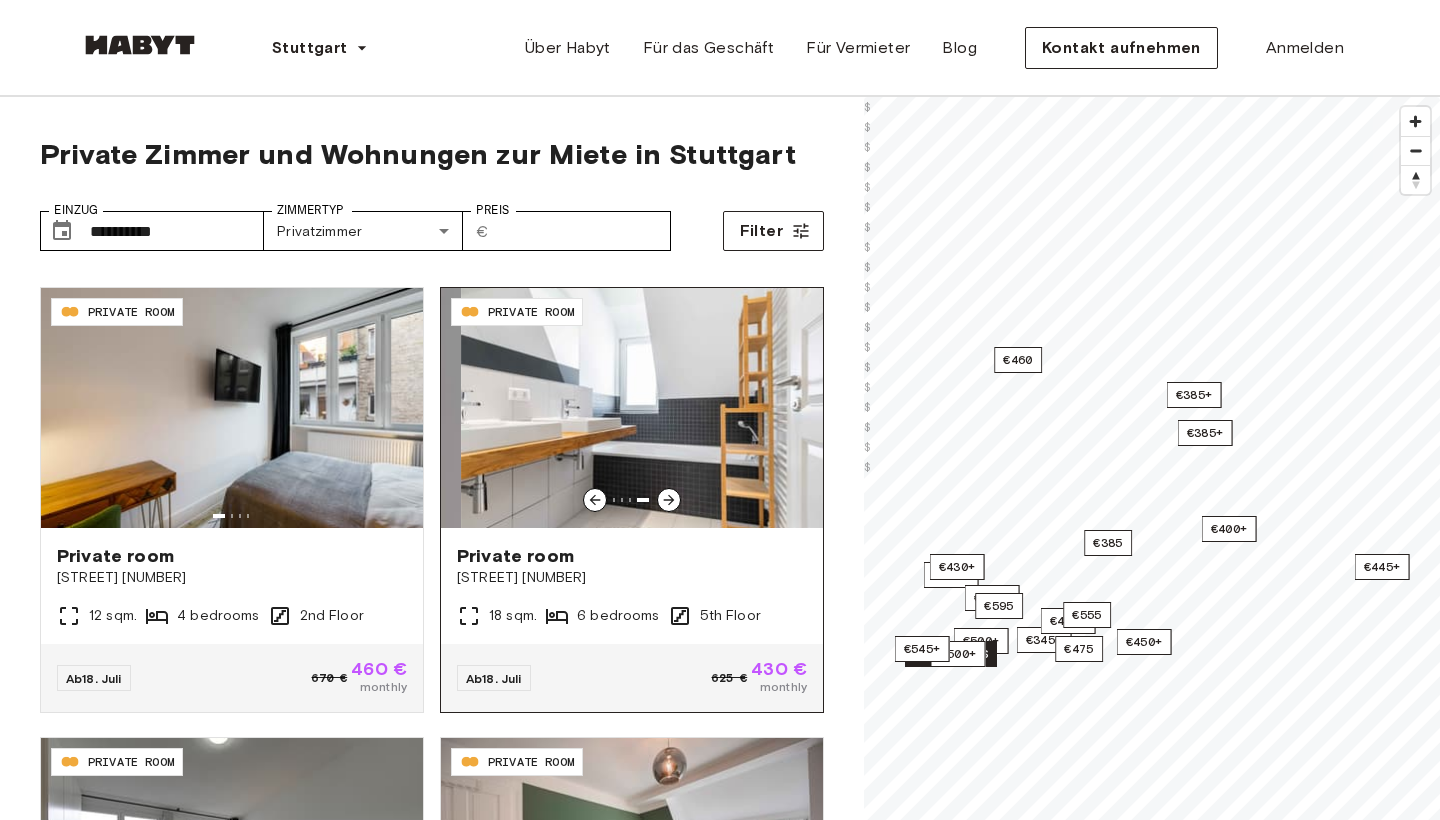 click 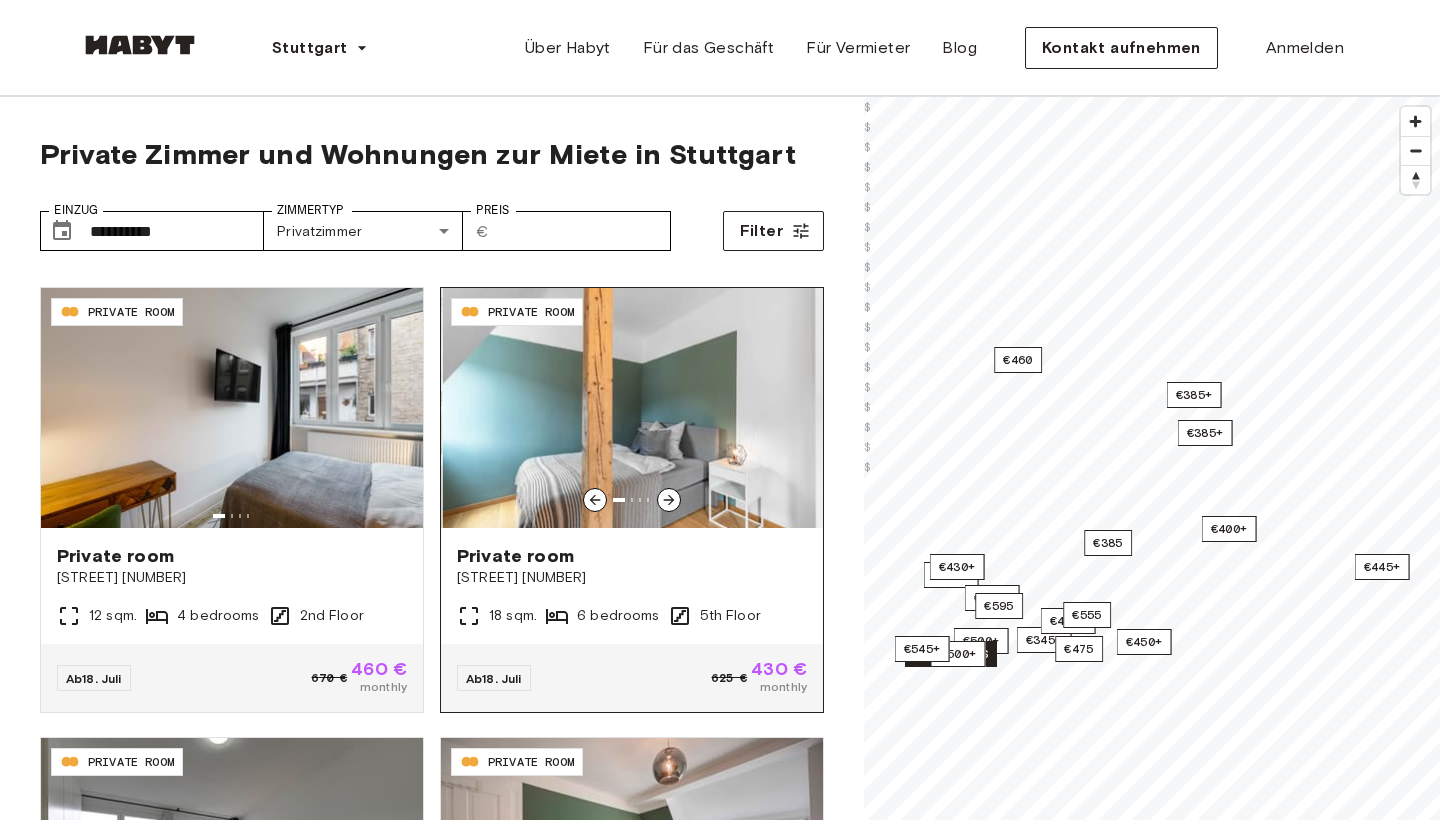 click 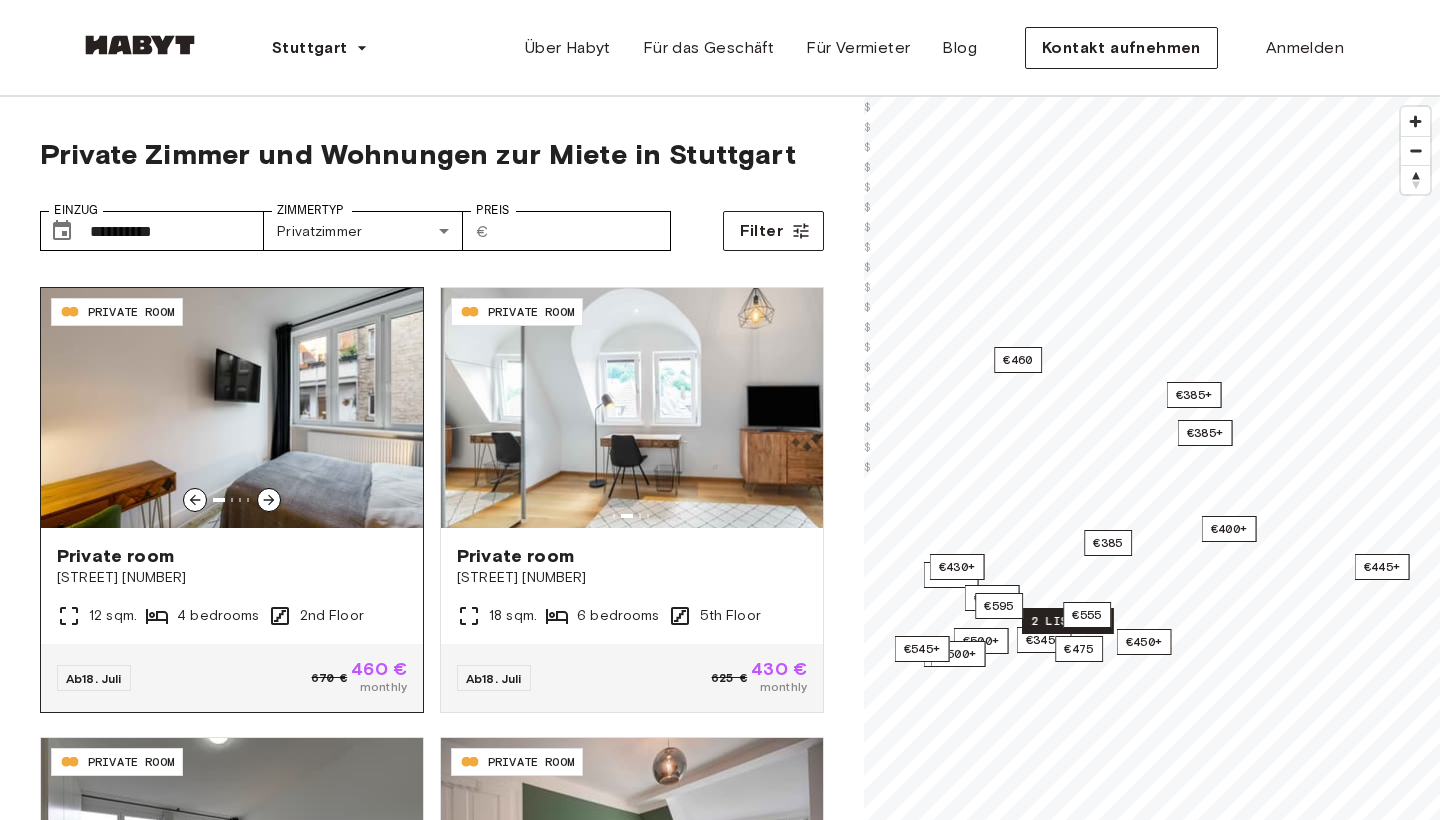 click 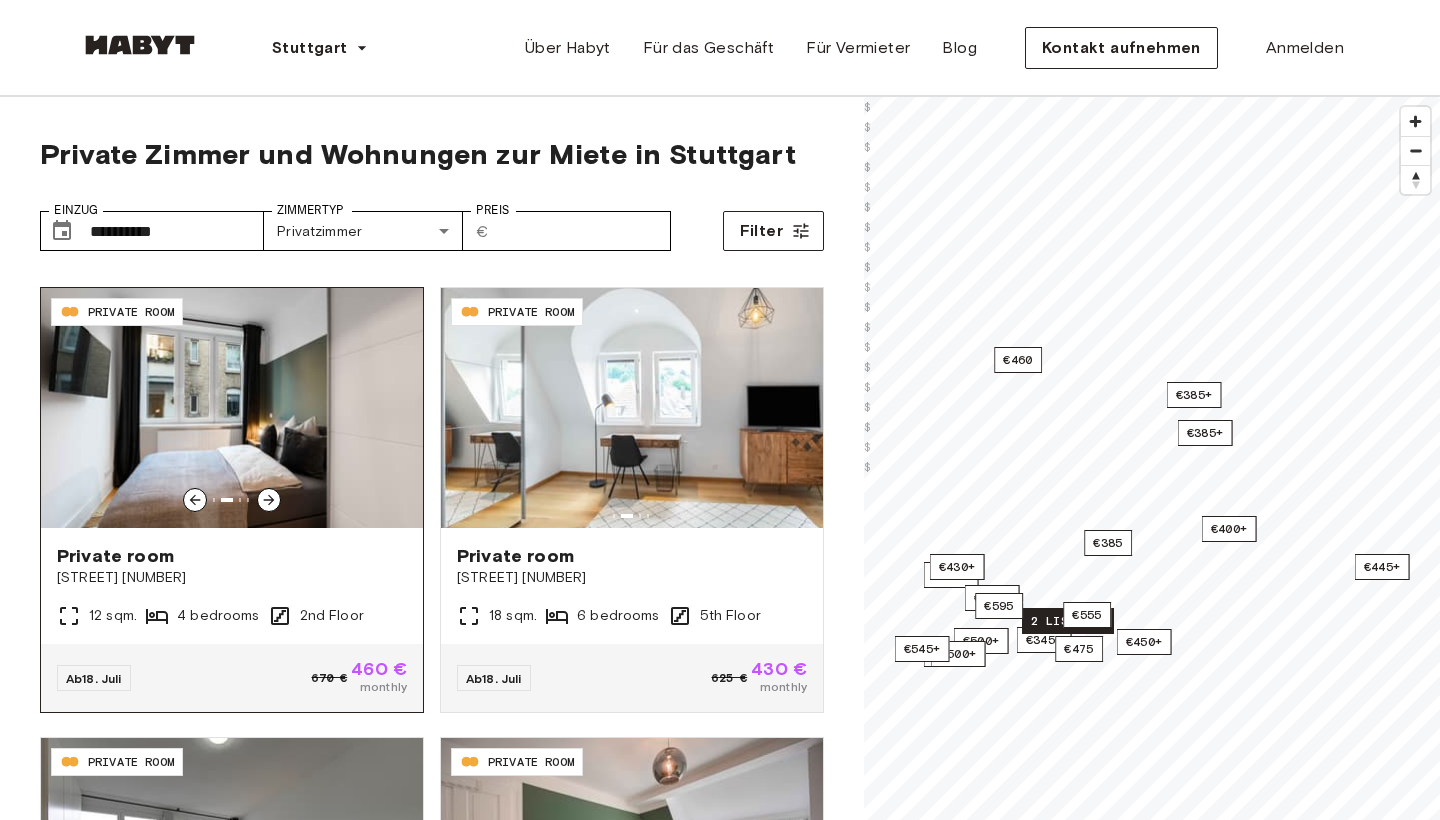 click at bounding box center [195, 500] 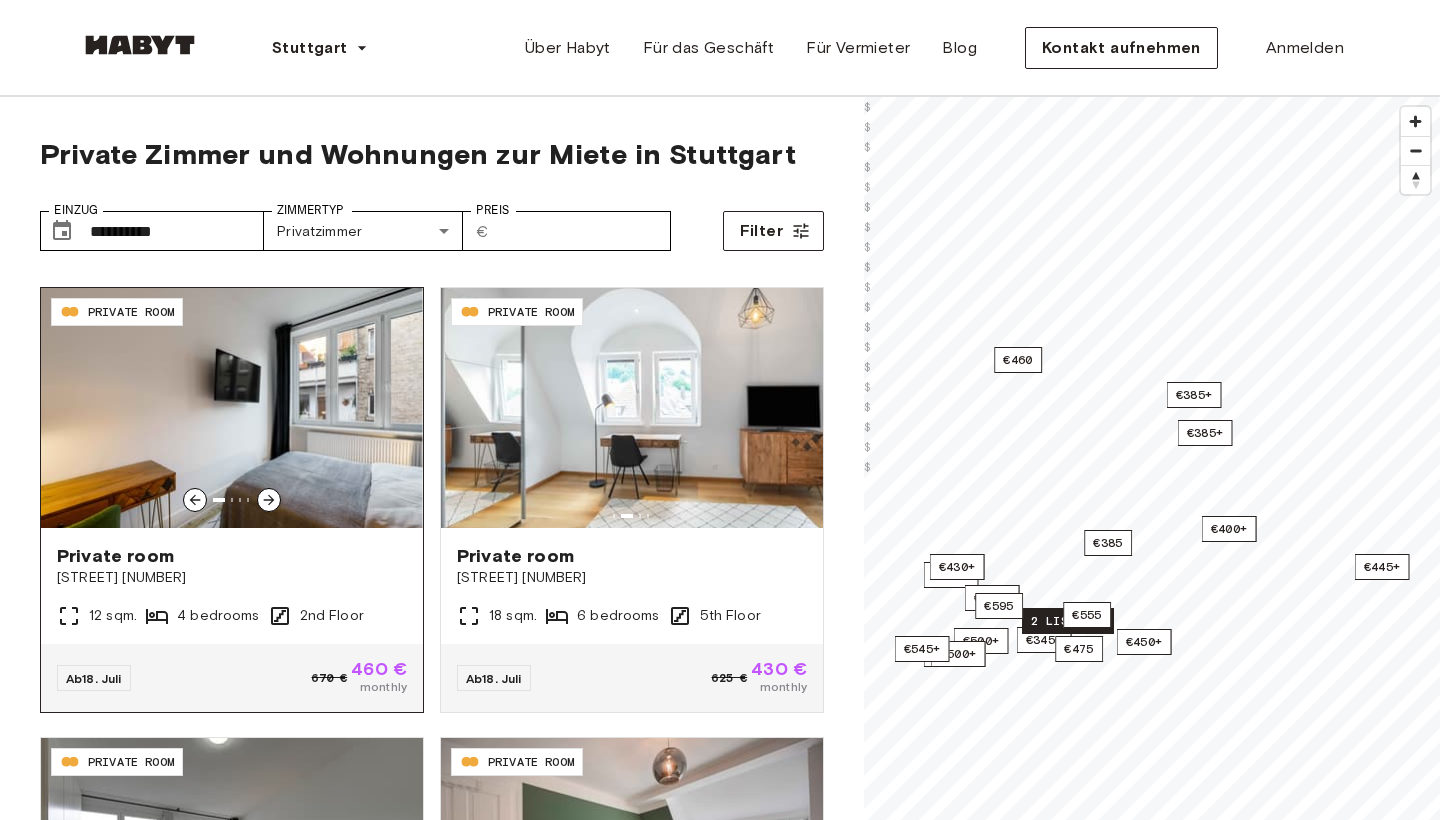 click at bounding box center (269, 500) 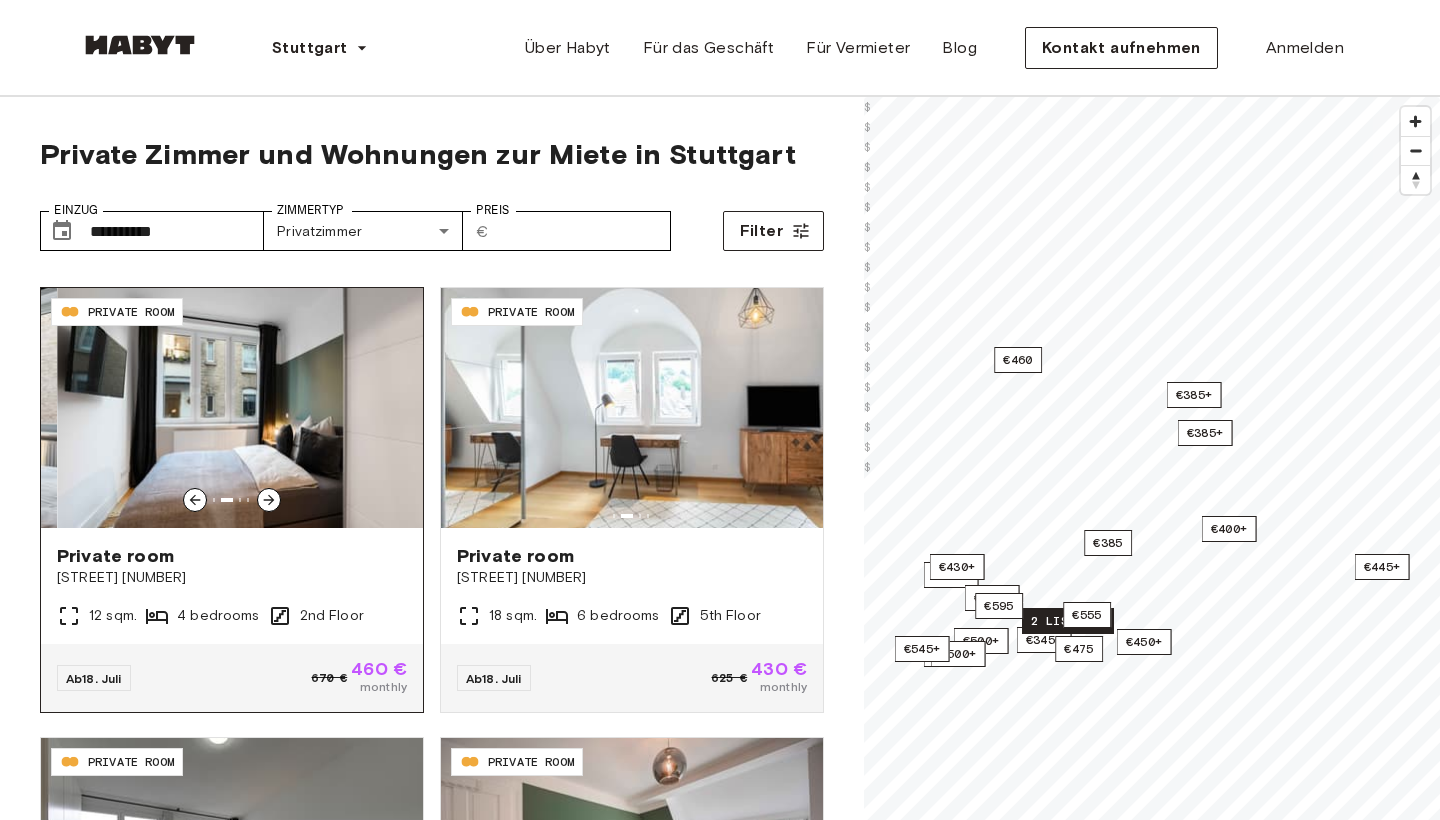 click at bounding box center [269, 500] 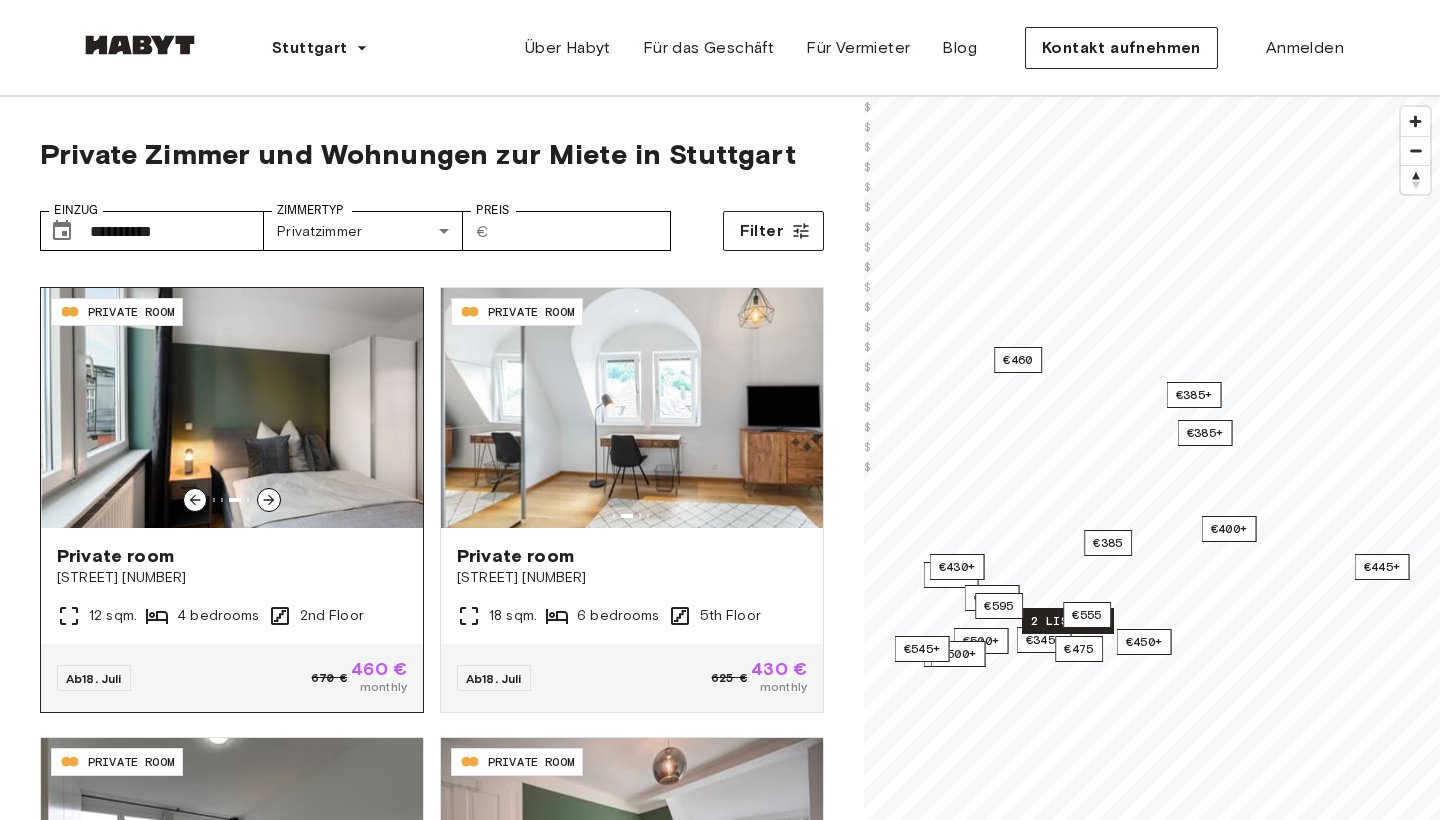 click at bounding box center (269, 500) 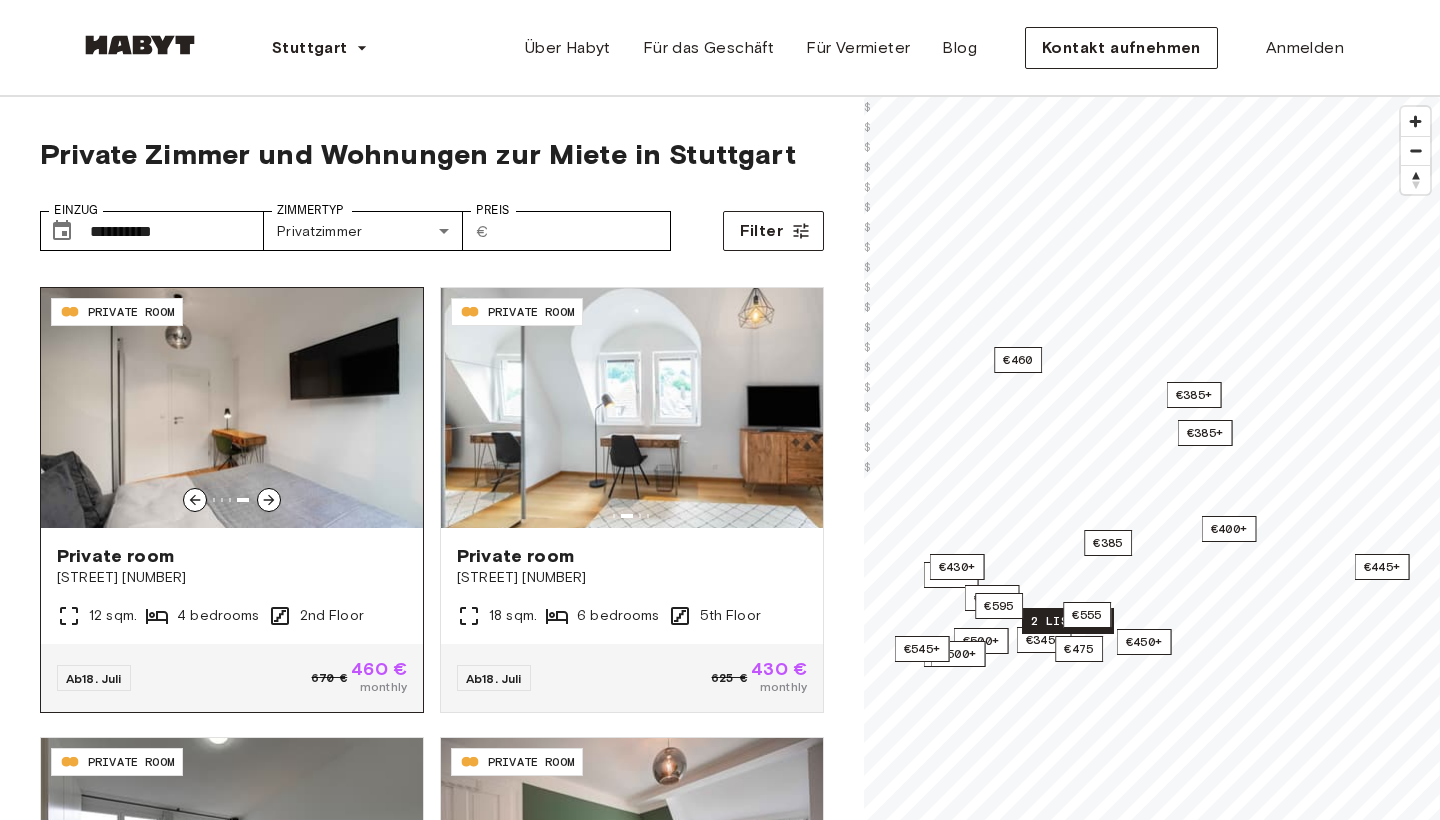 click at bounding box center [269, 500] 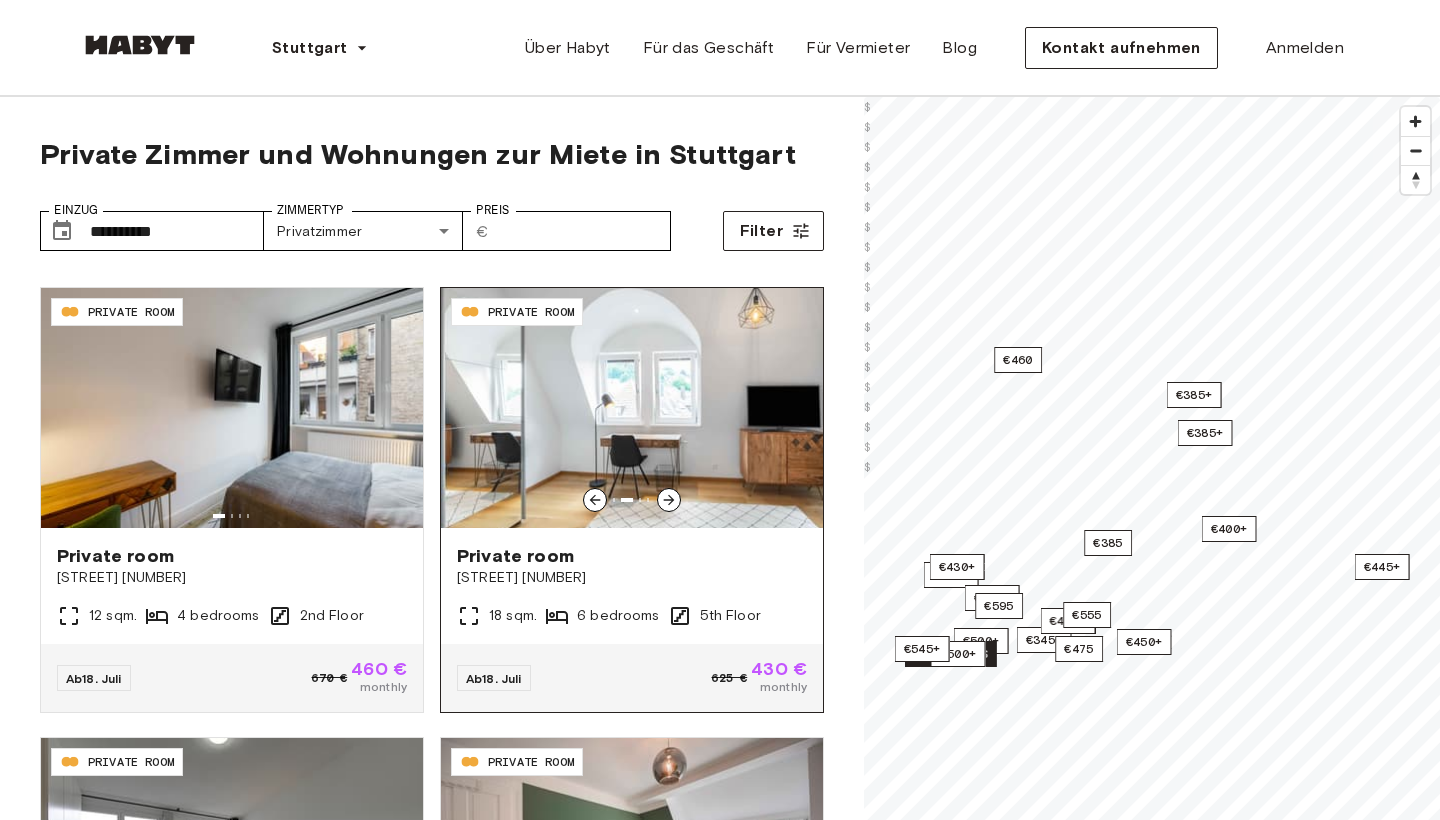 click at bounding box center [669, 500] 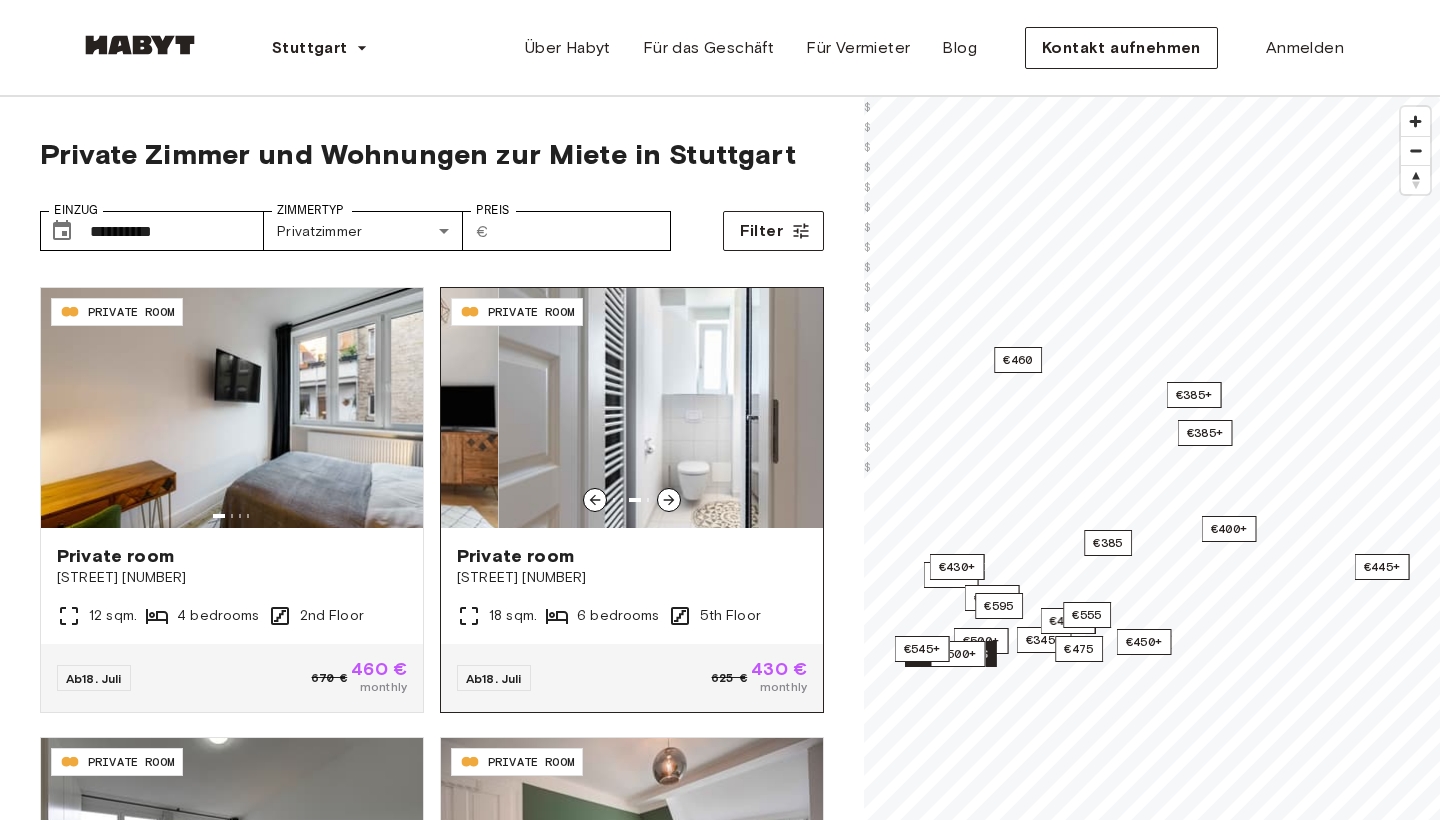 click at bounding box center [669, 500] 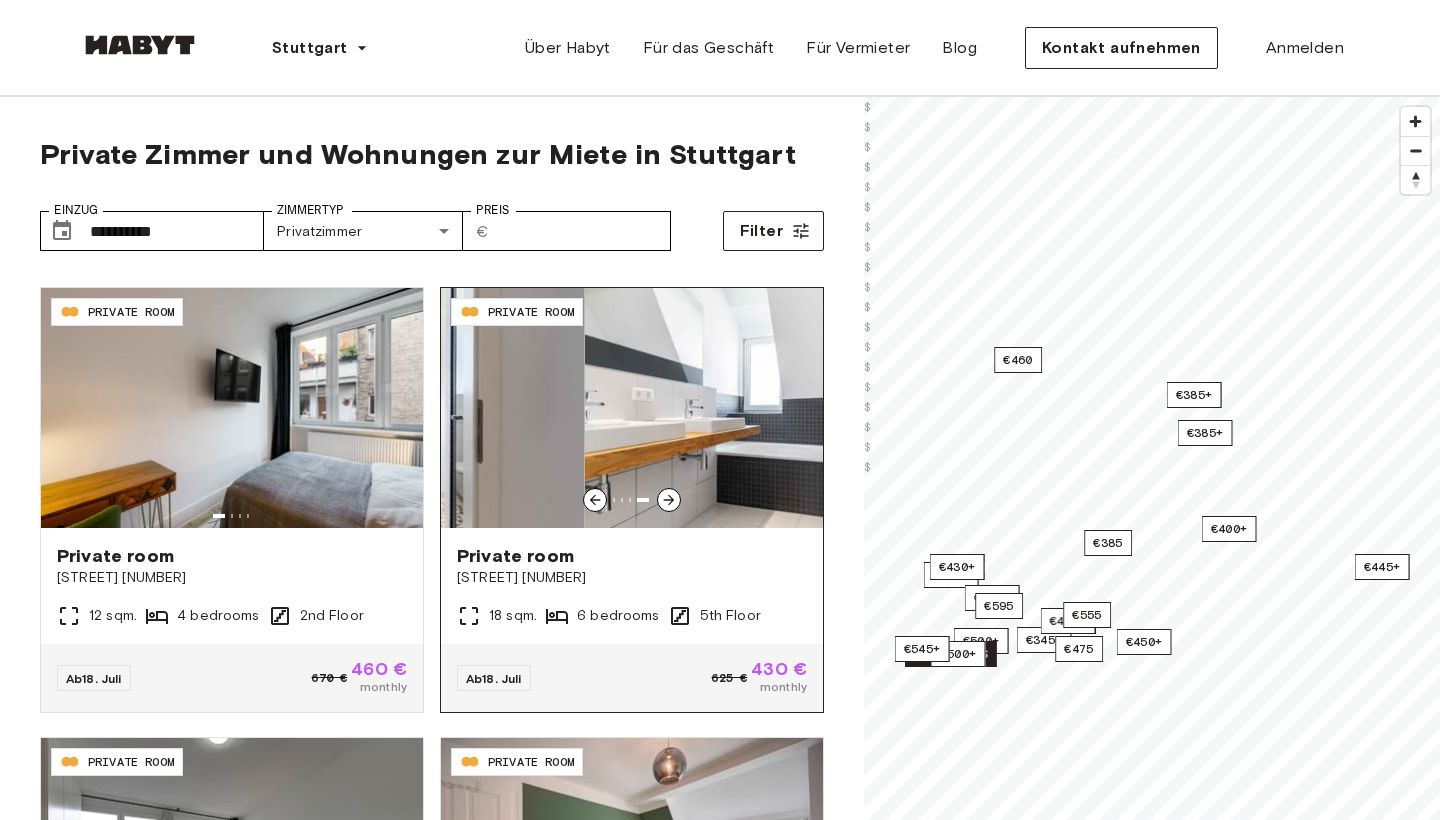 click at bounding box center (669, 500) 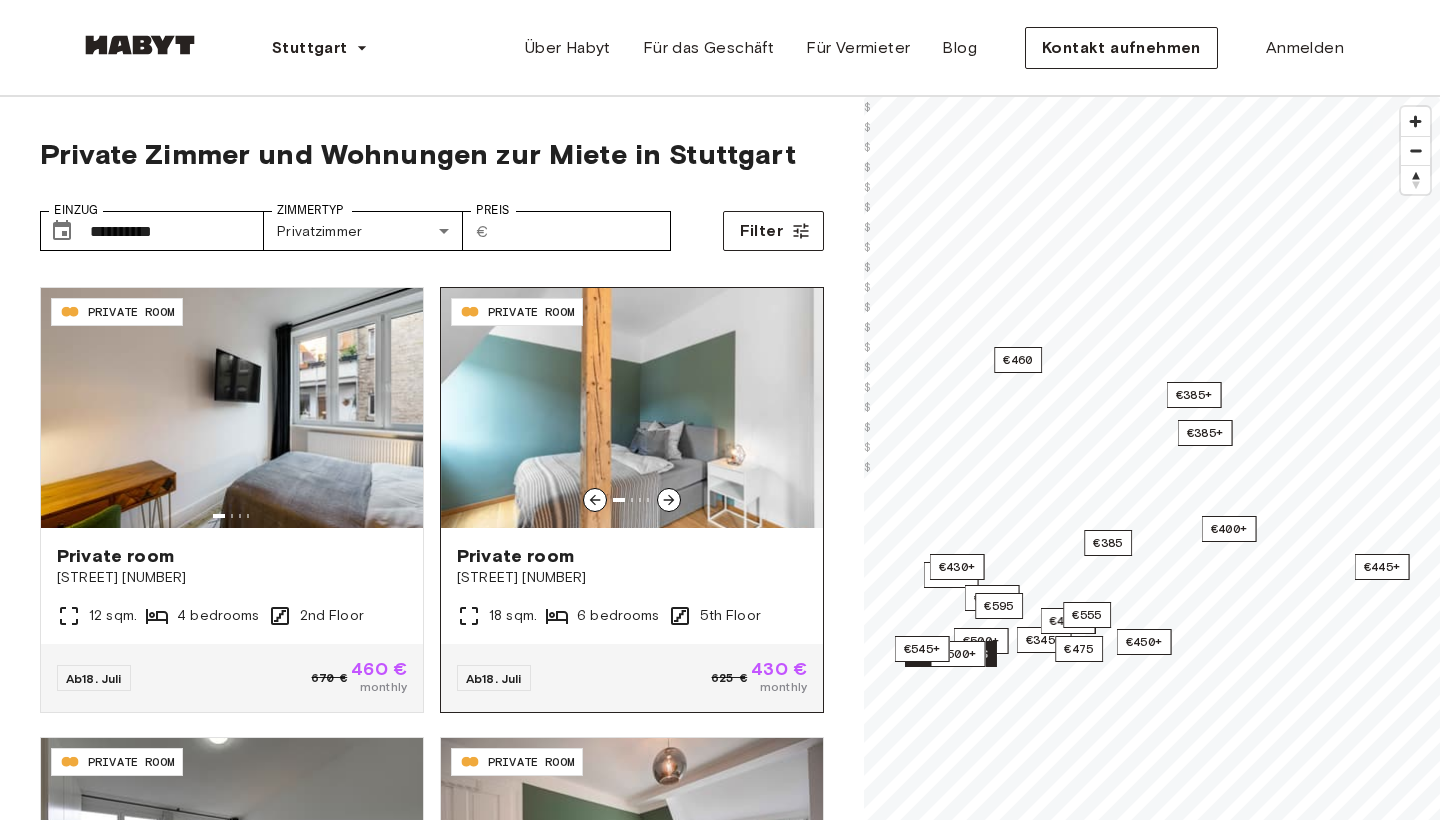click at bounding box center (669, 500) 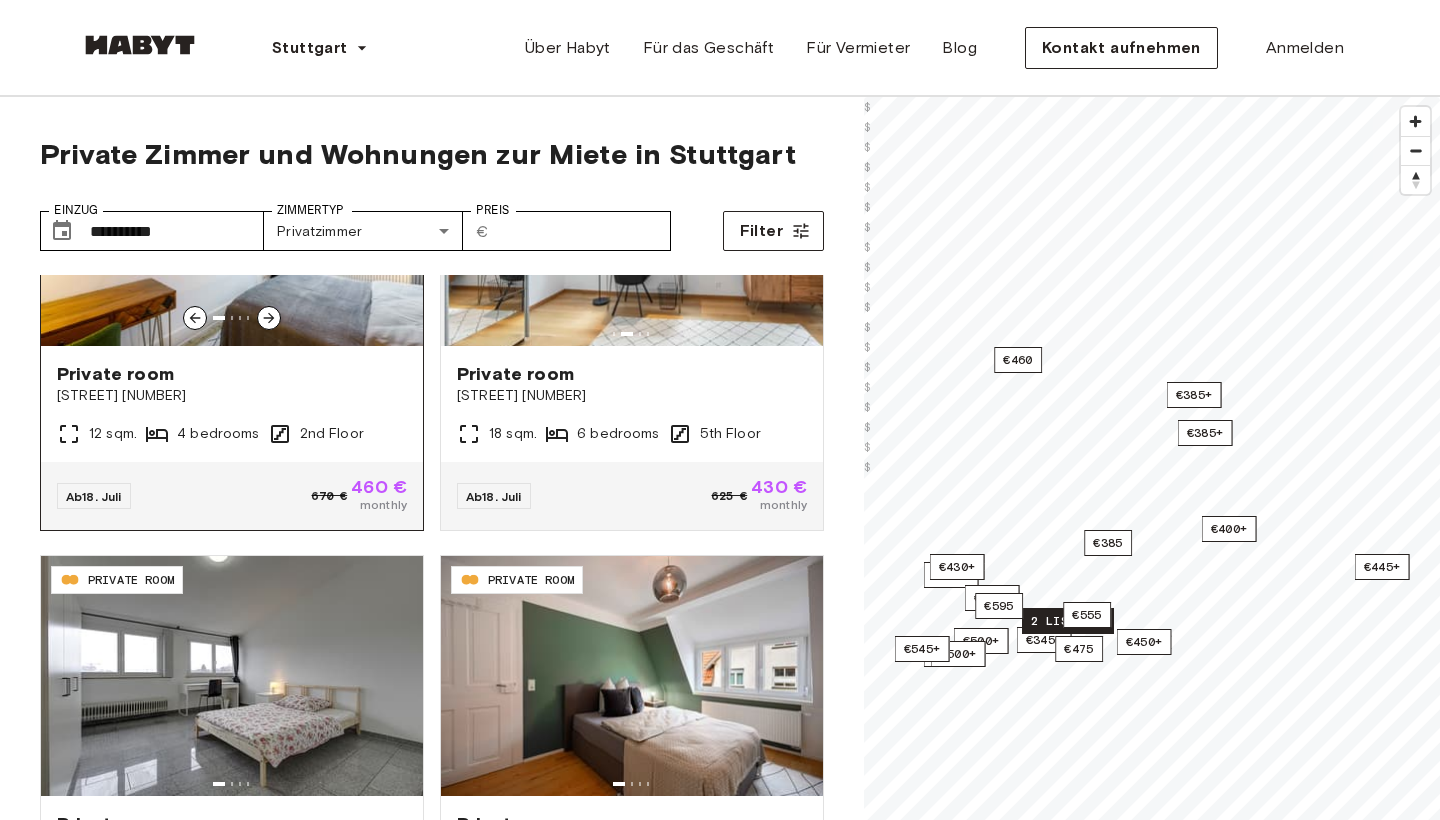 scroll, scrollTop: 3770, scrollLeft: 0, axis: vertical 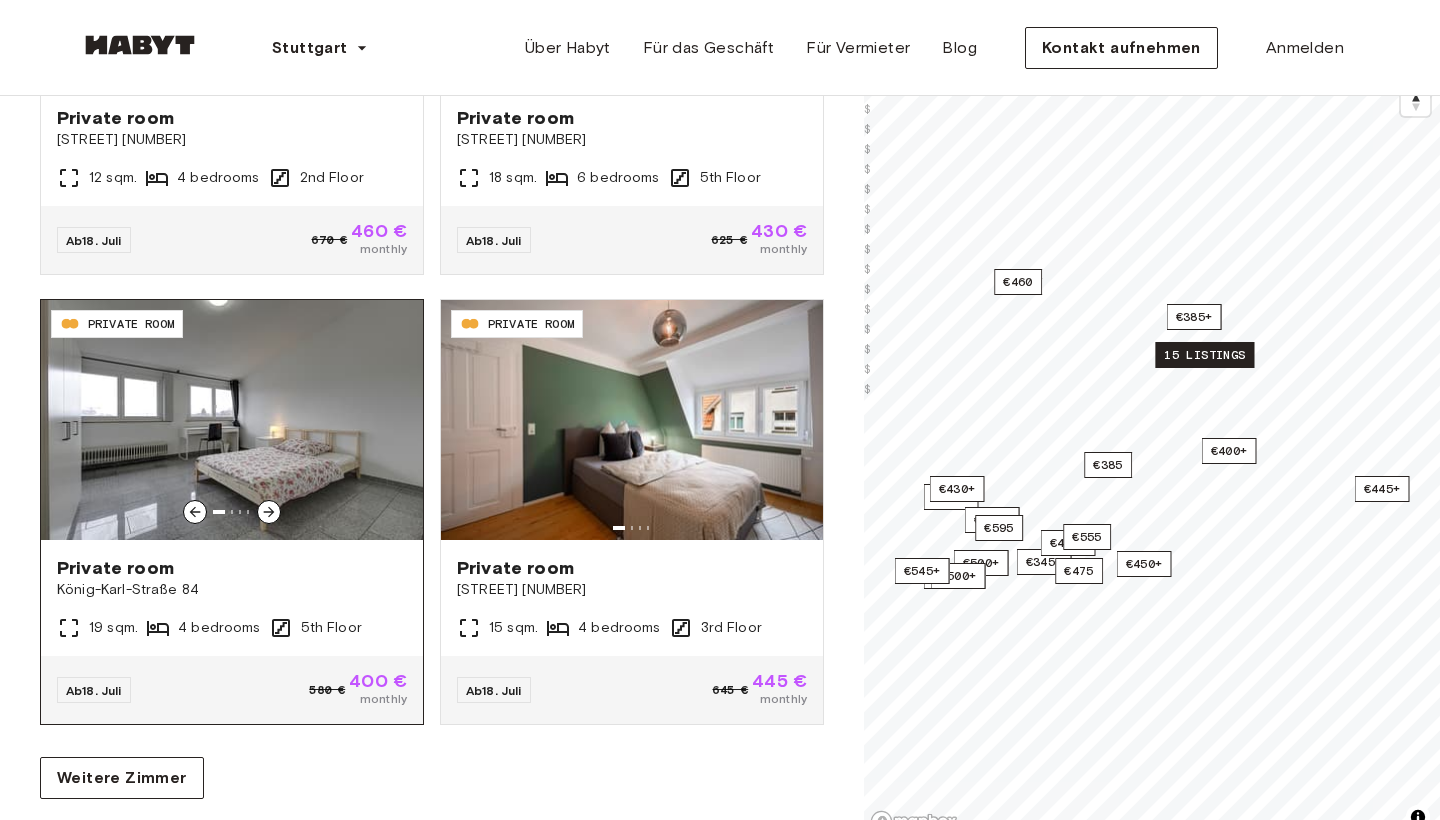 click 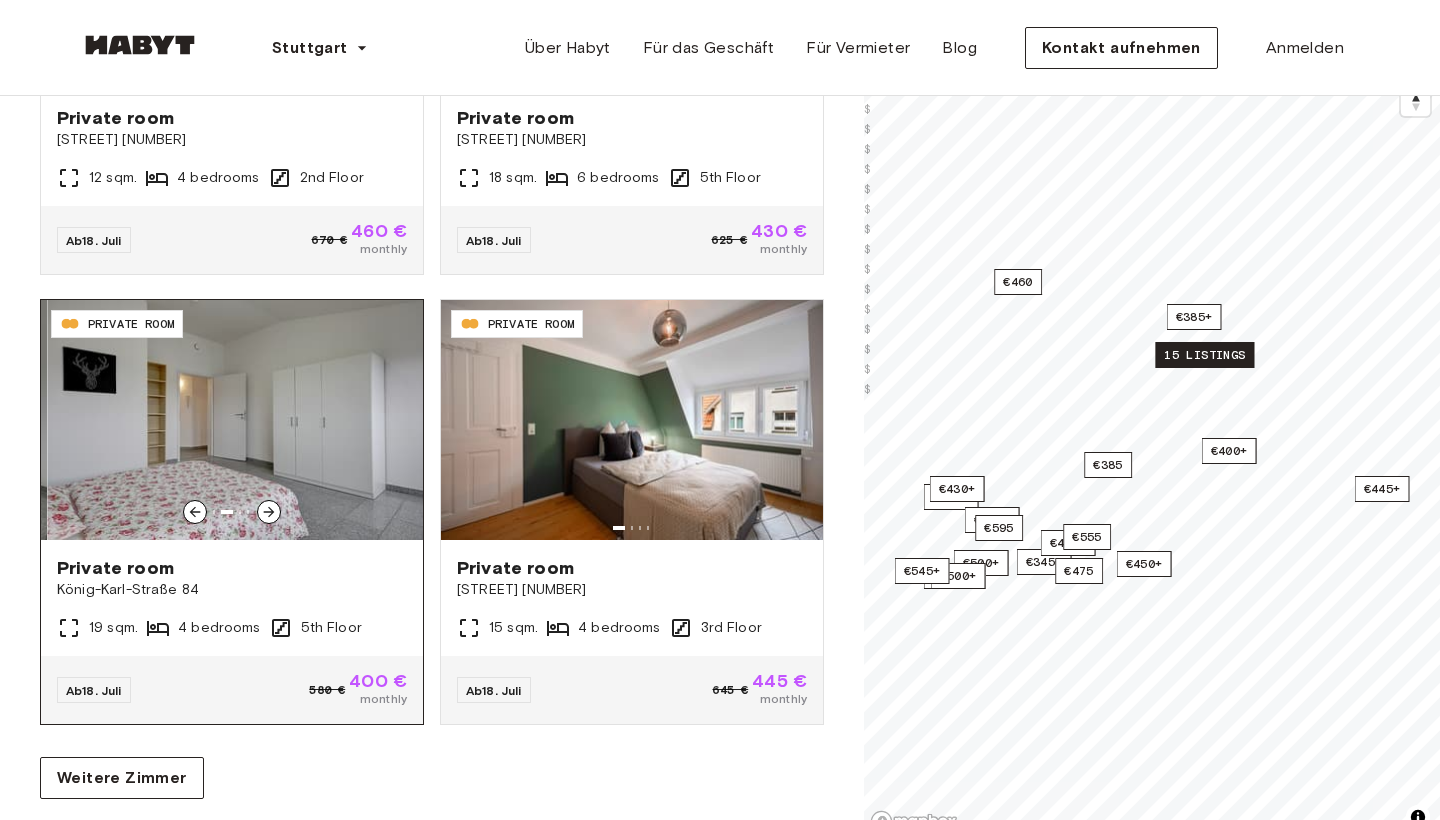 click 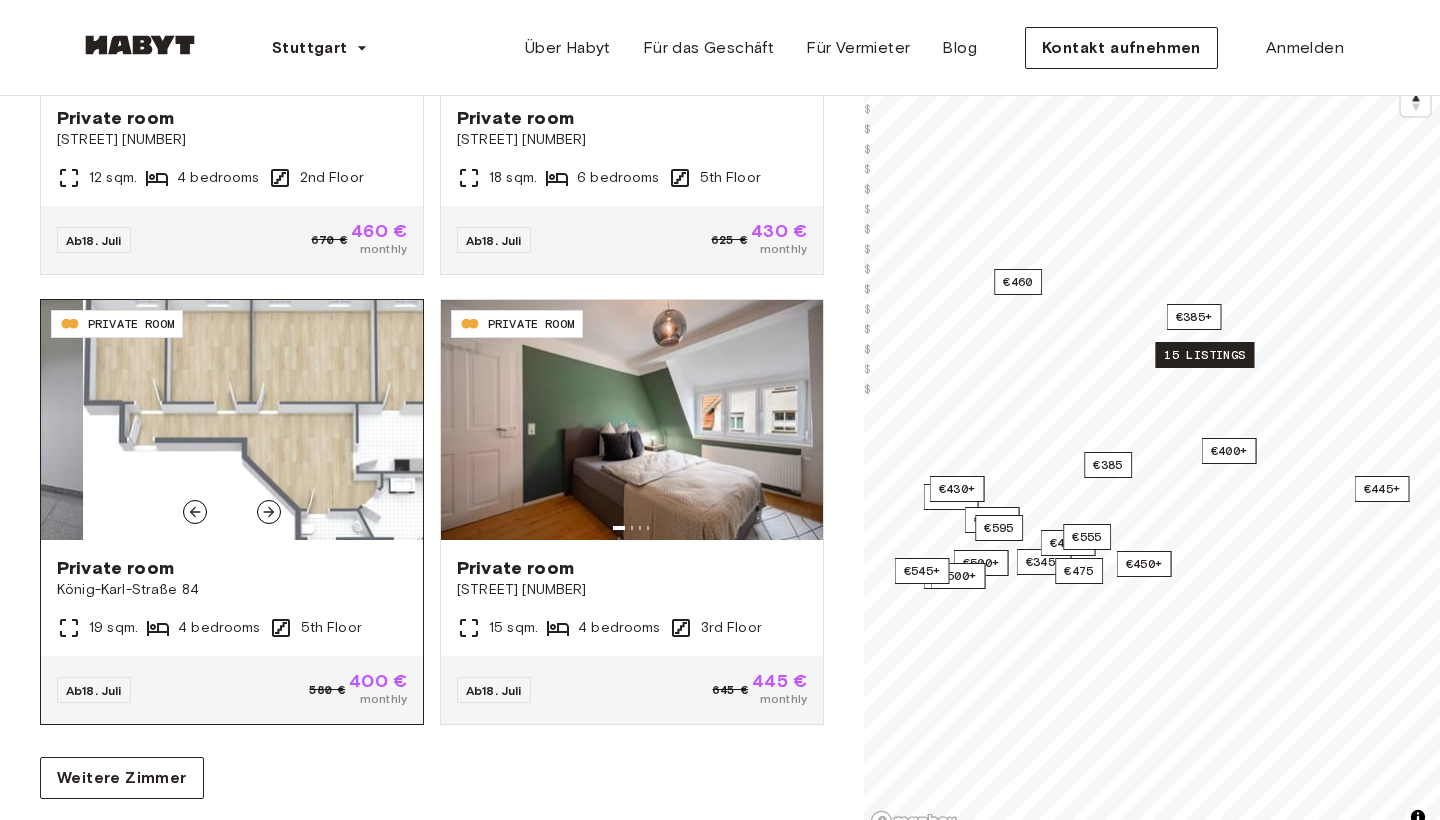 click 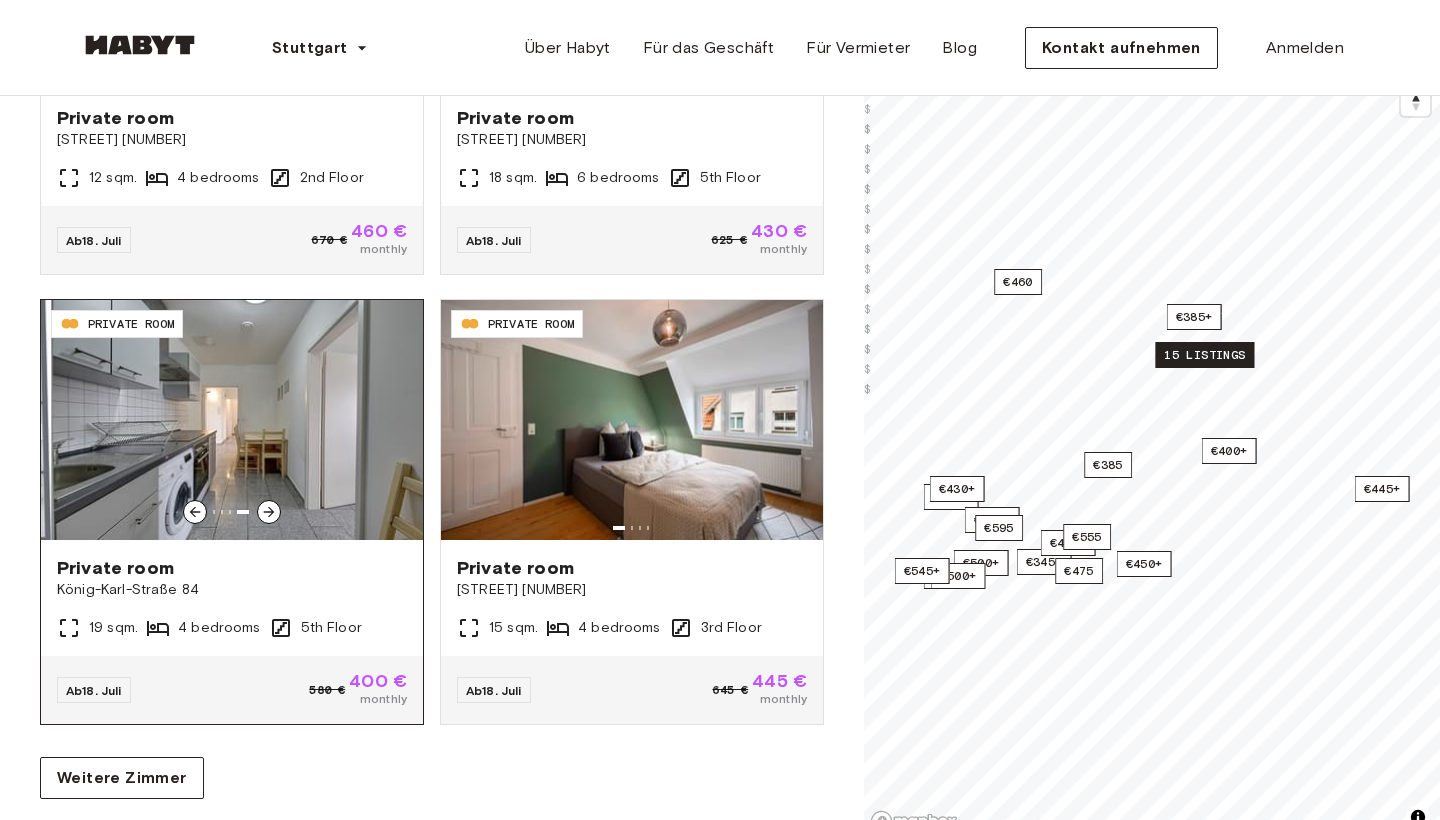 click 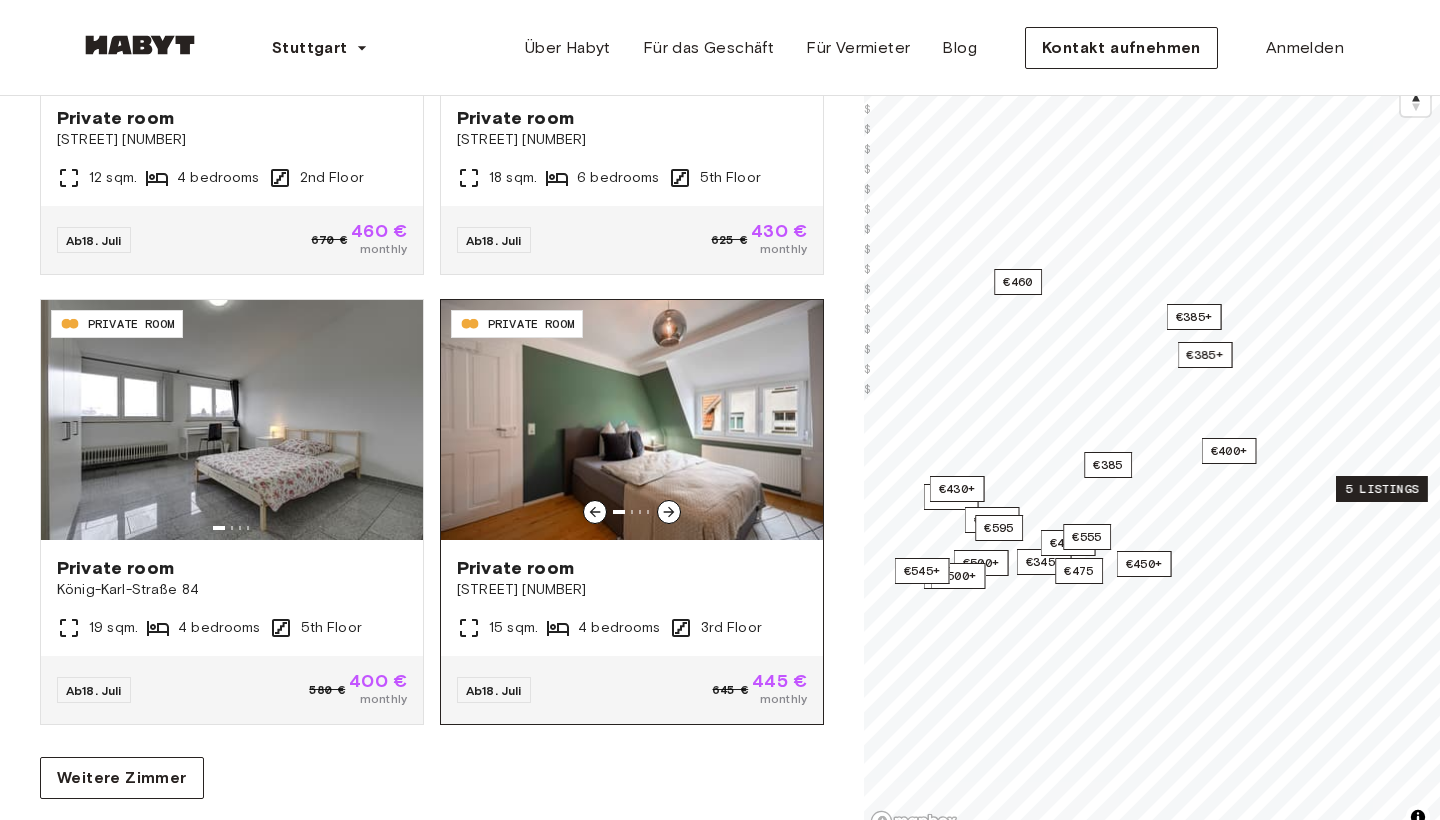 click 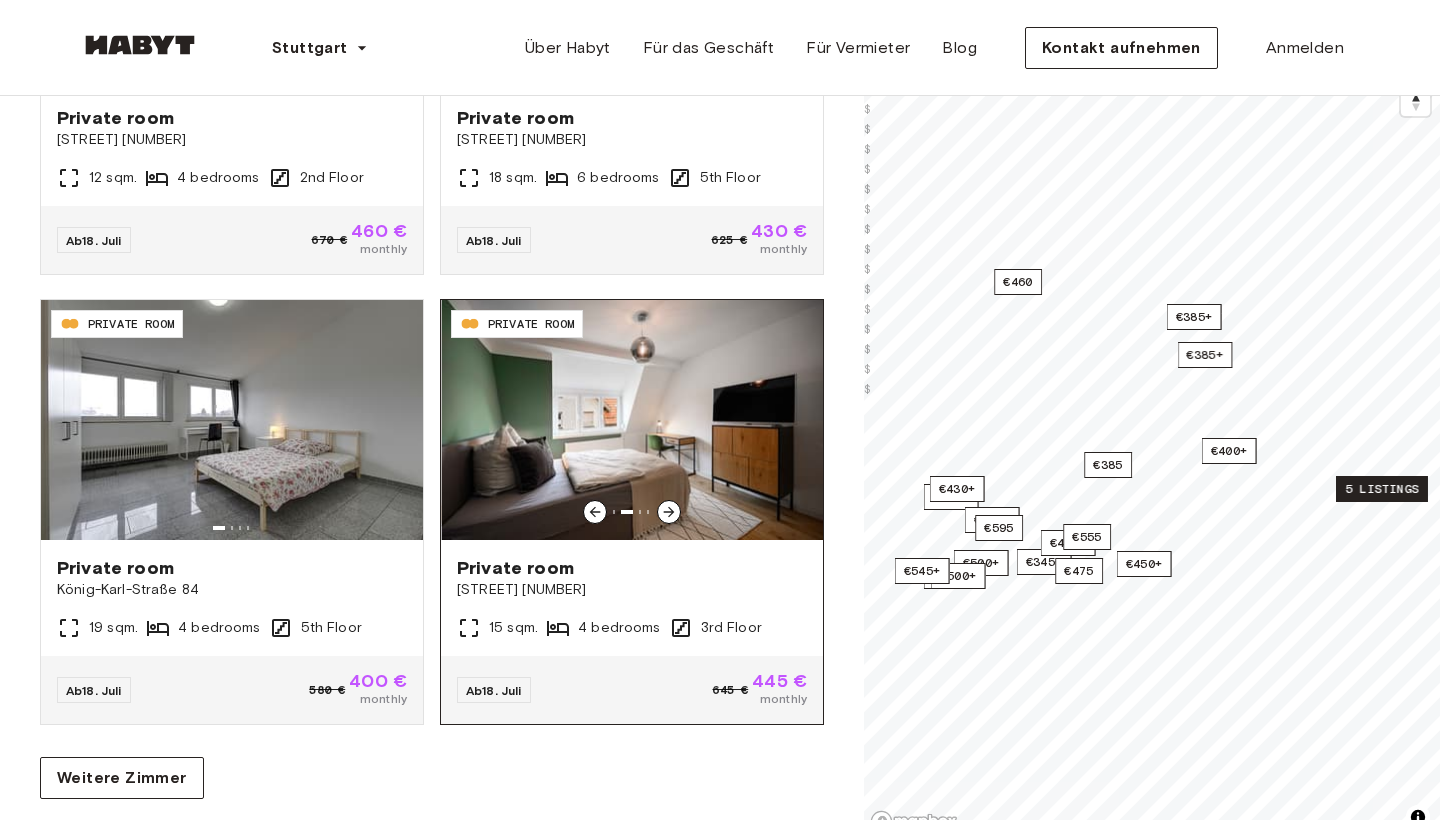 click 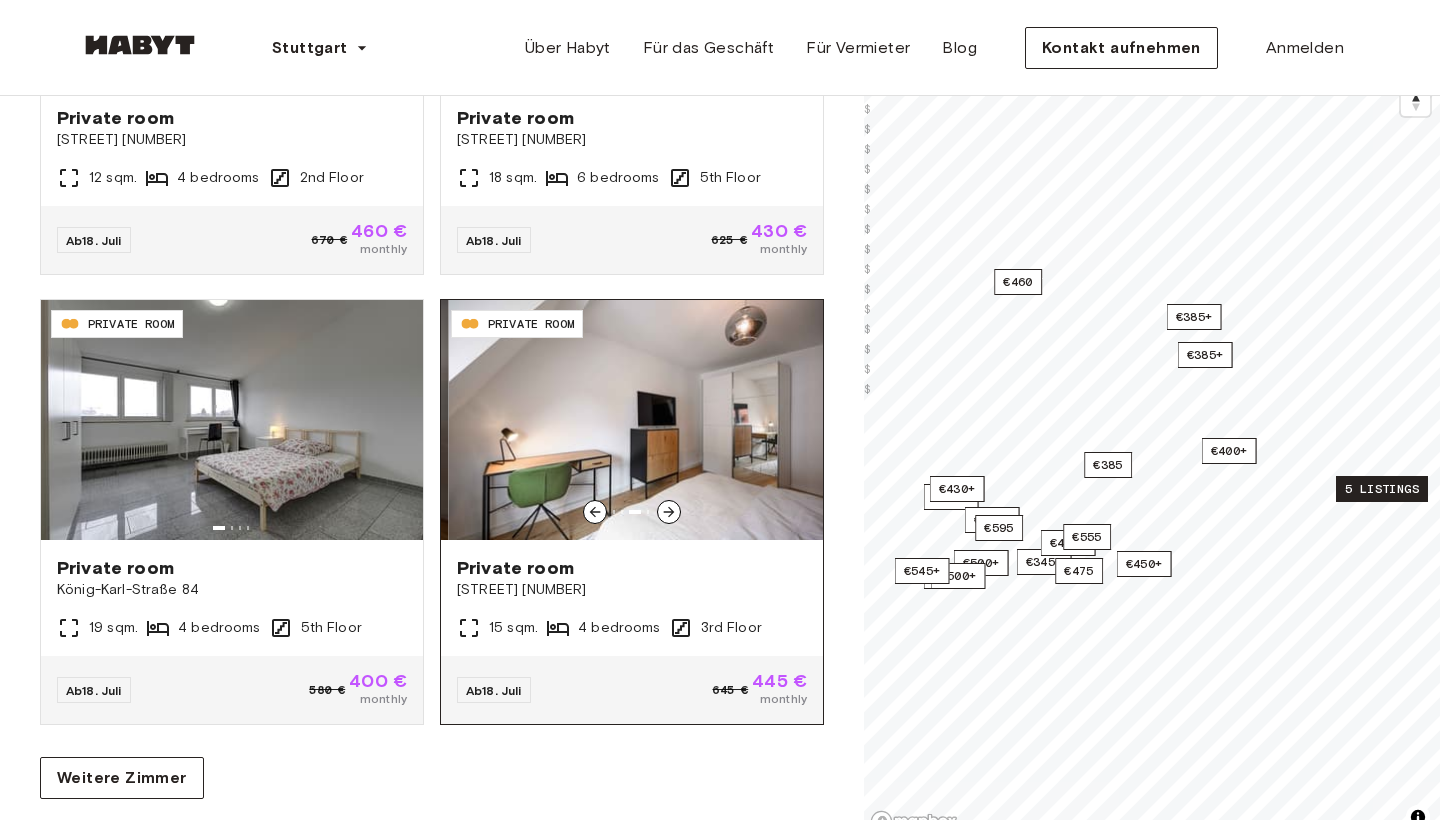 click 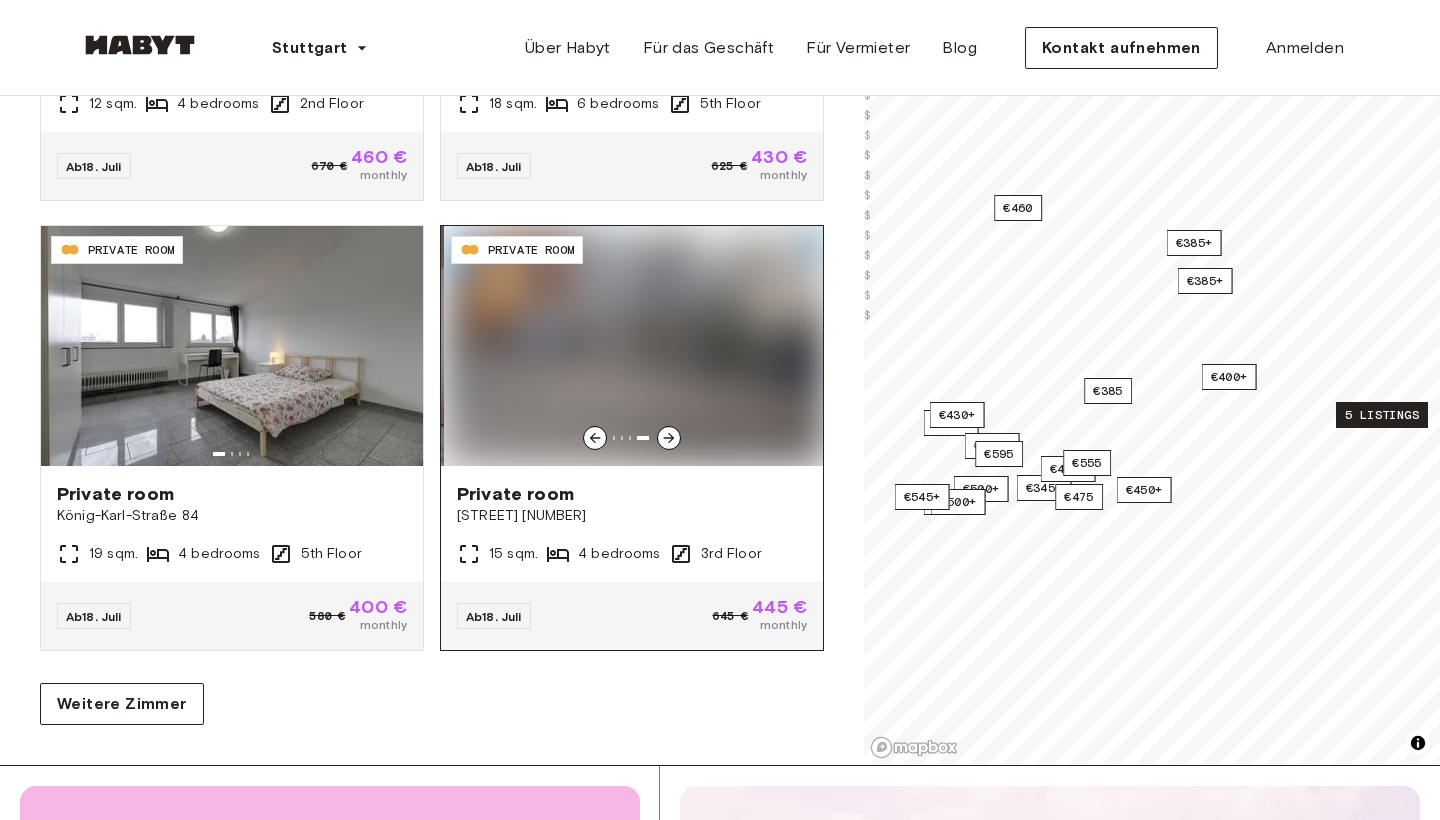 scroll, scrollTop: 348, scrollLeft: 0, axis: vertical 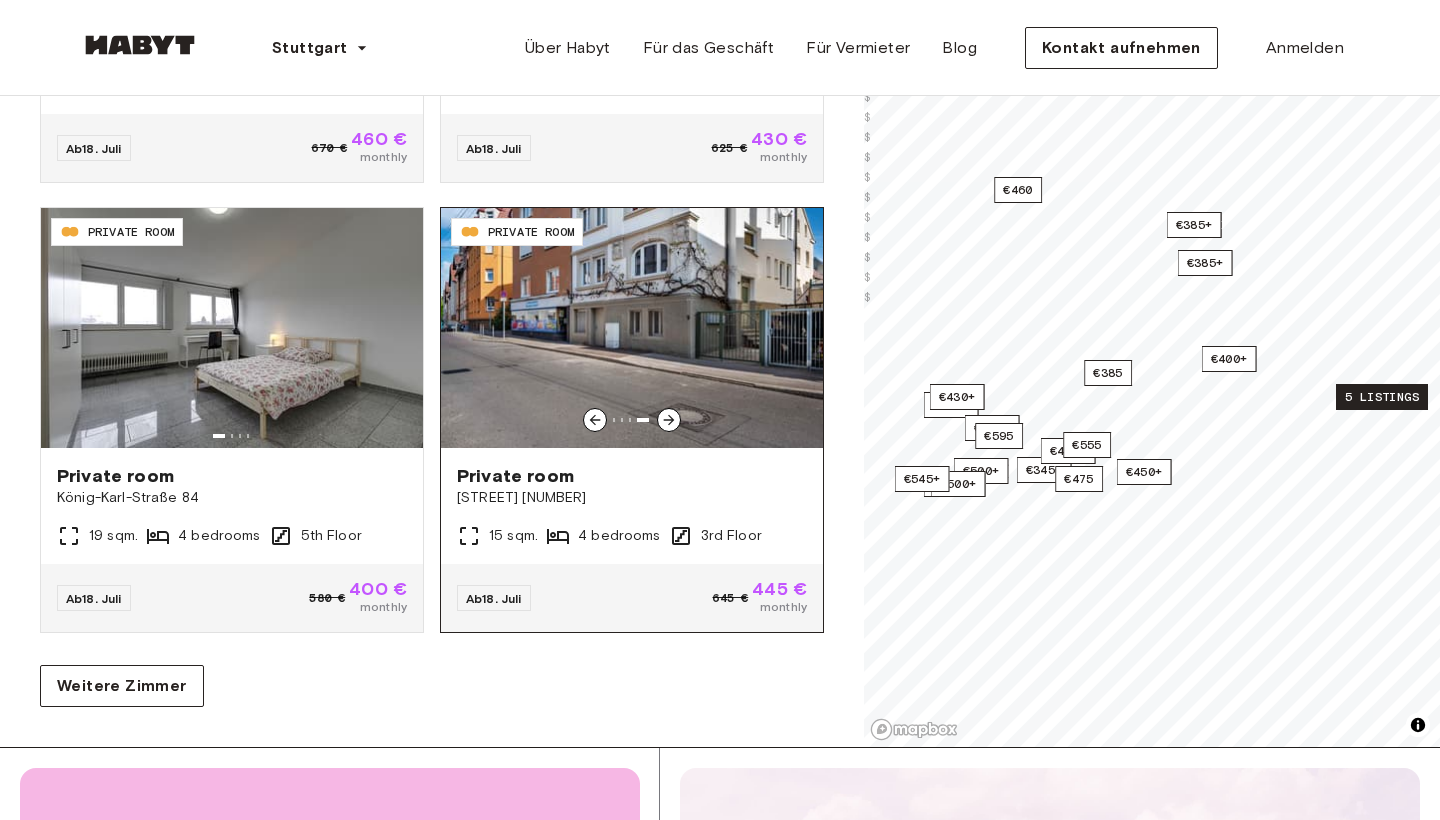 click at bounding box center (632, 328) 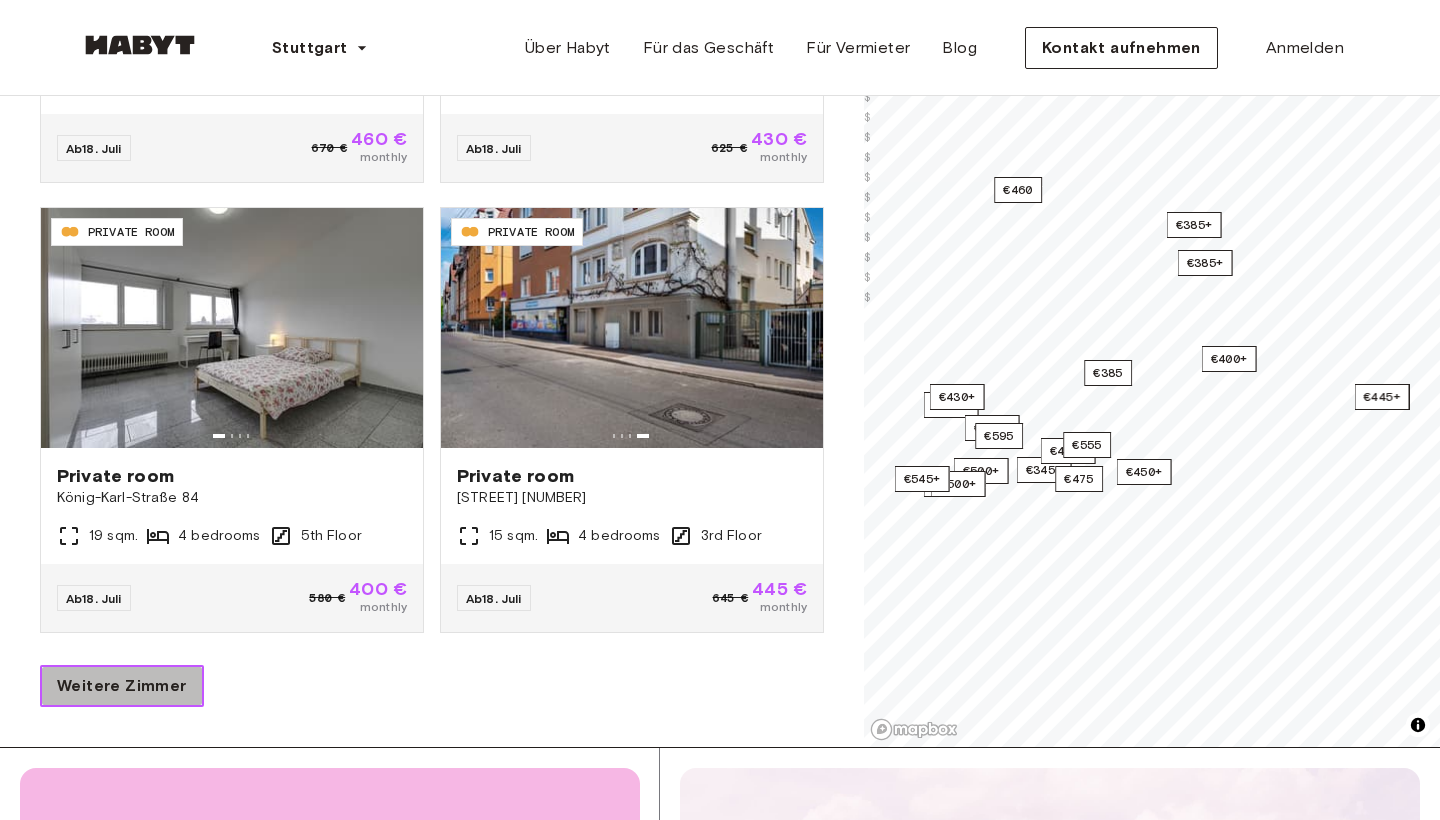 click on "Weitere Zimmer" at bounding box center [122, 686] 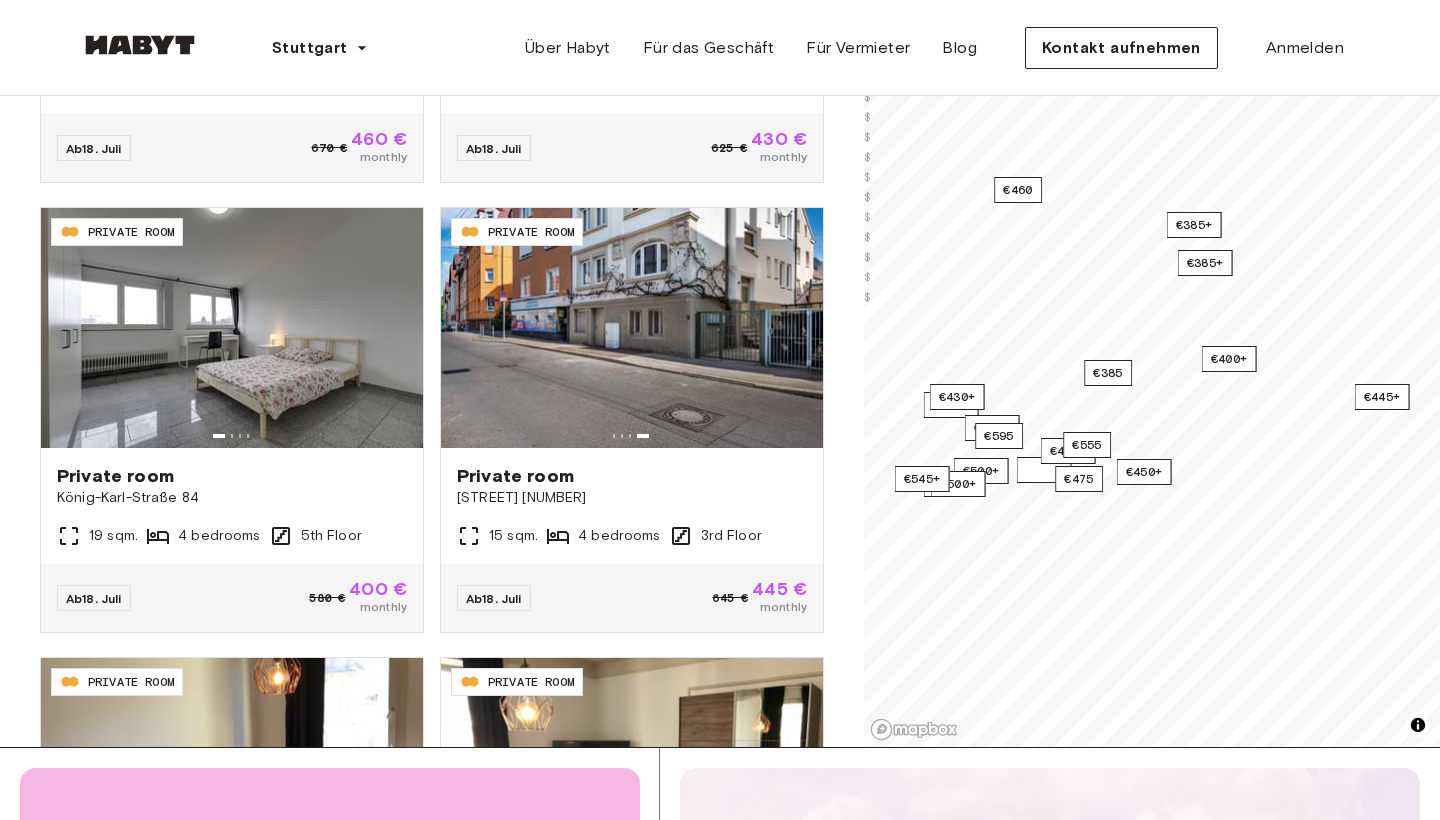 scroll, scrollTop: 301, scrollLeft: 0, axis: vertical 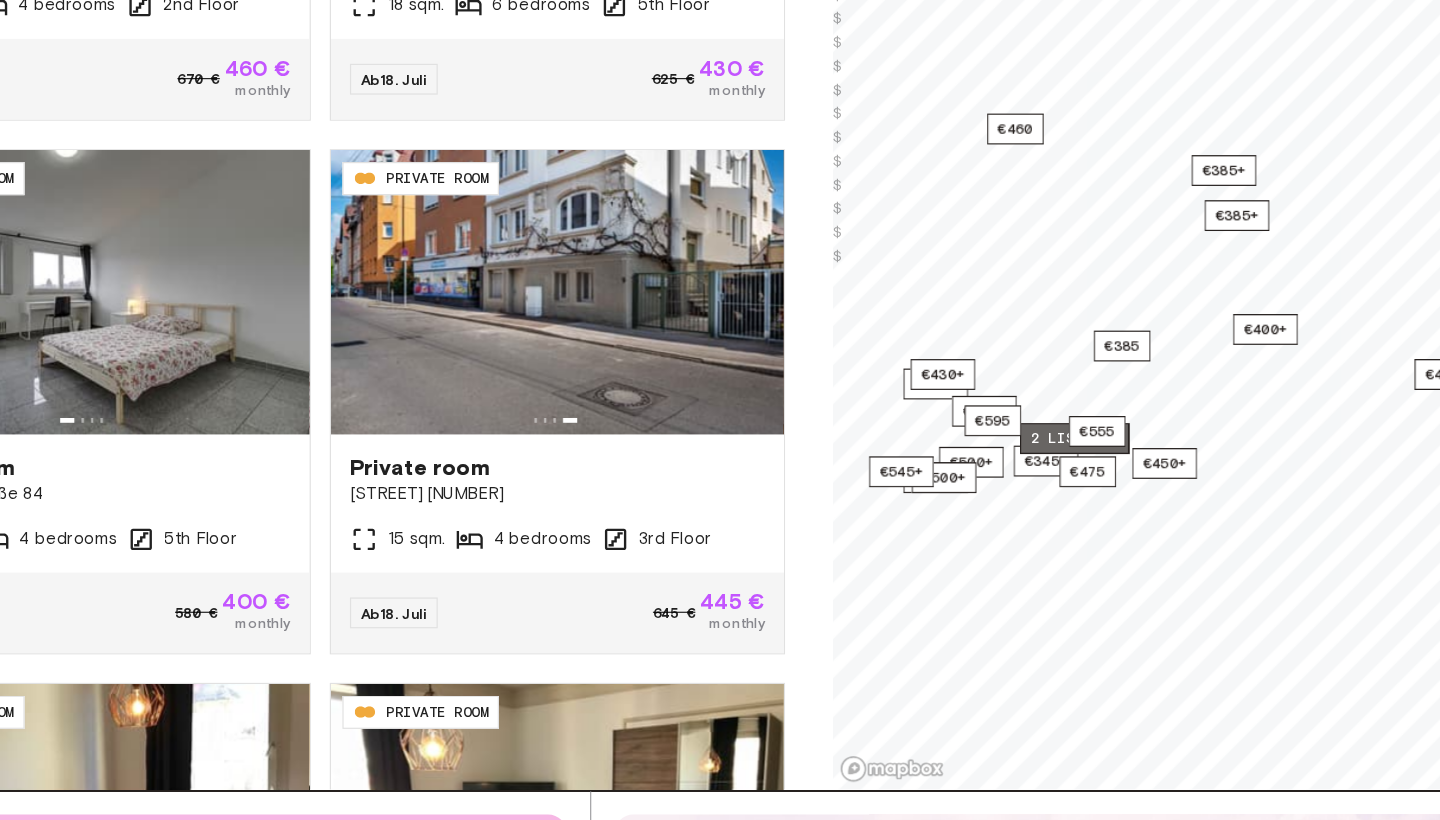 click on "2 listings" at bounding box center (1068, 498) 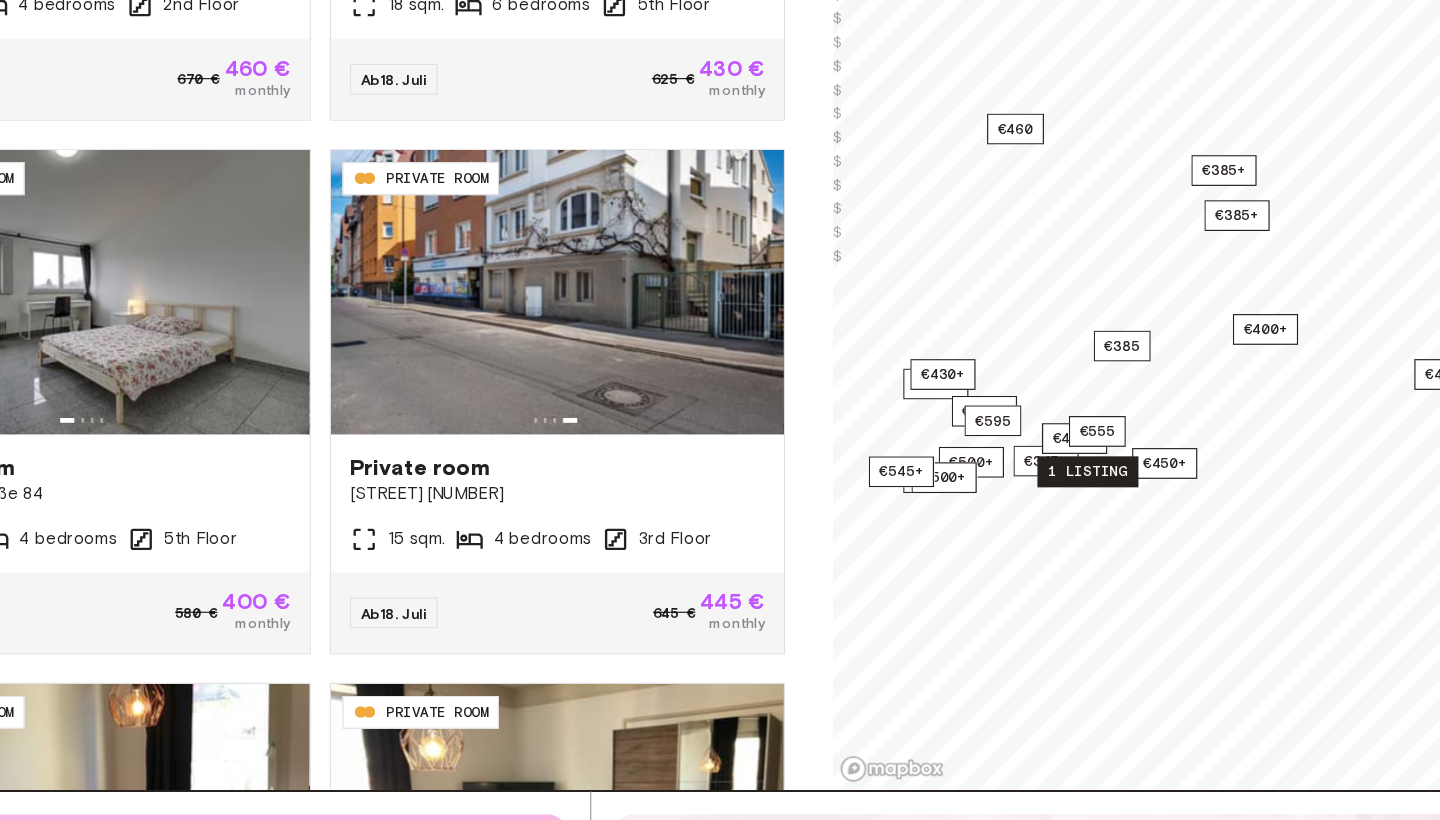 click on "1 listing" at bounding box center (1079, 526) 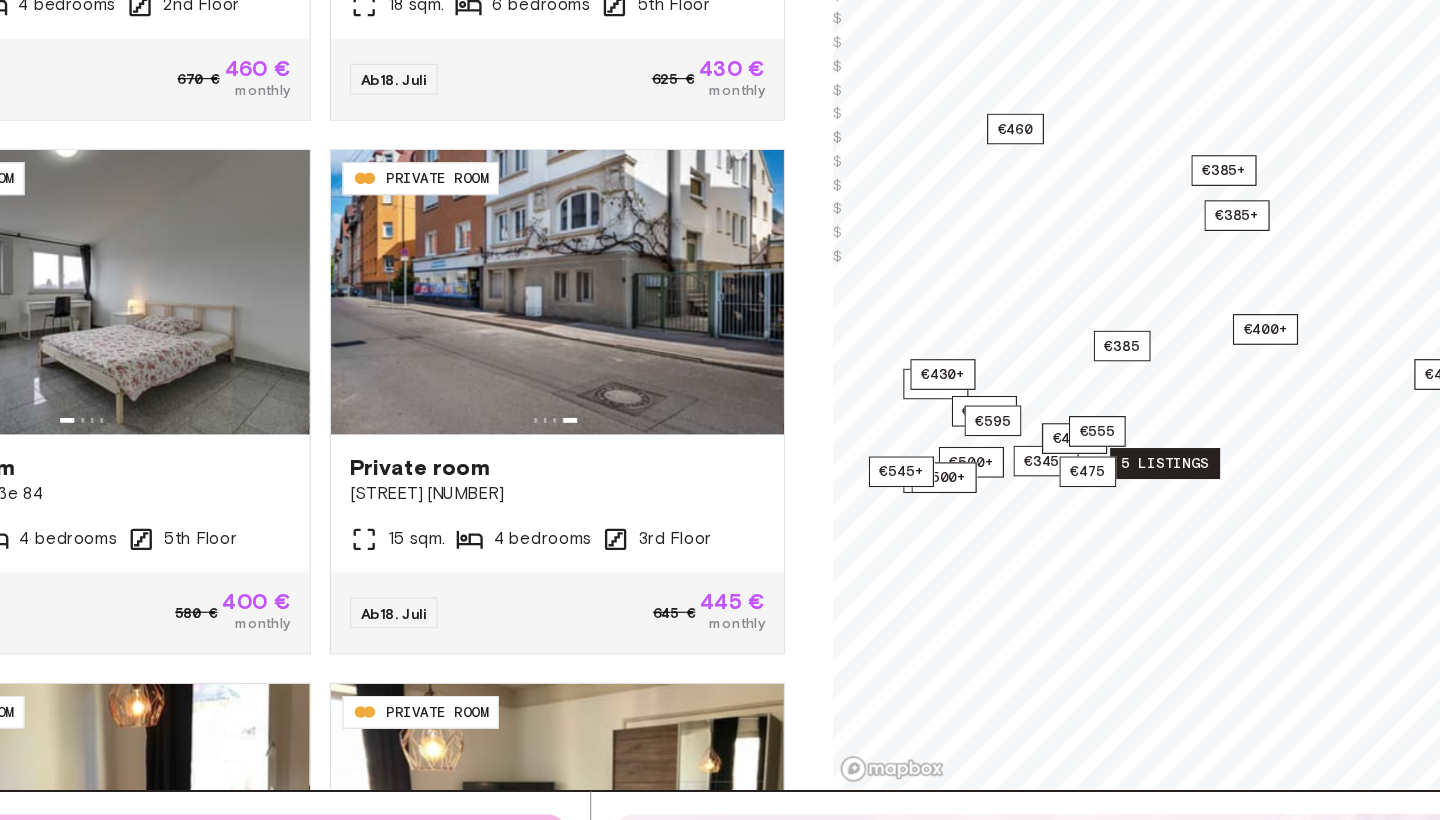 click on "5 listings" at bounding box center [1144, 519] 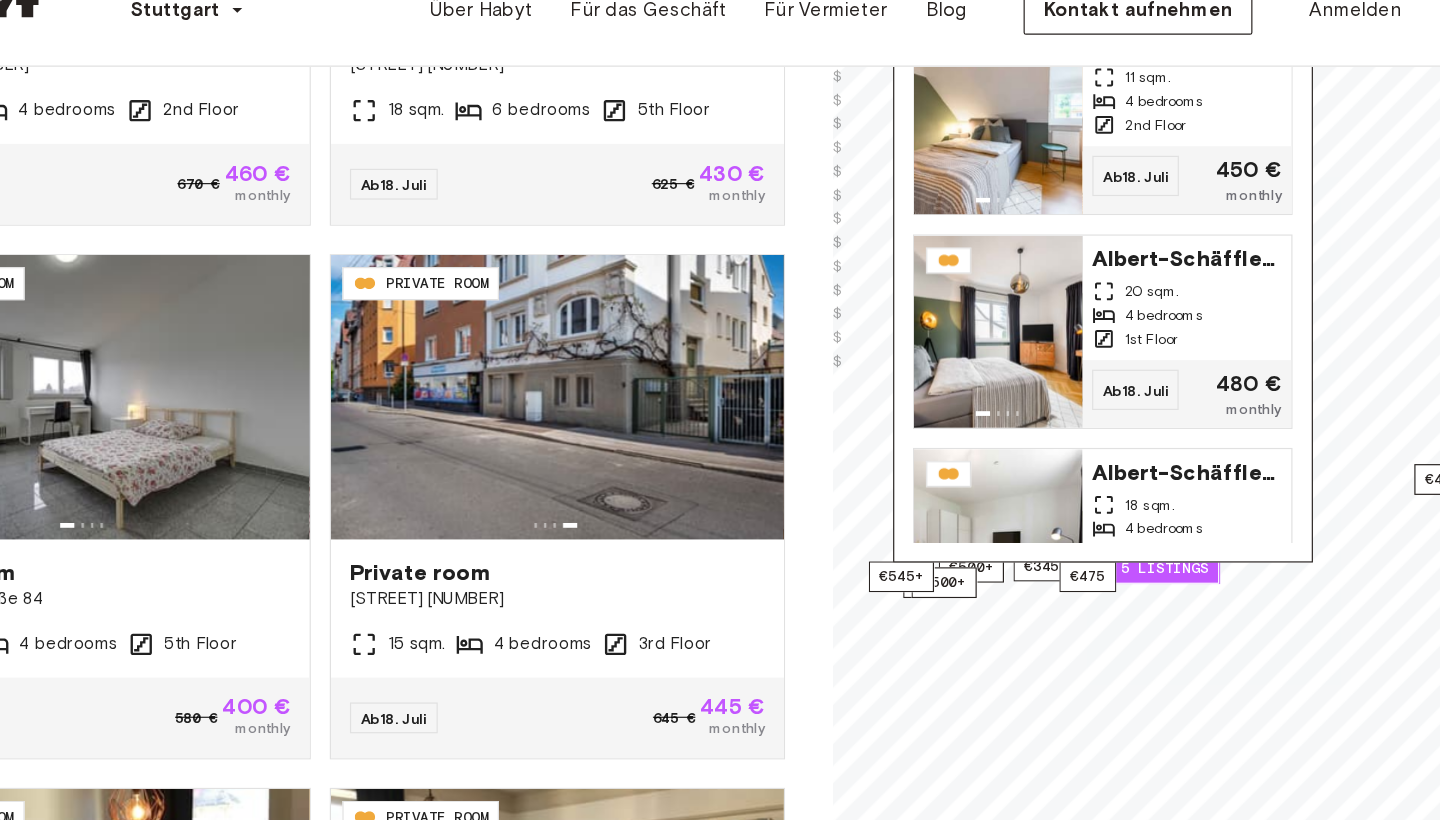 click on "**********" at bounding box center [432, 295] 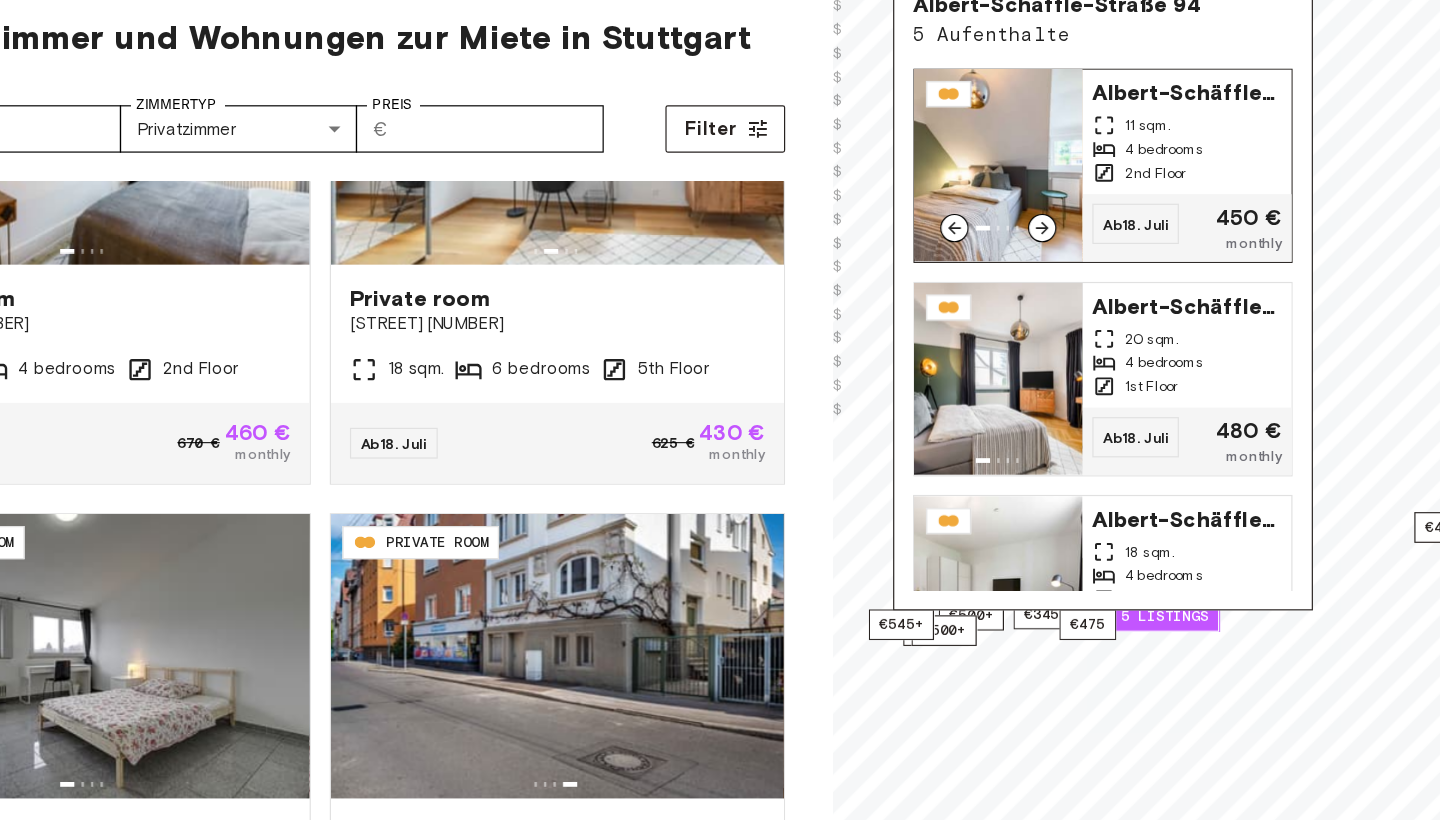 scroll, scrollTop: 172, scrollLeft: 0, axis: vertical 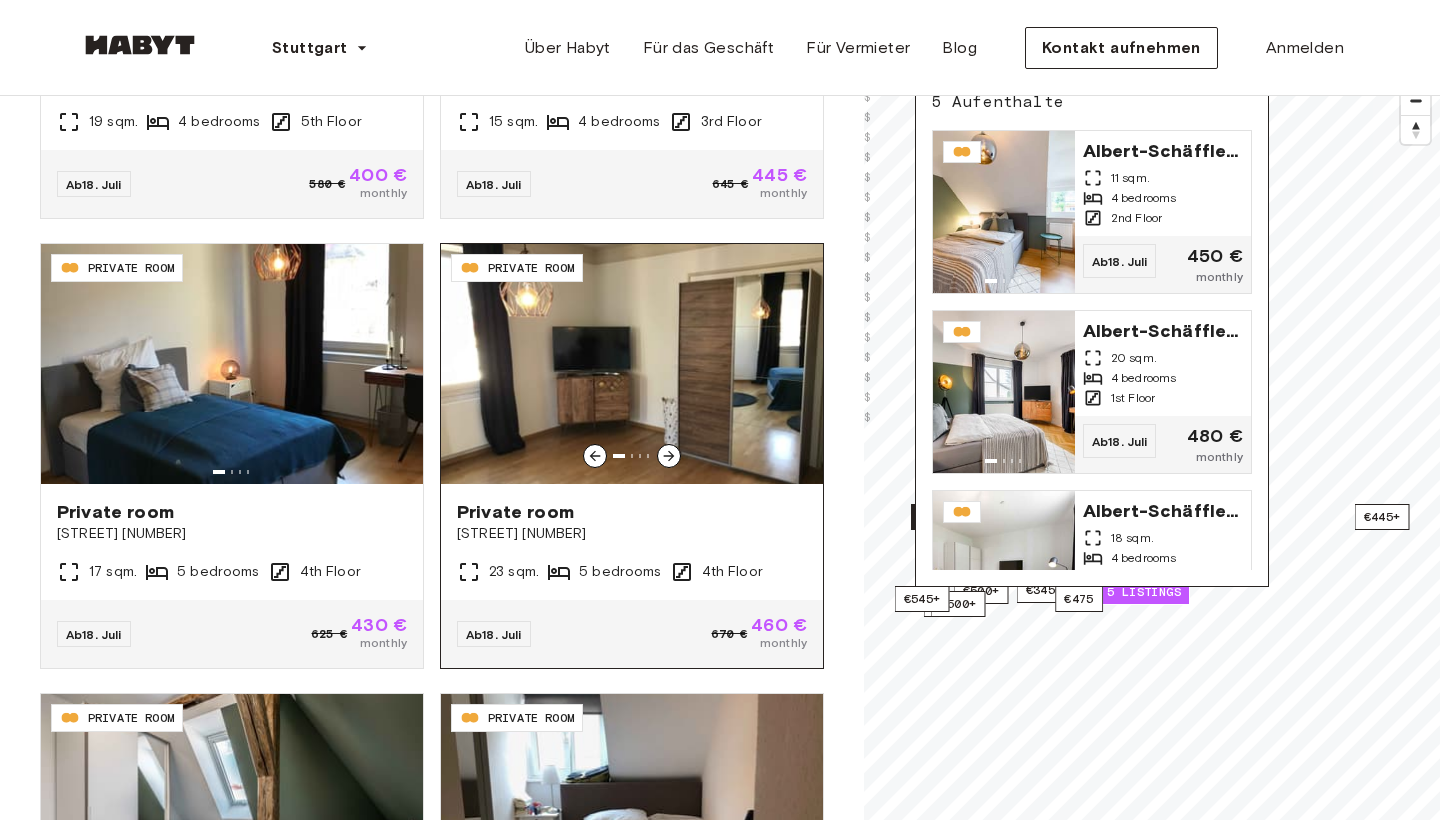 click 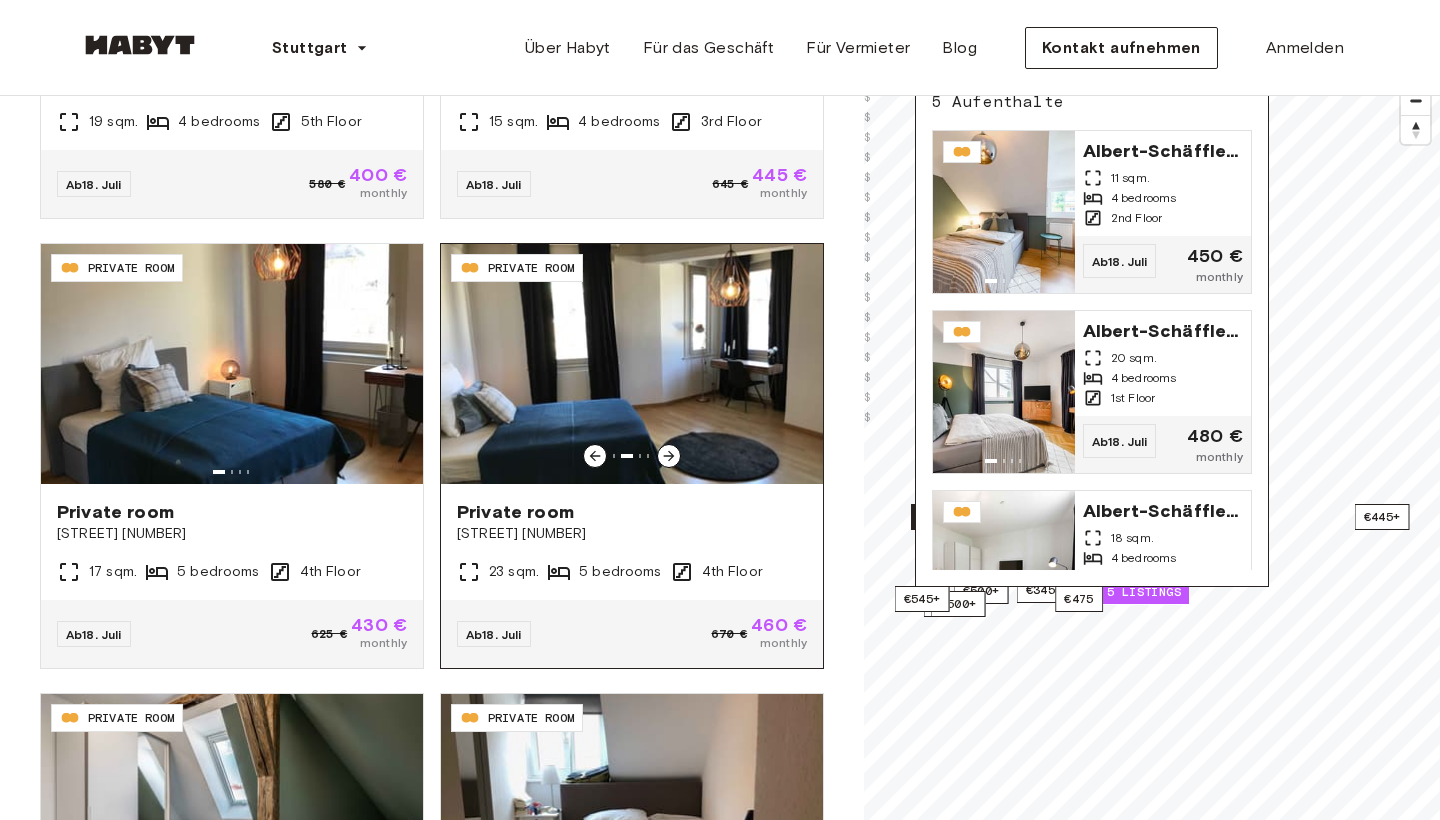 click 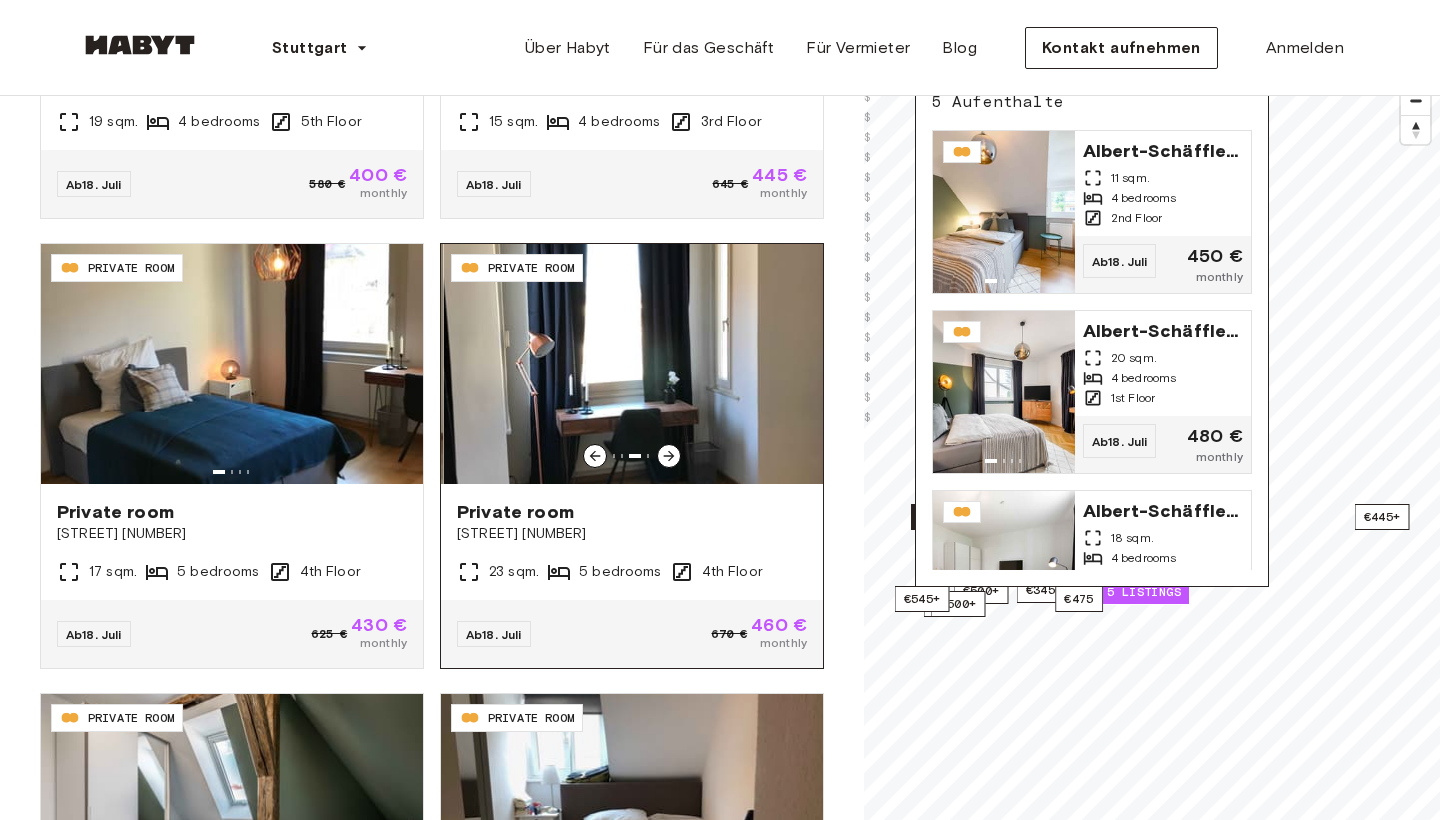 click 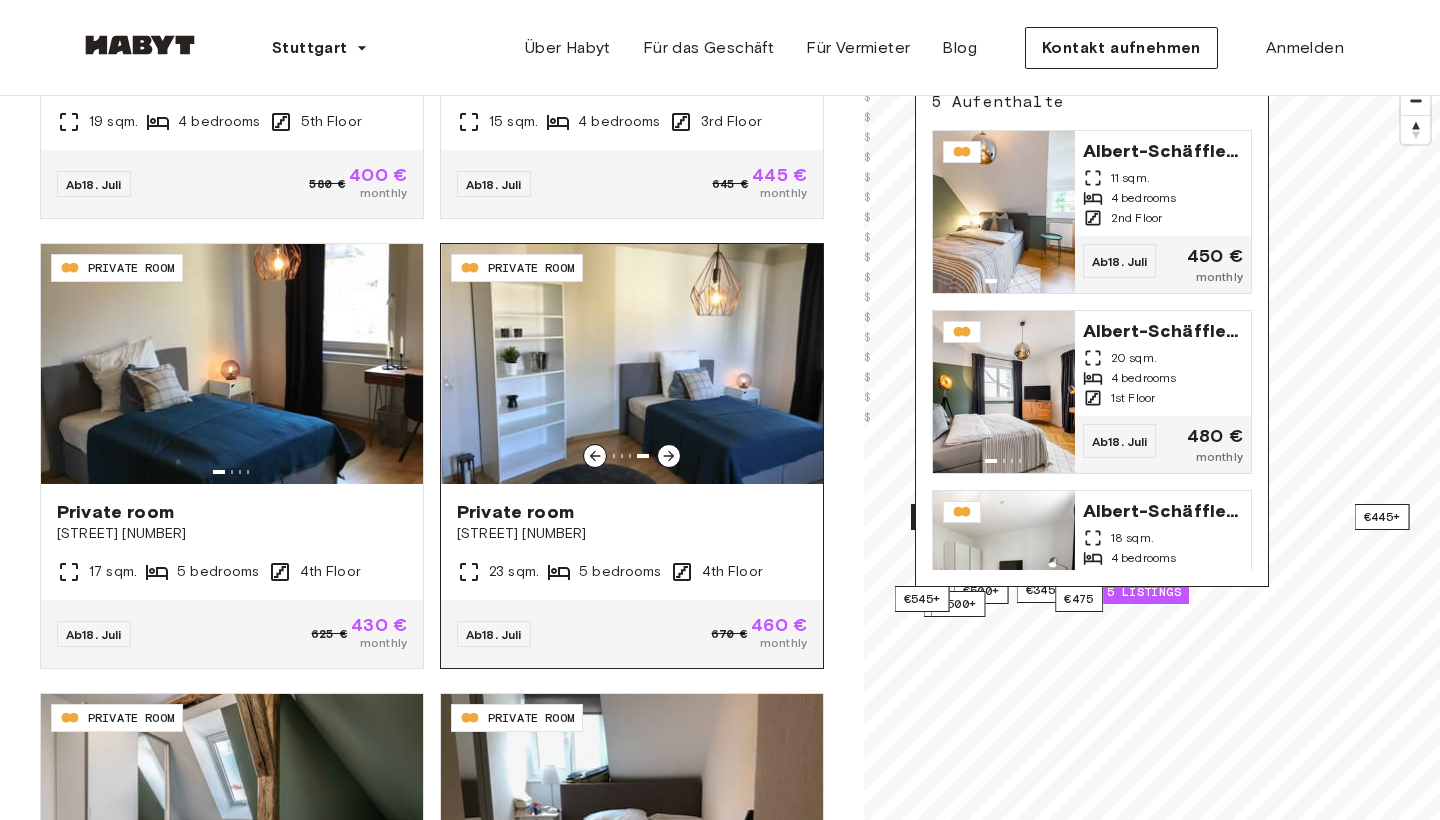 click 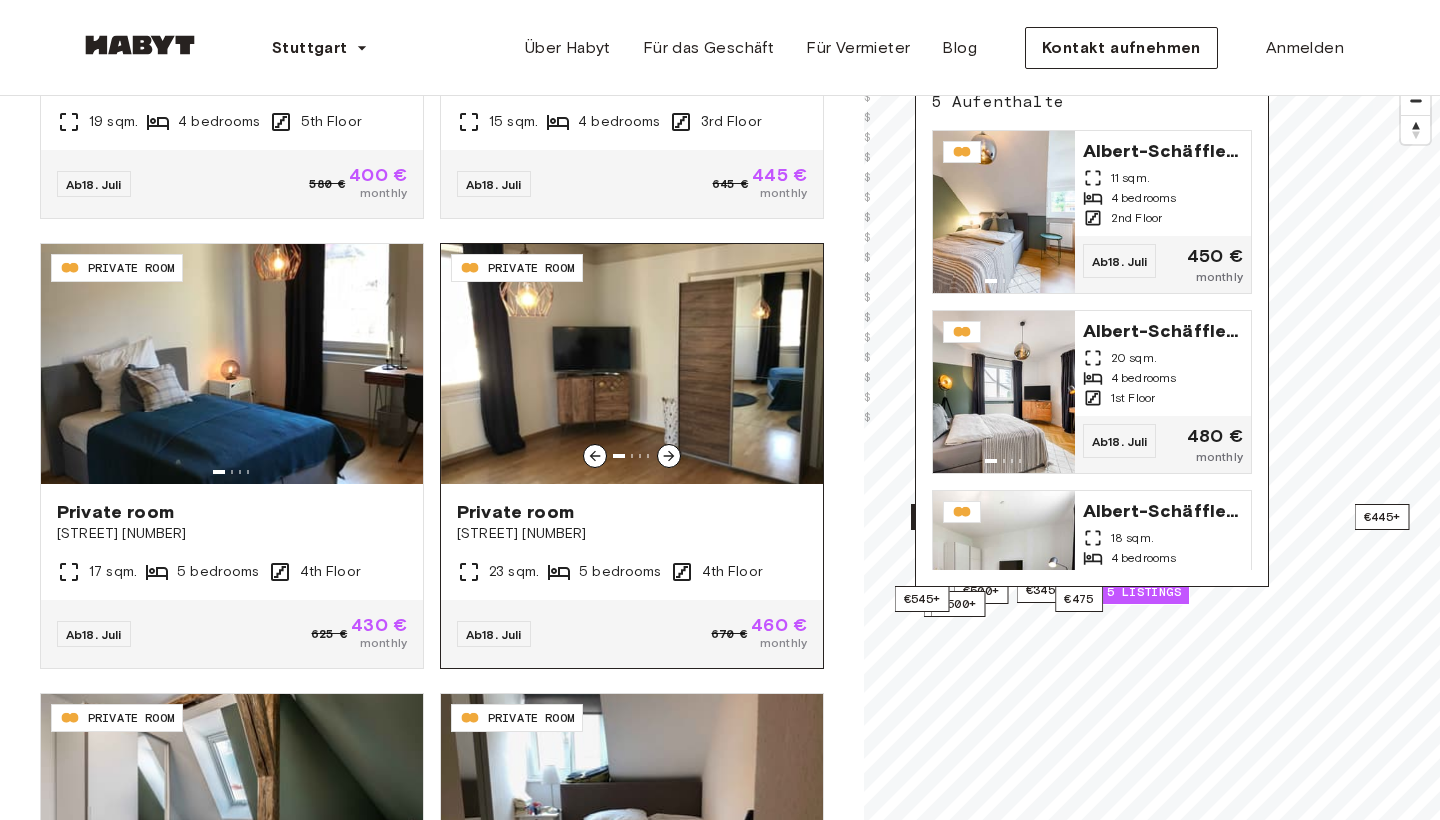 click 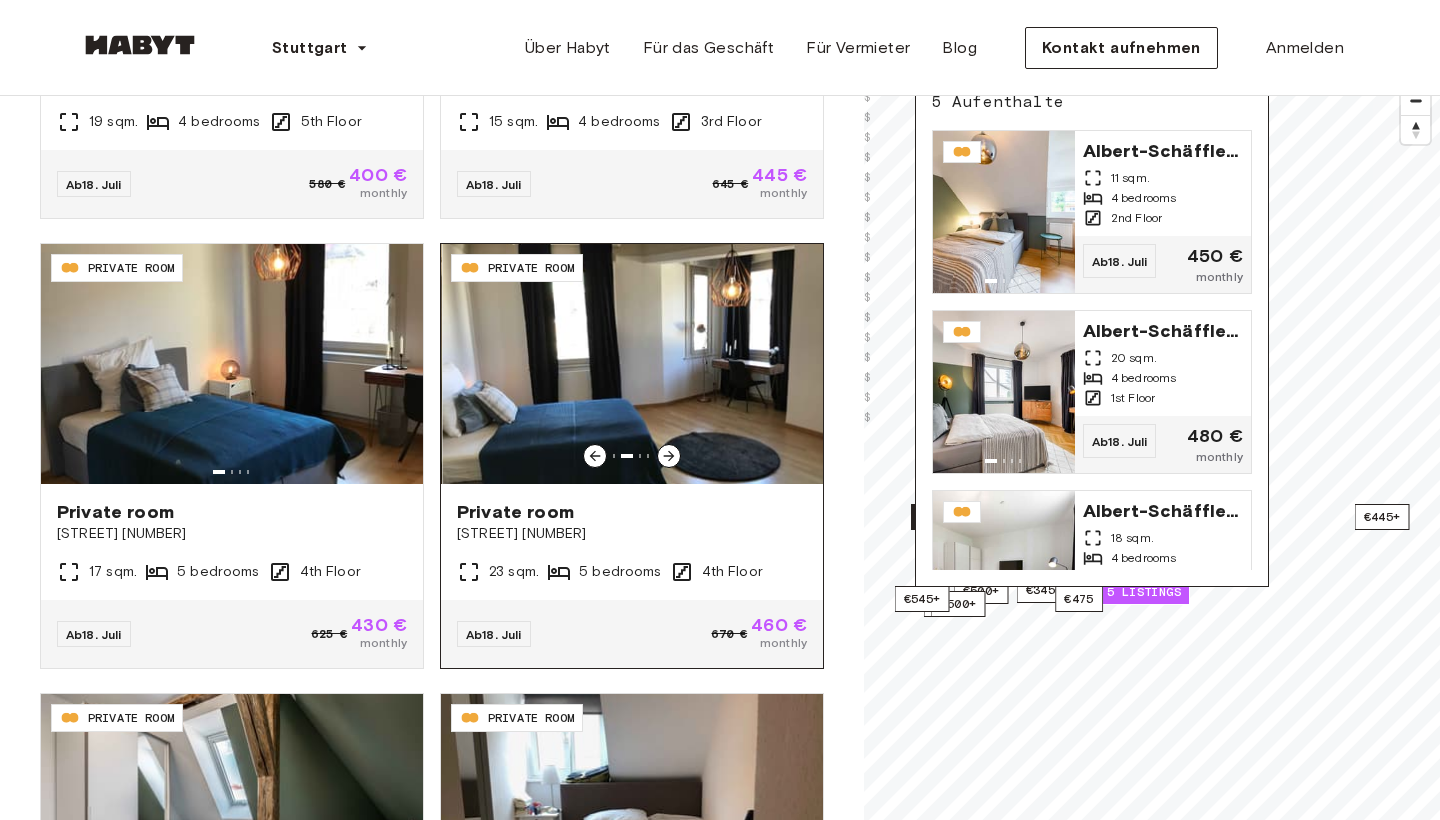 click at bounding box center [595, 456] 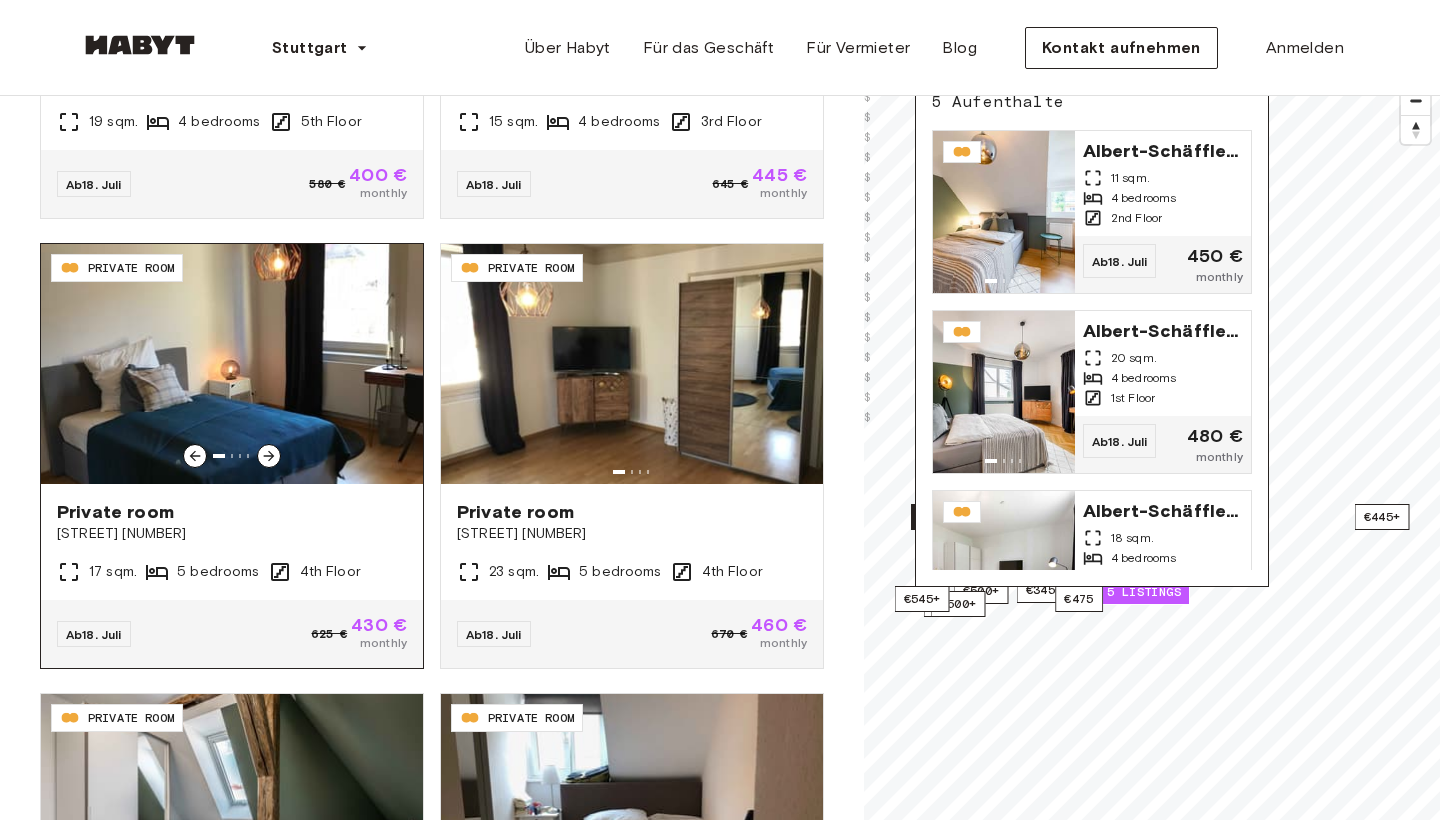 click at bounding box center [269, 456] 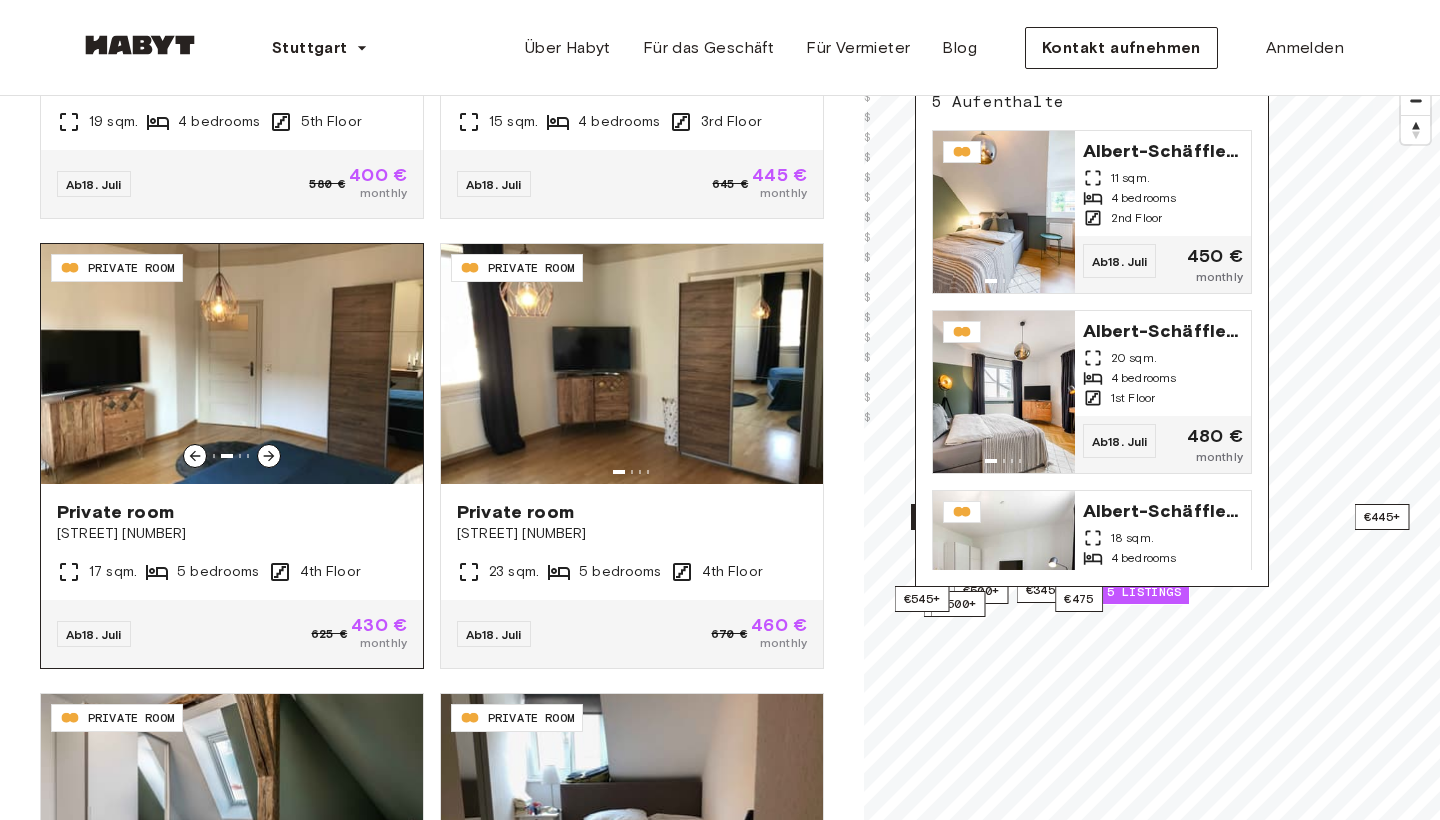 click at bounding box center (269, 456) 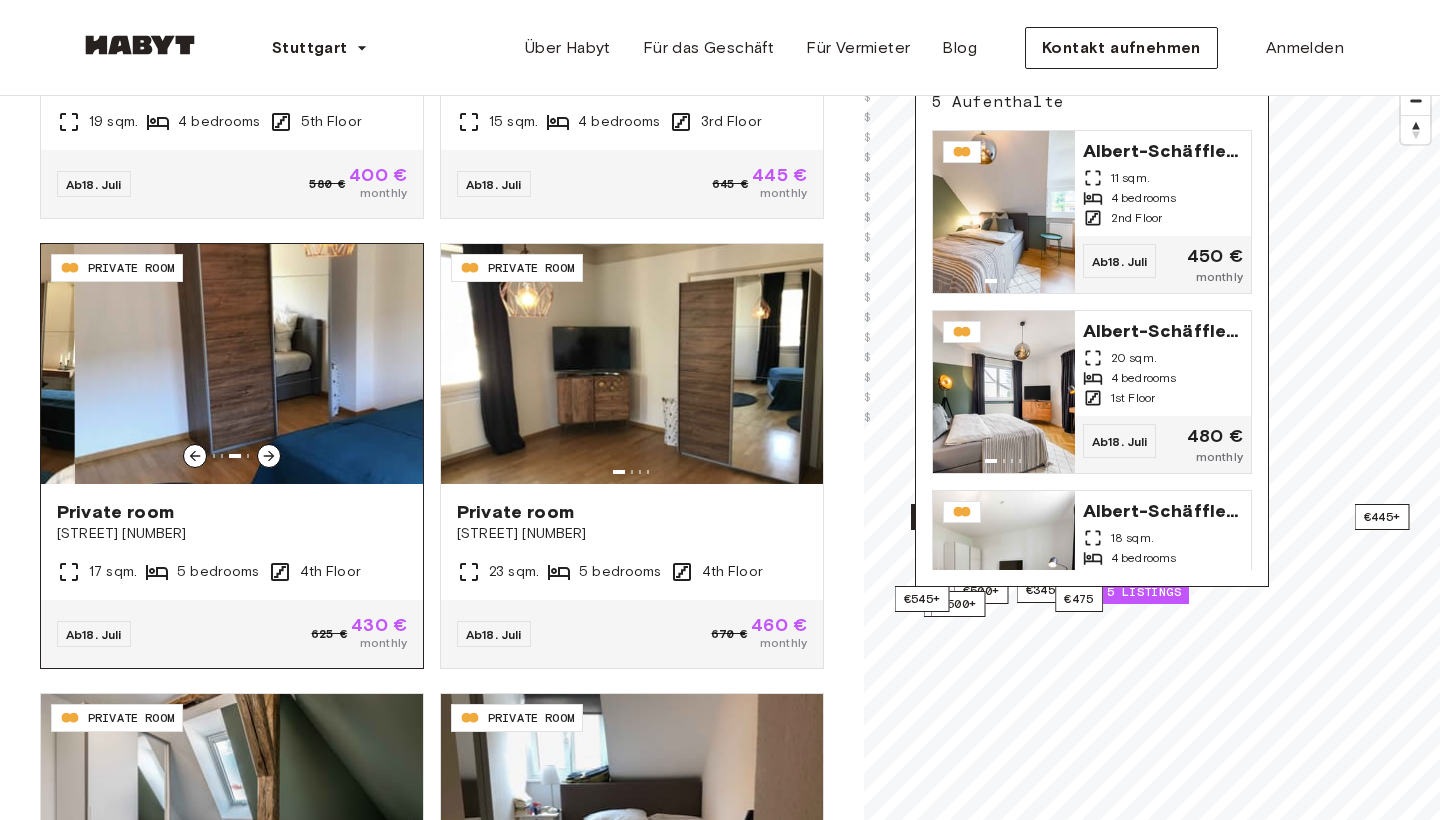 click at bounding box center (269, 456) 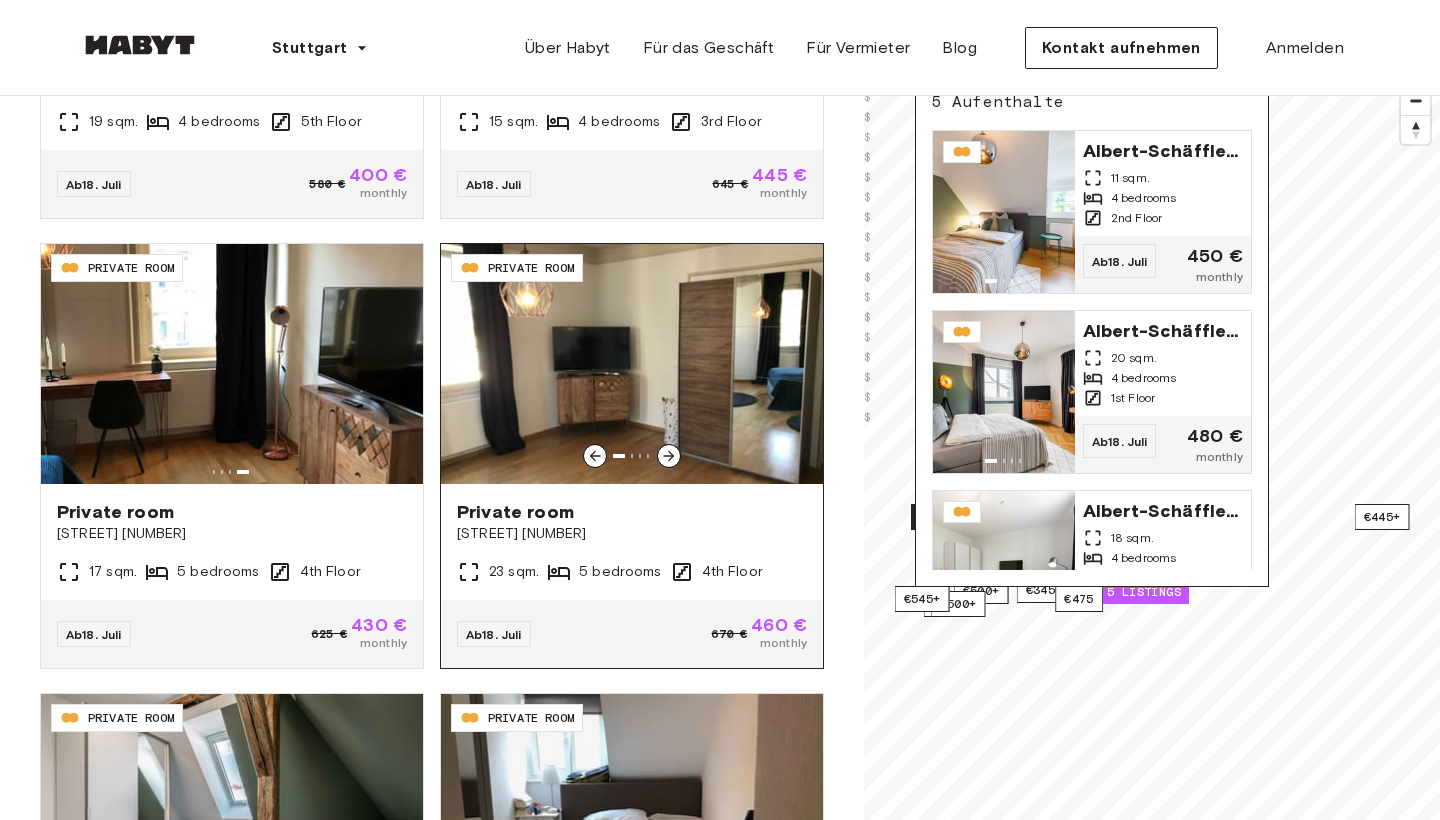 scroll, scrollTop: 4368, scrollLeft: 0, axis: vertical 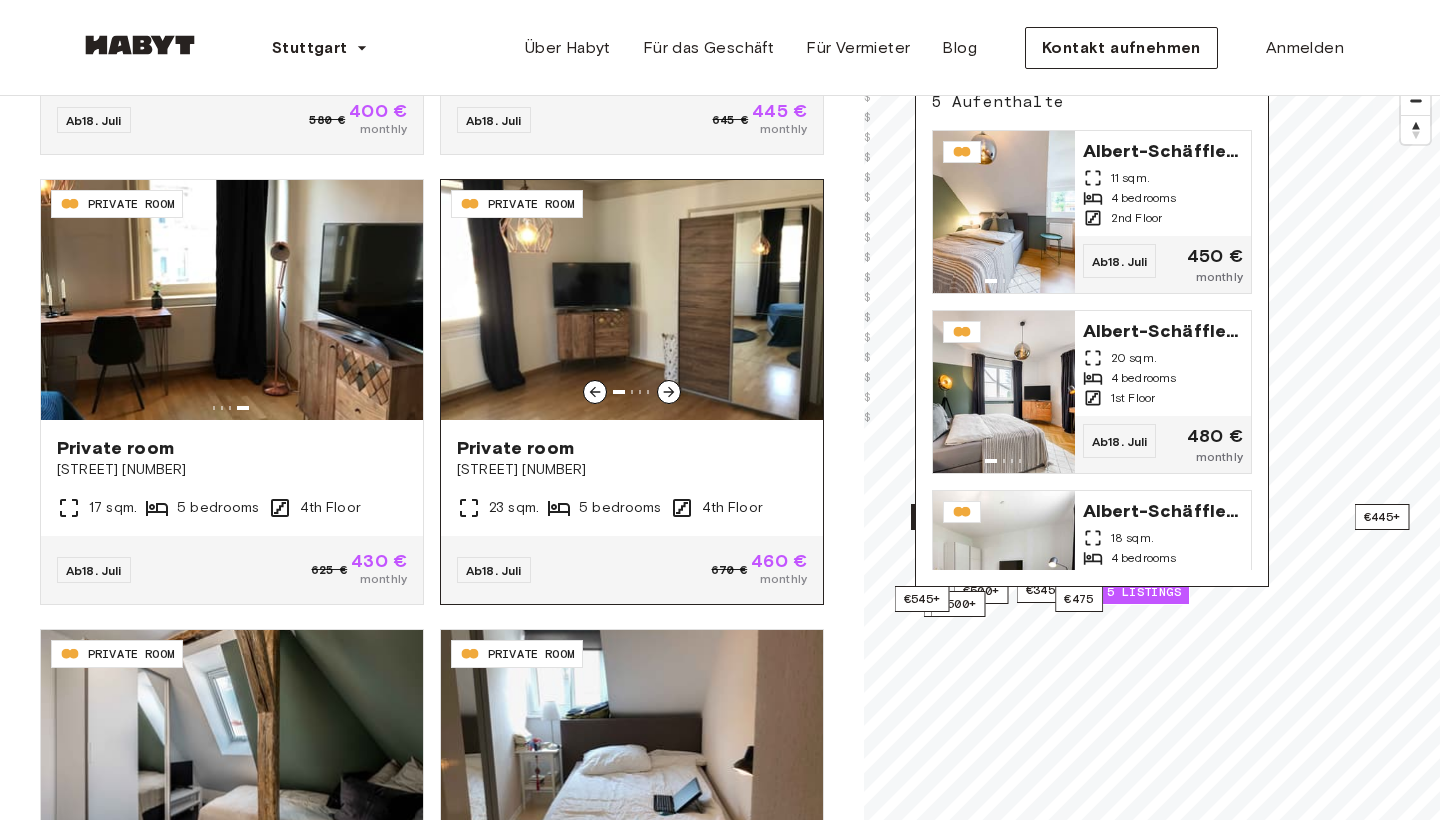 click on "Traubenstraße 61" at bounding box center (632, 470) 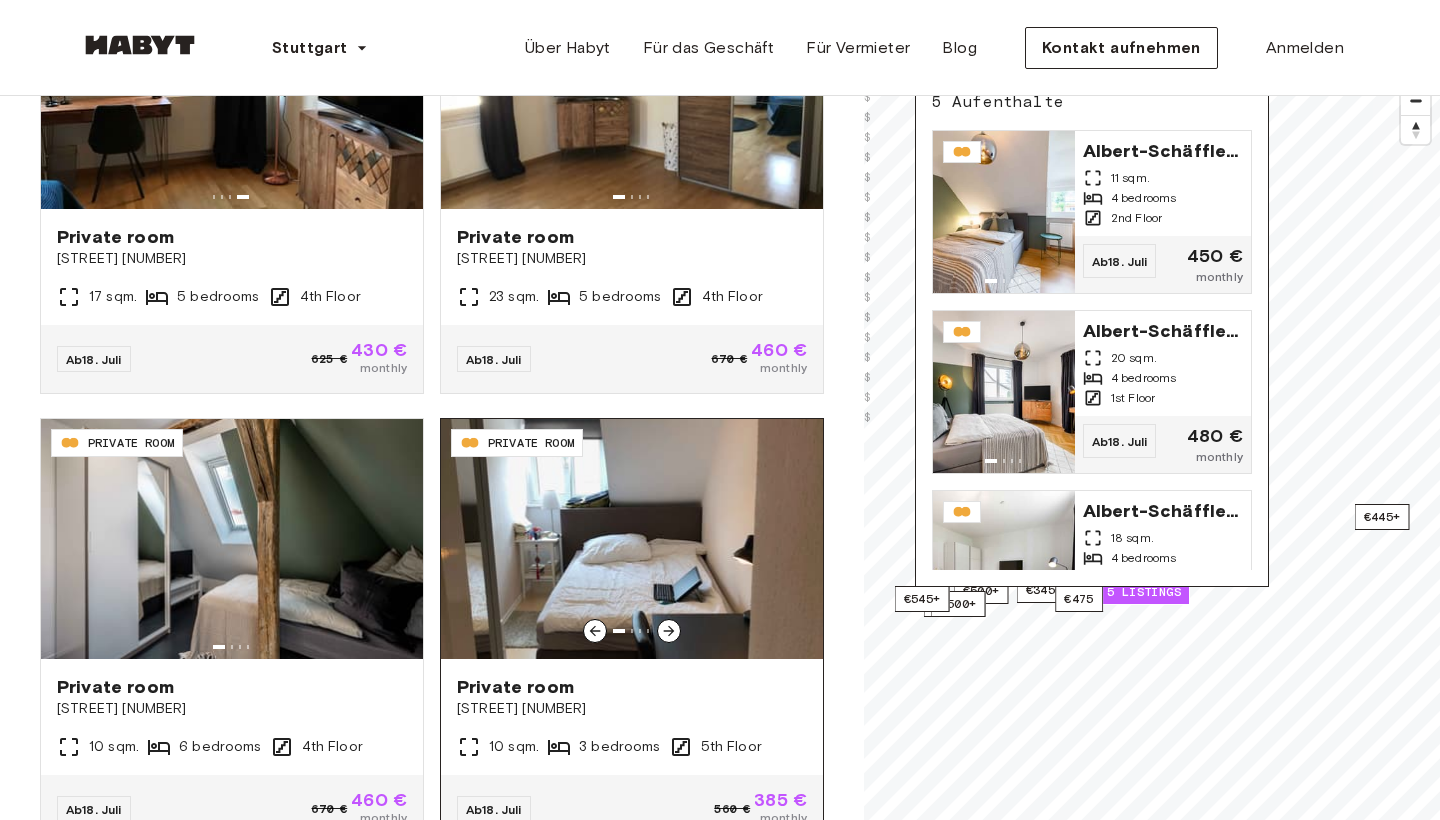 scroll, scrollTop: 4731, scrollLeft: 0, axis: vertical 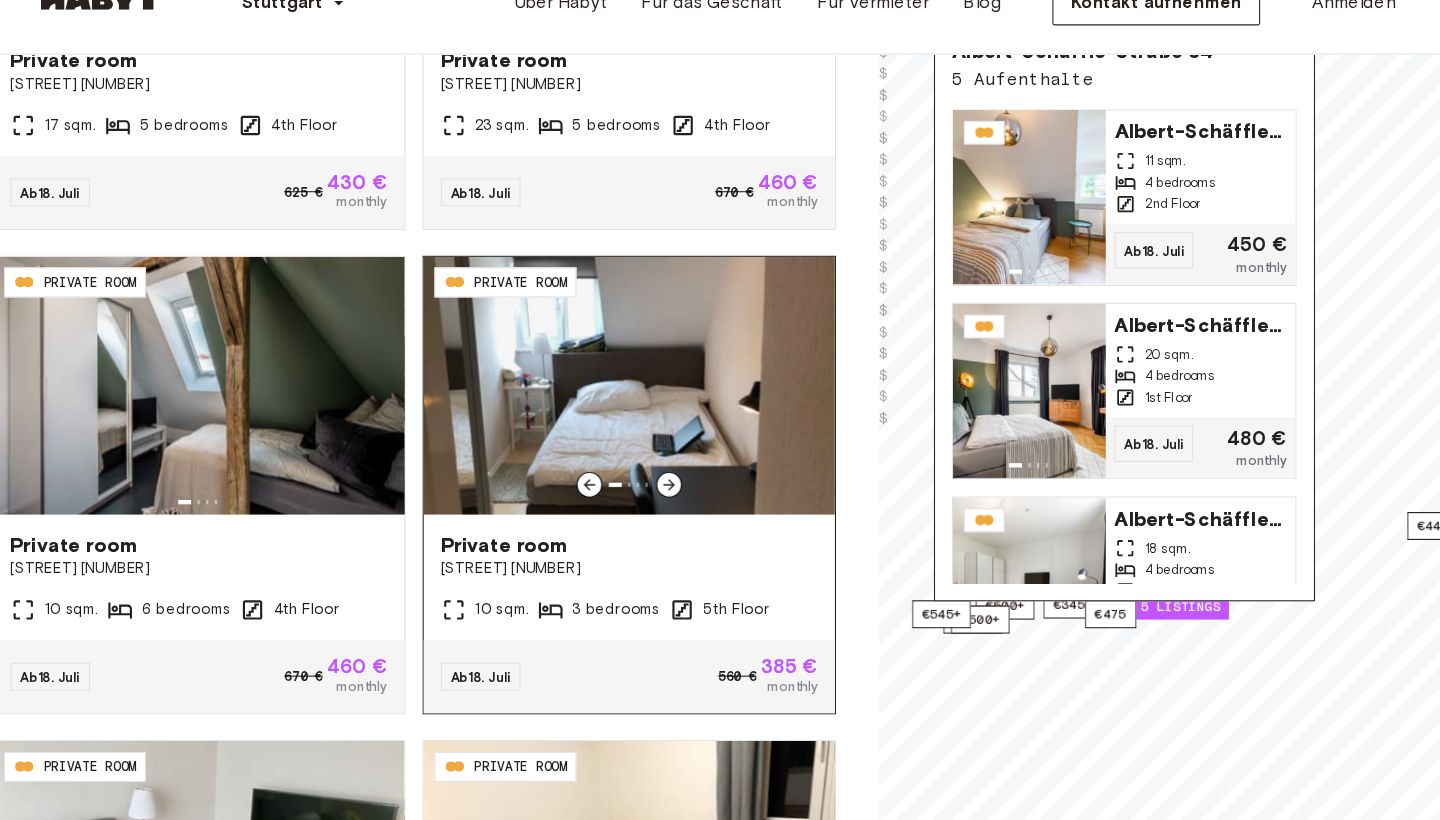 click 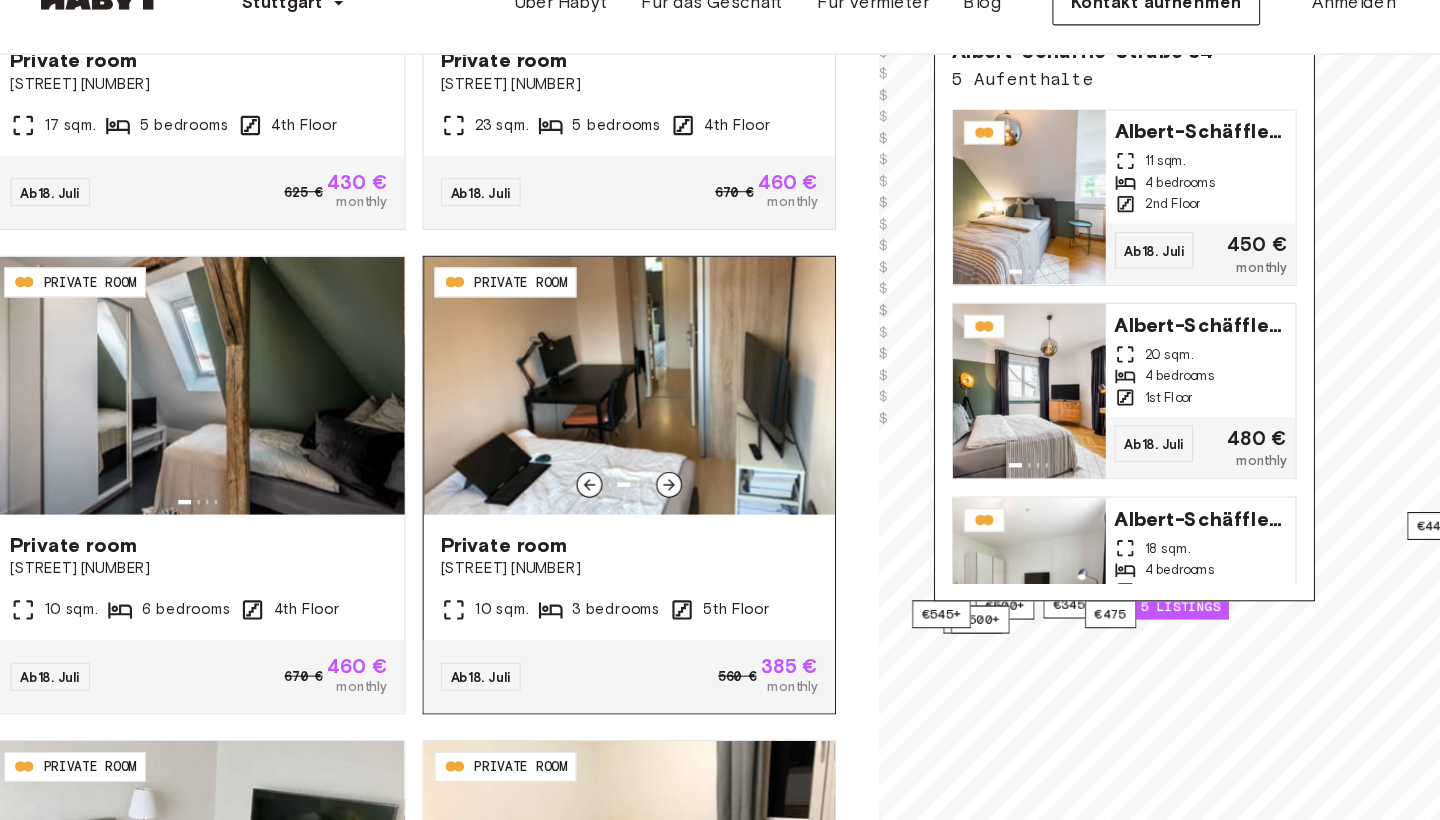 click 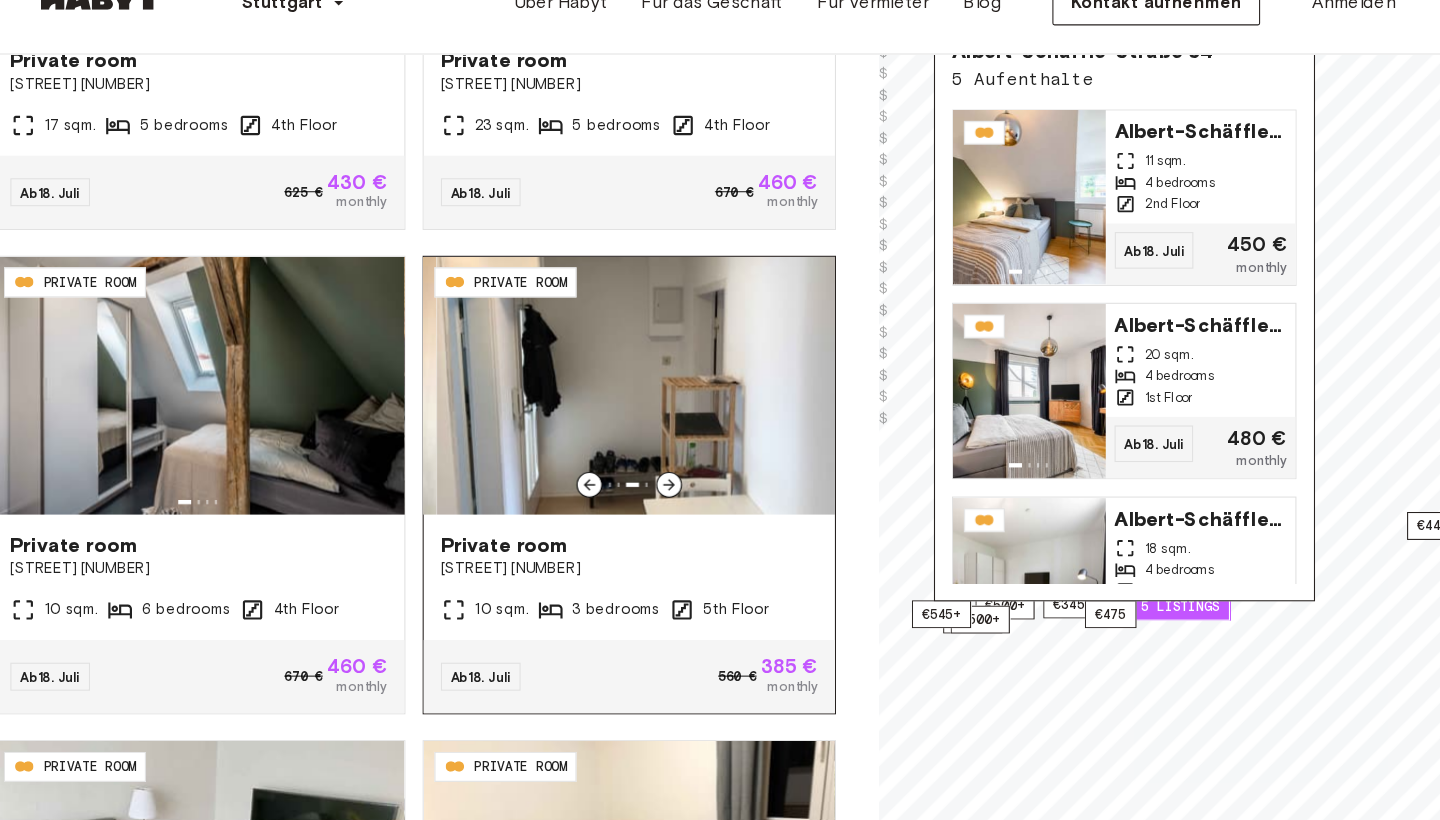 click 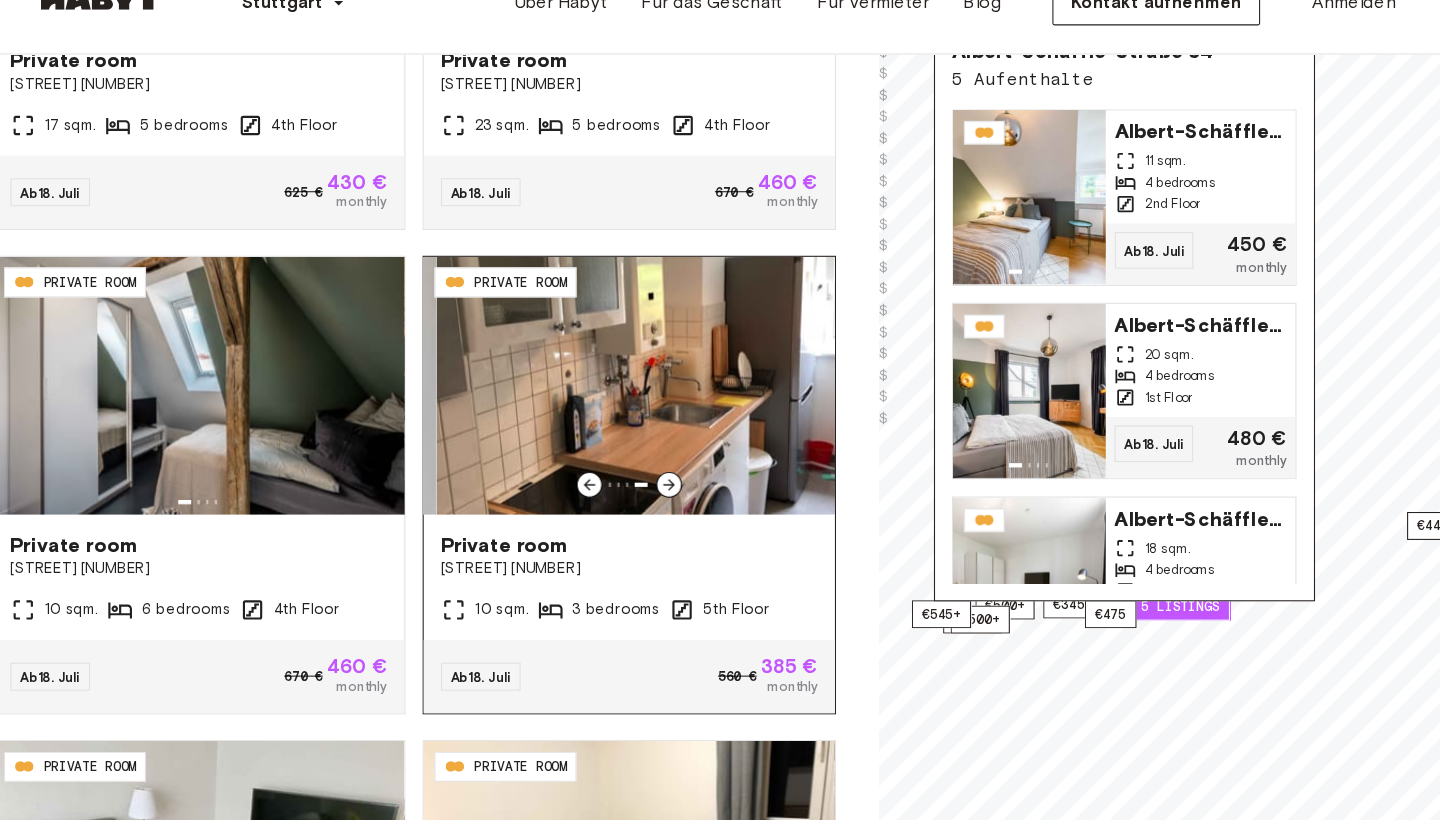 click 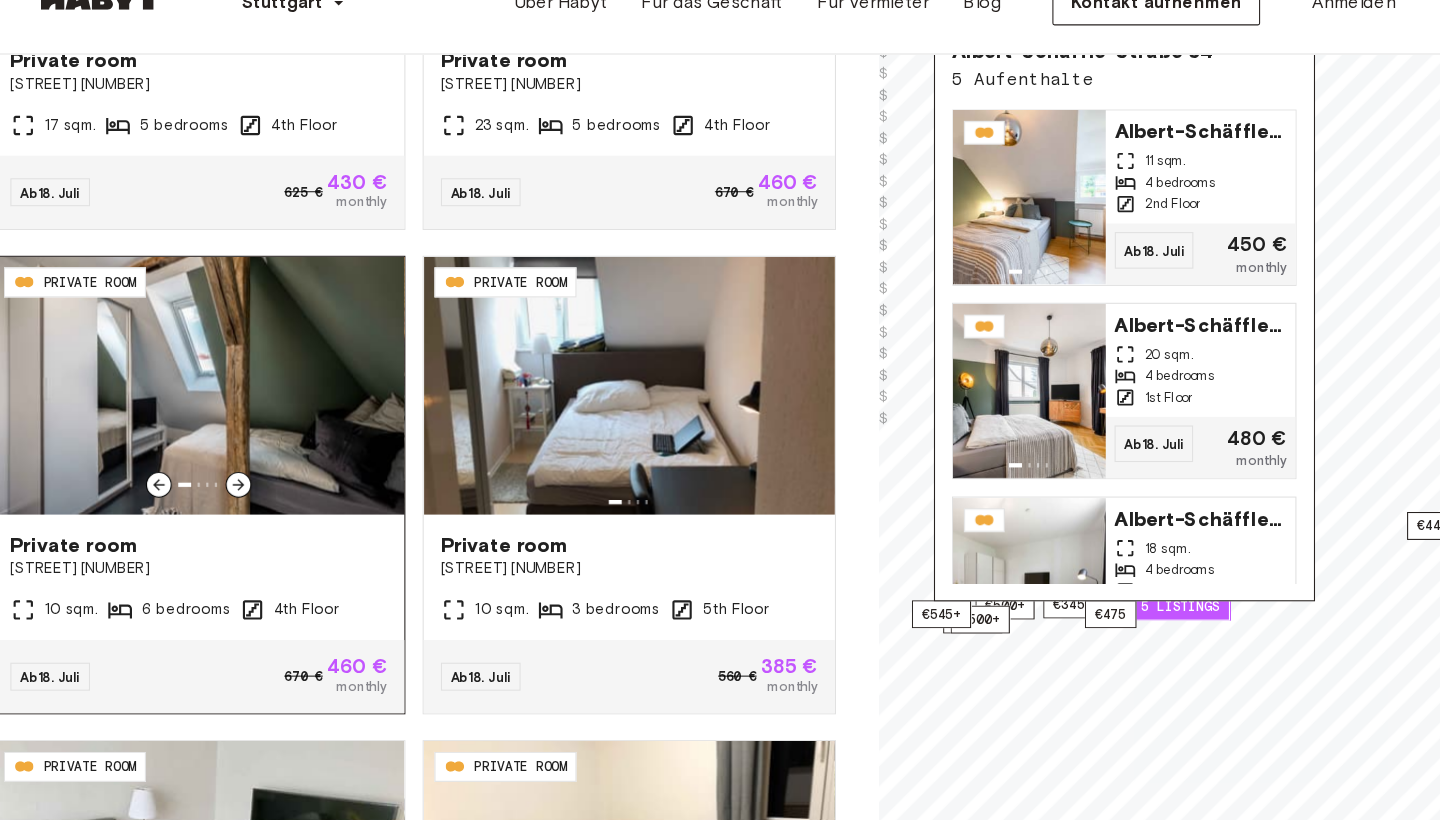 click 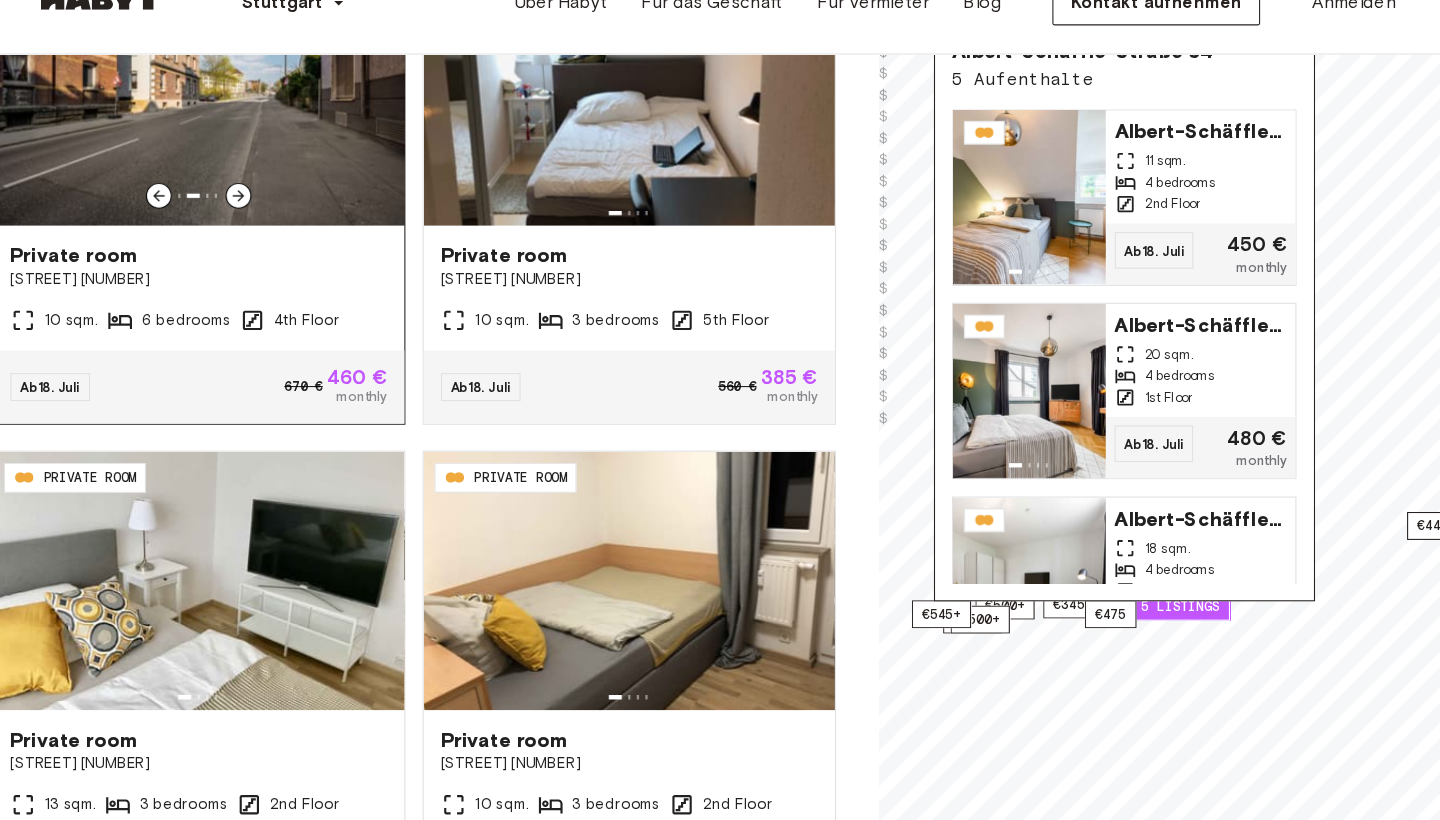 scroll, scrollTop: 5105, scrollLeft: 0, axis: vertical 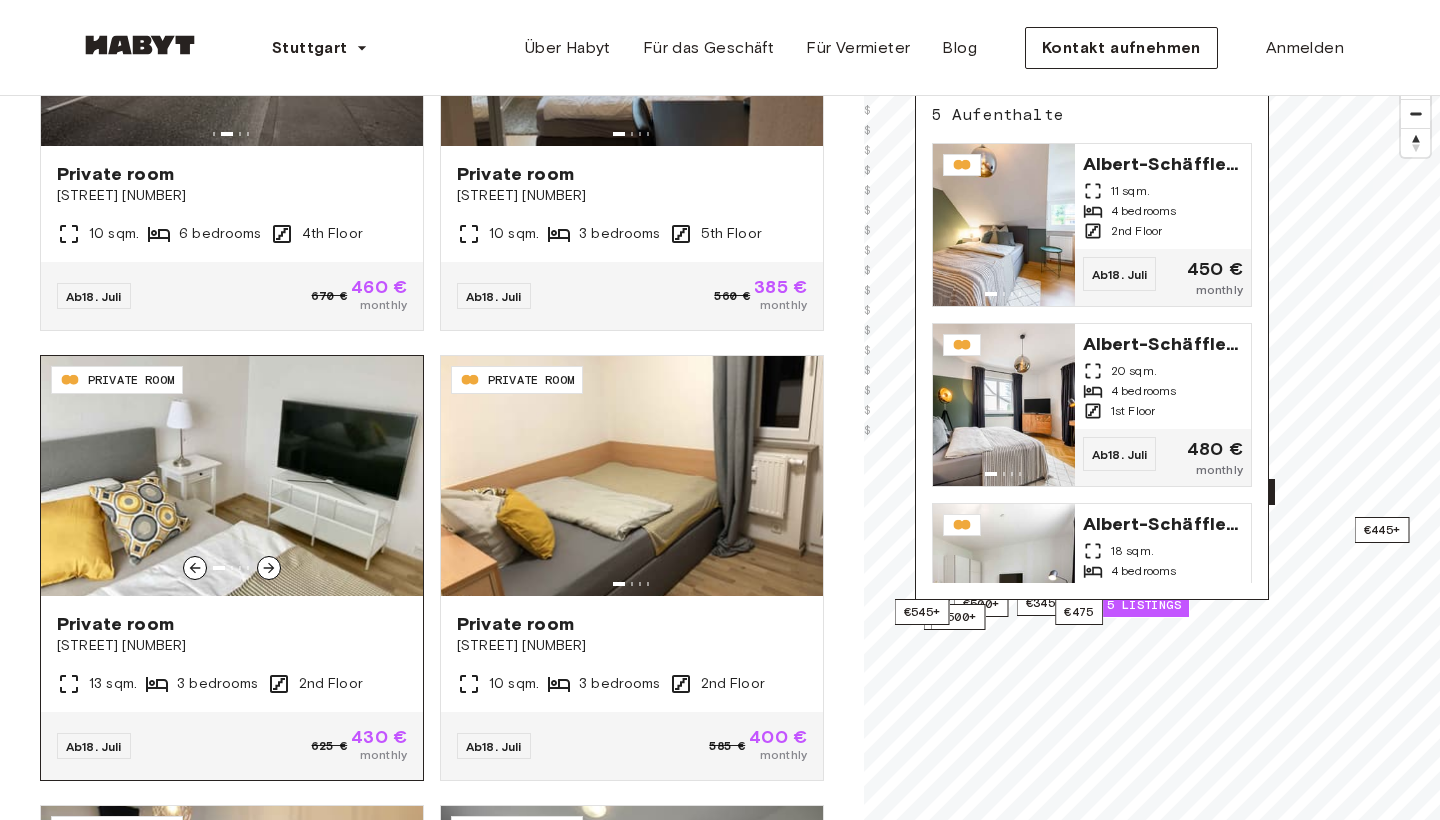 click 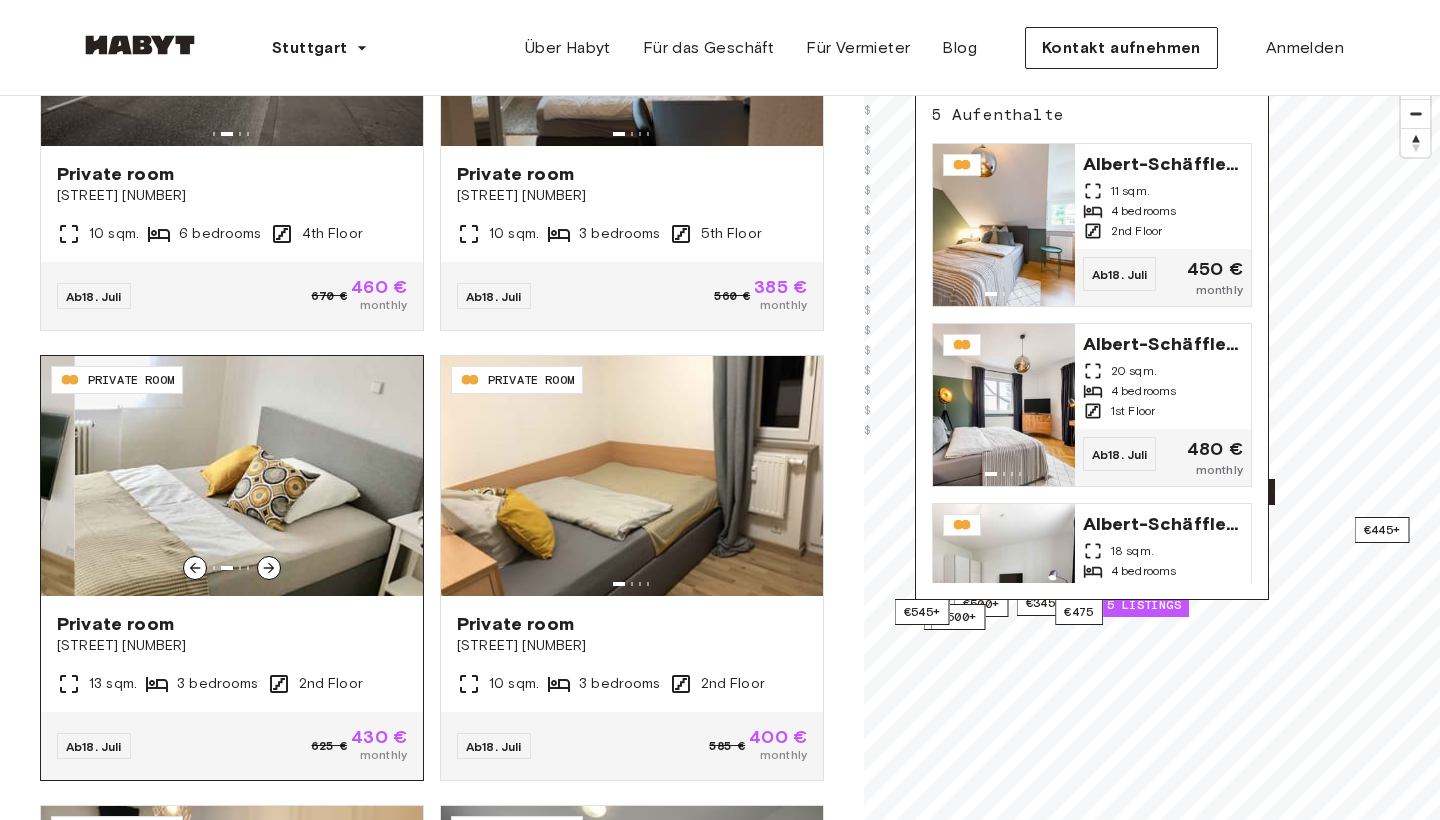 click 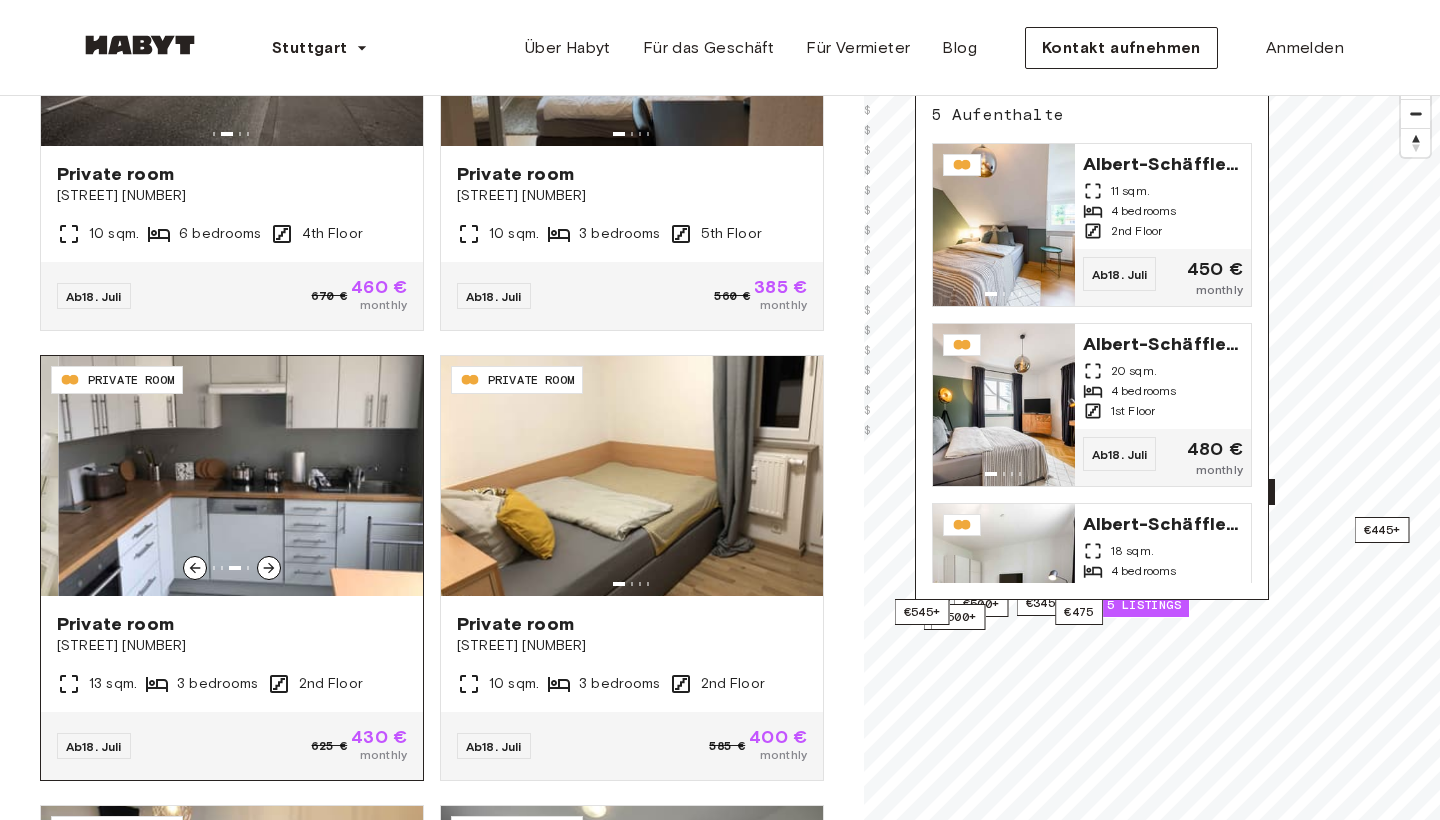 click 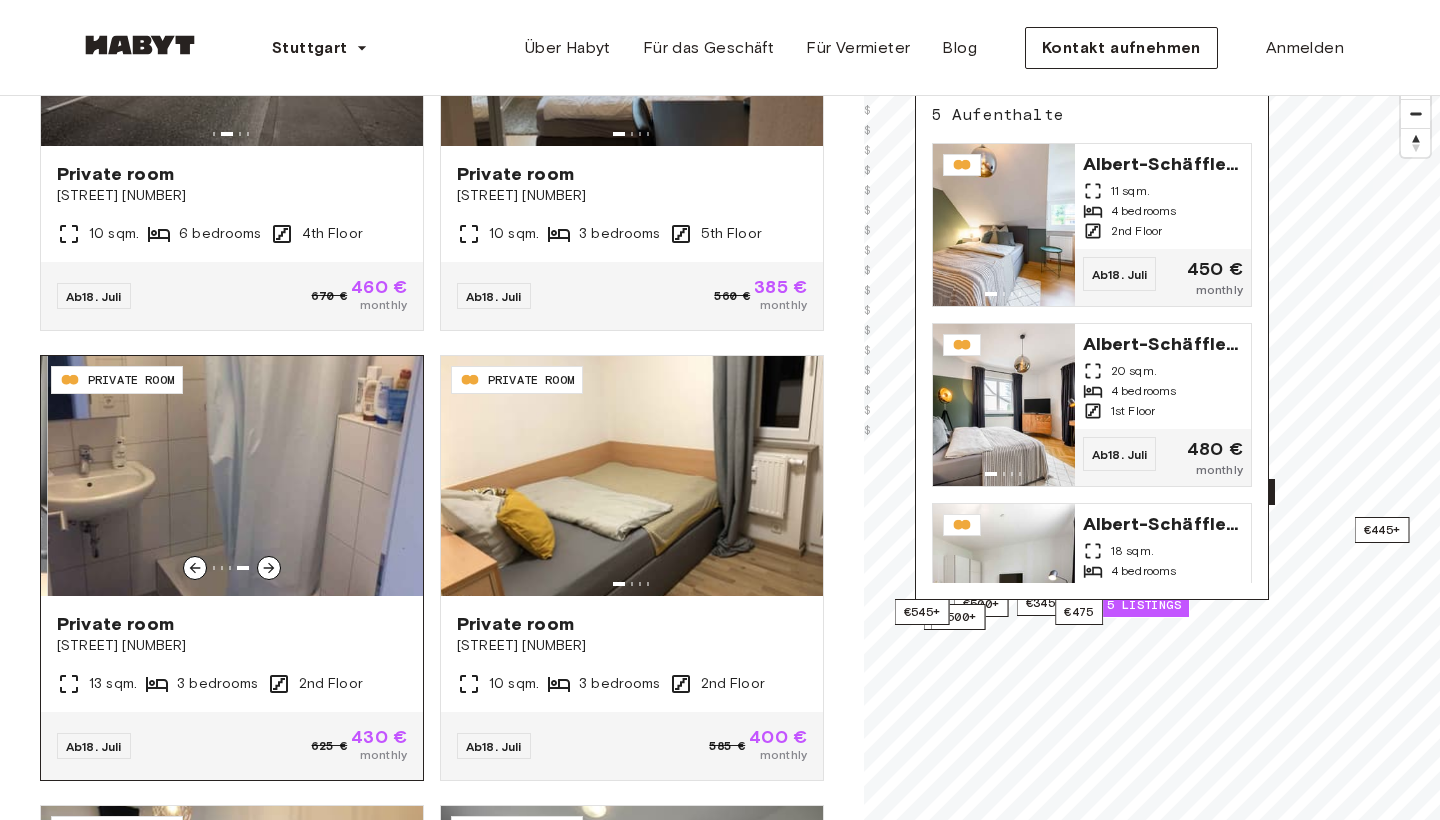 click 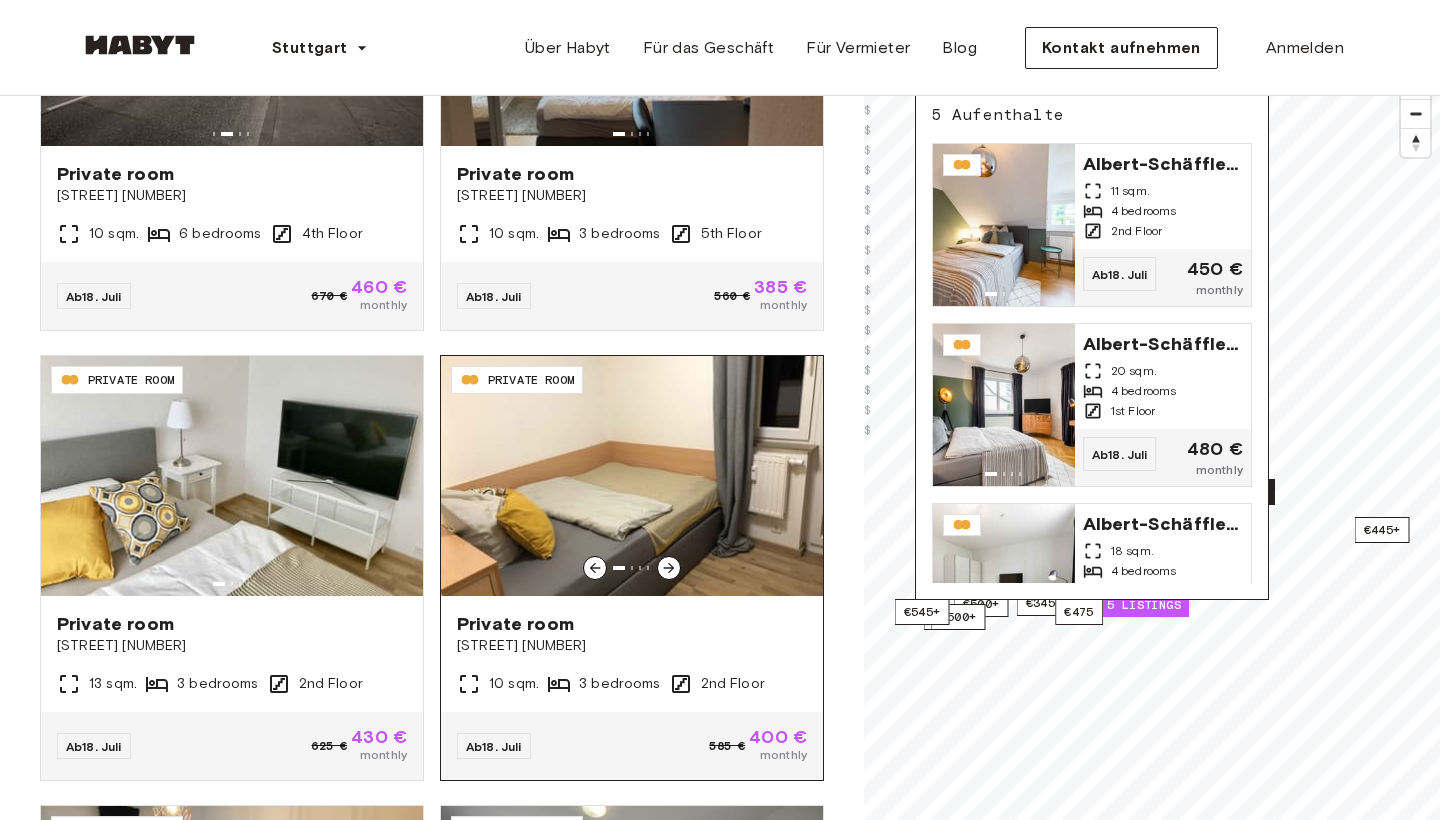 click 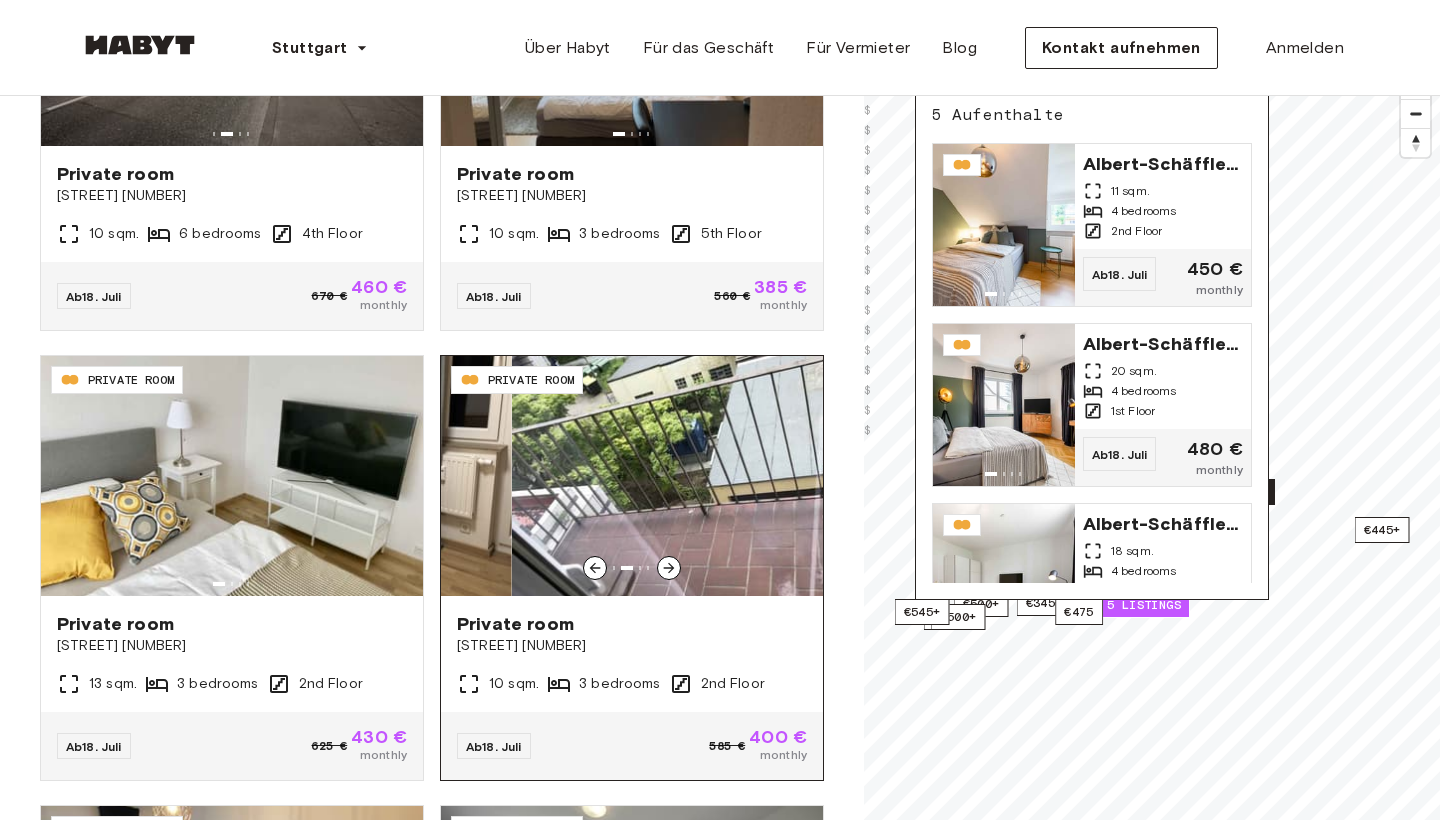 click 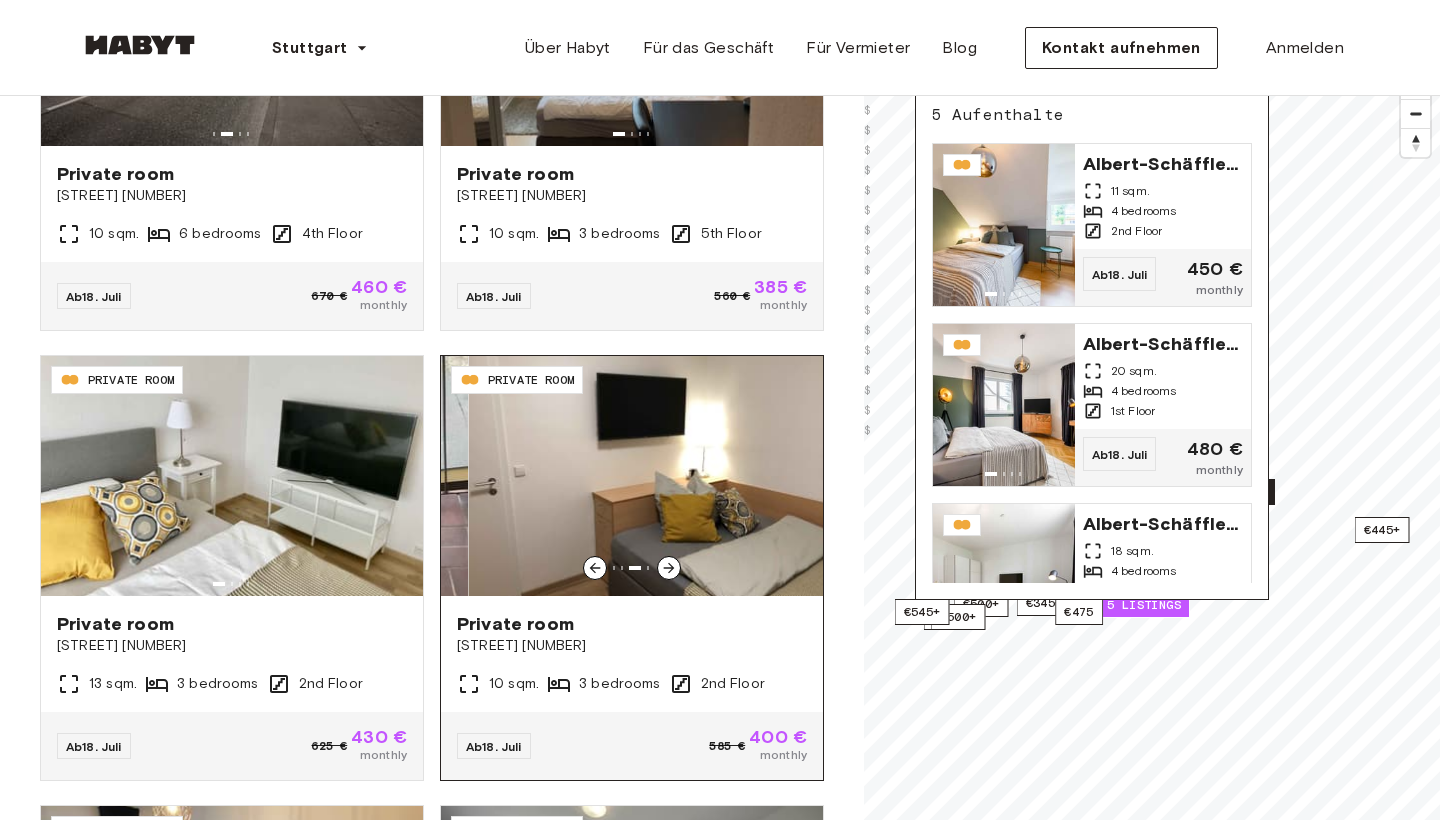 click 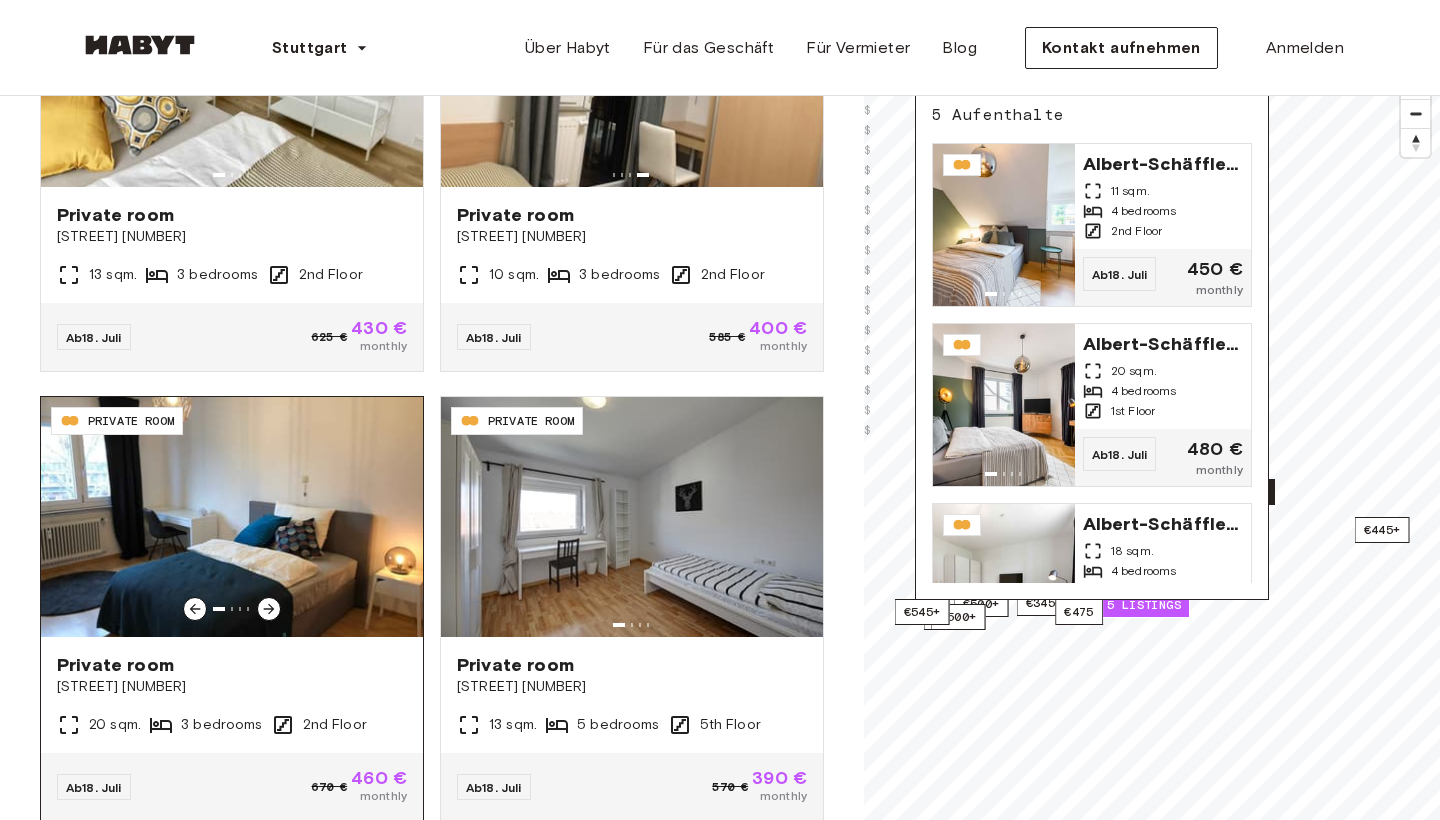 scroll, scrollTop: 5556, scrollLeft: 0, axis: vertical 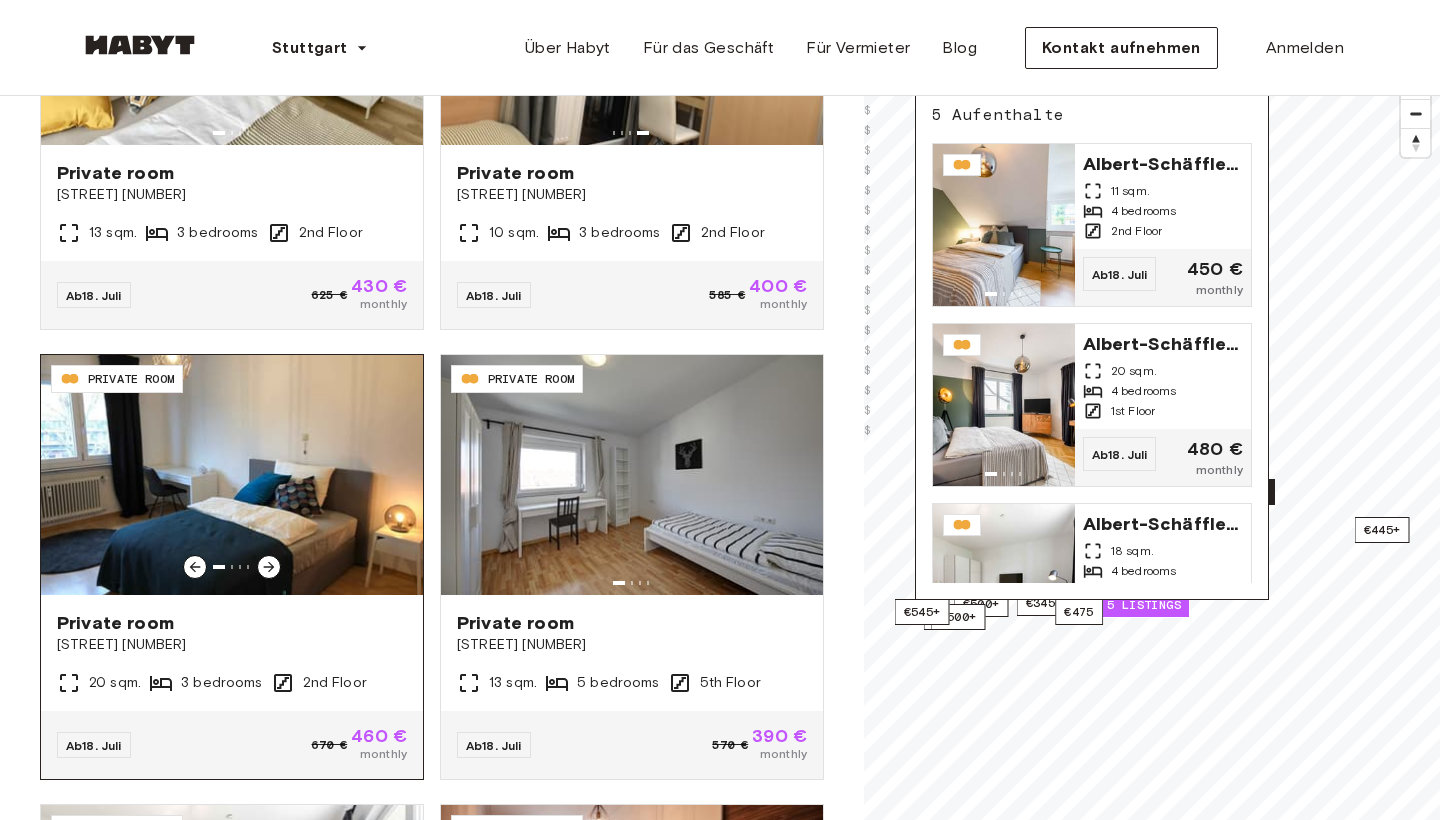 click 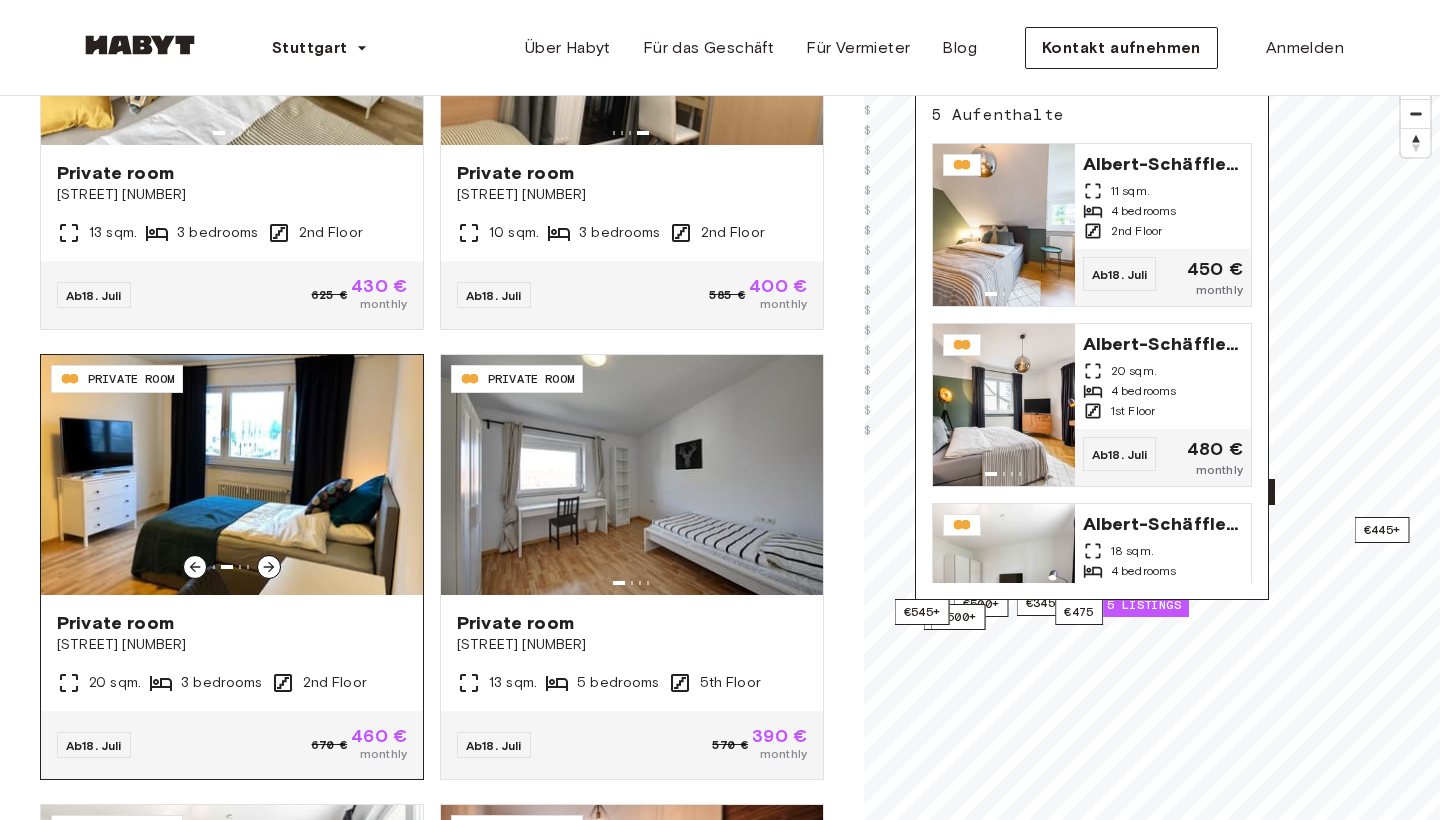 click 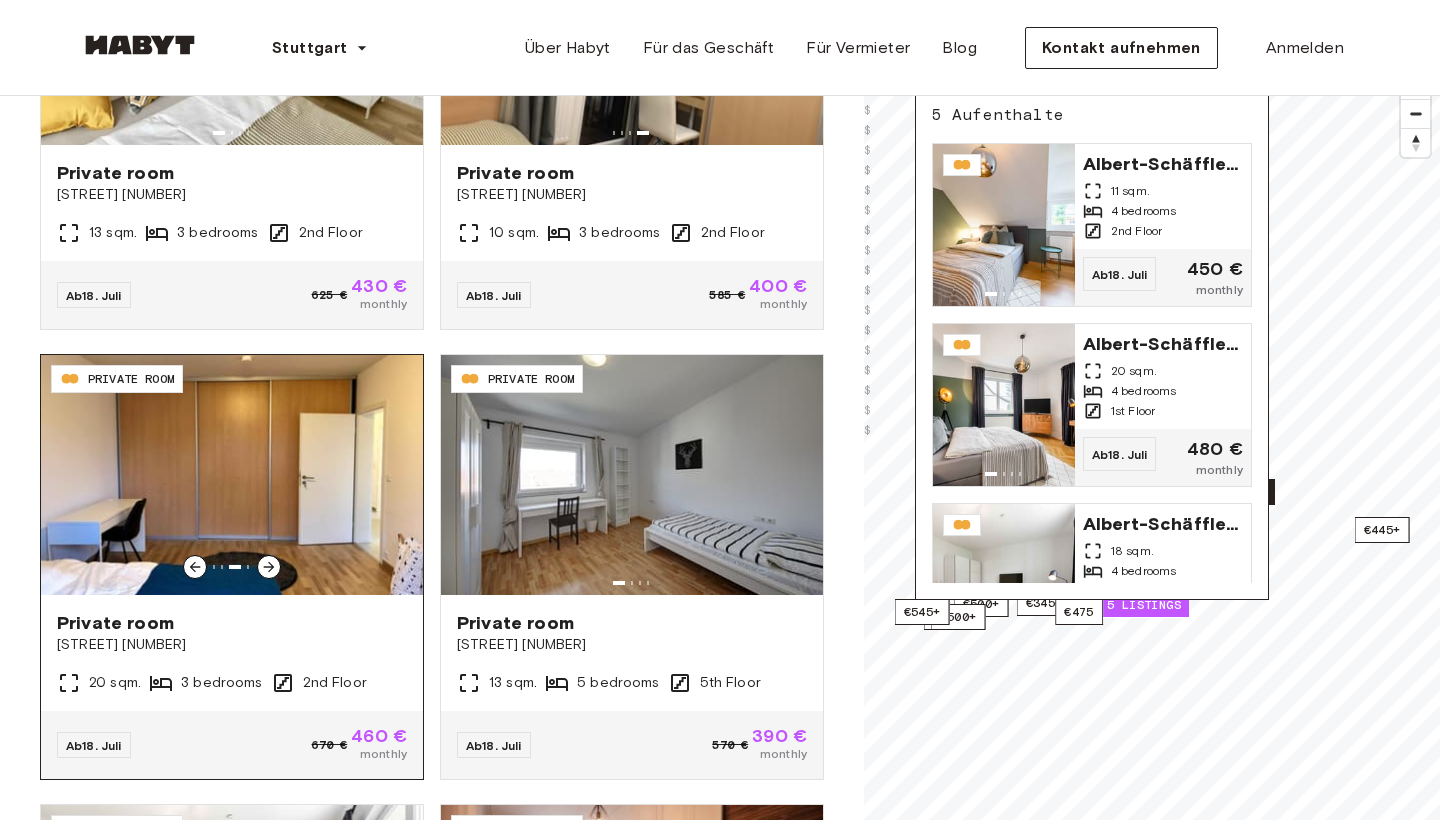 click 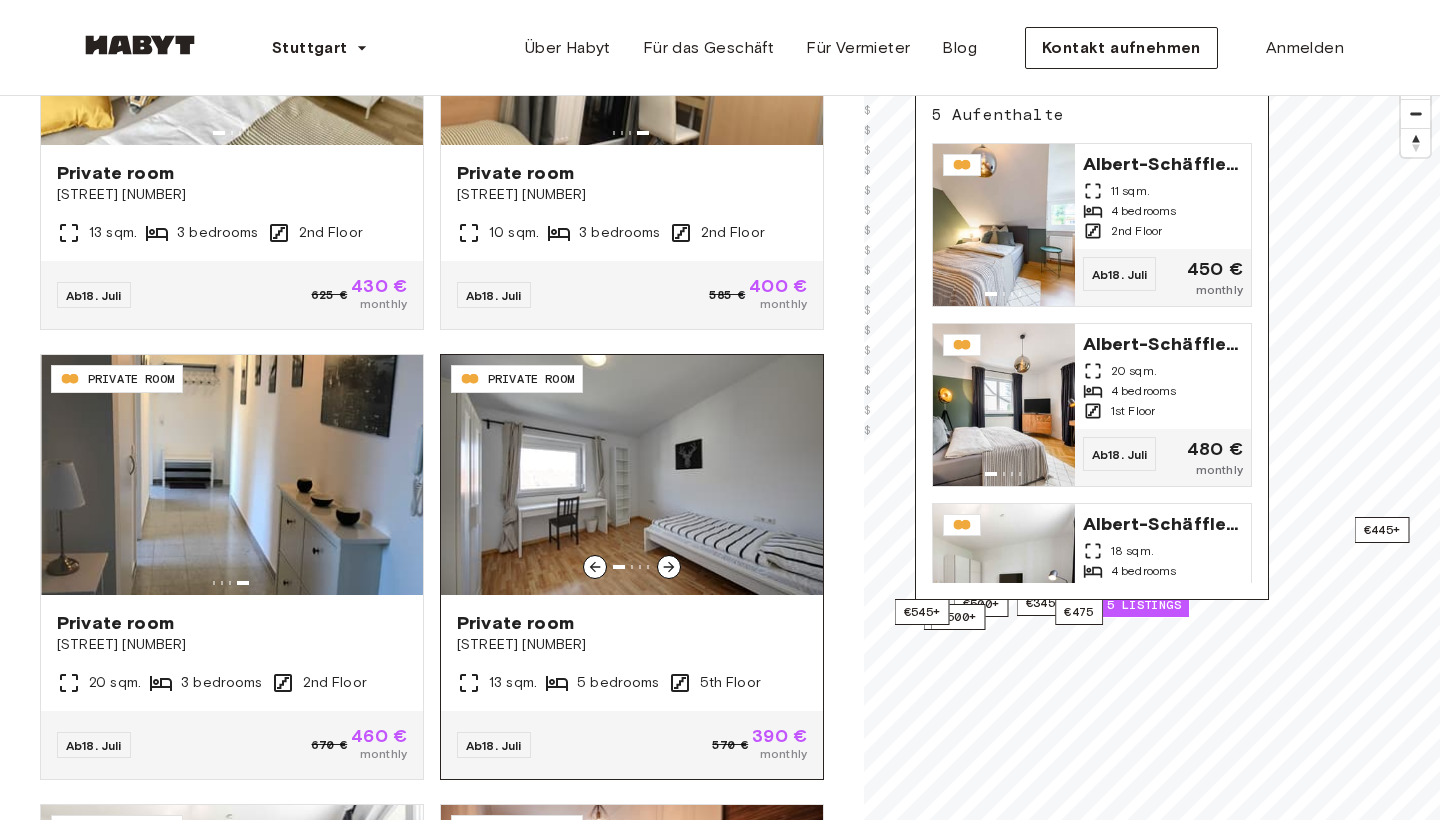 click 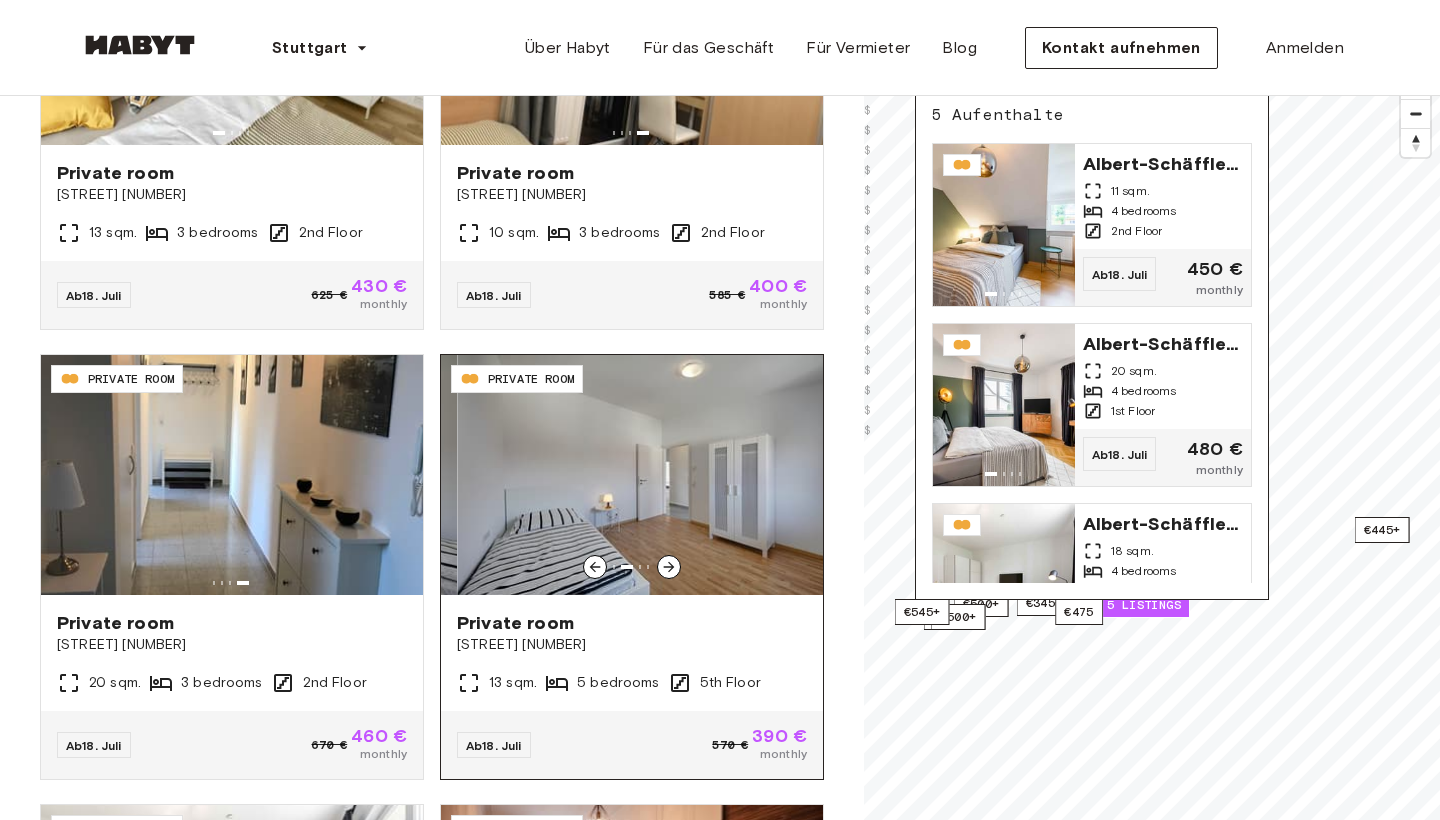 click 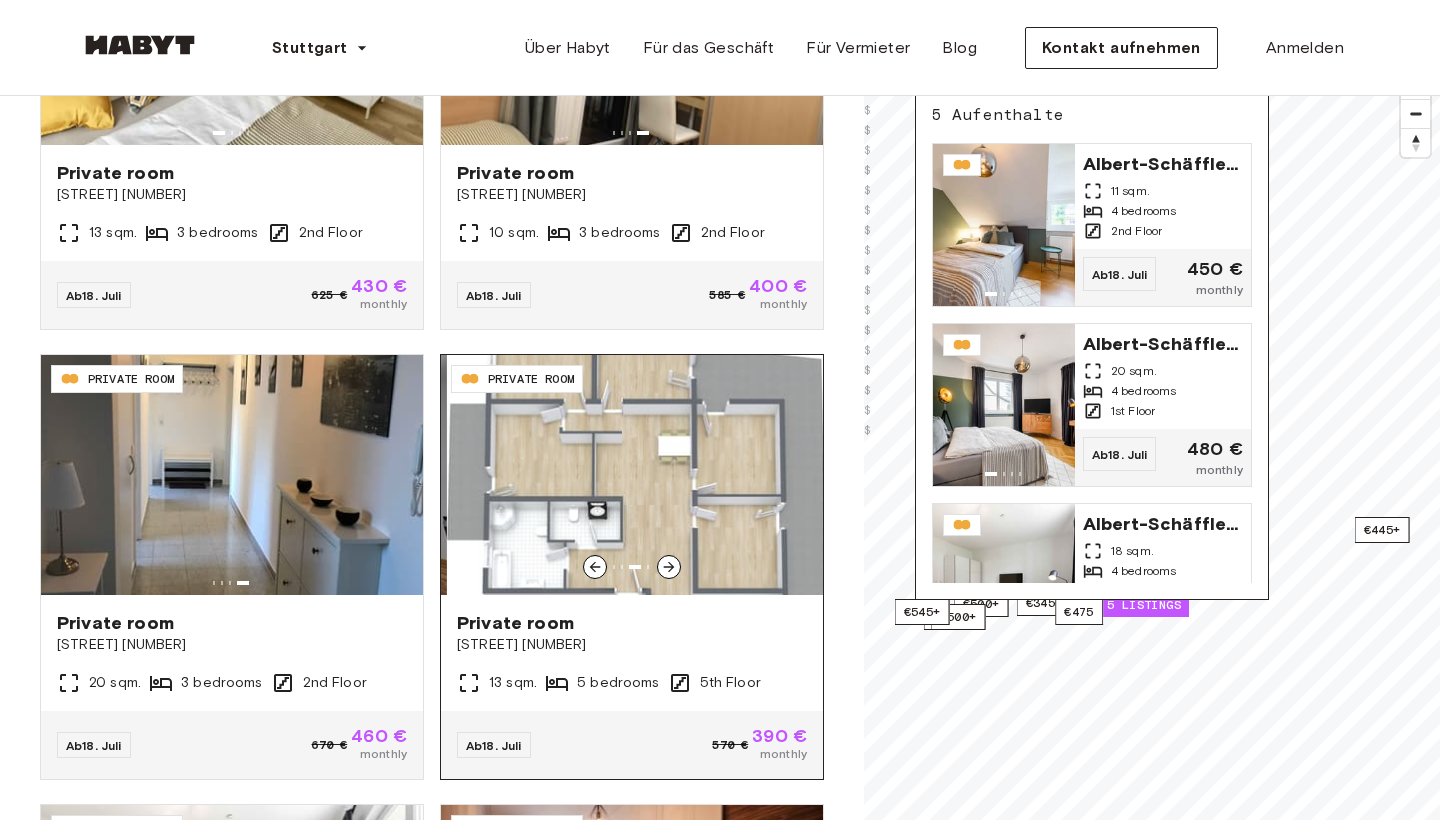 click 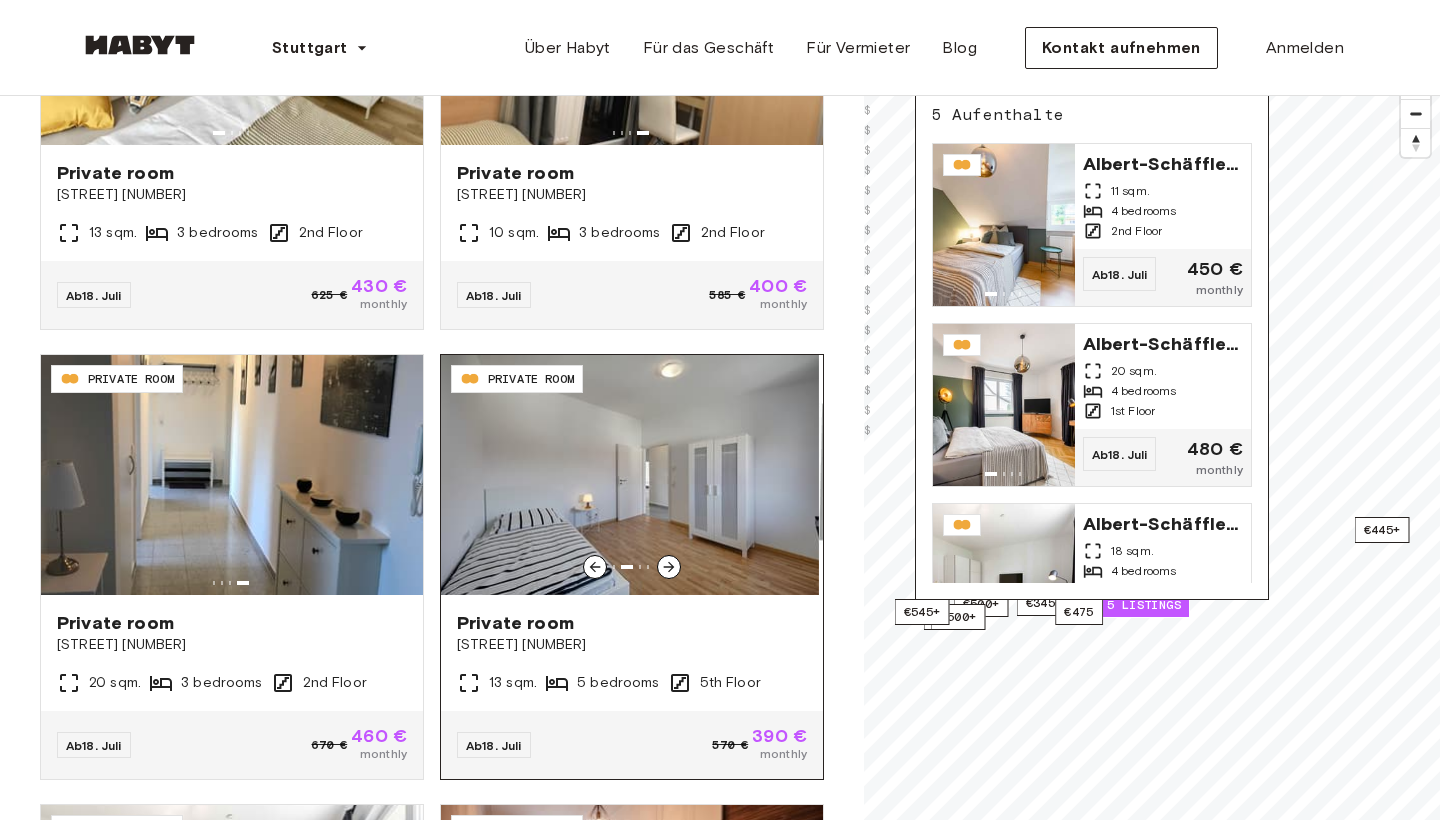 click 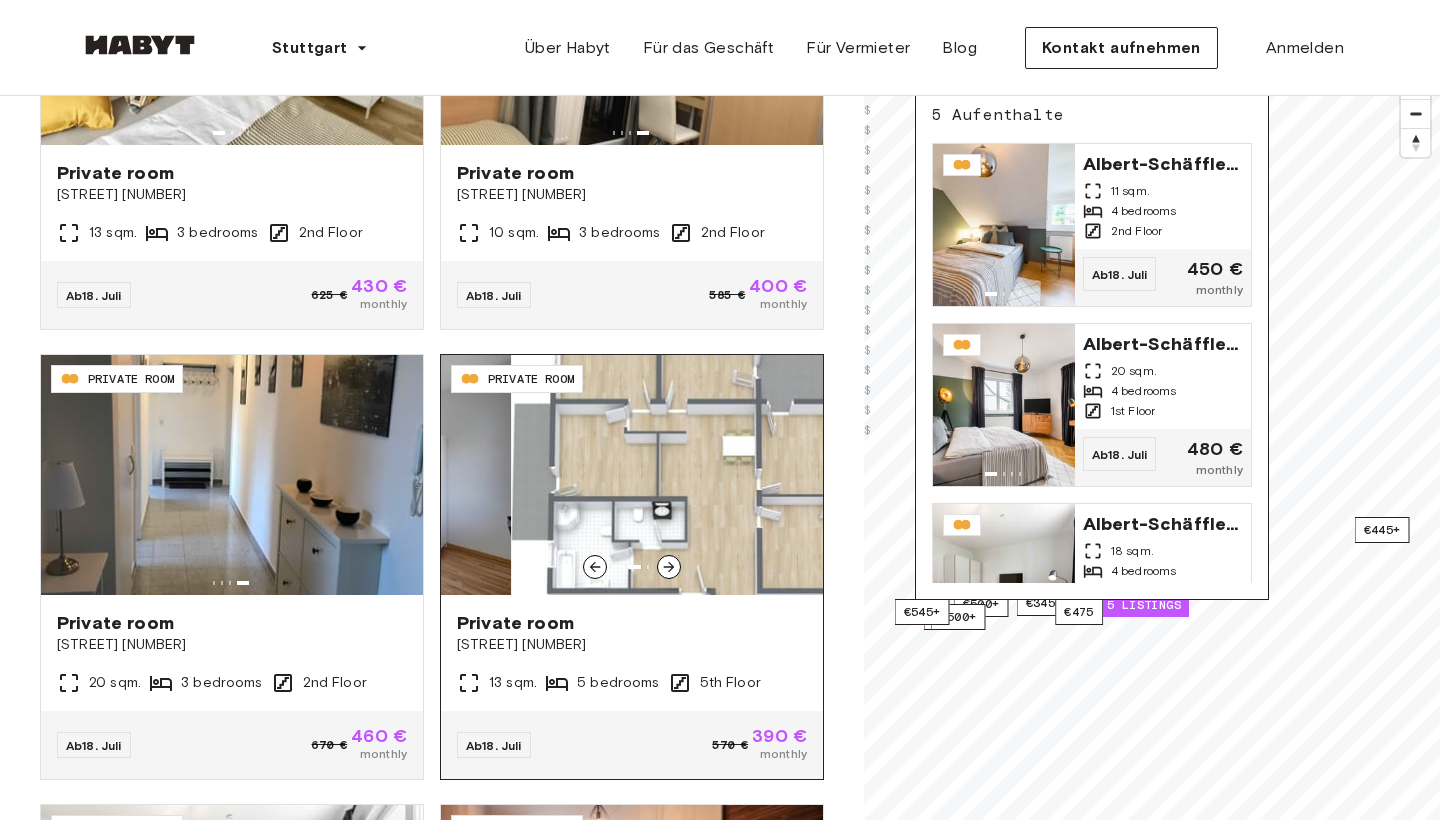 click 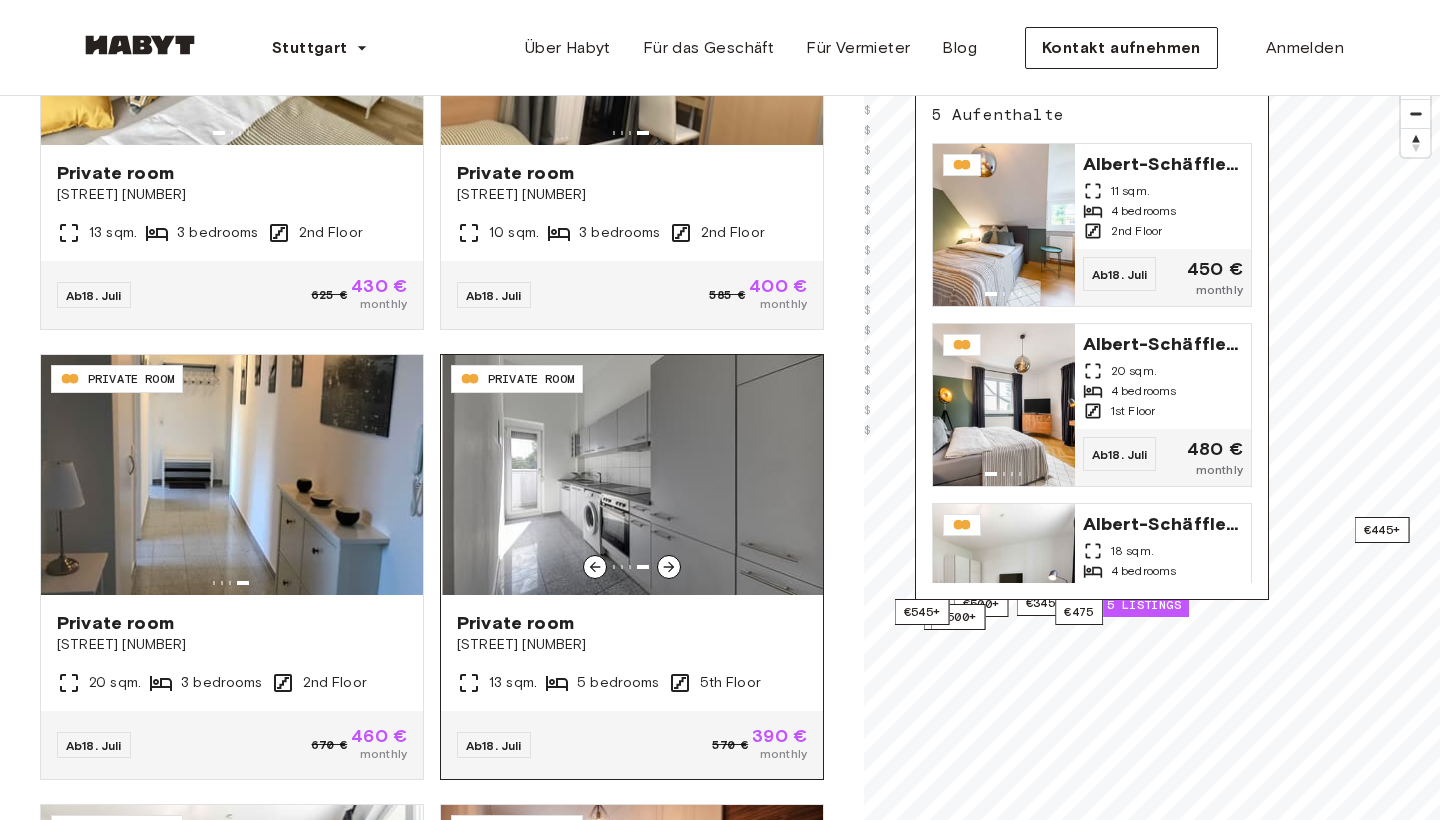 click 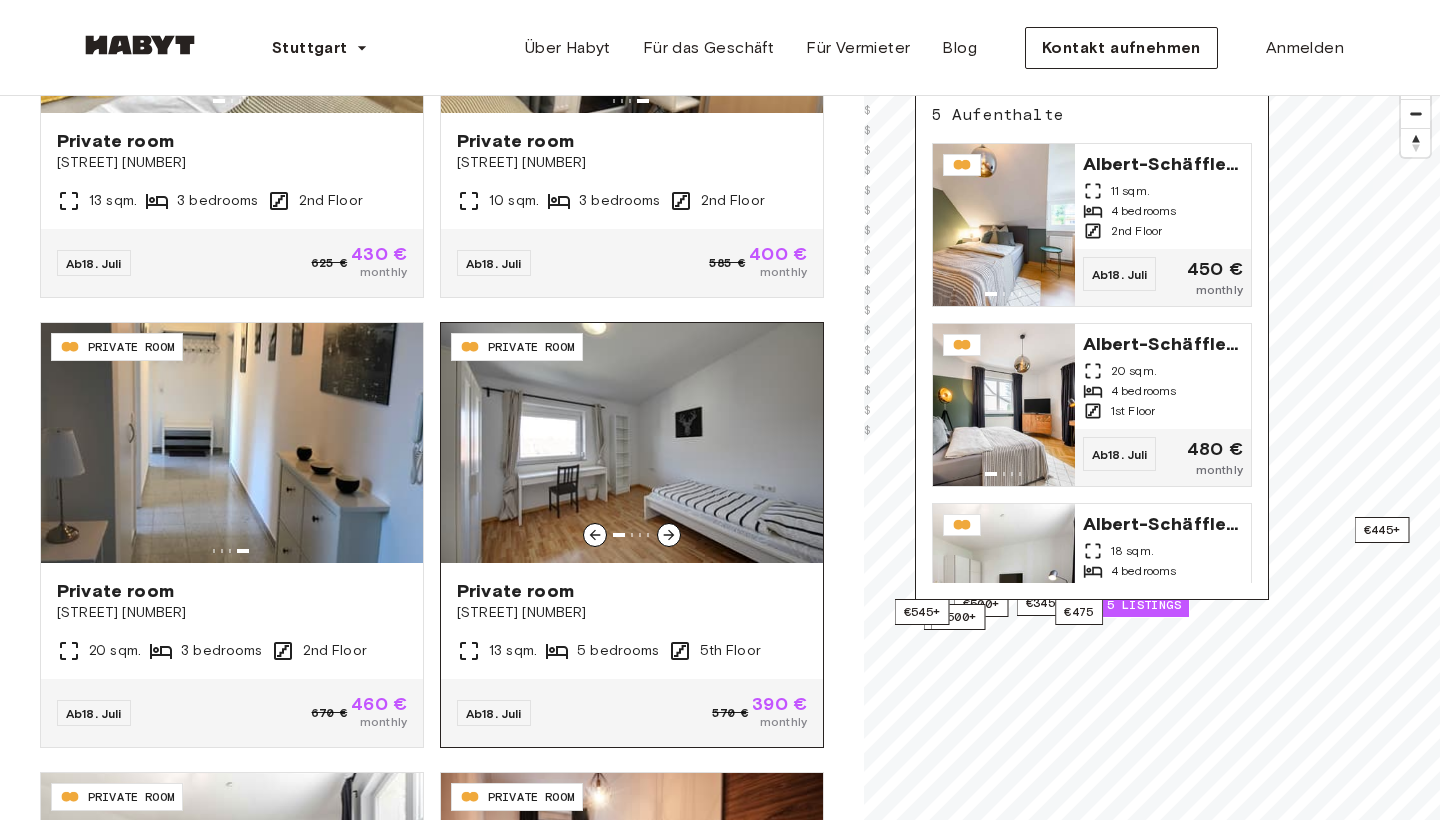 scroll, scrollTop: 5603, scrollLeft: 0, axis: vertical 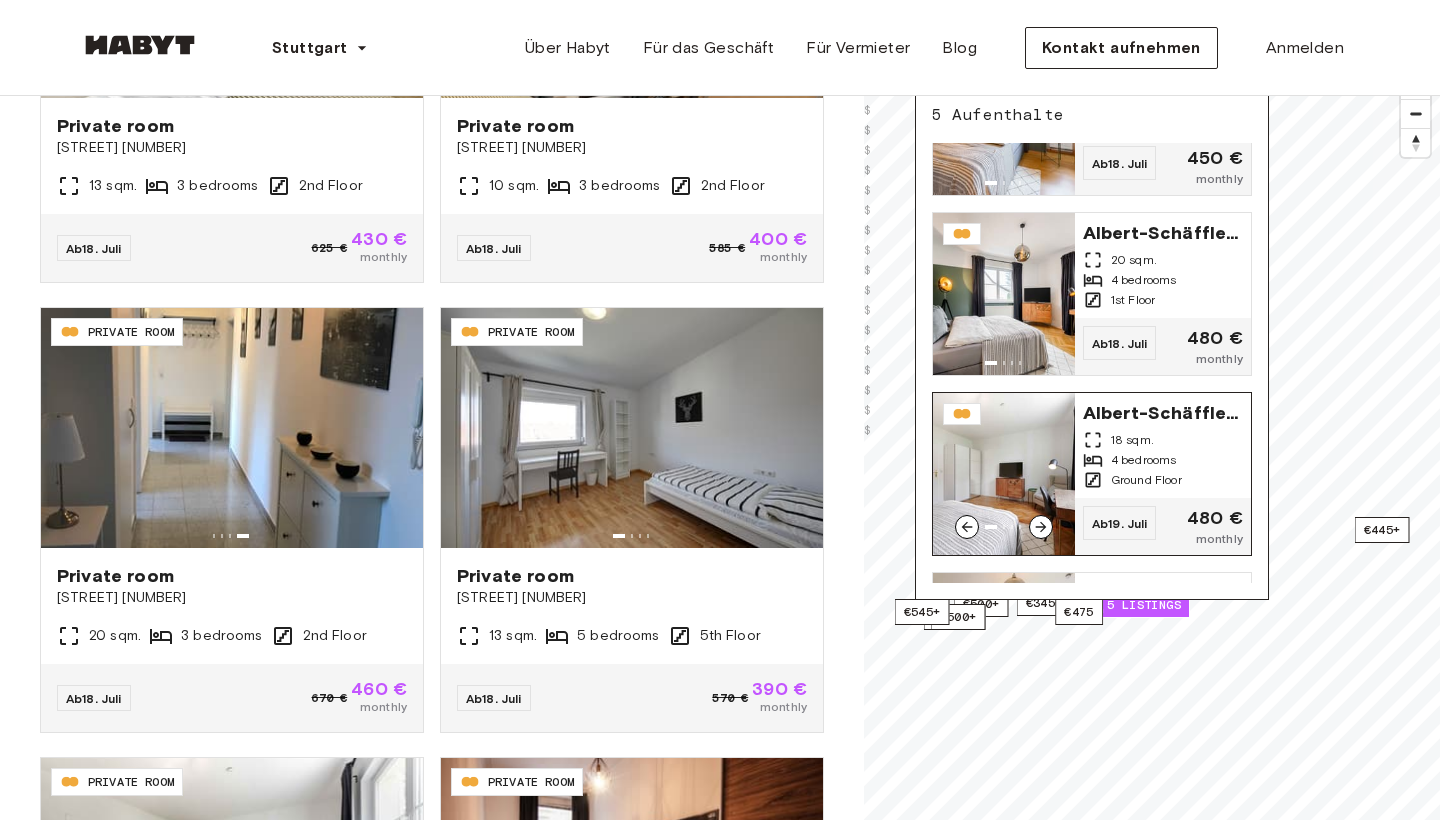 click 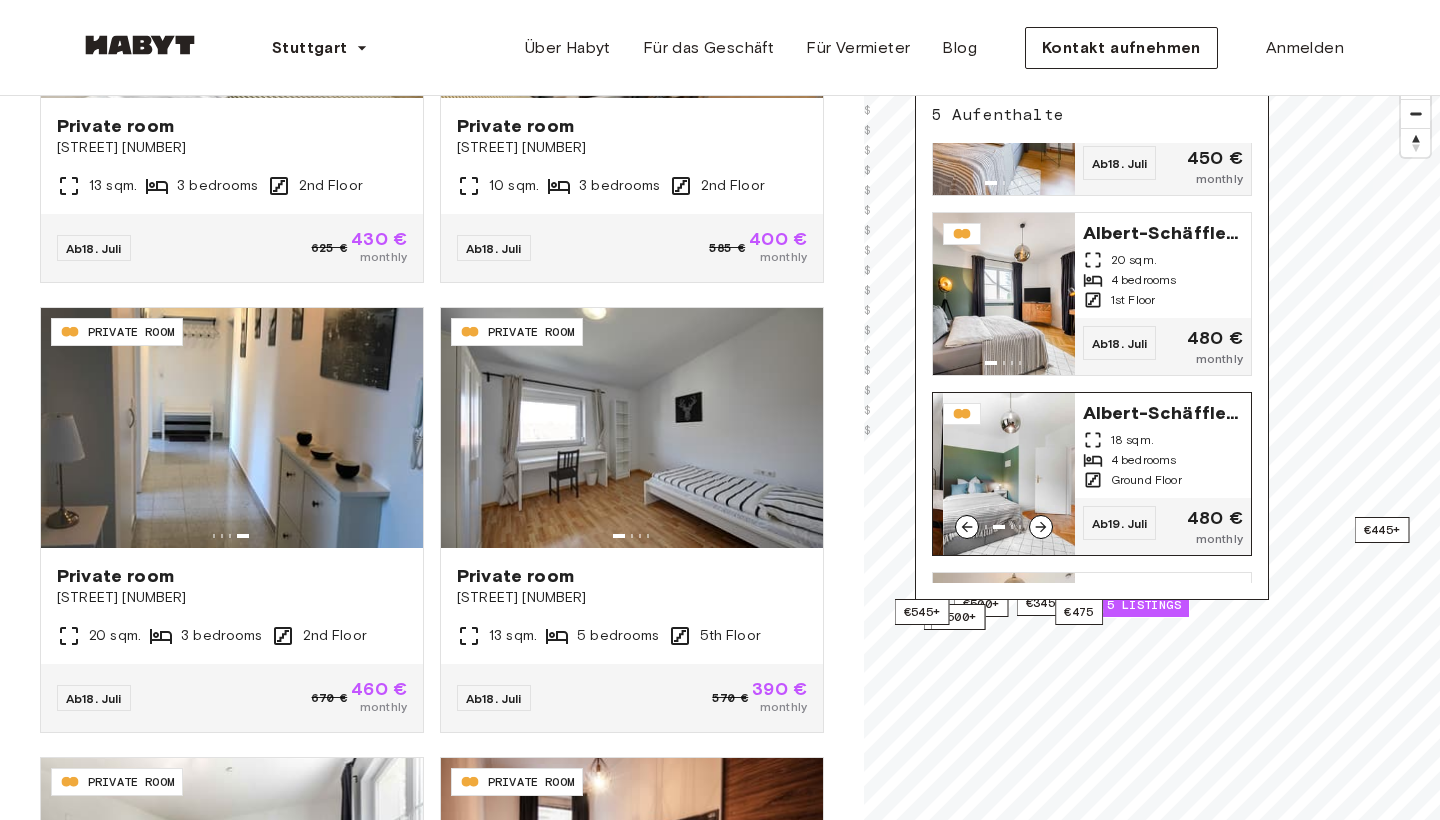 click 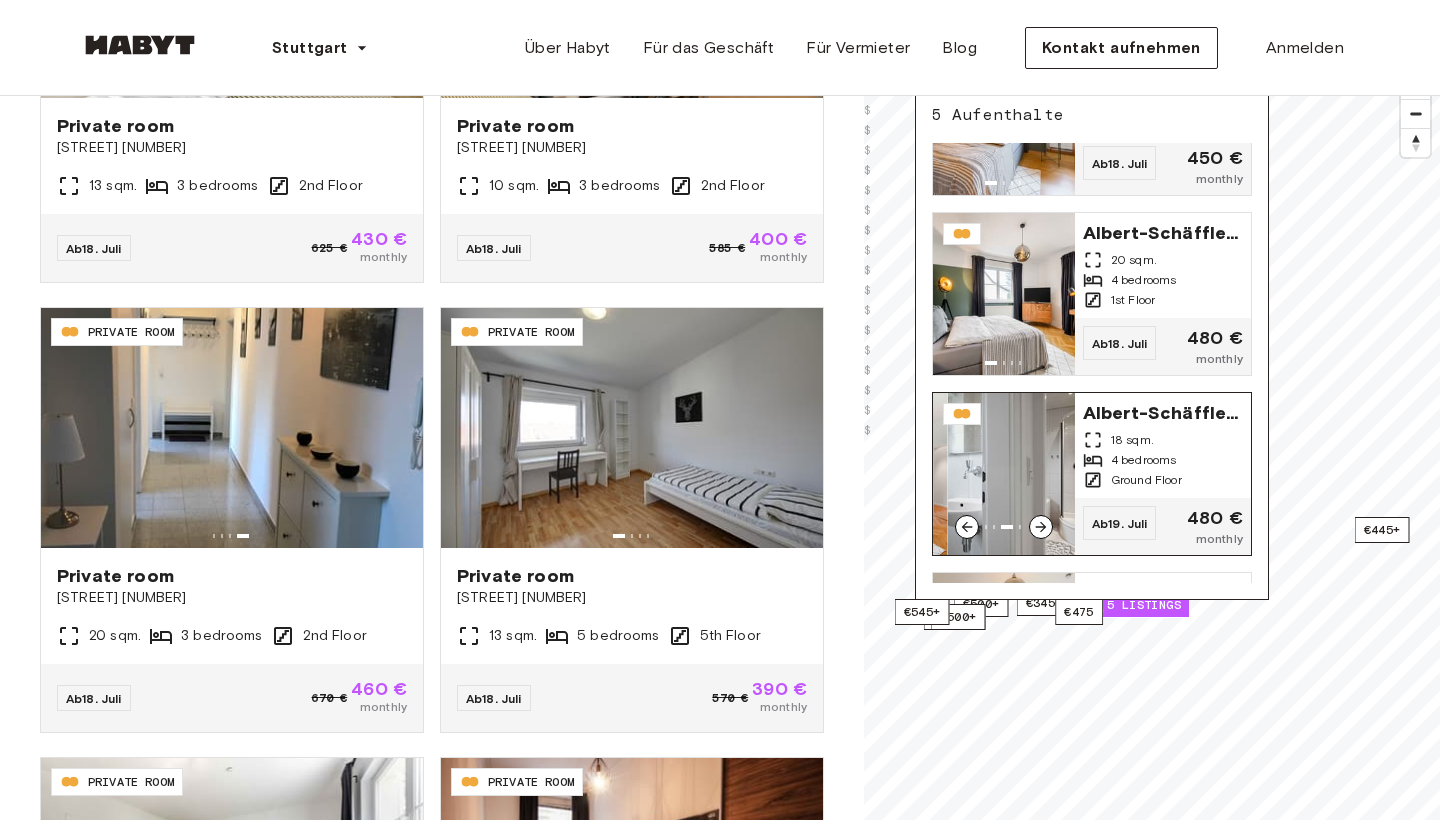 click 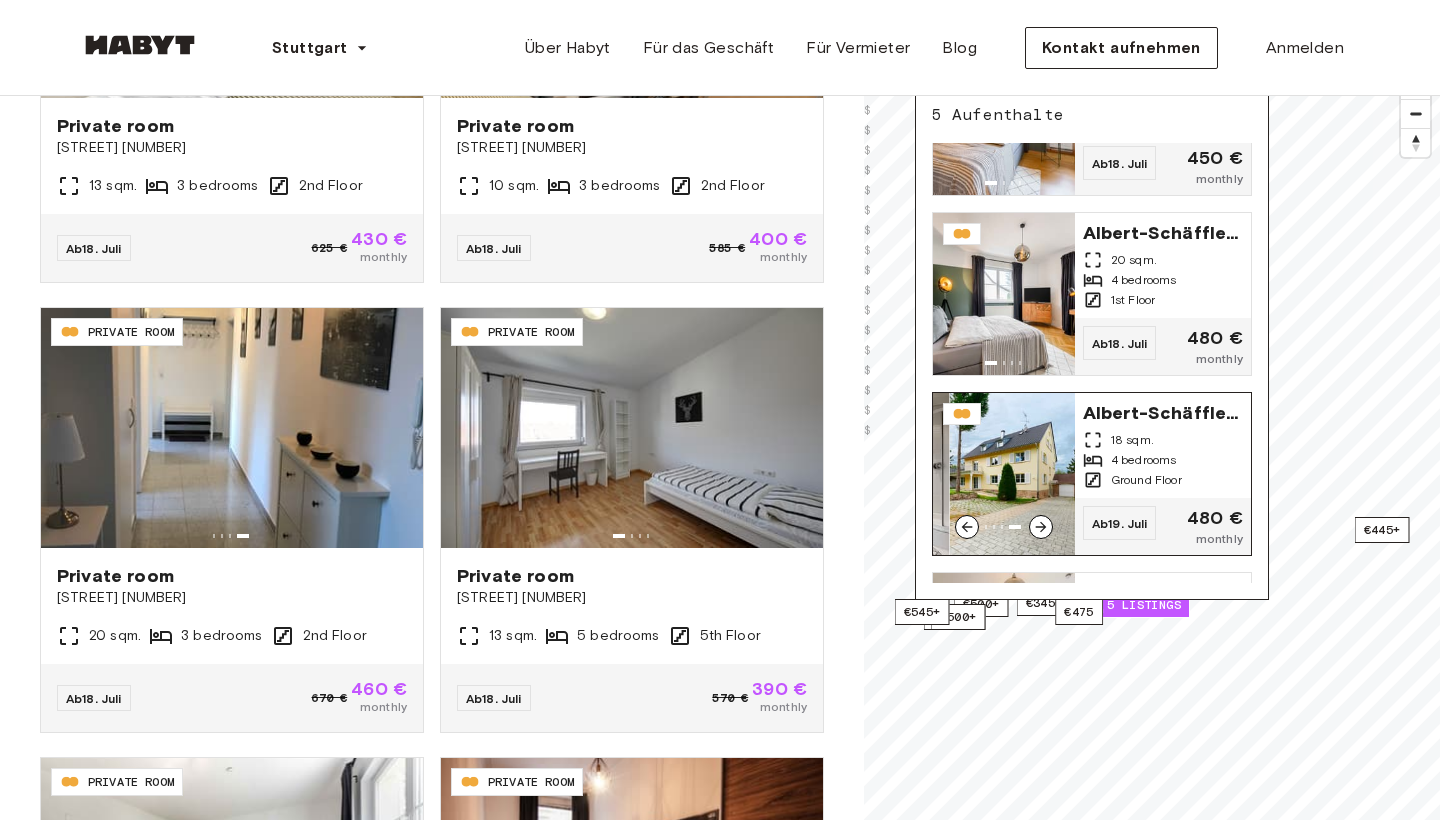 click 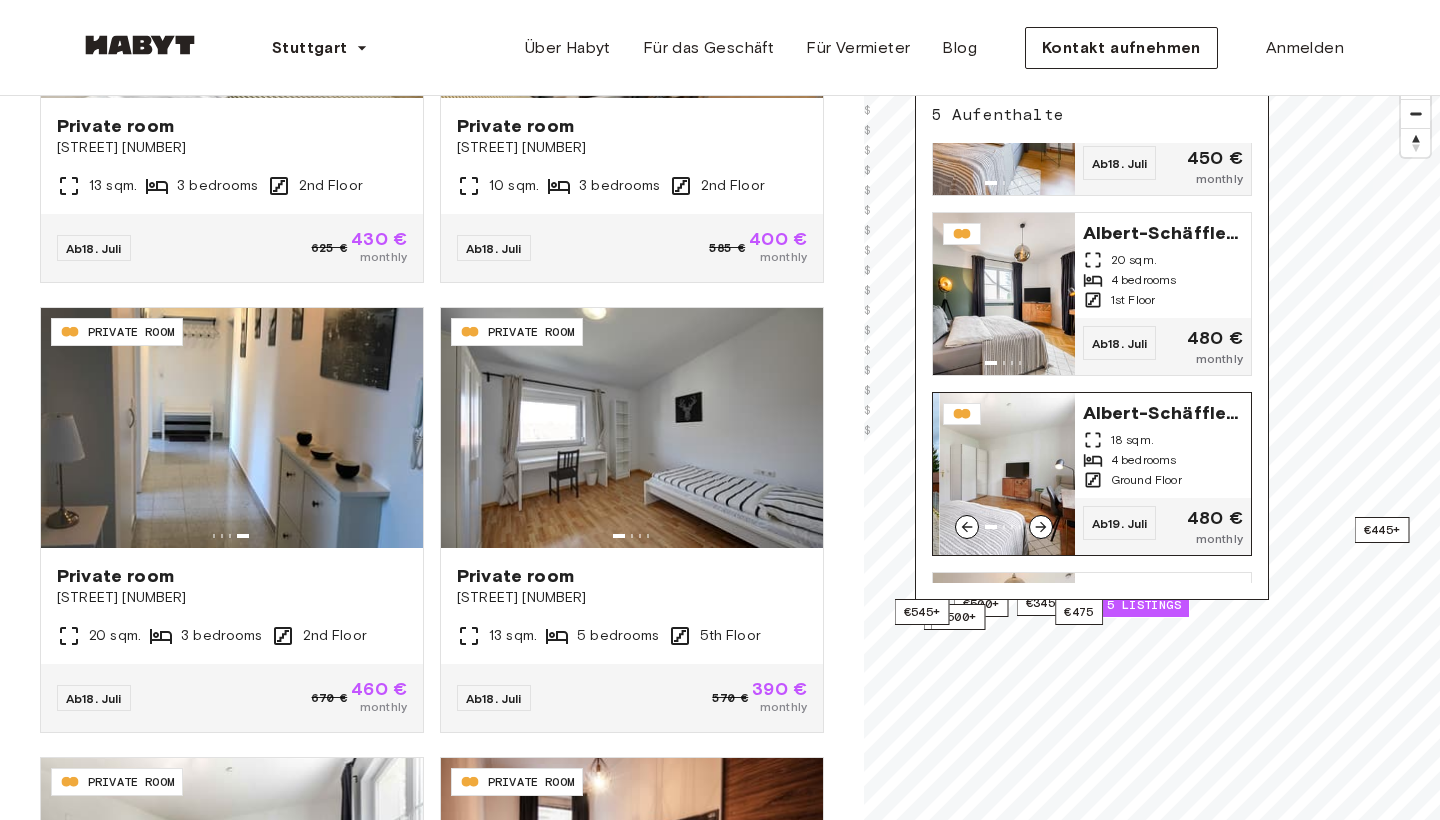 click 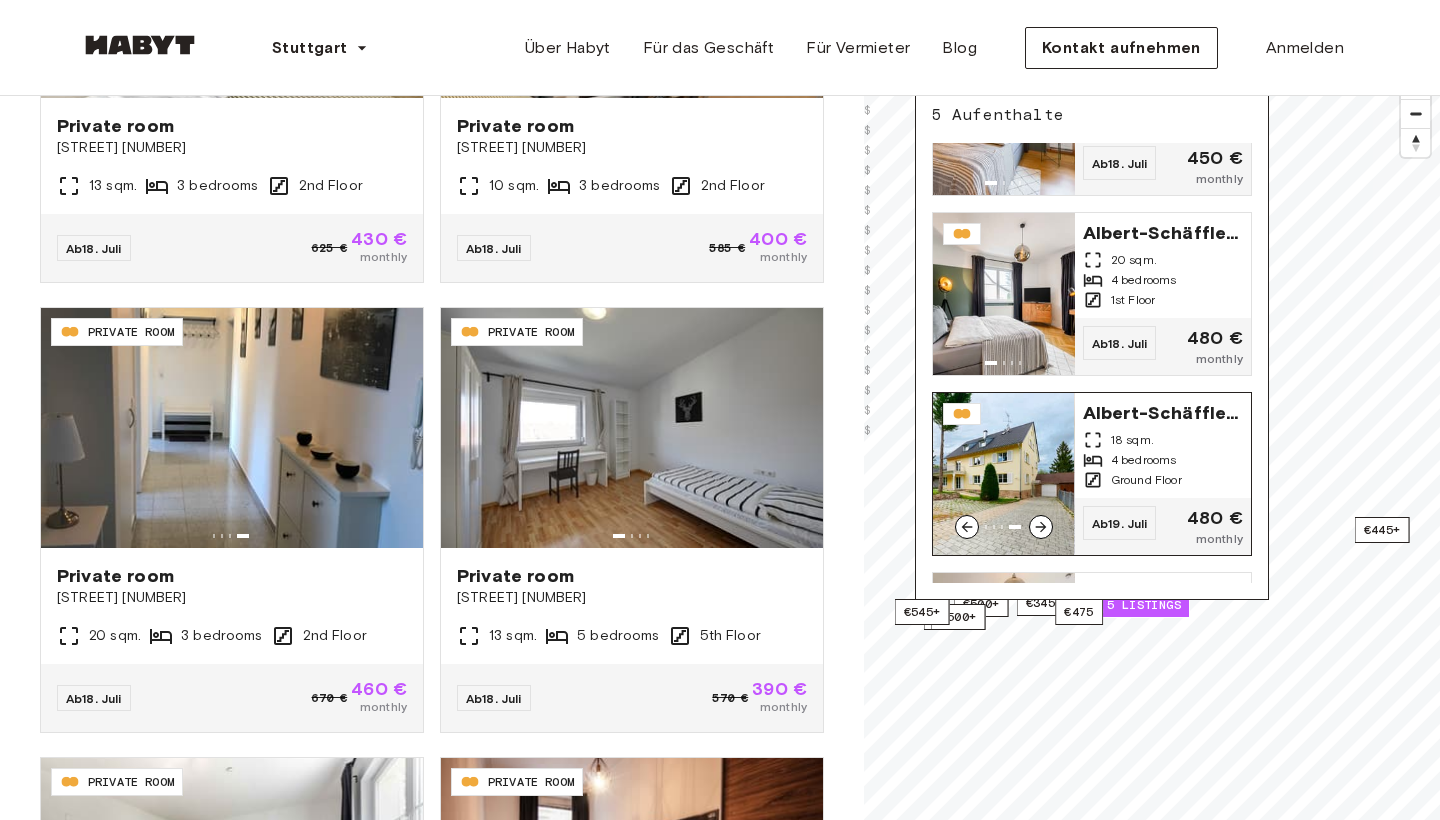 click 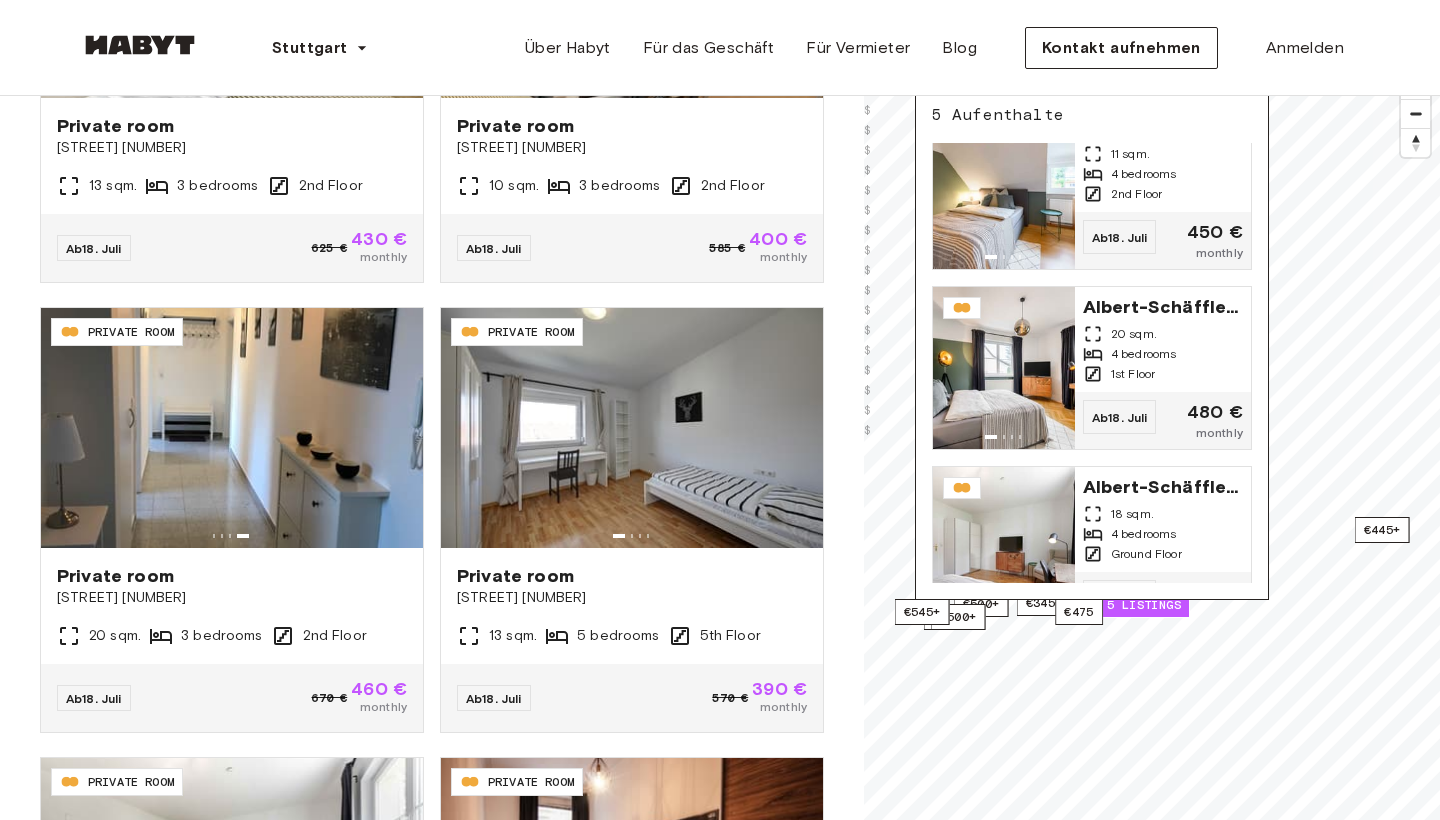 scroll, scrollTop: 99, scrollLeft: 0, axis: vertical 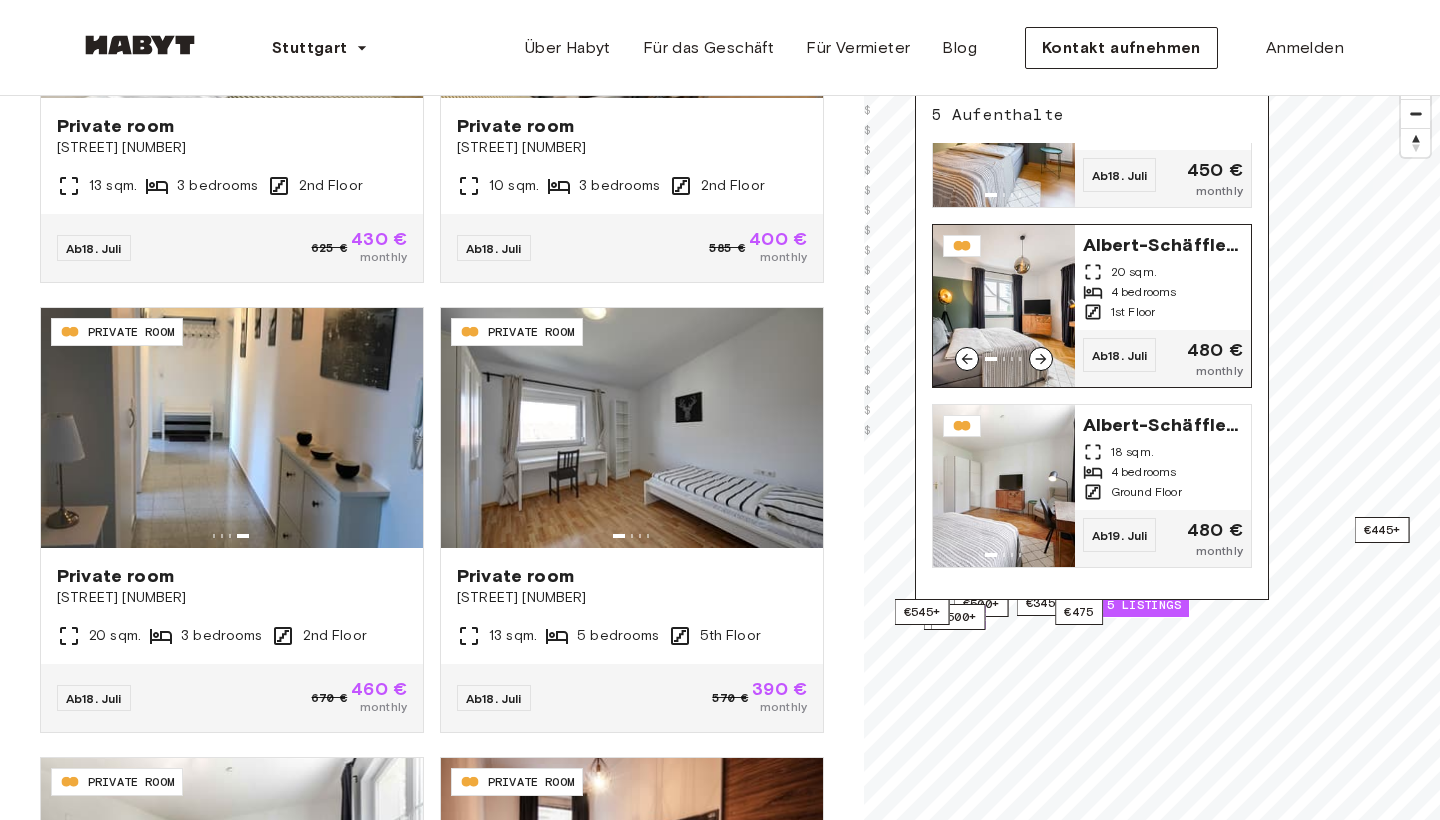click 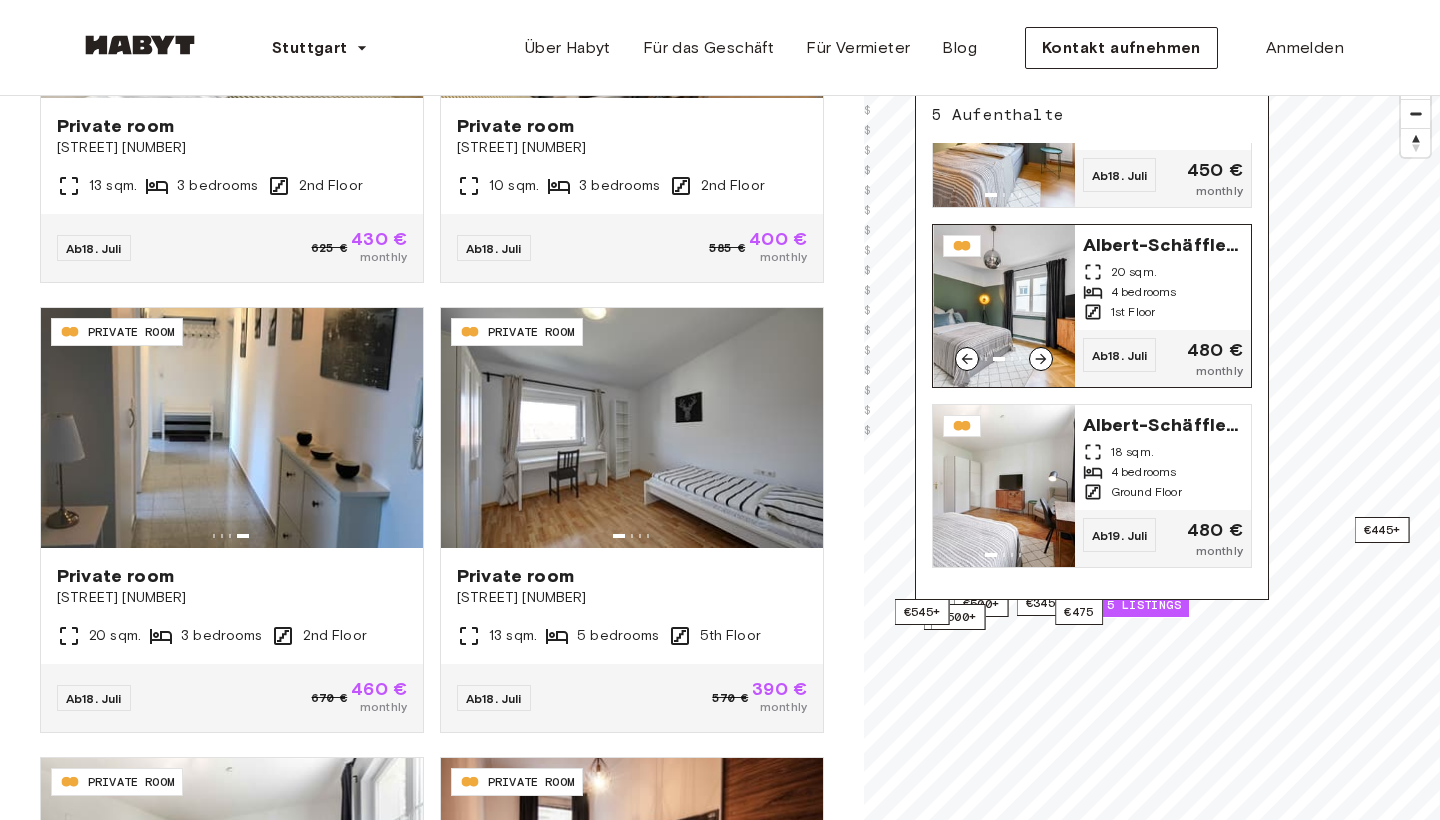 click 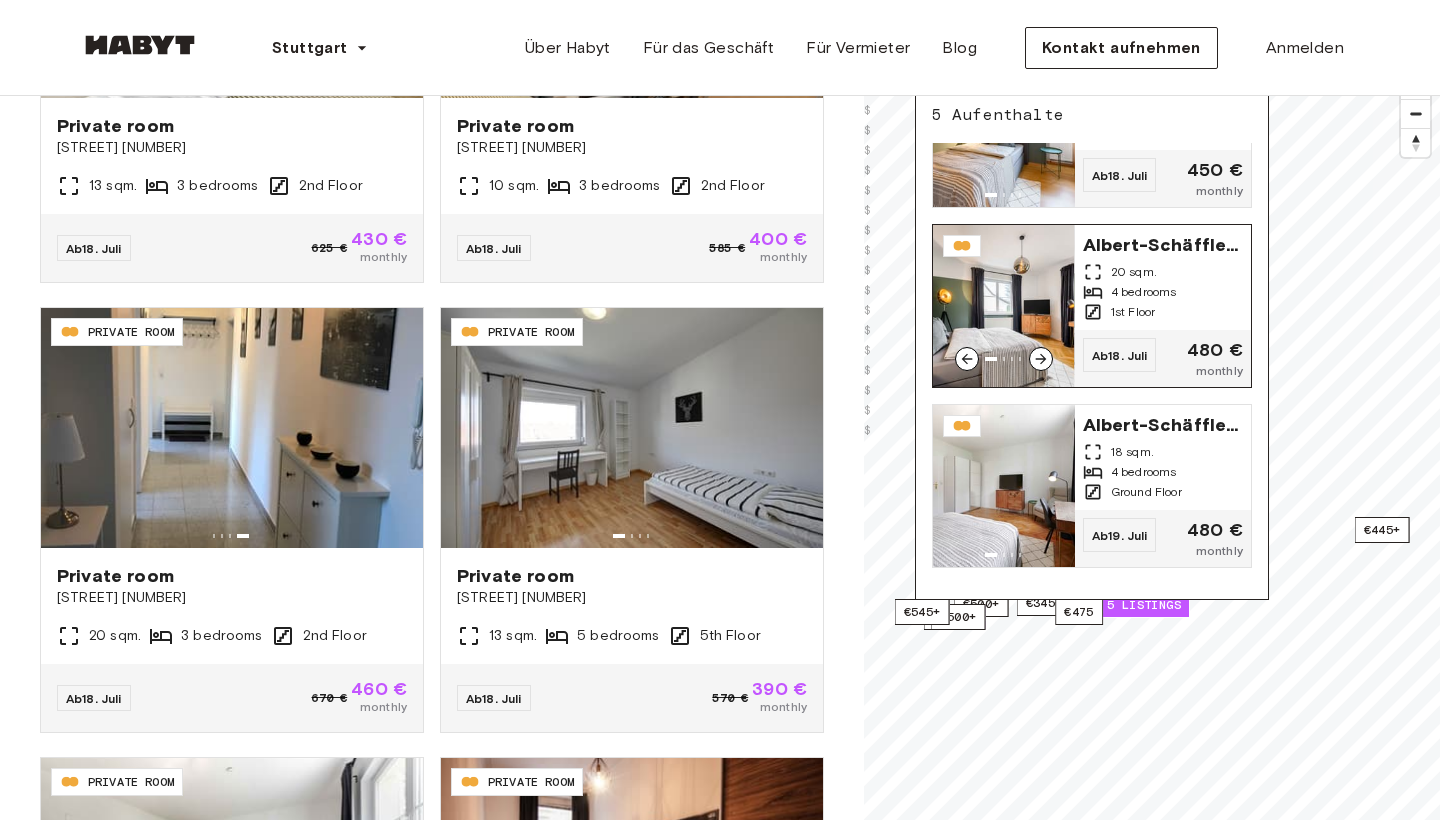 click 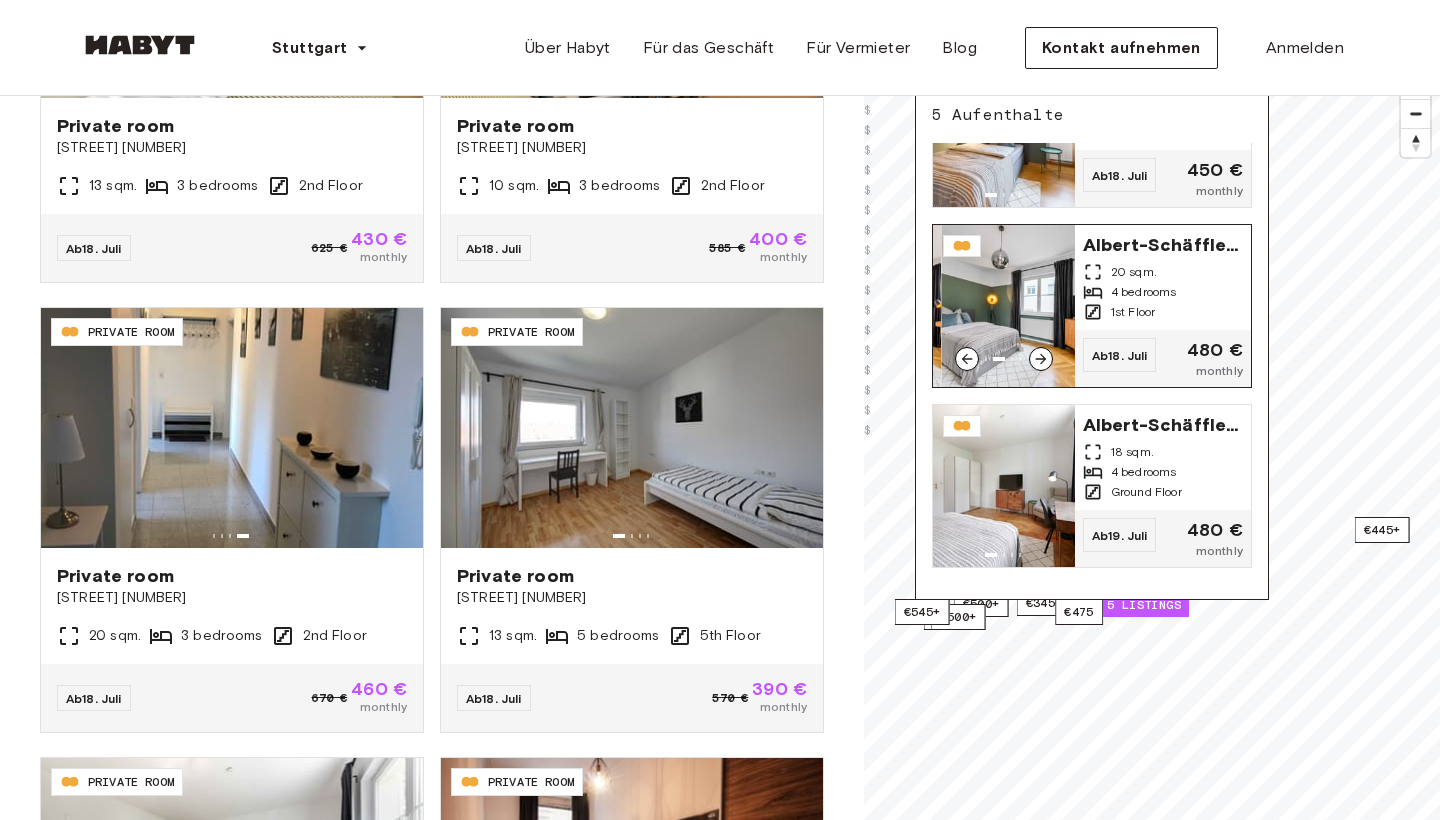 click 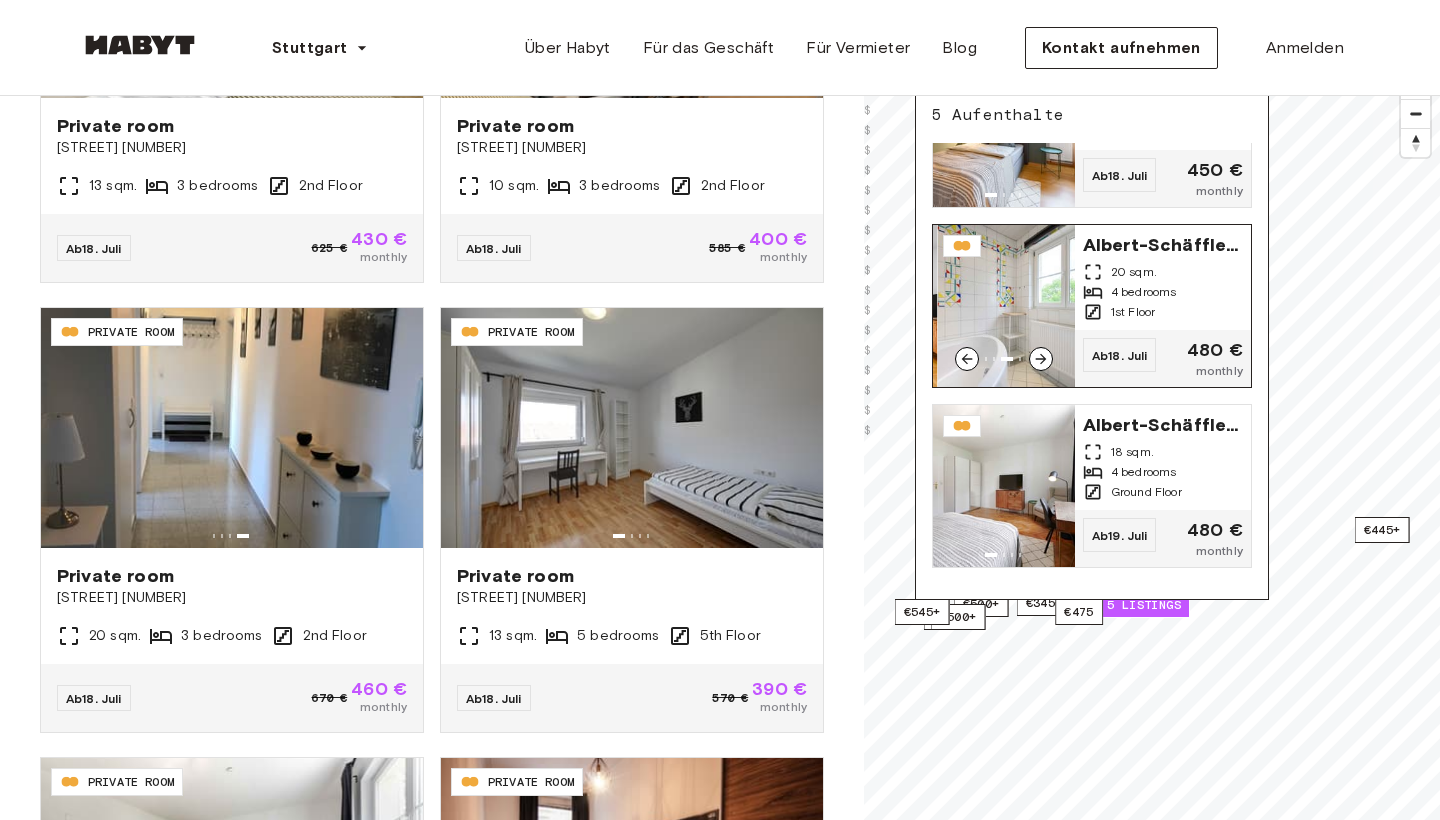 click 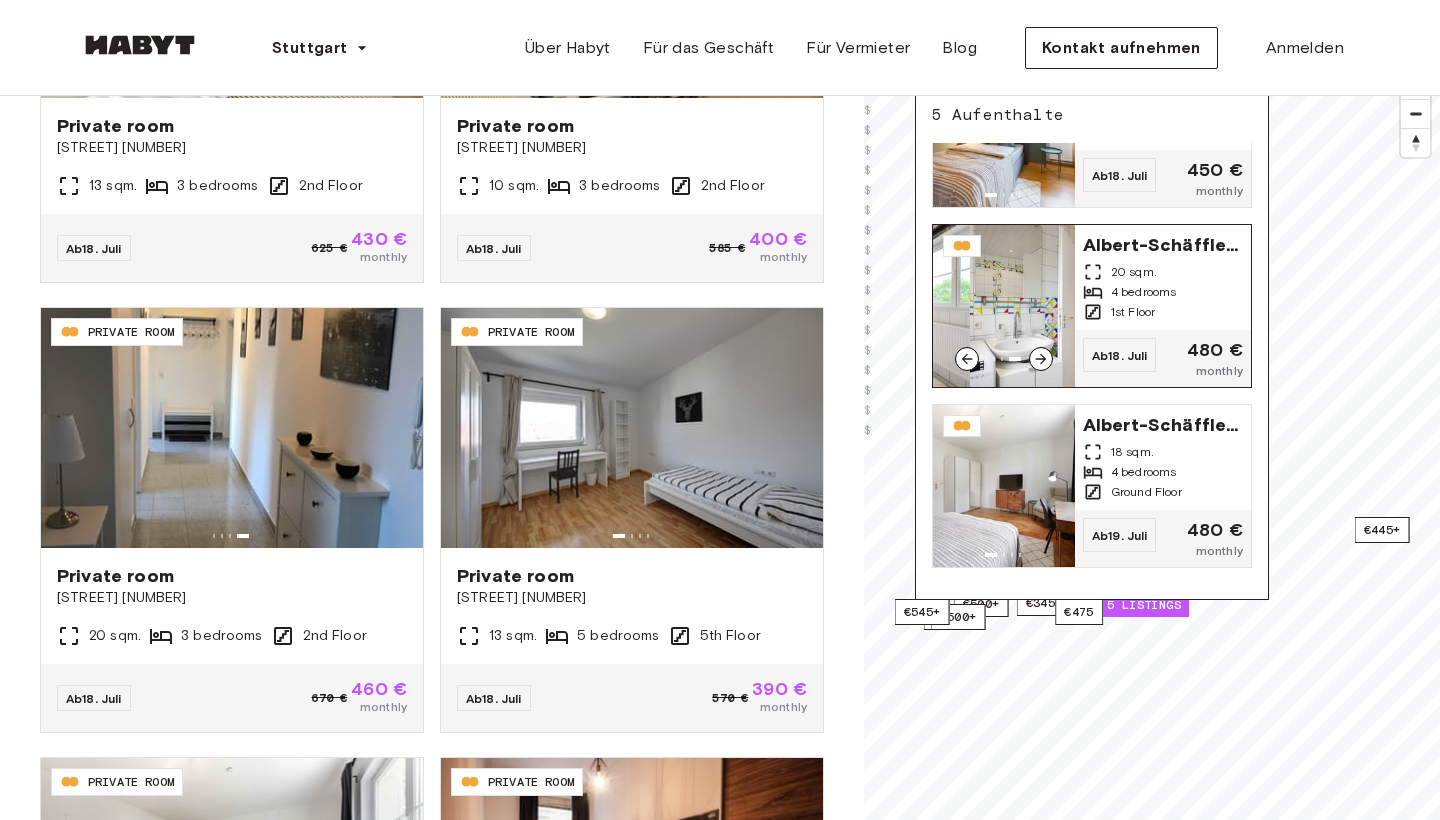 click 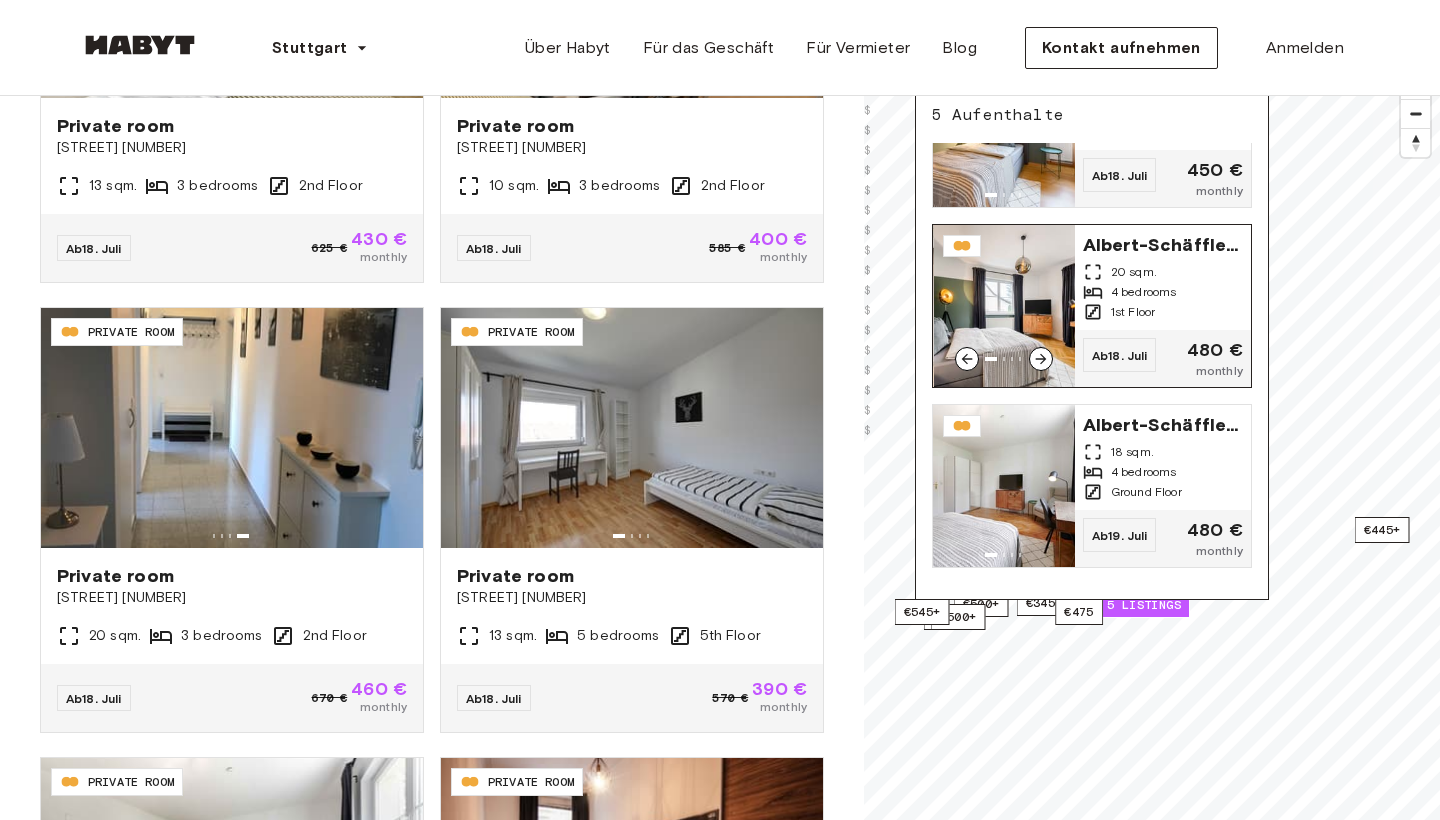 click 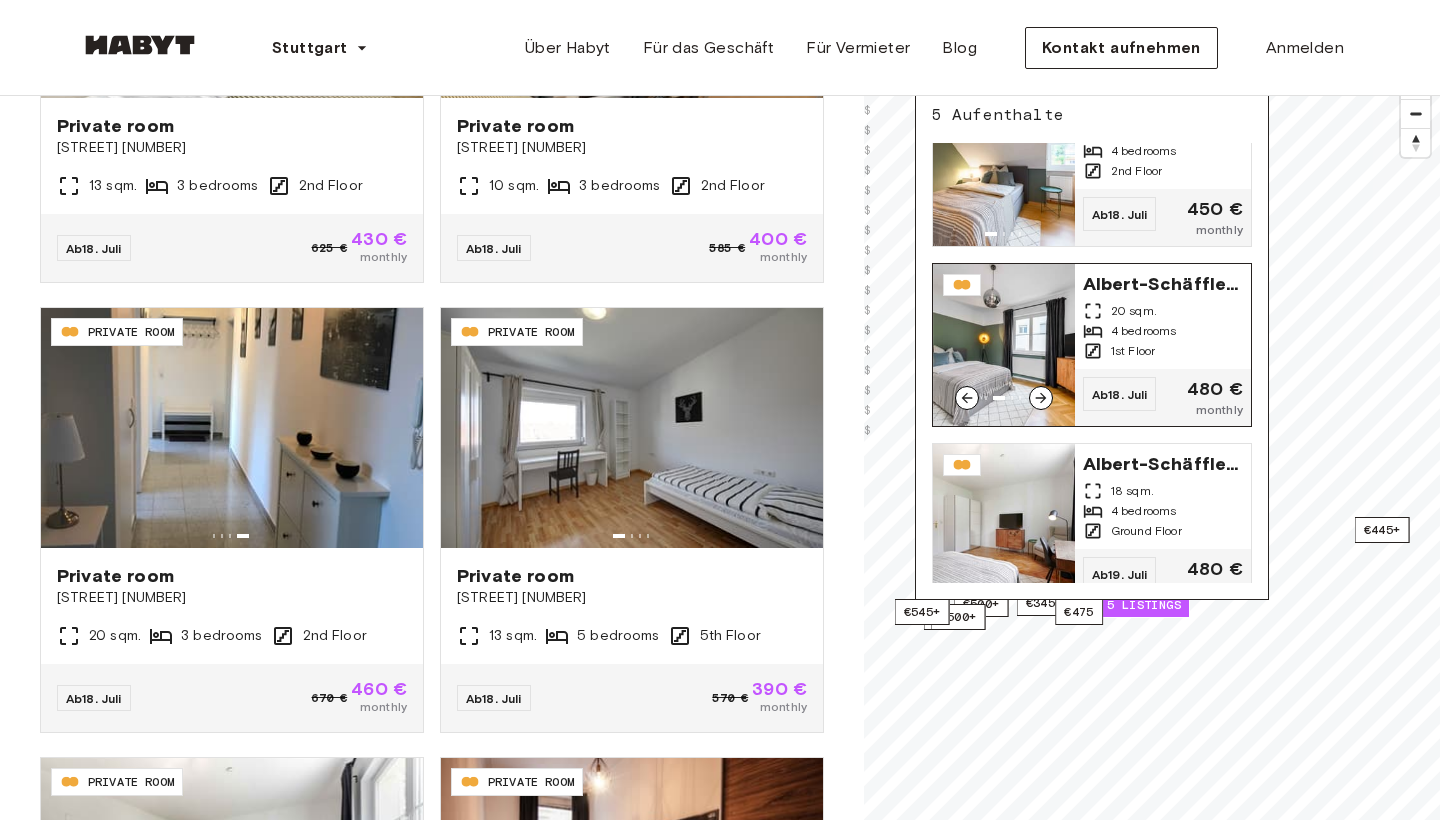 scroll, scrollTop: 75, scrollLeft: 0, axis: vertical 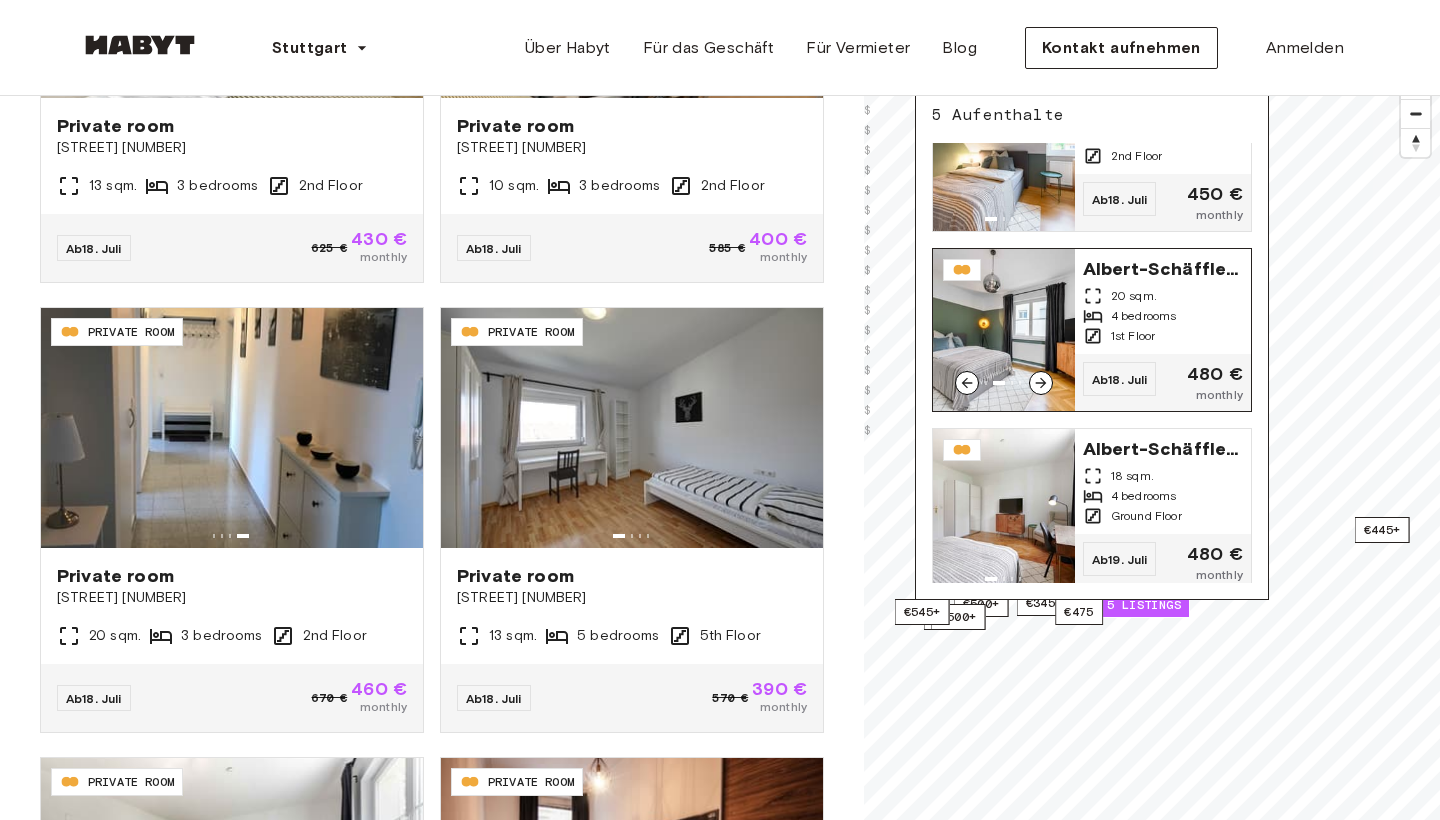 click at bounding box center [1004, 330] 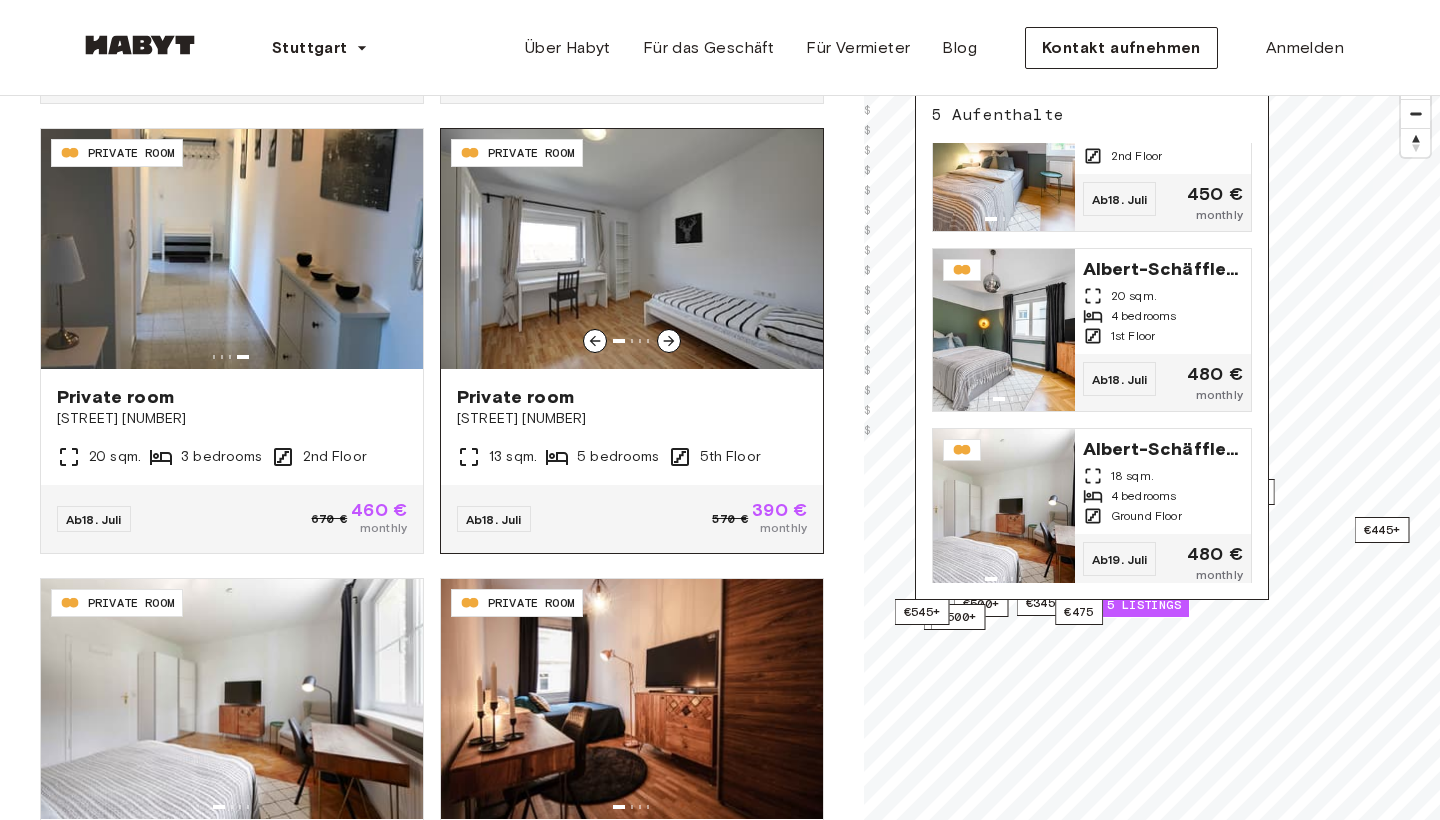 scroll, scrollTop: 5769, scrollLeft: 0, axis: vertical 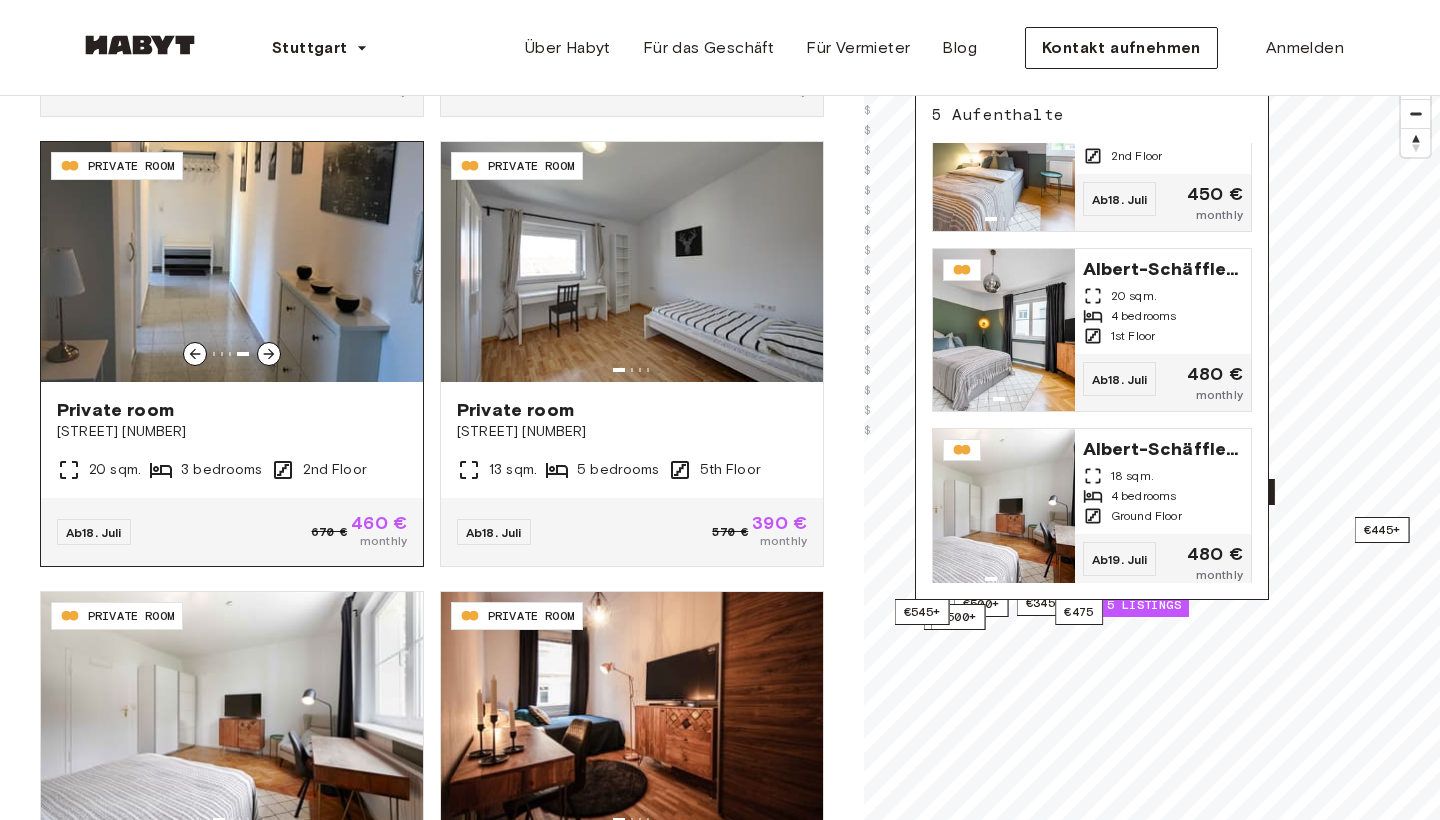 click 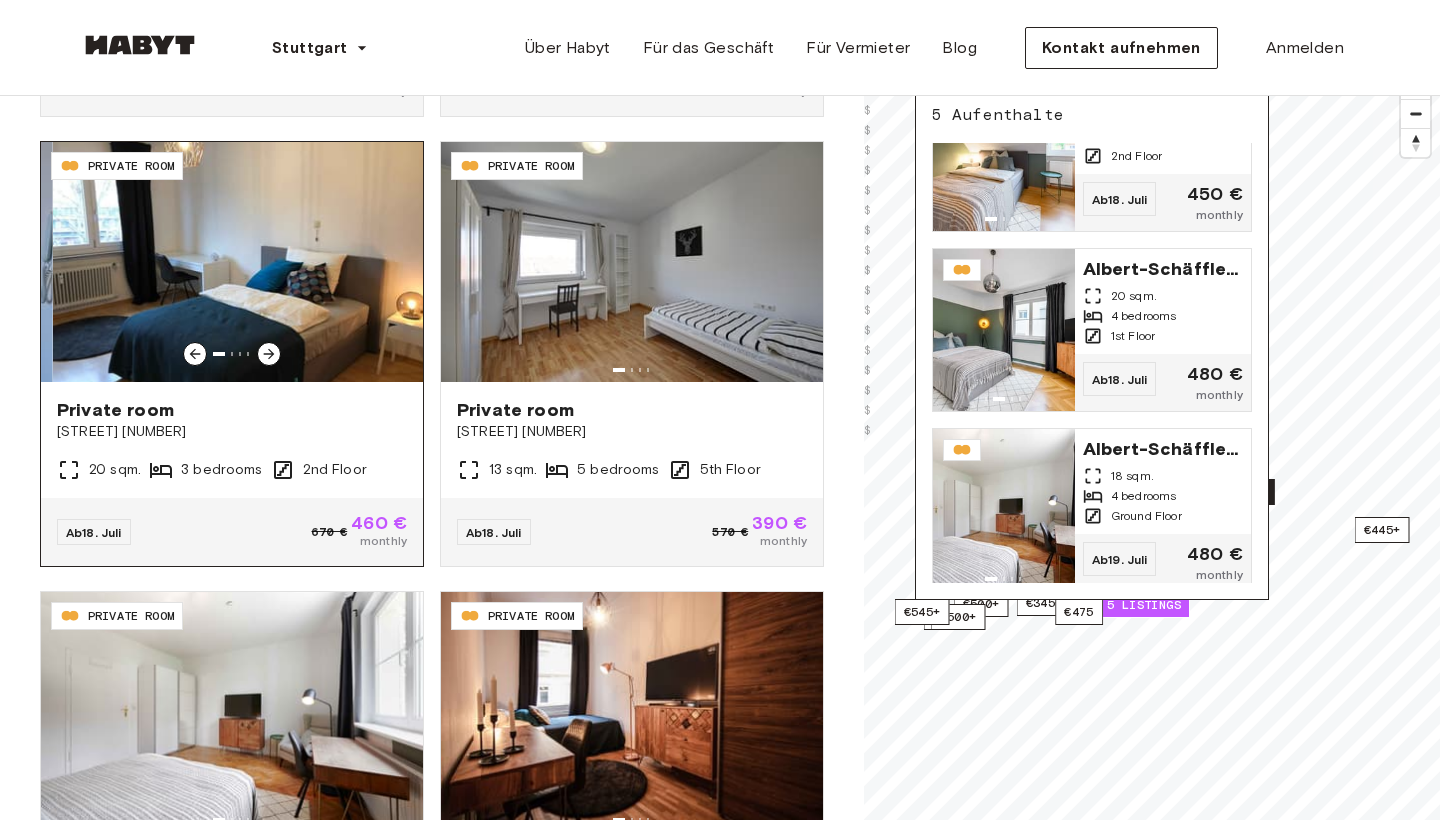 click 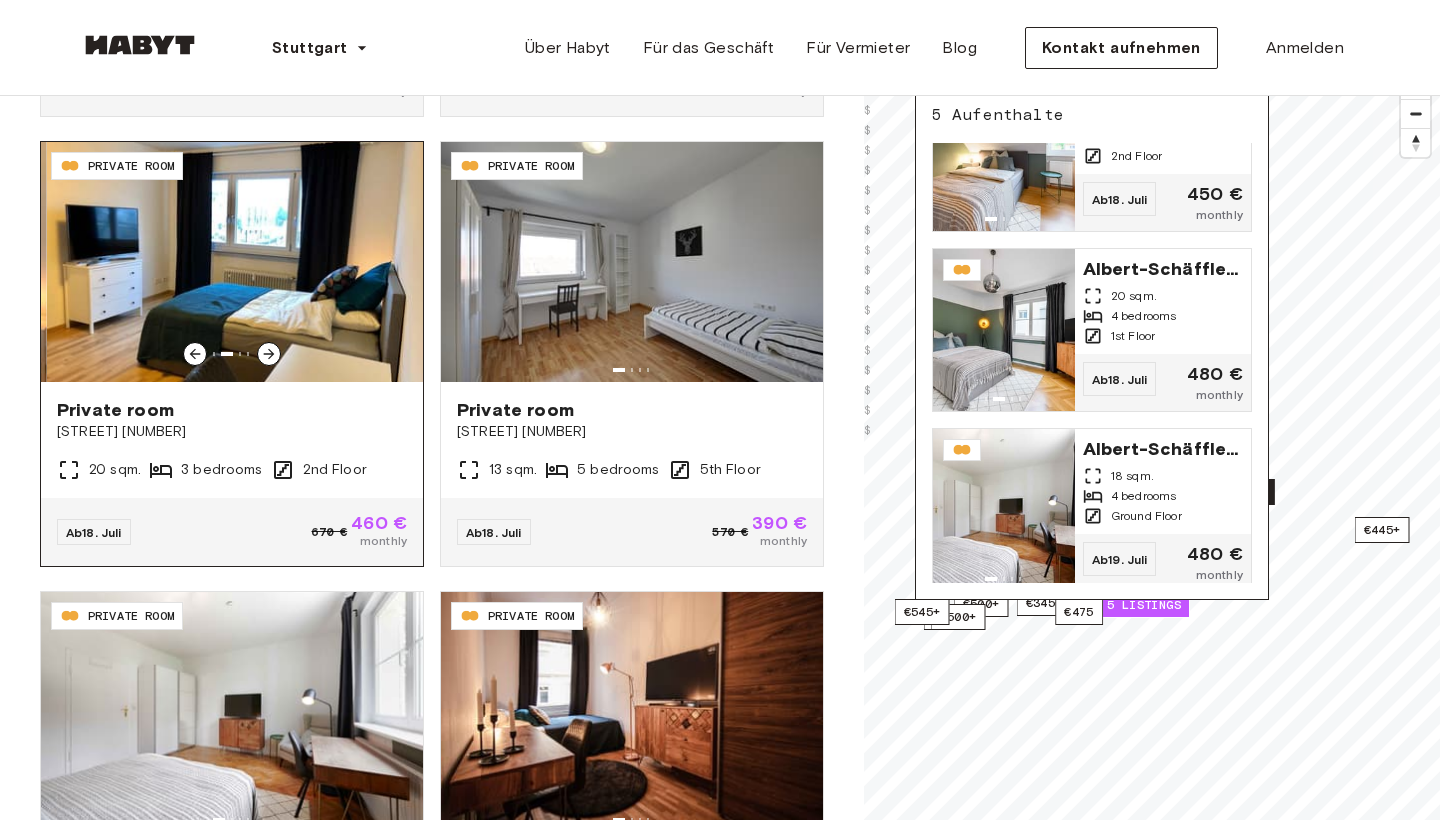 click 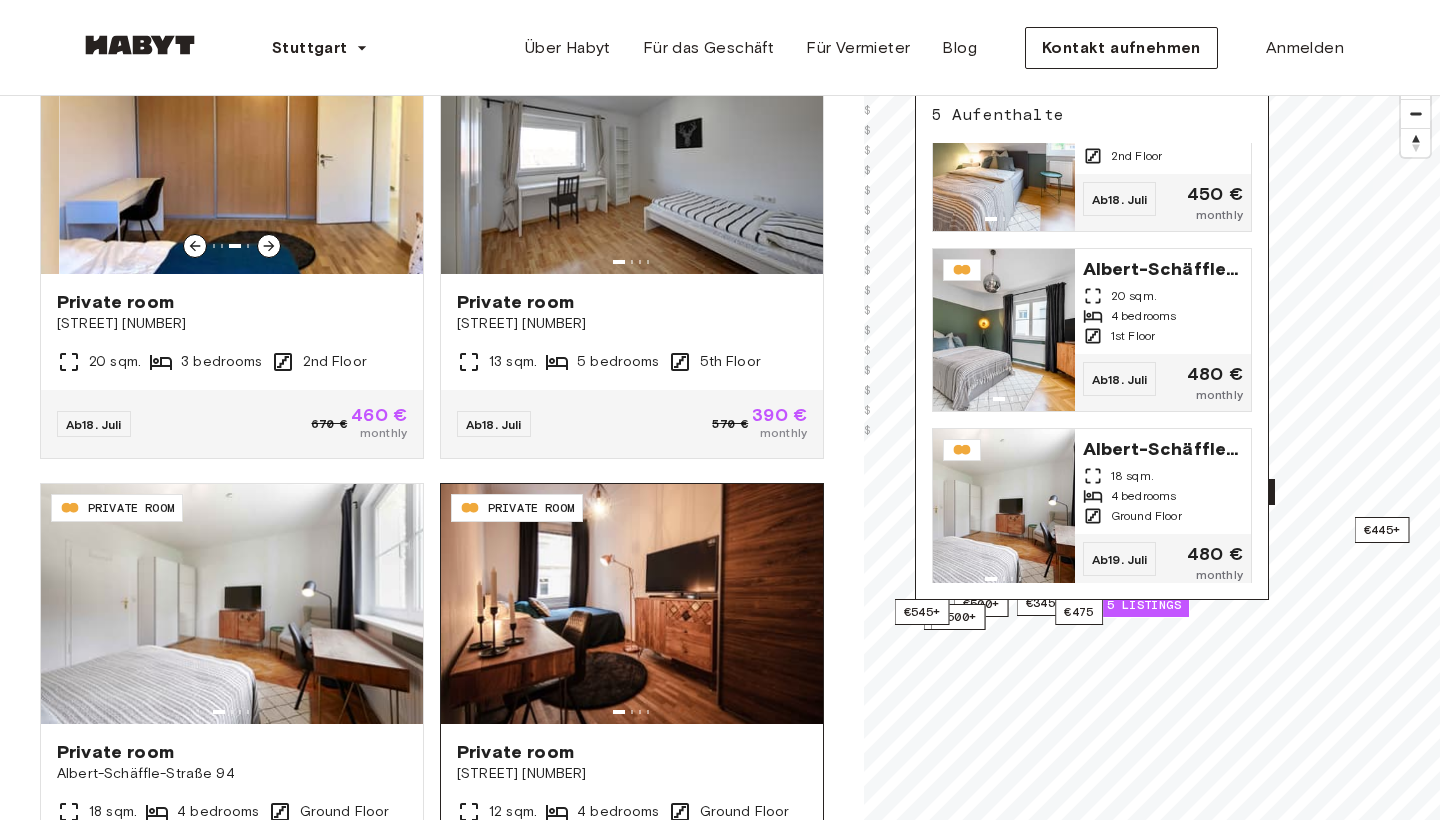 scroll, scrollTop: 6043, scrollLeft: 0, axis: vertical 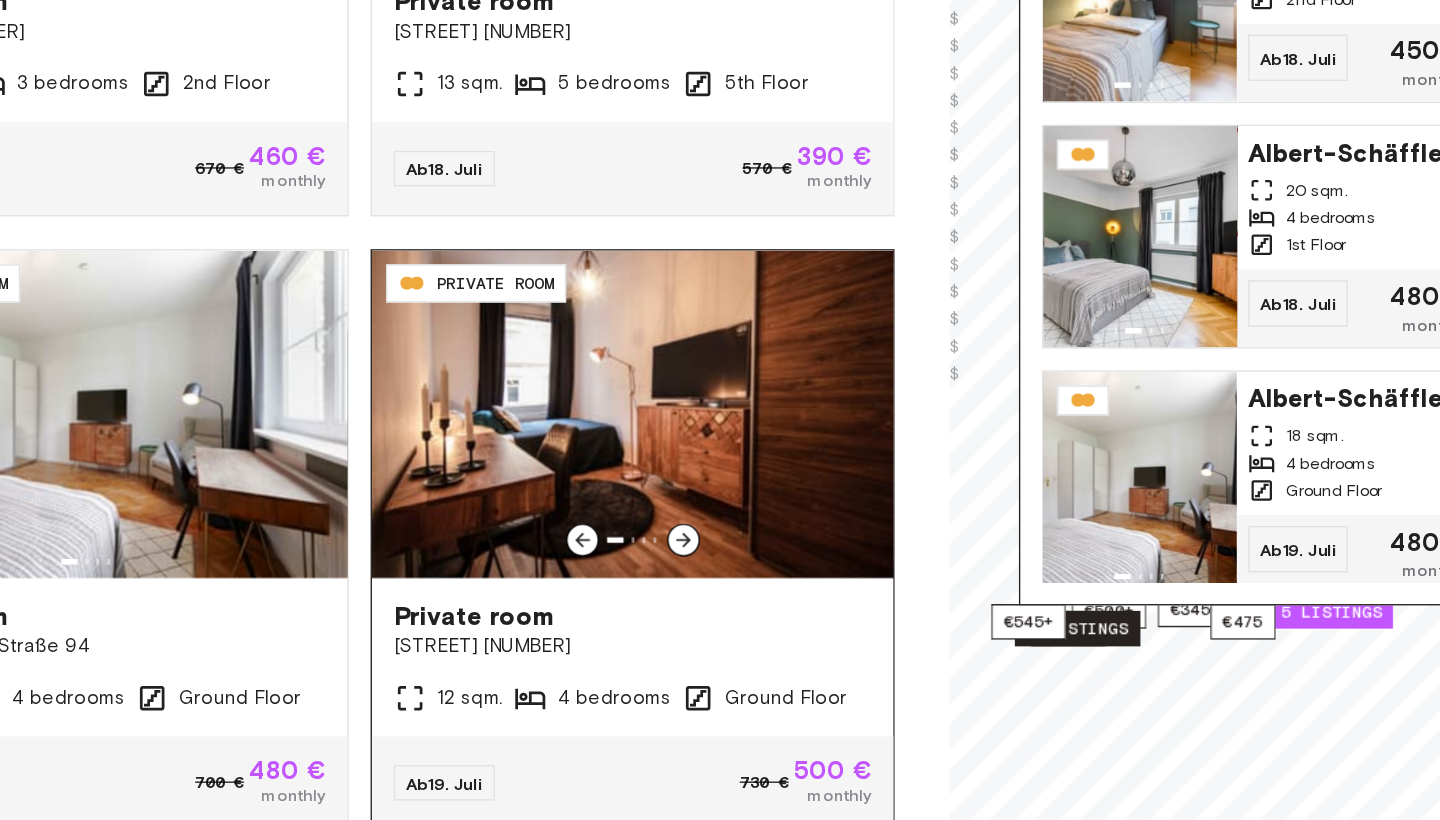 click 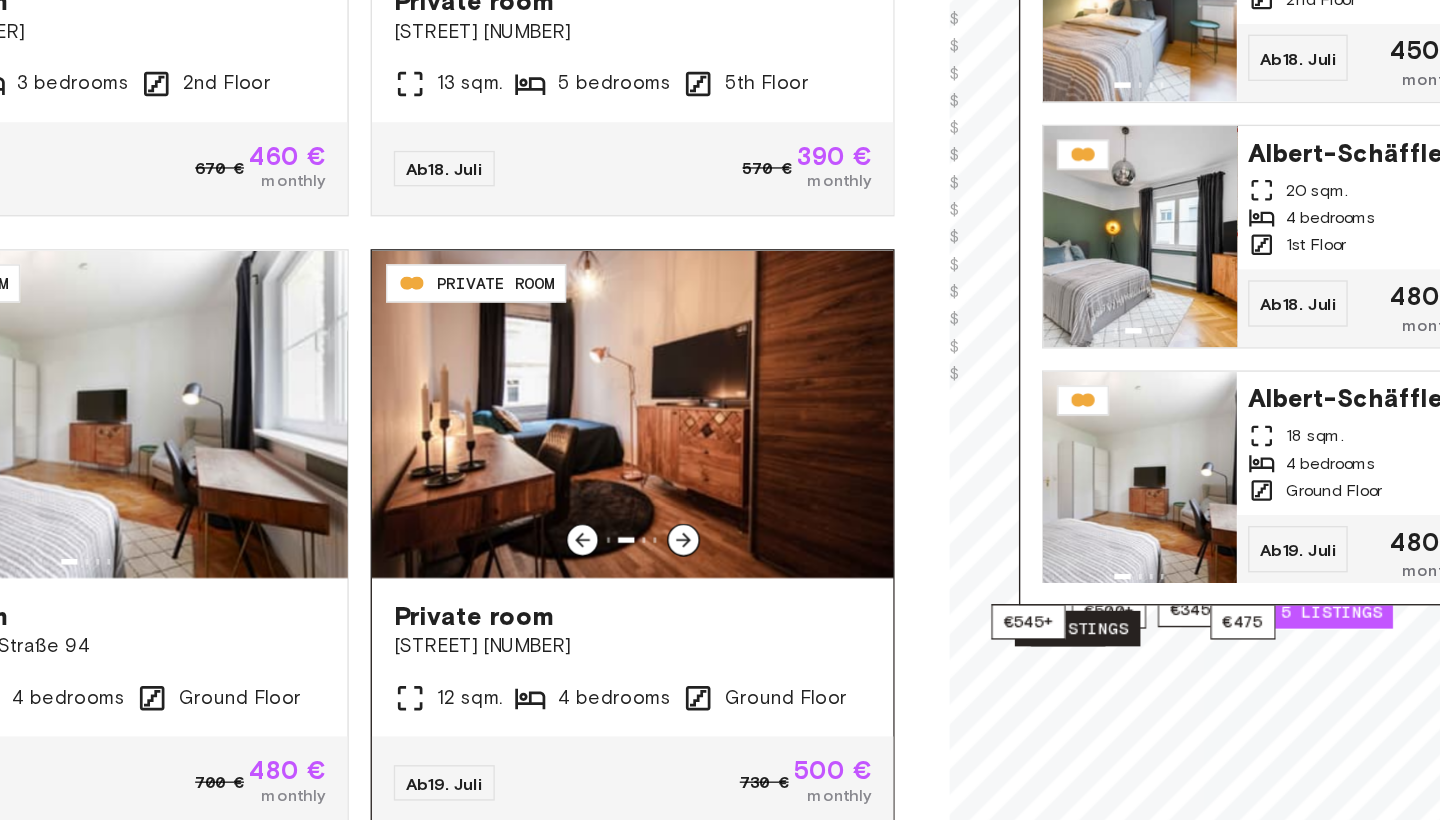 scroll, scrollTop: 215, scrollLeft: 0, axis: vertical 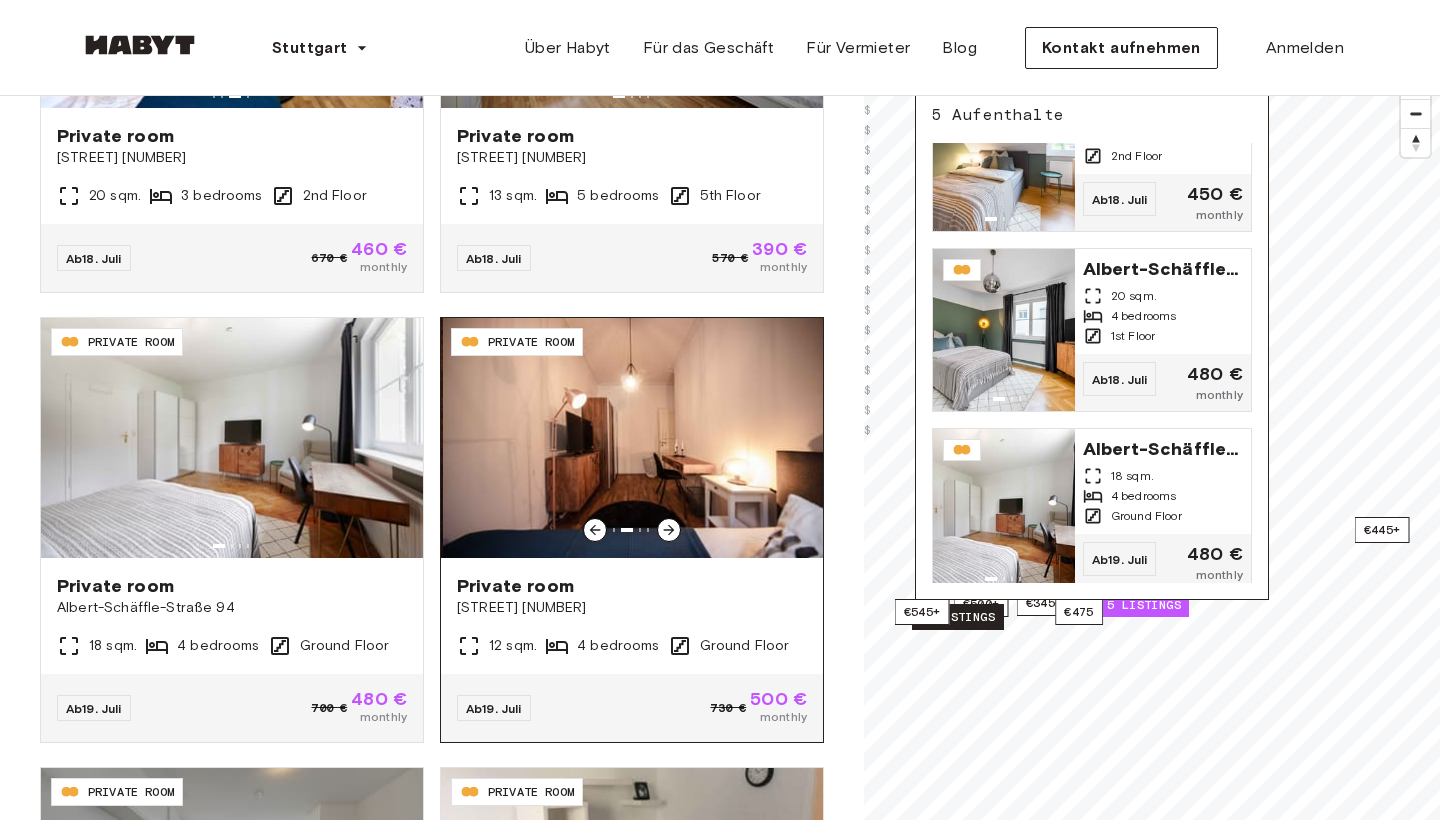 click 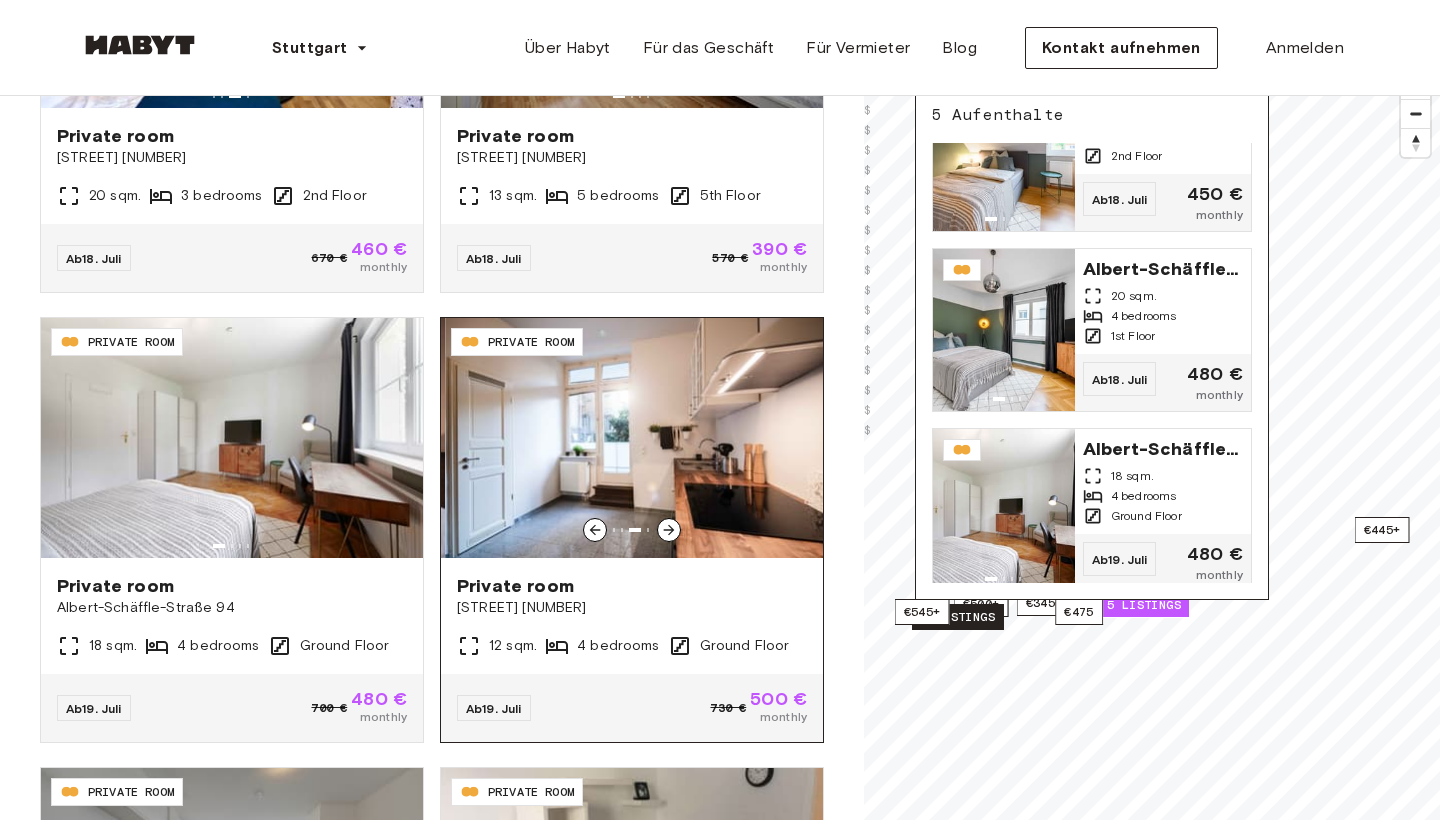 click 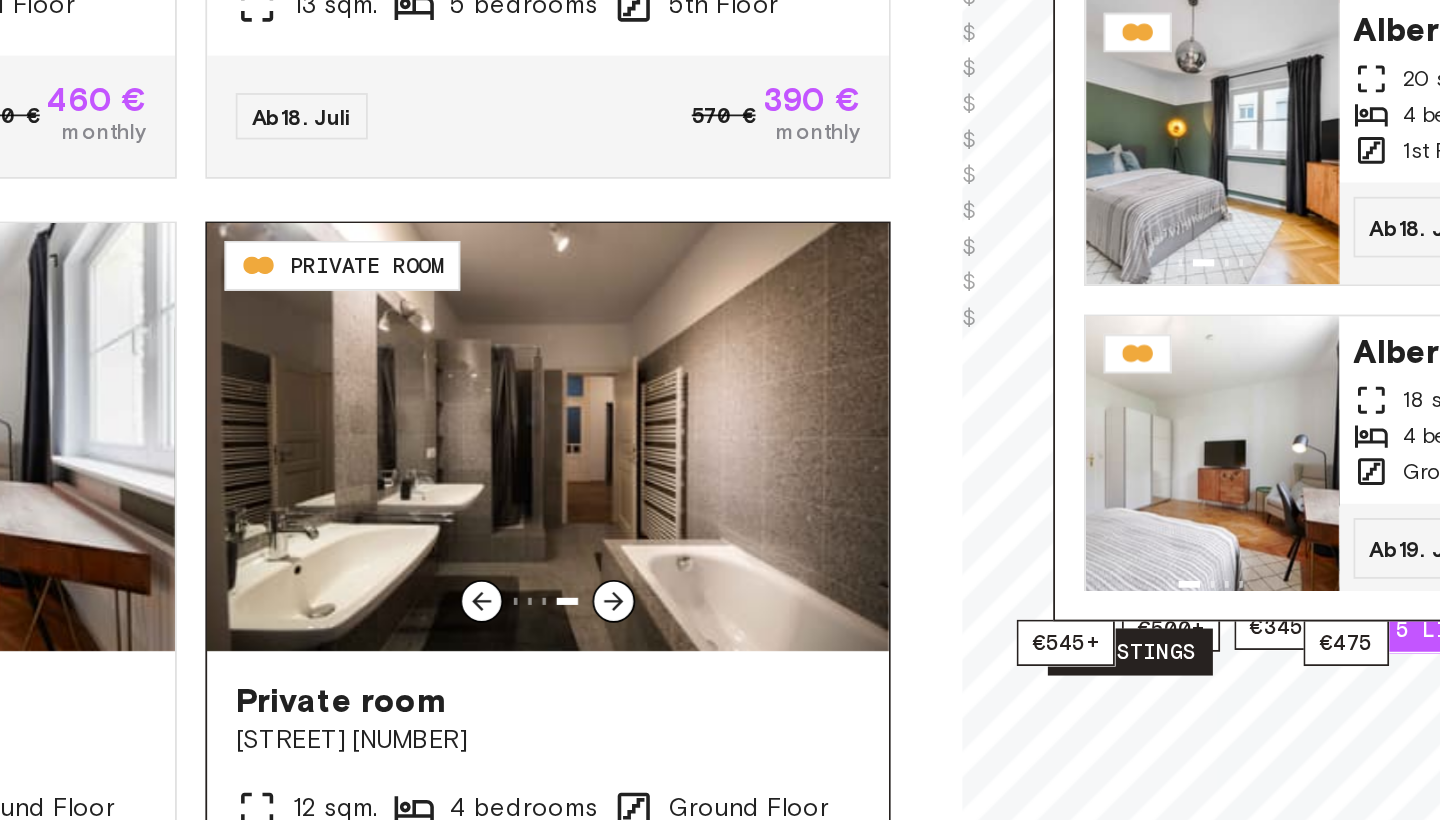 scroll, scrollTop: 207, scrollLeft: 0, axis: vertical 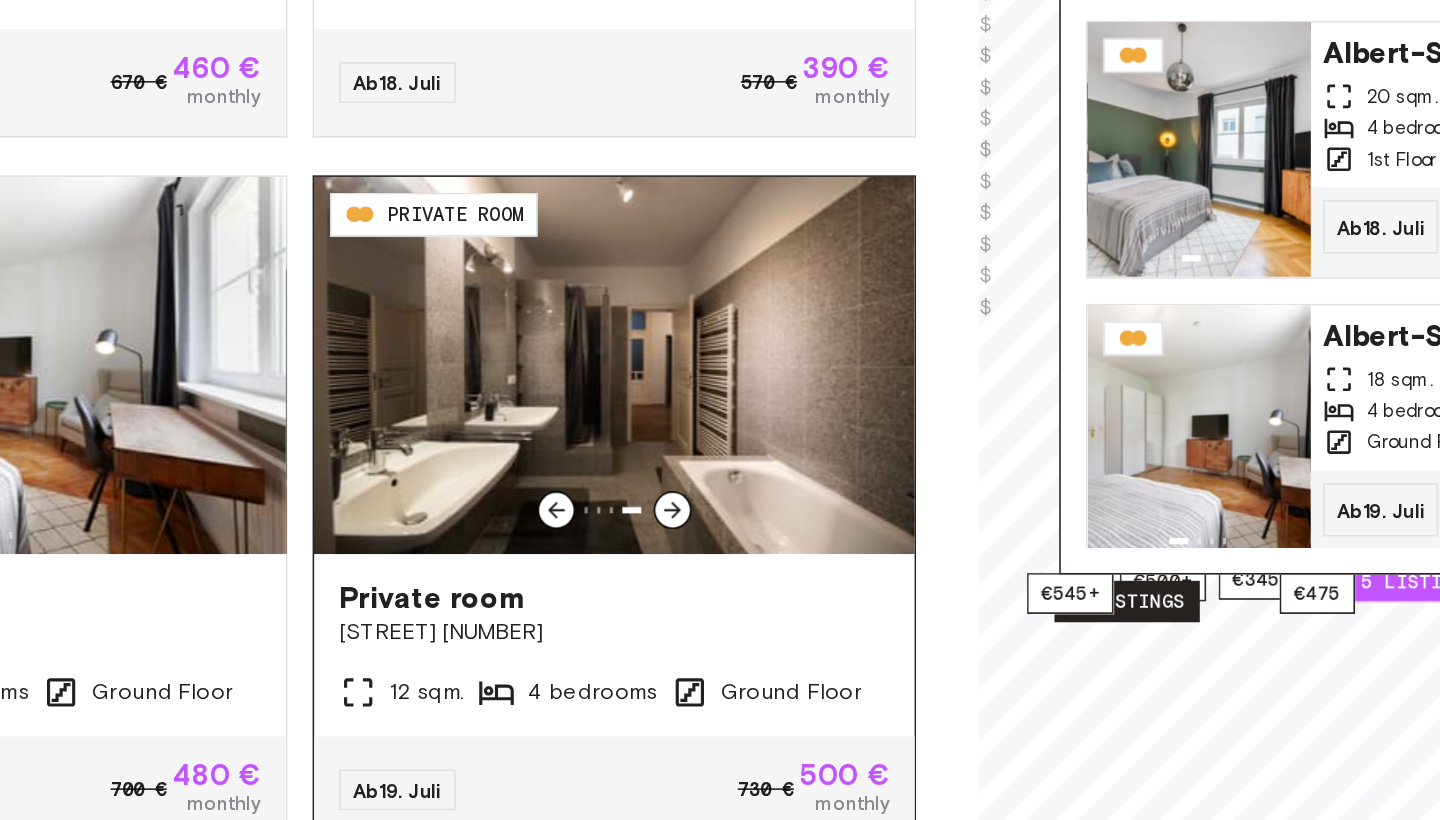 click 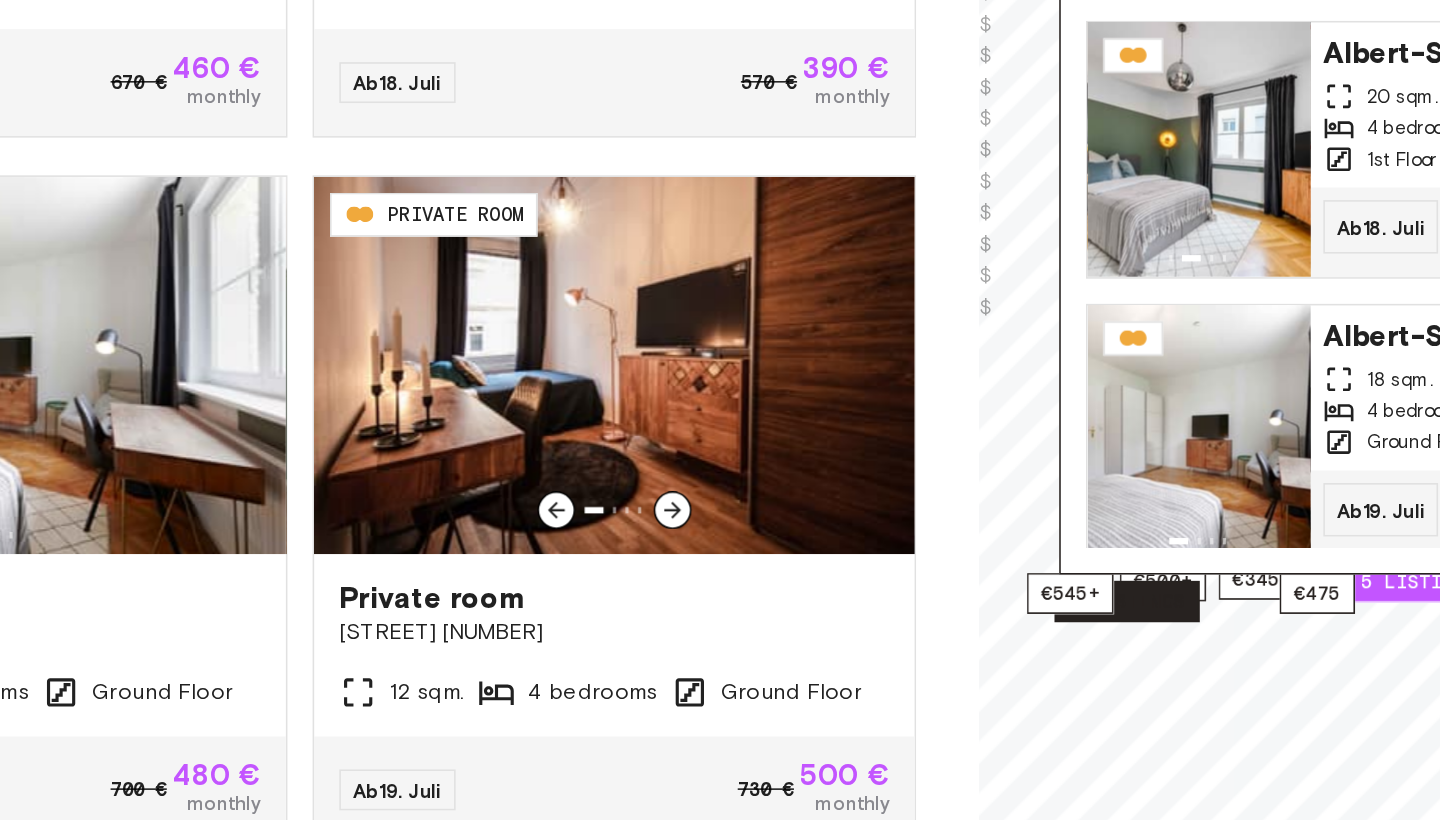 scroll, scrollTop: 187, scrollLeft: 0, axis: vertical 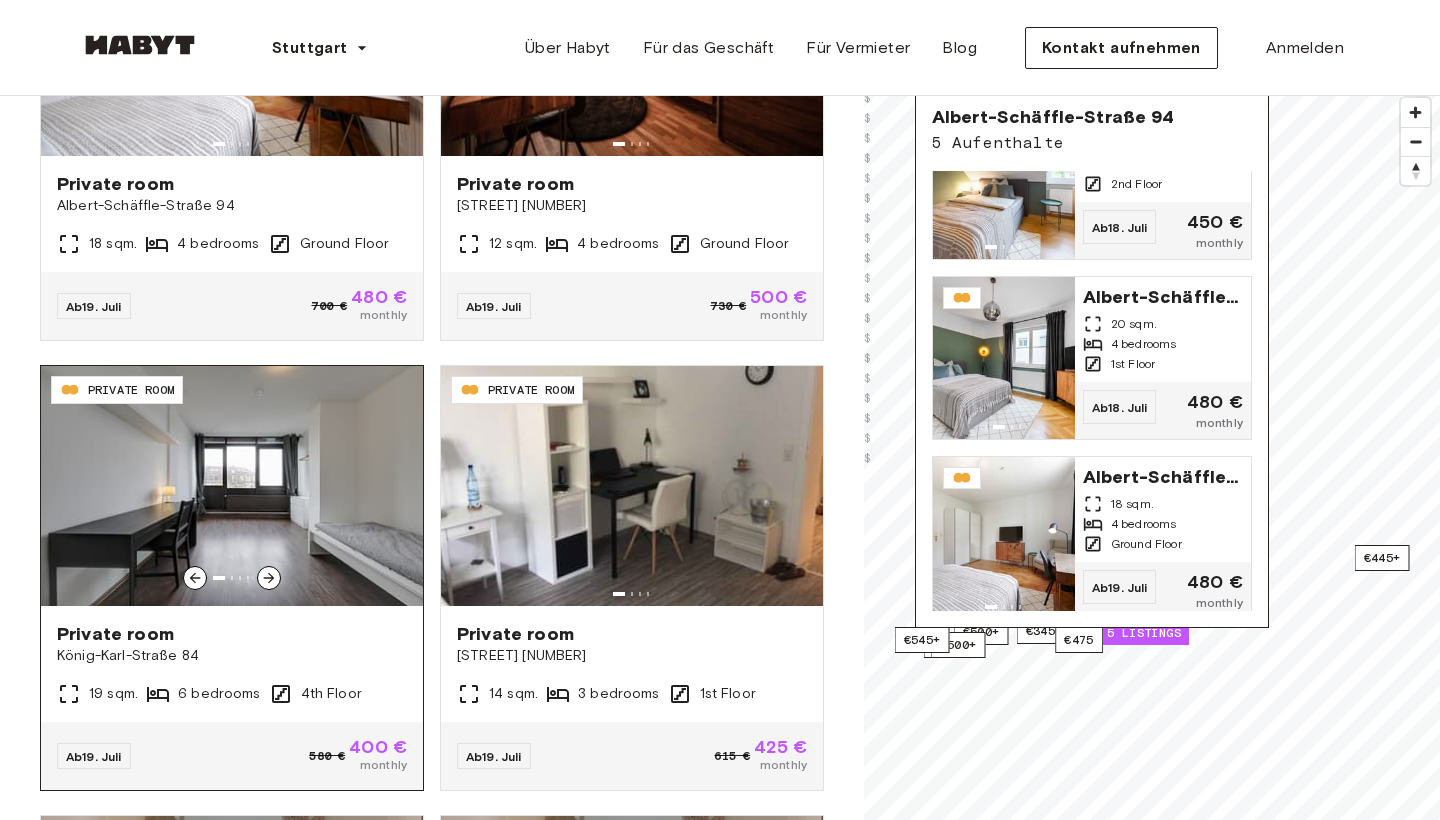 click 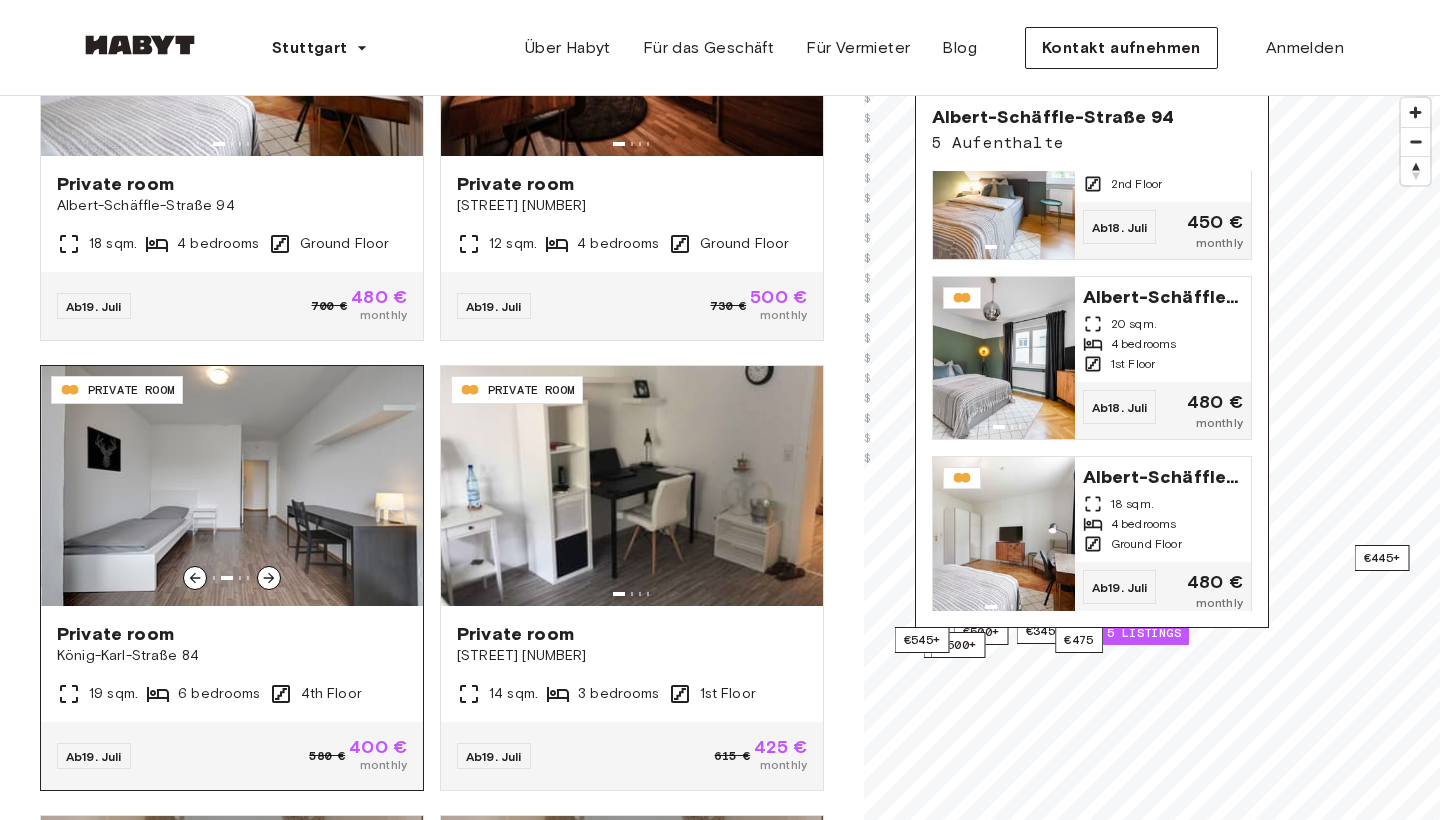 click 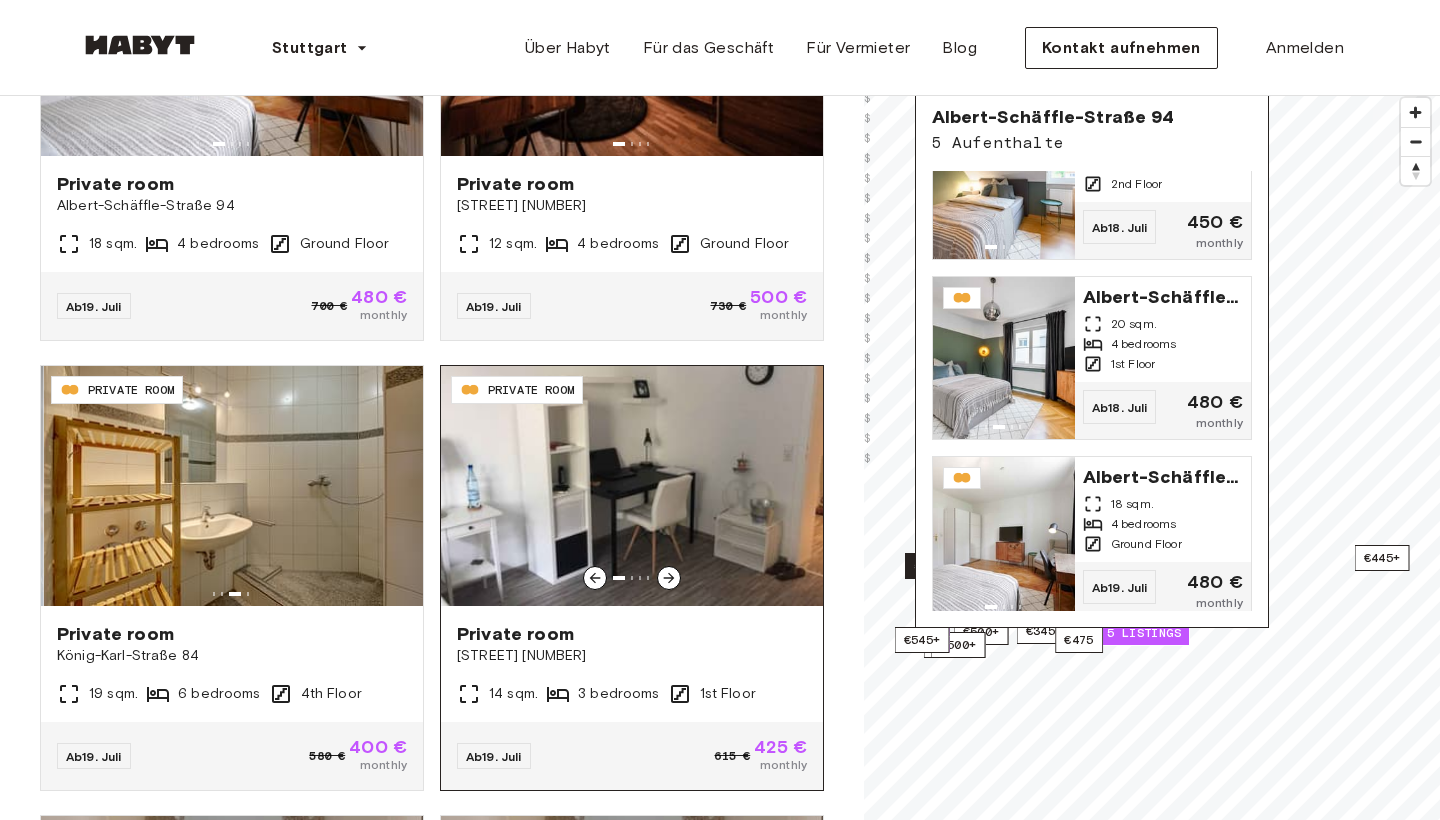 click 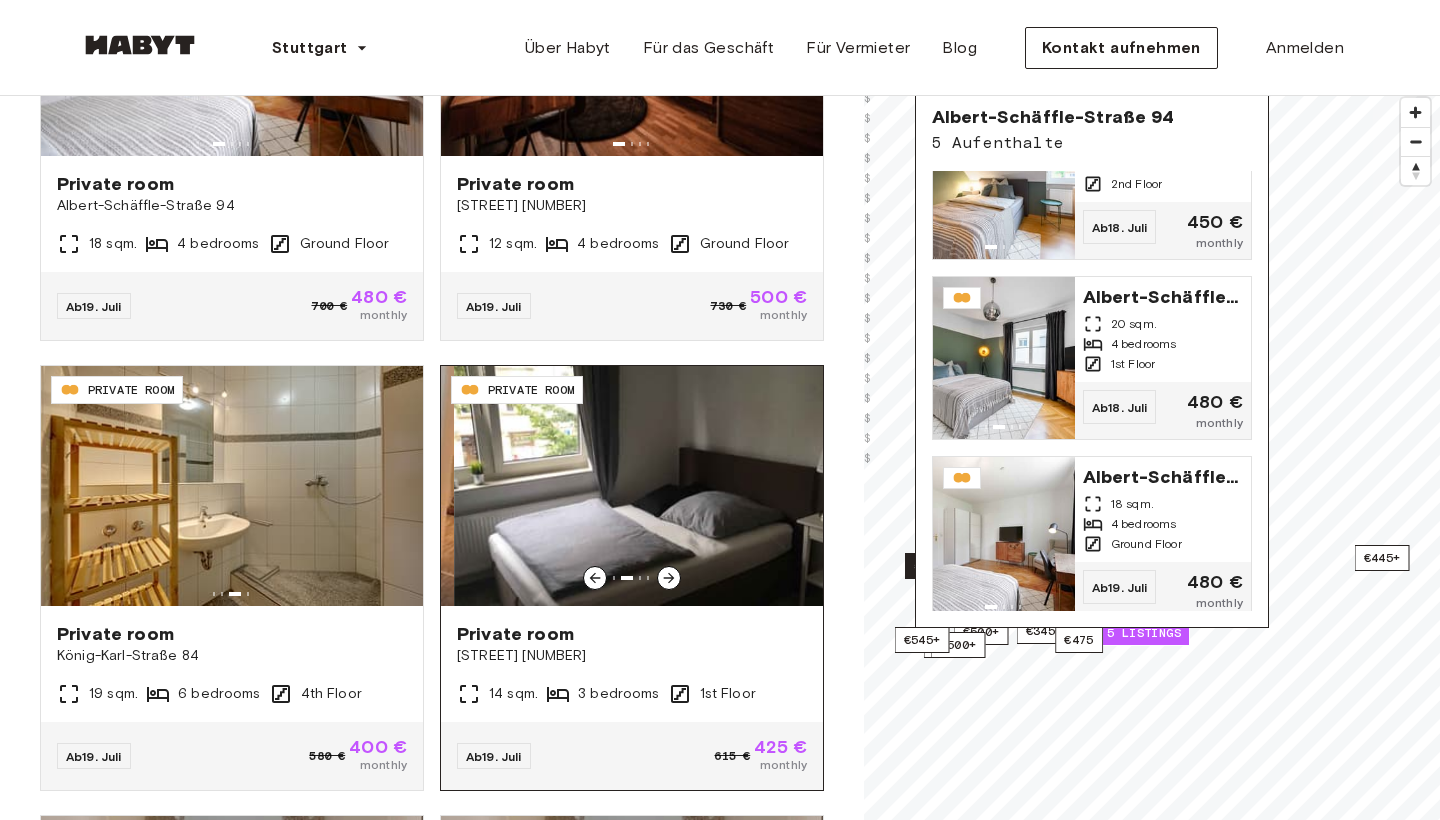 click 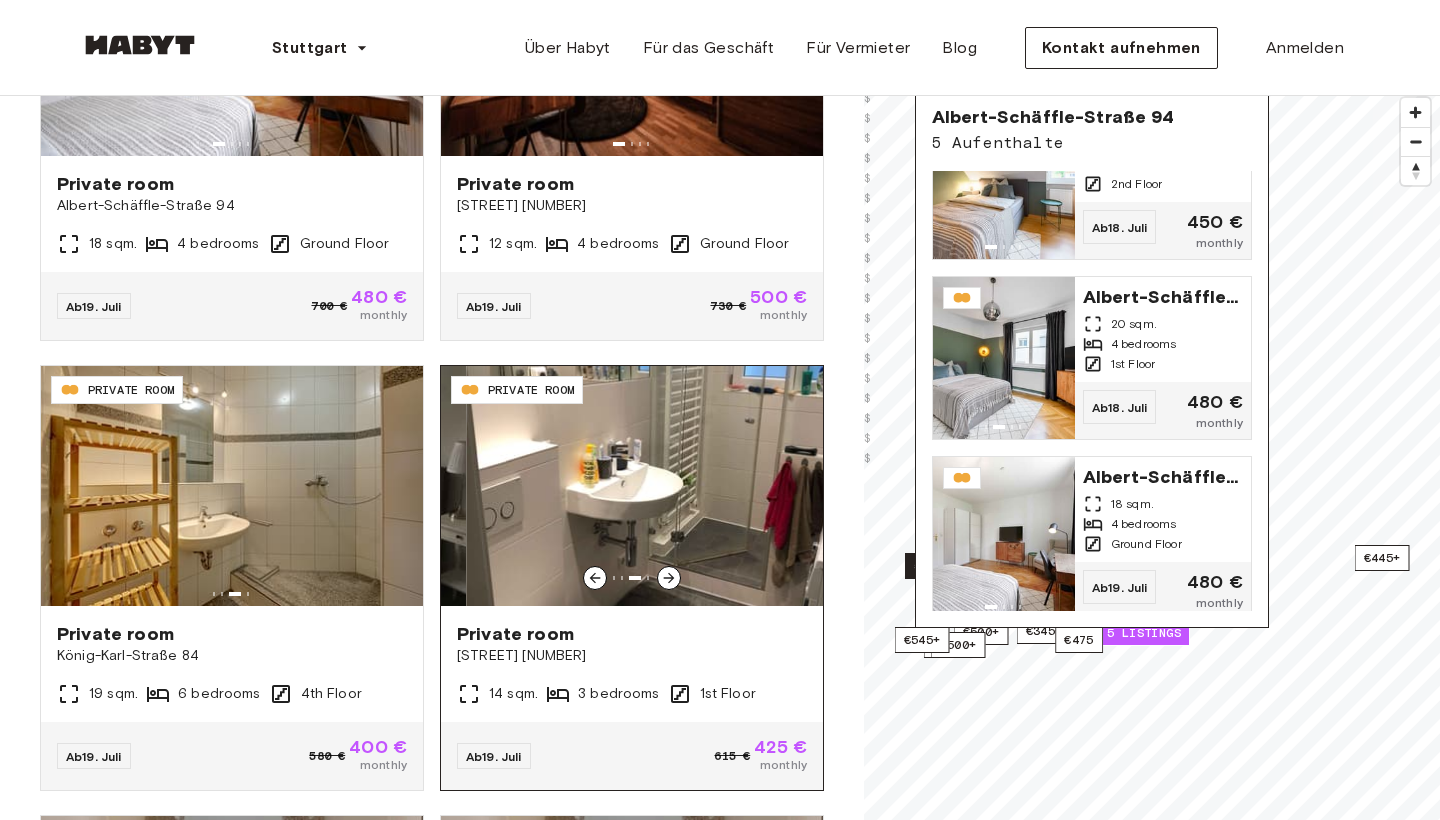click 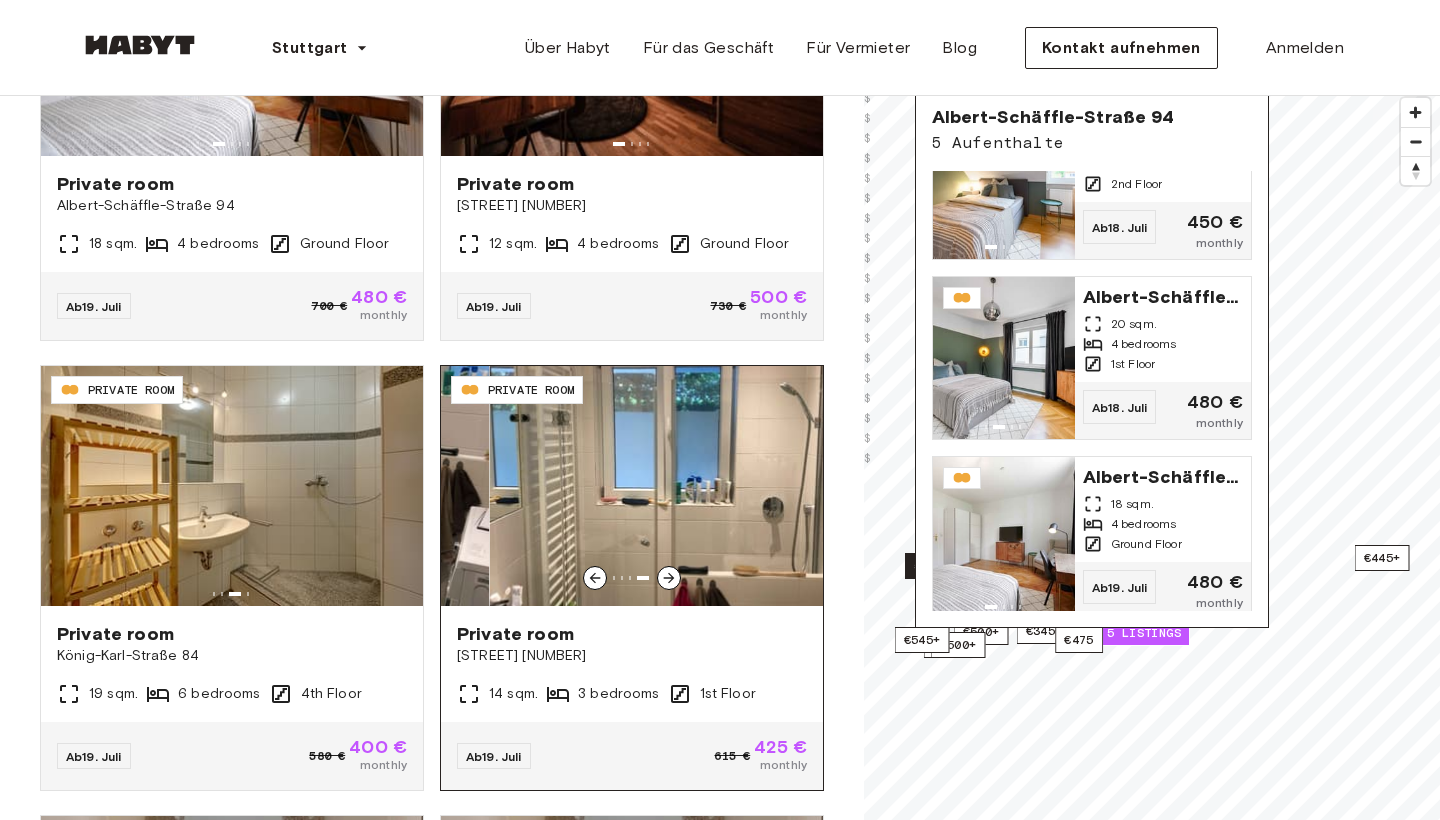 click 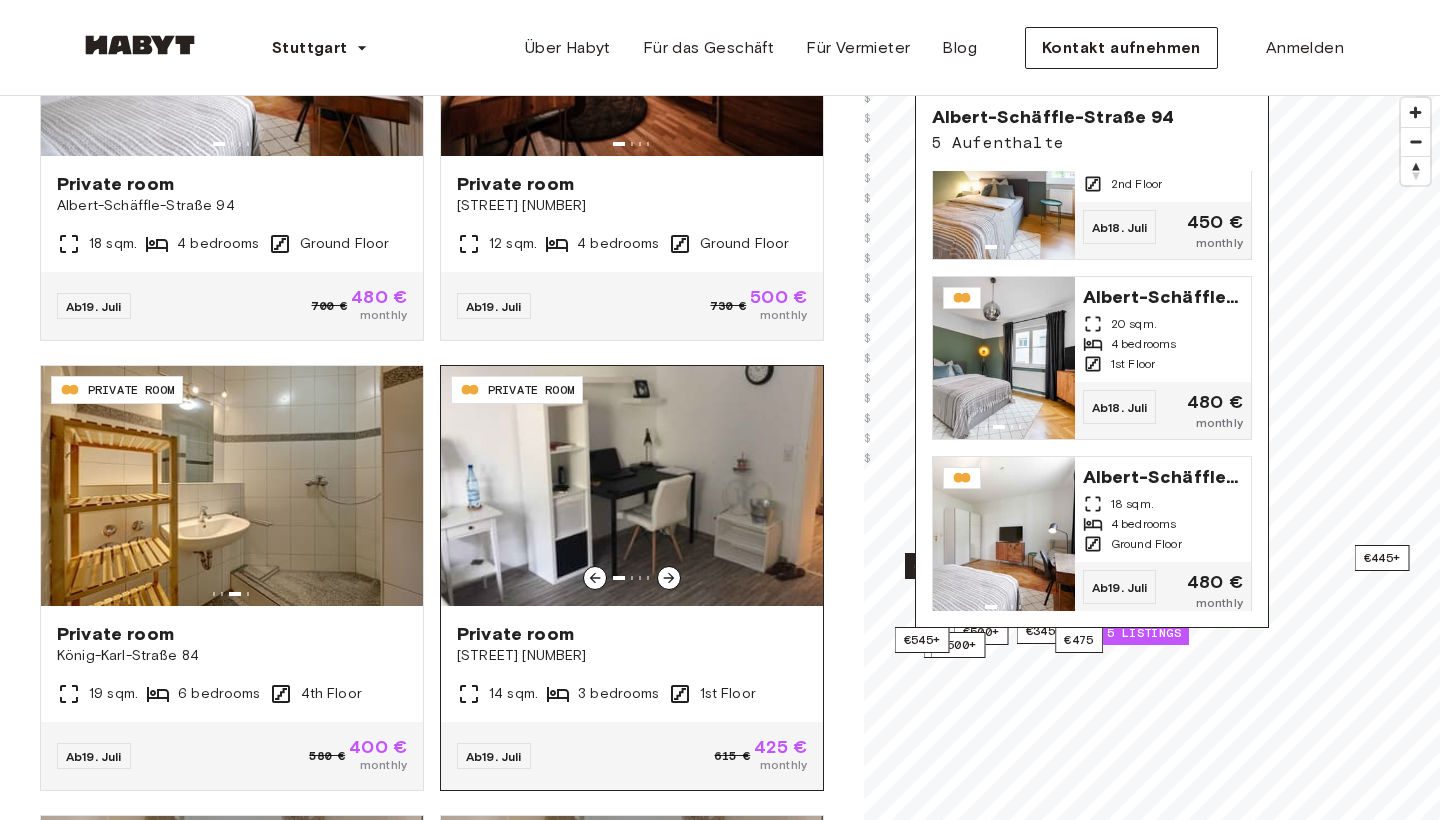 click 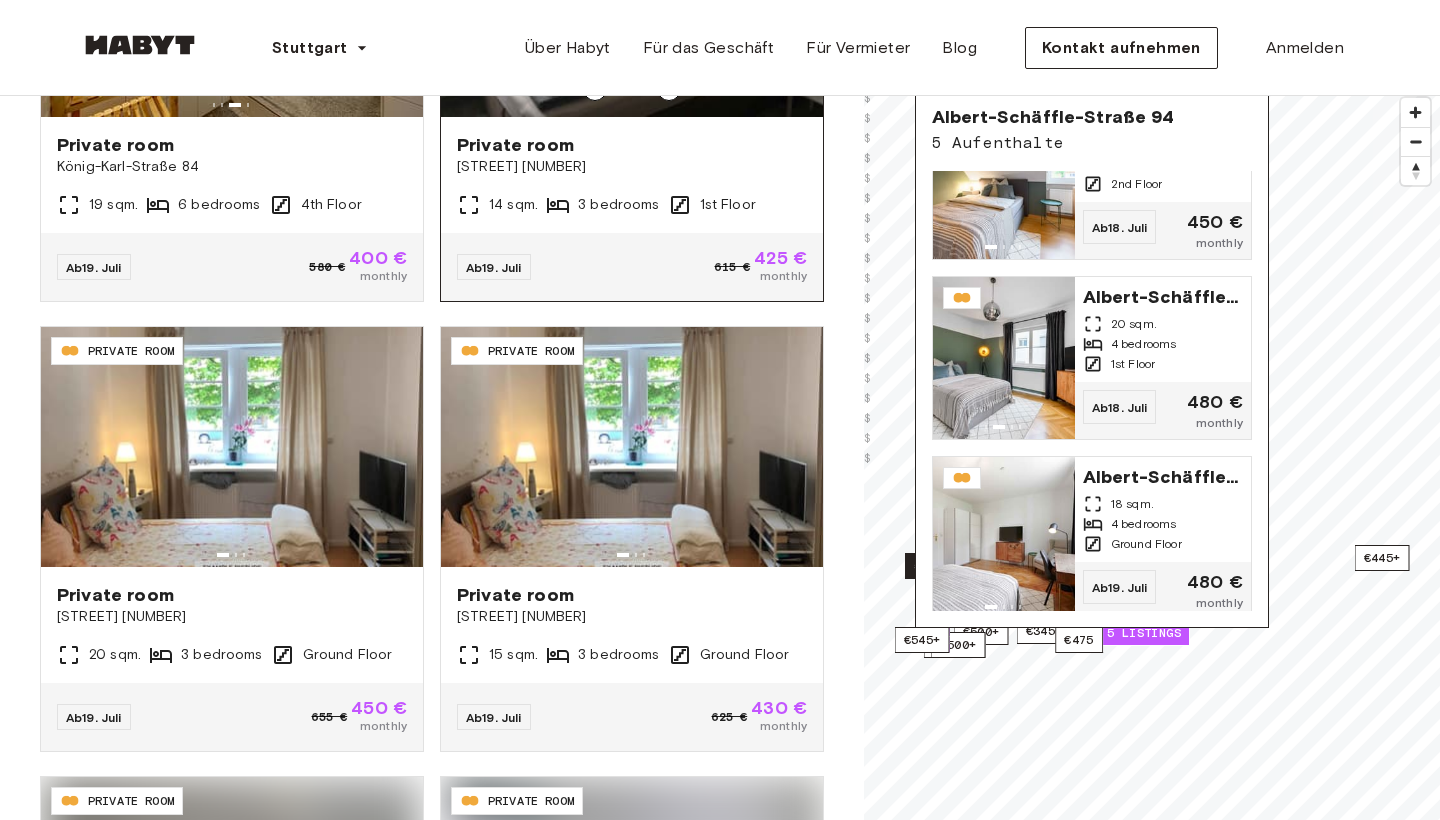 scroll, scrollTop: 7388, scrollLeft: 0, axis: vertical 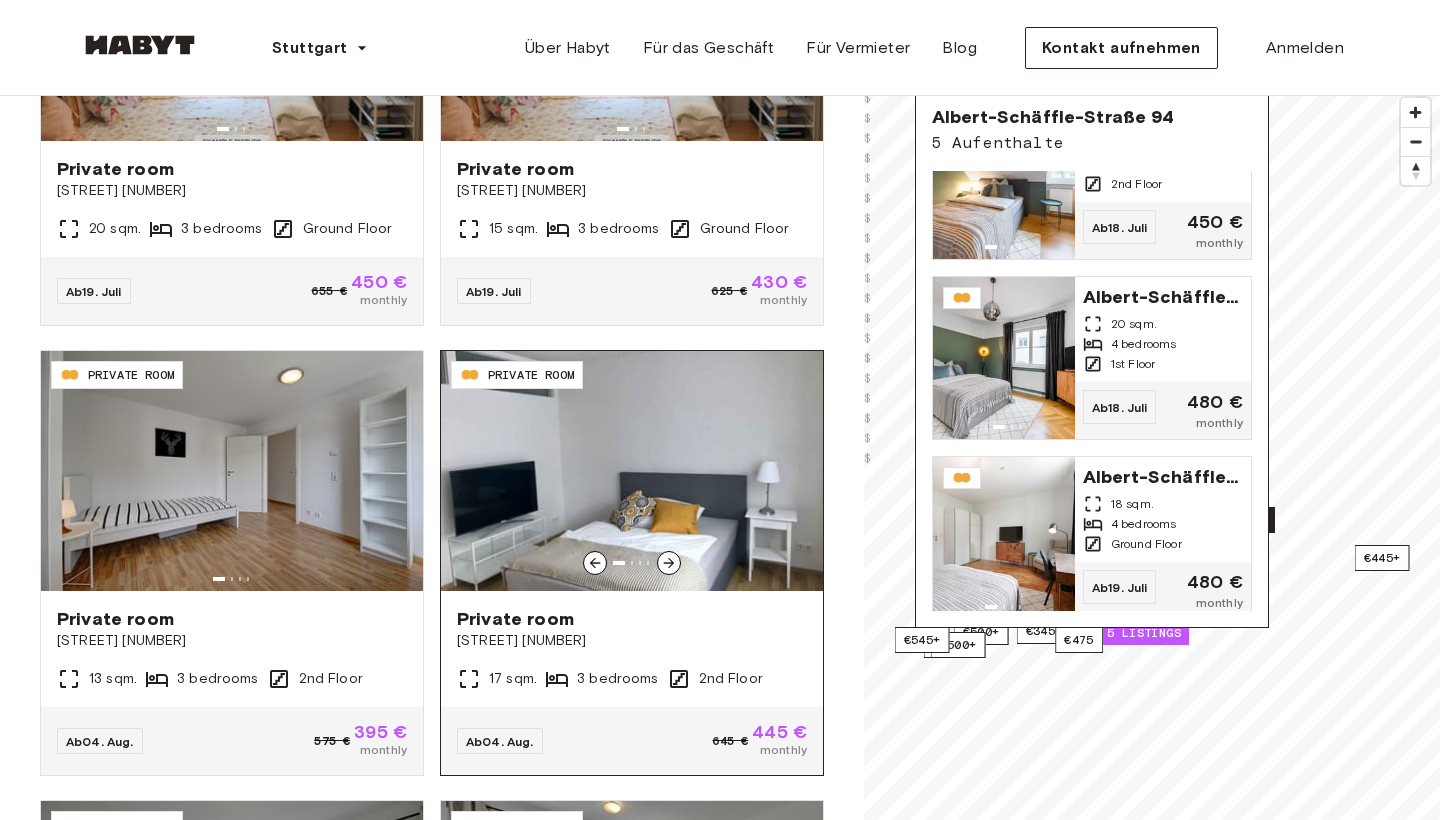 click 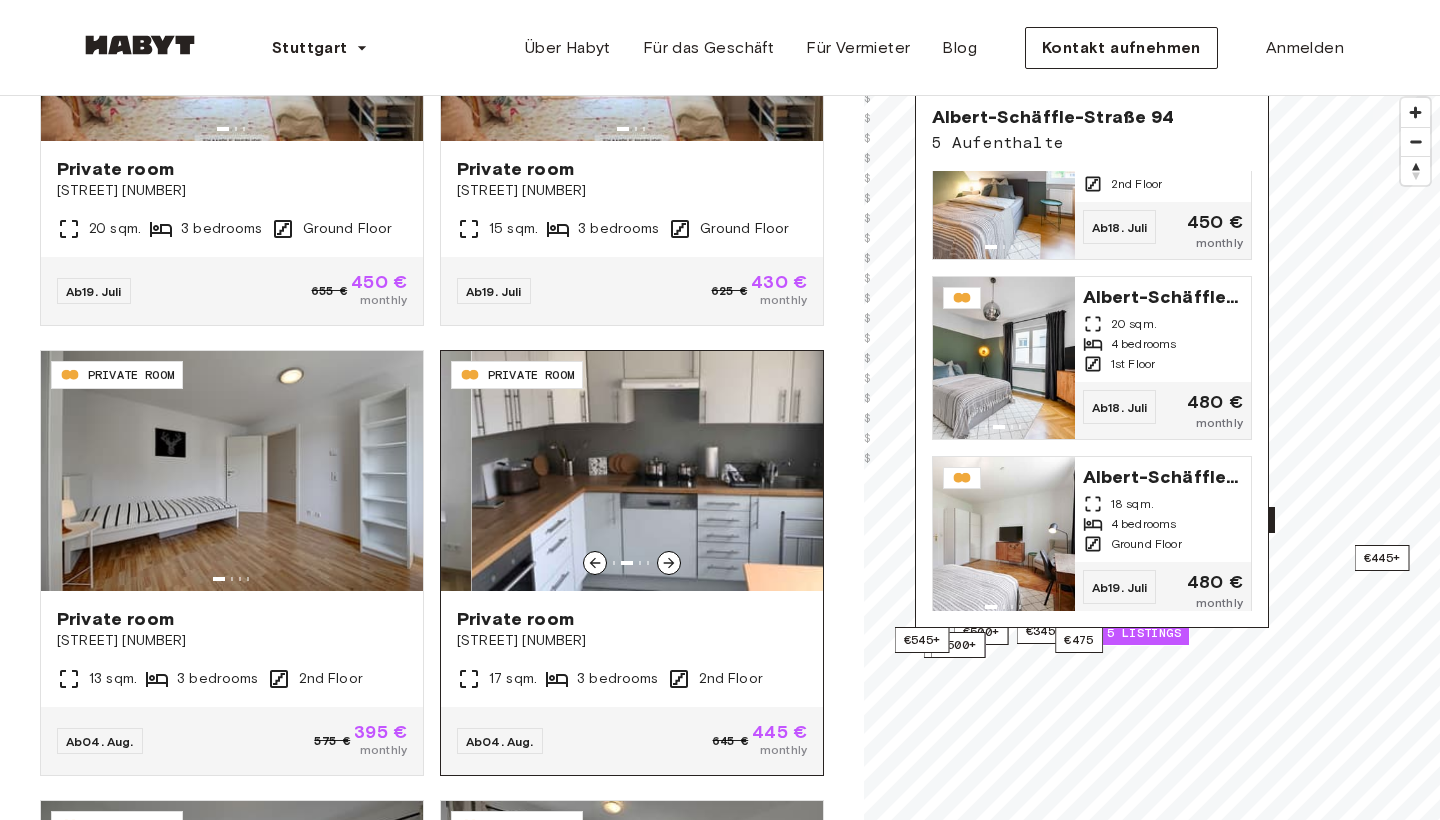 click 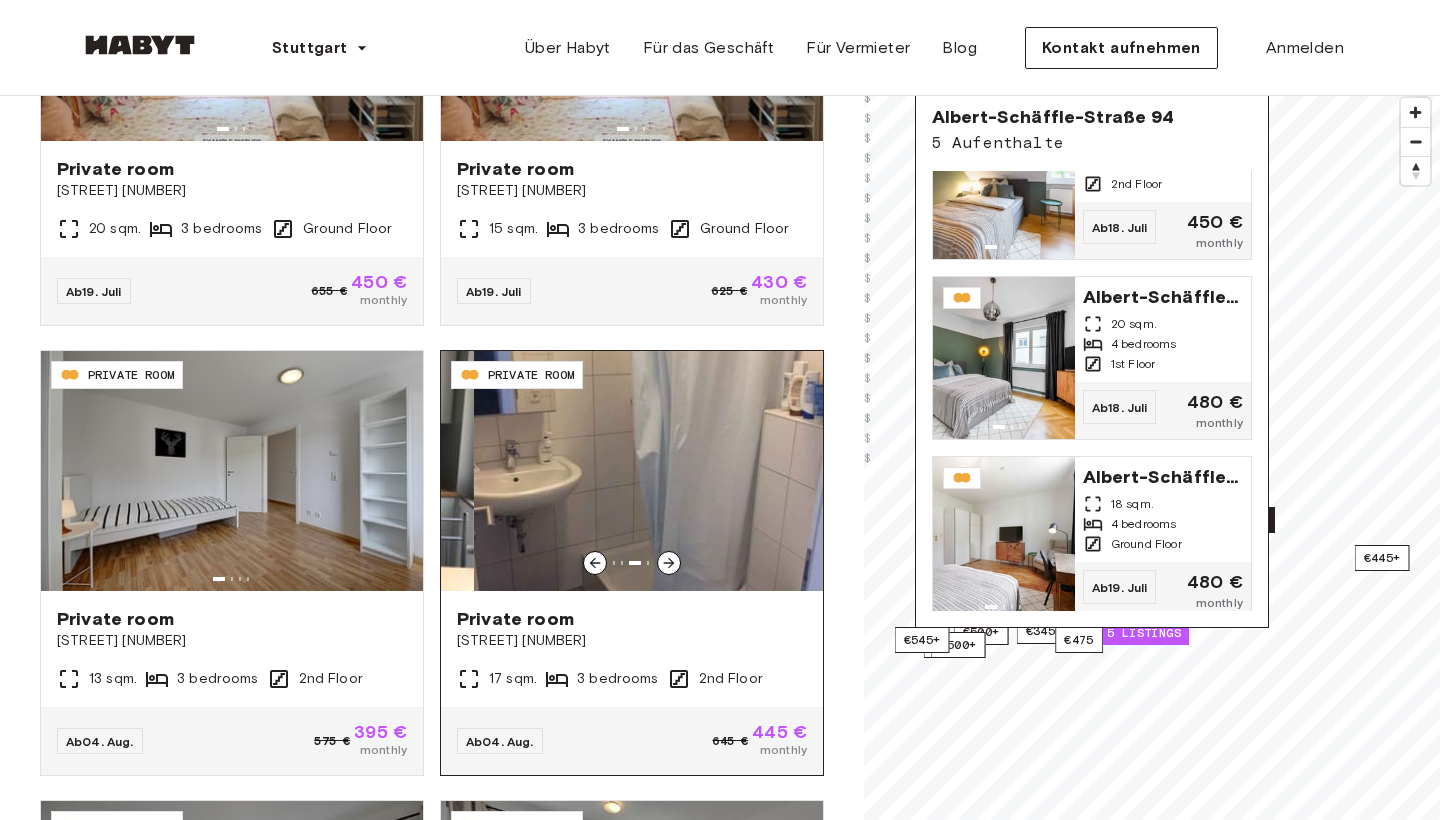 click 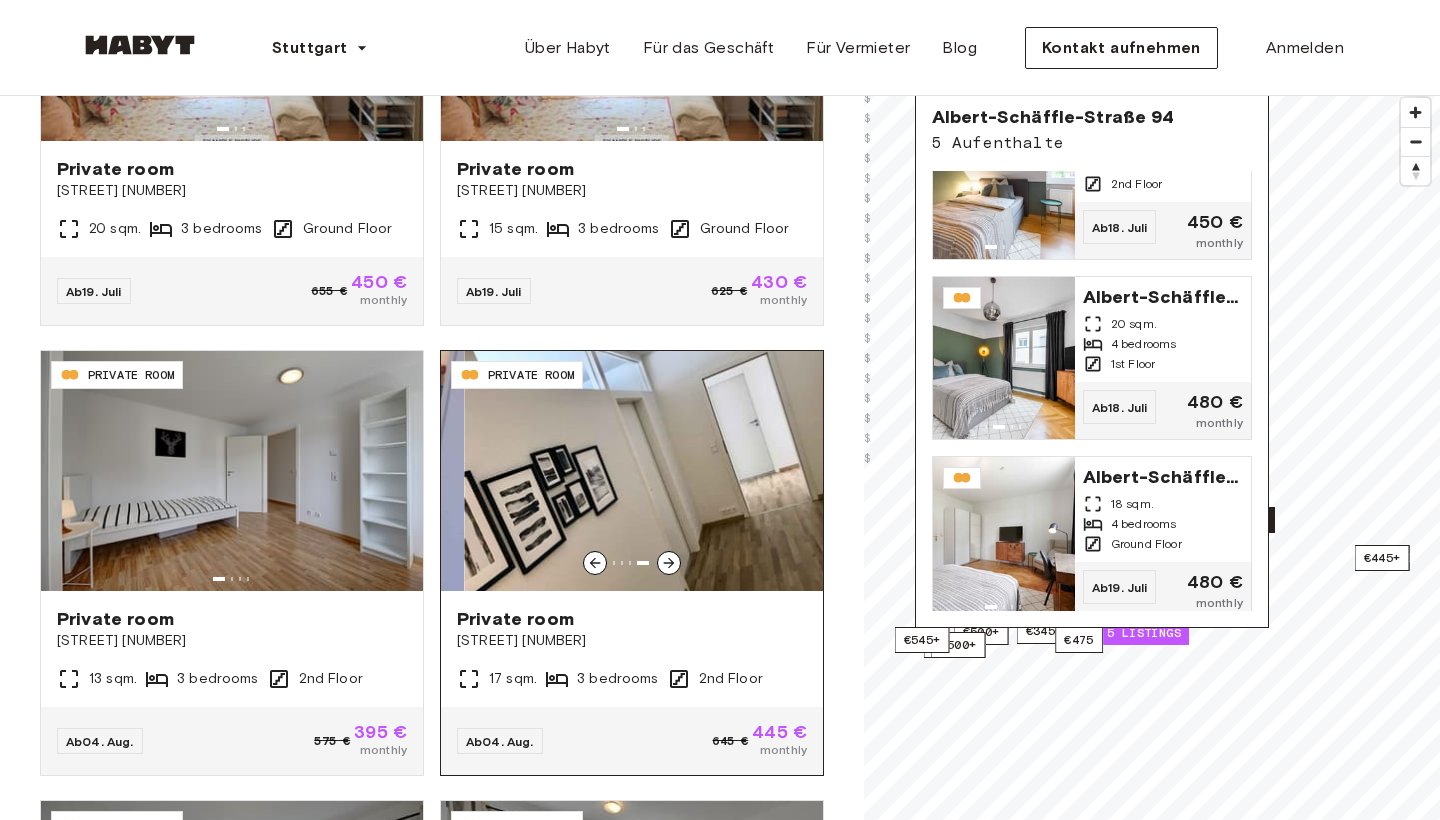 click 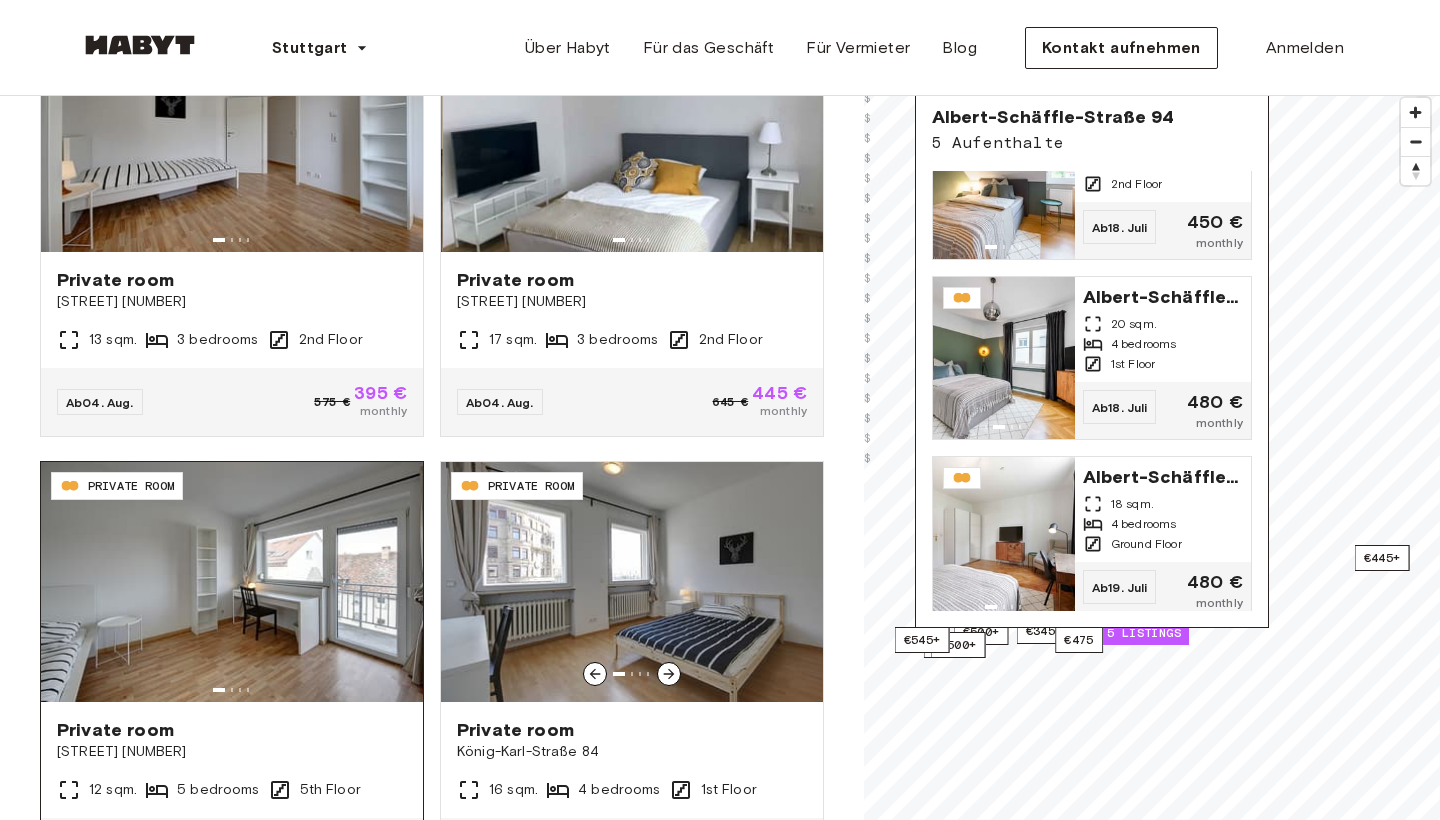 scroll, scrollTop: 7897, scrollLeft: 0, axis: vertical 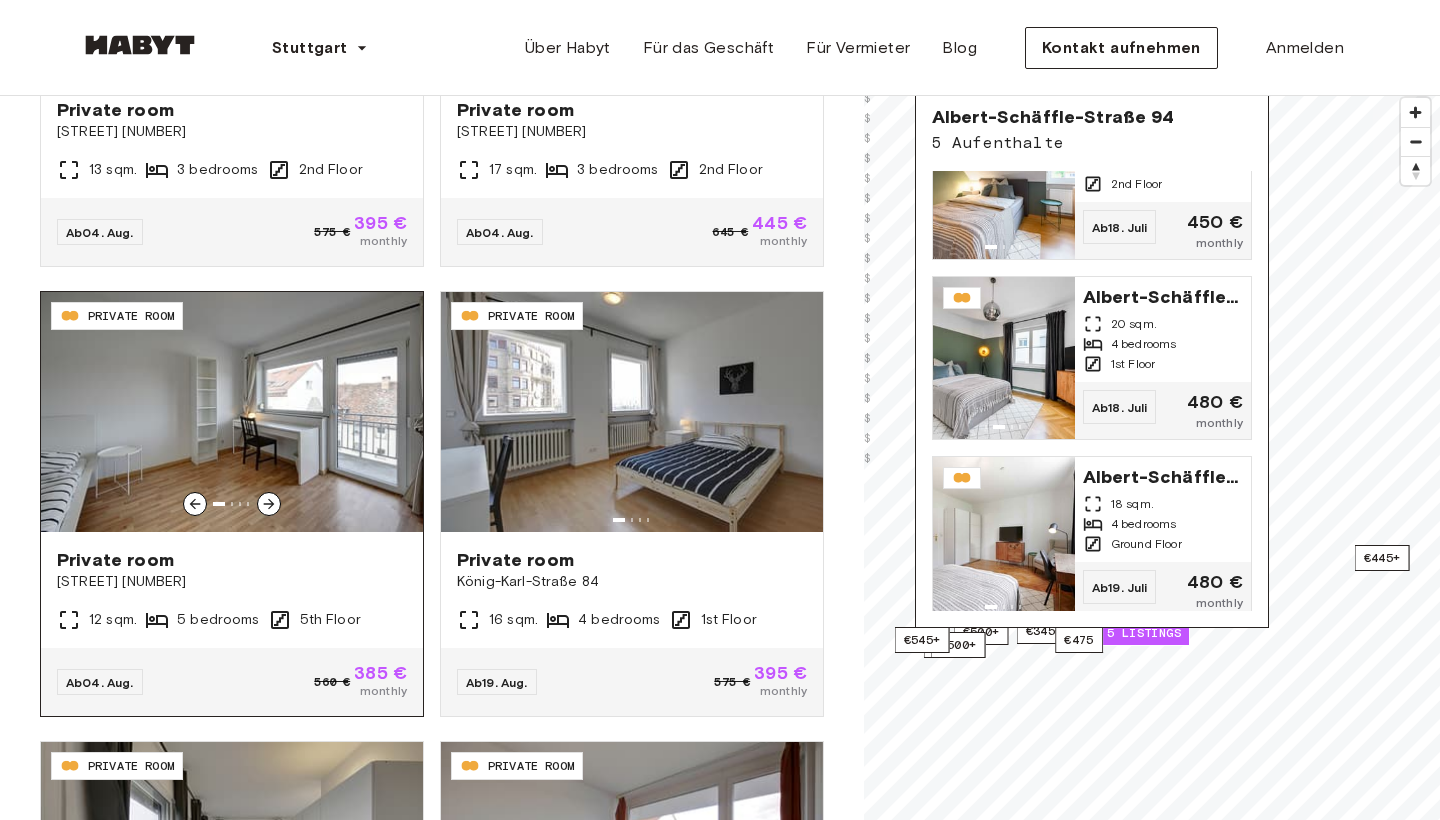 click 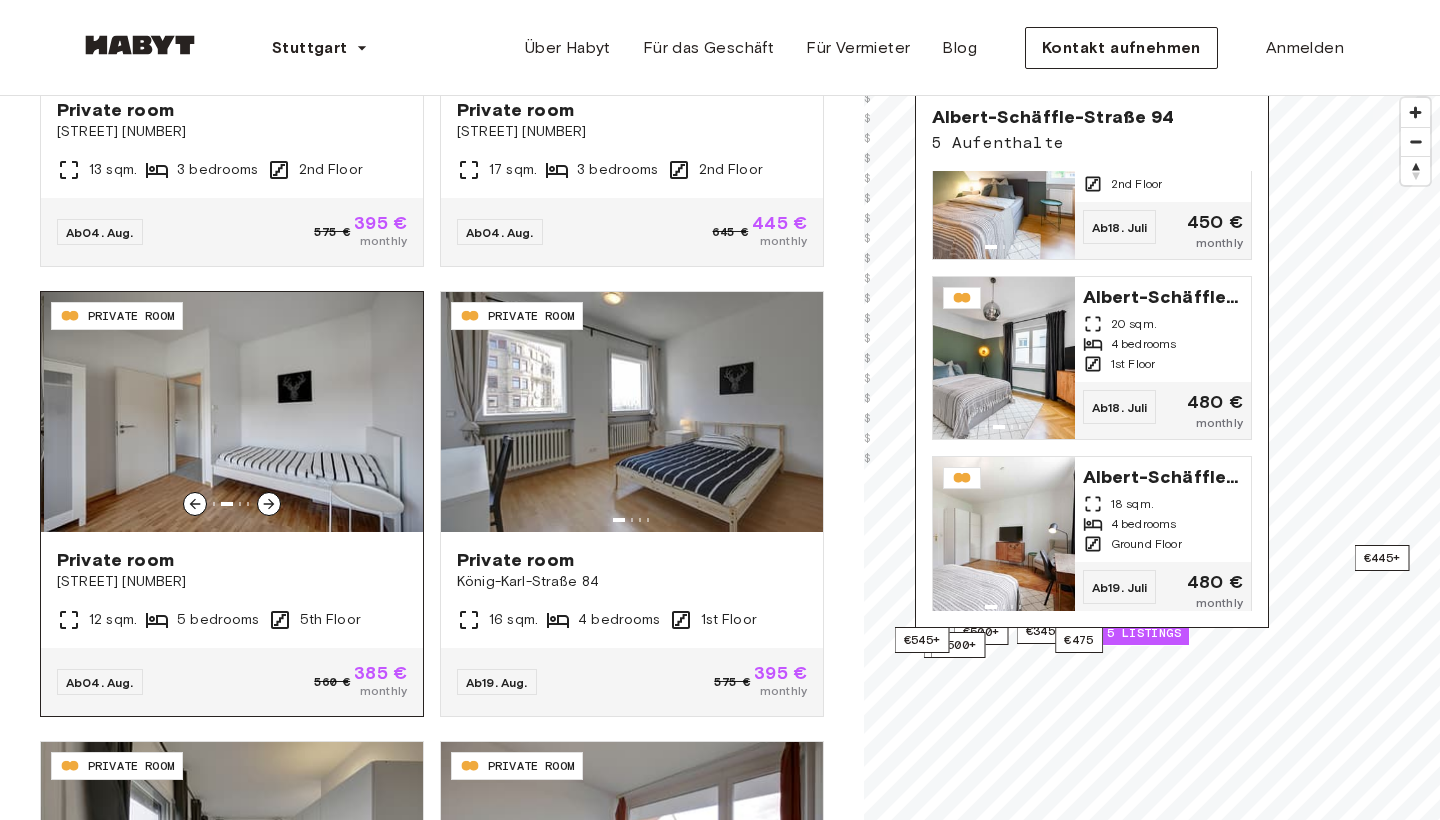 click 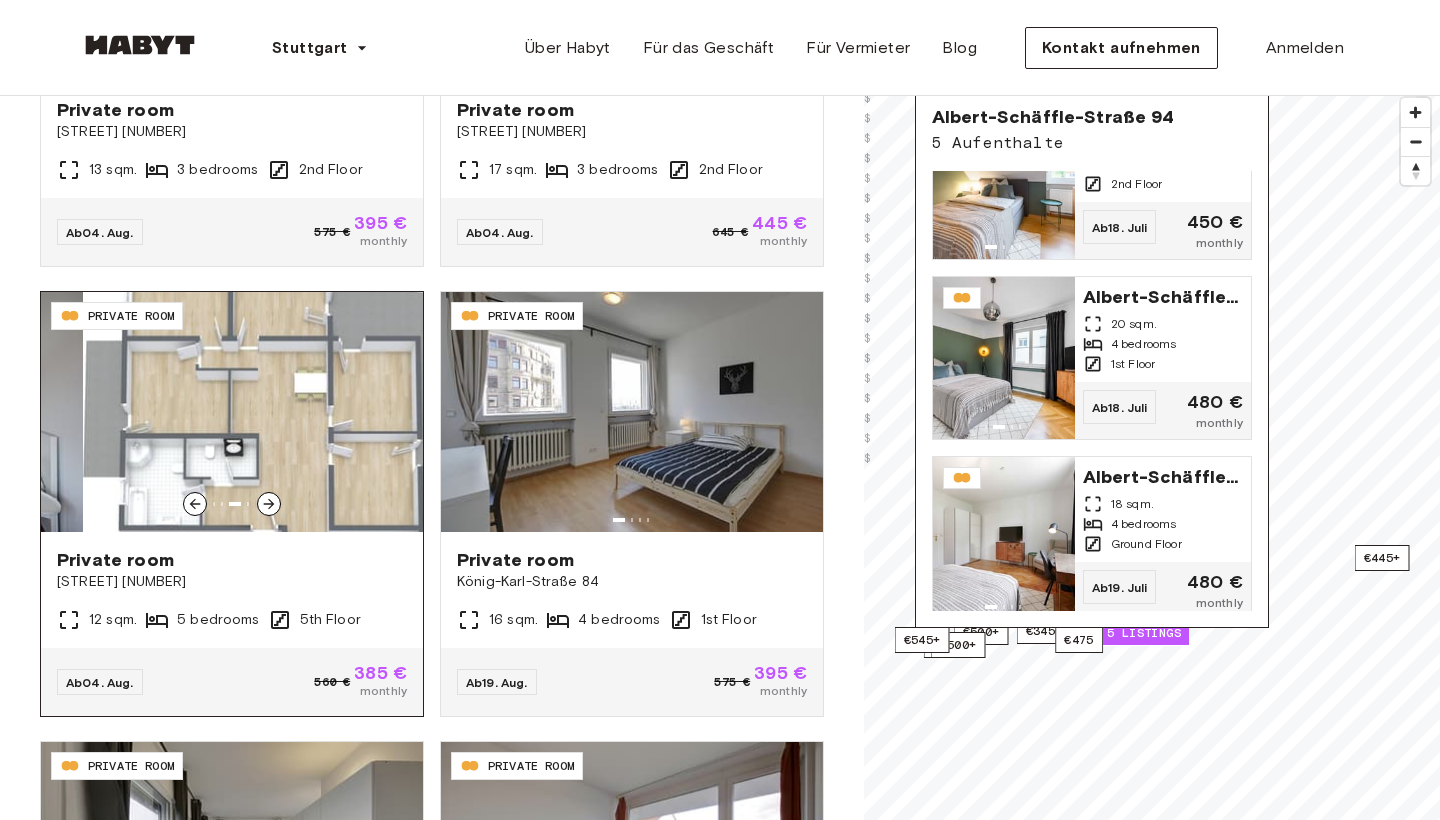 click 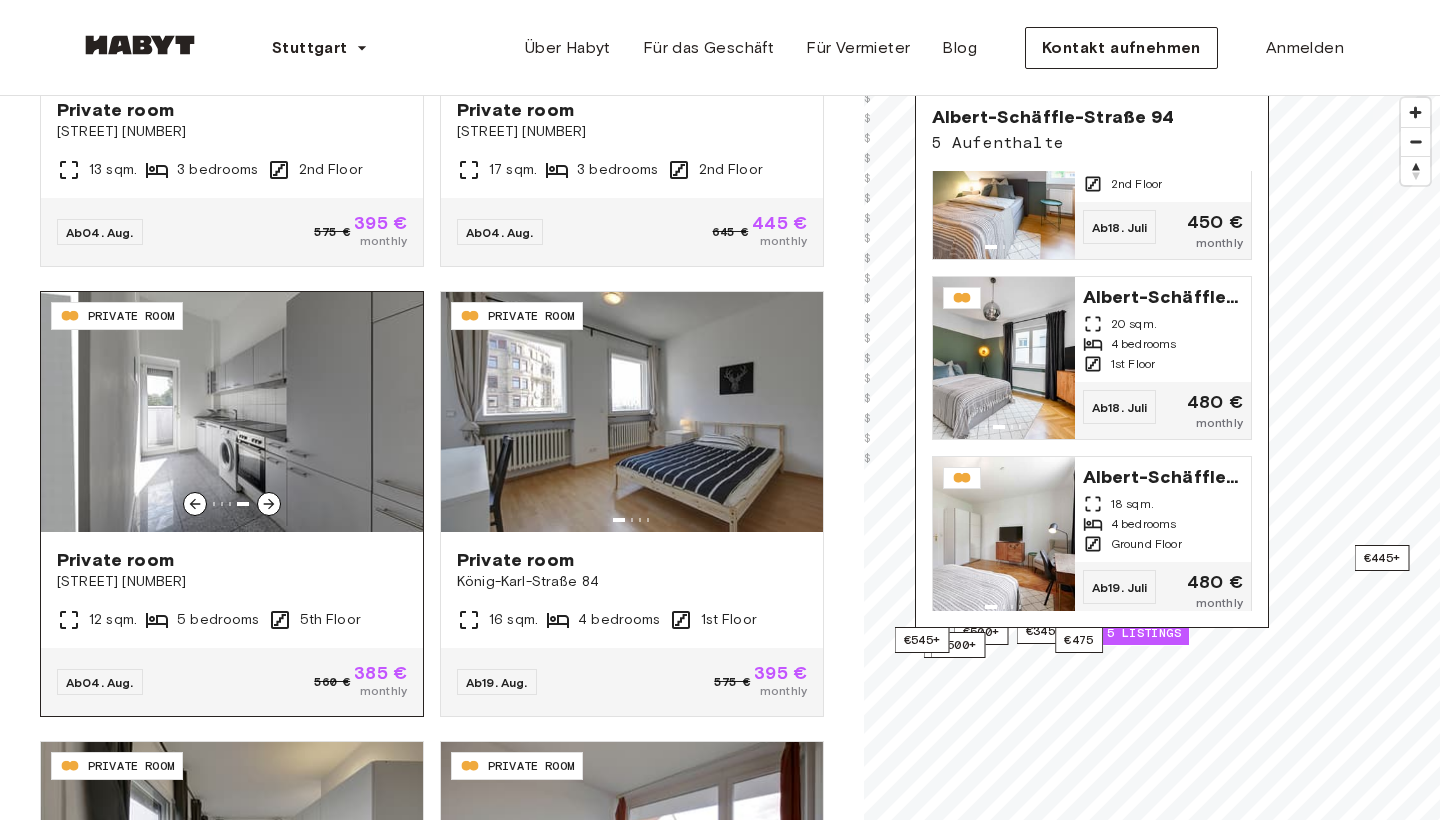 click 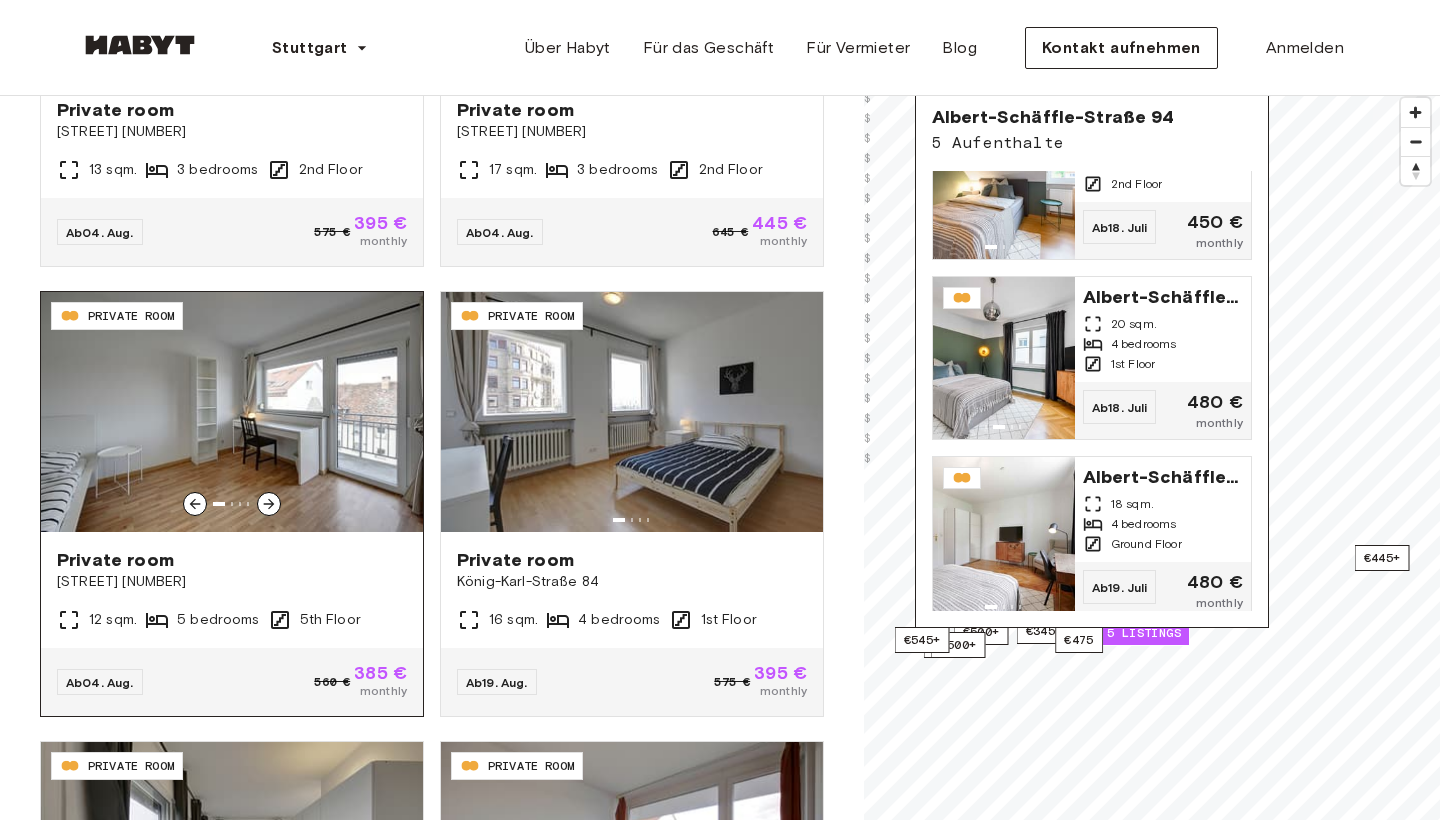 click 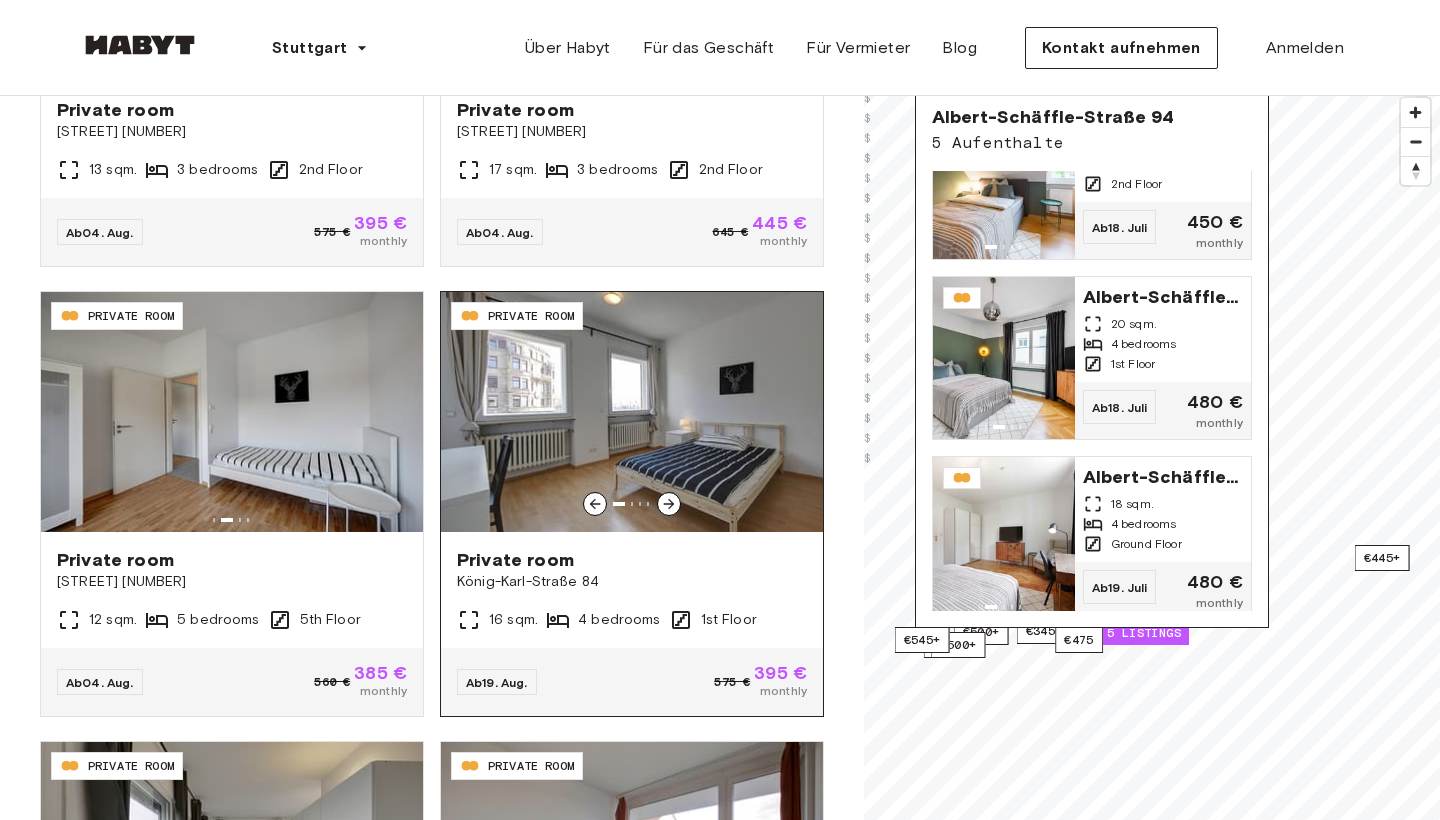 click 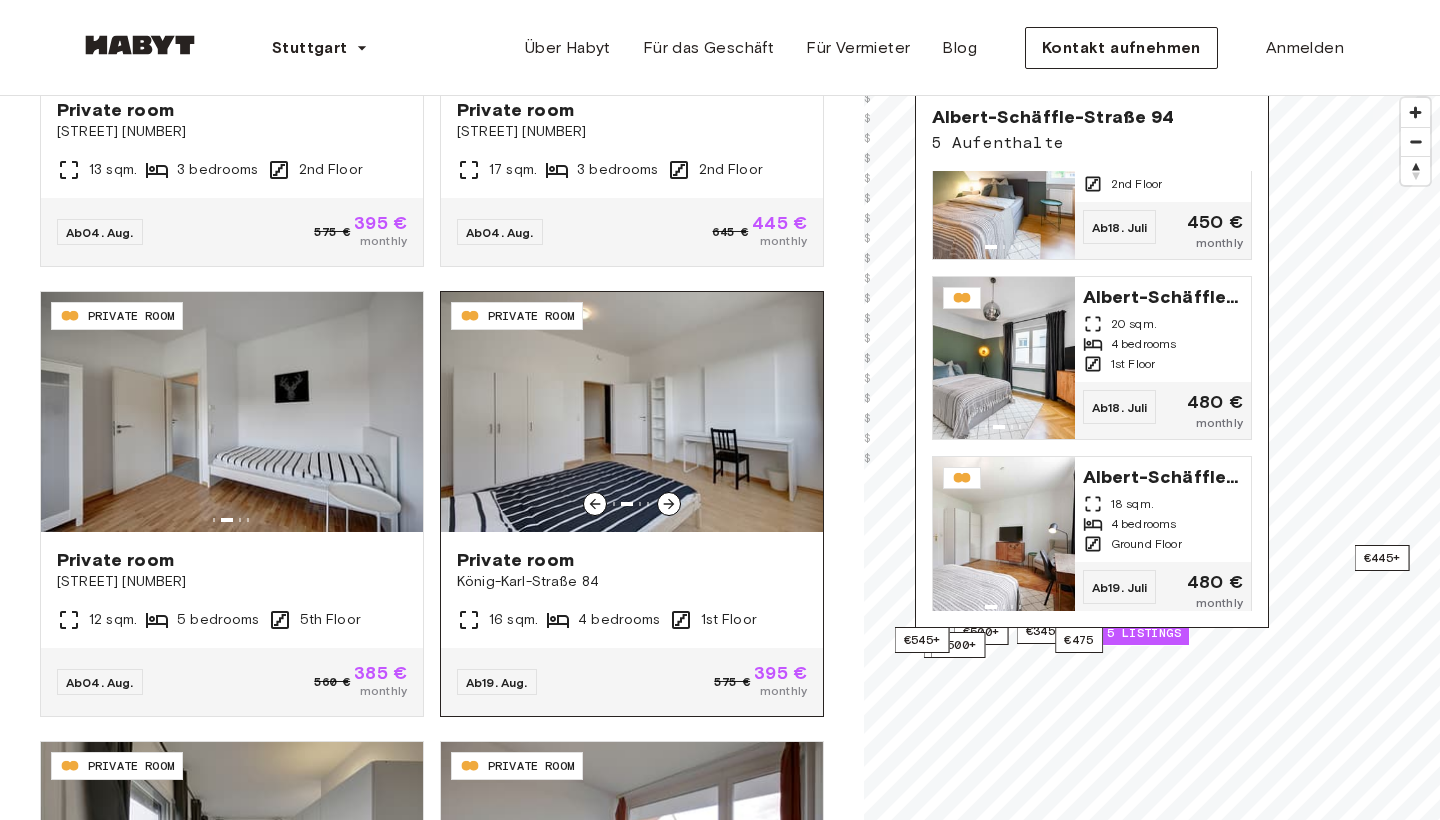 click 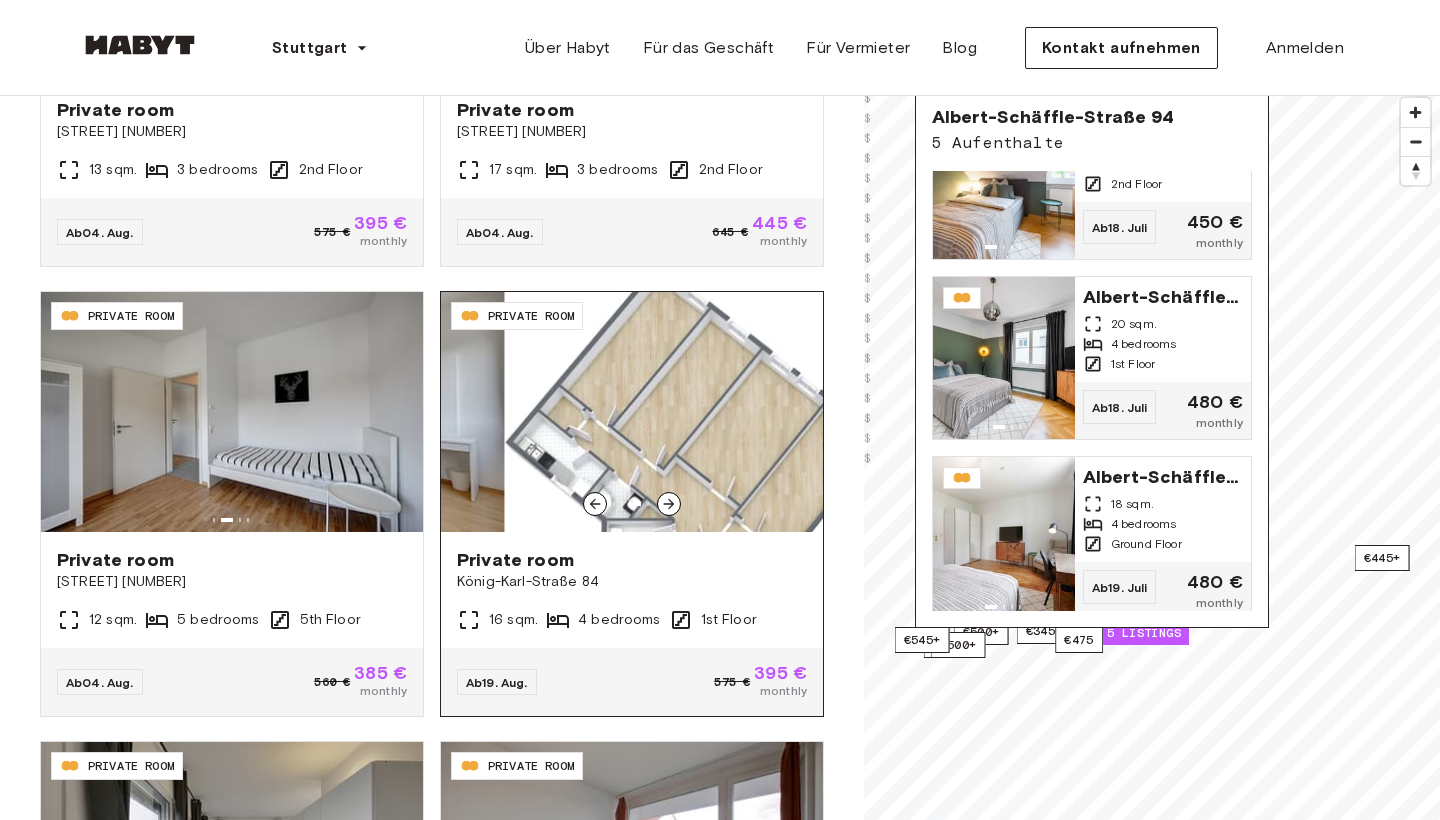 click 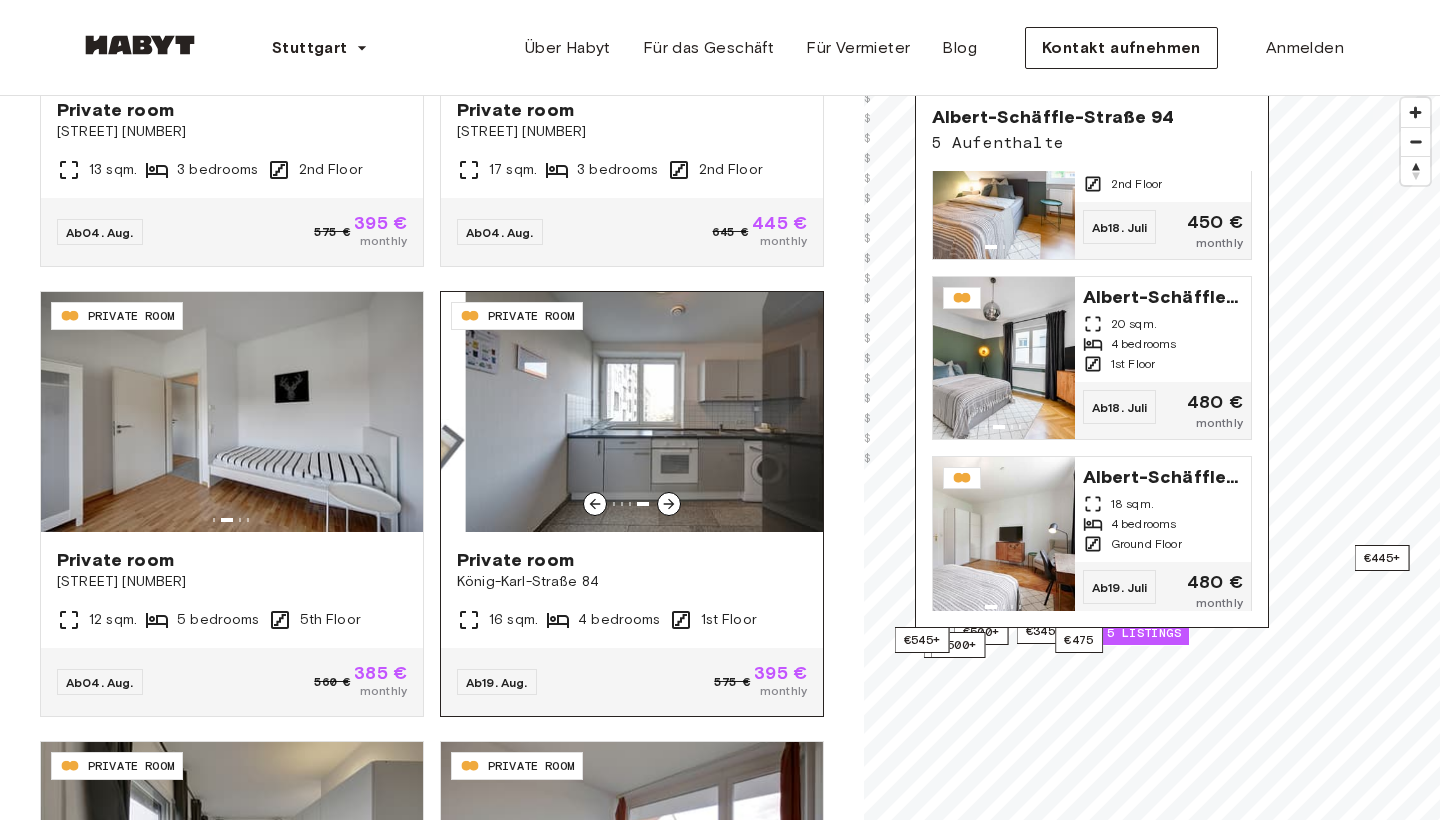 click 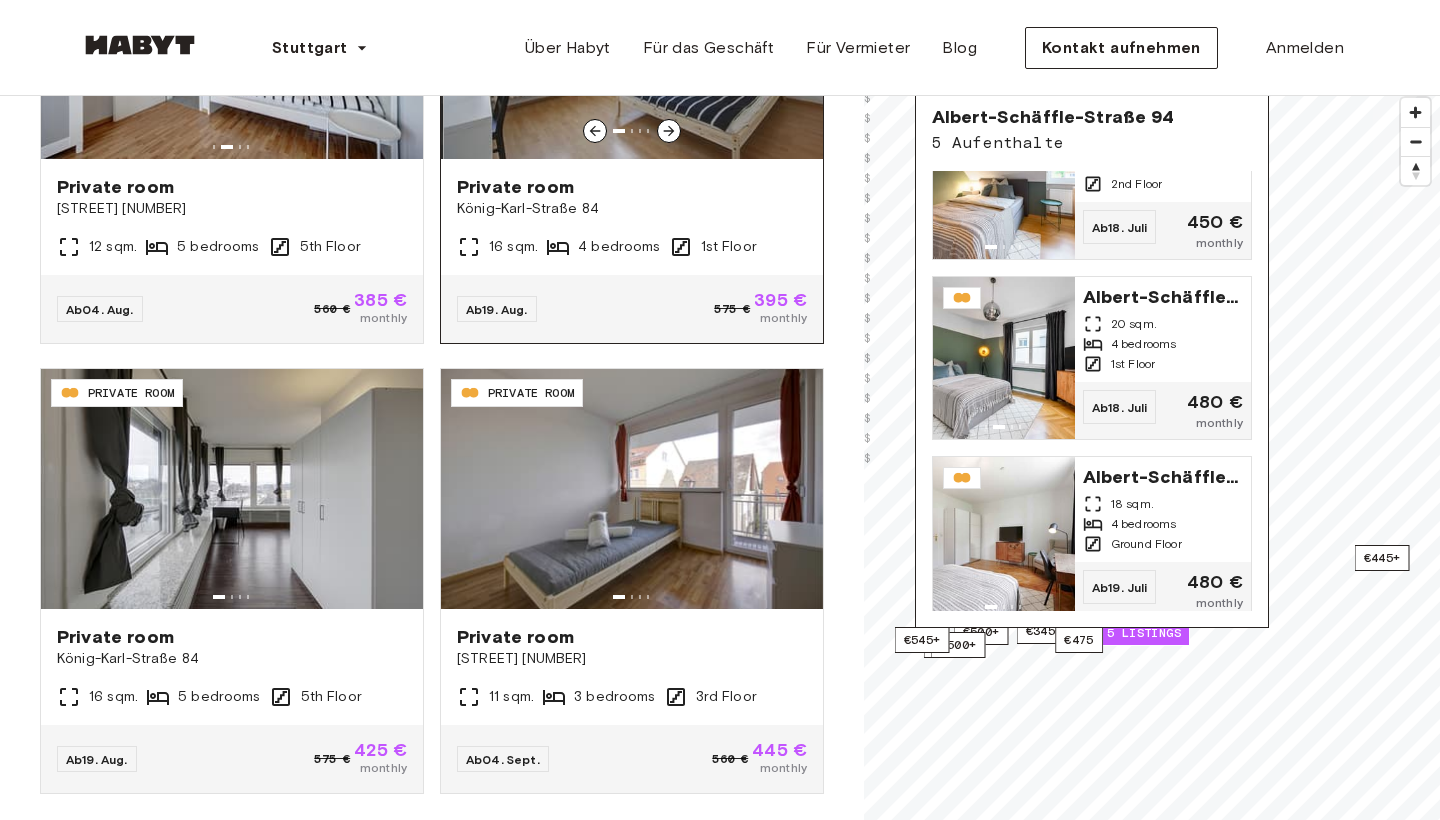 scroll, scrollTop: 8270, scrollLeft: 0, axis: vertical 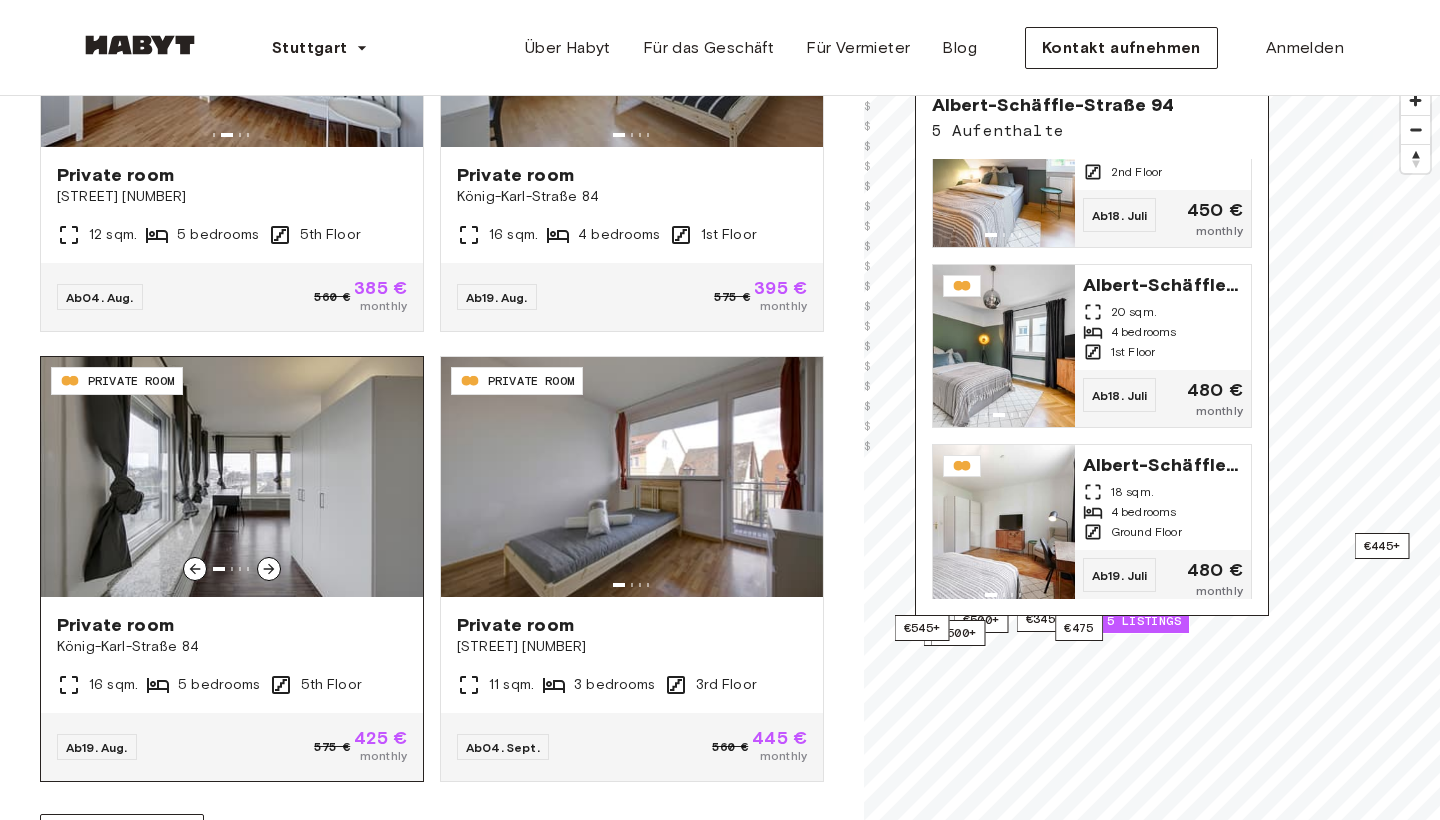 click 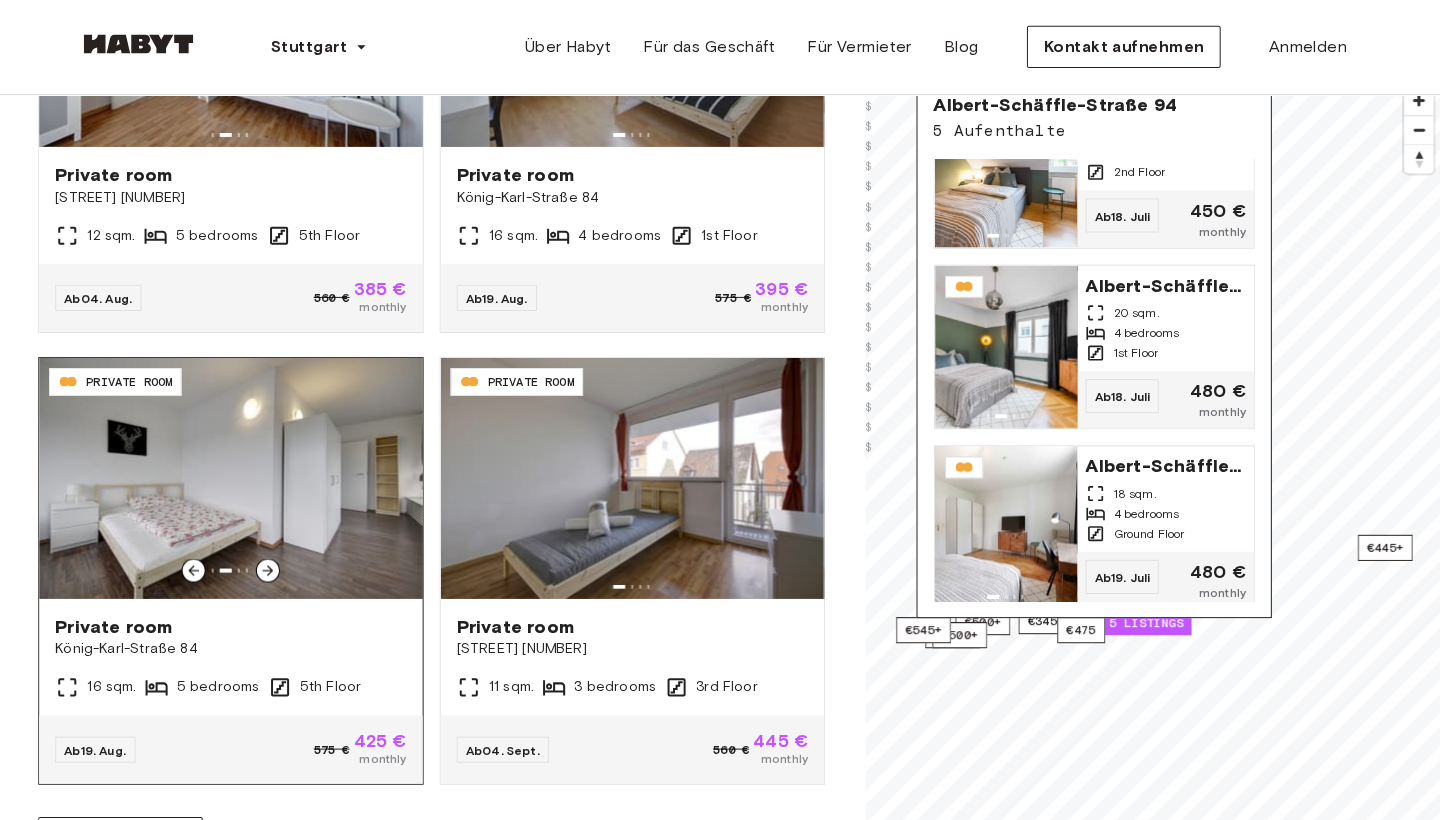 click 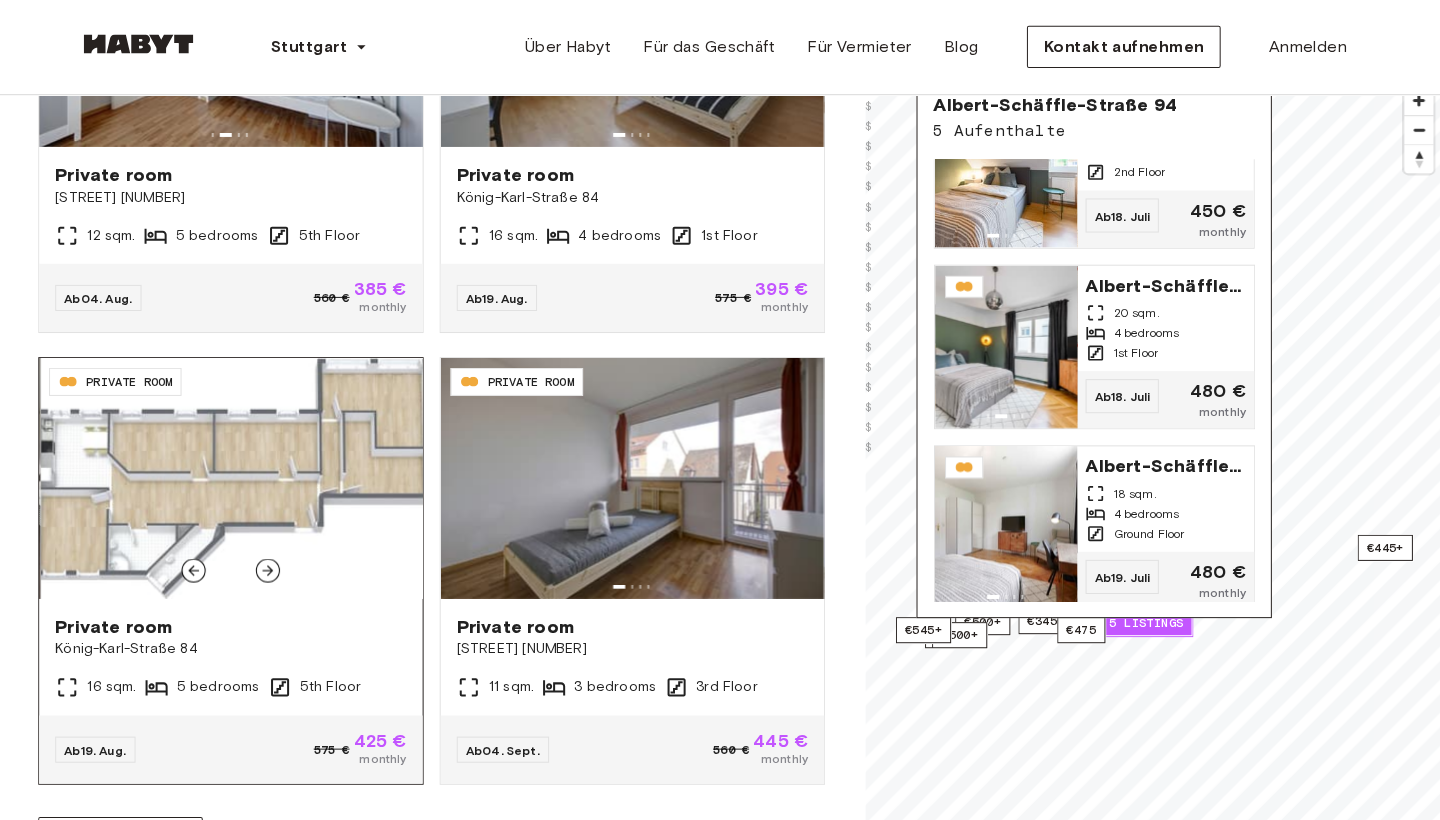 click at bounding box center [195, 570] 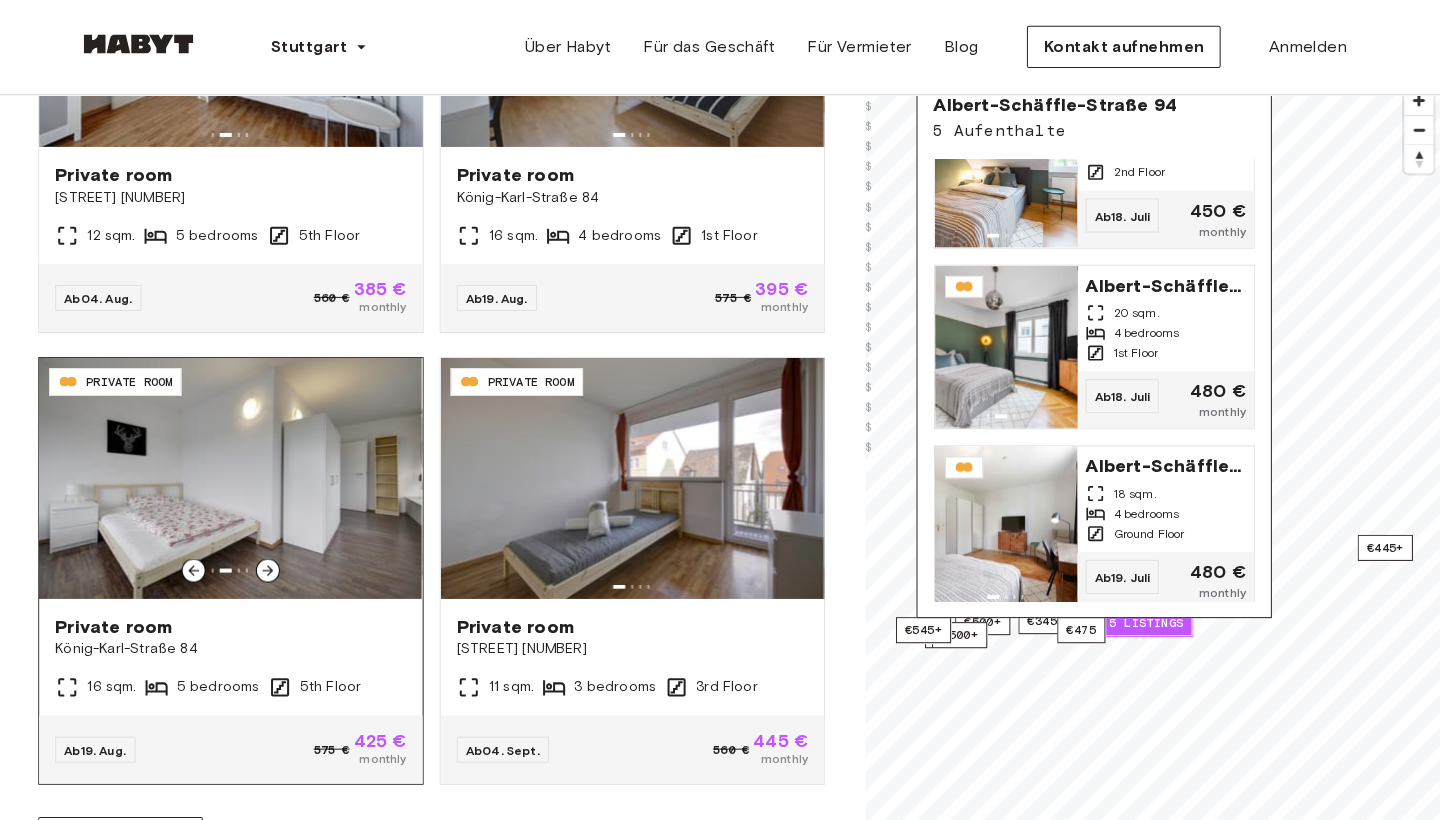 click at bounding box center [232, 478] 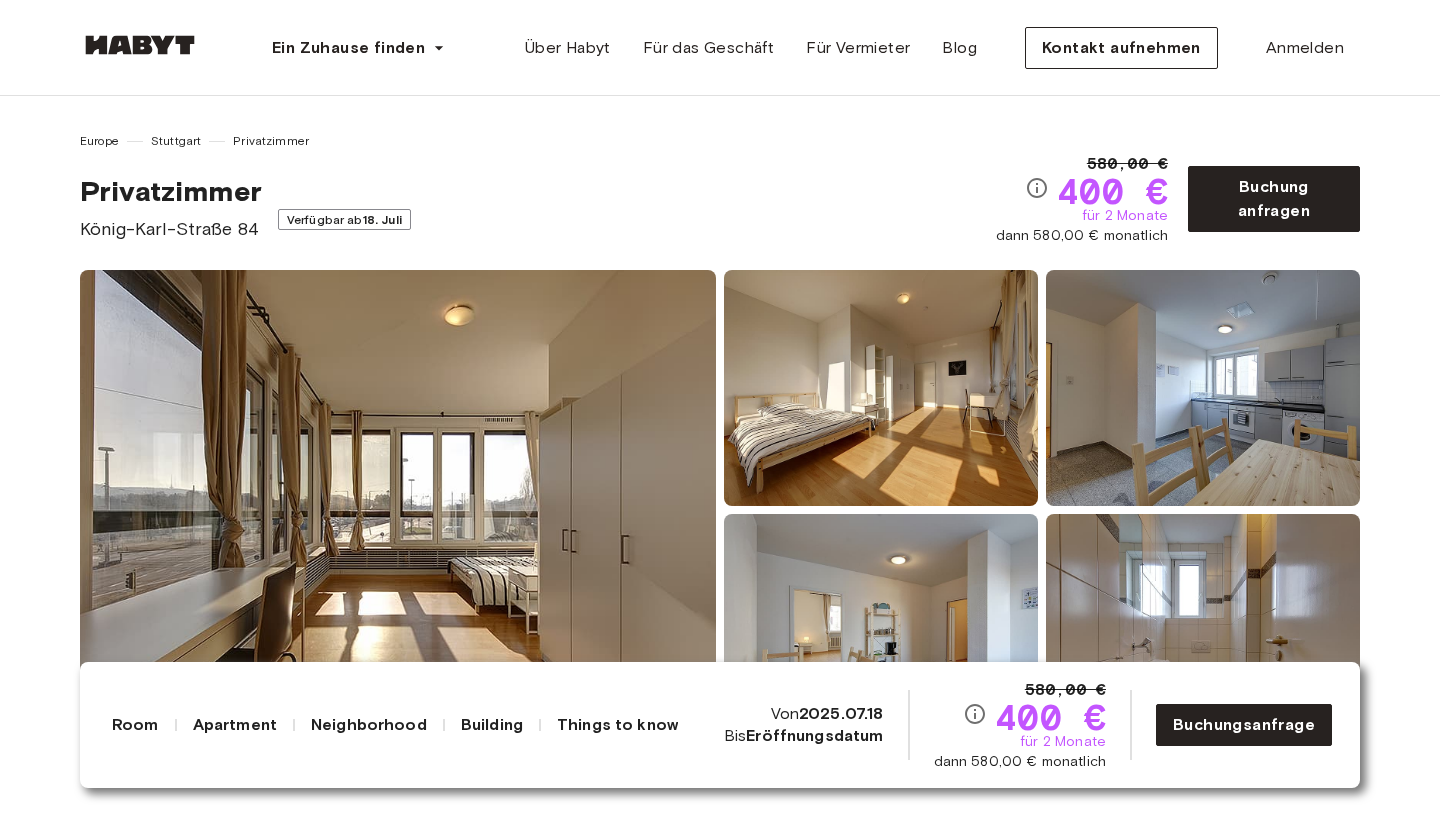 scroll, scrollTop: 54, scrollLeft: 0, axis: vertical 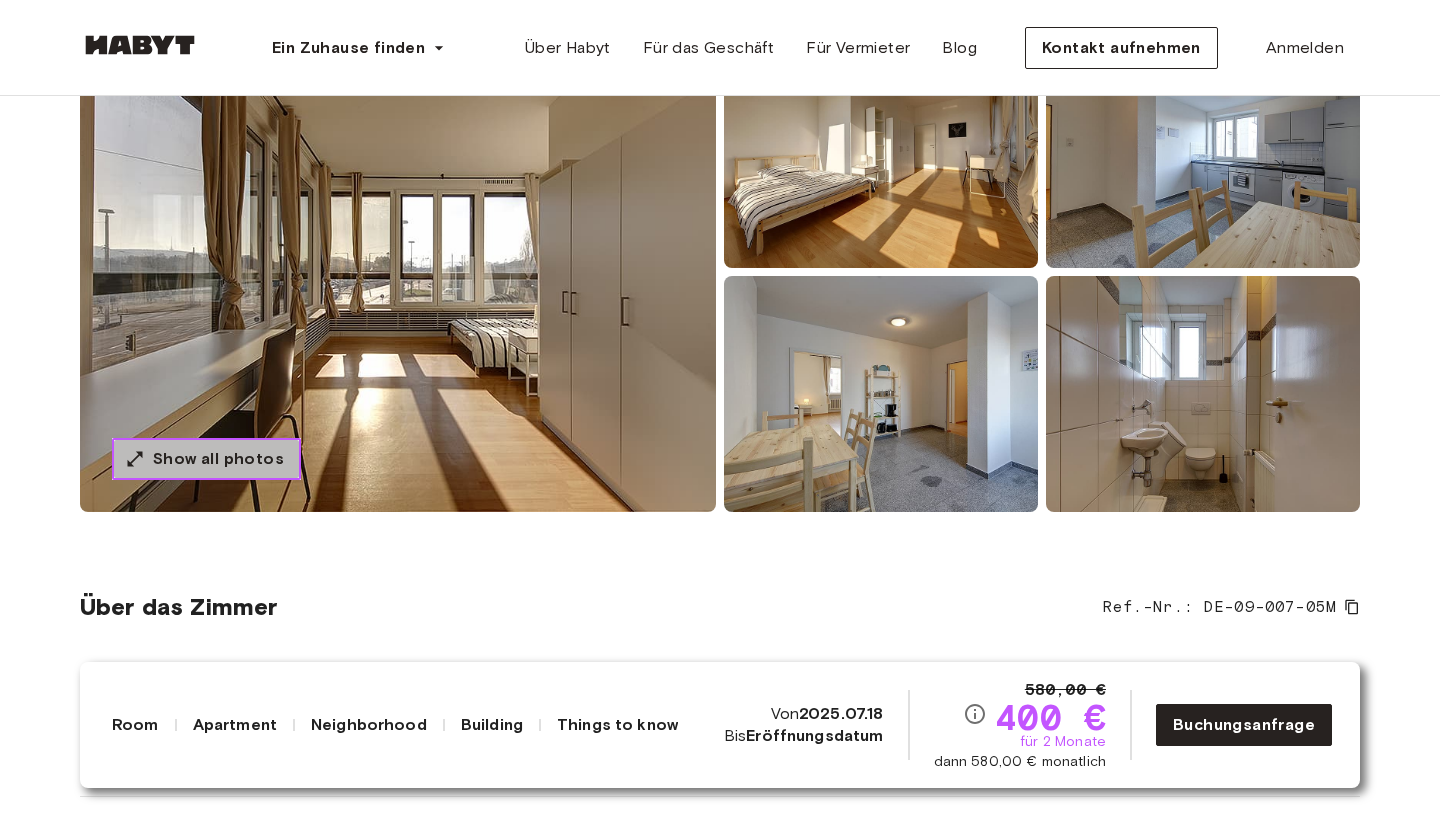 click on "Show all photos" at bounding box center [218, 459] 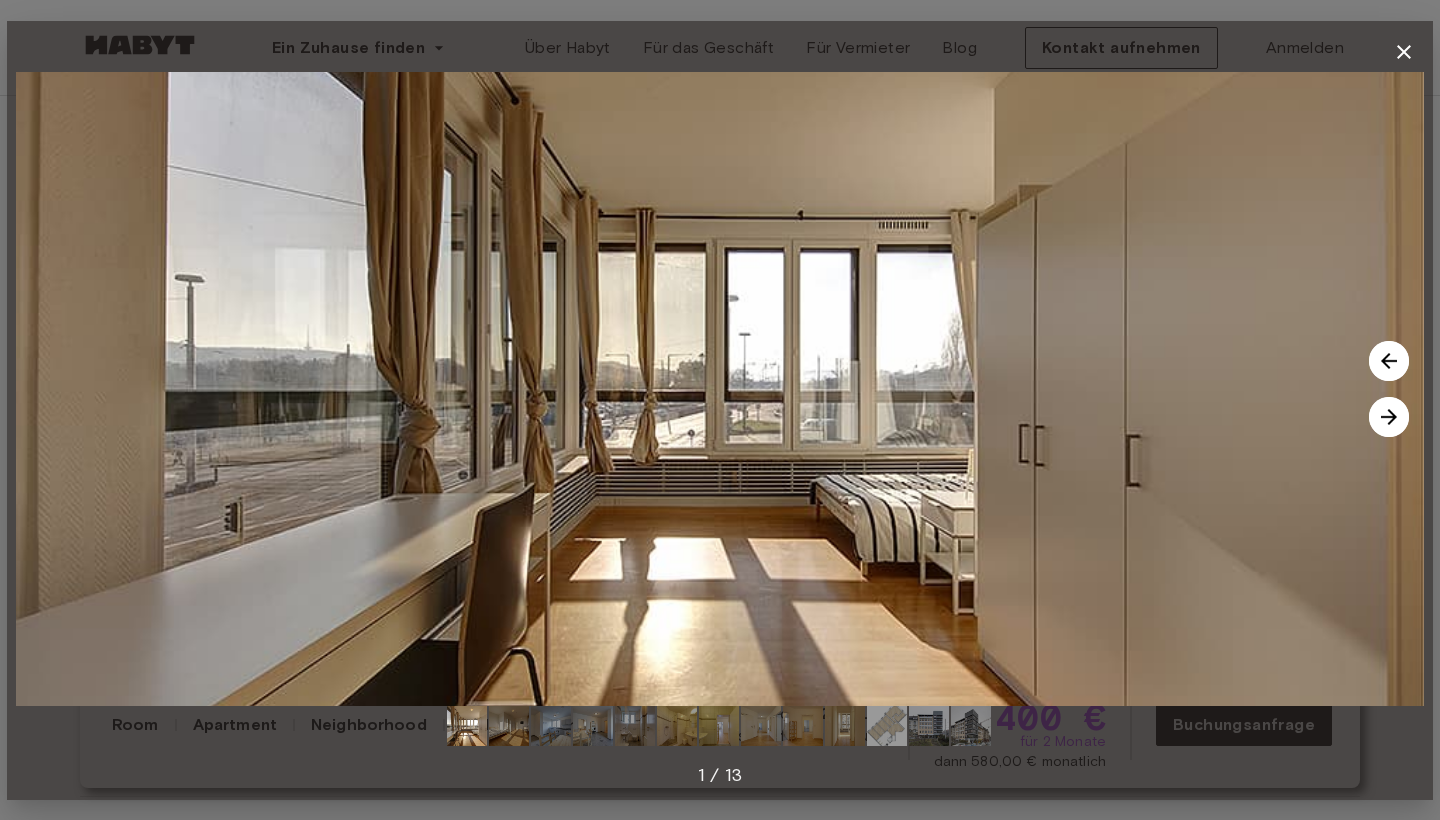click at bounding box center (1389, 417) 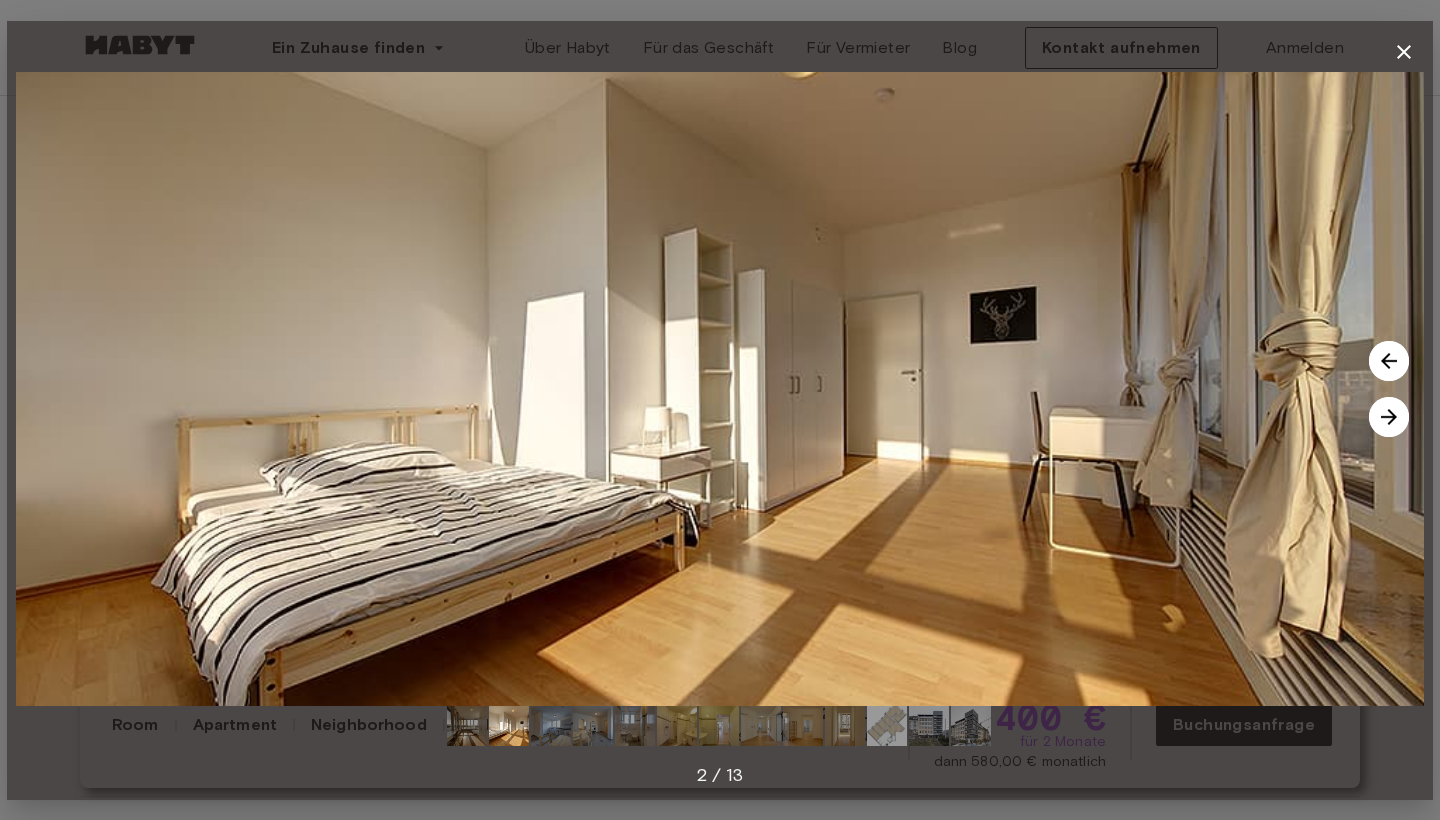 click at bounding box center [1389, 417] 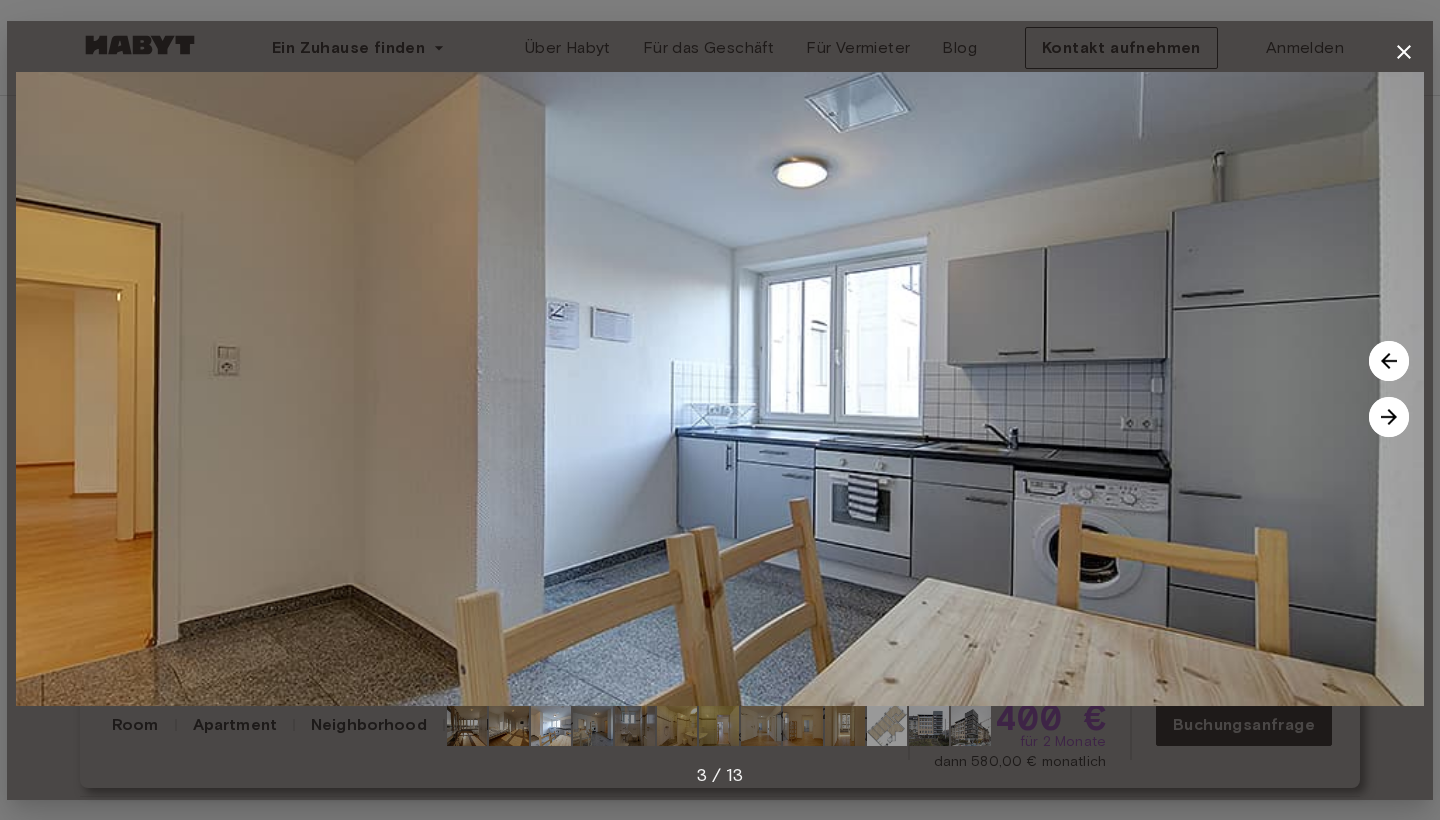 click at bounding box center [1389, 417] 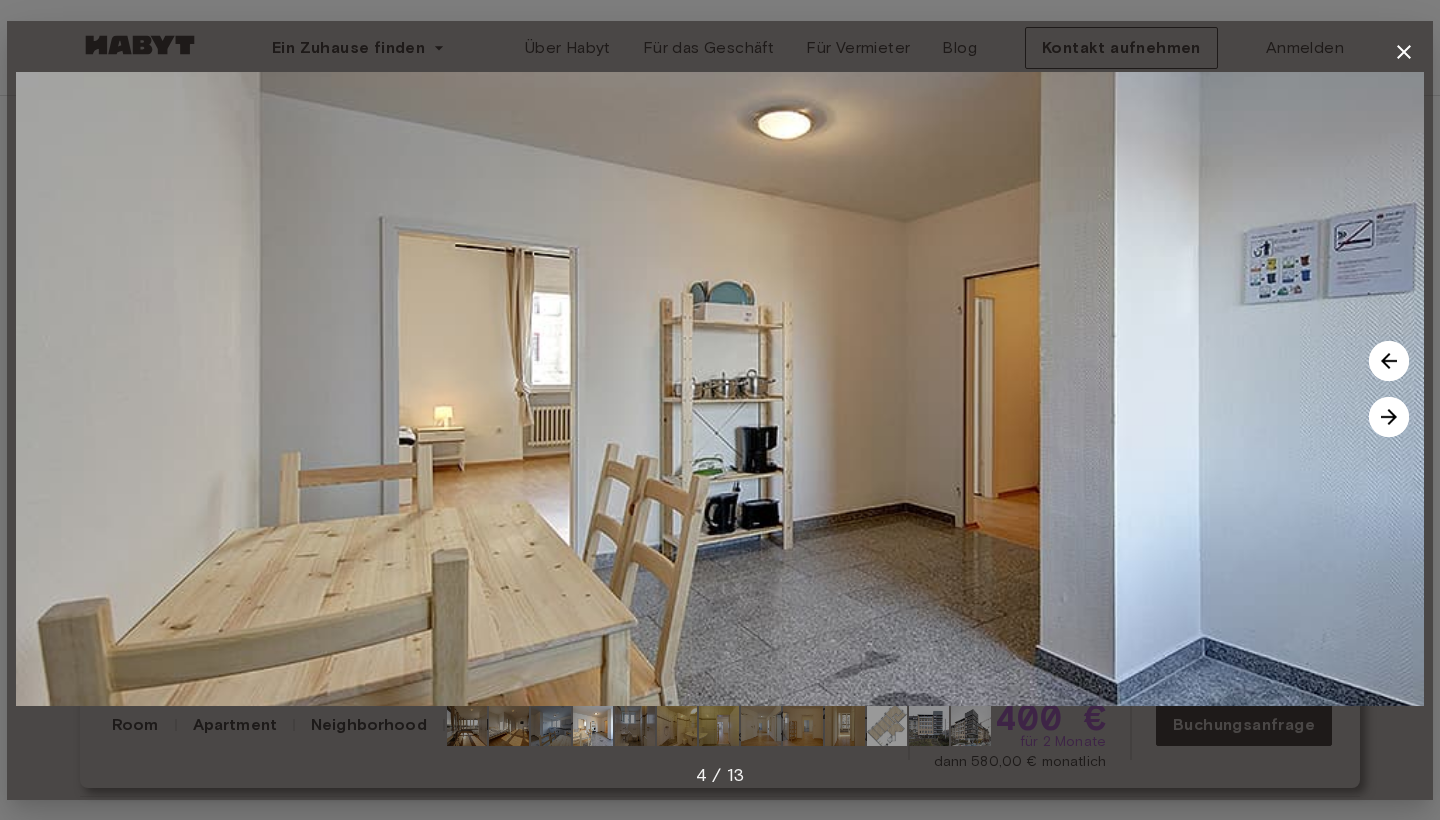 click at bounding box center [1389, 417] 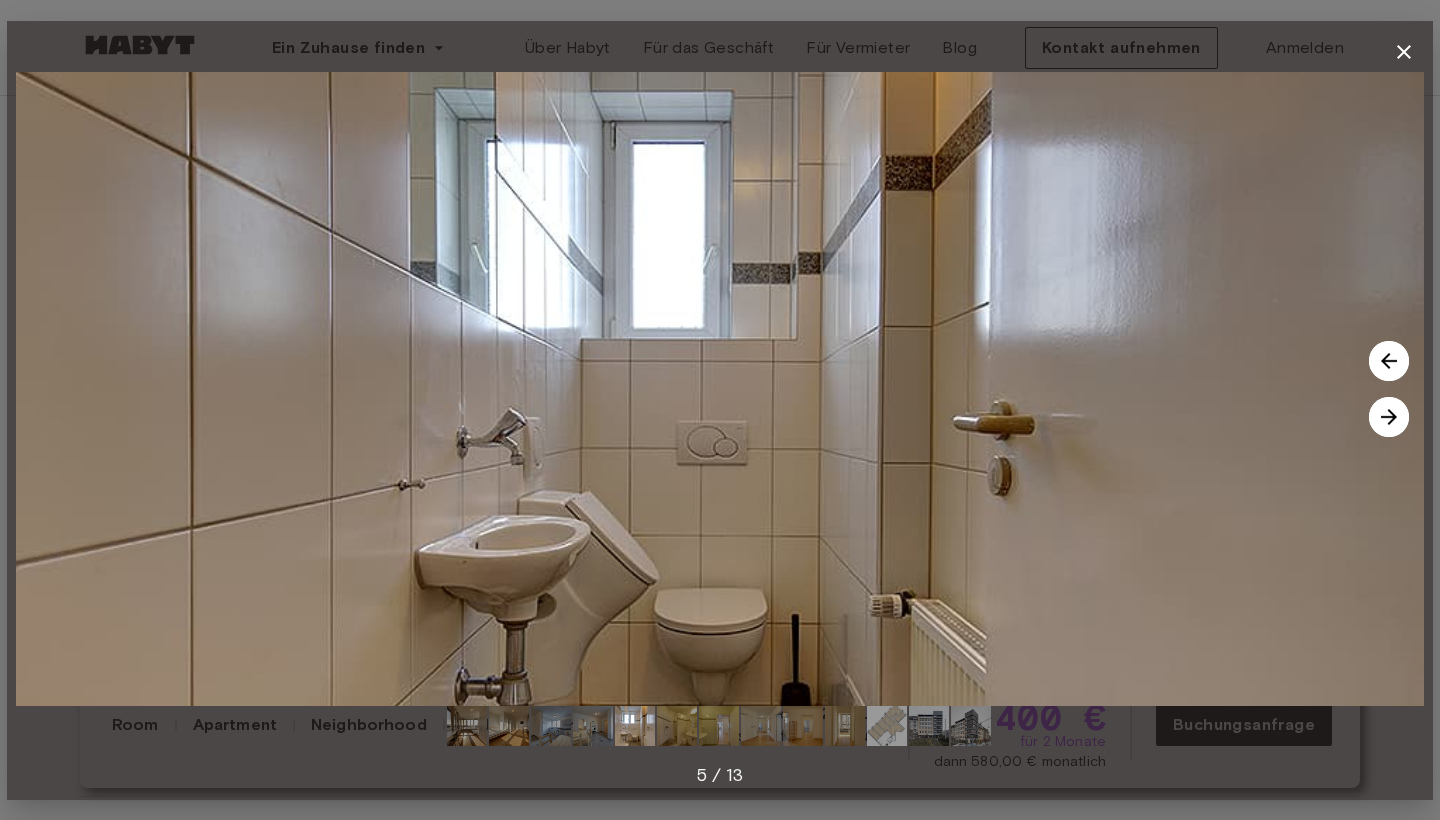 click at bounding box center [1389, 417] 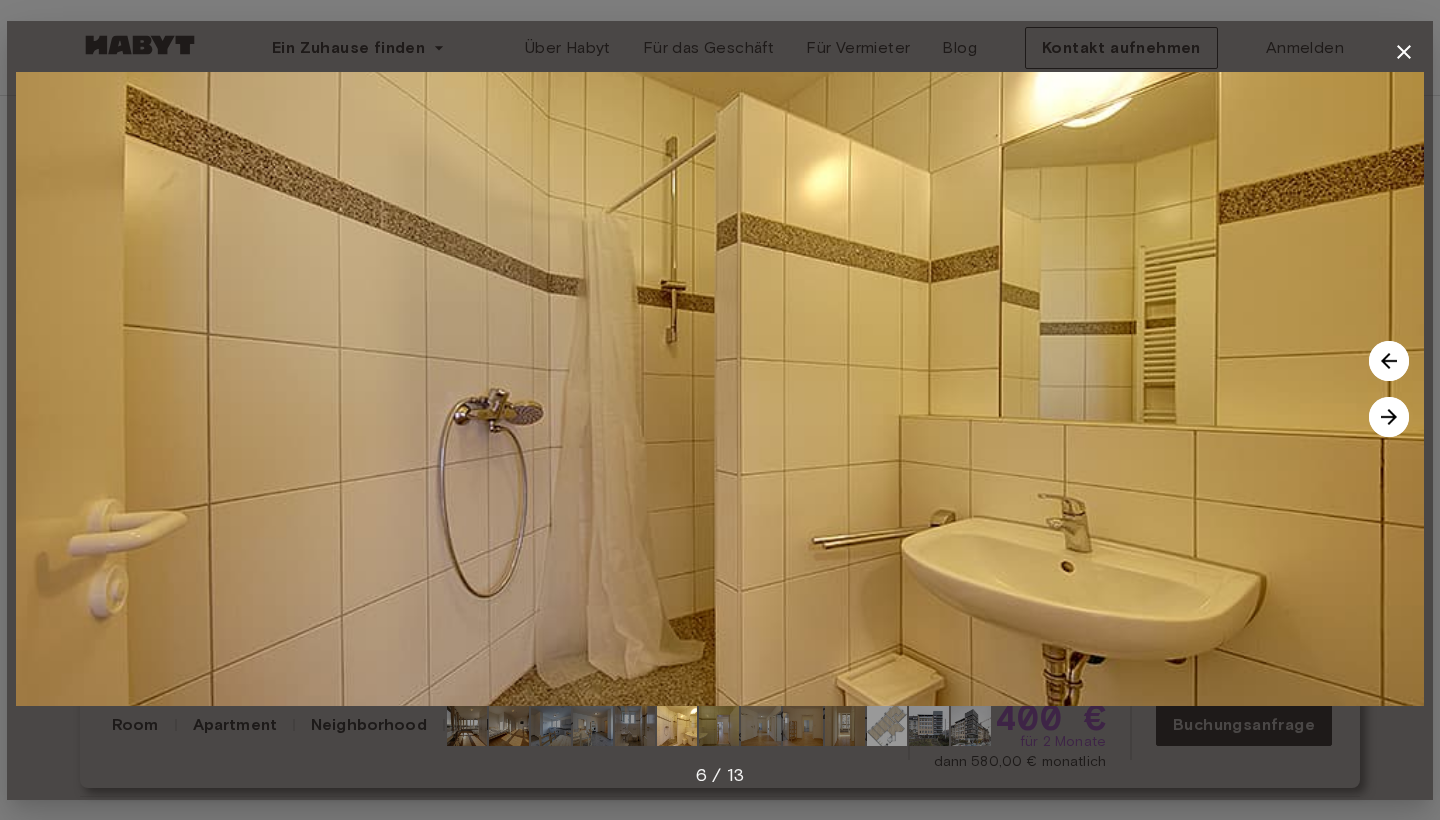 click at bounding box center (1389, 417) 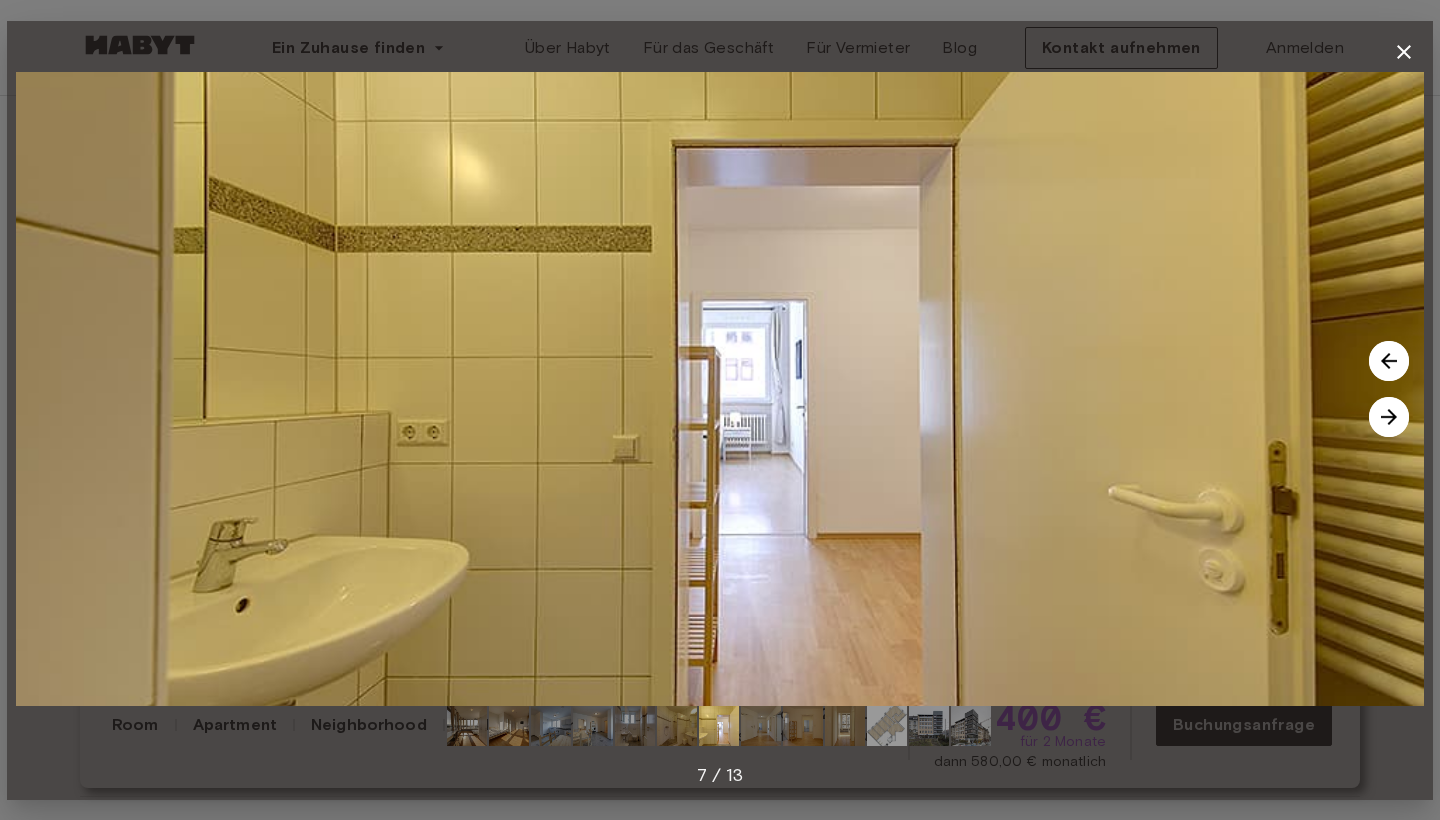 click at bounding box center [1389, 417] 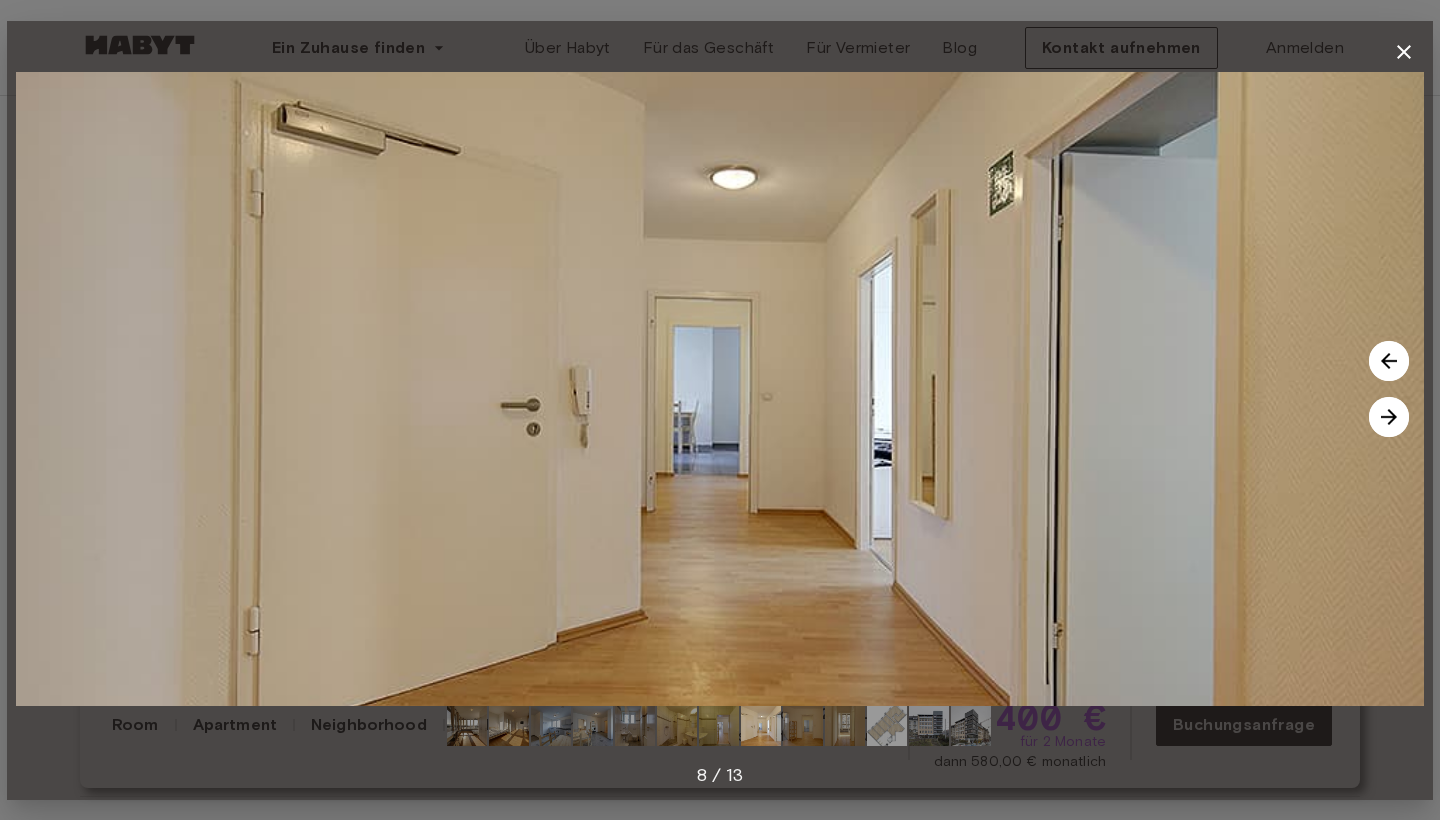 click at bounding box center [1389, 417] 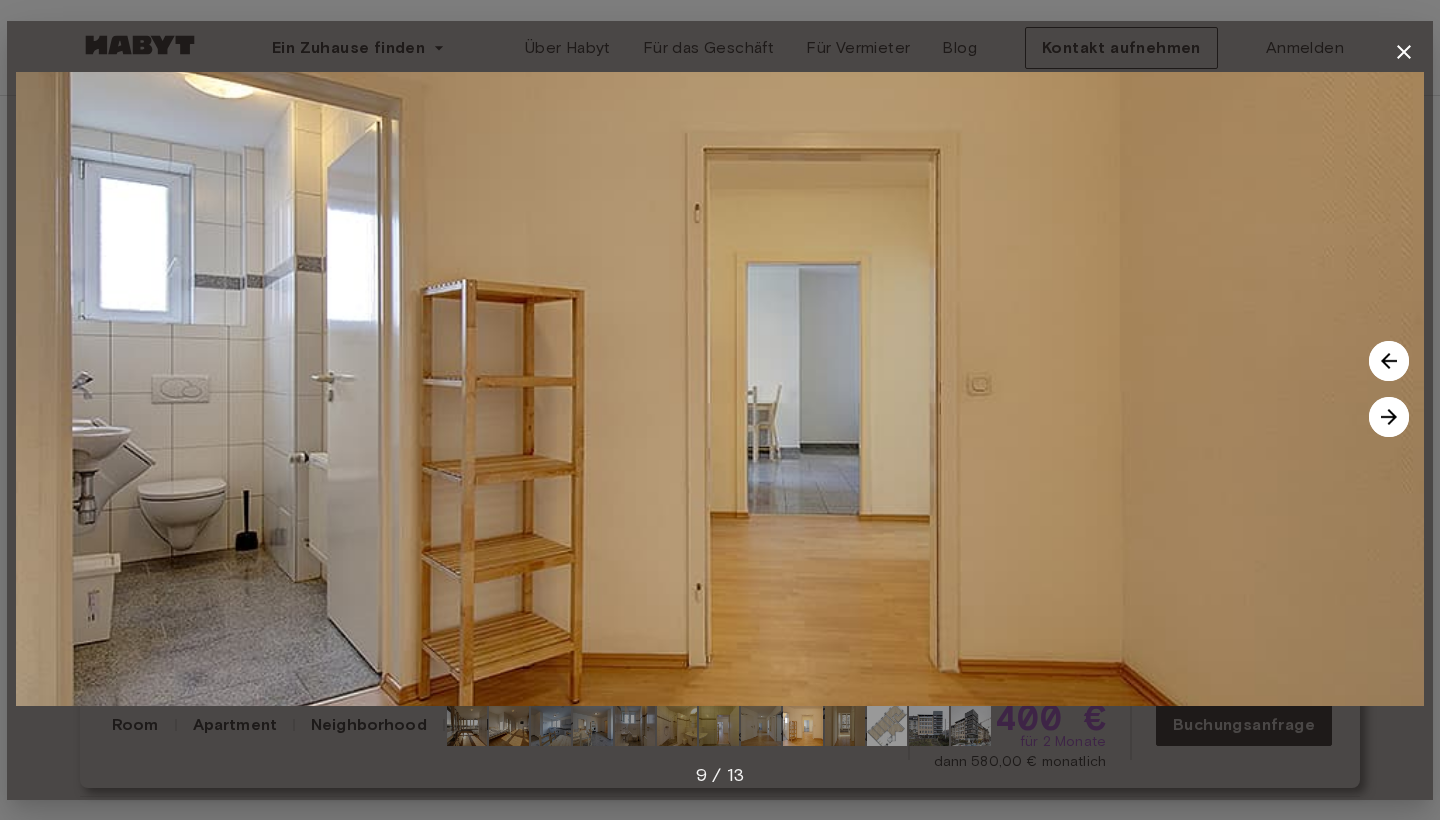 click at bounding box center [1389, 417] 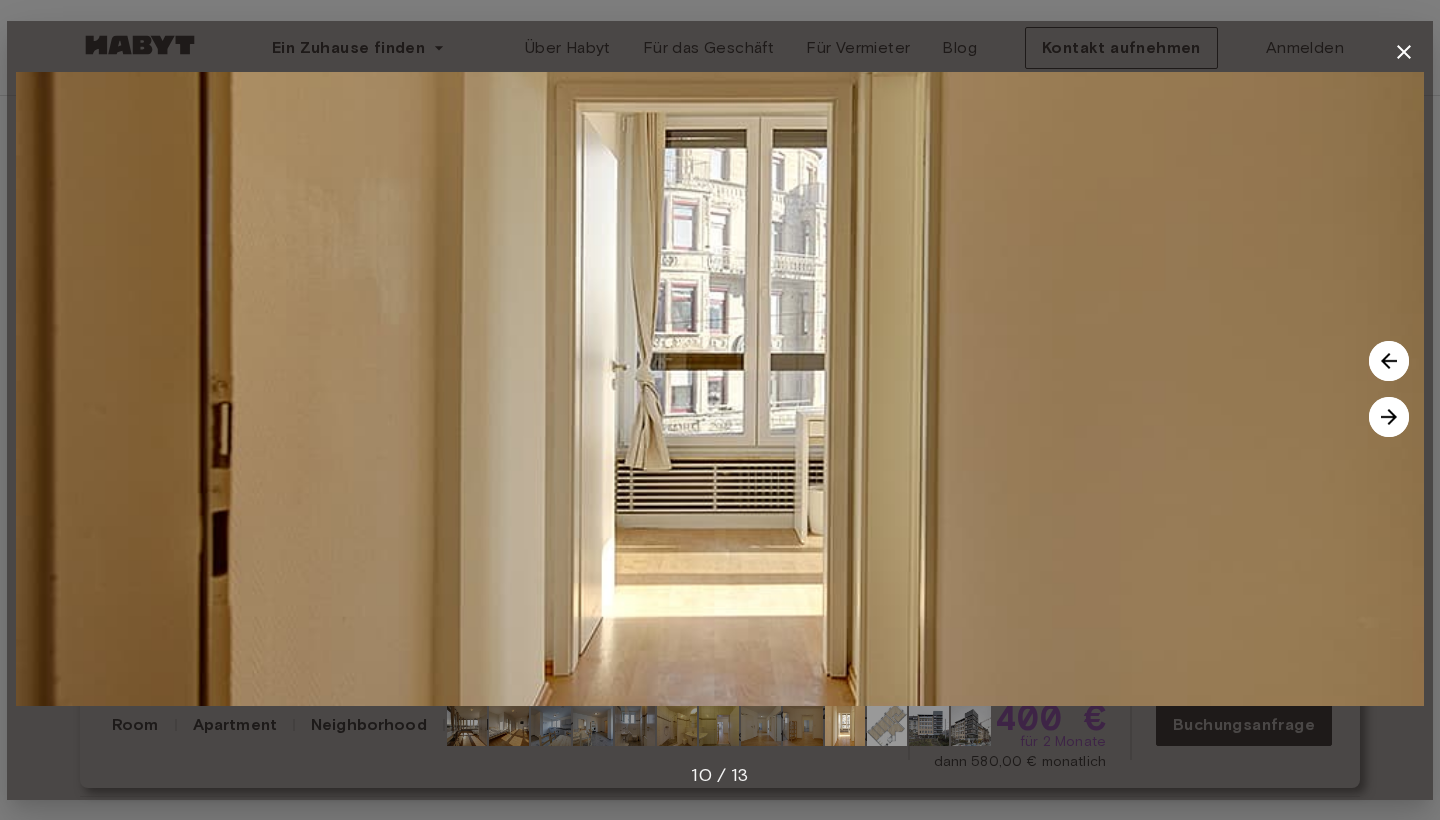 click at bounding box center (1389, 417) 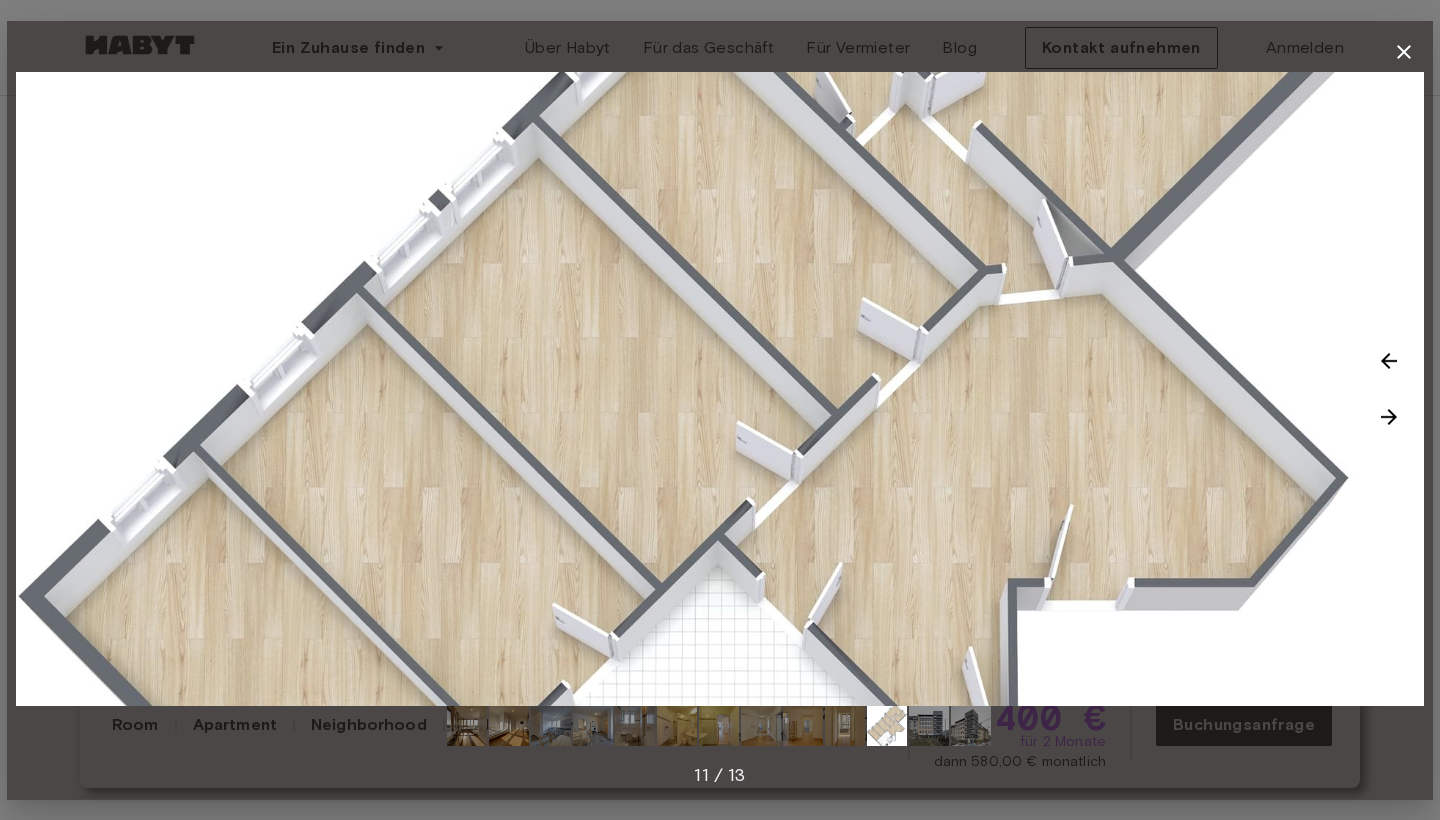 click at bounding box center (1389, 417) 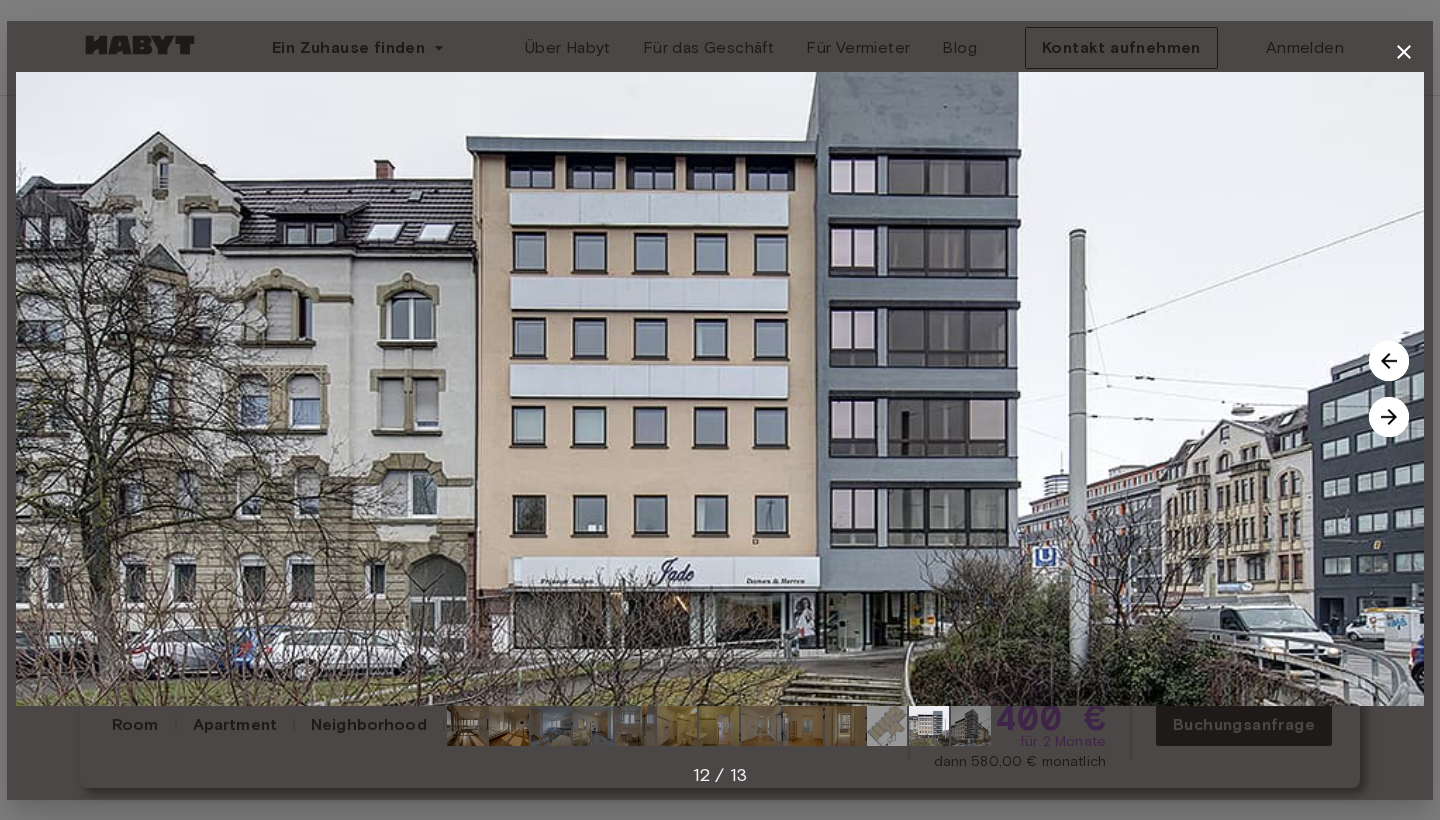 click at bounding box center [1389, 417] 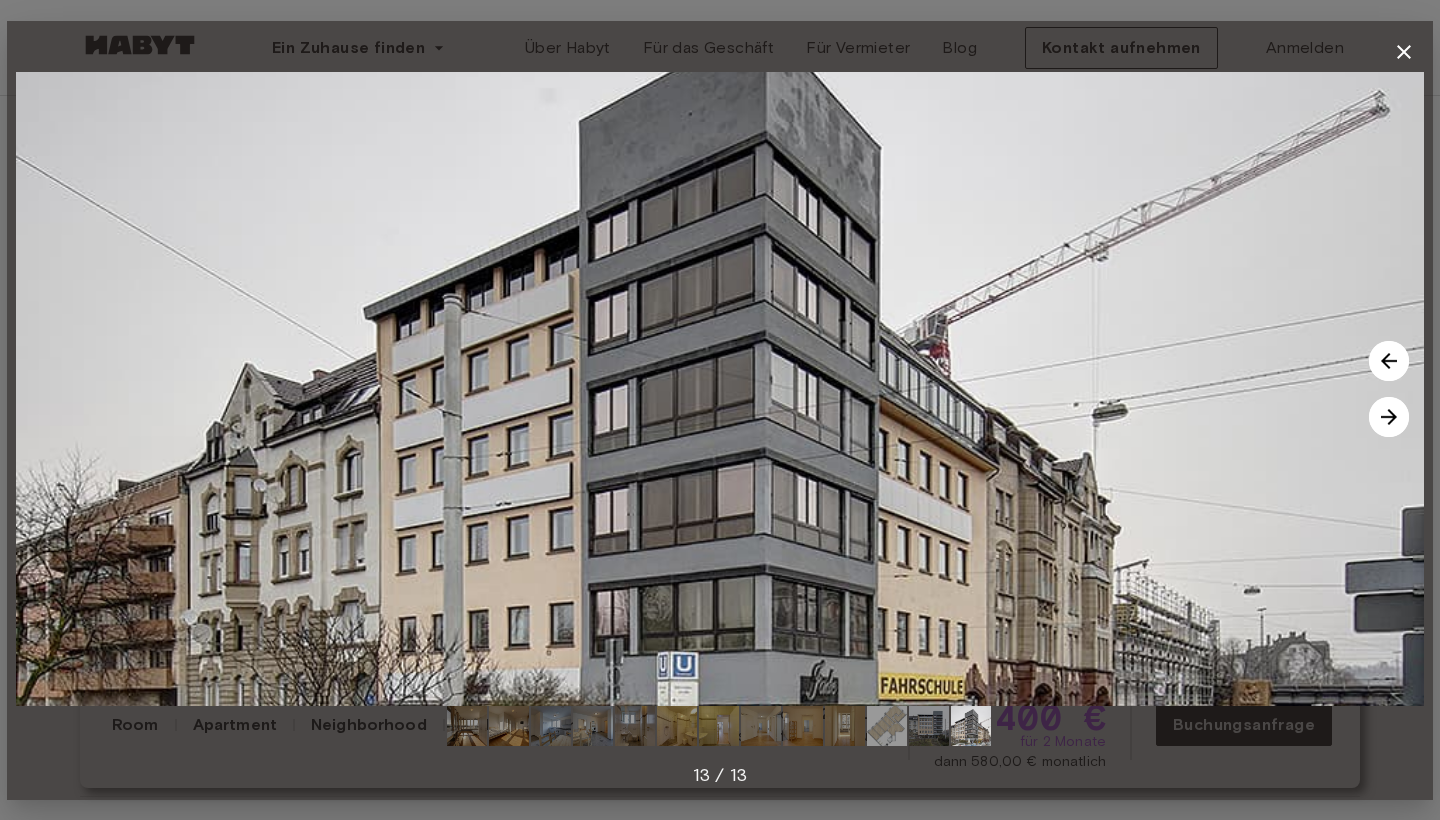 click at bounding box center (1389, 417) 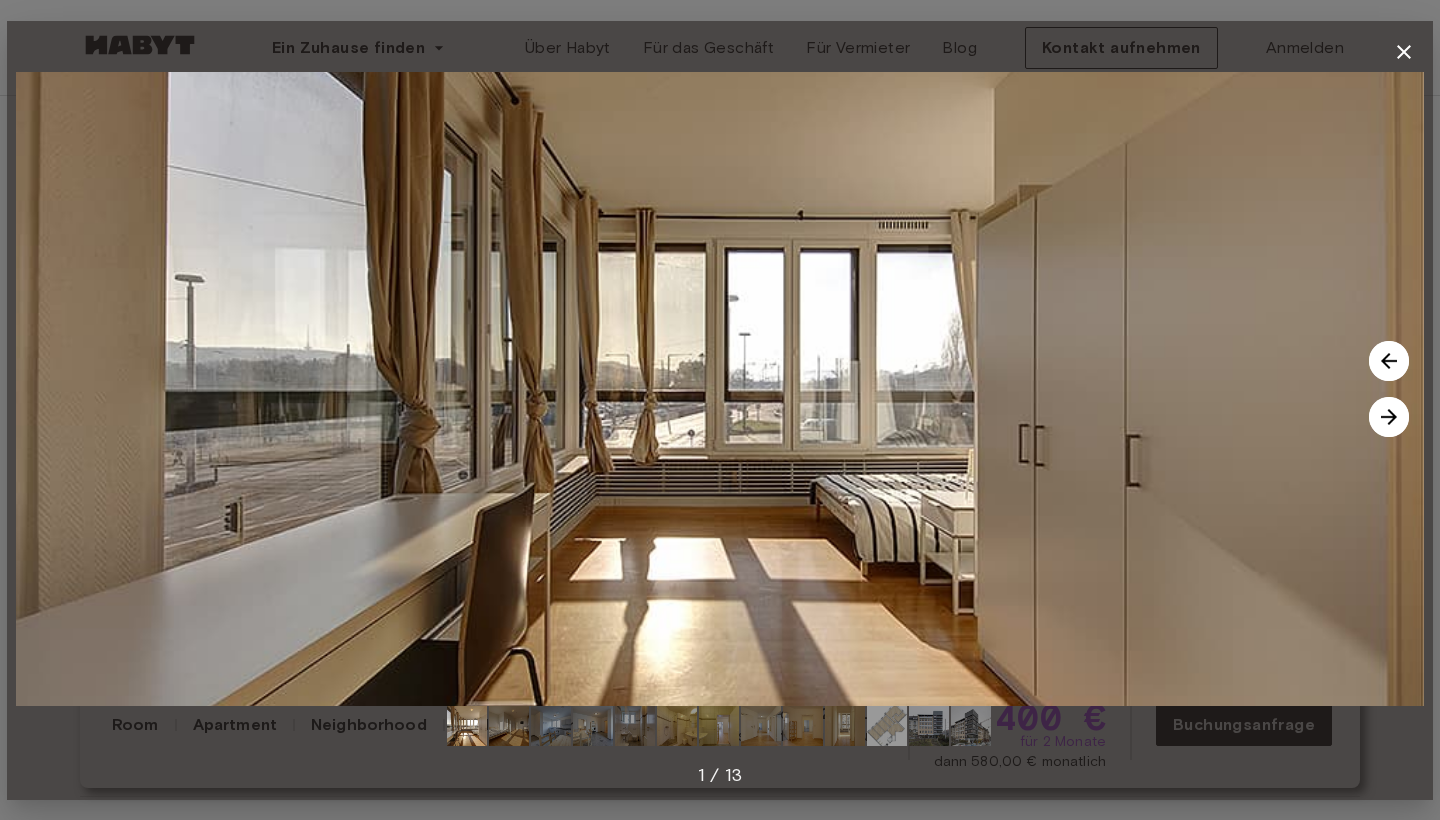 click 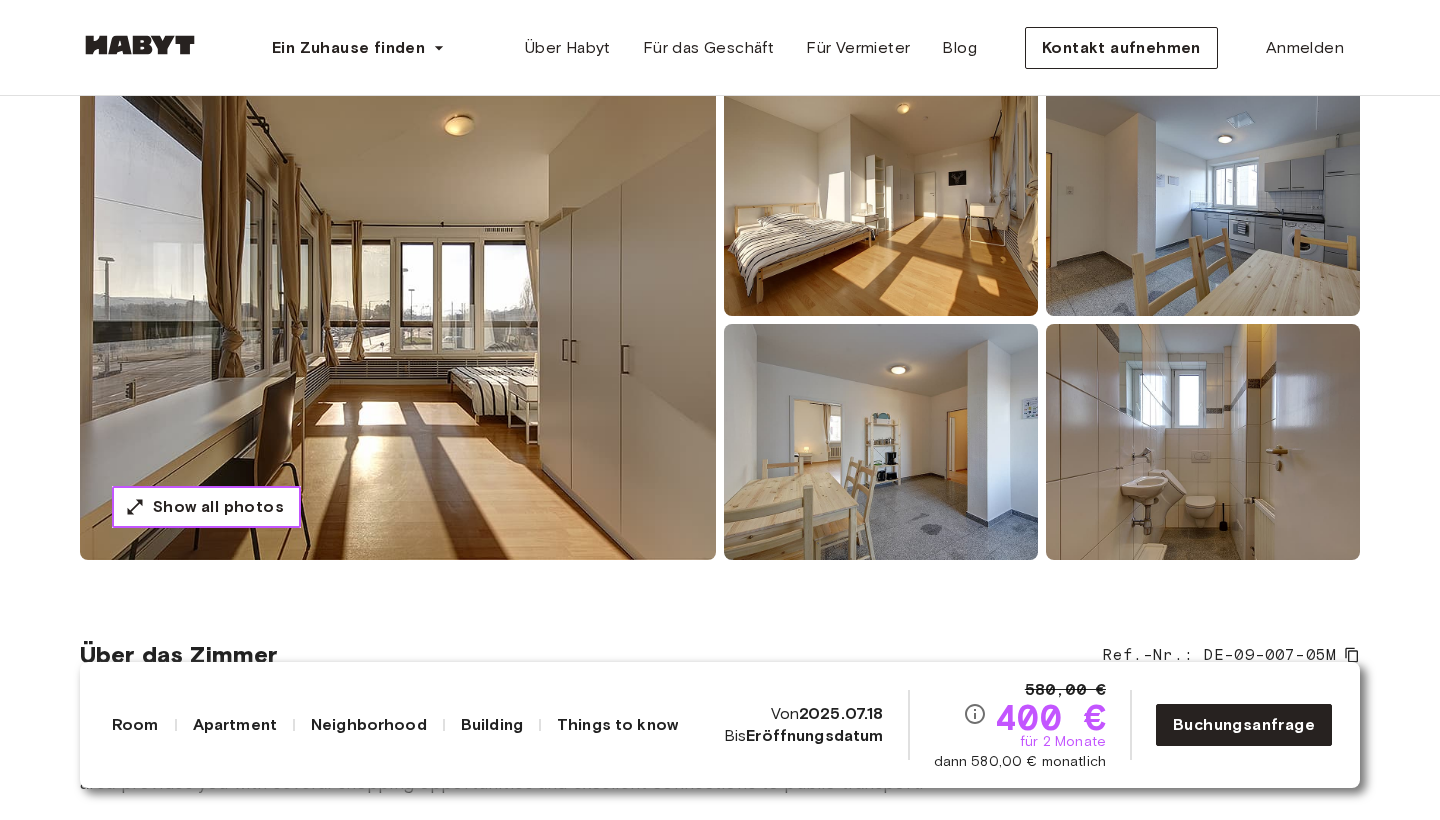 scroll, scrollTop: 128, scrollLeft: 0, axis: vertical 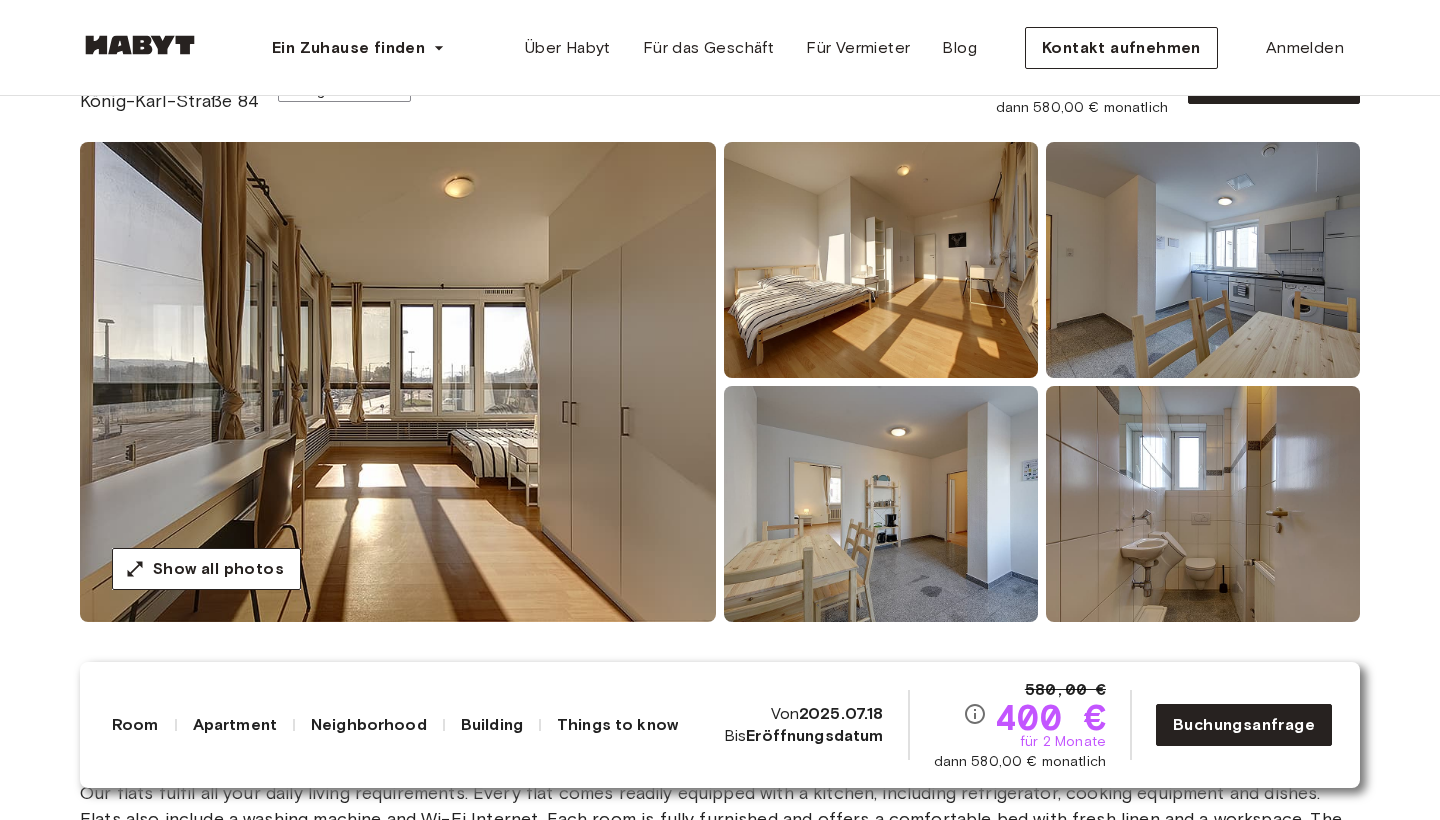 click at bounding box center [398, 382] 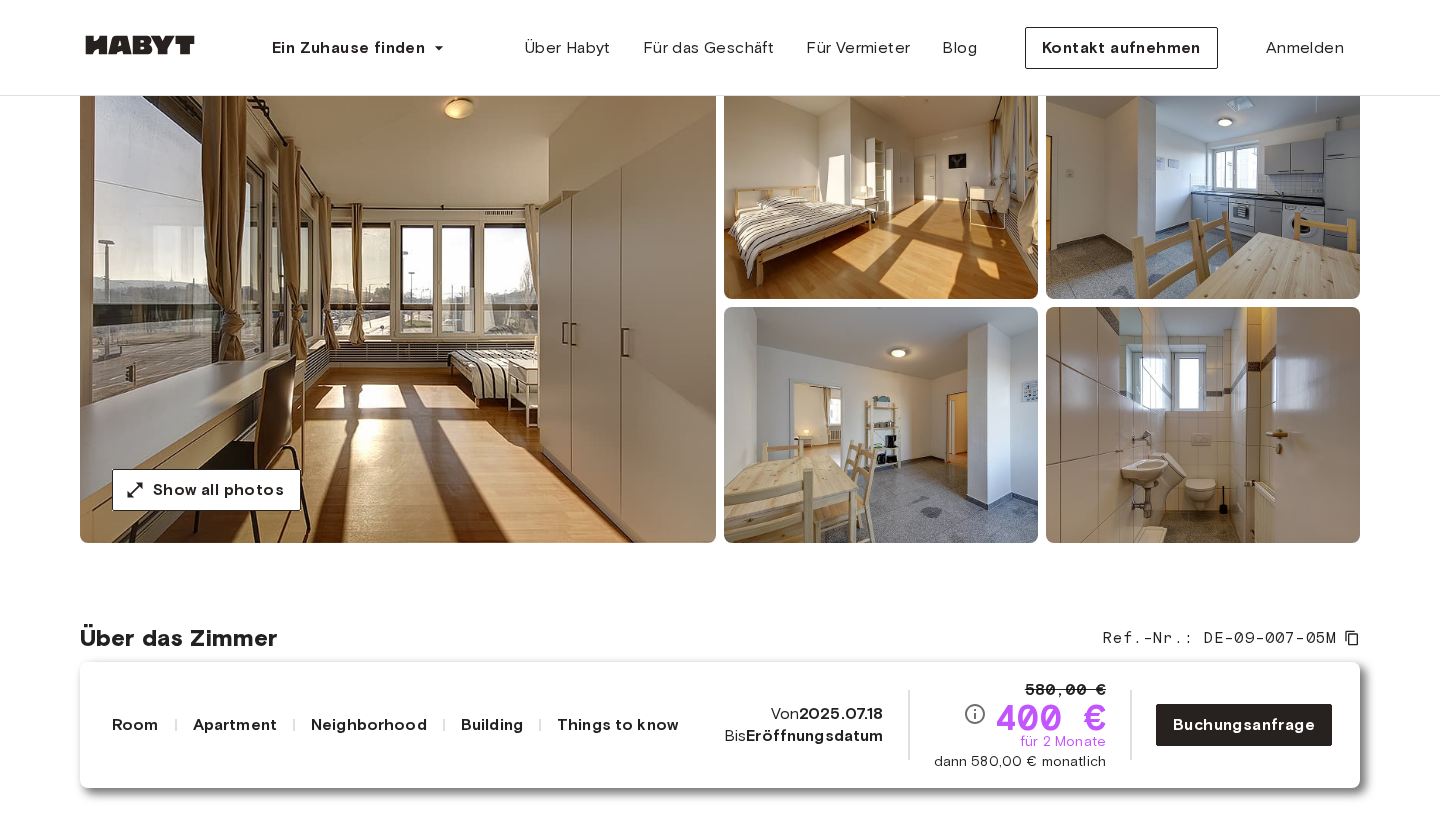 scroll, scrollTop: 232, scrollLeft: 0, axis: vertical 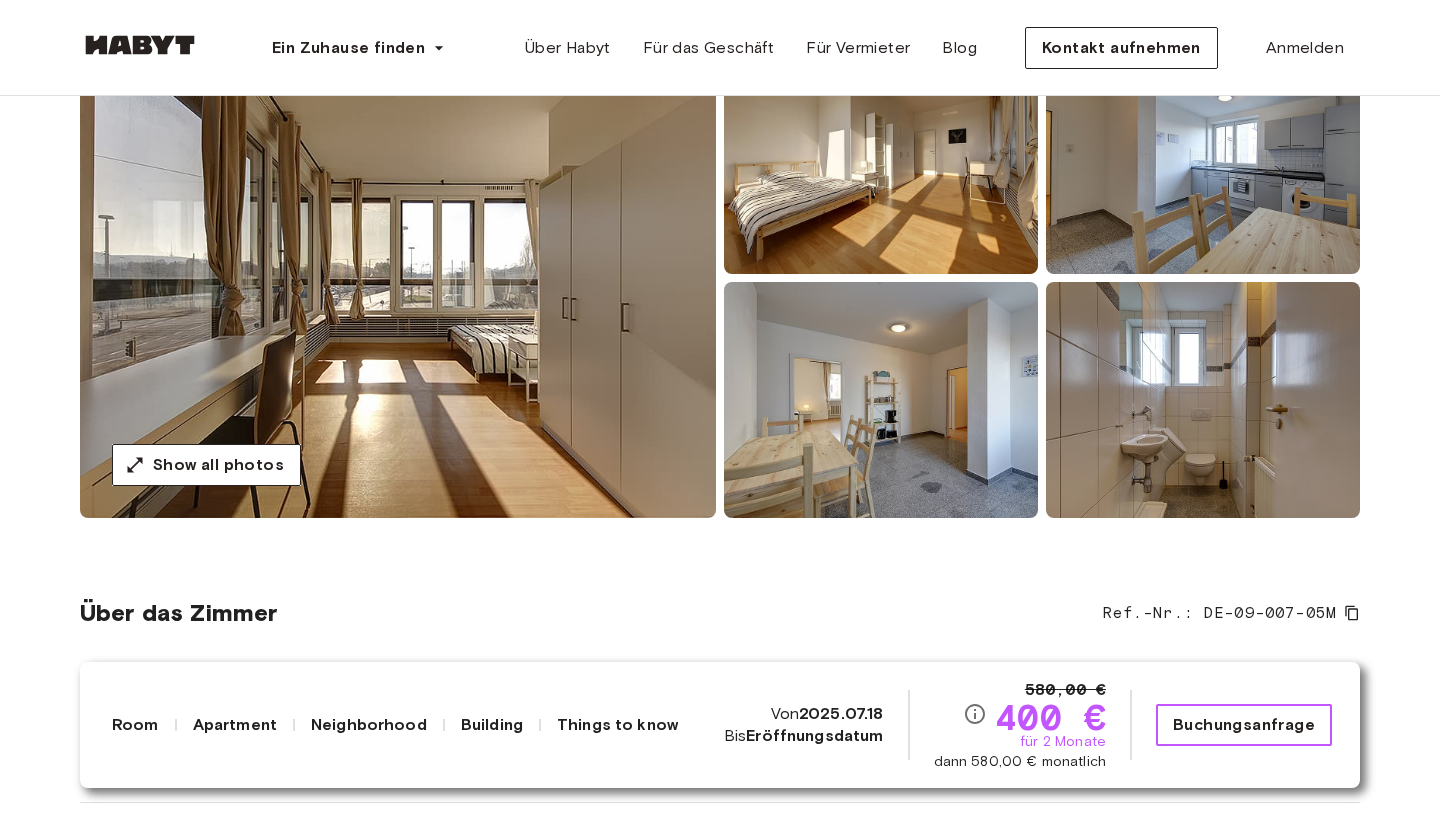 click on "Buchungsanfrage" at bounding box center [1244, 725] 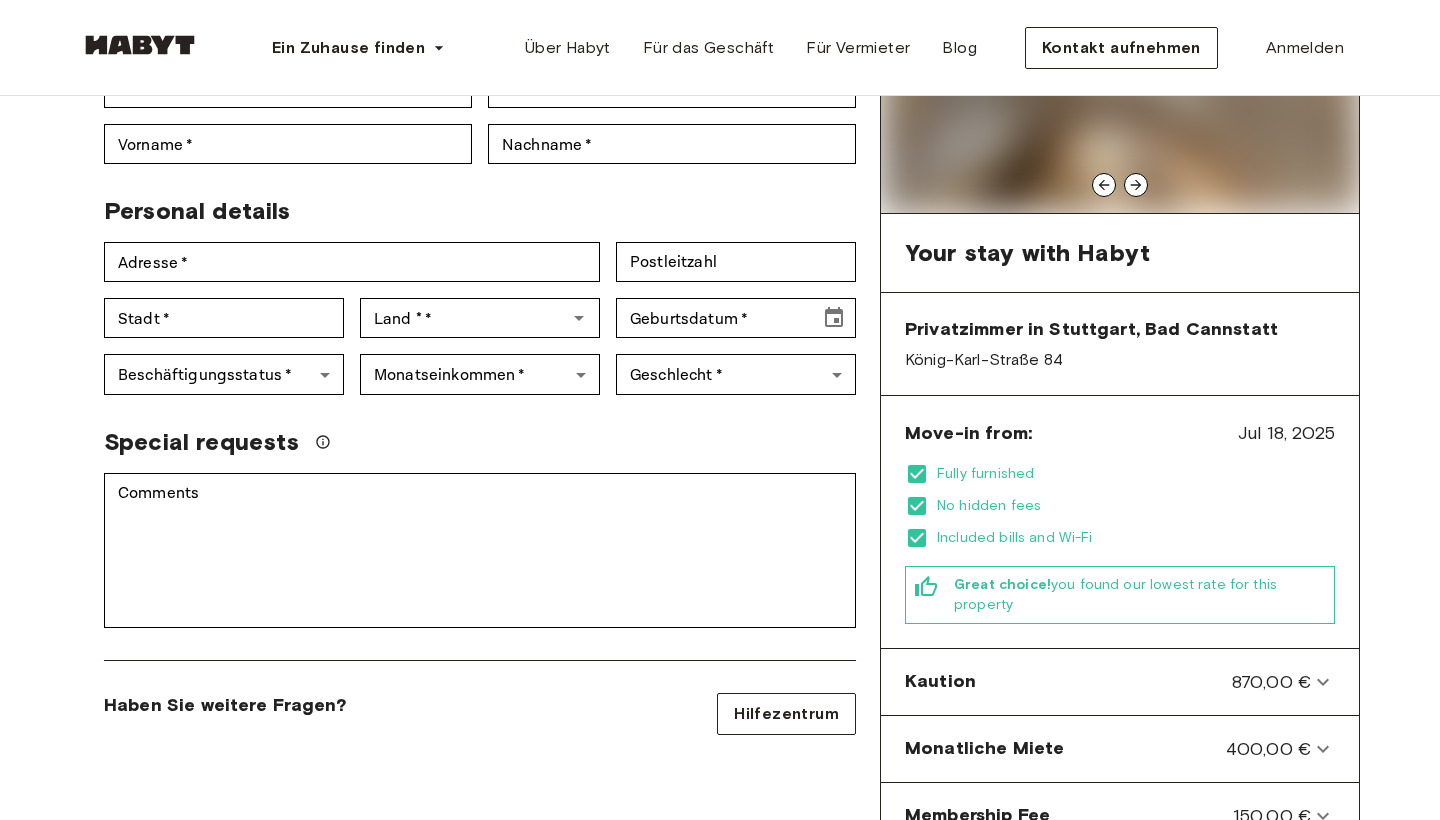 scroll, scrollTop: 0, scrollLeft: 0, axis: both 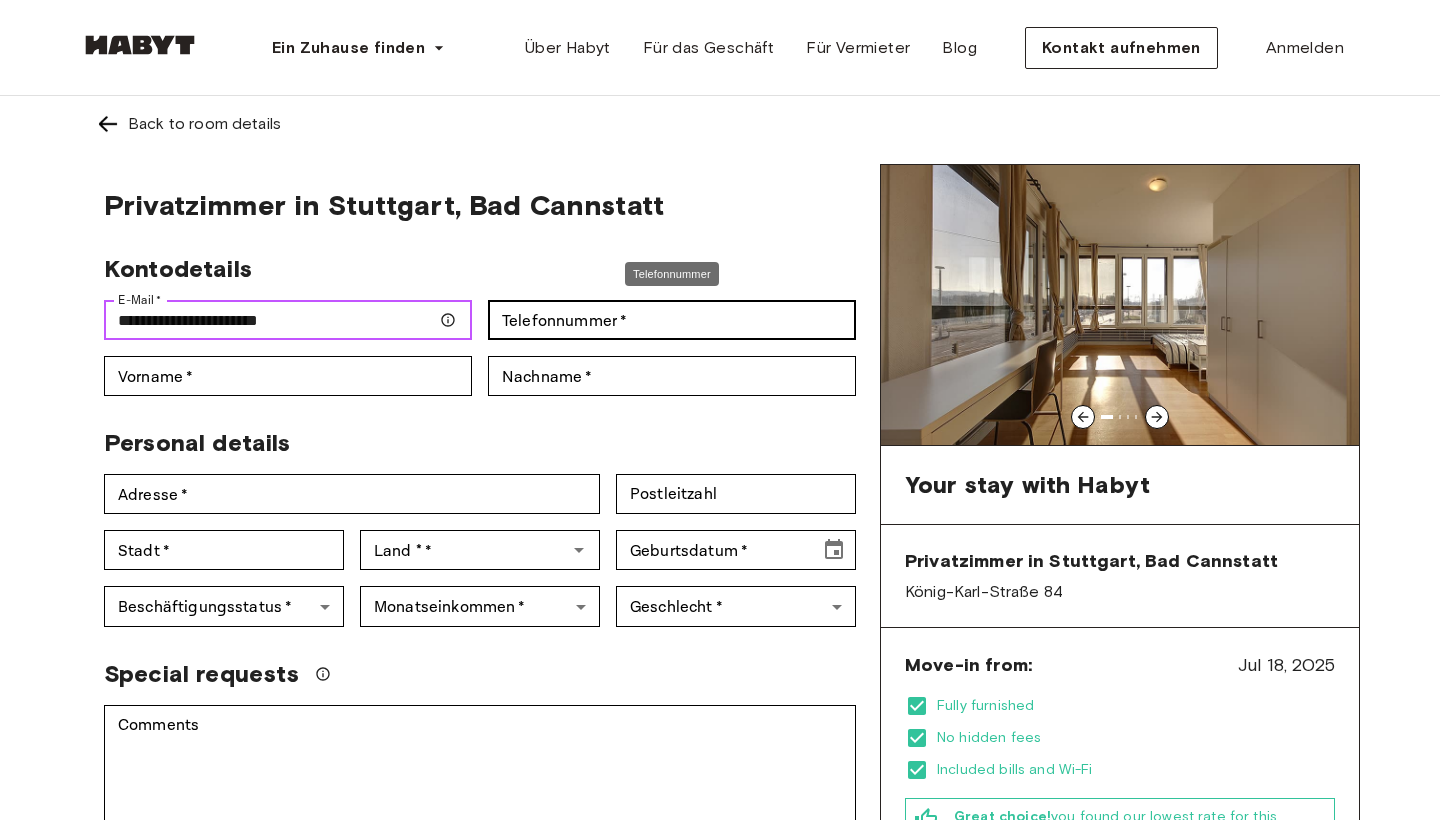 type on "**********" 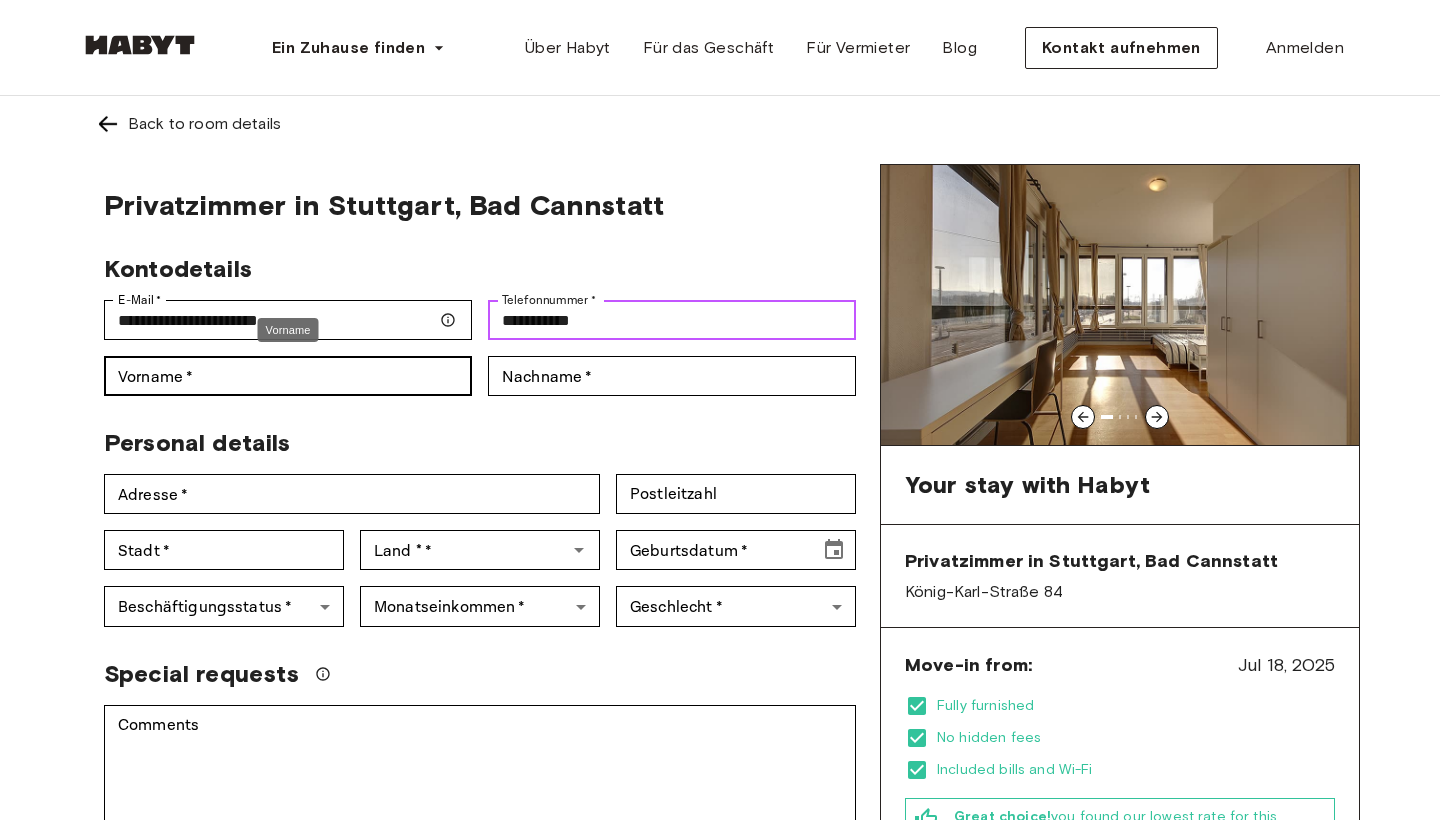 type on "**********" 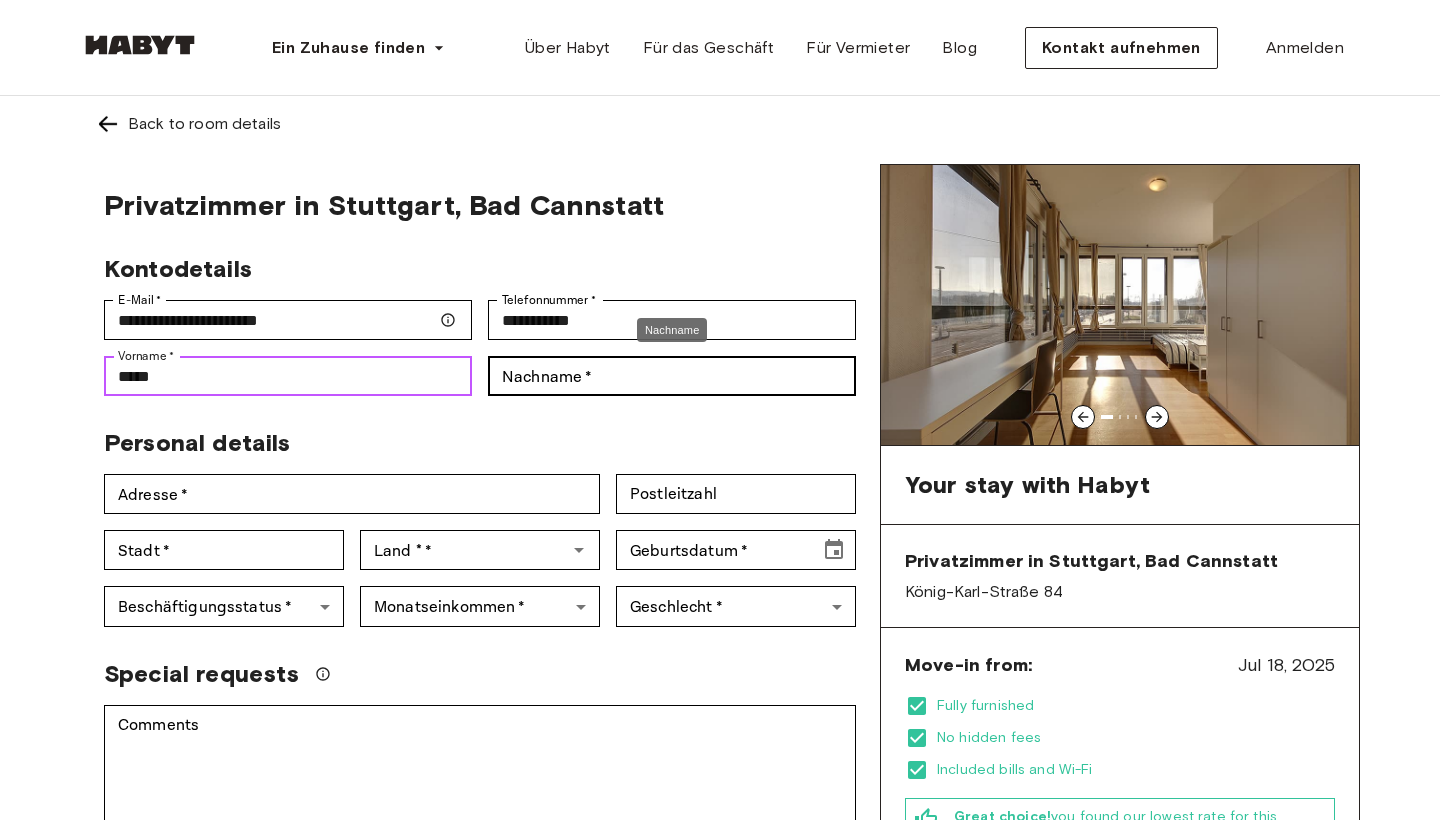 type on "****" 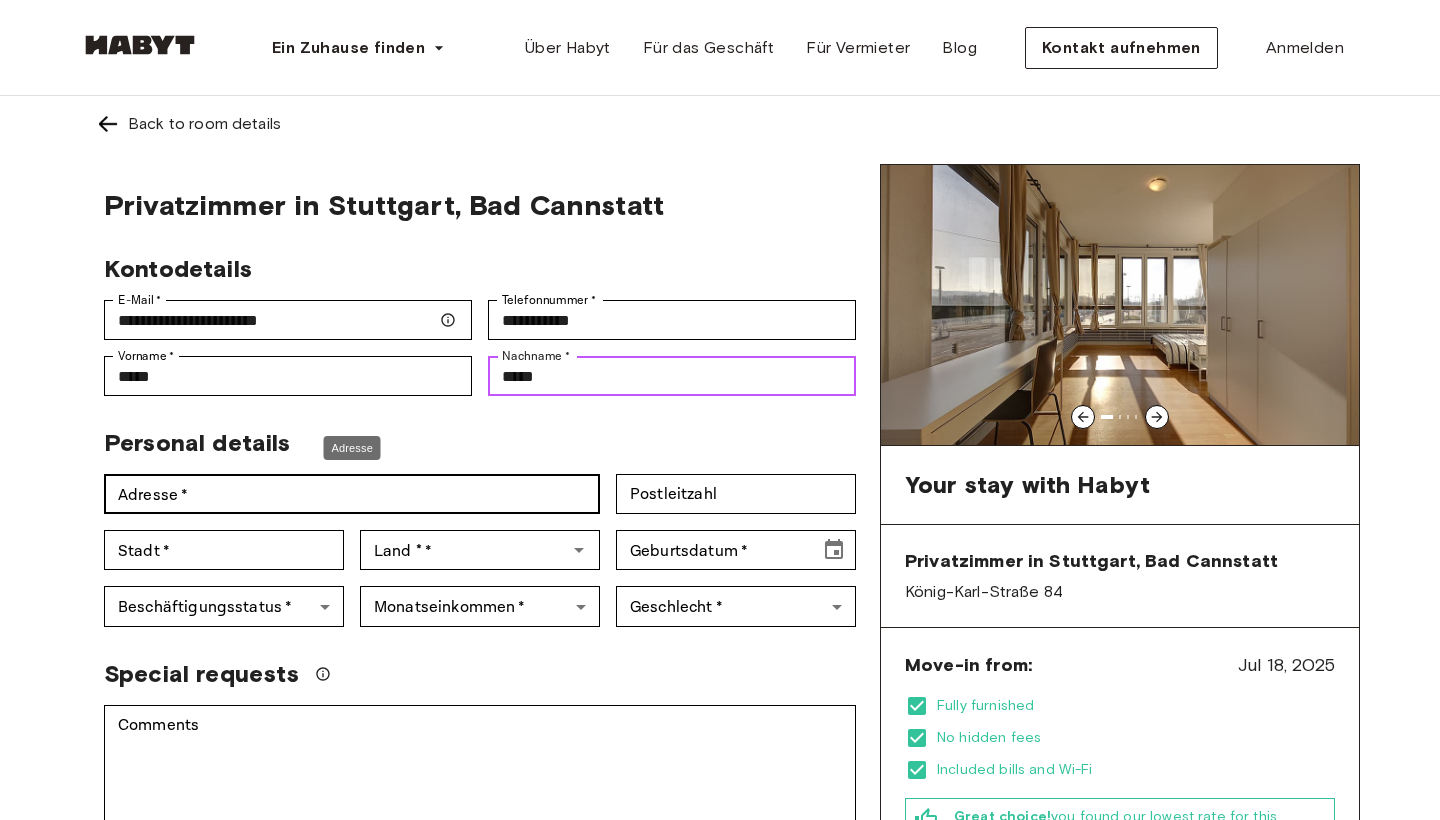 type on "*****" 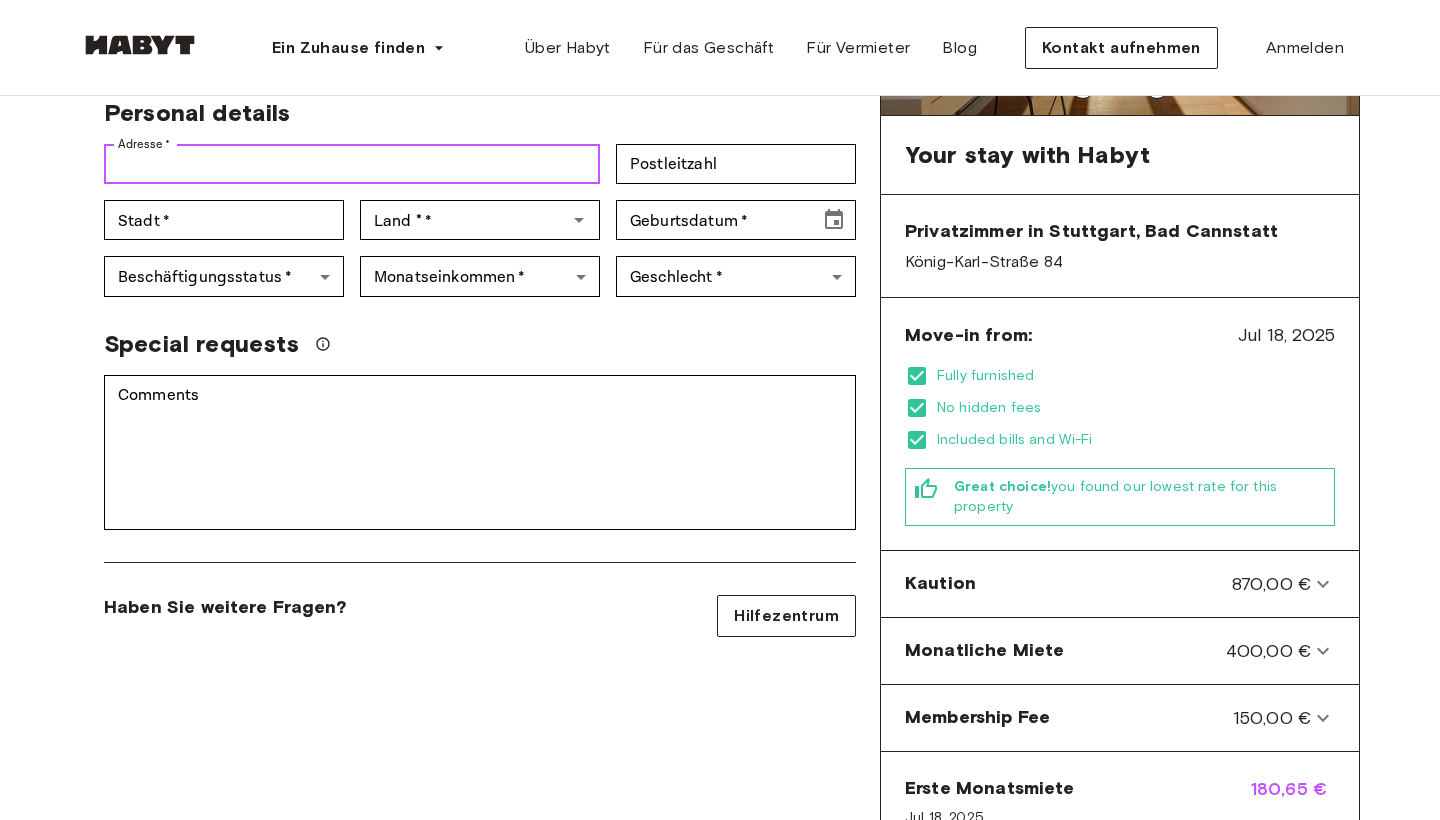 scroll, scrollTop: 357, scrollLeft: 0, axis: vertical 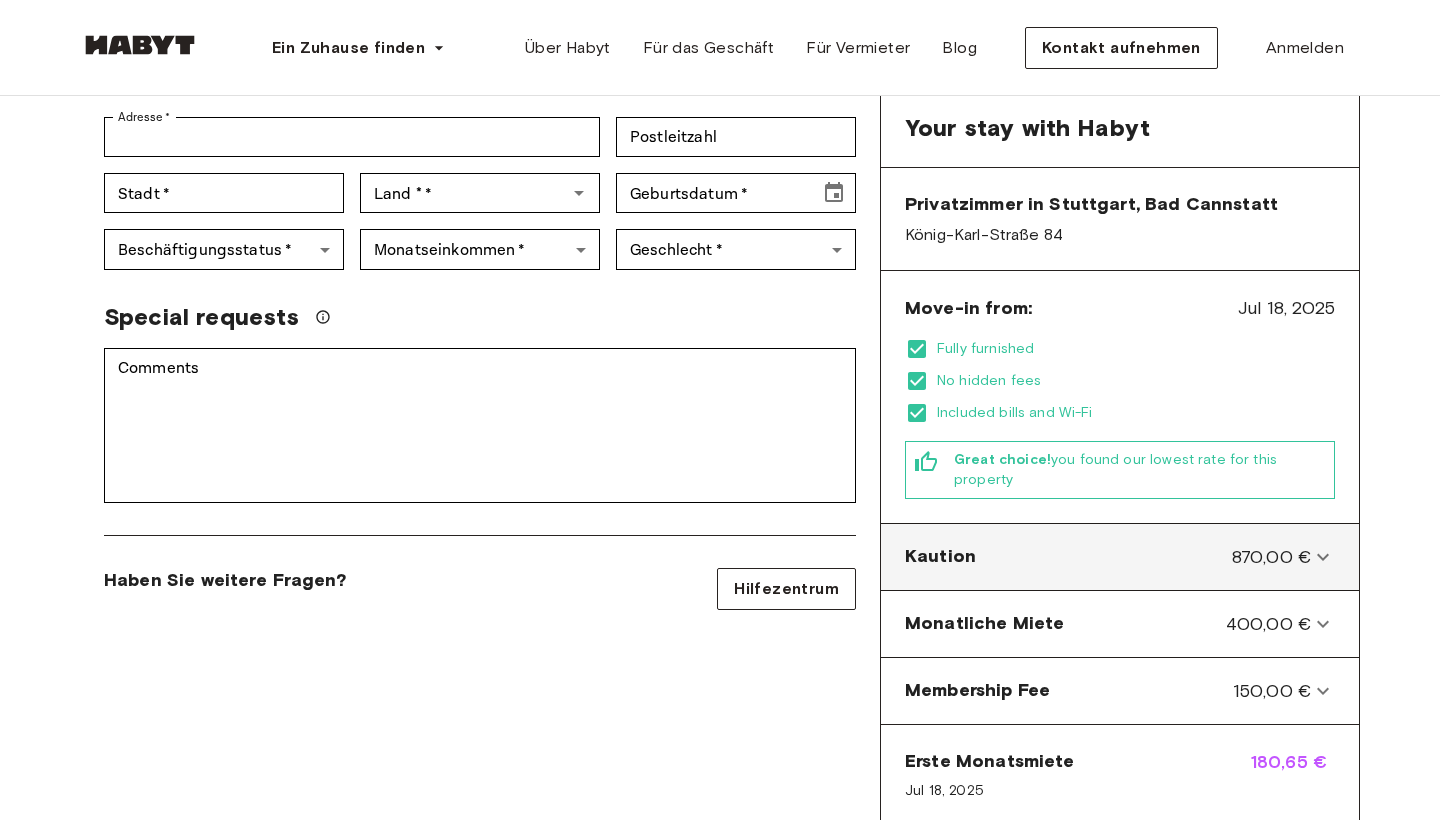 click on "Kaution 870,00 €" at bounding box center (1108, 557) 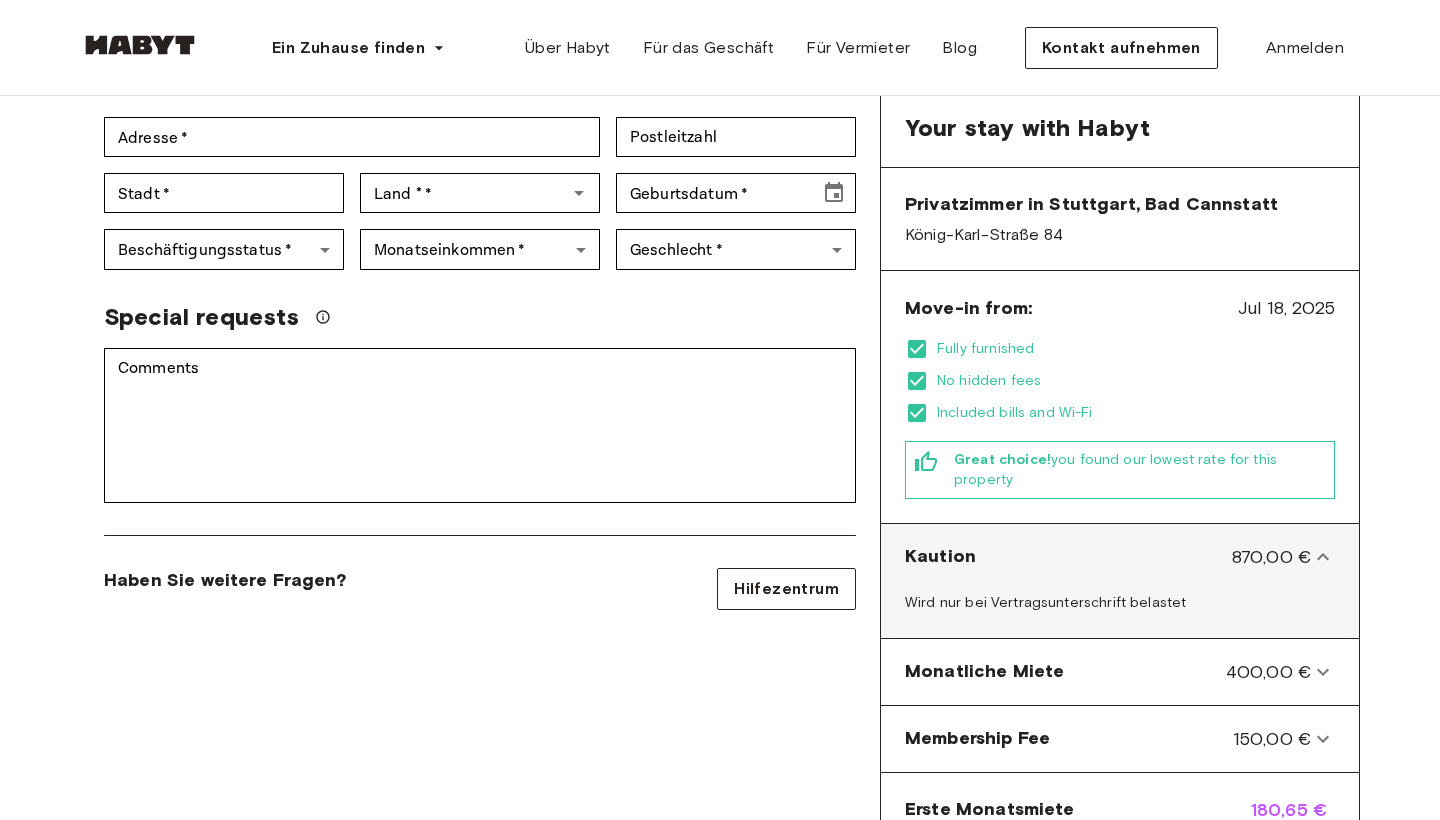 click on "Kaution 870,00 €" at bounding box center [1108, 557] 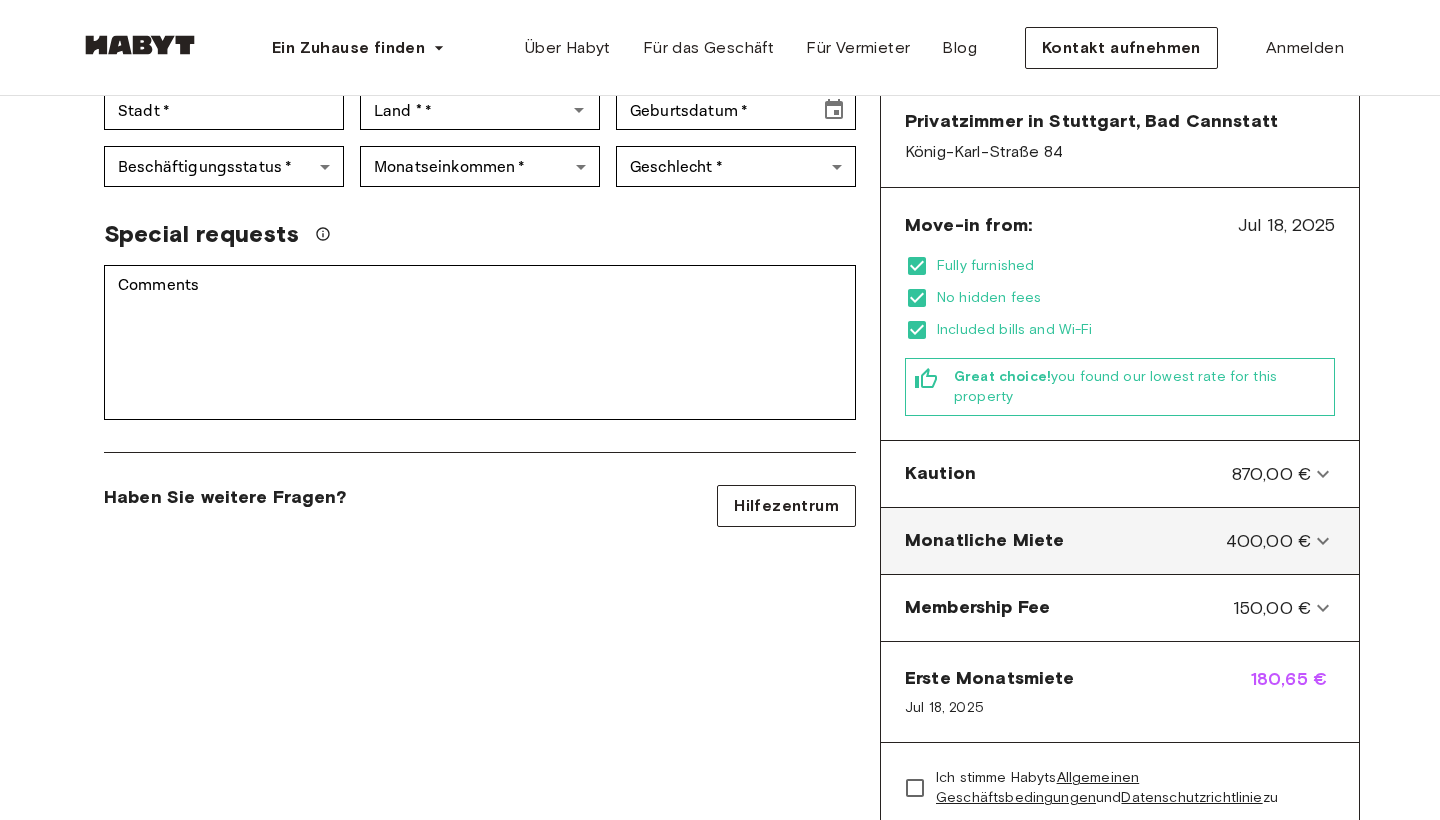 scroll, scrollTop: 450, scrollLeft: 0, axis: vertical 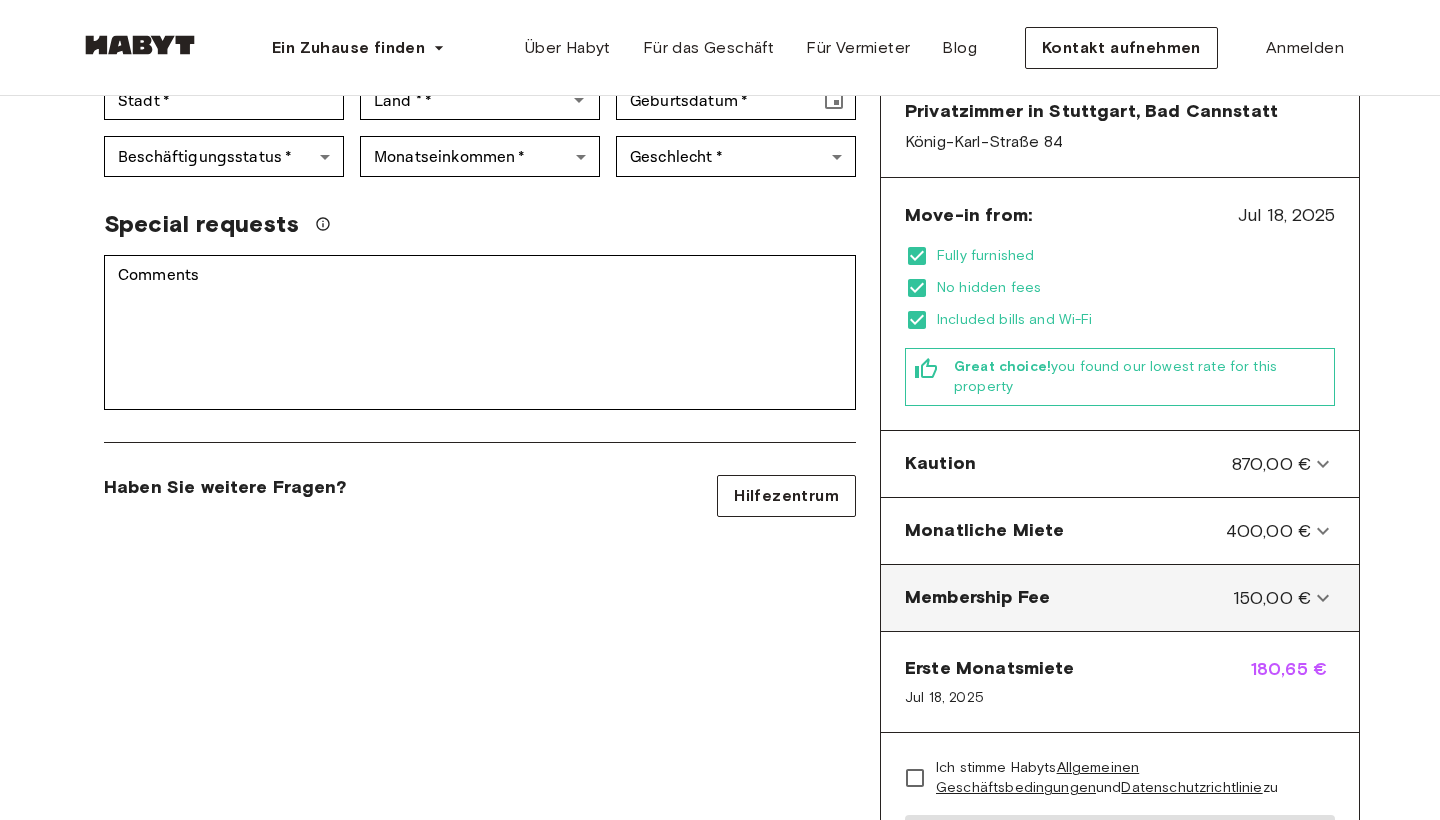 click on "Membership Fee 150,00 €" at bounding box center (1108, 598) 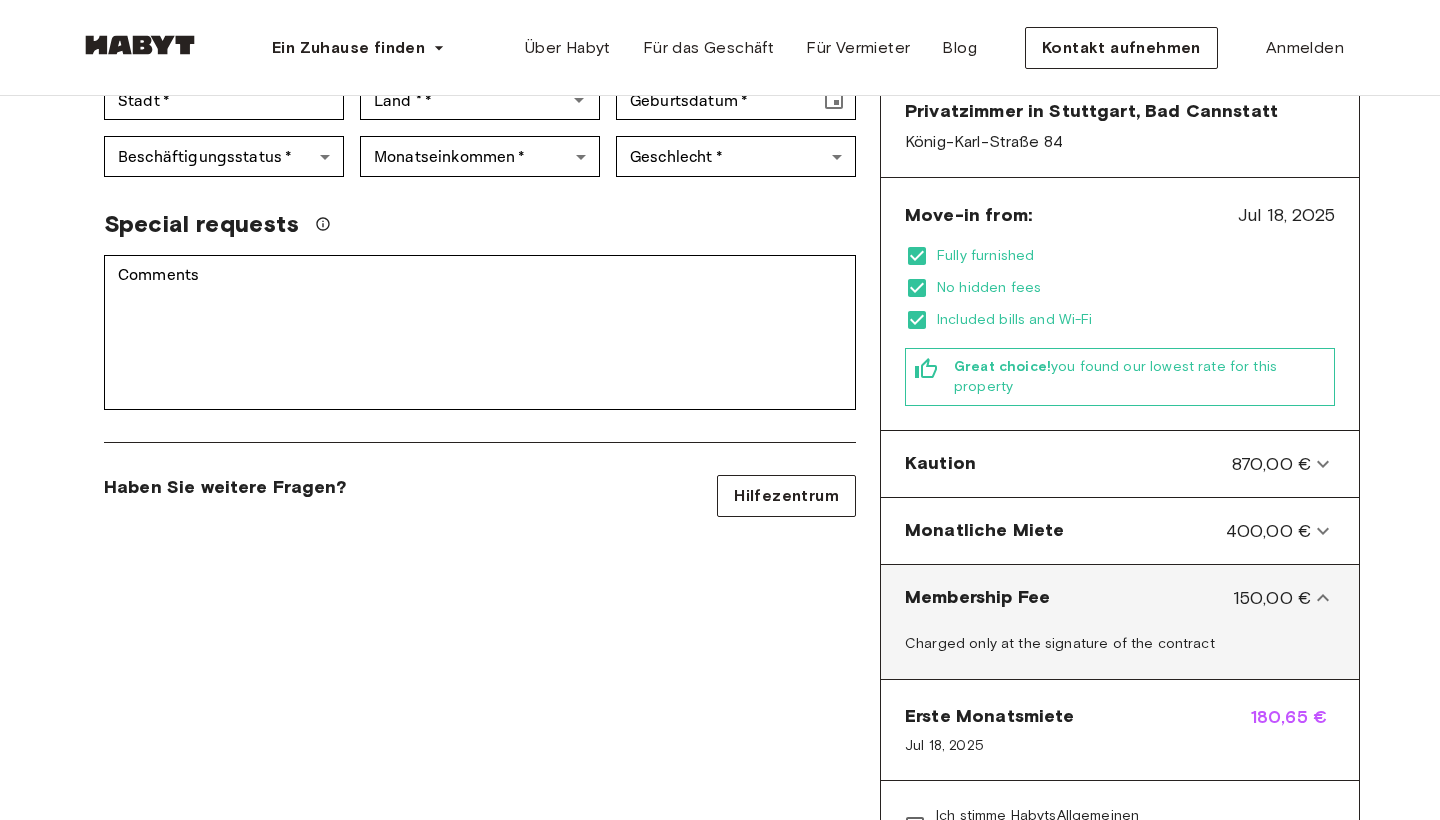 click on "Membership Fee 150,00 €" at bounding box center [1108, 598] 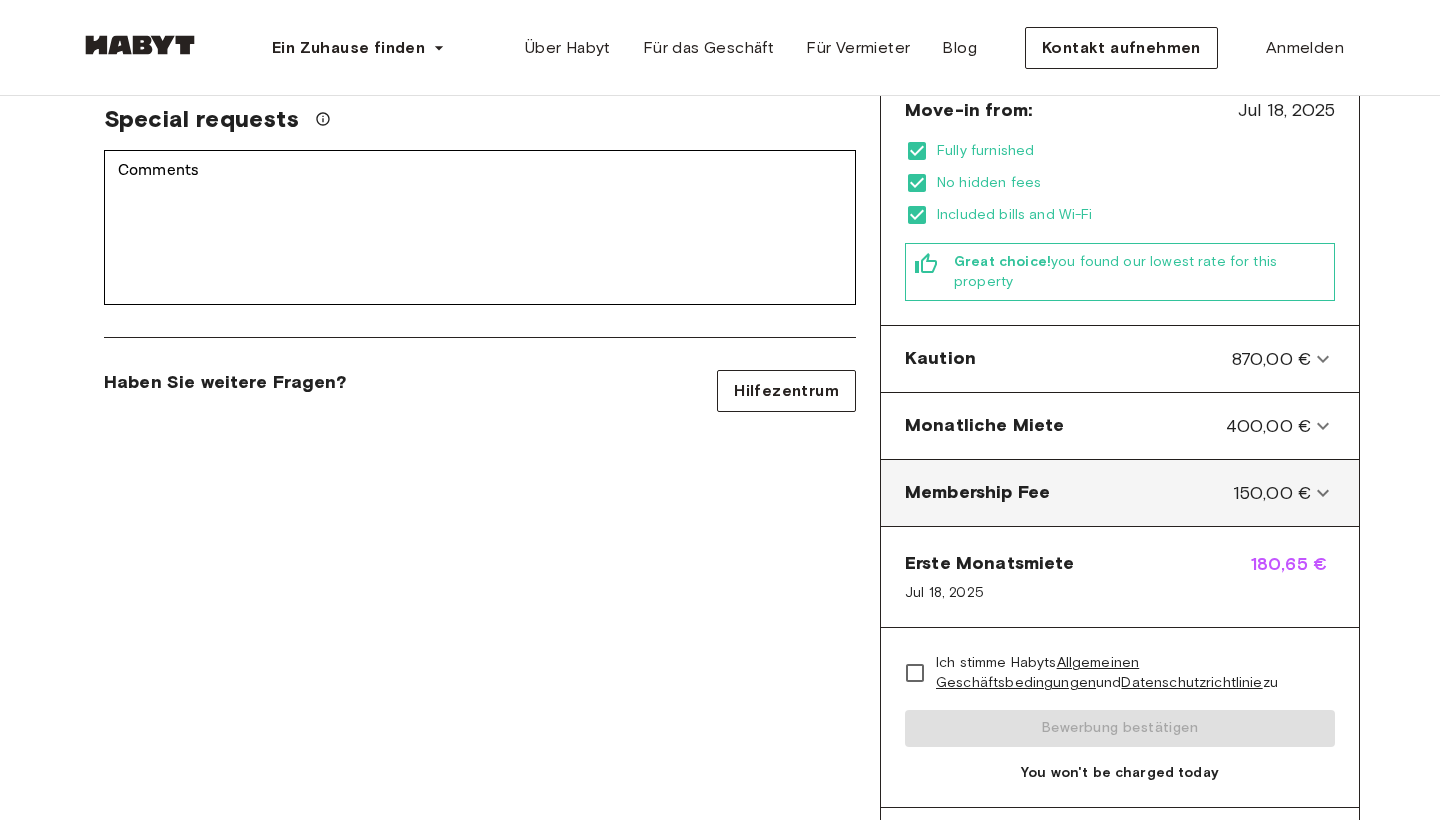 scroll, scrollTop: 668, scrollLeft: 0, axis: vertical 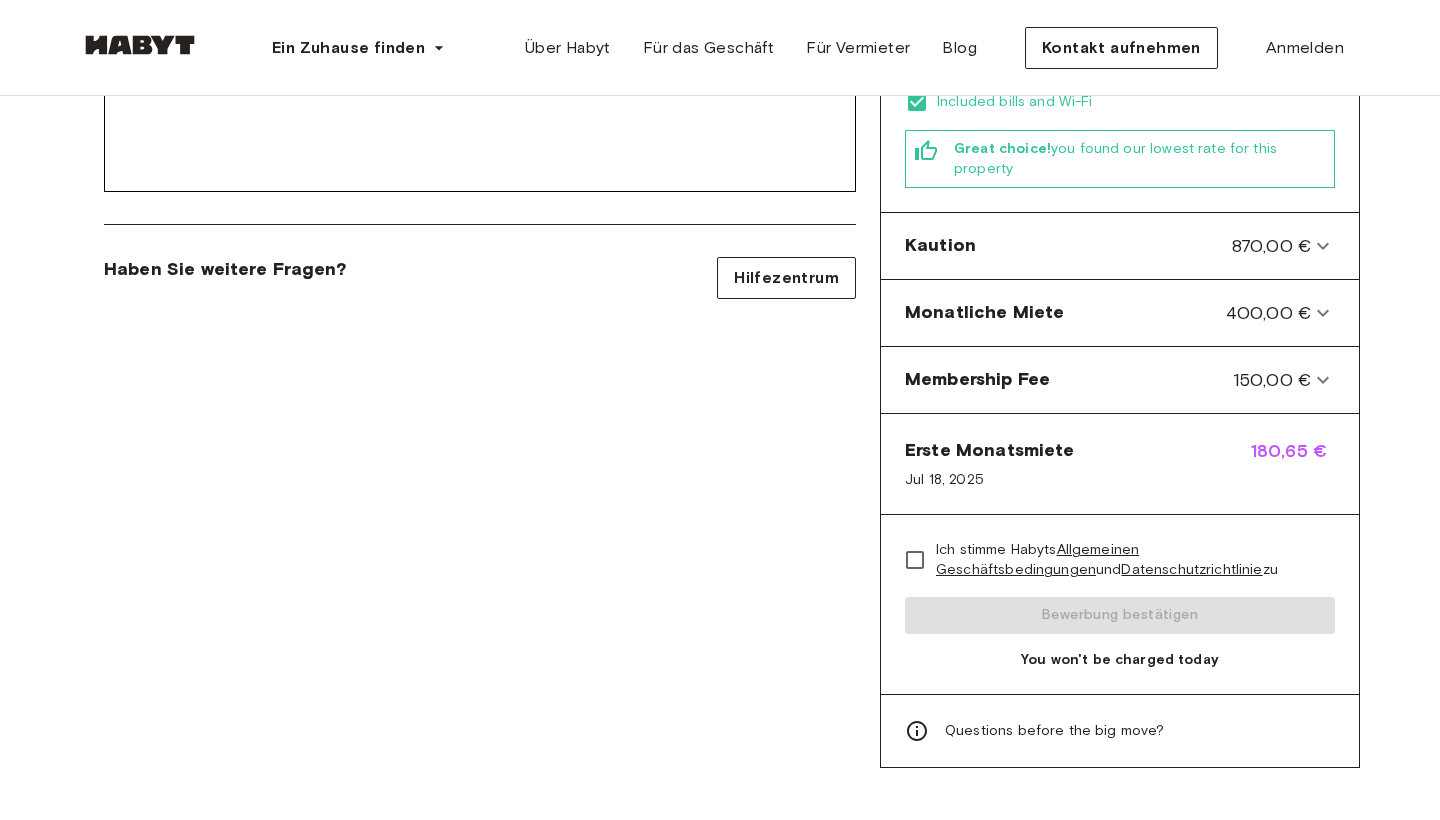 click on "180,65 €" at bounding box center (1293, 464) 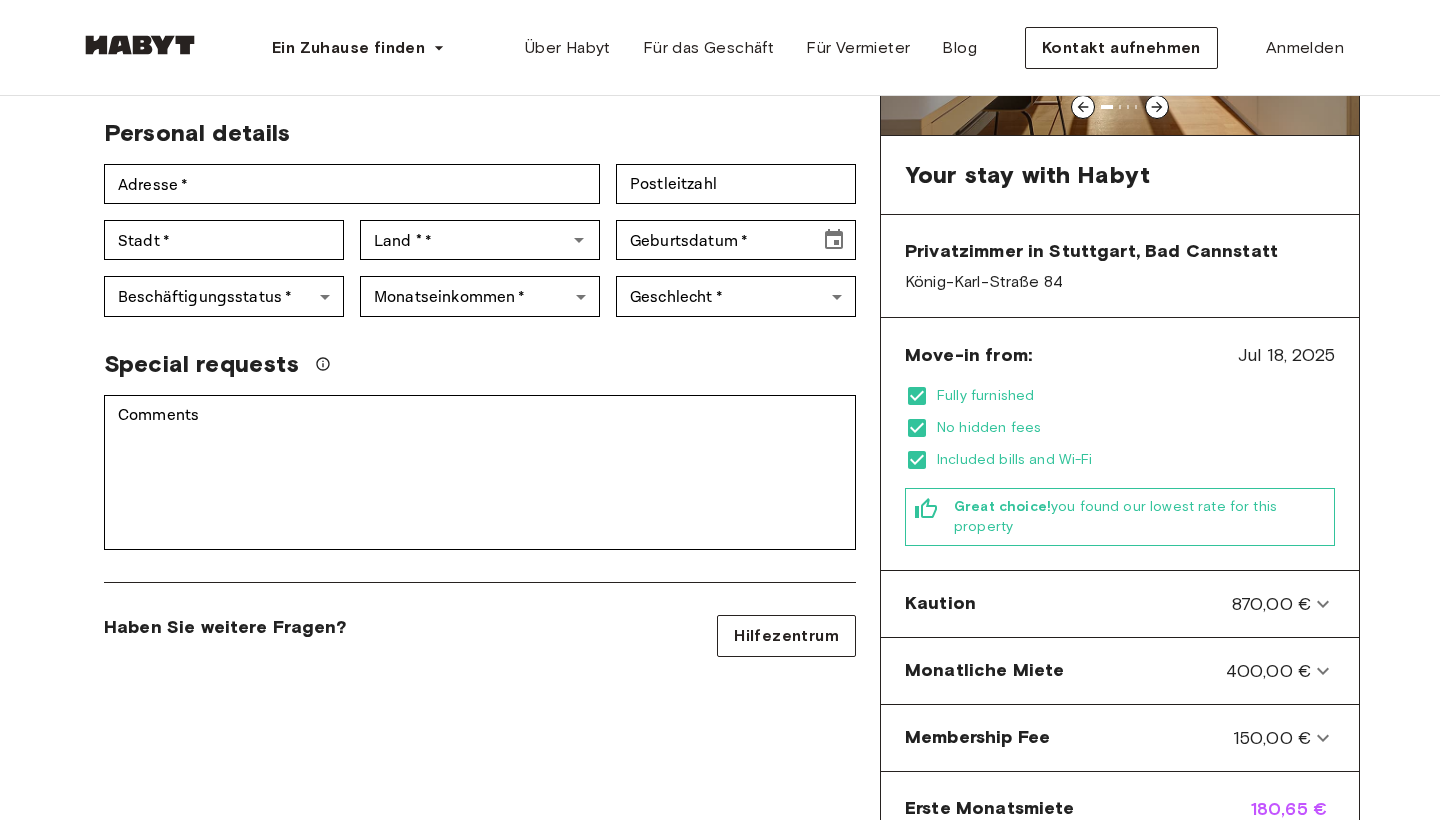 scroll, scrollTop: 209, scrollLeft: 0, axis: vertical 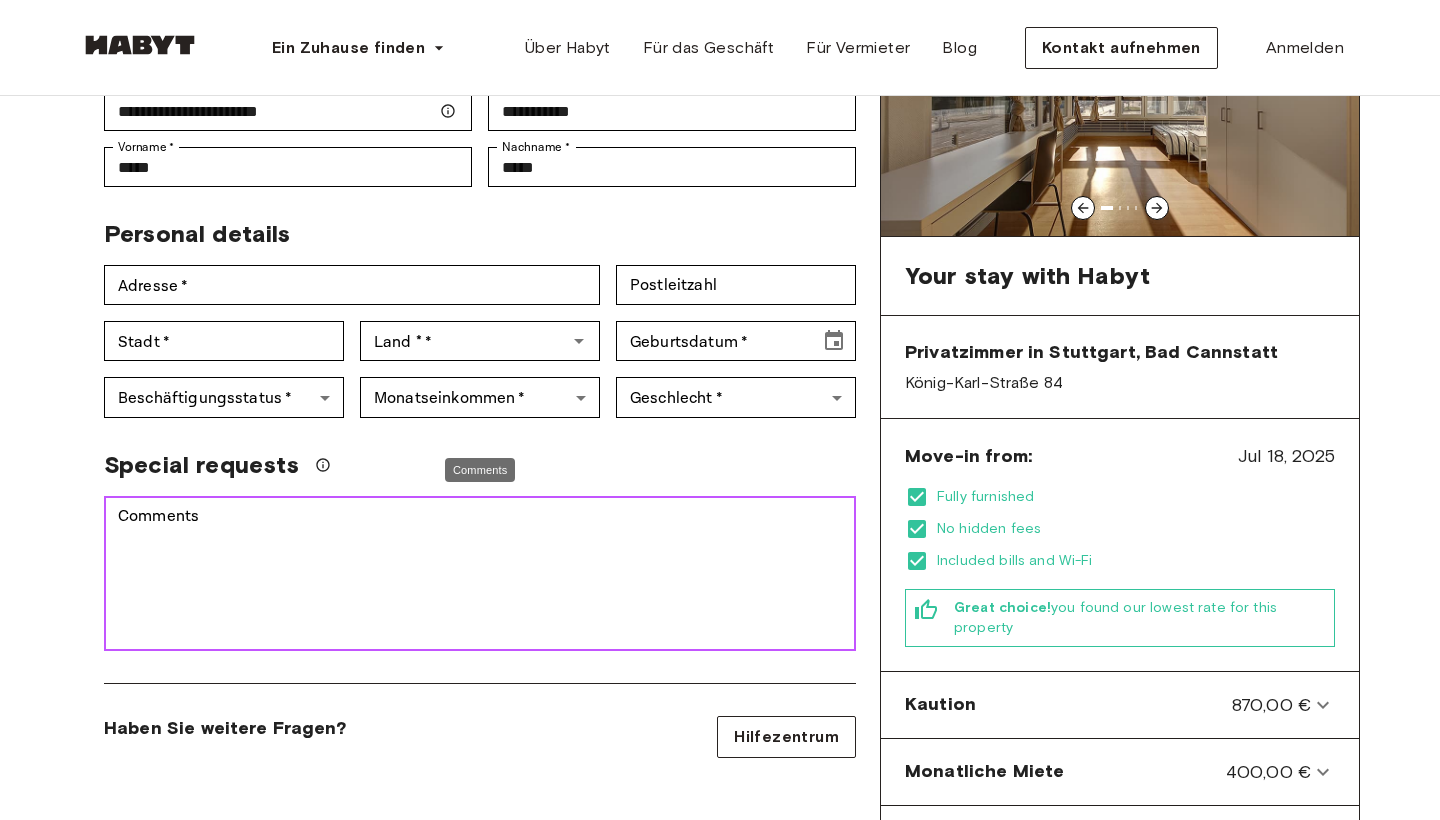 click on "Comments" at bounding box center (480, 574) 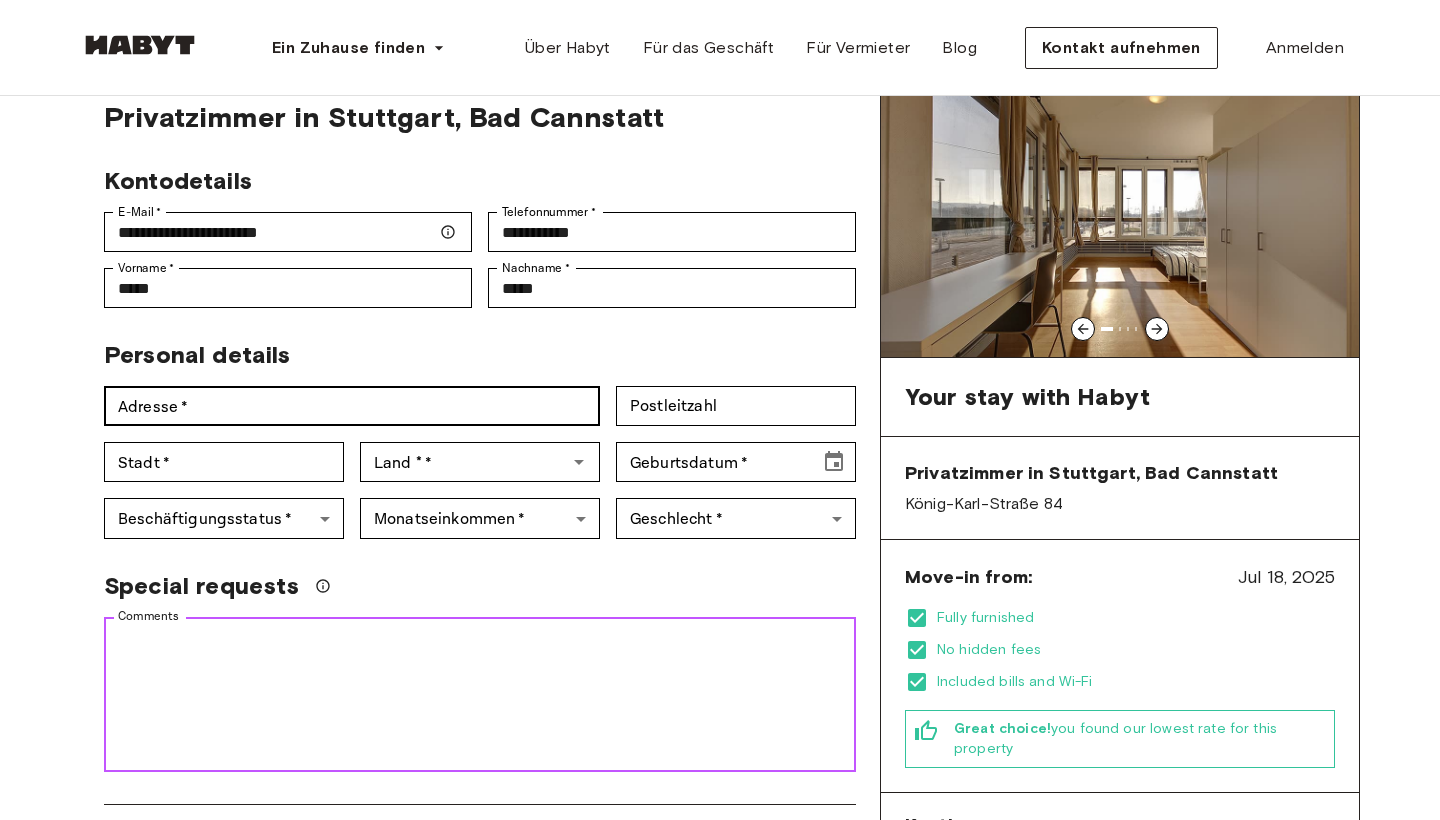 scroll, scrollTop: 70, scrollLeft: 0, axis: vertical 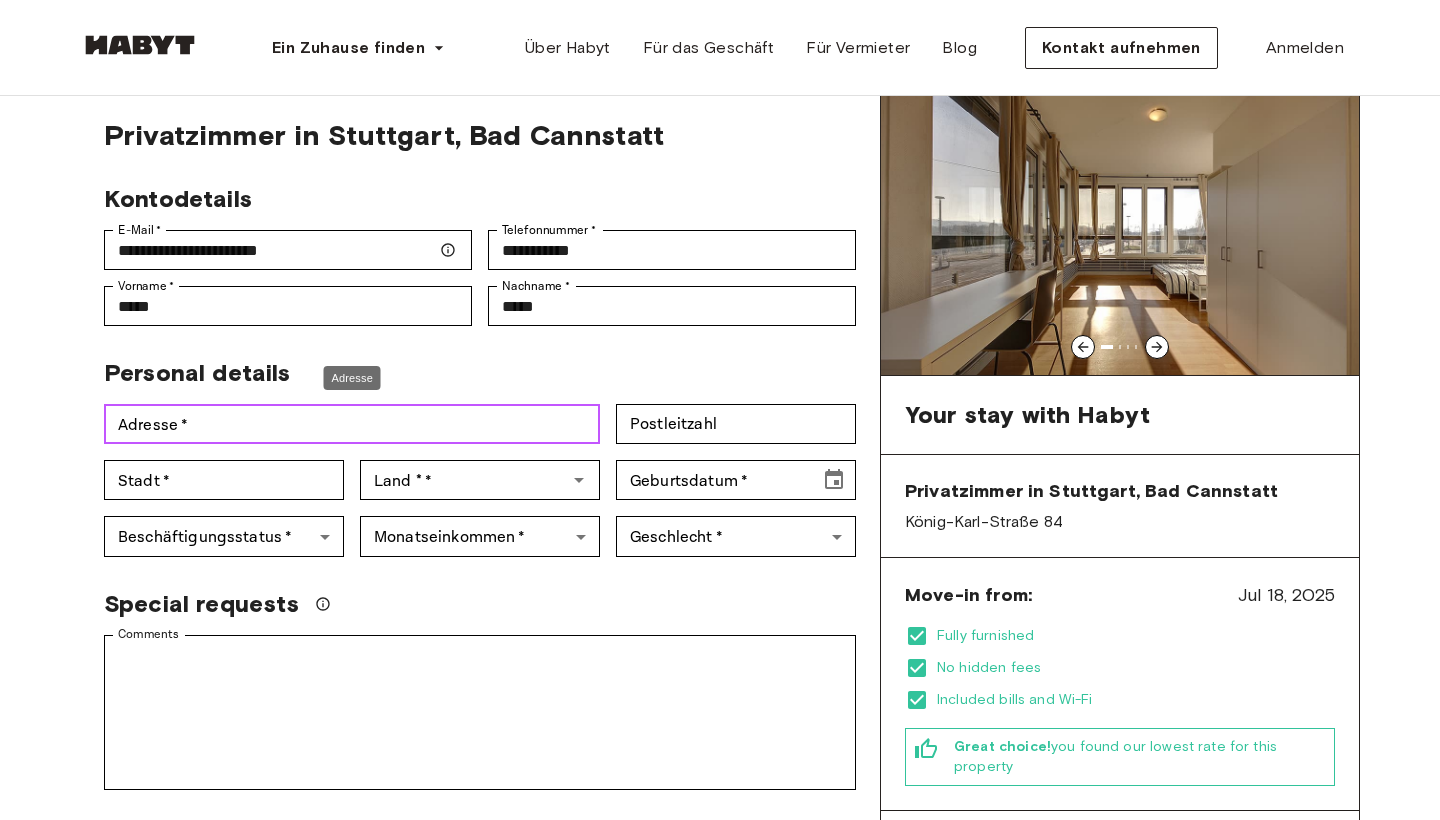 click on "Adresse   *" at bounding box center (352, 424) 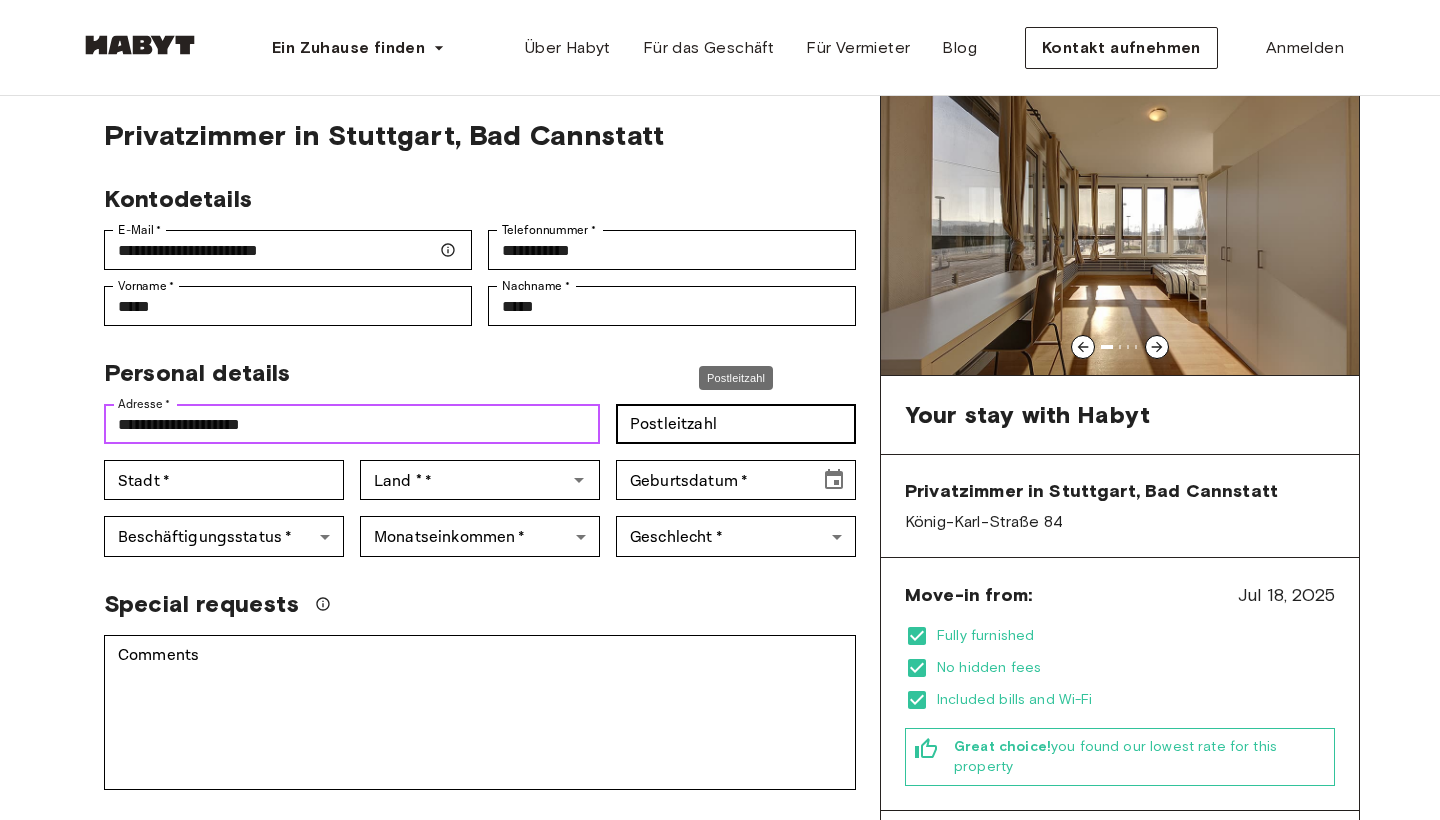 type on "**********" 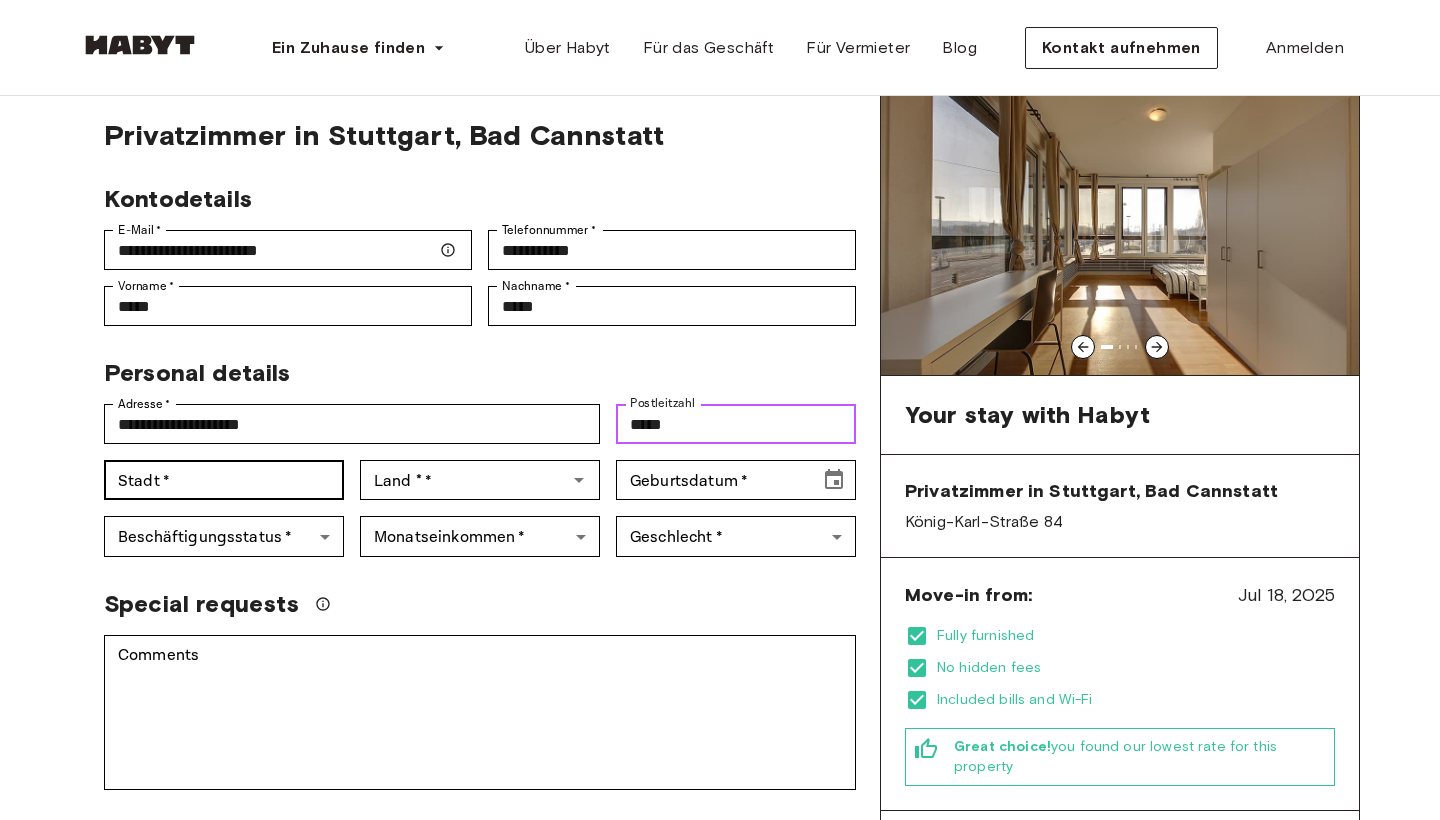 type on "*****" 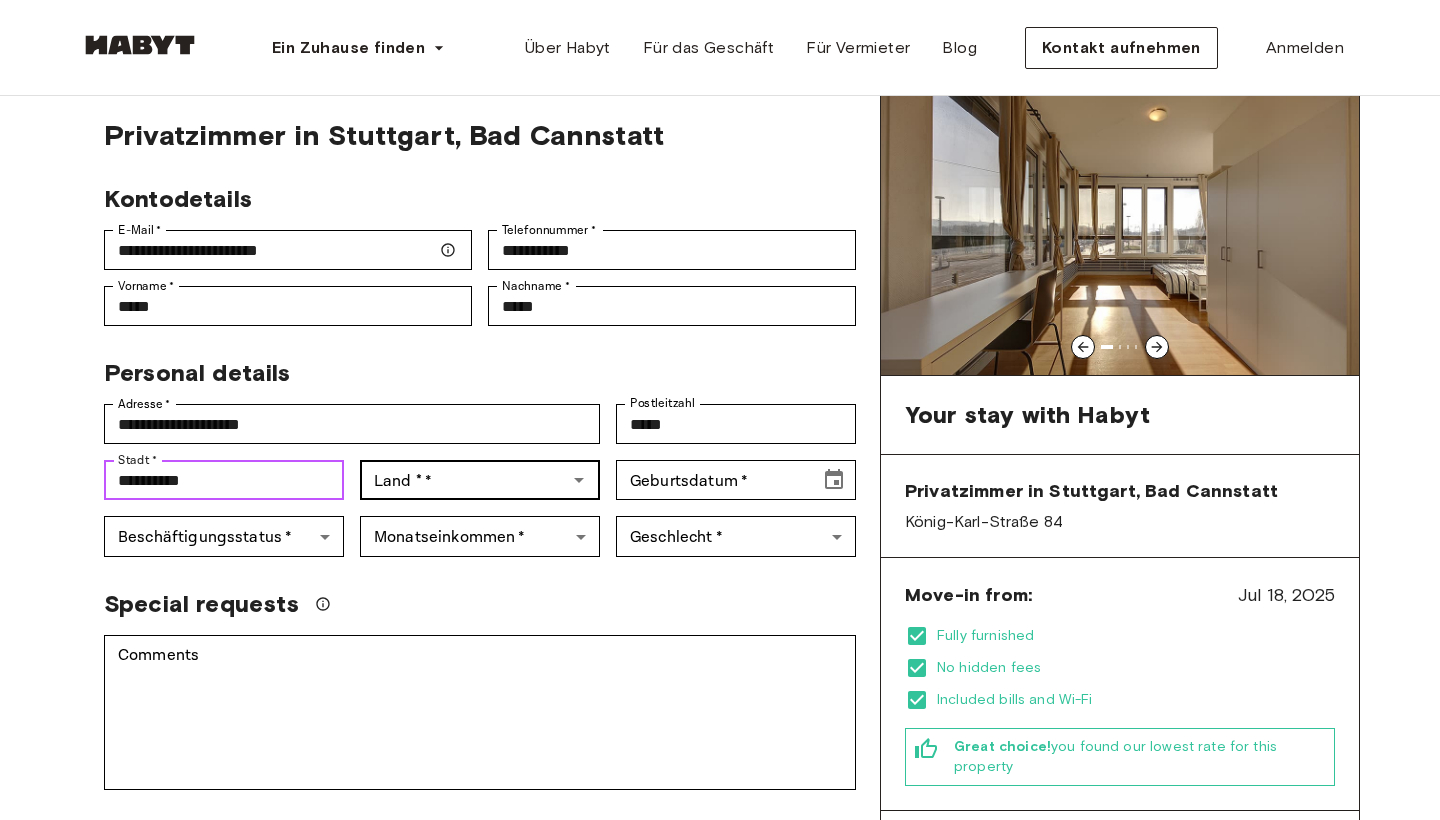 type on "**********" 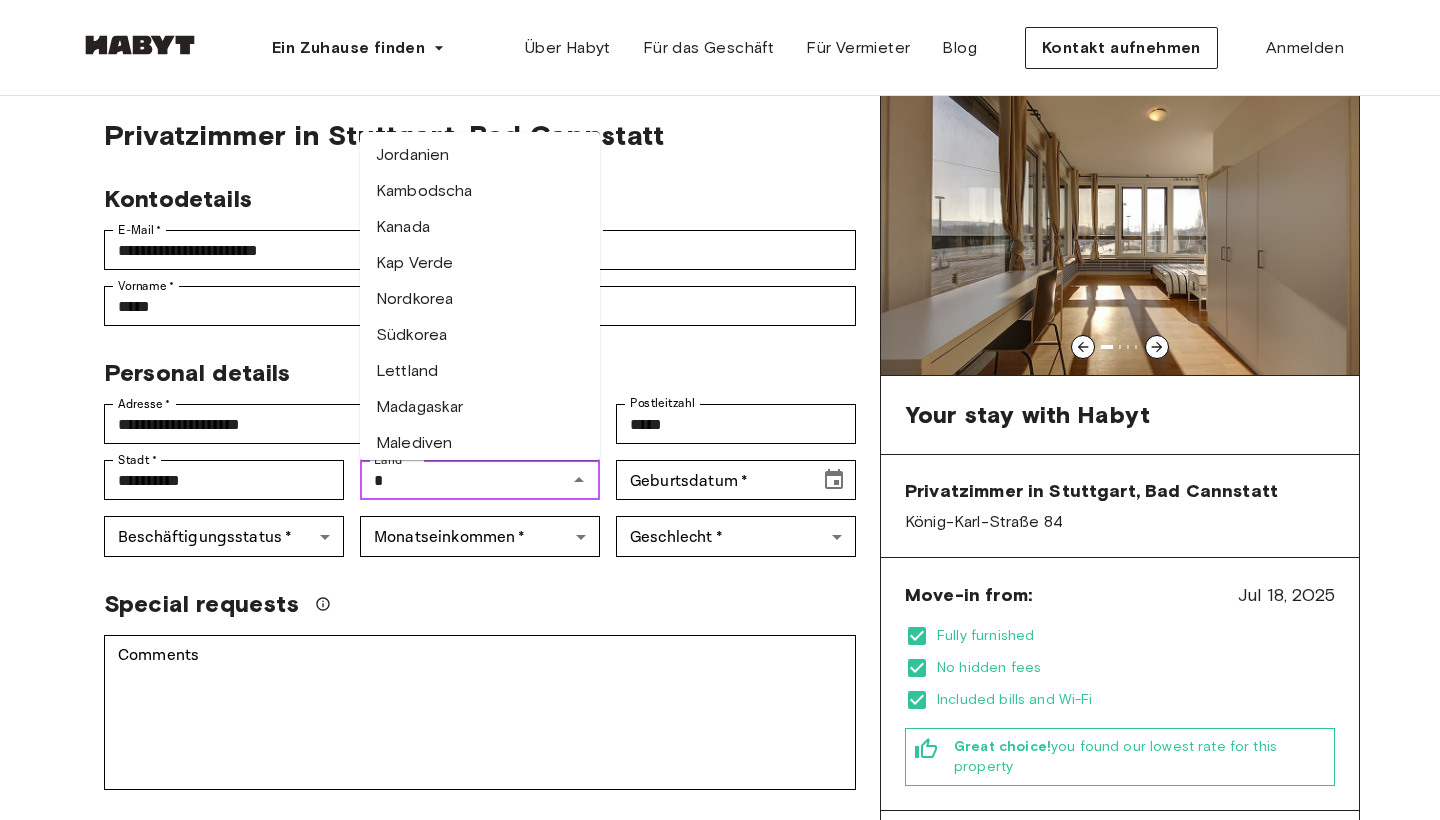 scroll, scrollTop: 0, scrollLeft: 0, axis: both 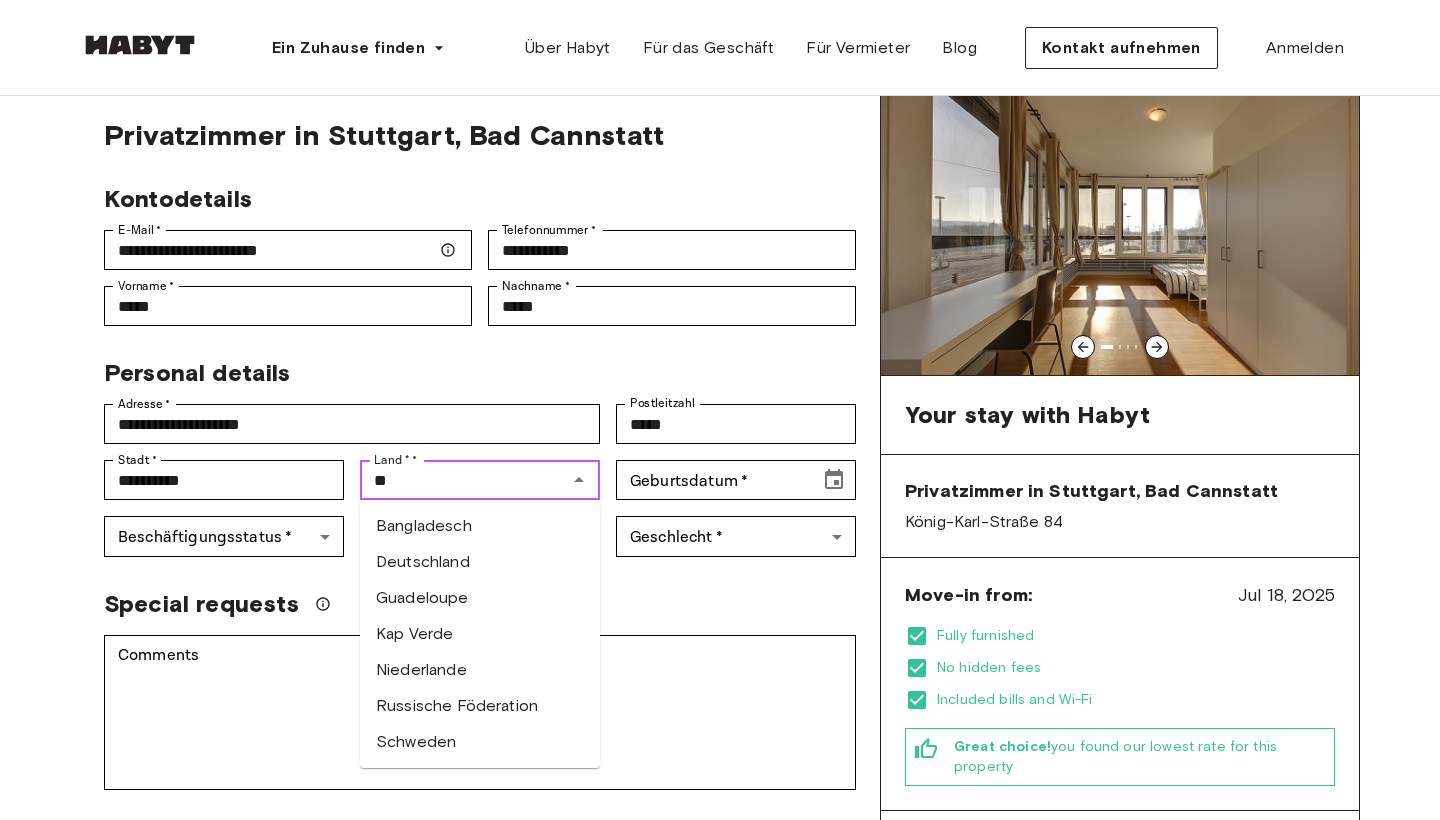 click on "Deutschland" at bounding box center [480, 562] 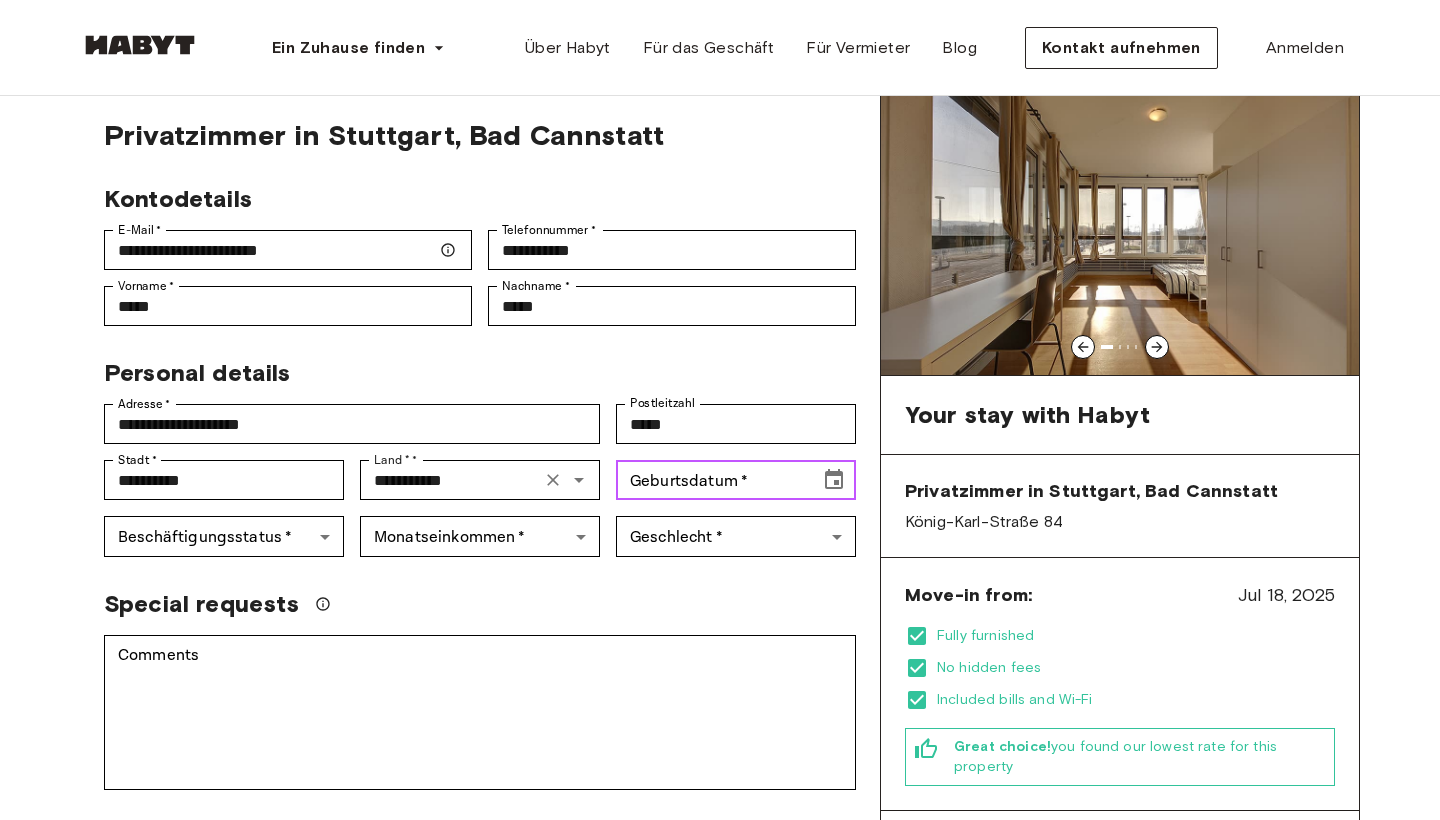 click on "Geburtsdatum   * Geburtsdatum   *" at bounding box center [736, 480] 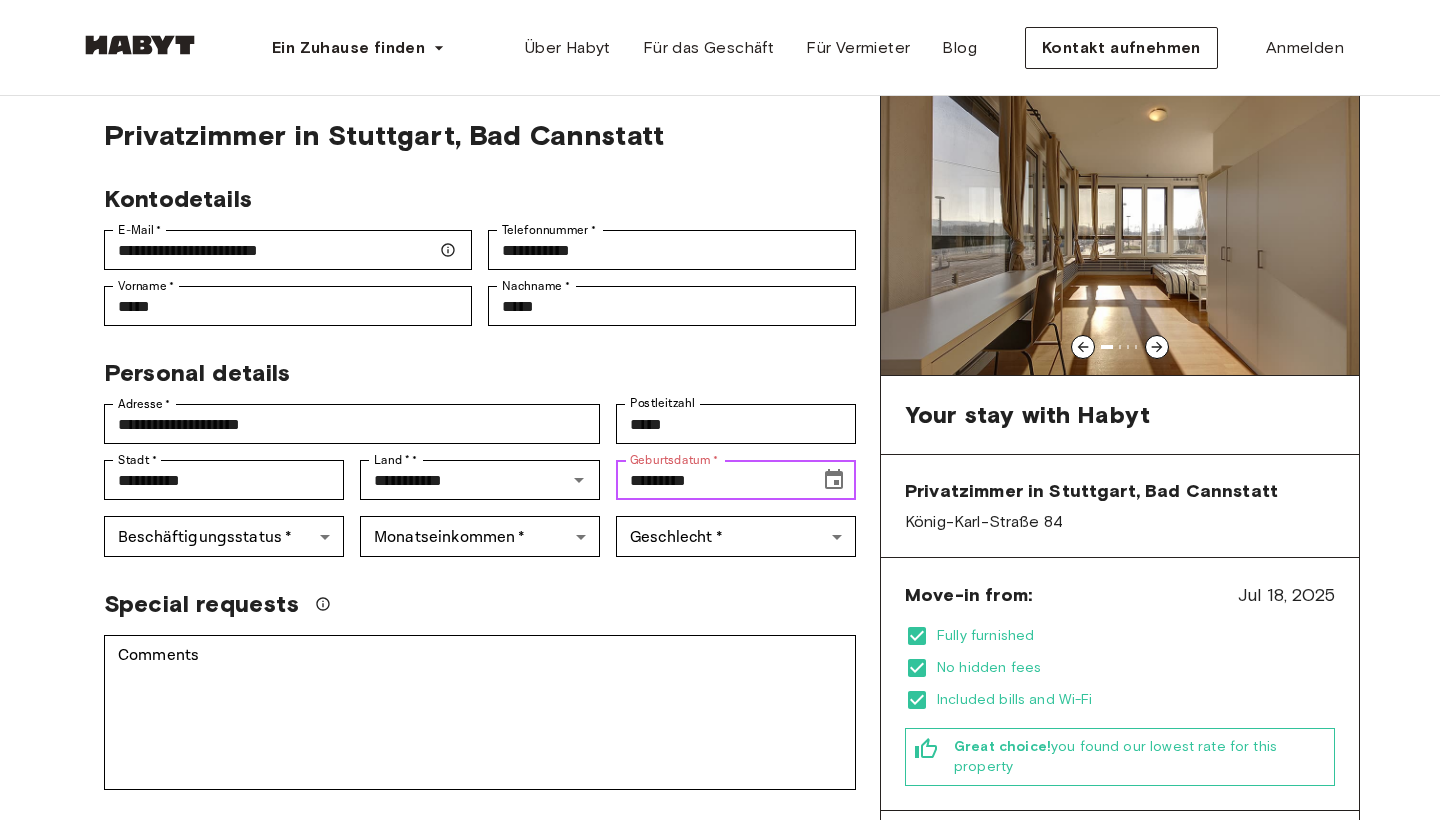 type on "**********" 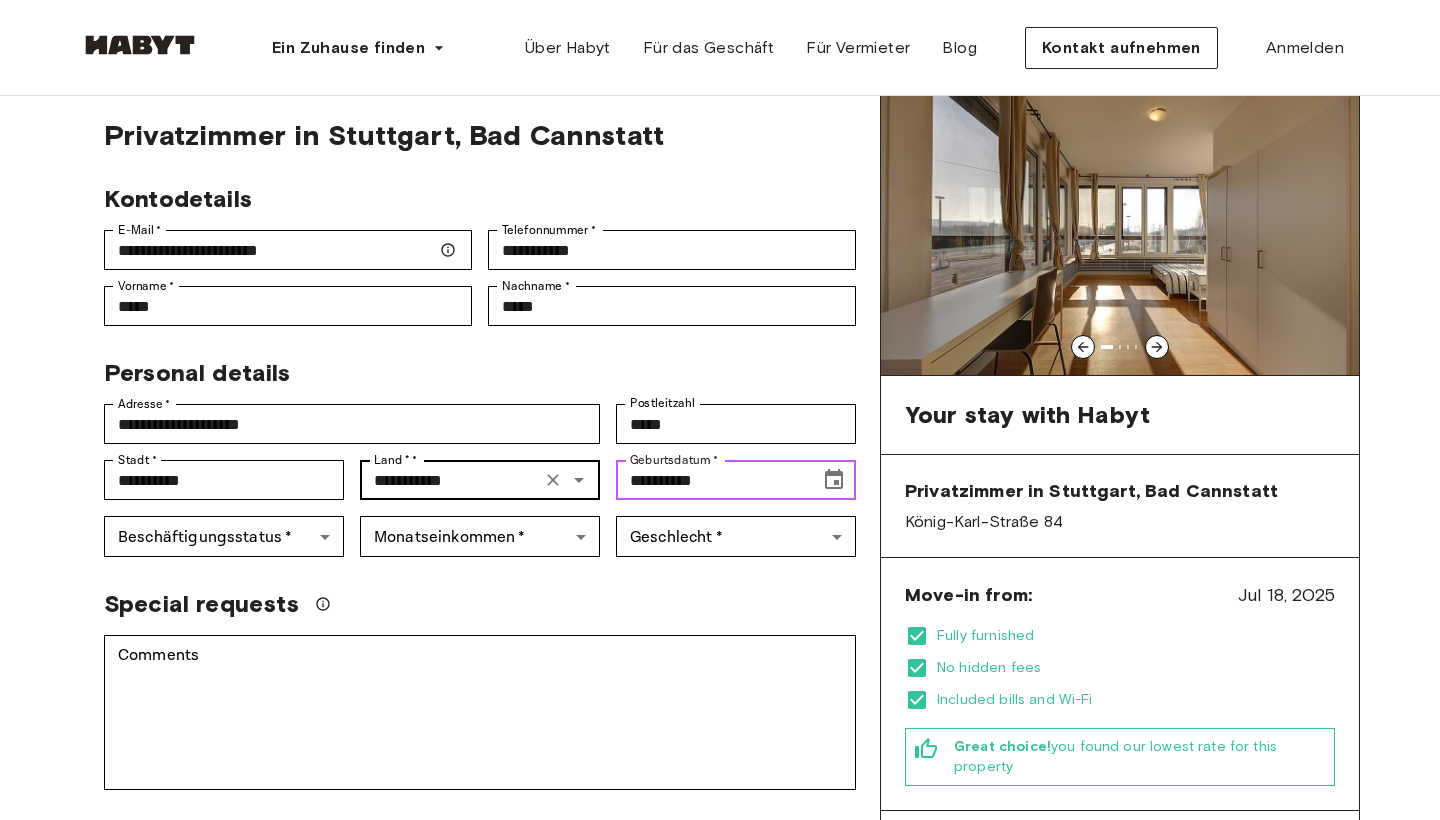 drag, startPoint x: 727, startPoint y: 477, endPoint x: 587, endPoint y: 489, distance: 140.51335 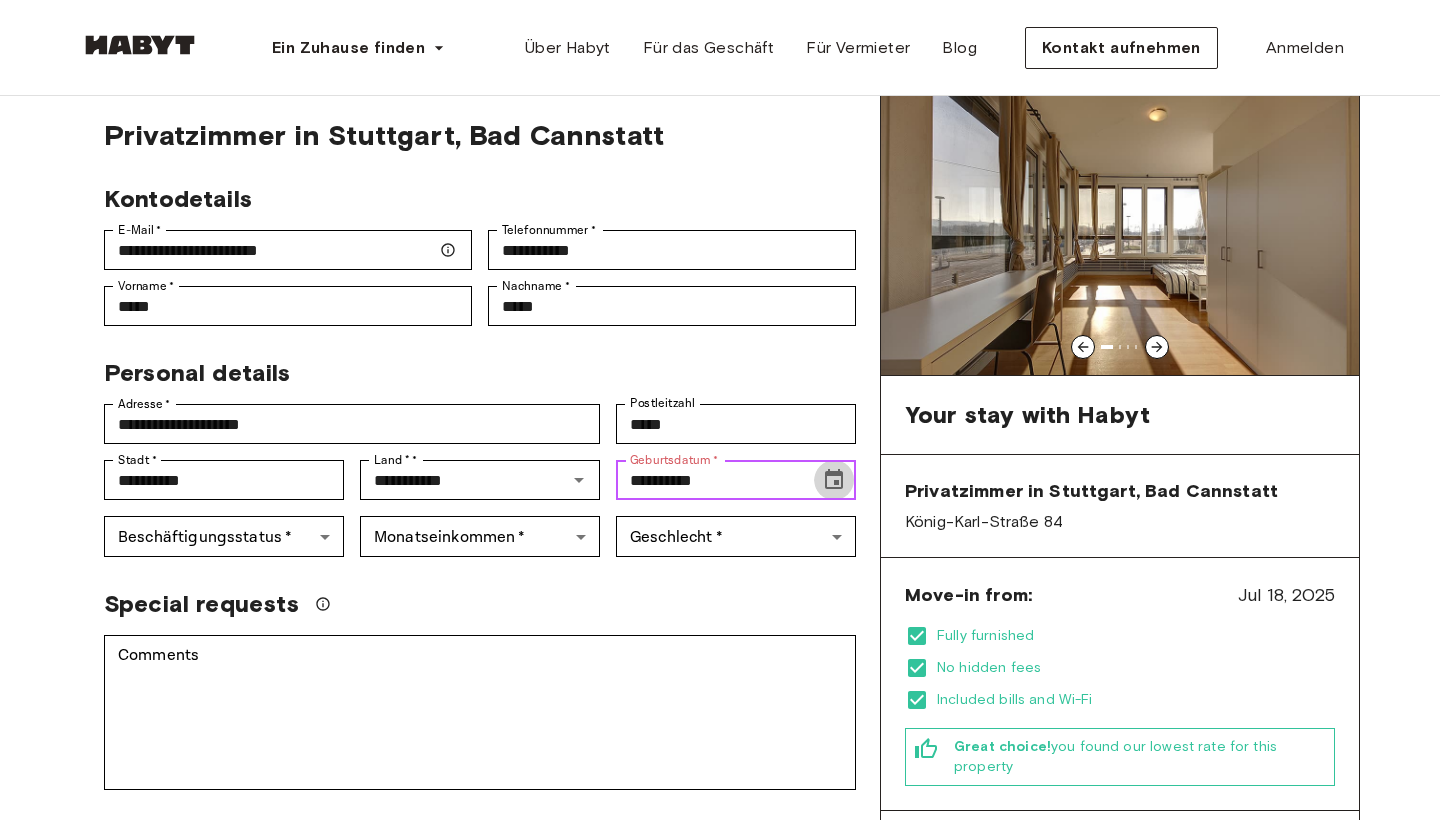 click at bounding box center [834, 480] 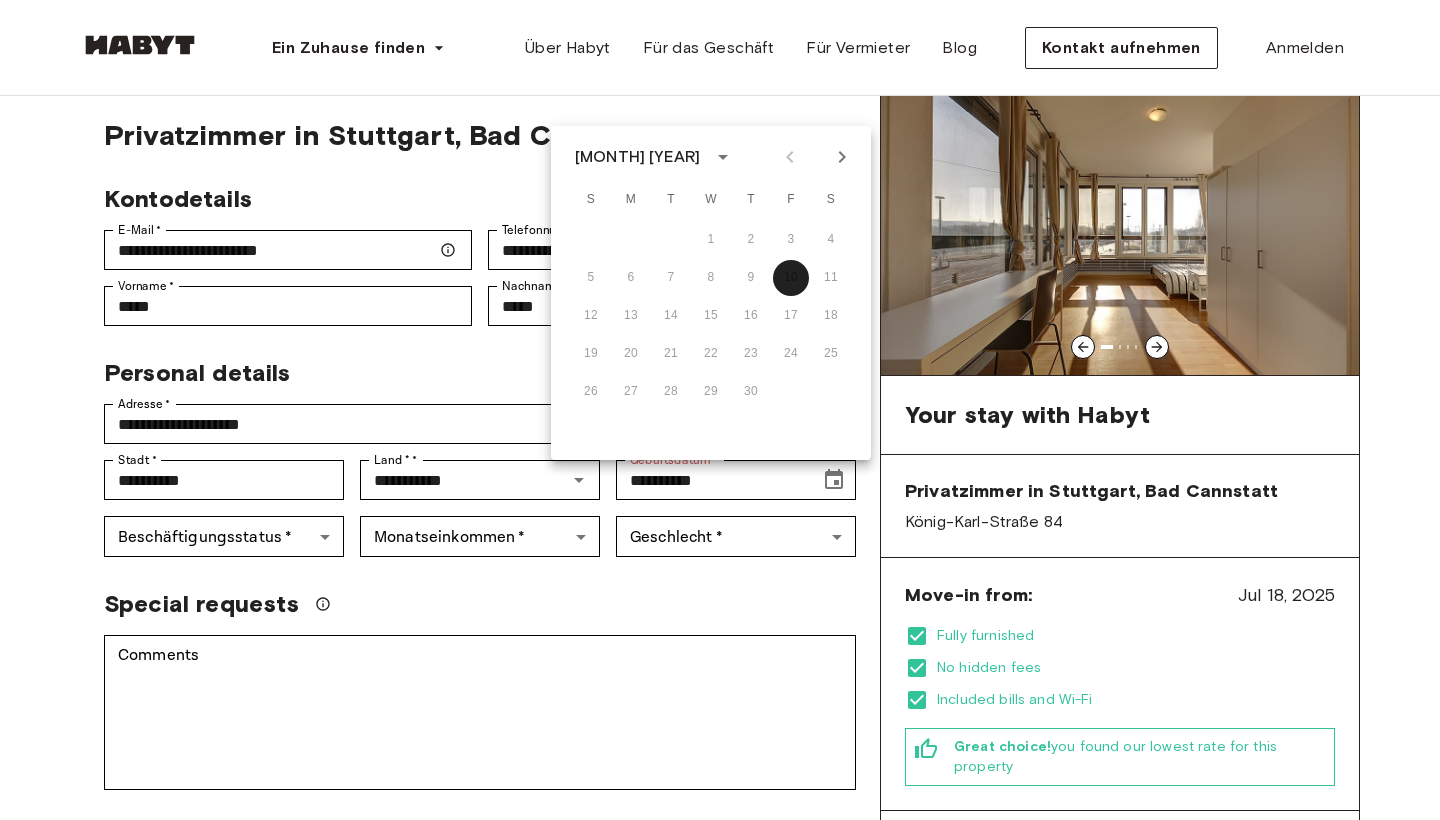 click on "June 0191" at bounding box center (637, 157) 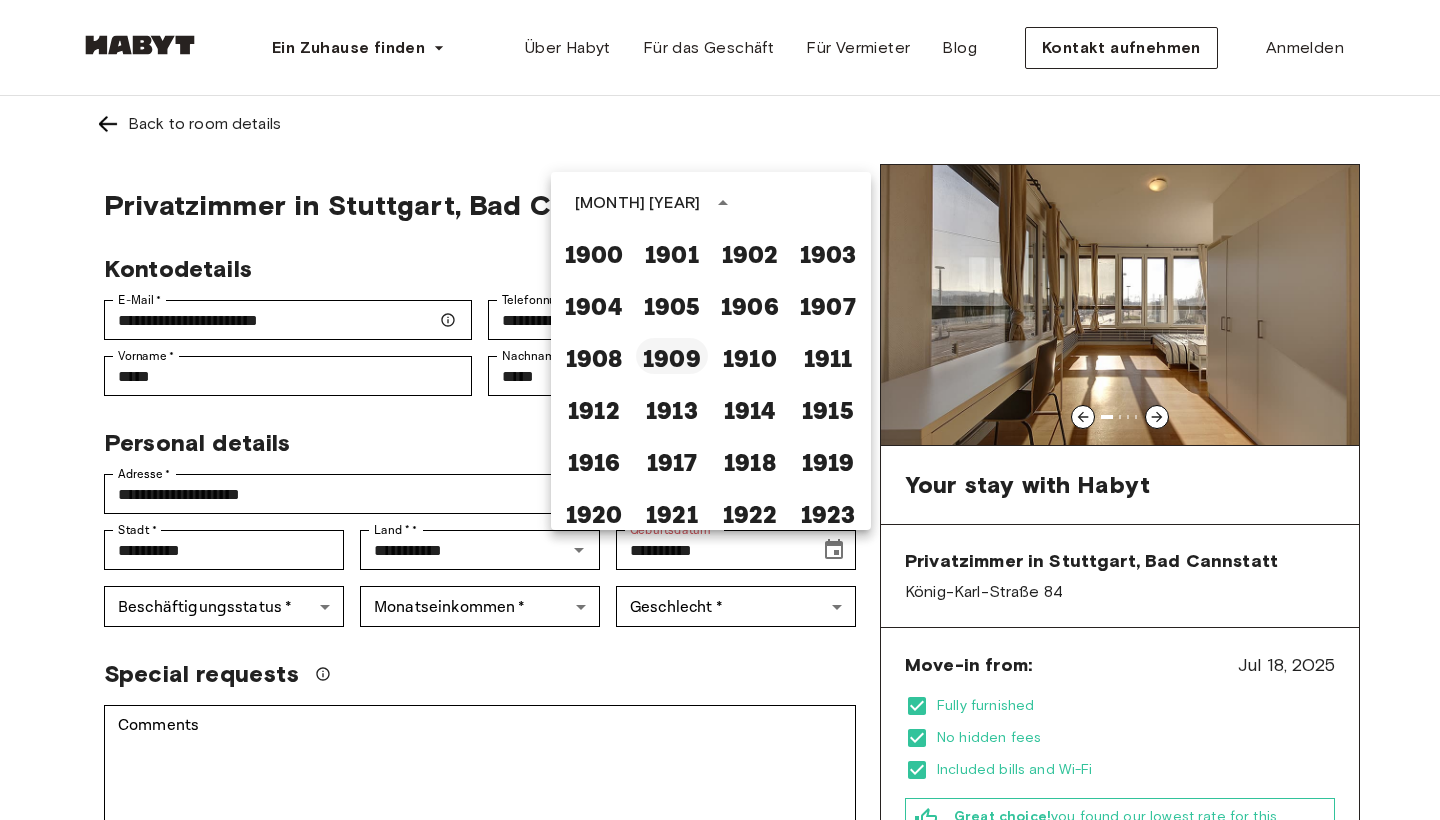 scroll, scrollTop: 0, scrollLeft: 0, axis: both 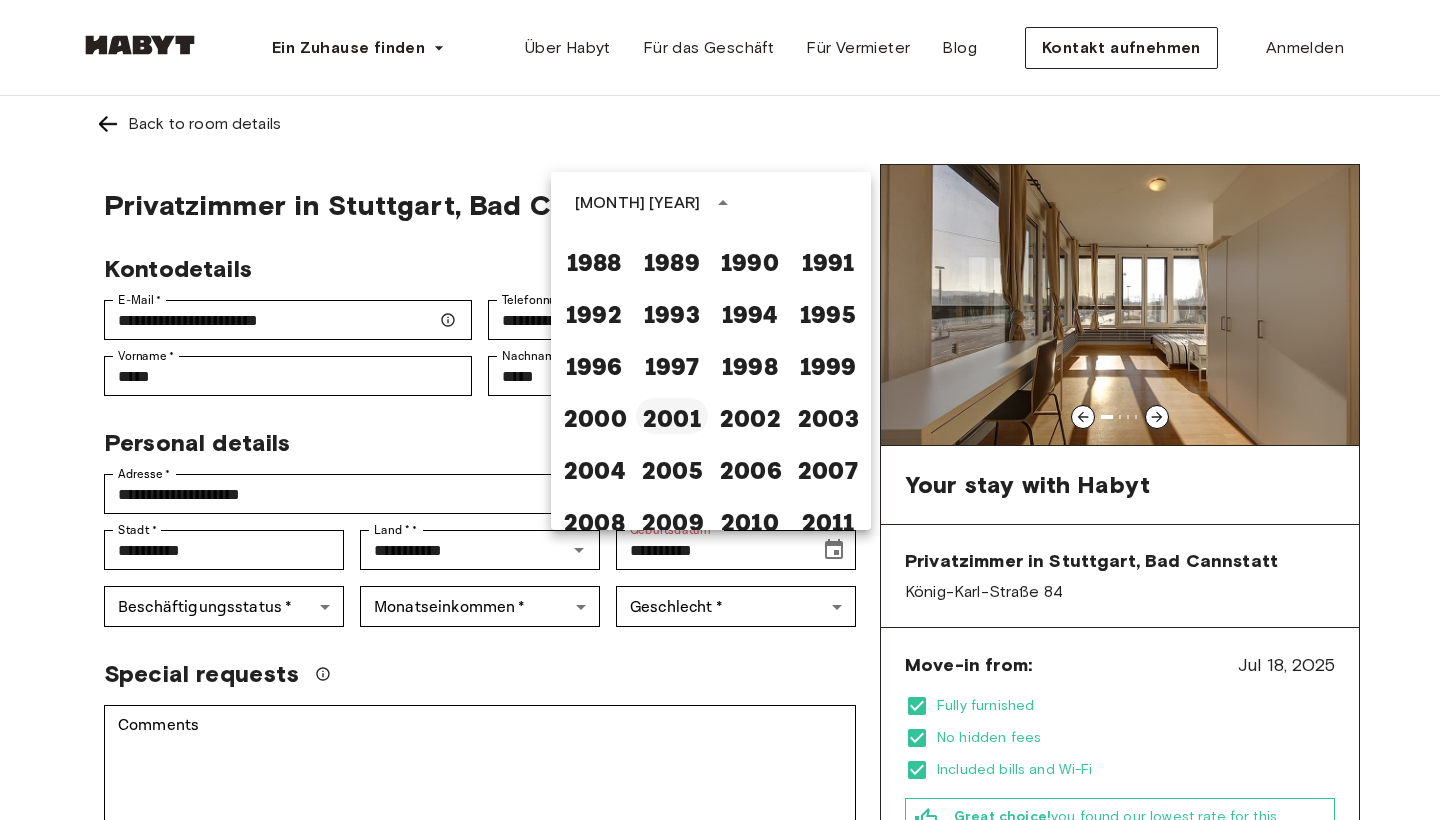 click on "2001" at bounding box center (672, 416) 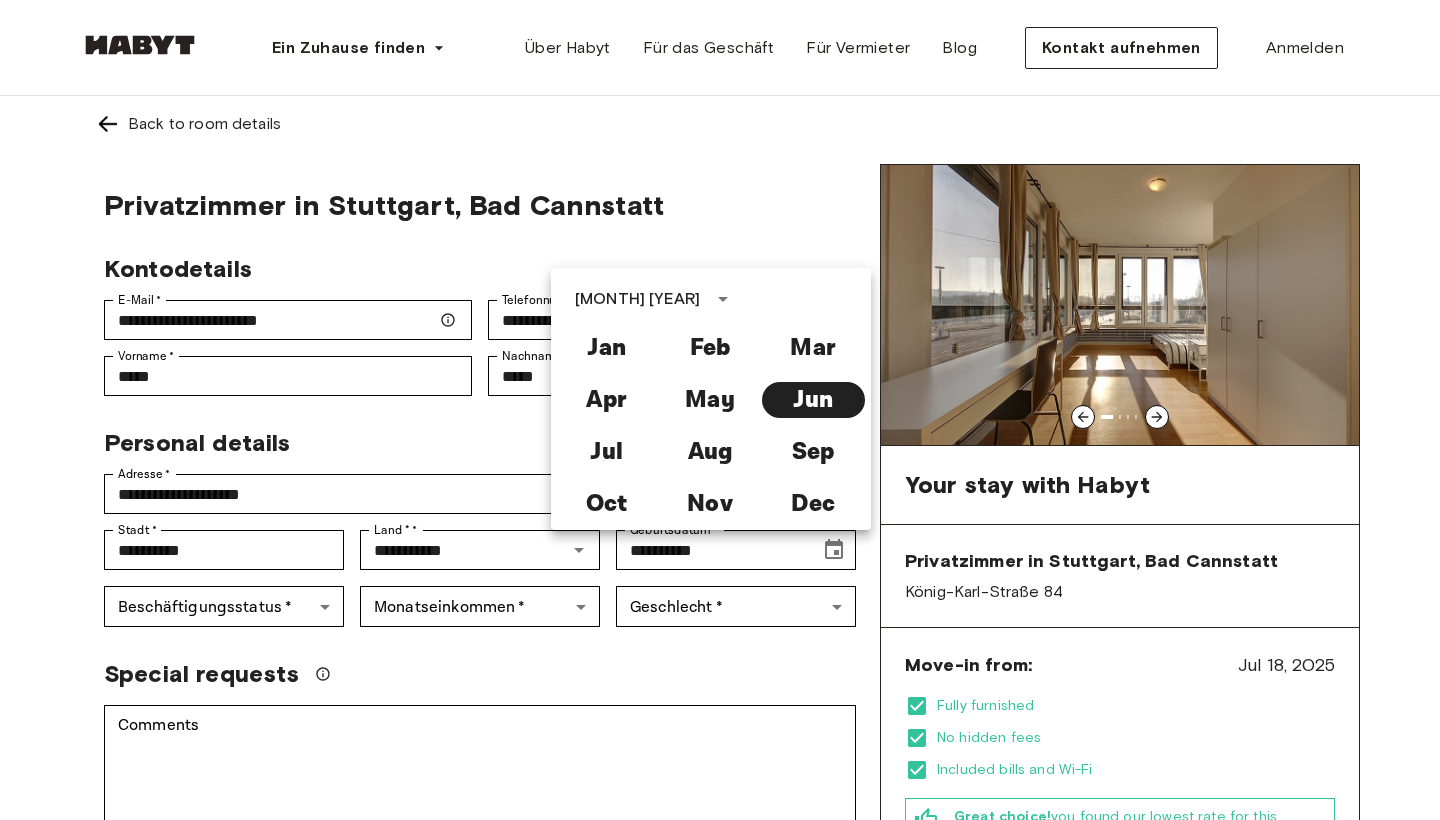 click on "Special requests" at bounding box center (480, 674) 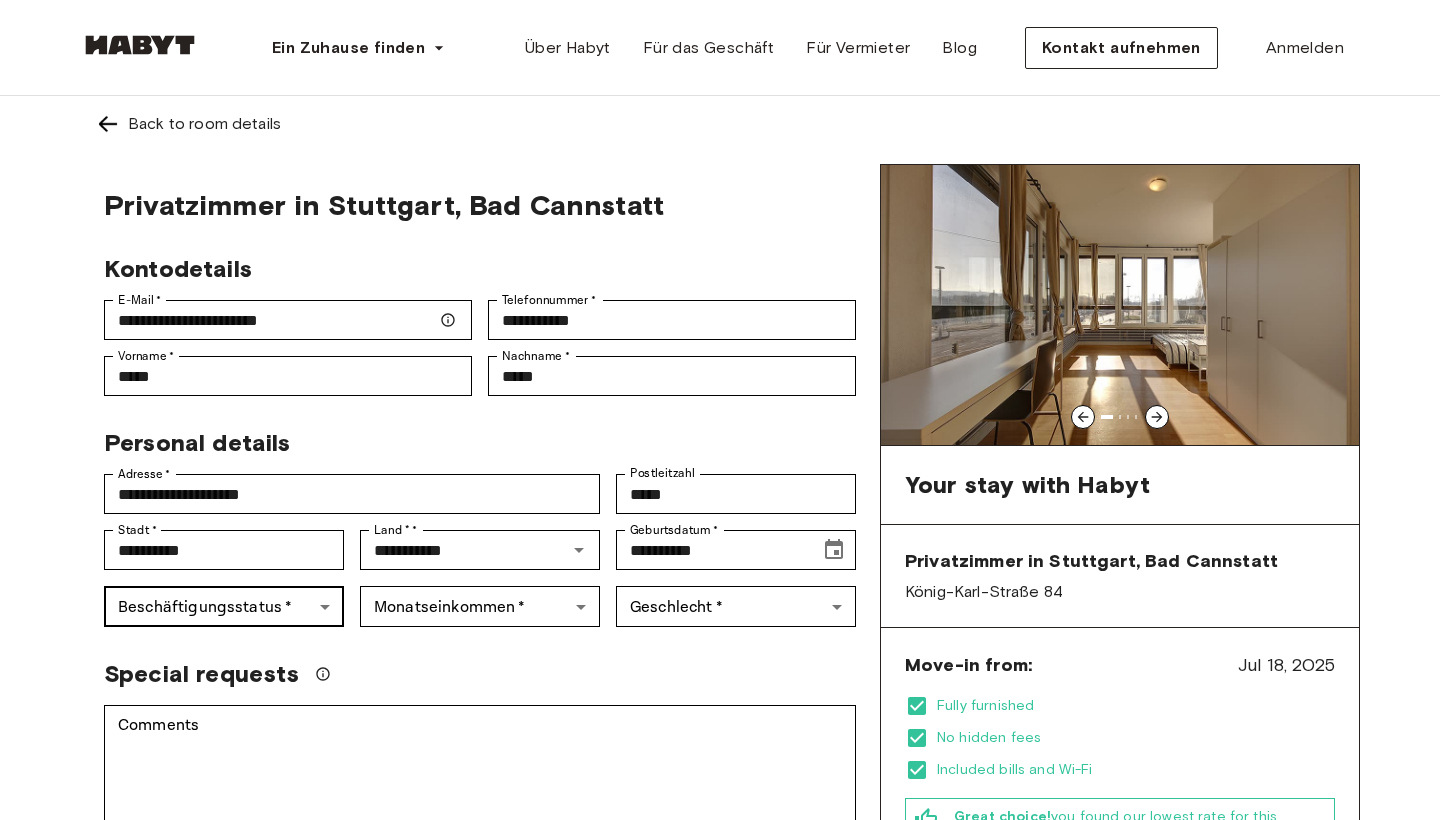 click on "**********" at bounding box center [720, 1191] 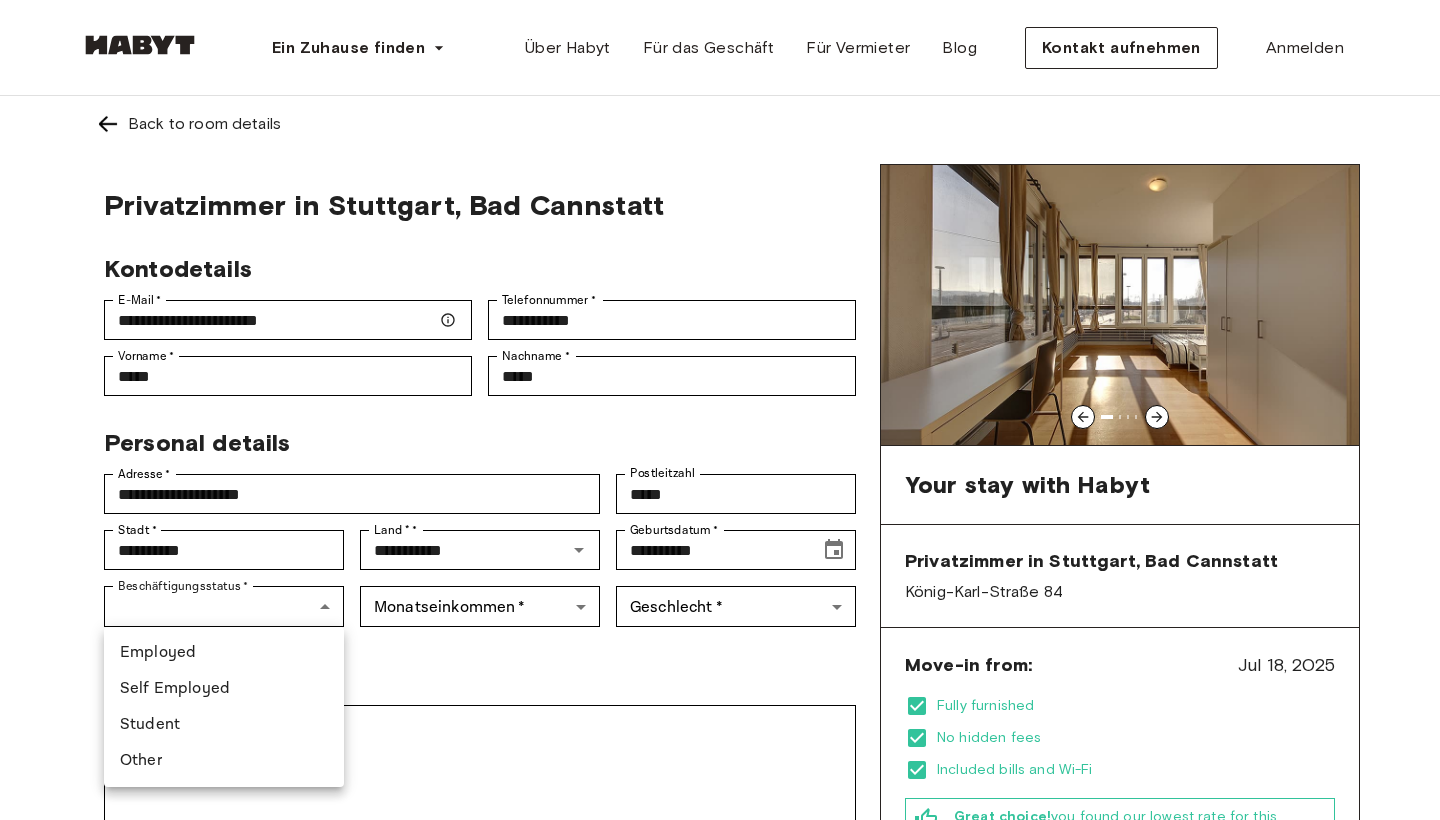 click on "Employed" at bounding box center [224, 653] 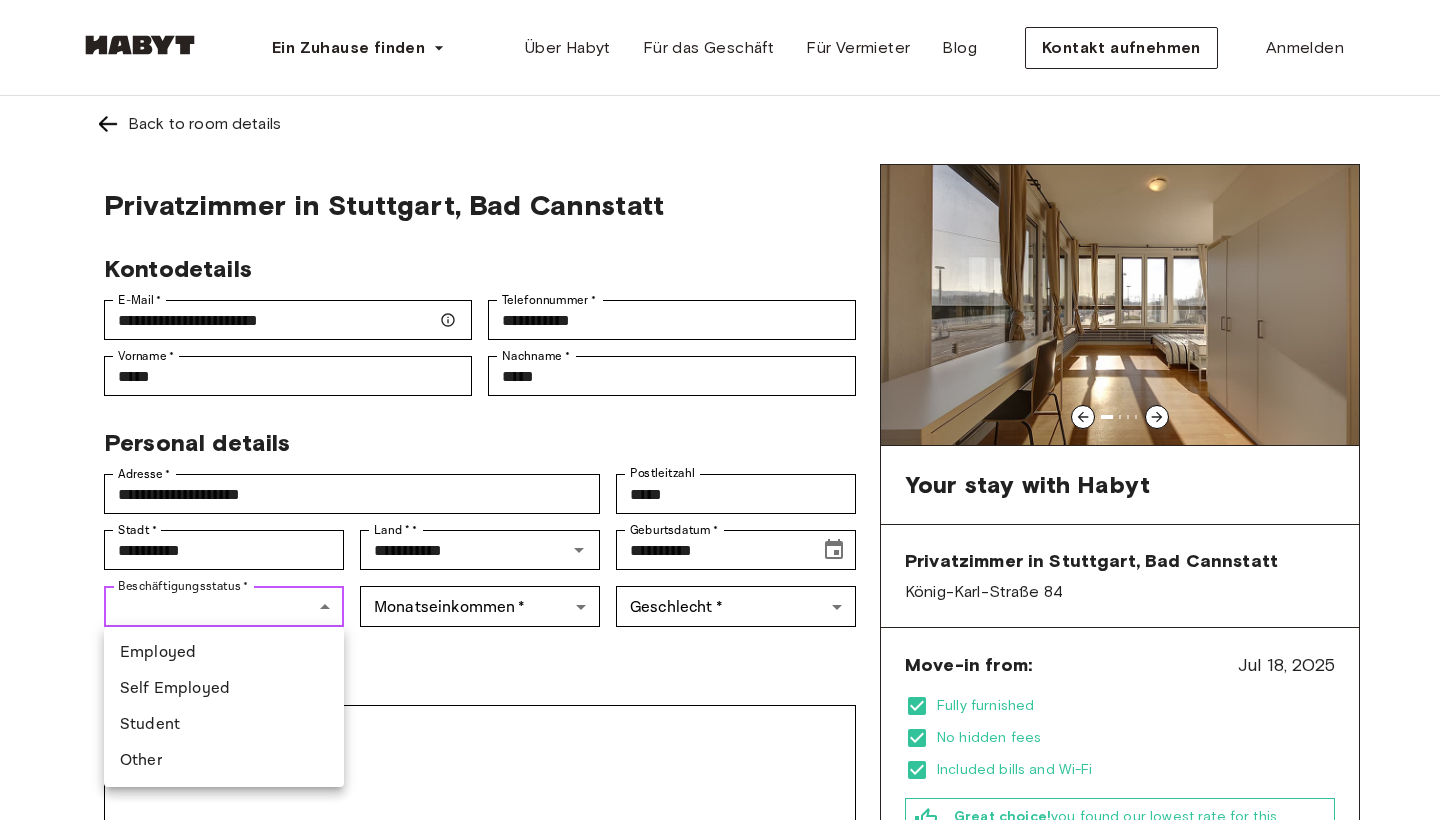 type on "********" 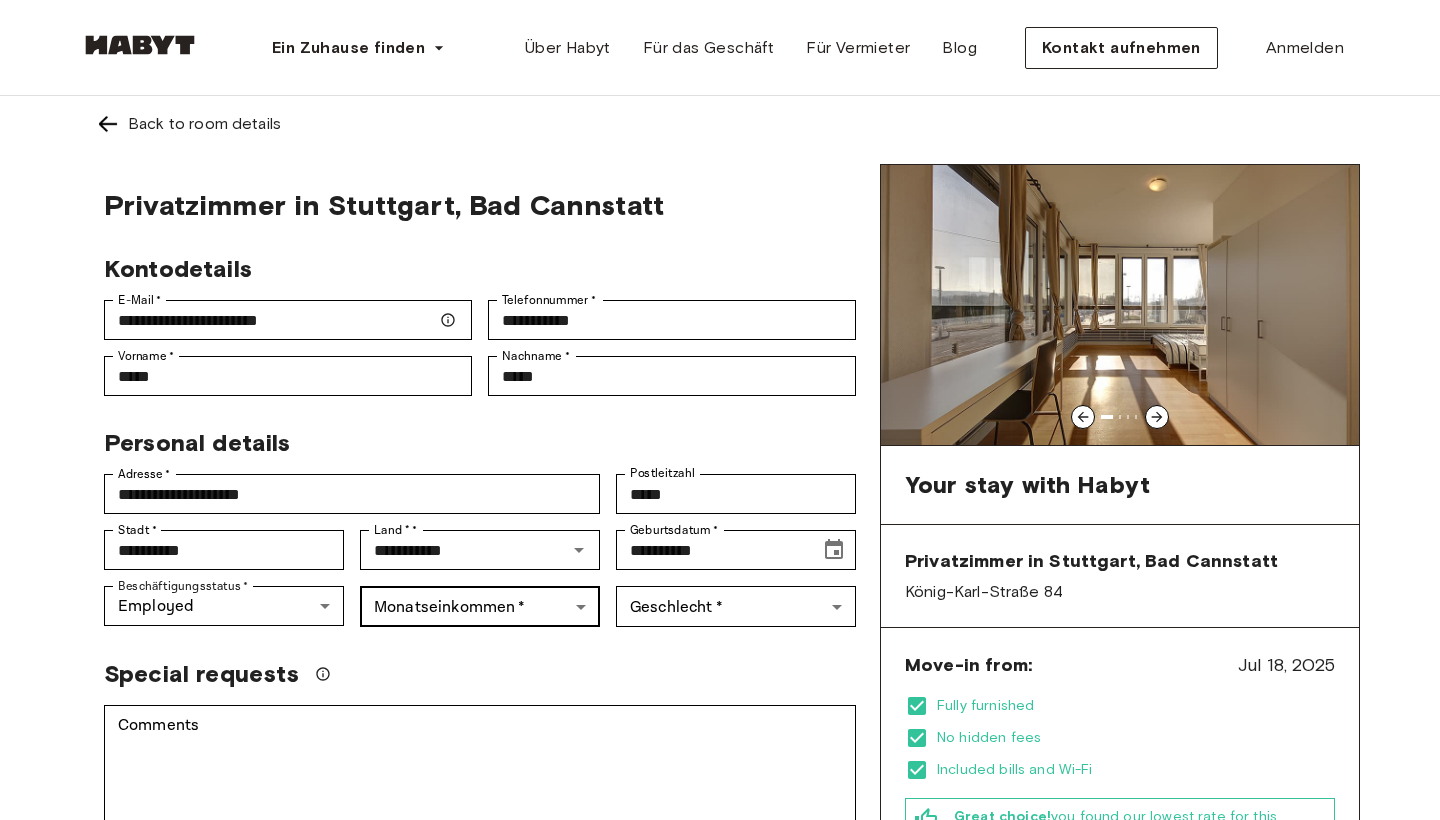 click on "**********" at bounding box center (720, 1191) 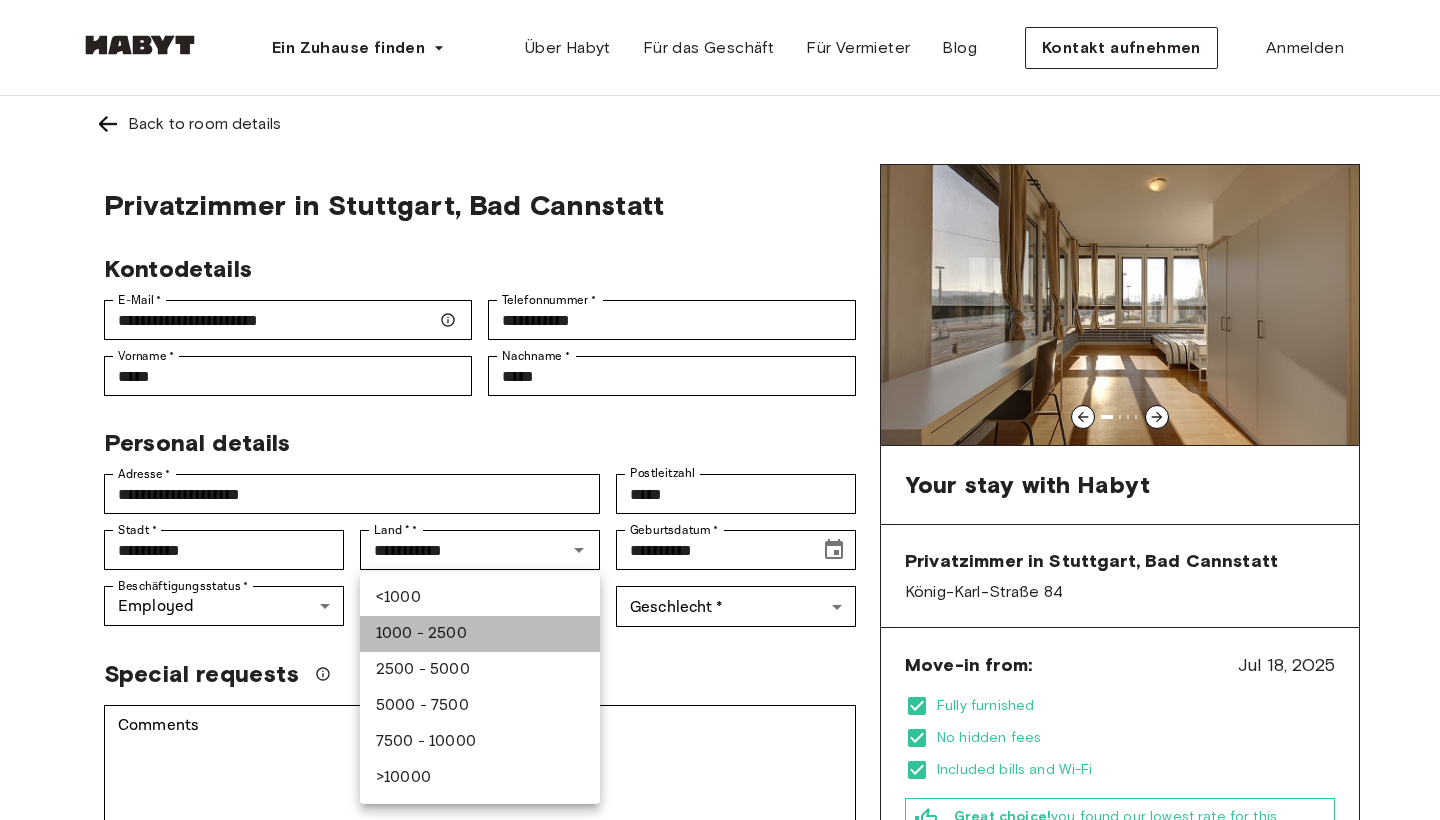 click on "1000 - 2500" at bounding box center (480, 634) 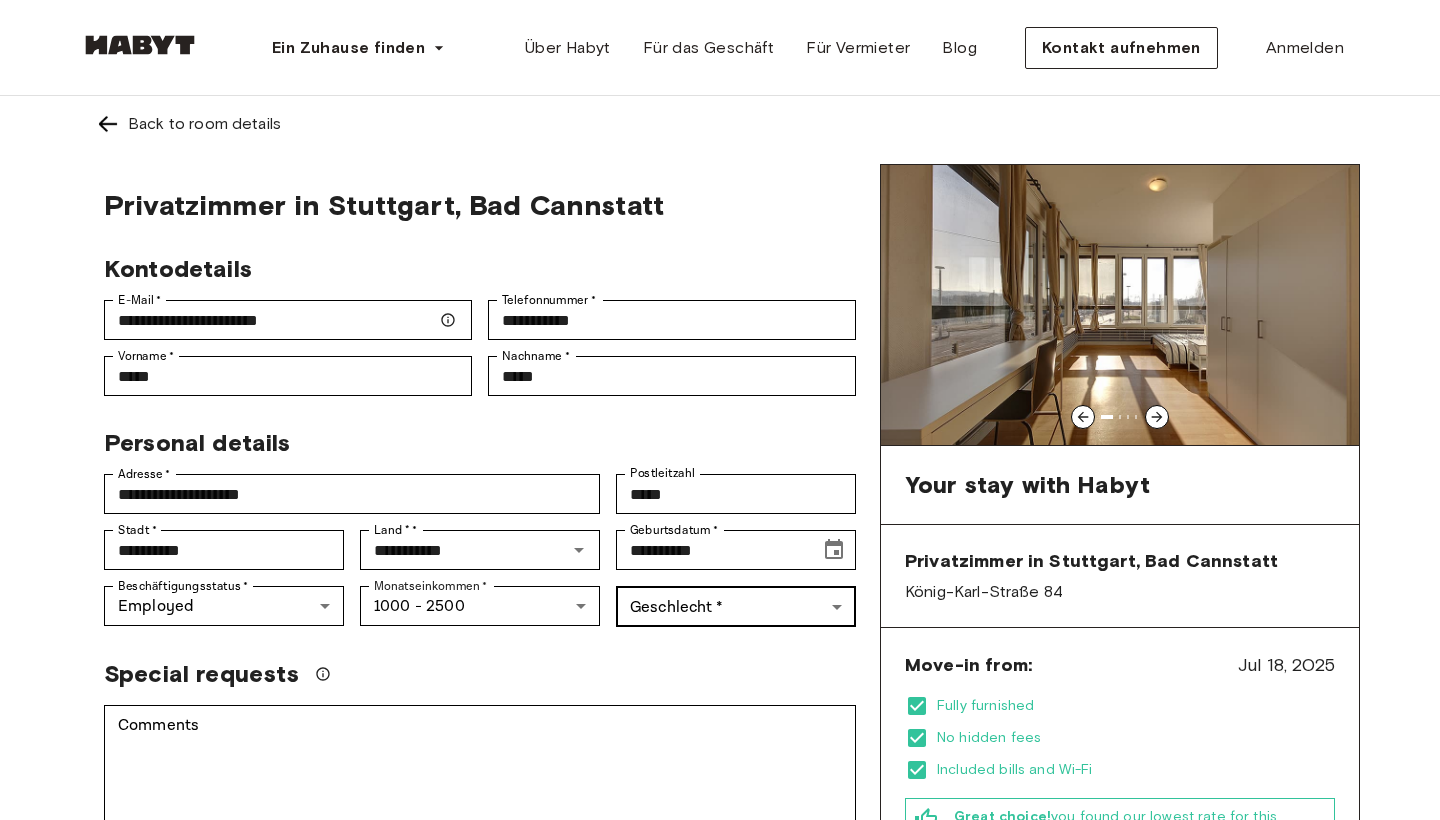 click on "**********" at bounding box center (720, 1191) 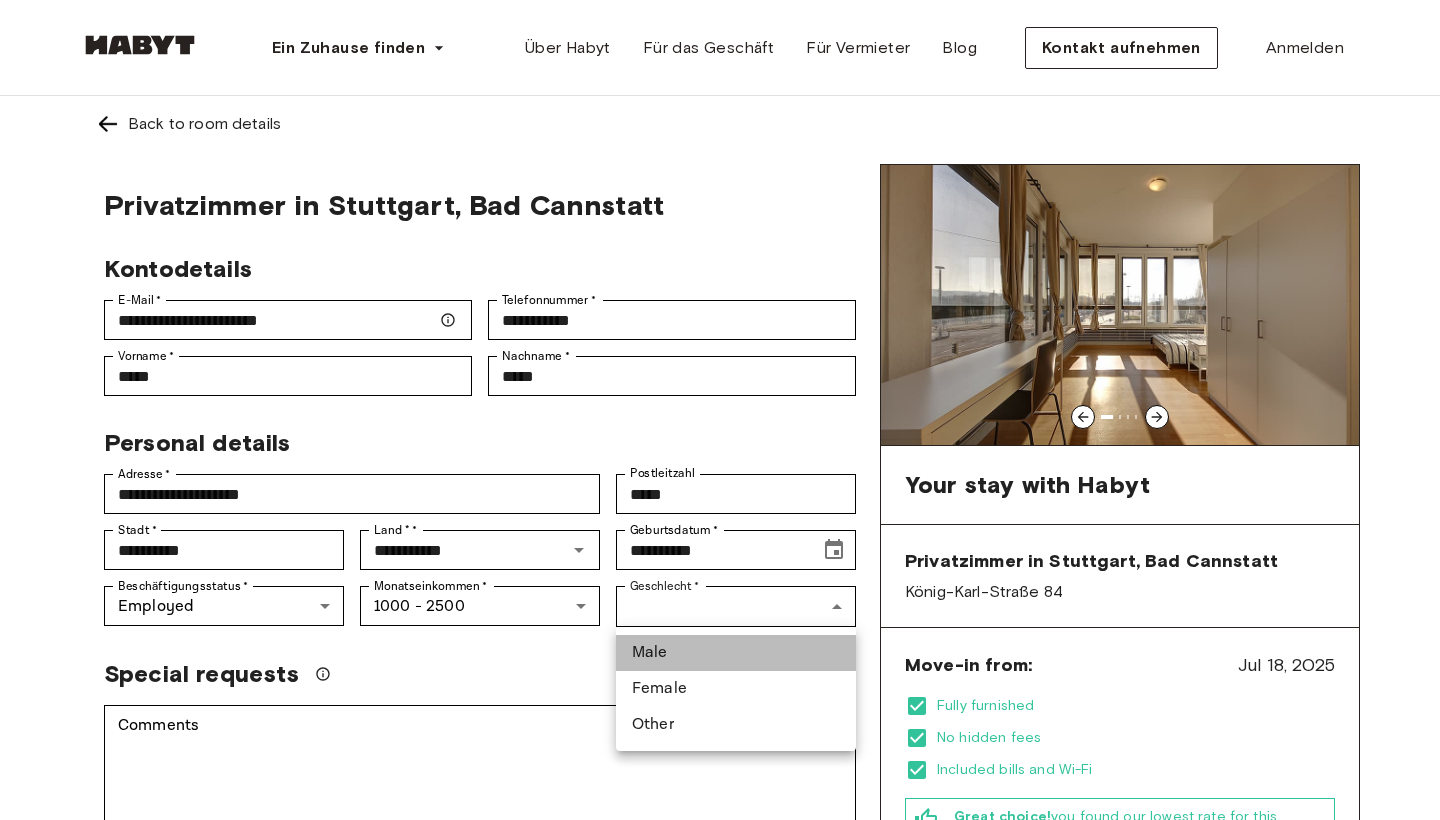 click on "Male" at bounding box center [736, 653] 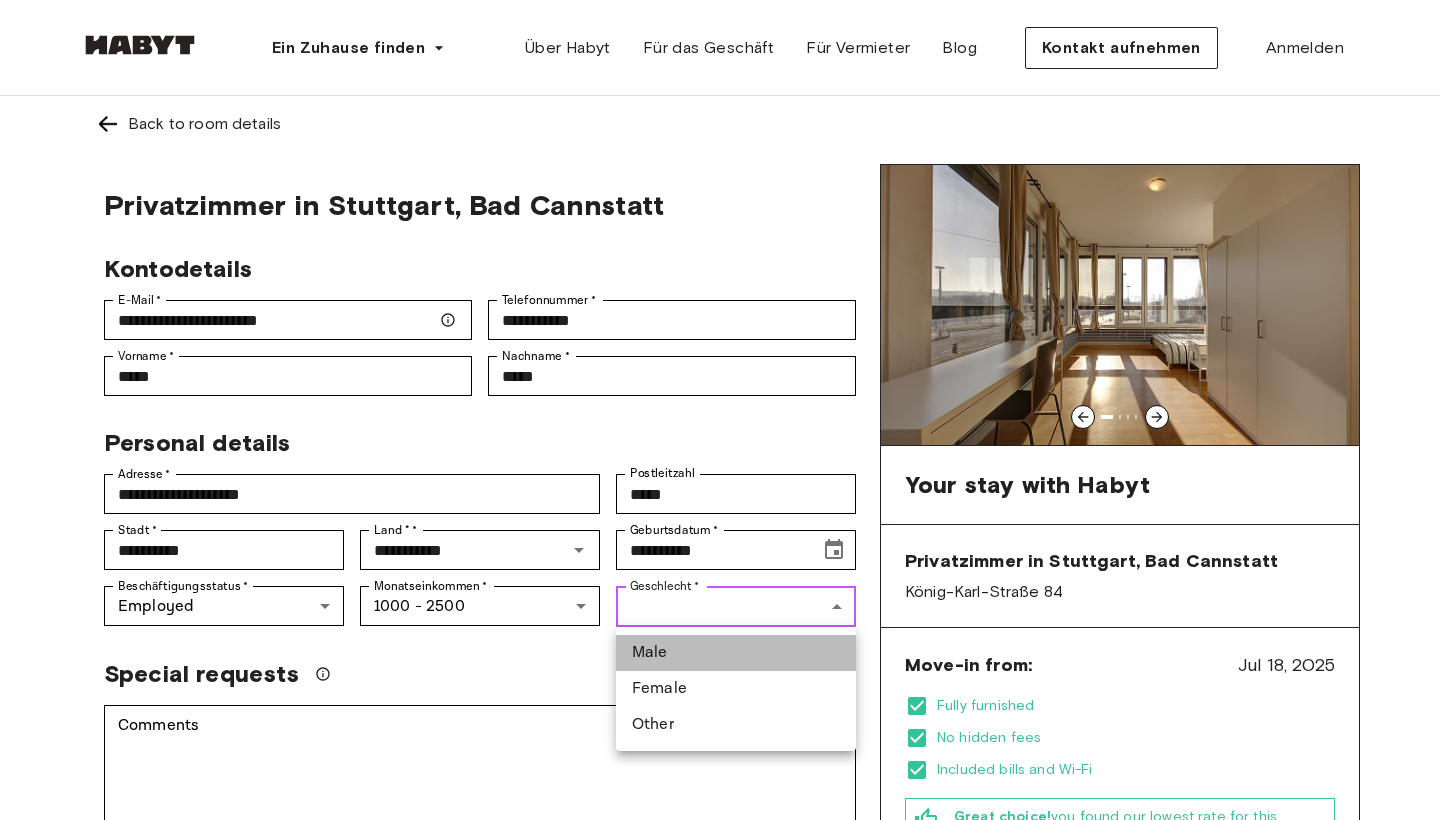 type on "****" 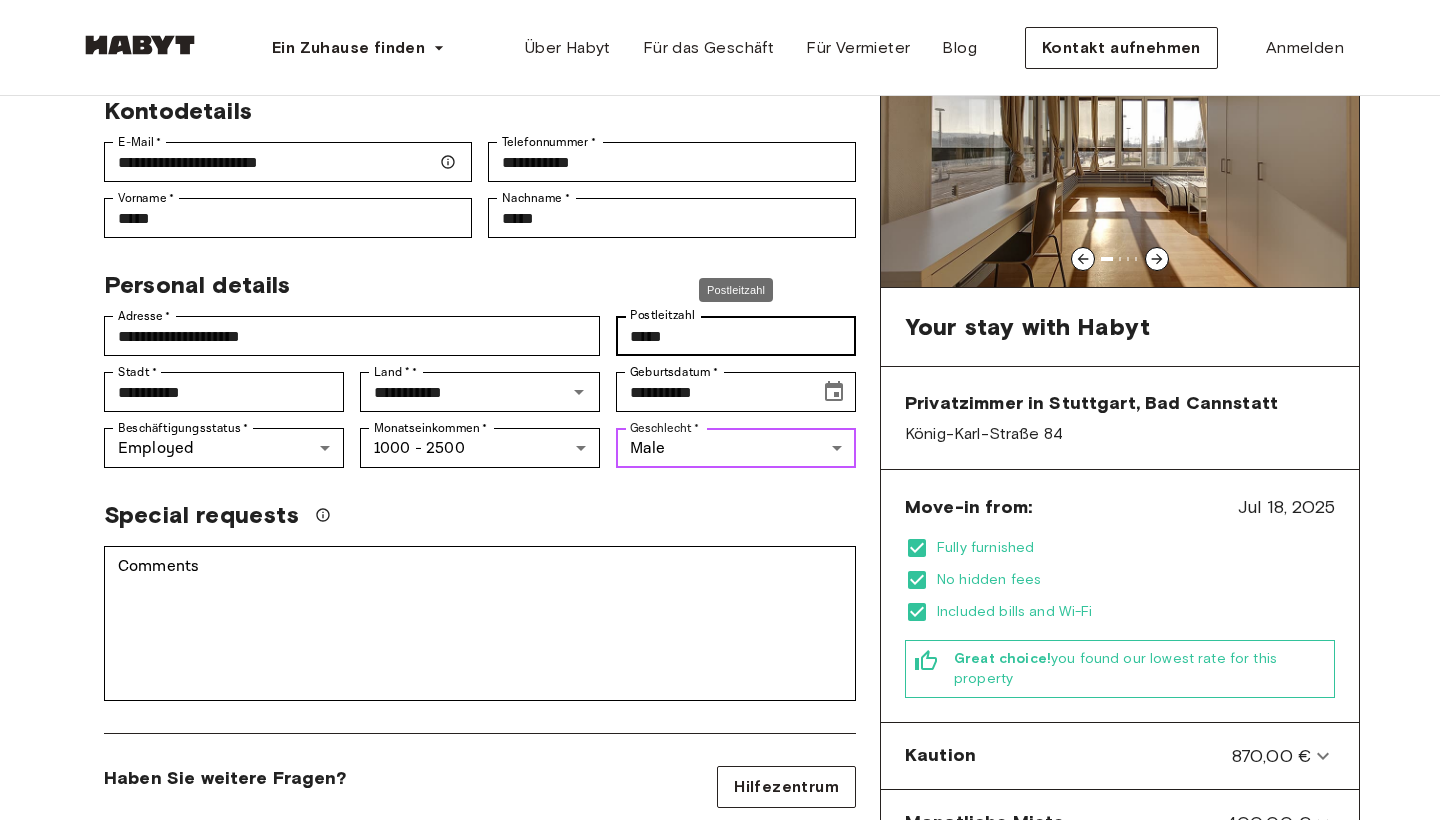 scroll, scrollTop: 192, scrollLeft: 0, axis: vertical 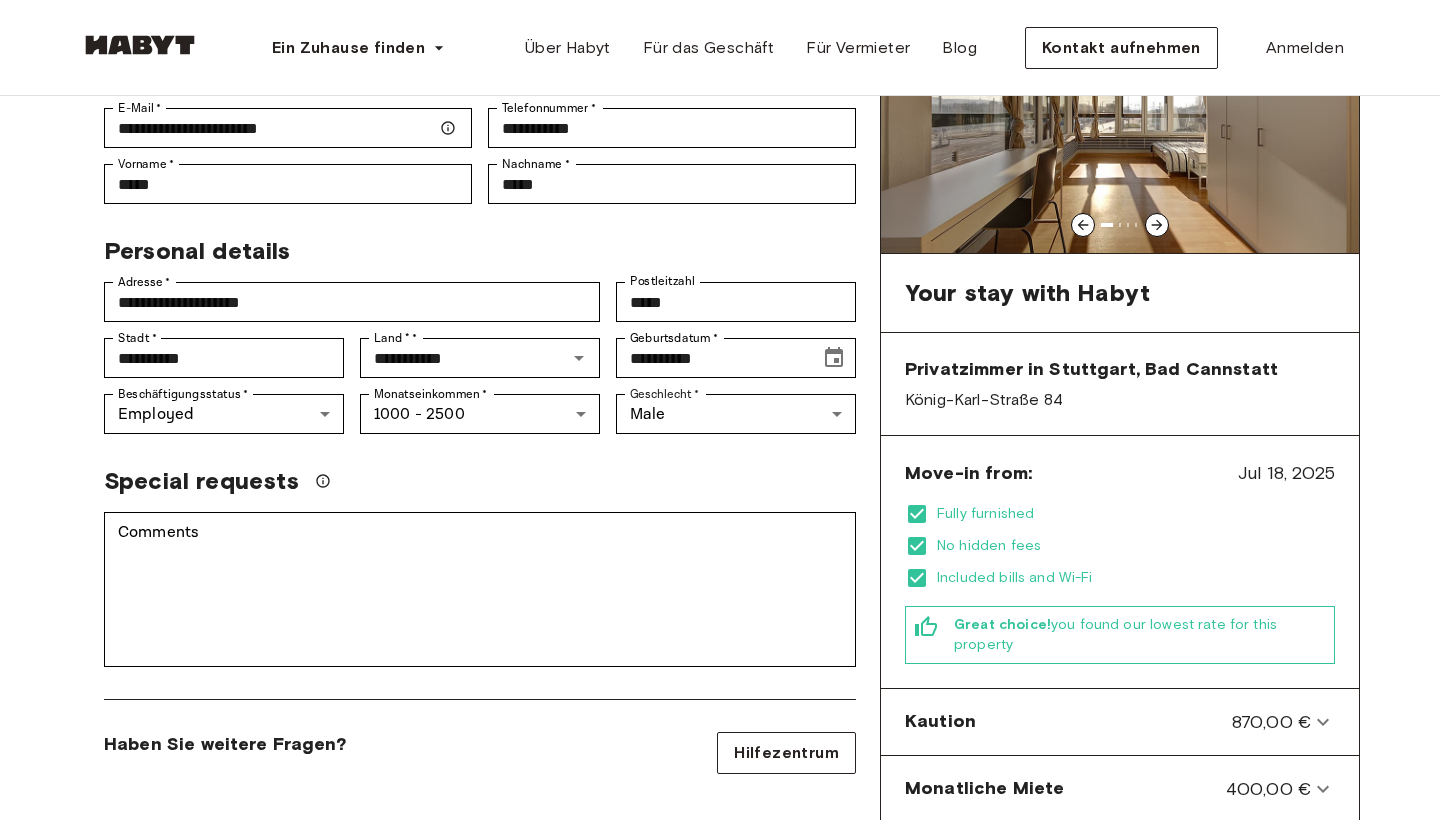click on "Special requests" at bounding box center [480, 481] 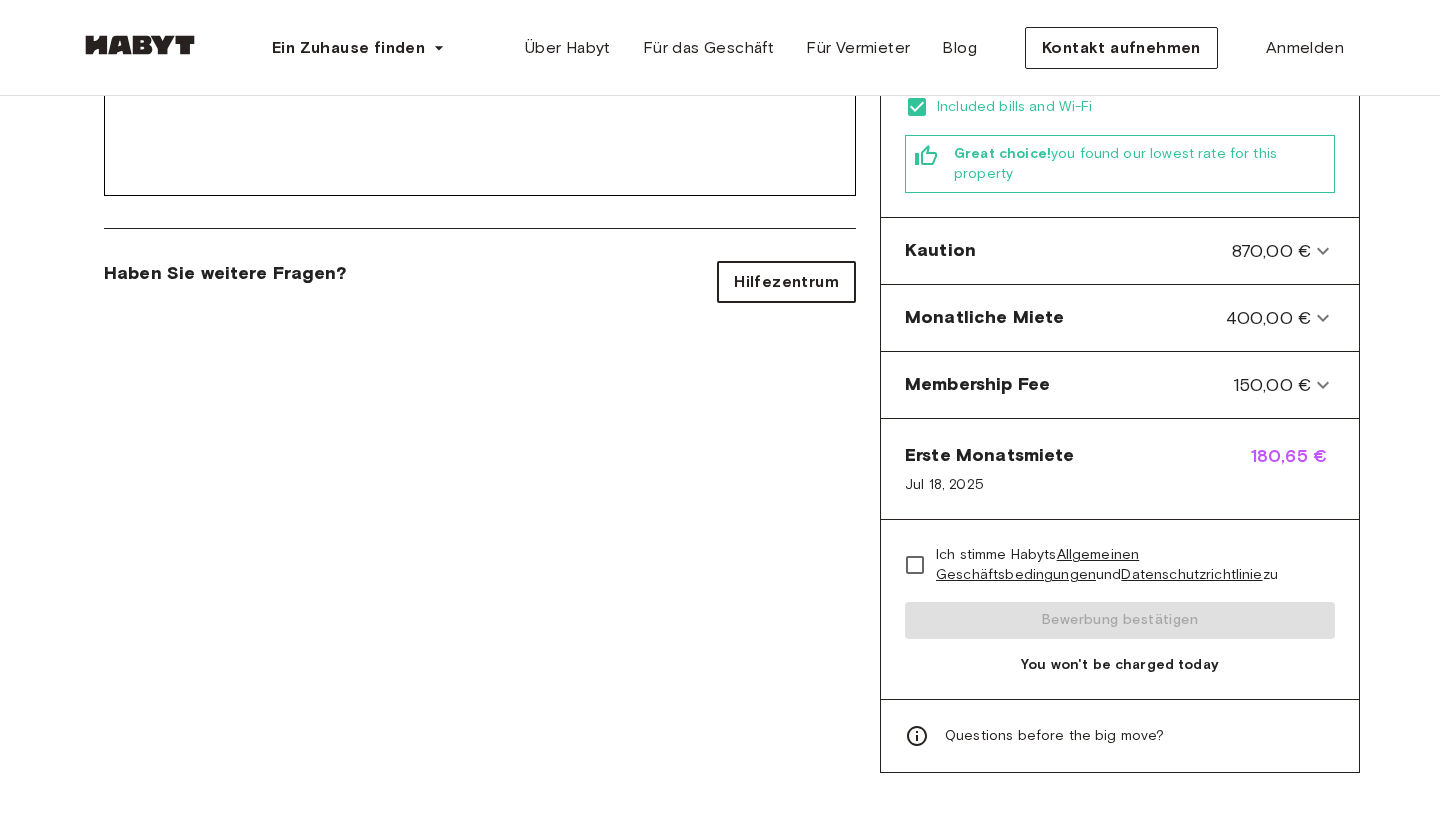 scroll, scrollTop: 668, scrollLeft: 0, axis: vertical 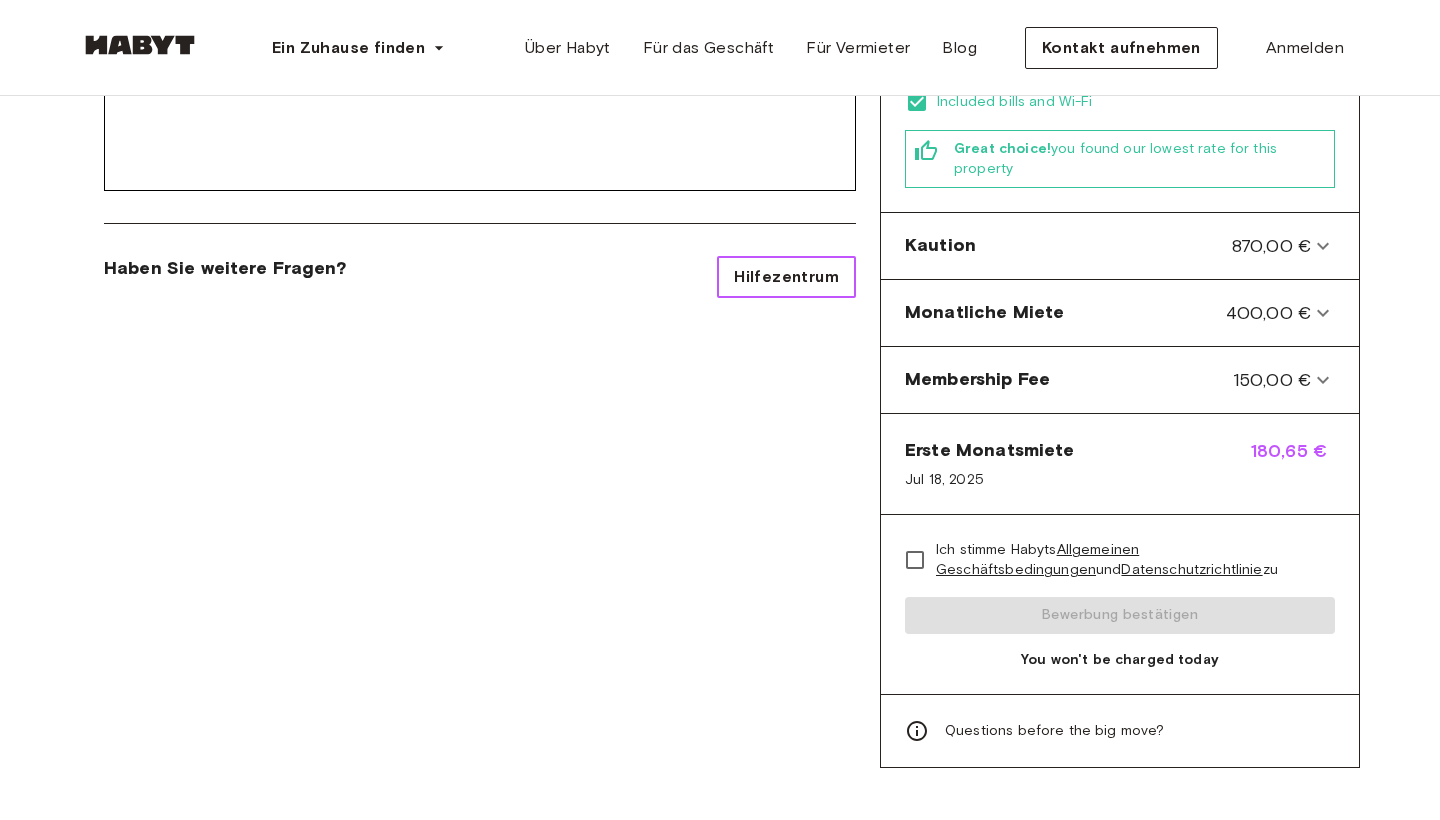 click on "Hilfezentrum" at bounding box center (786, 277) 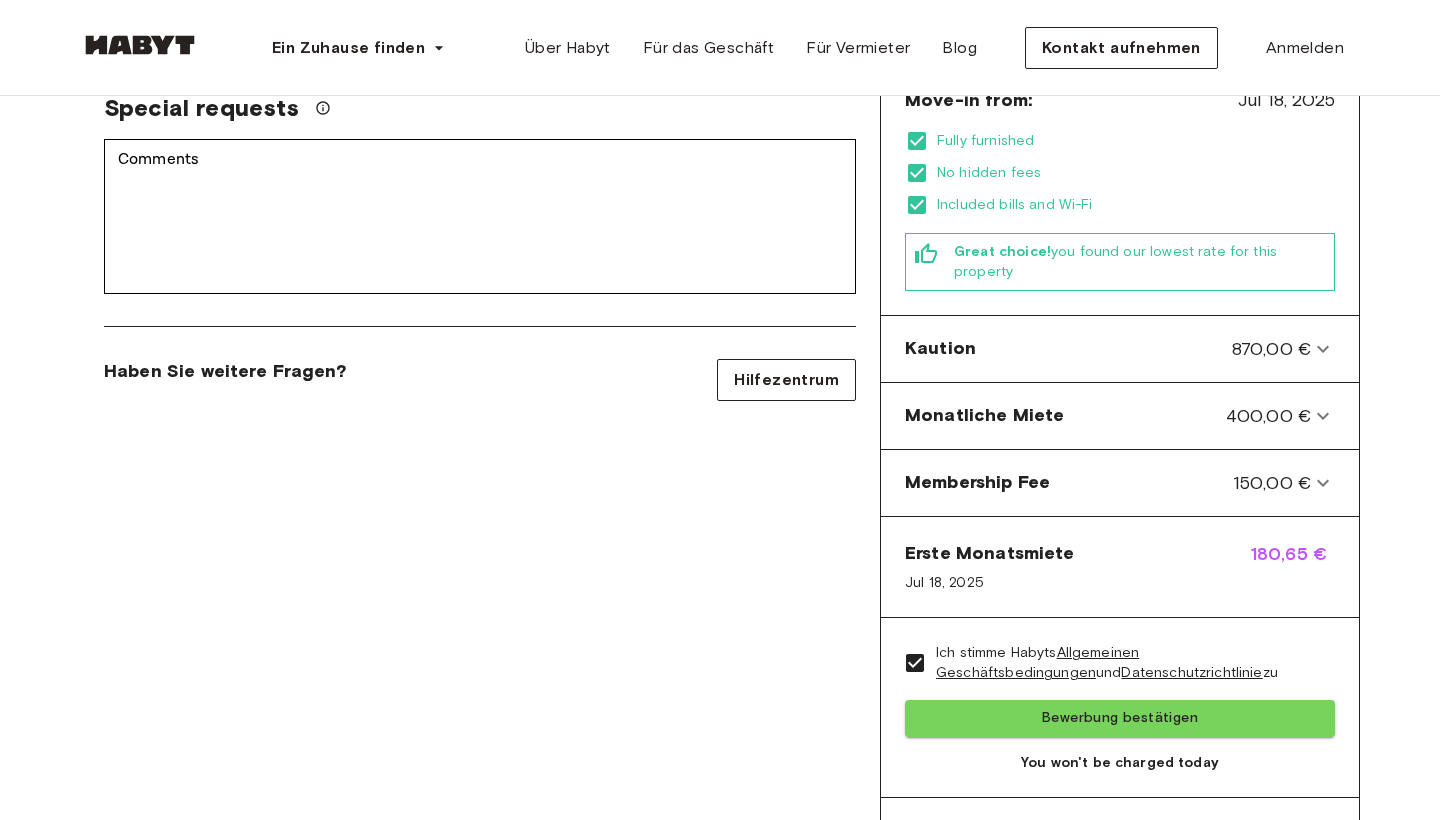 scroll, scrollTop: 569, scrollLeft: 0, axis: vertical 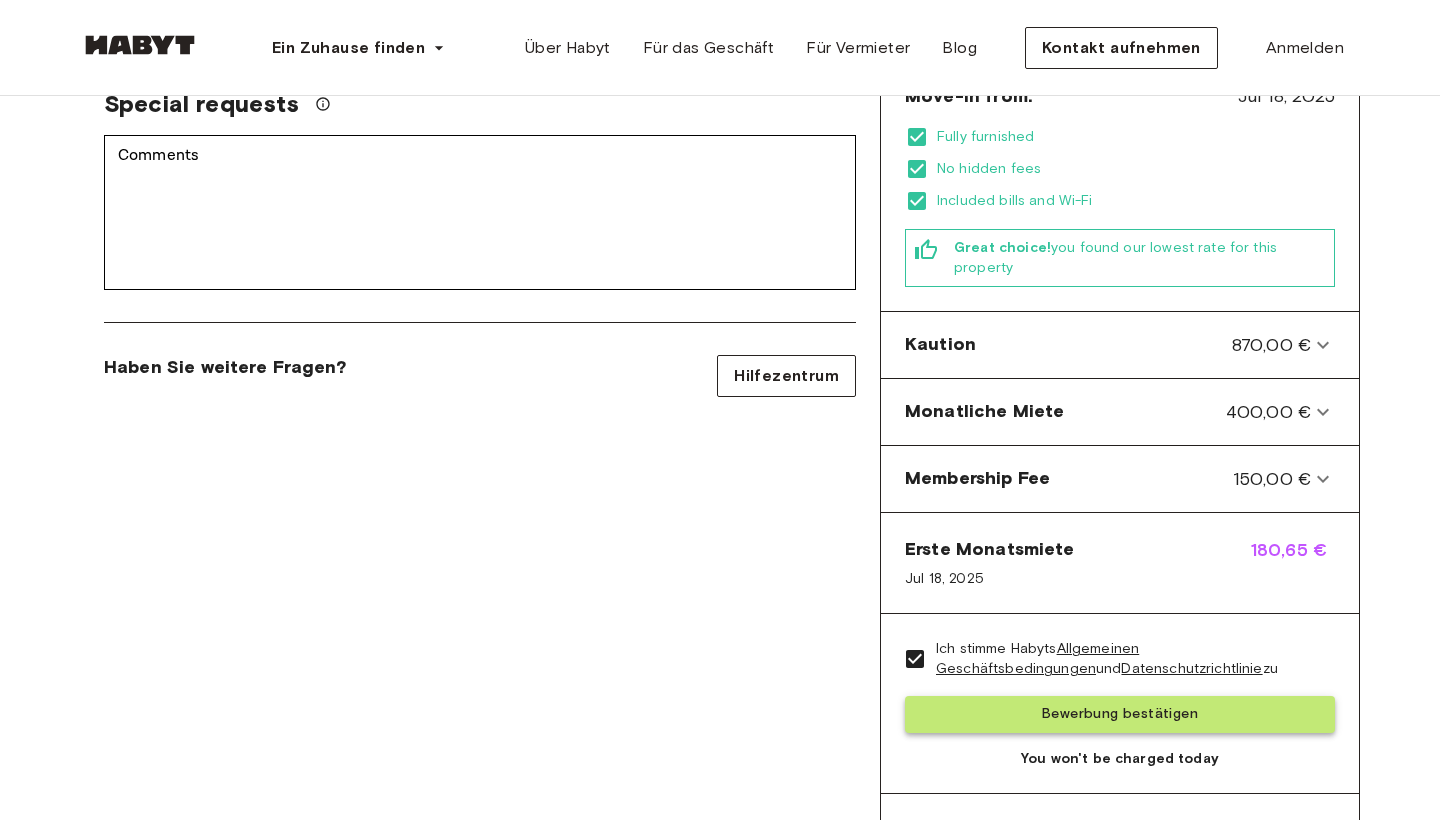 click on "Bewerbung bestätigen" at bounding box center [1120, 714] 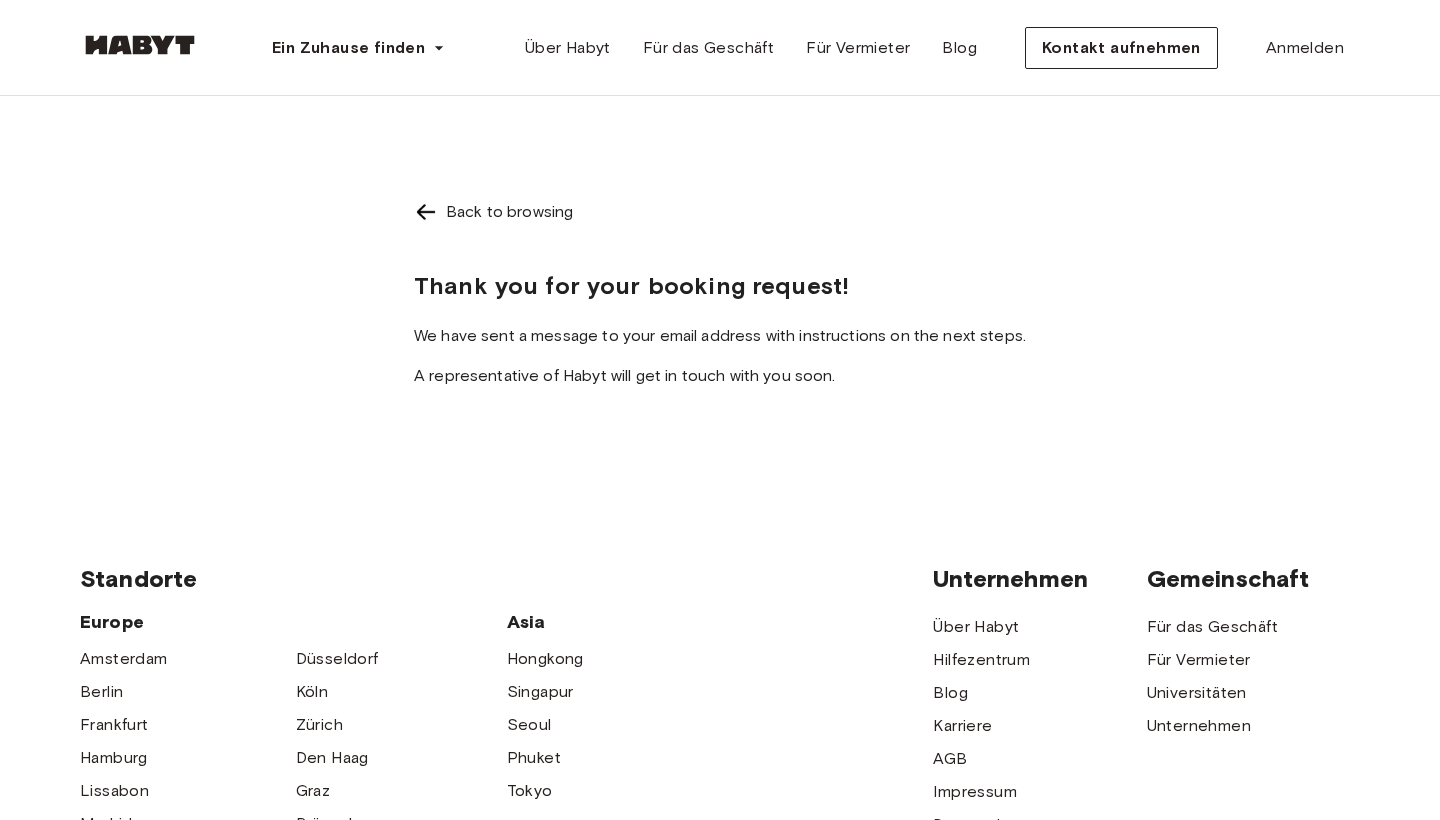 scroll, scrollTop: 0, scrollLeft: 0, axis: both 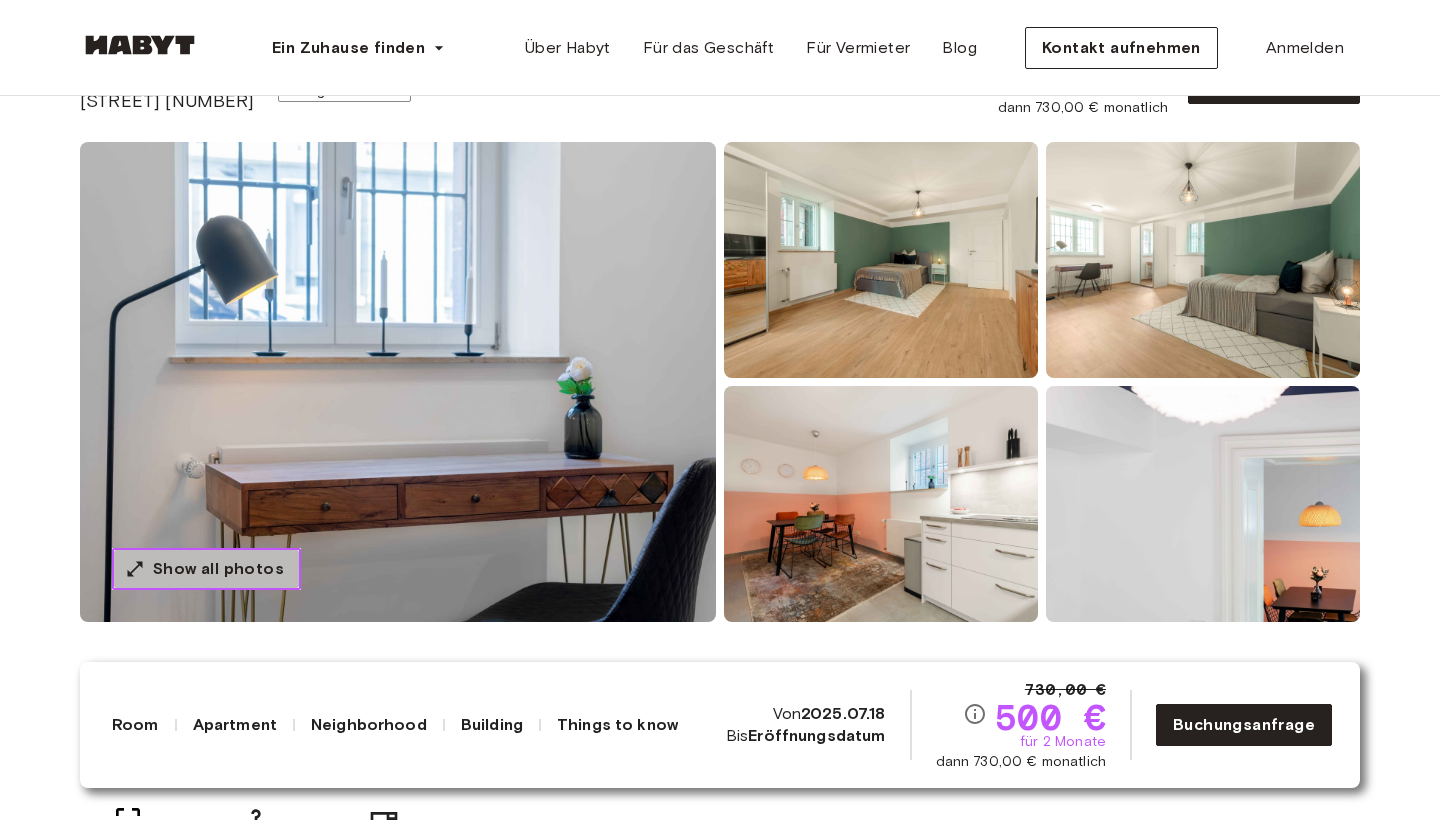 click on "Show all photos" at bounding box center [206, 569] 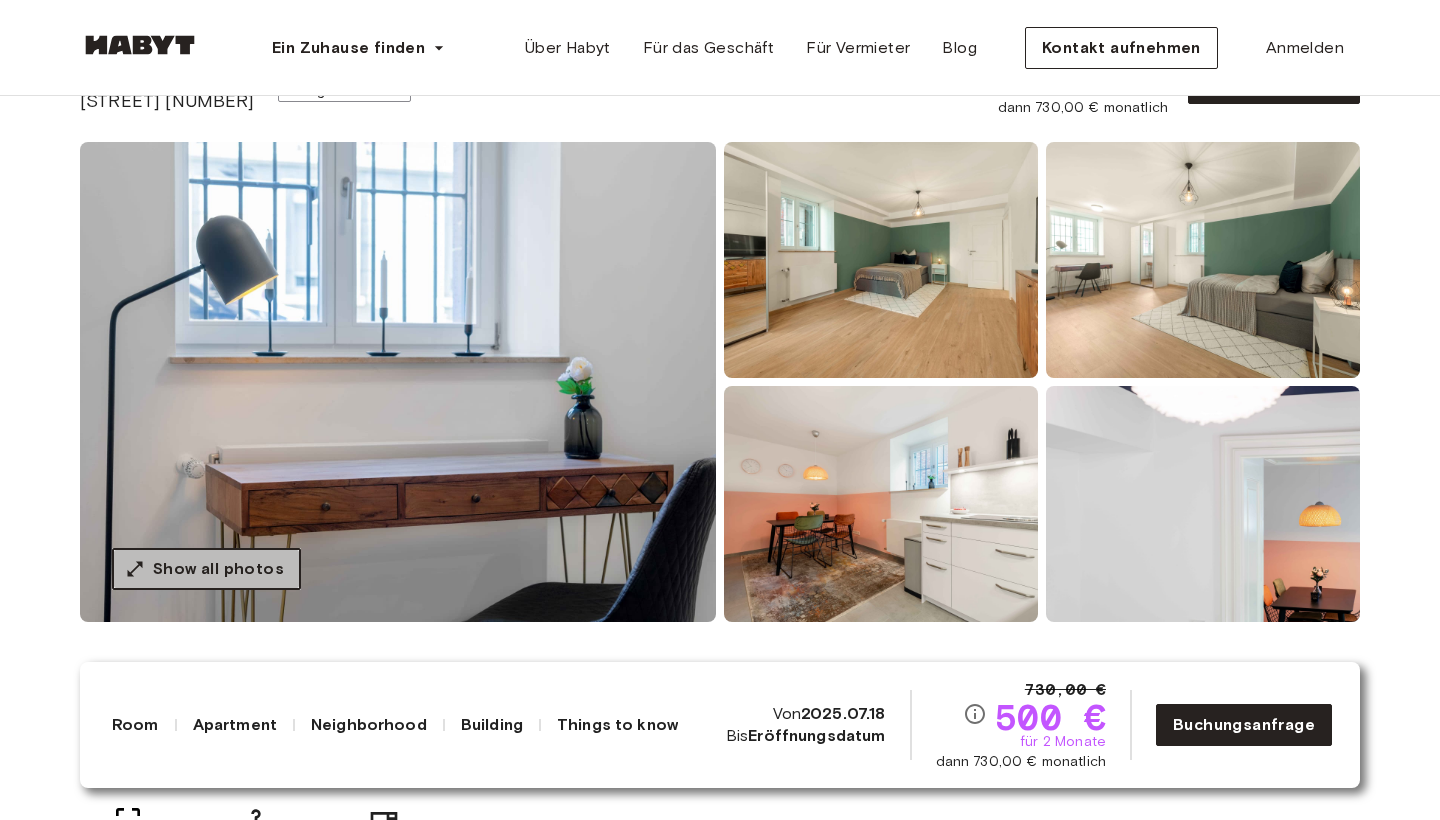 scroll, scrollTop: 0, scrollLeft: 0, axis: both 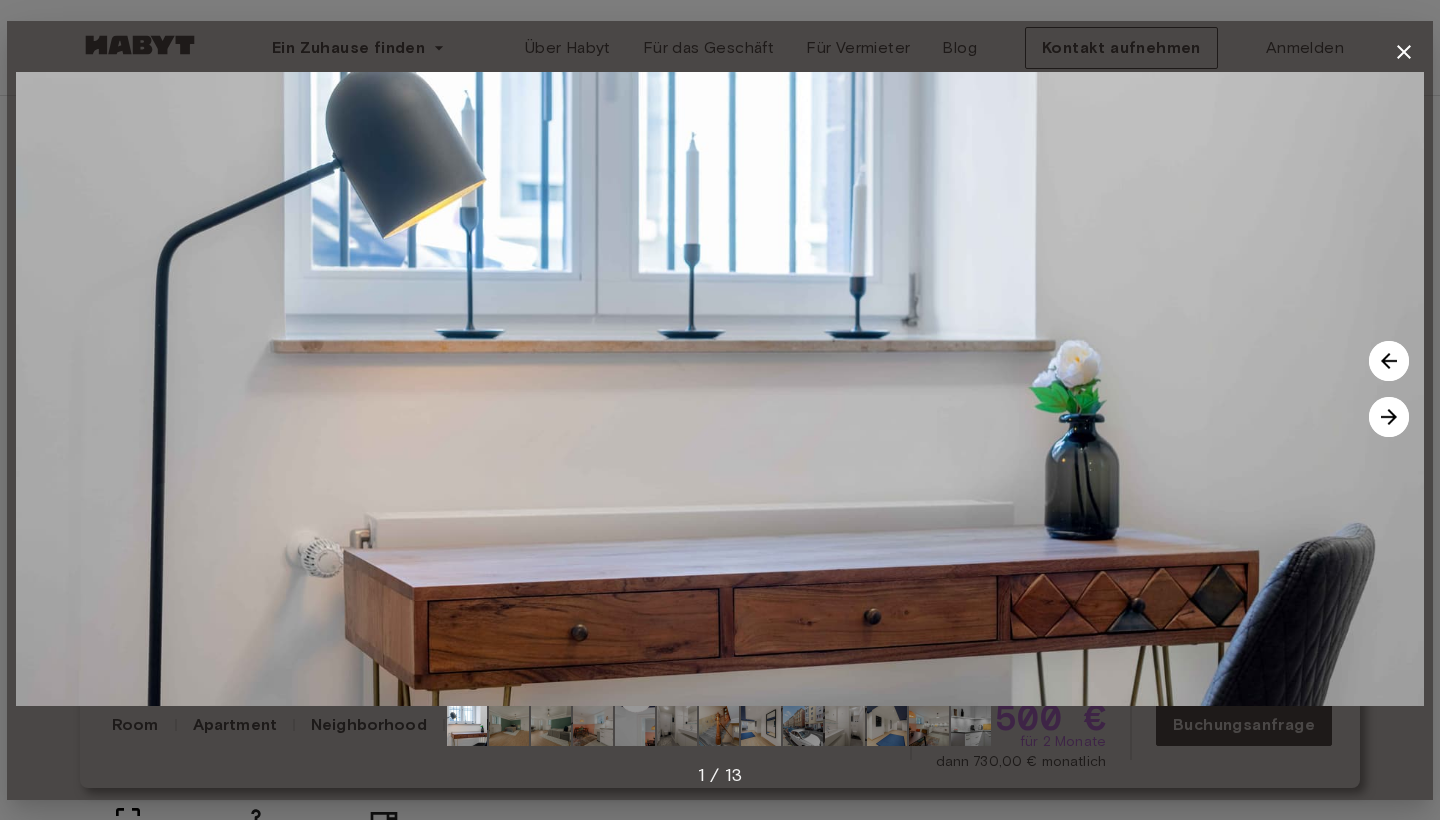 click at bounding box center (1389, 417) 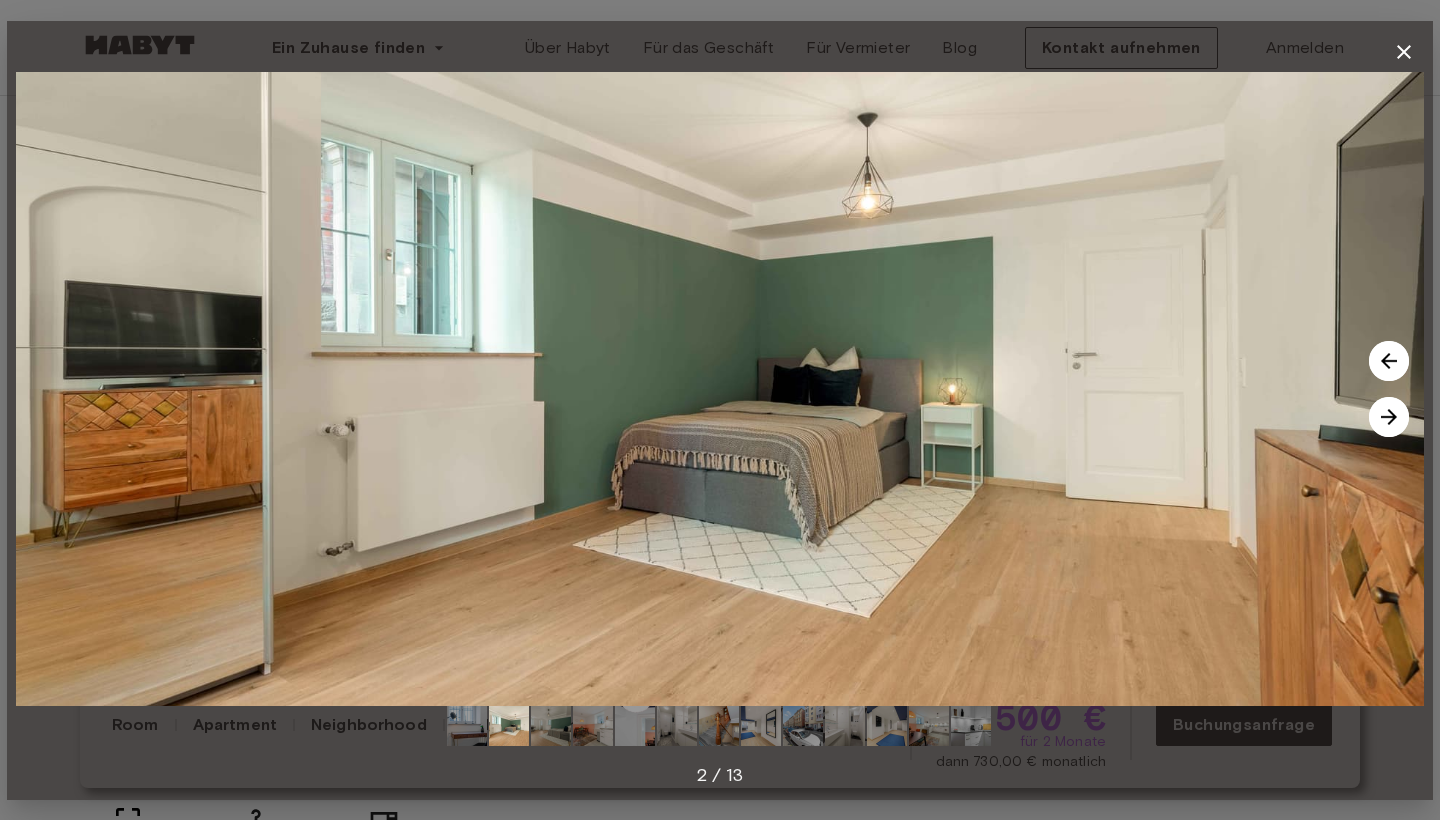 click at bounding box center (1389, 417) 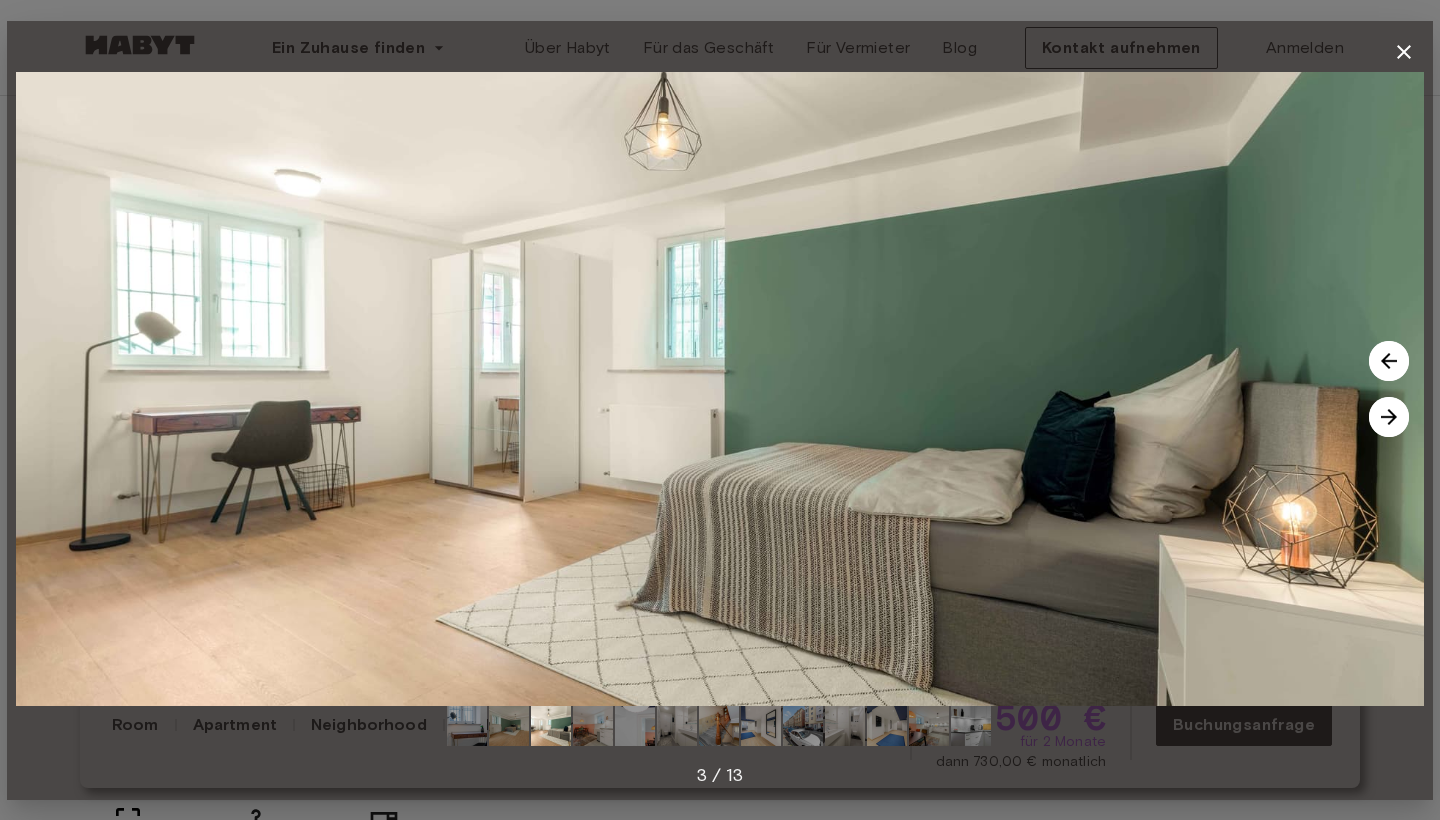click at bounding box center [1389, 417] 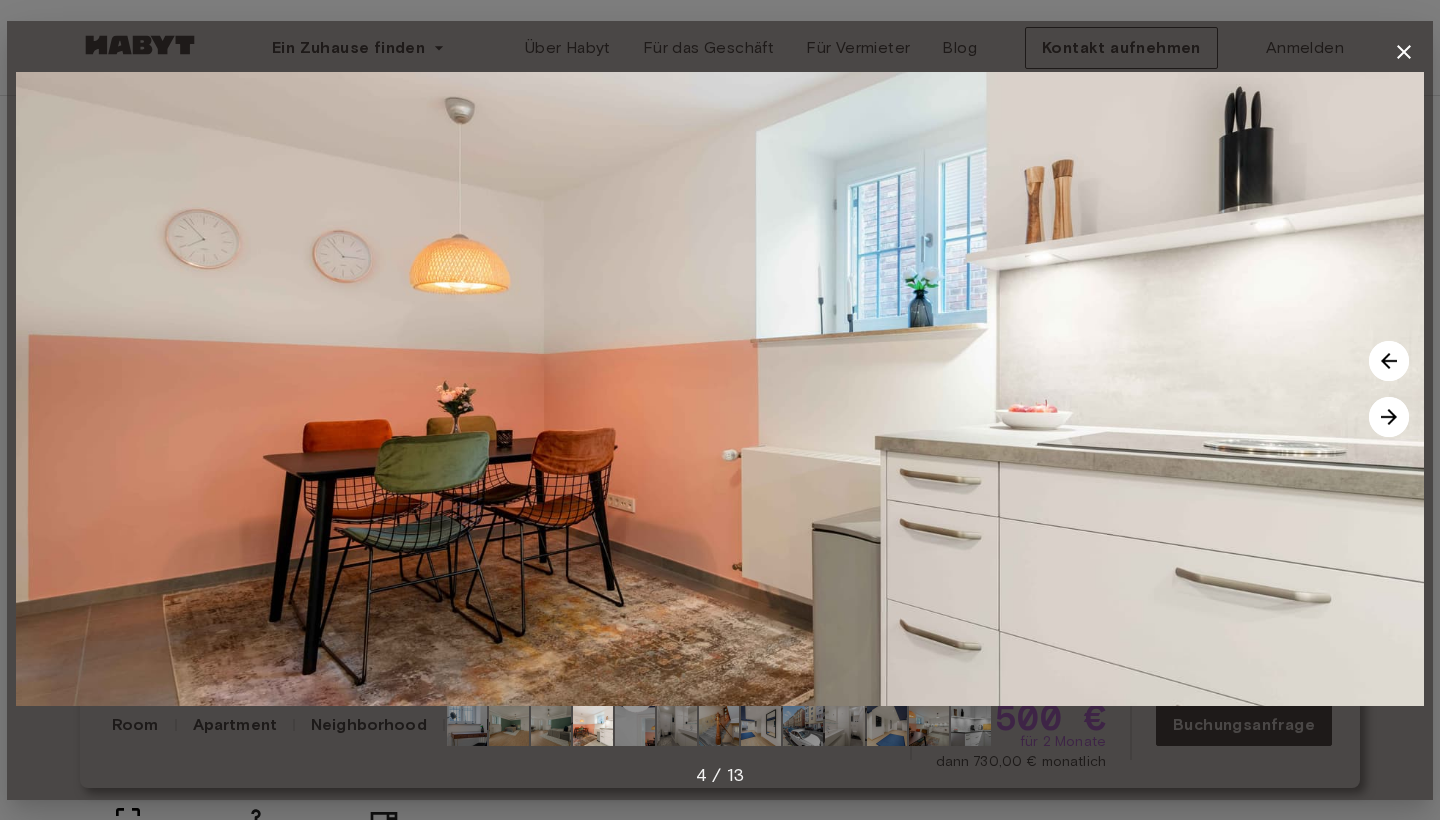 click at bounding box center (1389, 417) 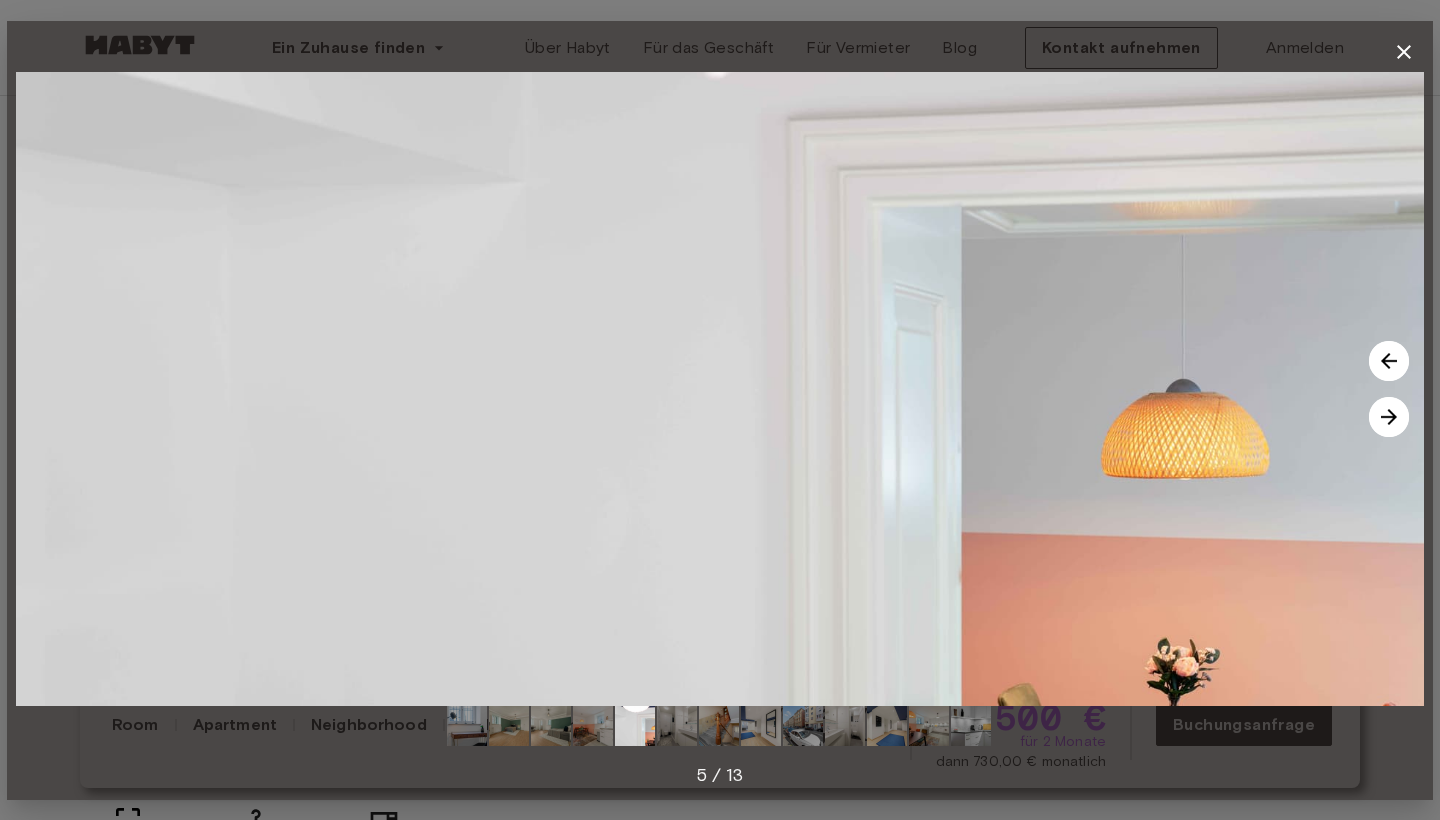 click at bounding box center [1389, 417] 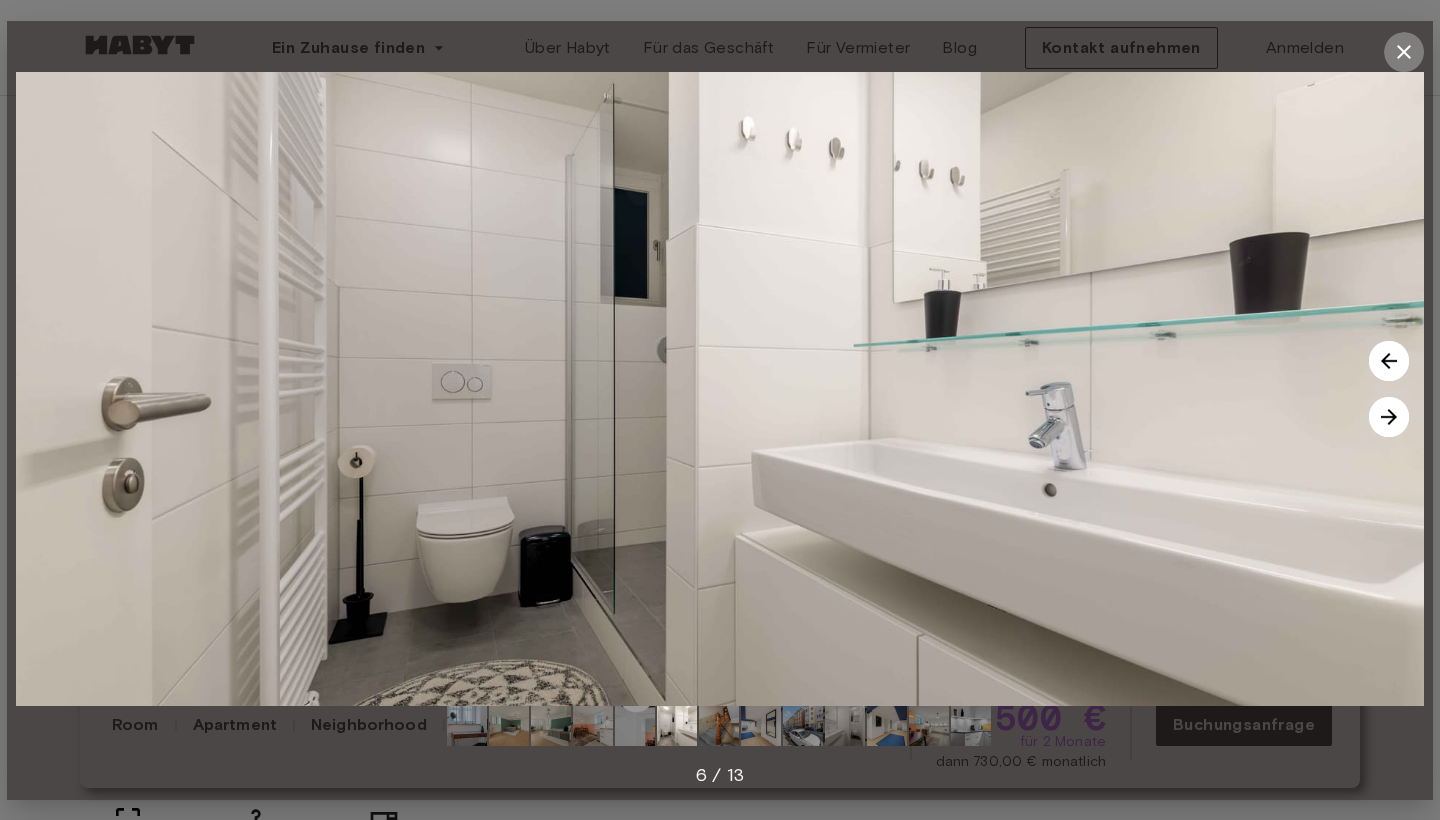 click 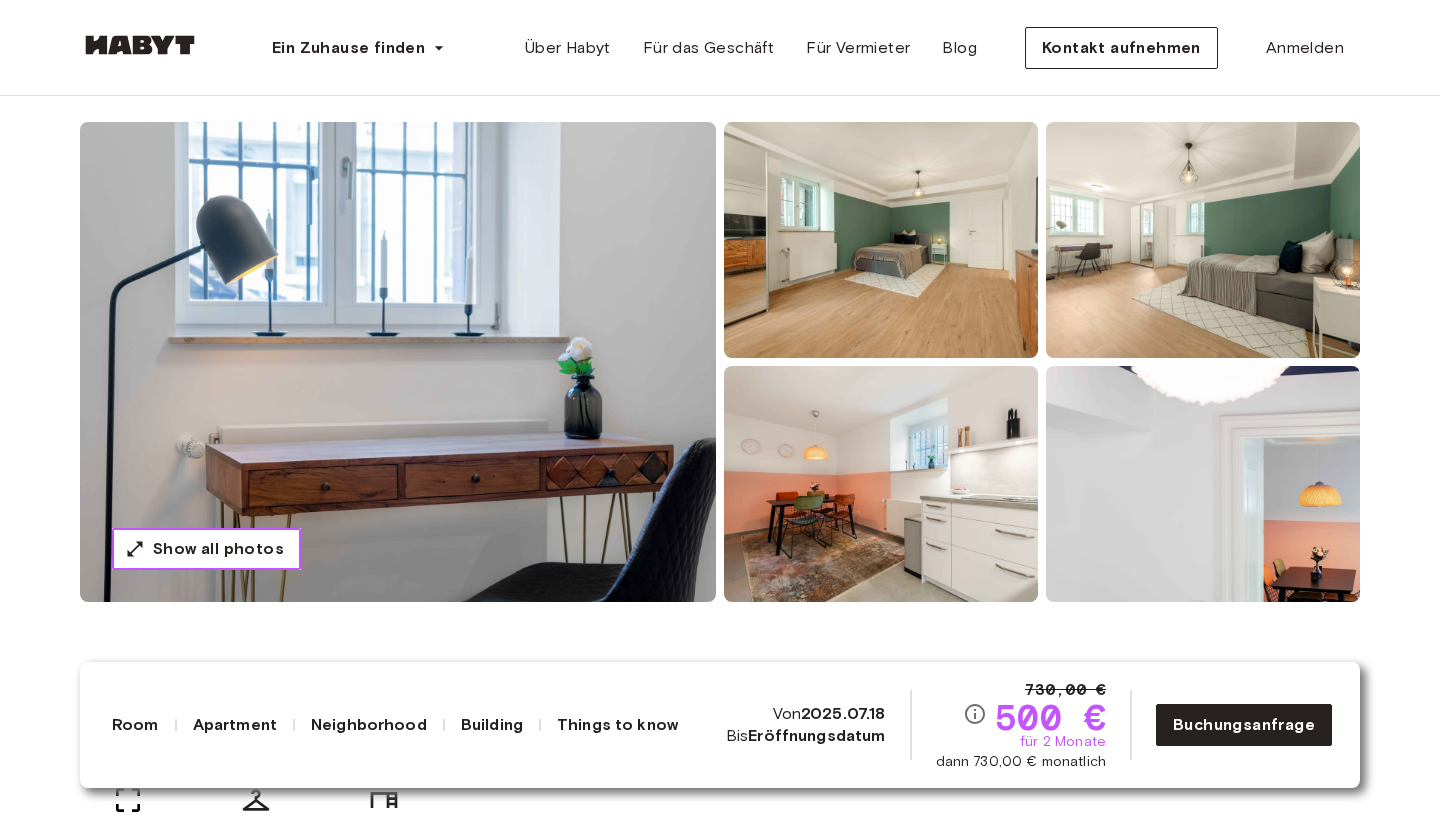scroll, scrollTop: 29, scrollLeft: 0, axis: vertical 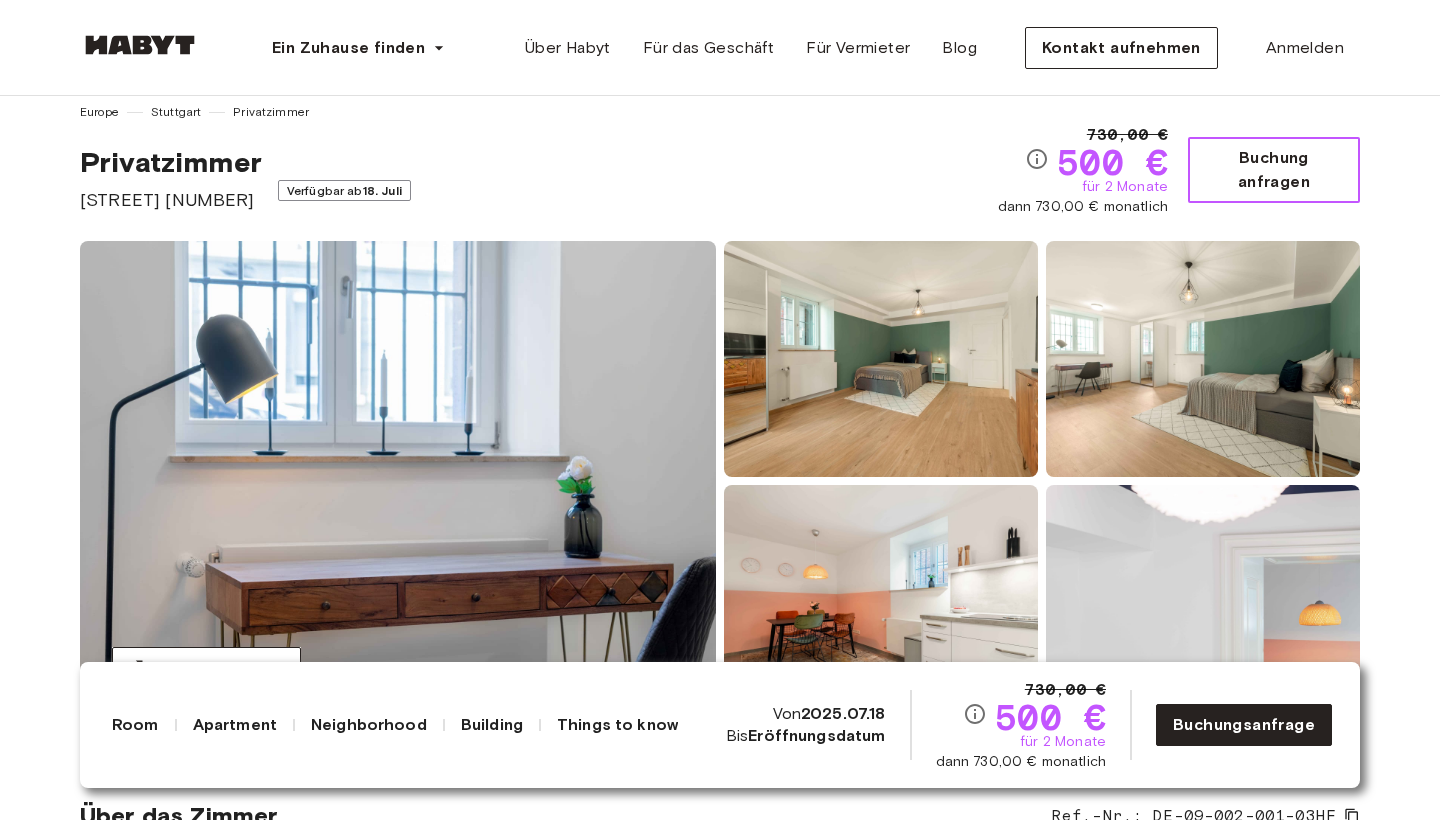 click on "Buchung anfragen" at bounding box center (1274, 170) 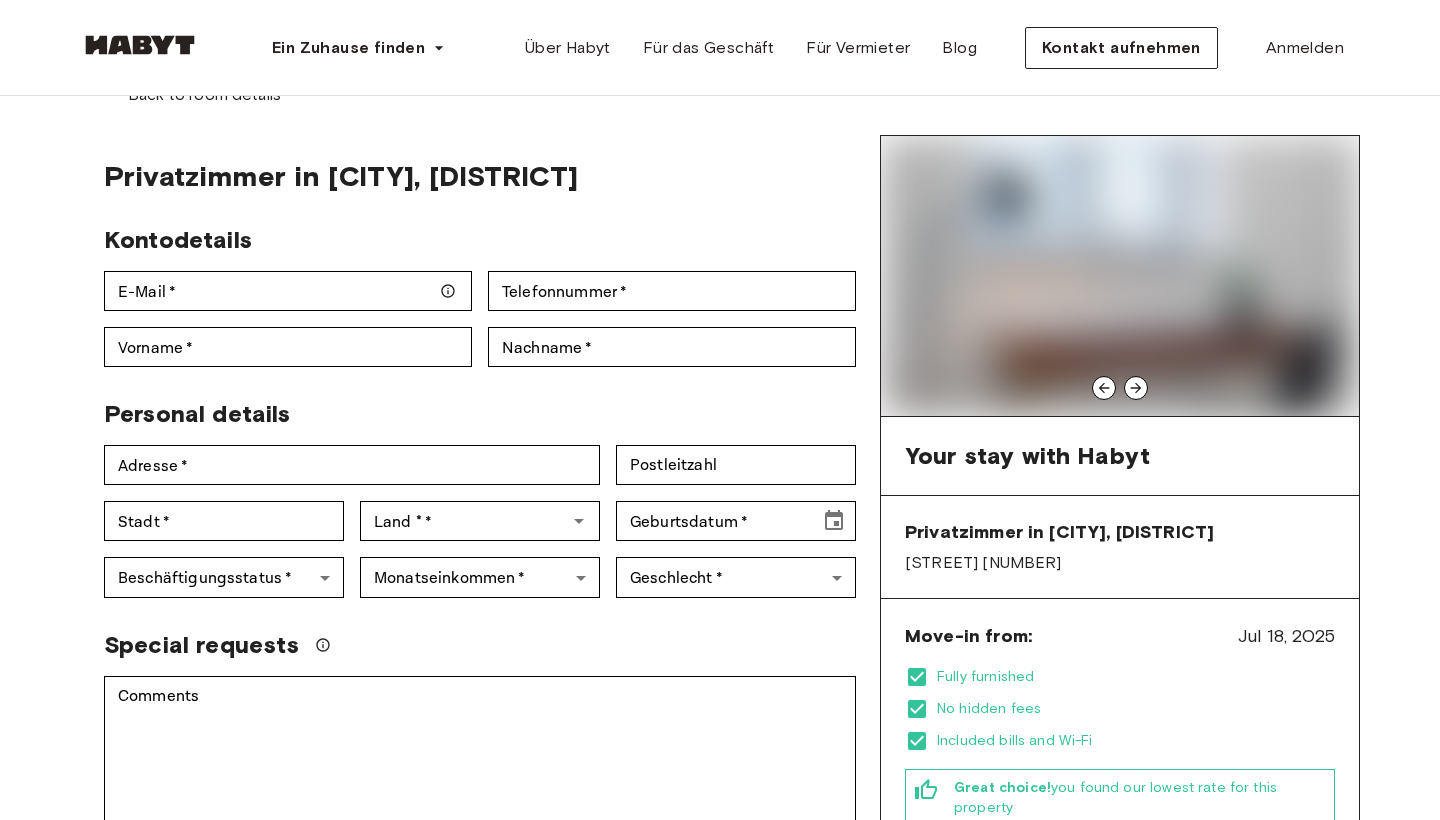 scroll, scrollTop: 0, scrollLeft: 0, axis: both 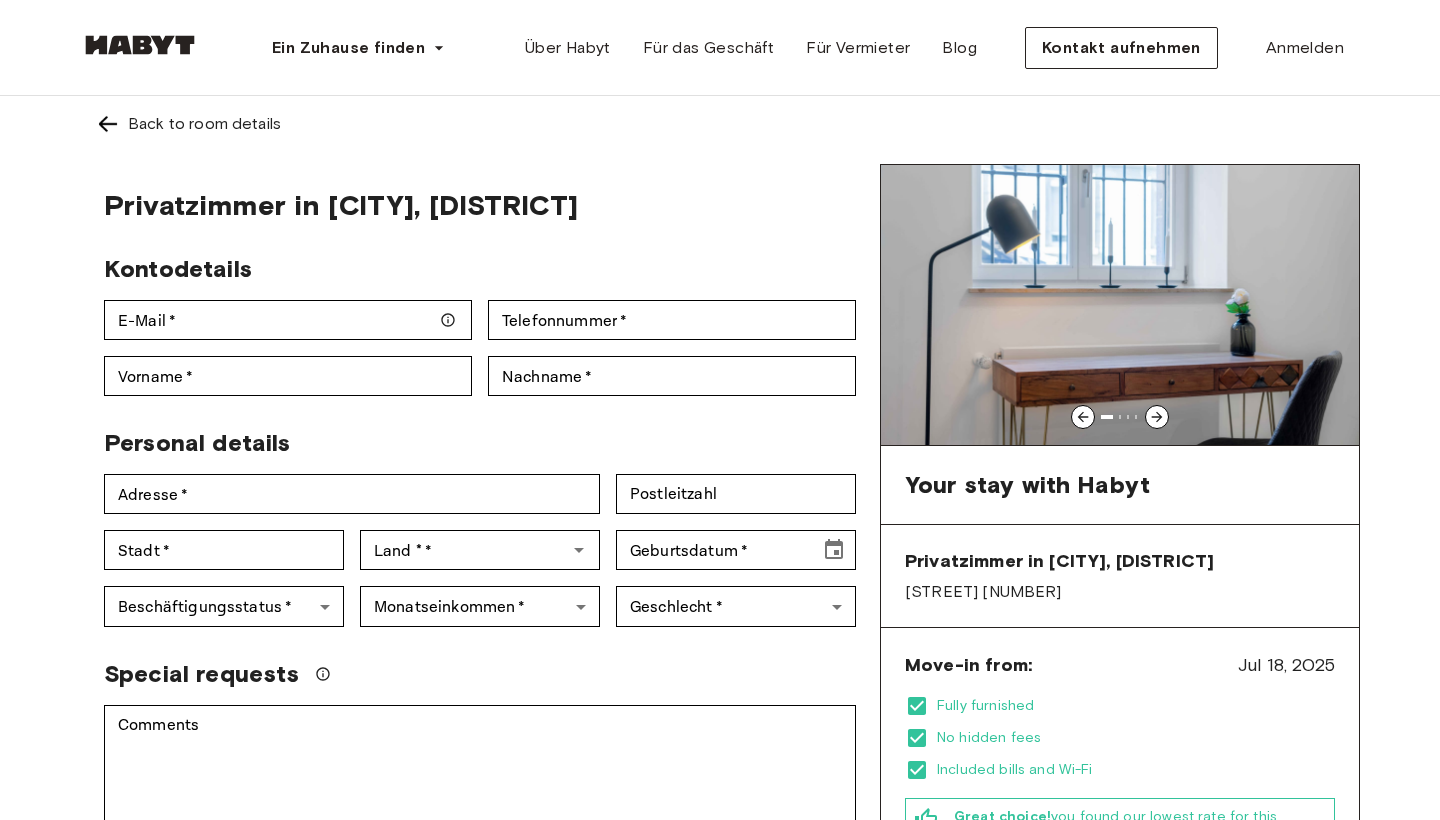 click at bounding box center [108, 124] 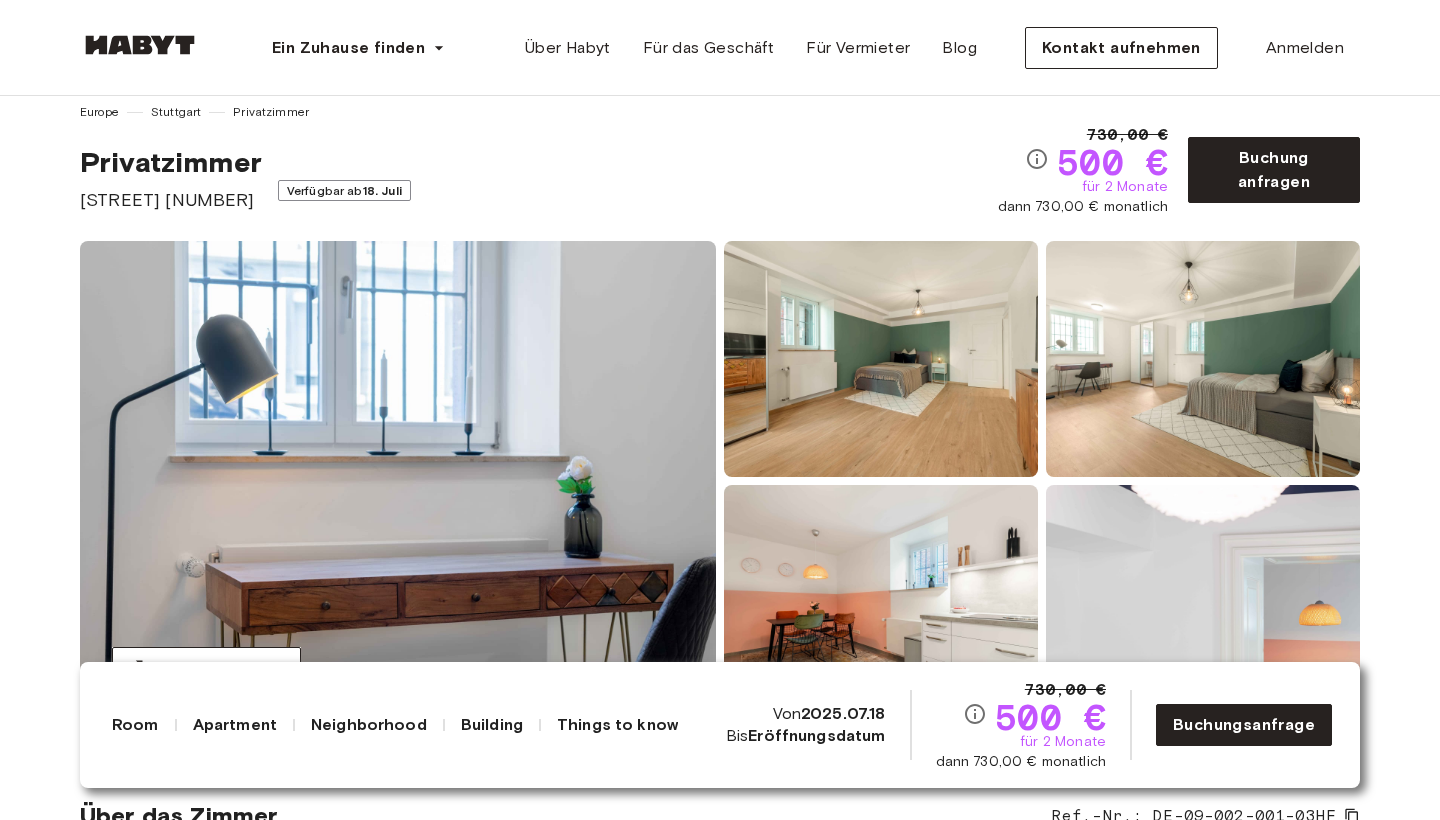 scroll, scrollTop: 0, scrollLeft: 0, axis: both 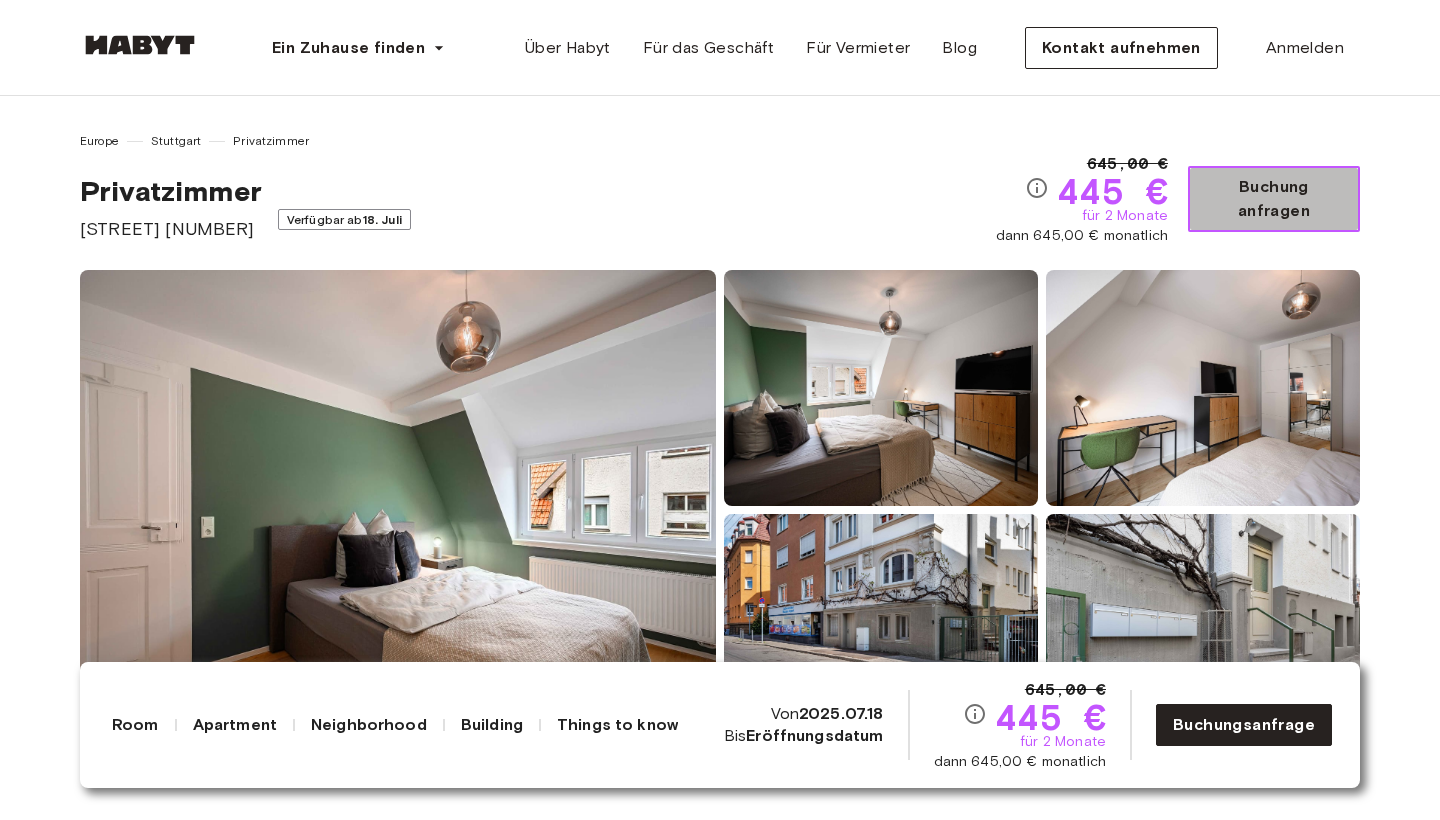 click on "Buchung anfragen" at bounding box center [1274, 199] 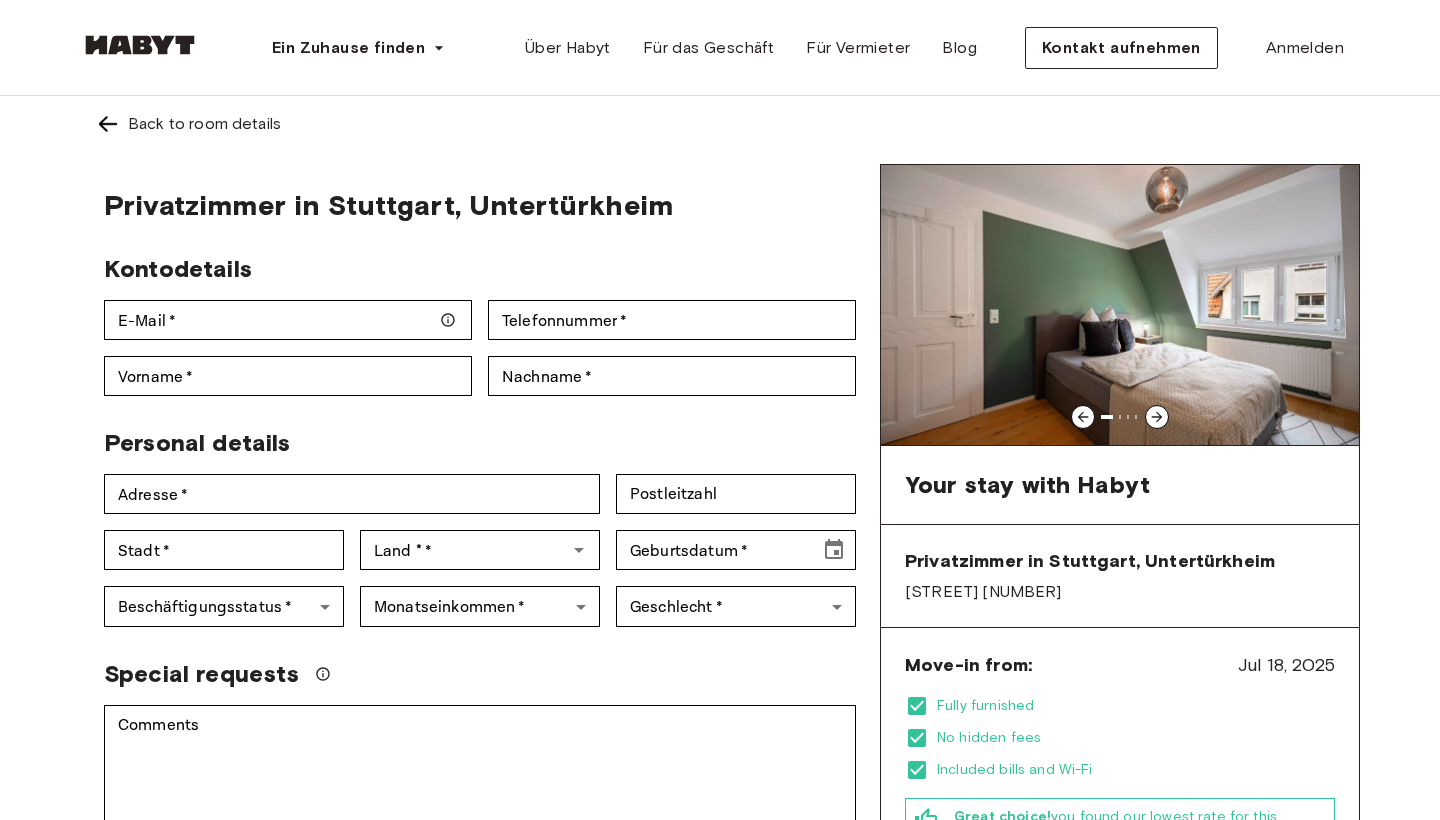 click on "Vorname   * [FIRST] Vorname   *" at bounding box center [280, 368] 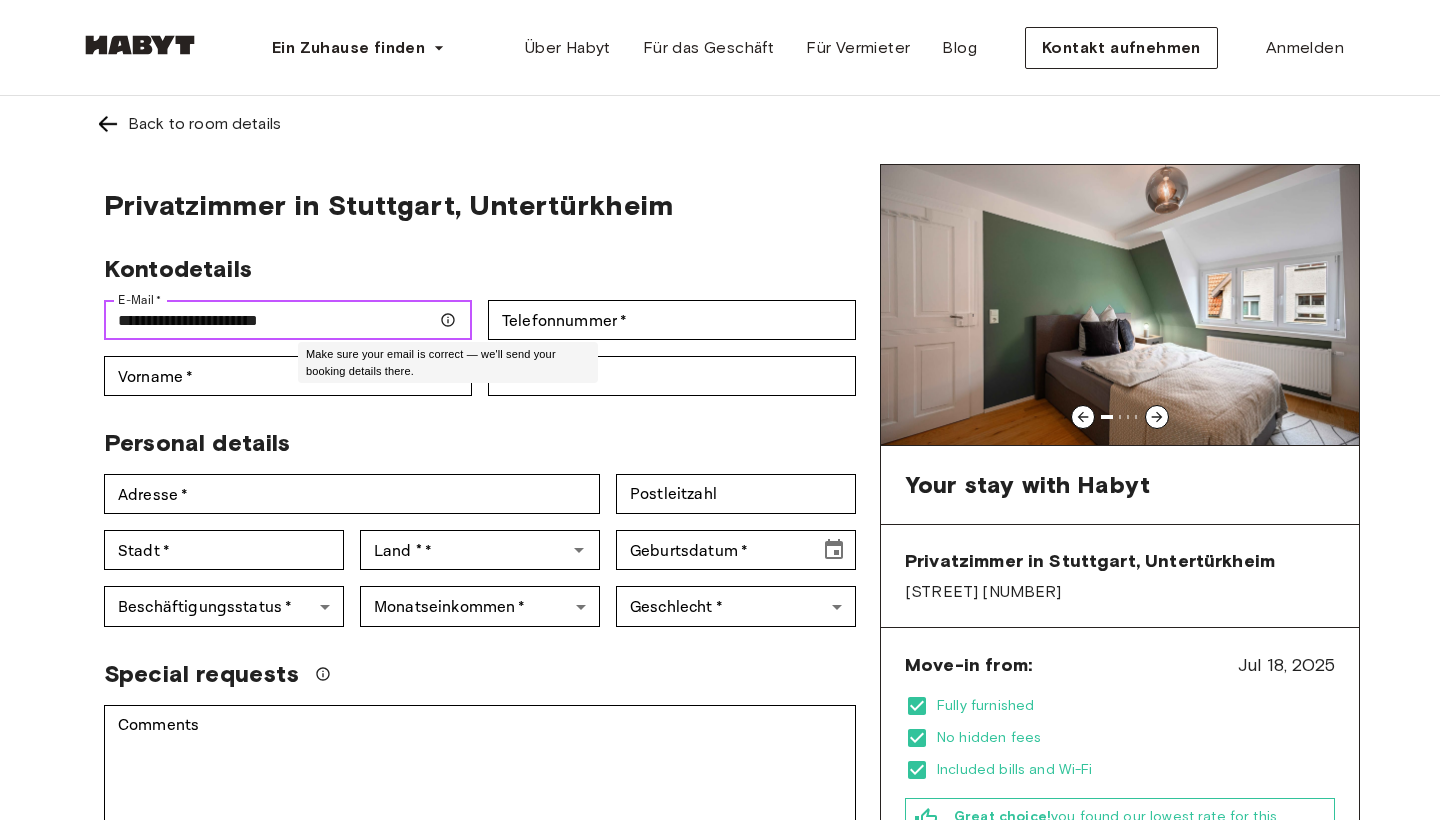 type on "**********" 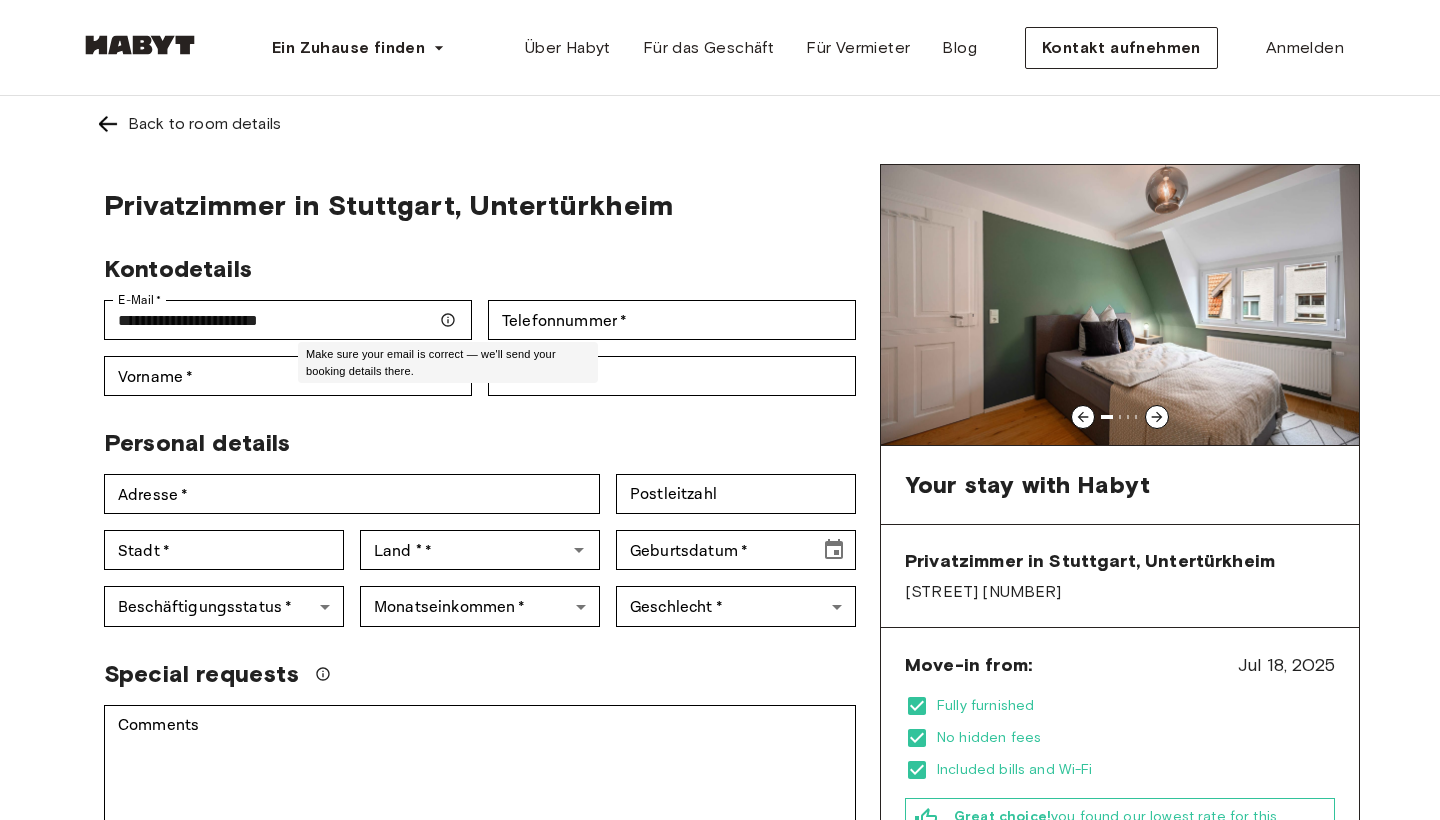 click on "Make sure your email is correct — we'll send your booking details there." at bounding box center [448, 362] 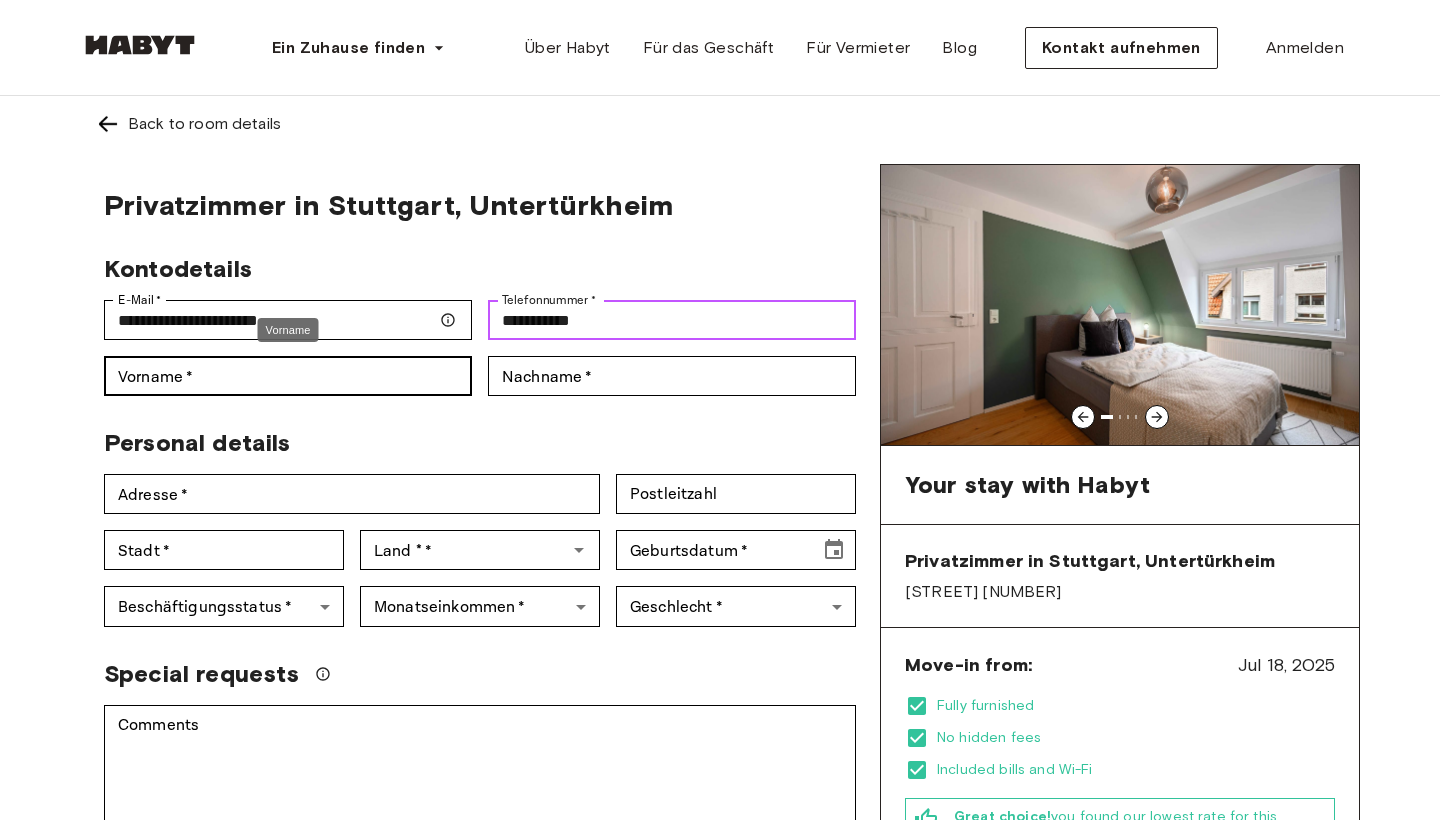 type on "**********" 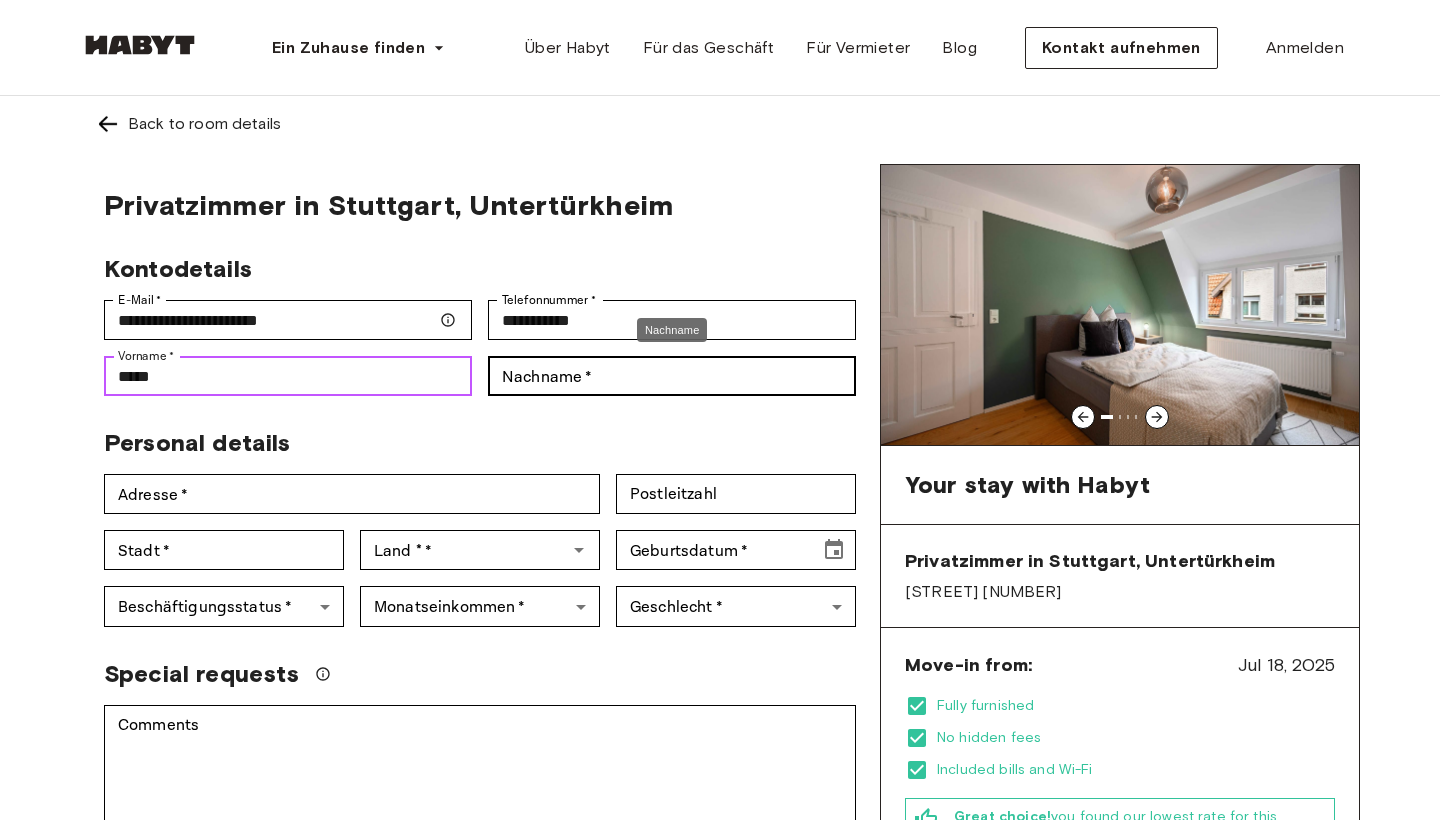 type on "****" 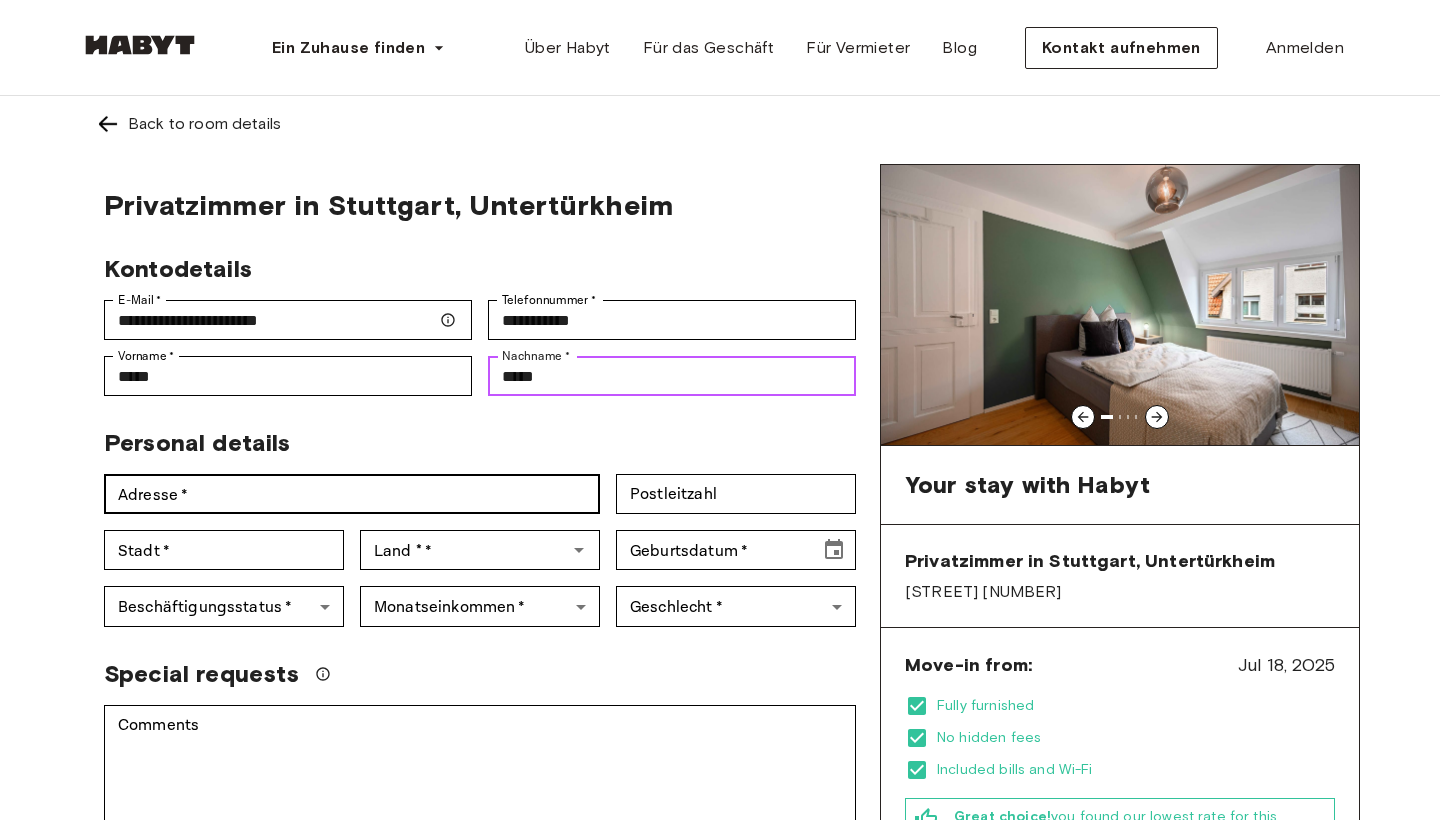 type on "*****" 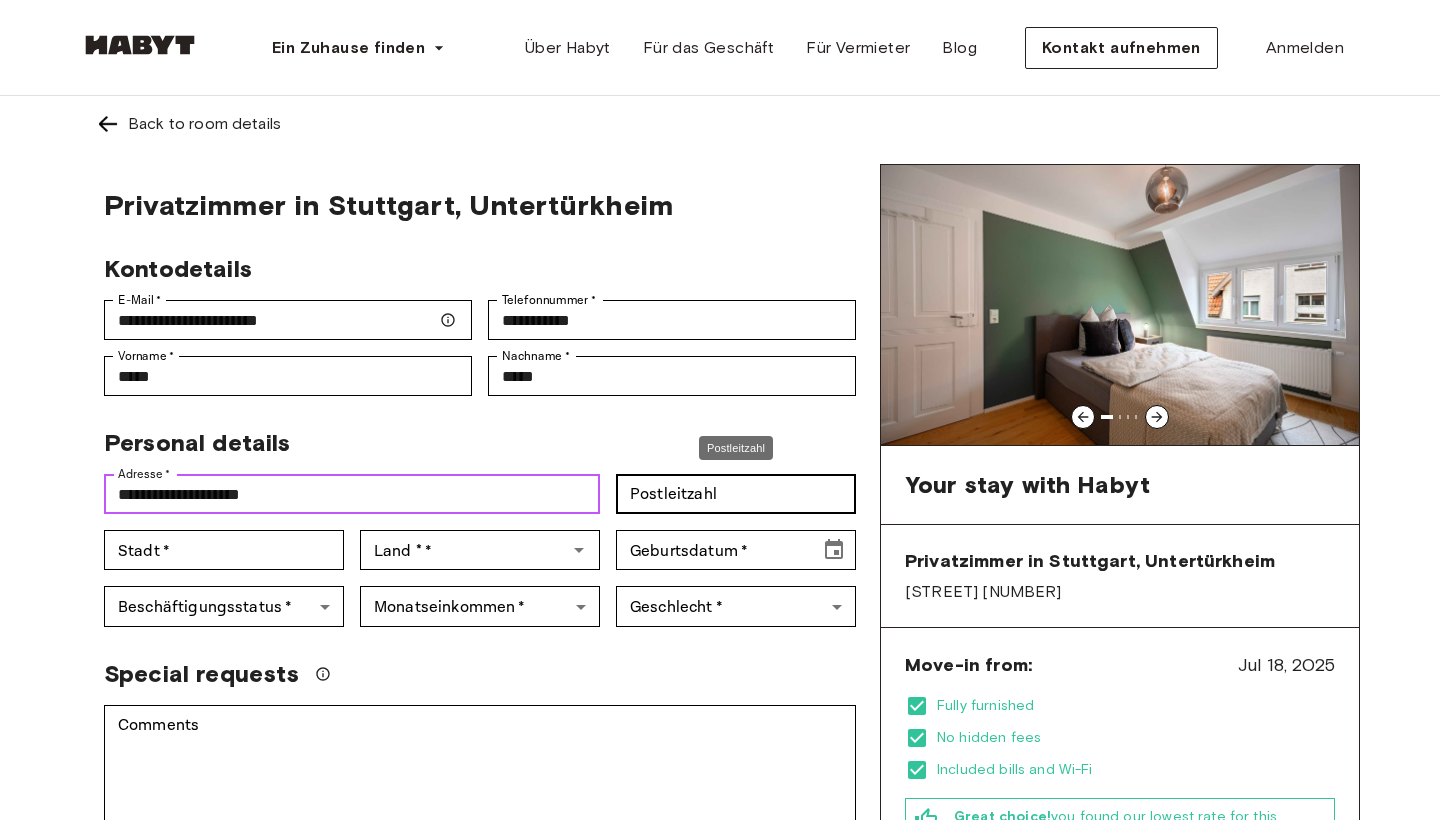 type on "**********" 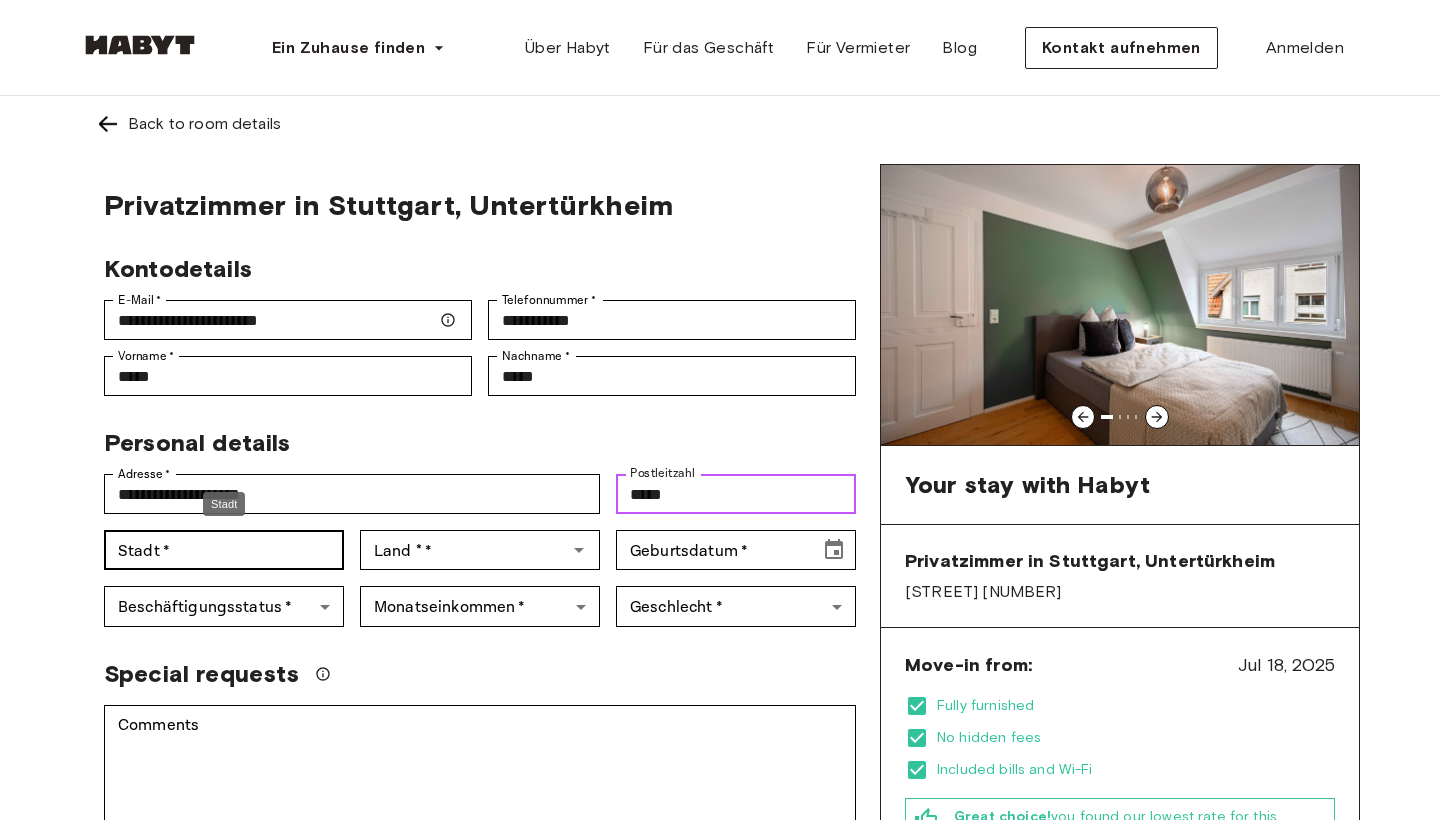 type on "*****" 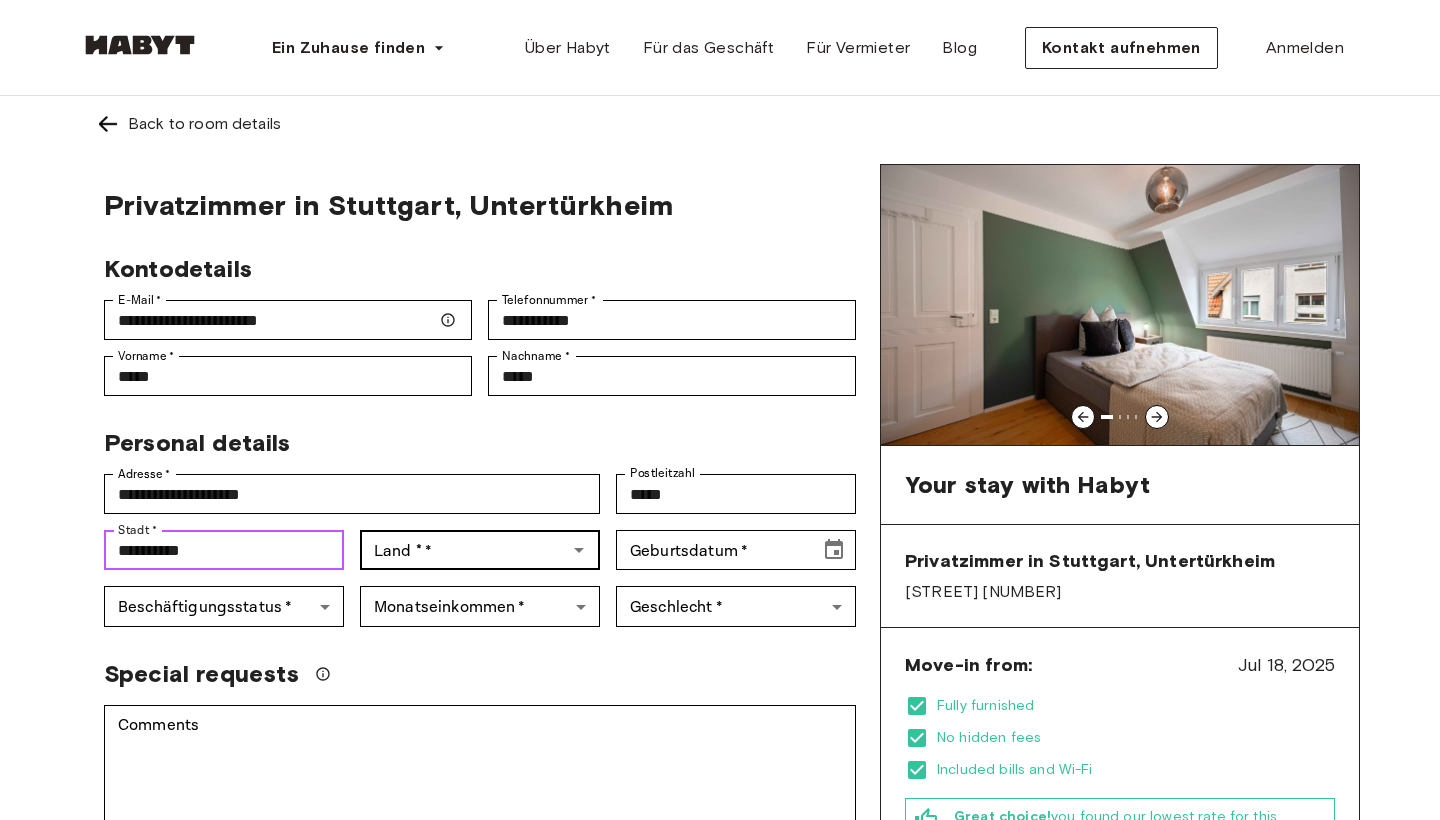 type on "**********" 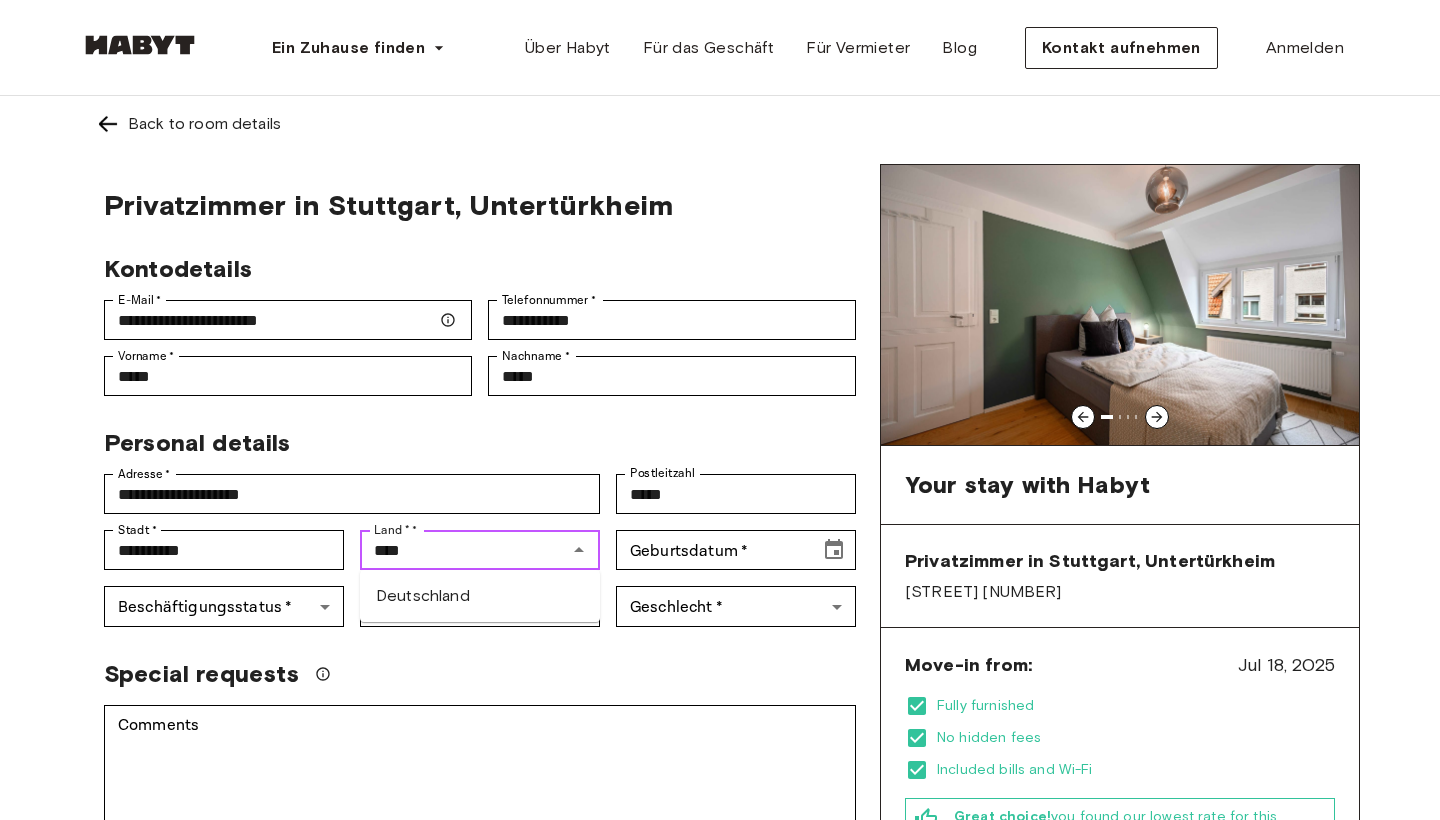 click on "Deutschland" at bounding box center [480, 596] 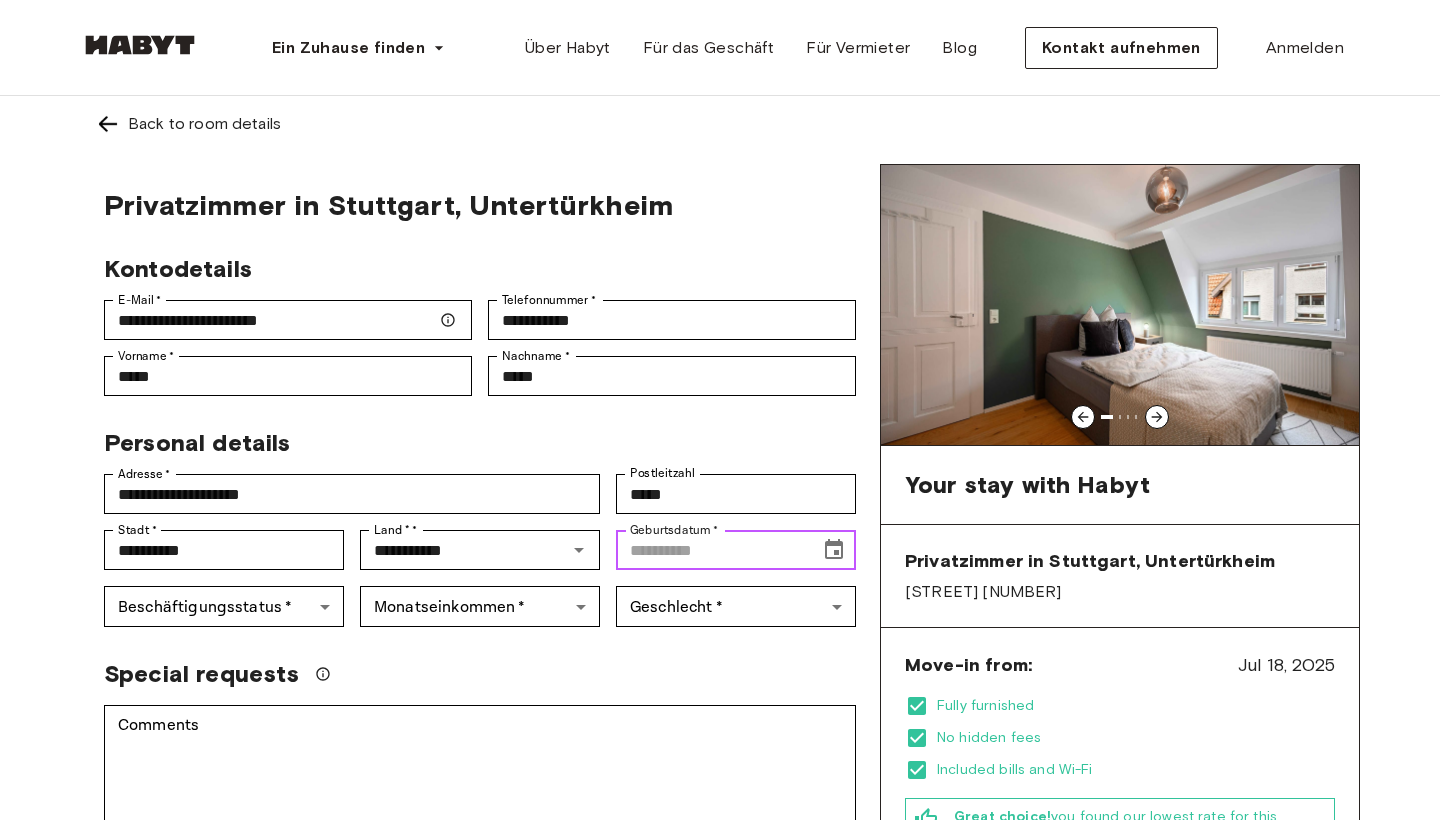 click on "Geburtsdatum   * Geburtsdatum   *" at bounding box center (736, 550) 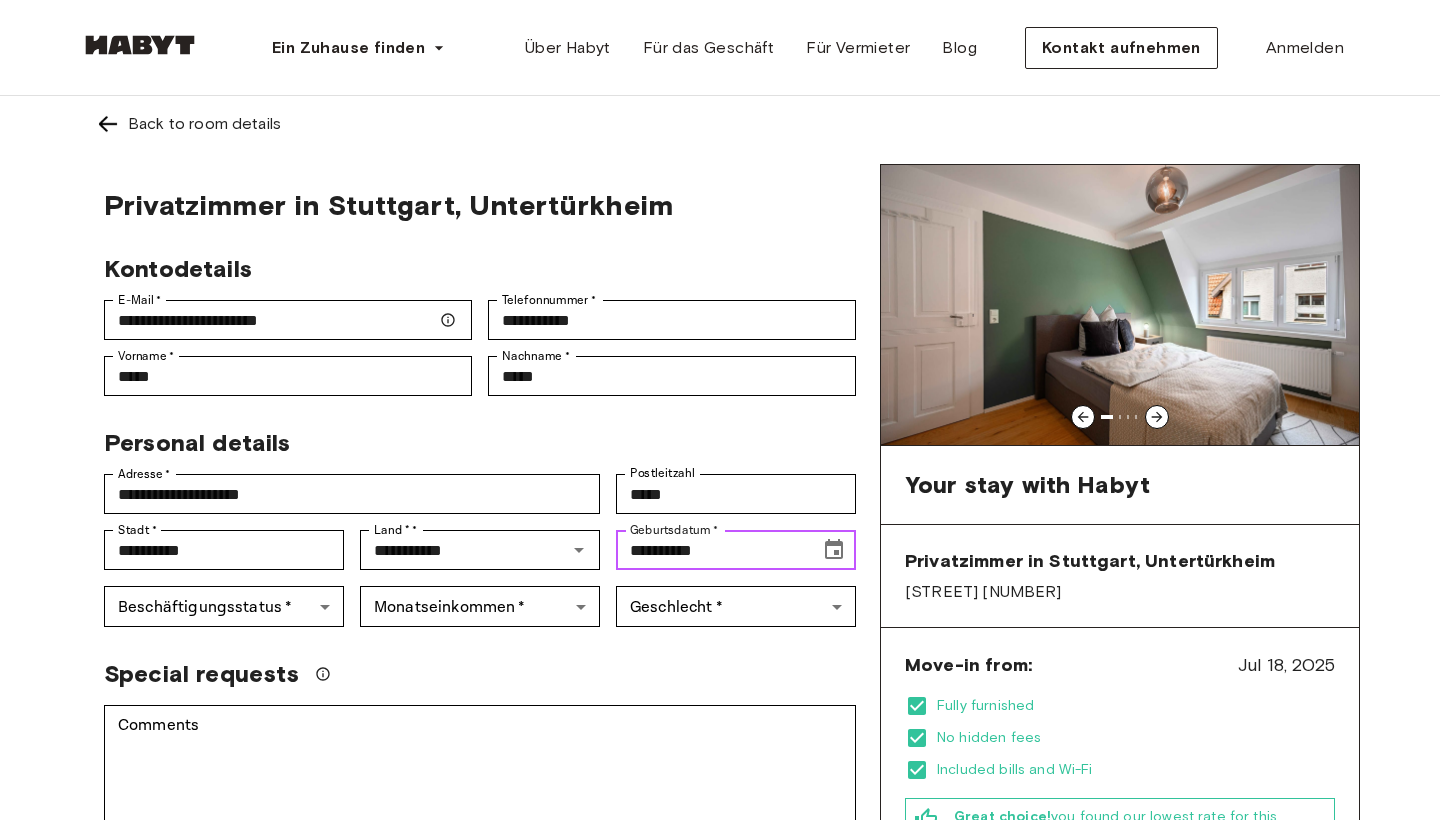 click 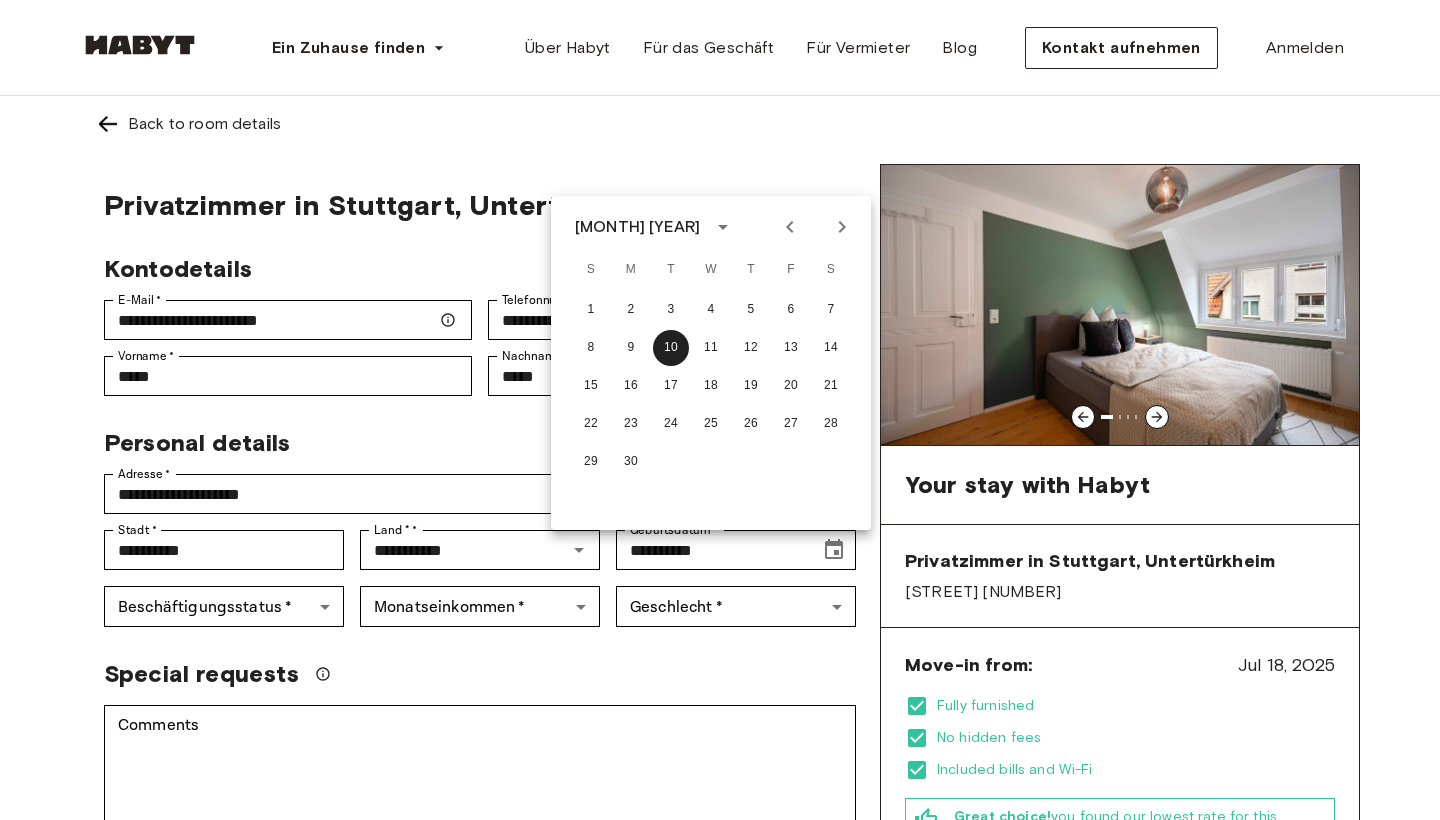 click at bounding box center [723, 227] 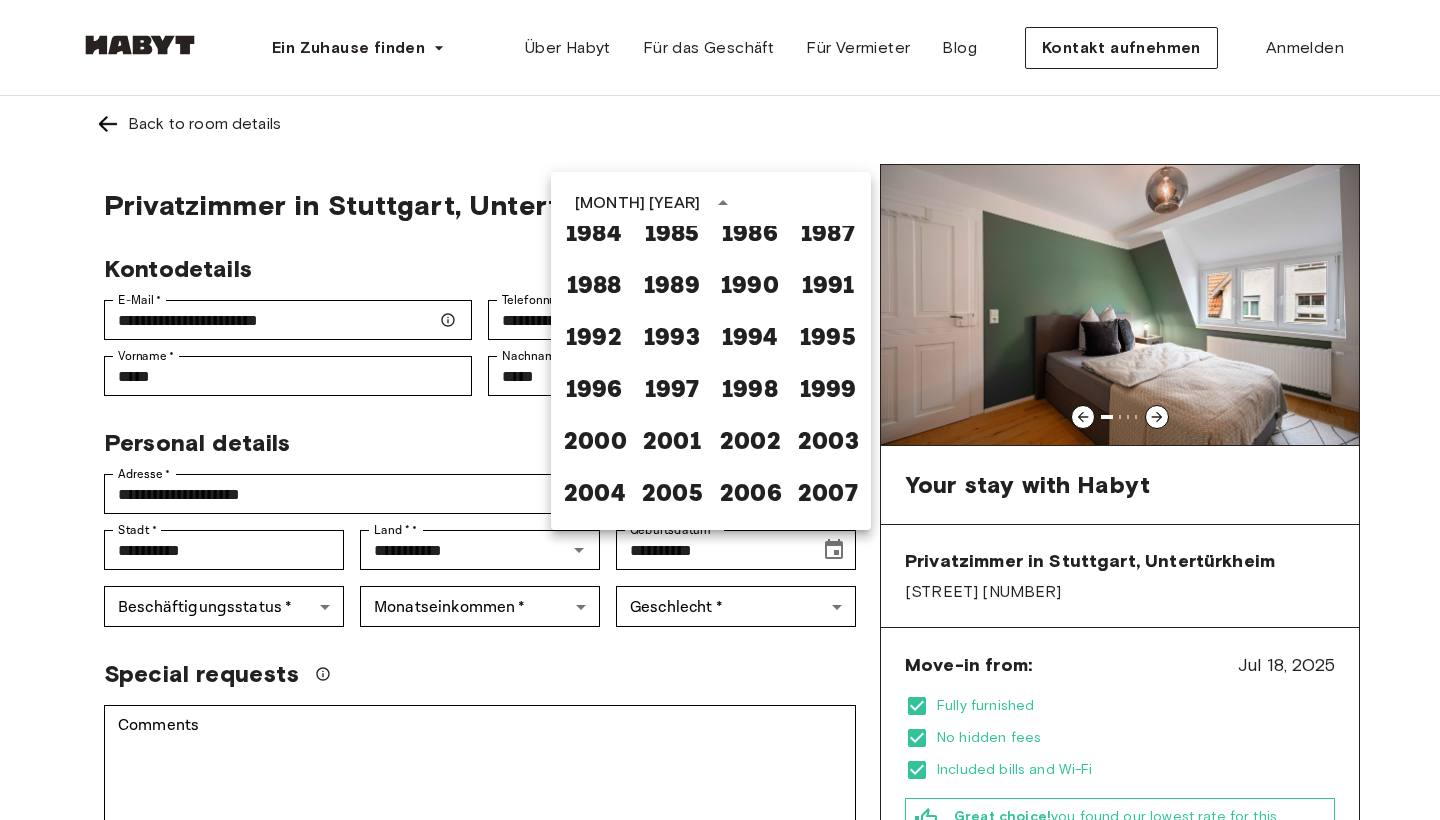 scroll, scrollTop: 1218, scrollLeft: 0, axis: vertical 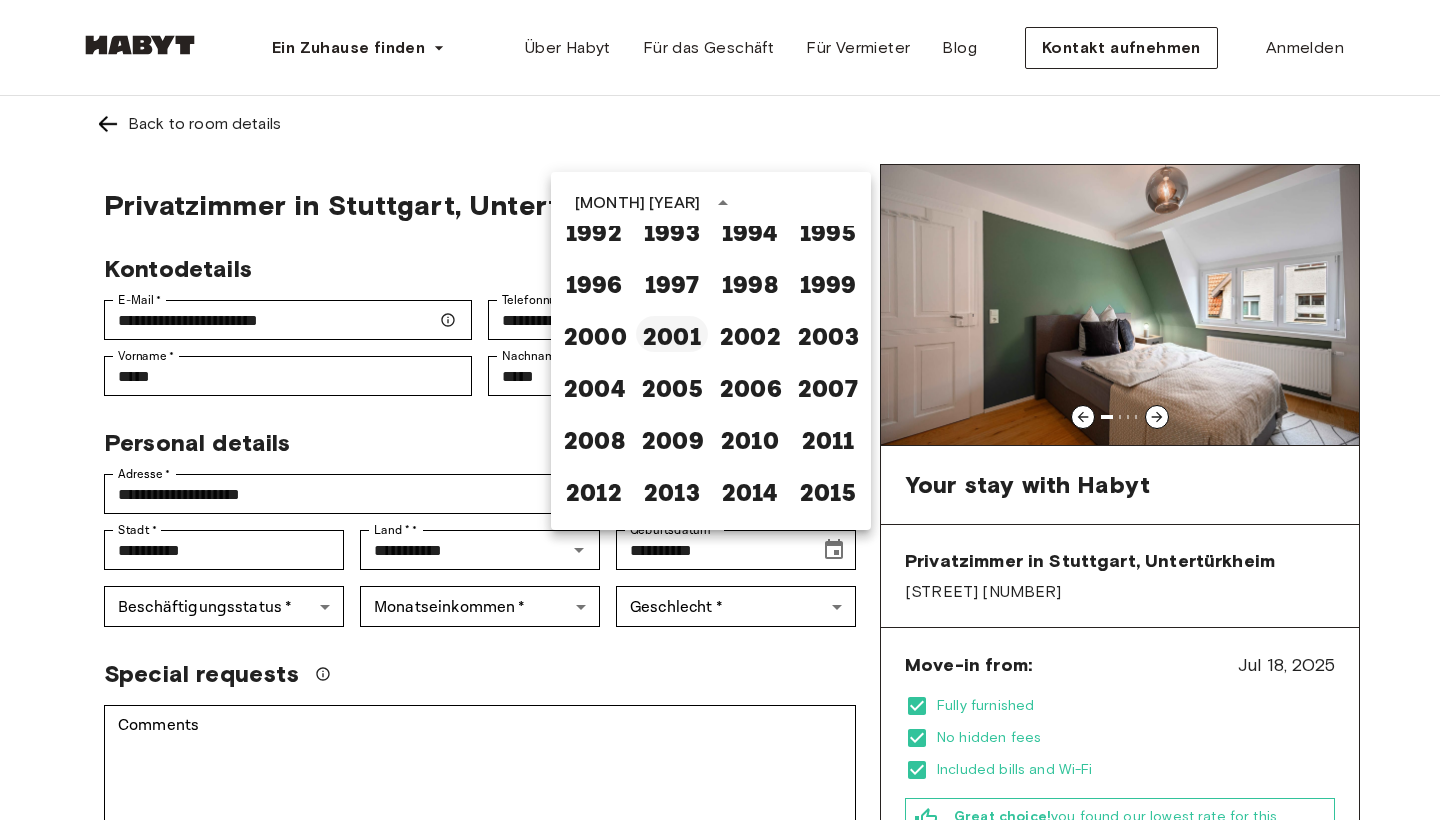 click on "2001" at bounding box center [672, 334] 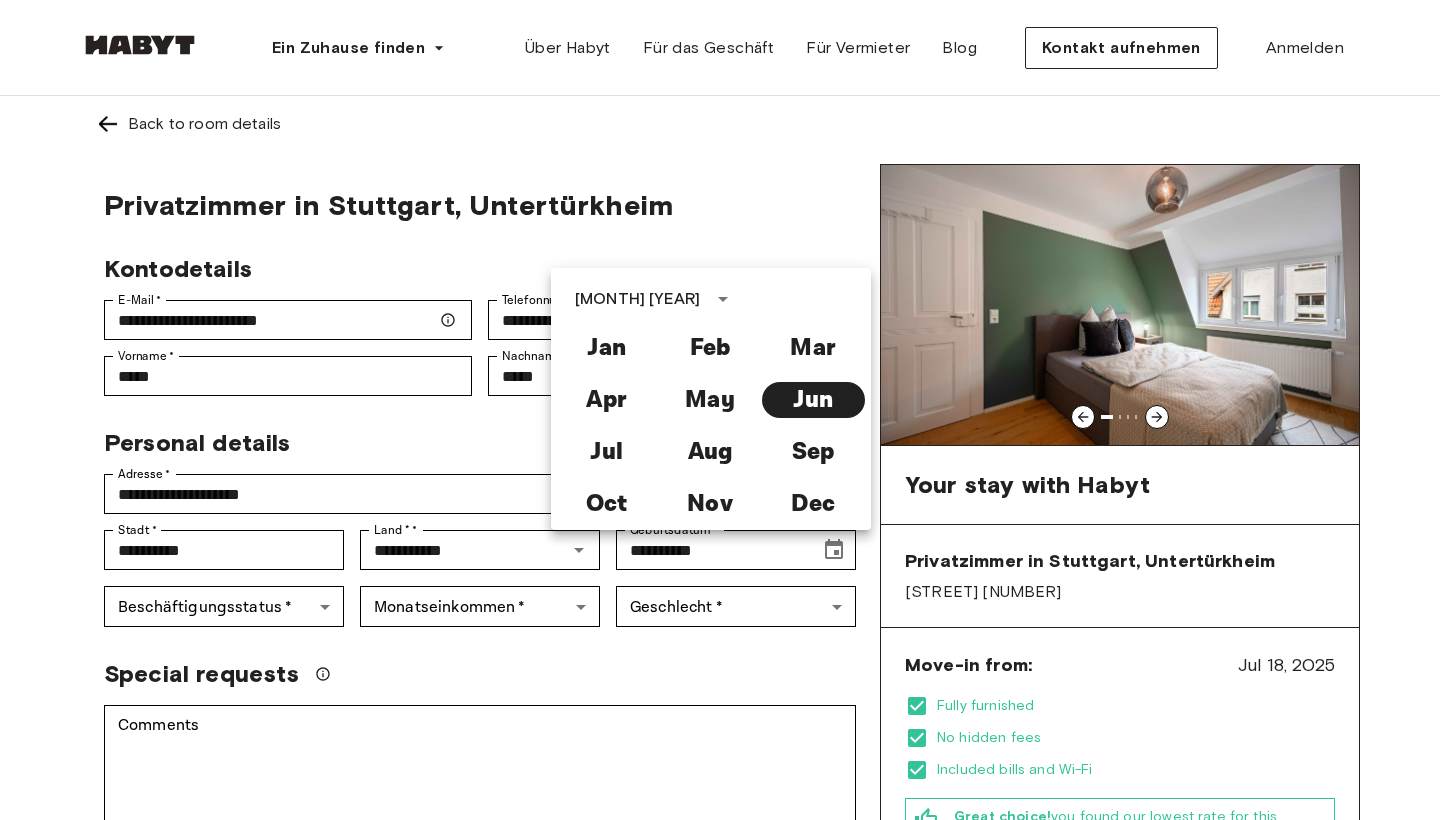 type on "**********" 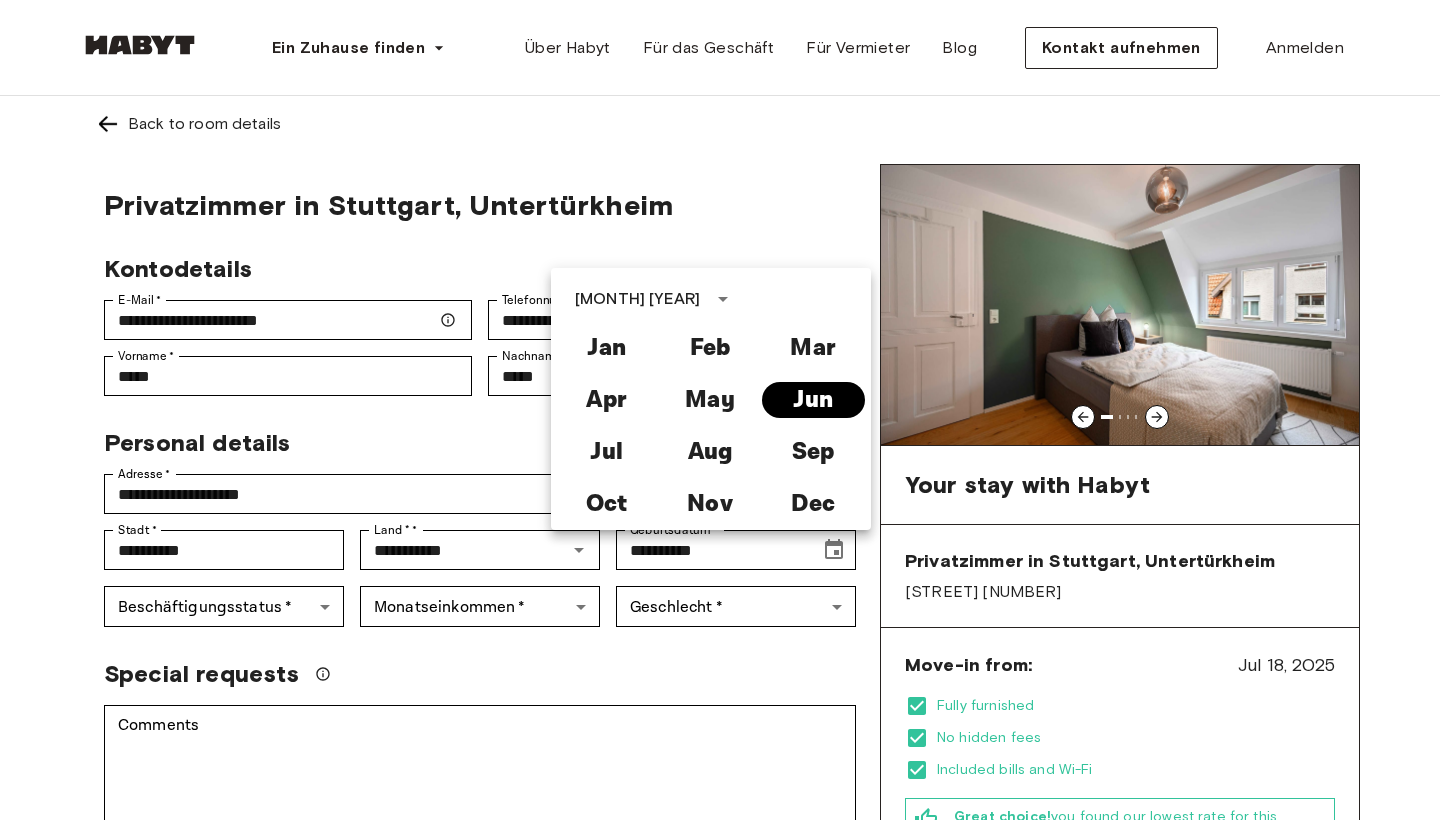 click on "Jun" at bounding box center [813, 400] 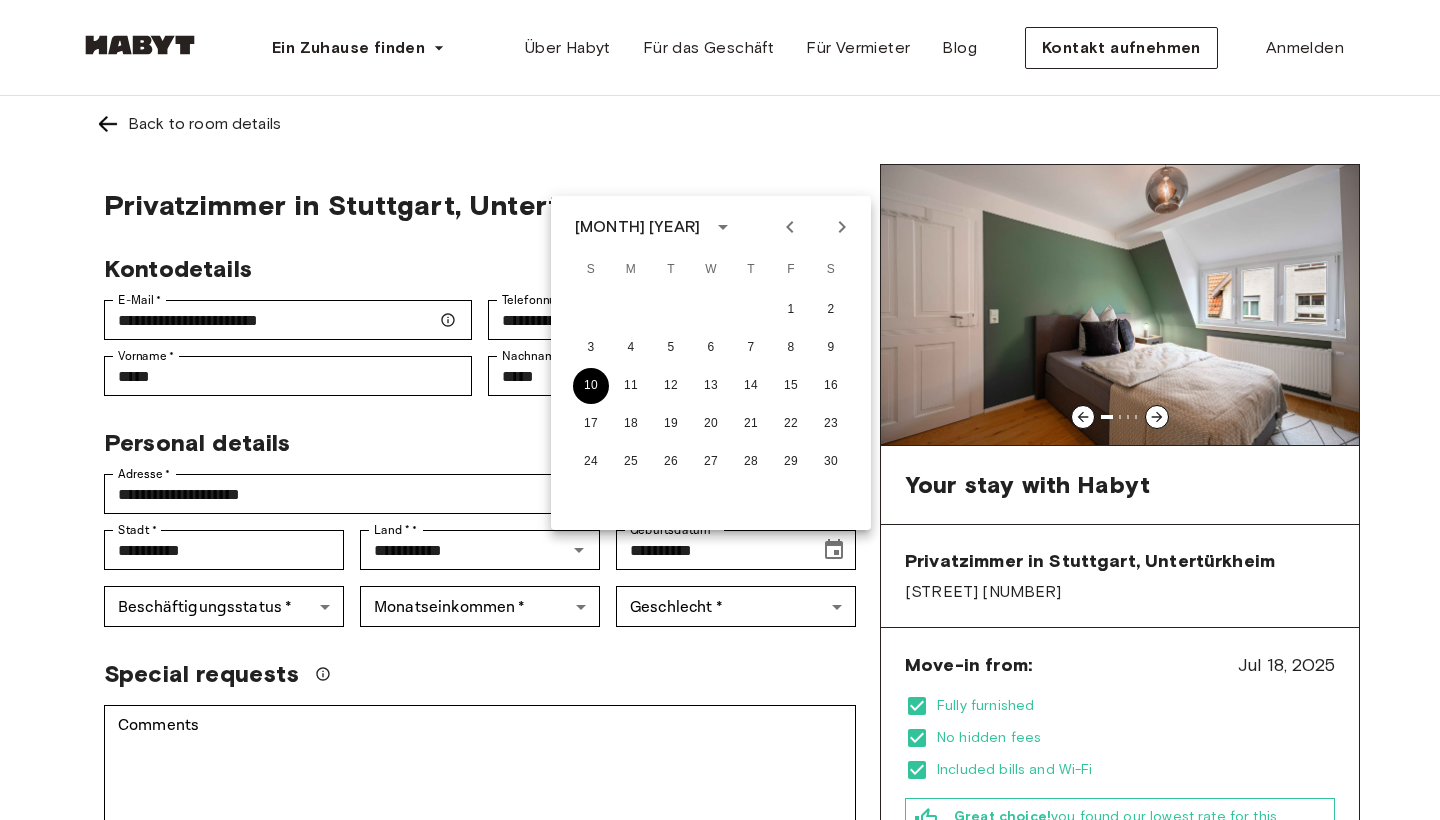 click on "10" at bounding box center (591, 386) 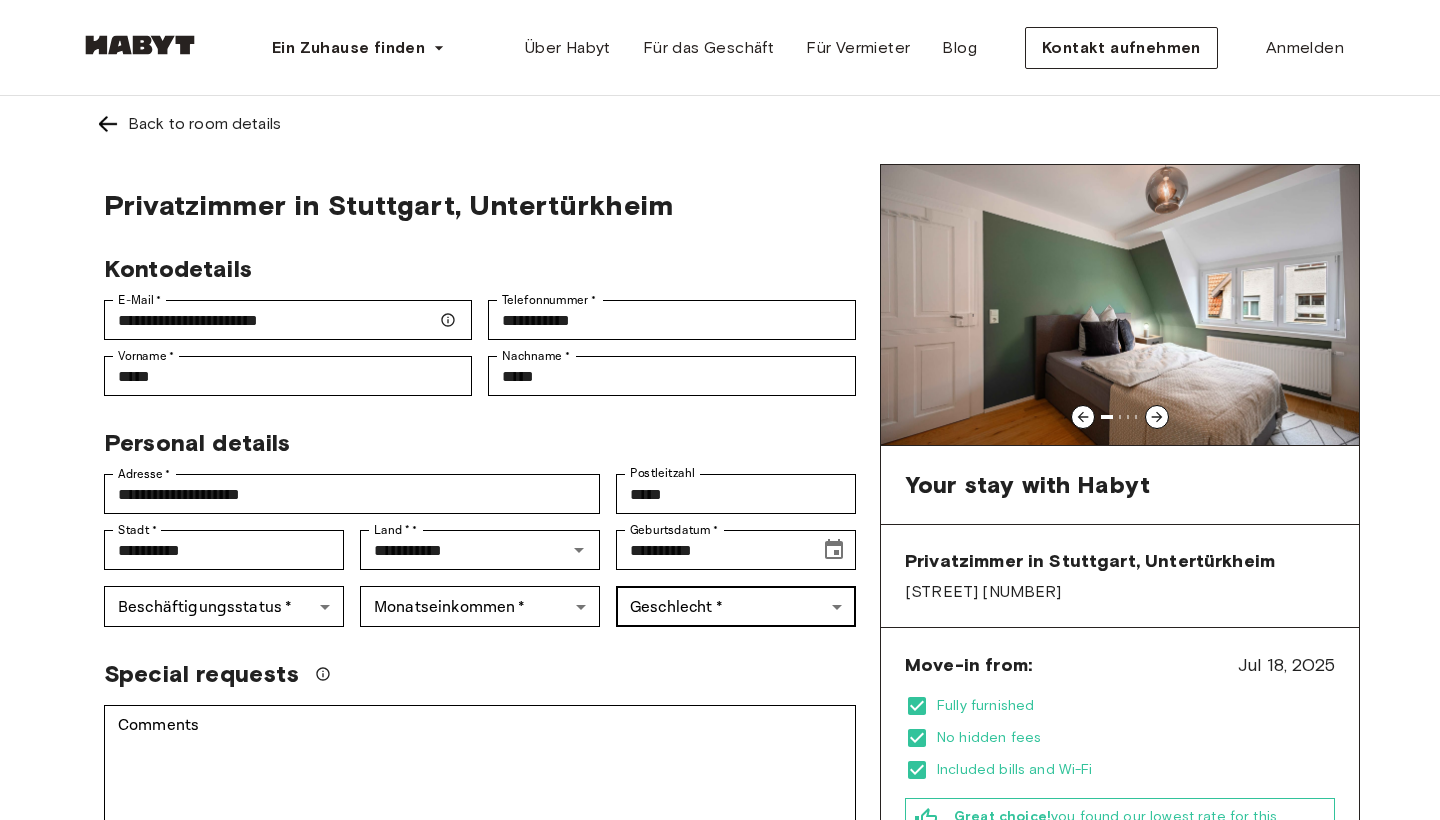 click on "**********" at bounding box center [720, 1191] 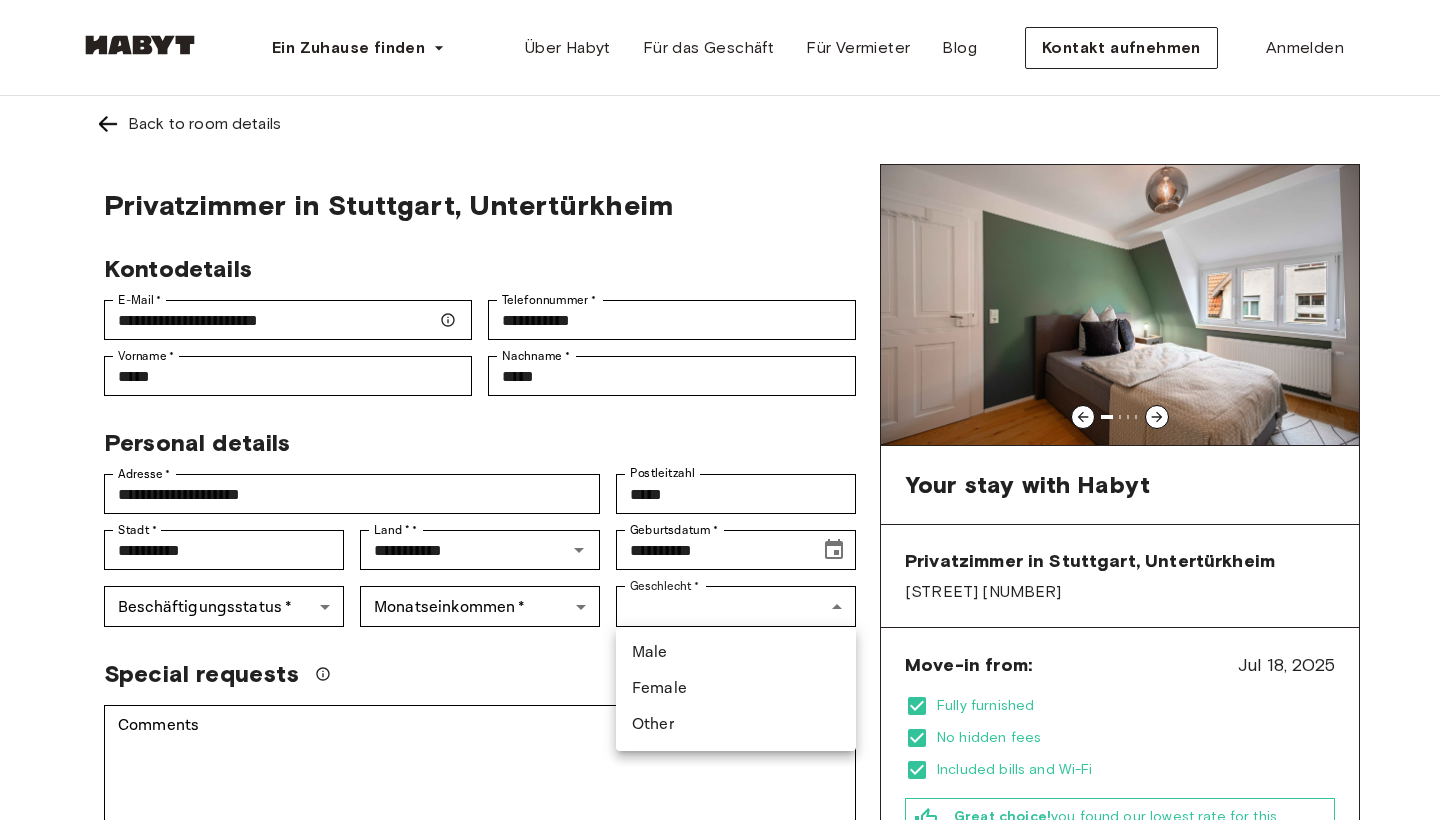 click on "Male" at bounding box center [736, 653] 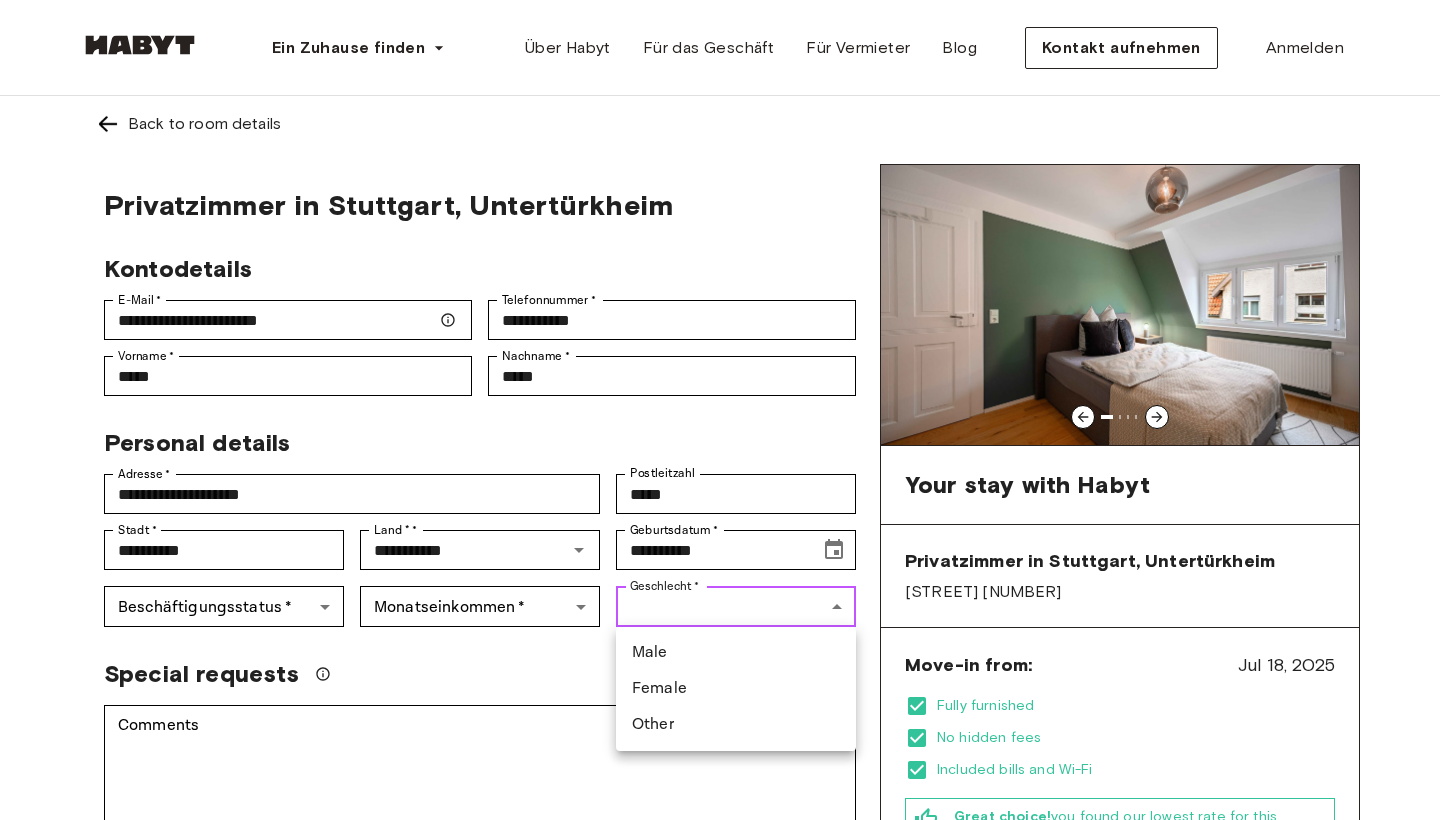 type on "****" 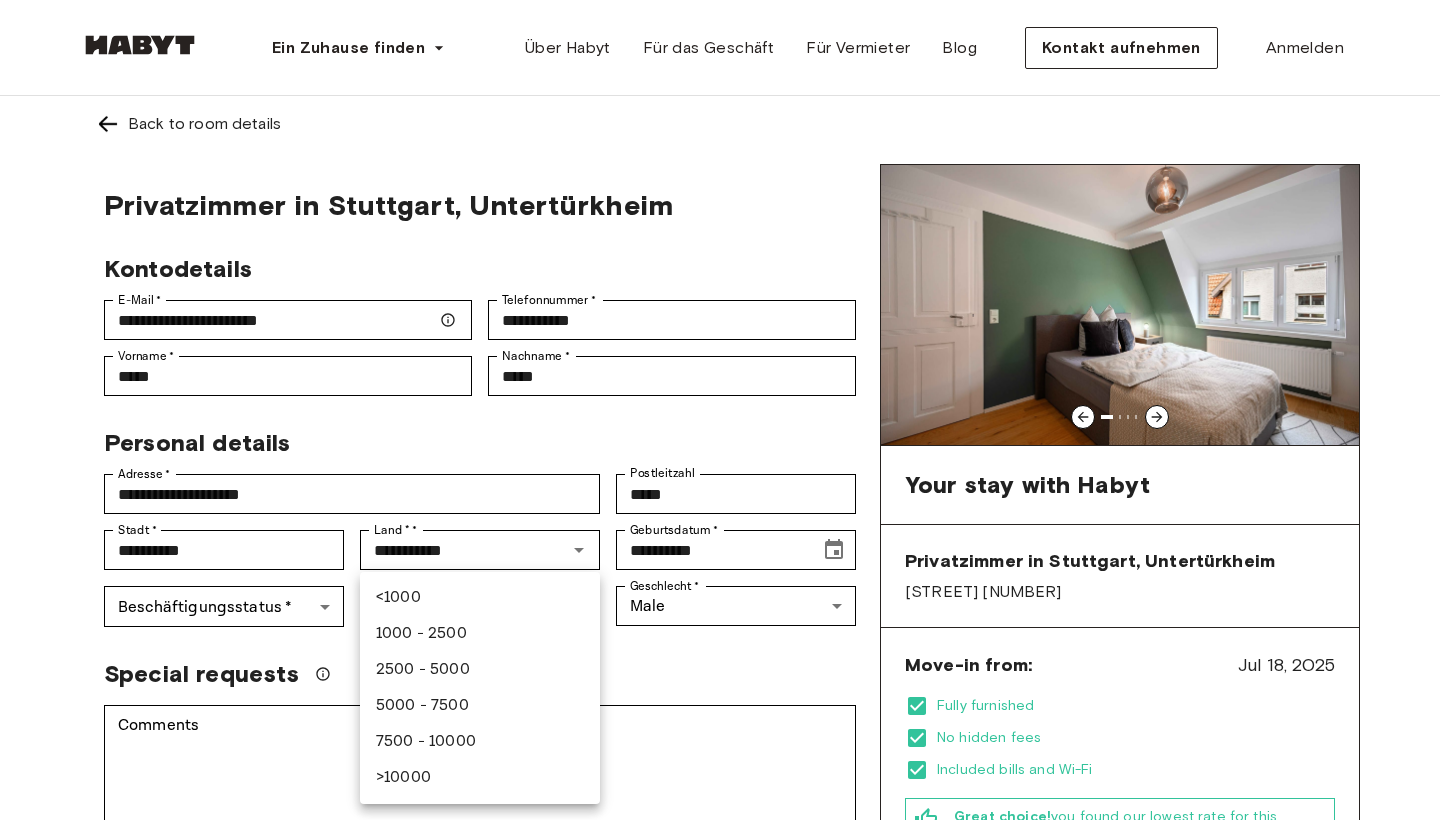 click on "**********" at bounding box center (720, 1191) 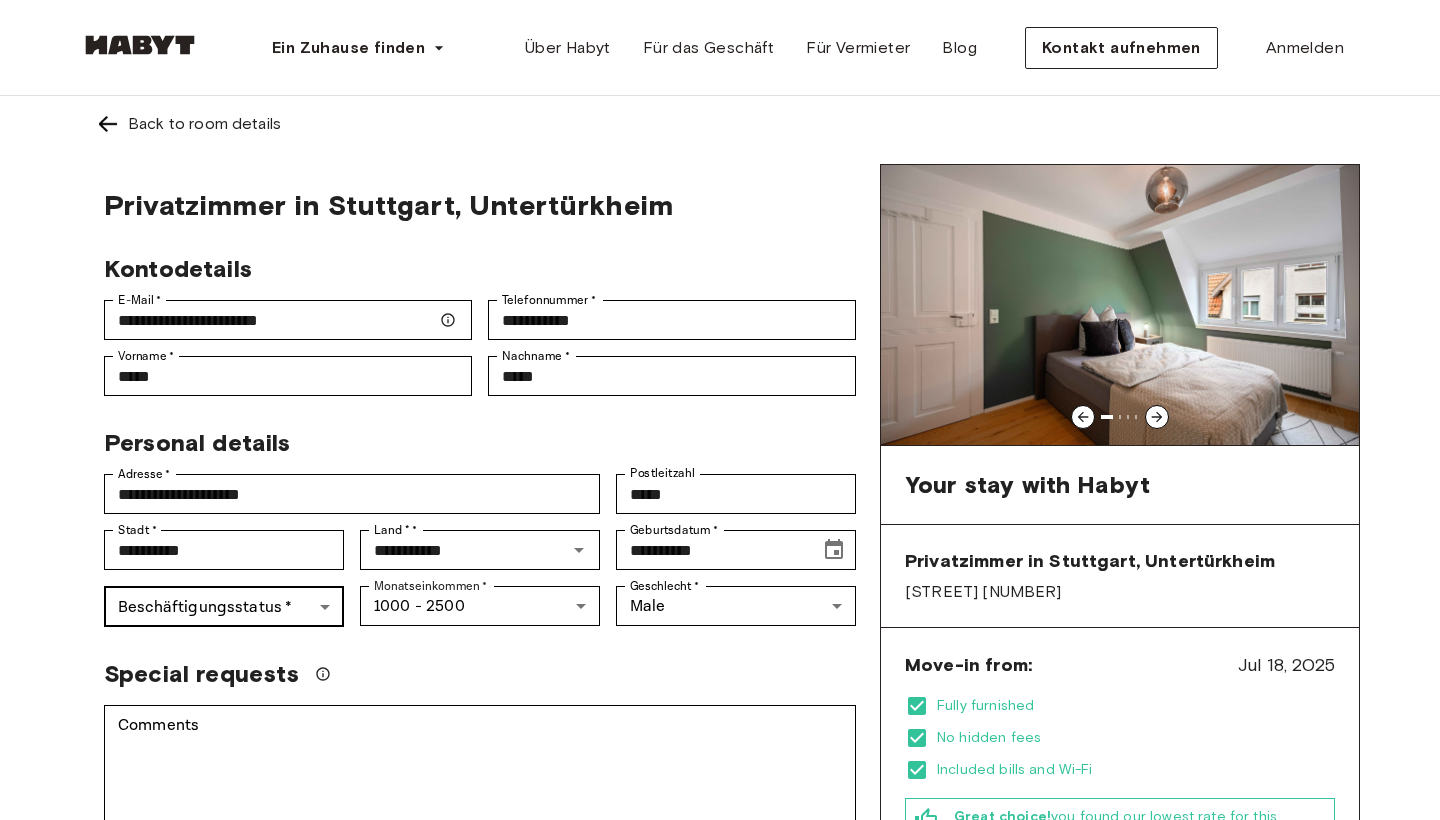 click on "**********" at bounding box center [720, 1191] 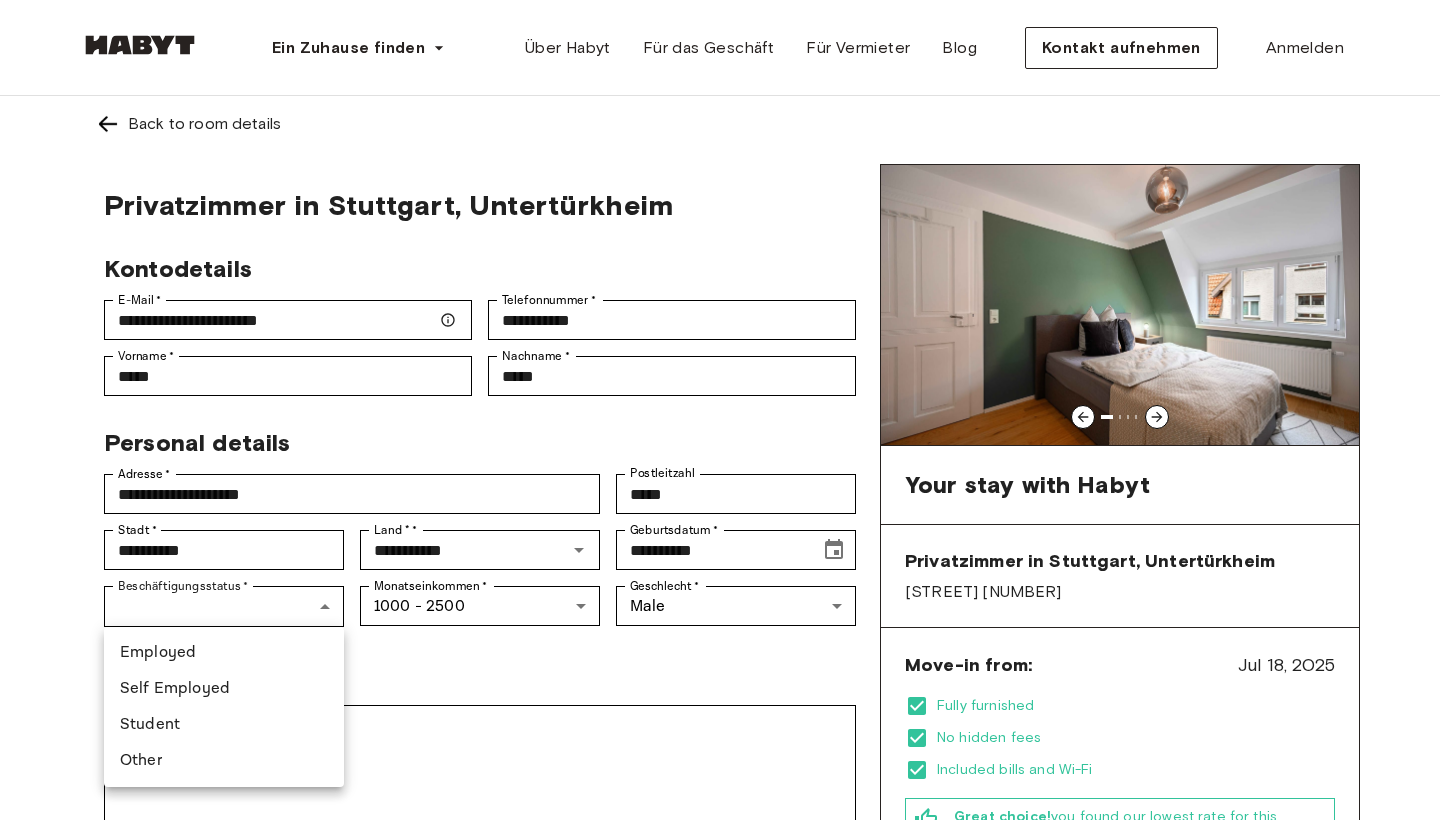 click on "Employed" at bounding box center [224, 653] 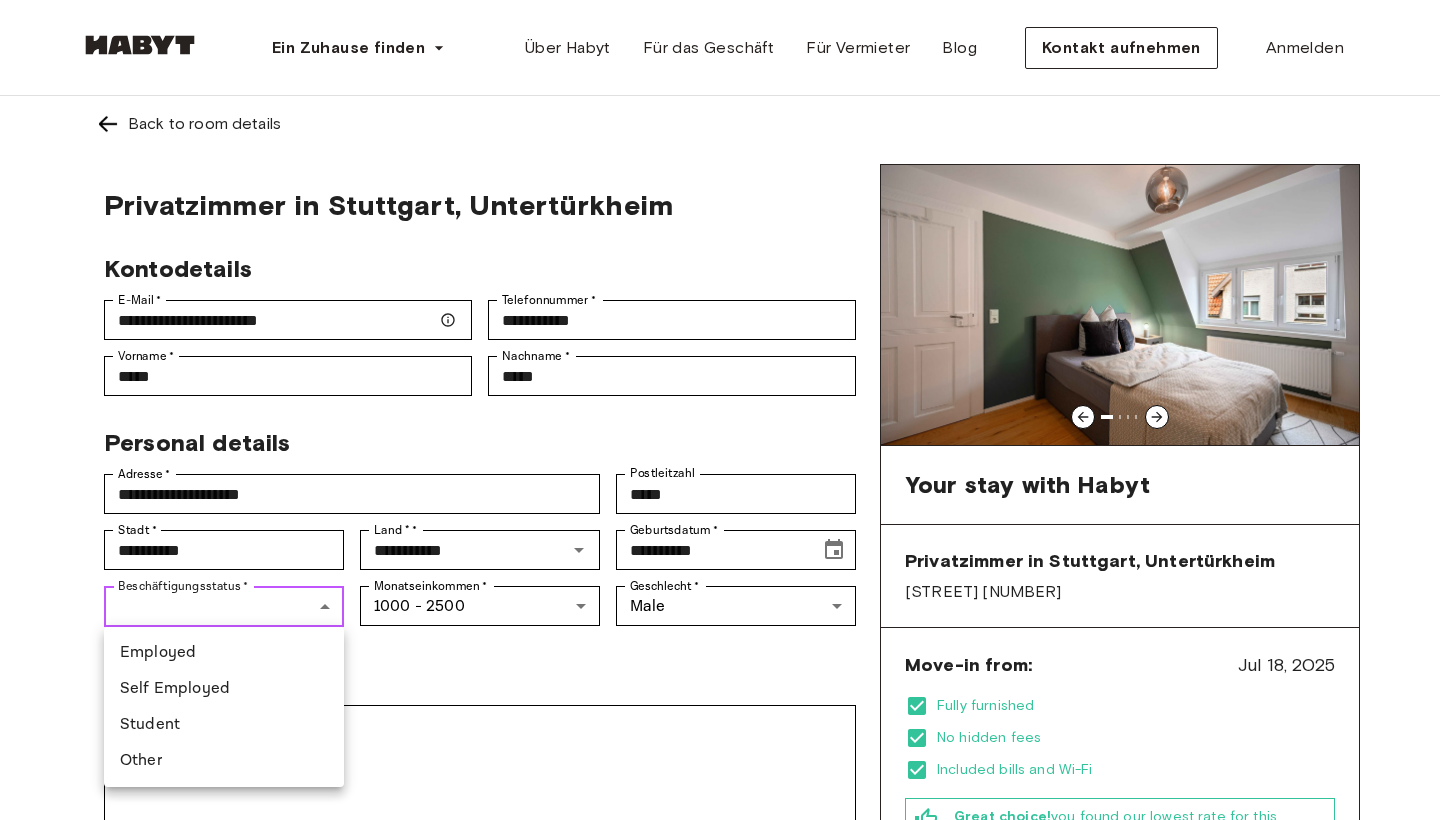 type on "********" 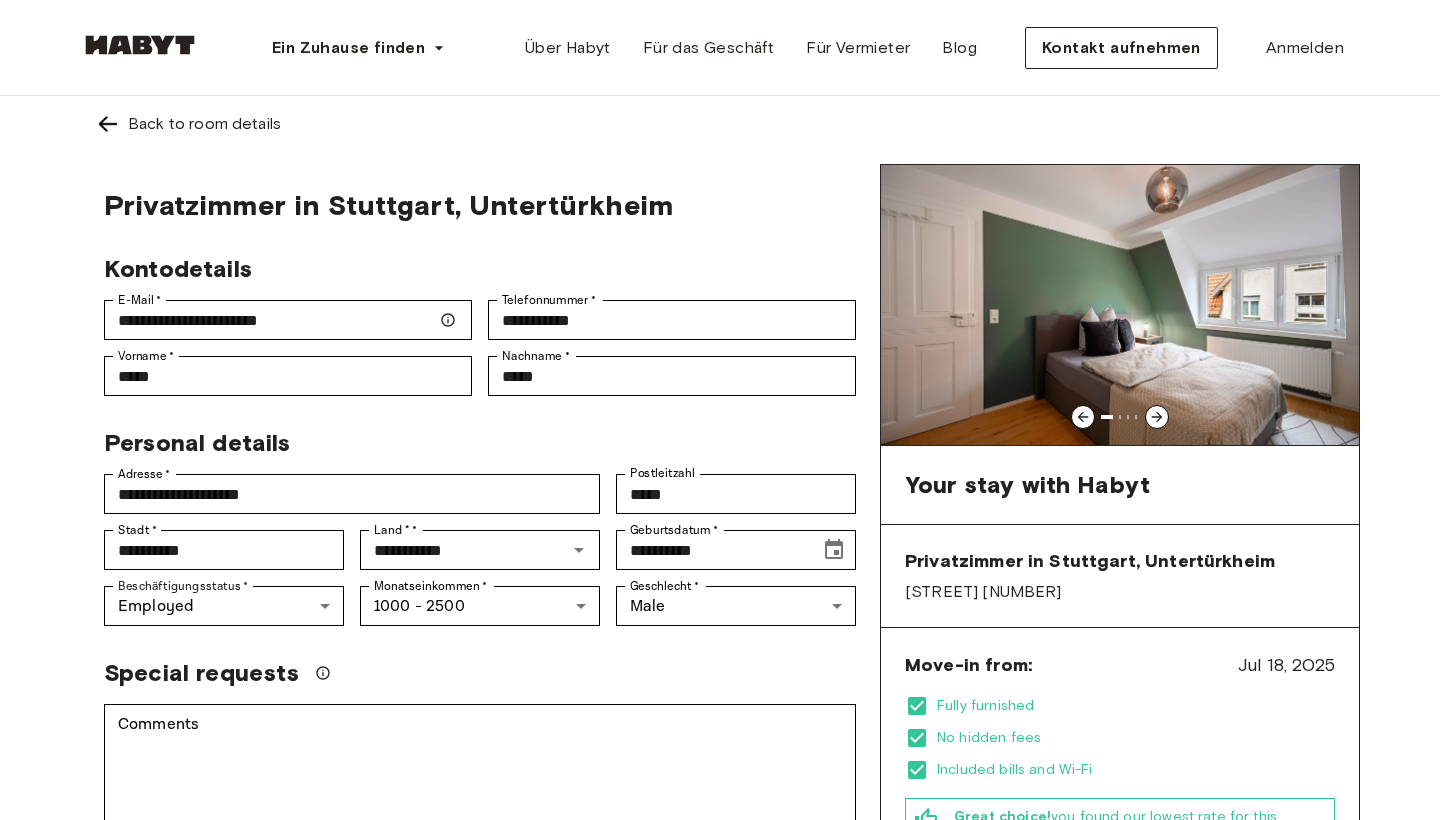 click on "Beschäftigungsstatus   * Employed ******** Beschäftigungsstatus   *" at bounding box center [216, 598] 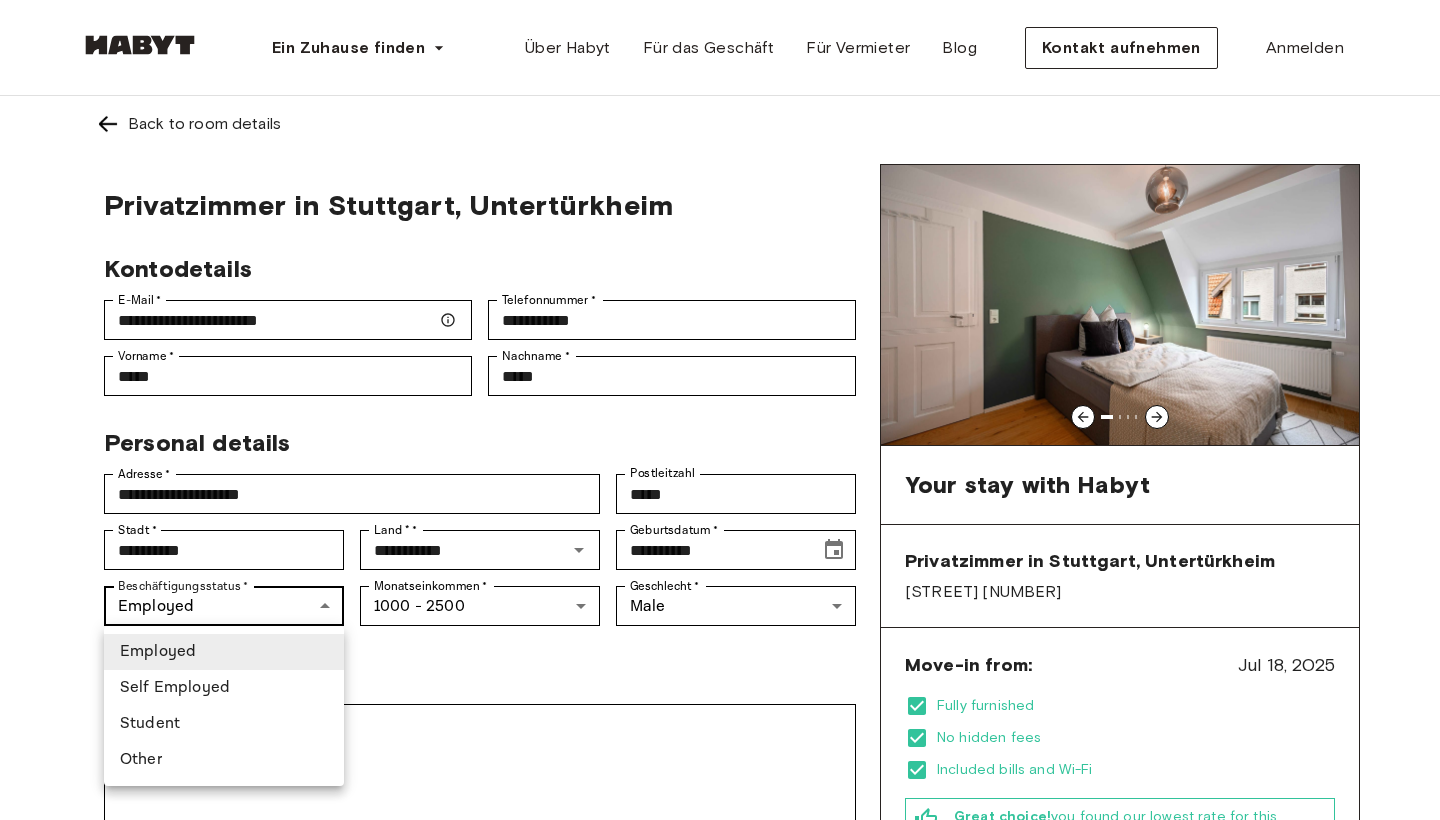 click on "**********" at bounding box center [720, 1191] 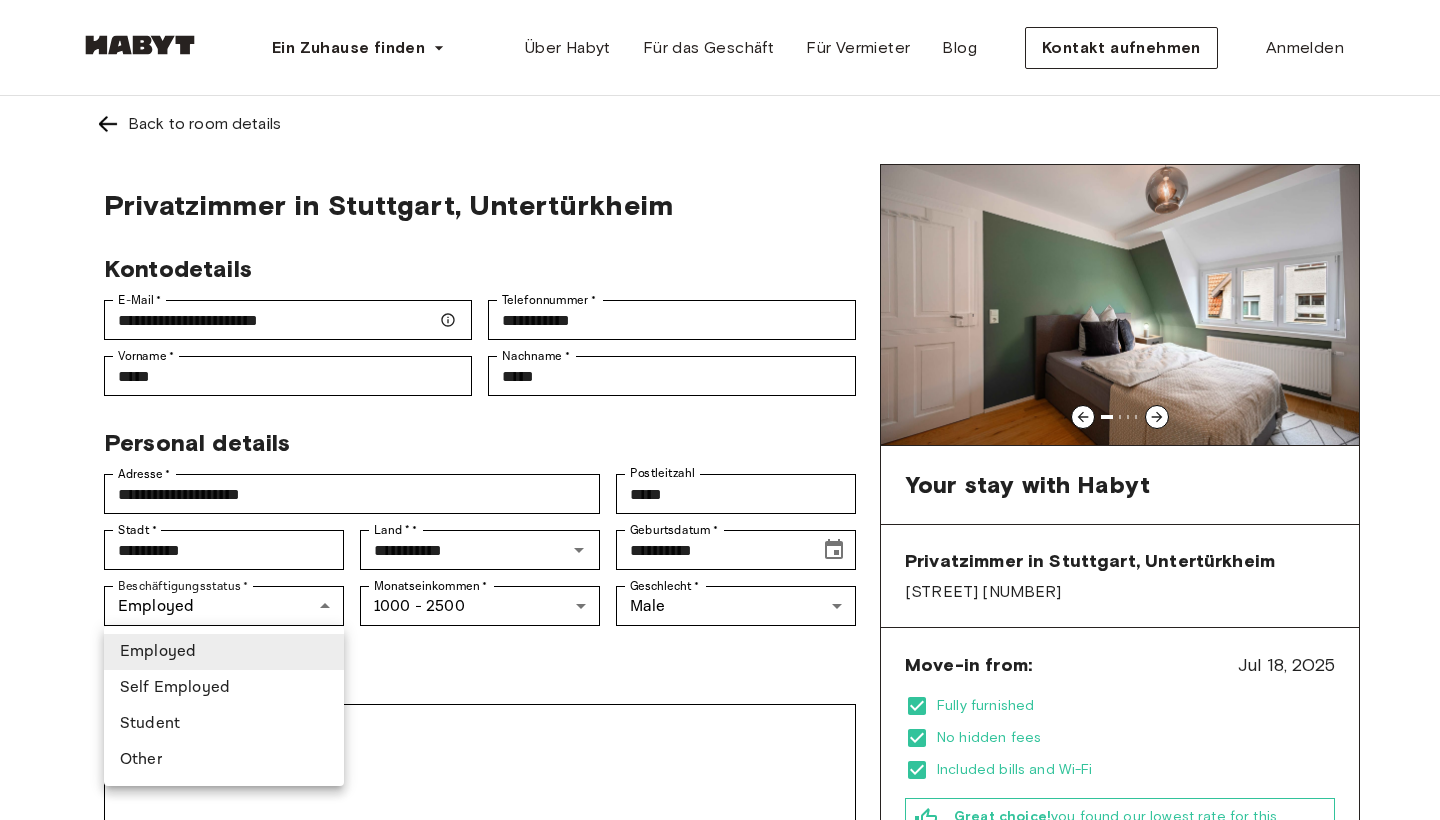 click at bounding box center [720, 410] 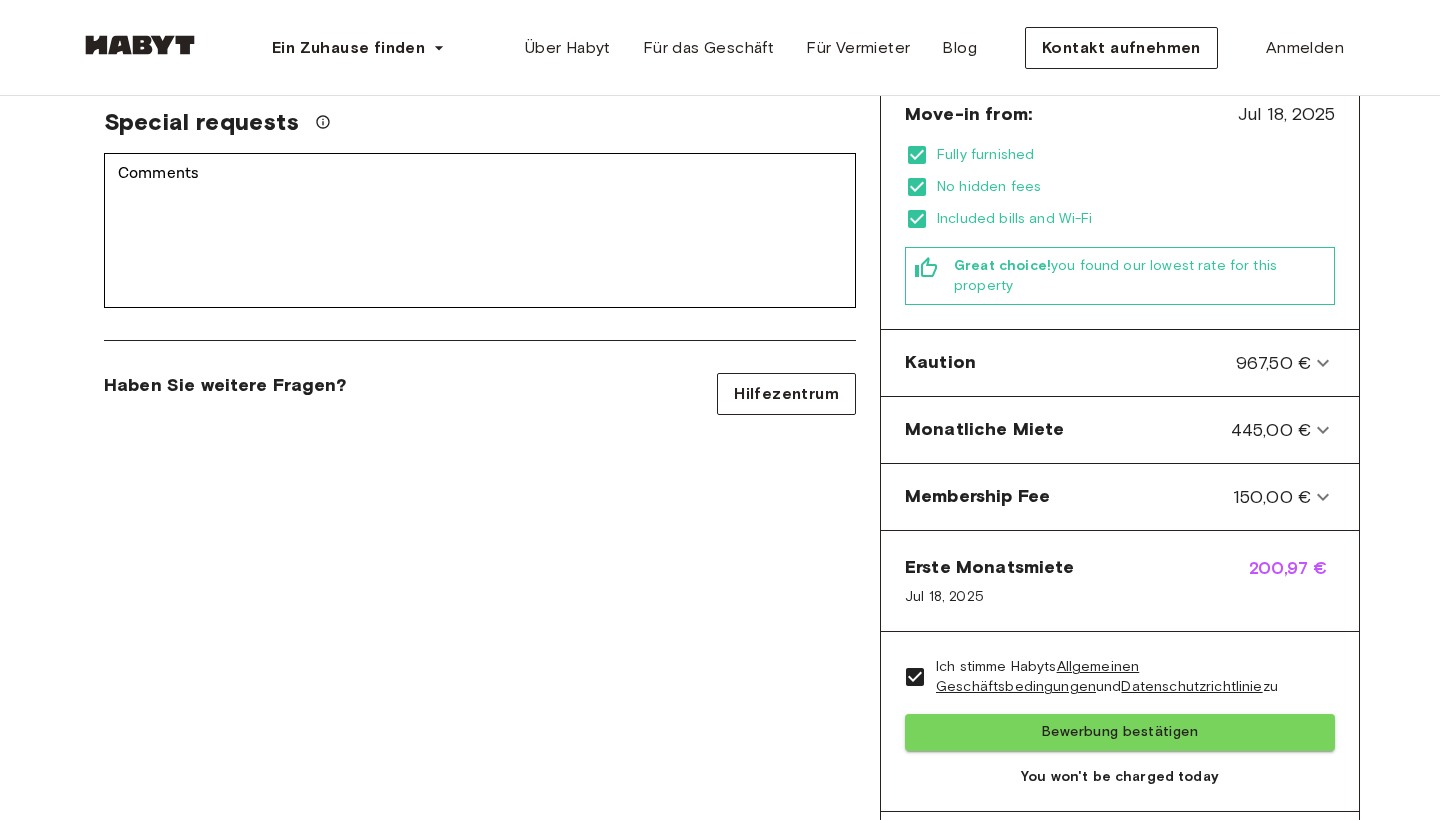 scroll, scrollTop: 570, scrollLeft: 0, axis: vertical 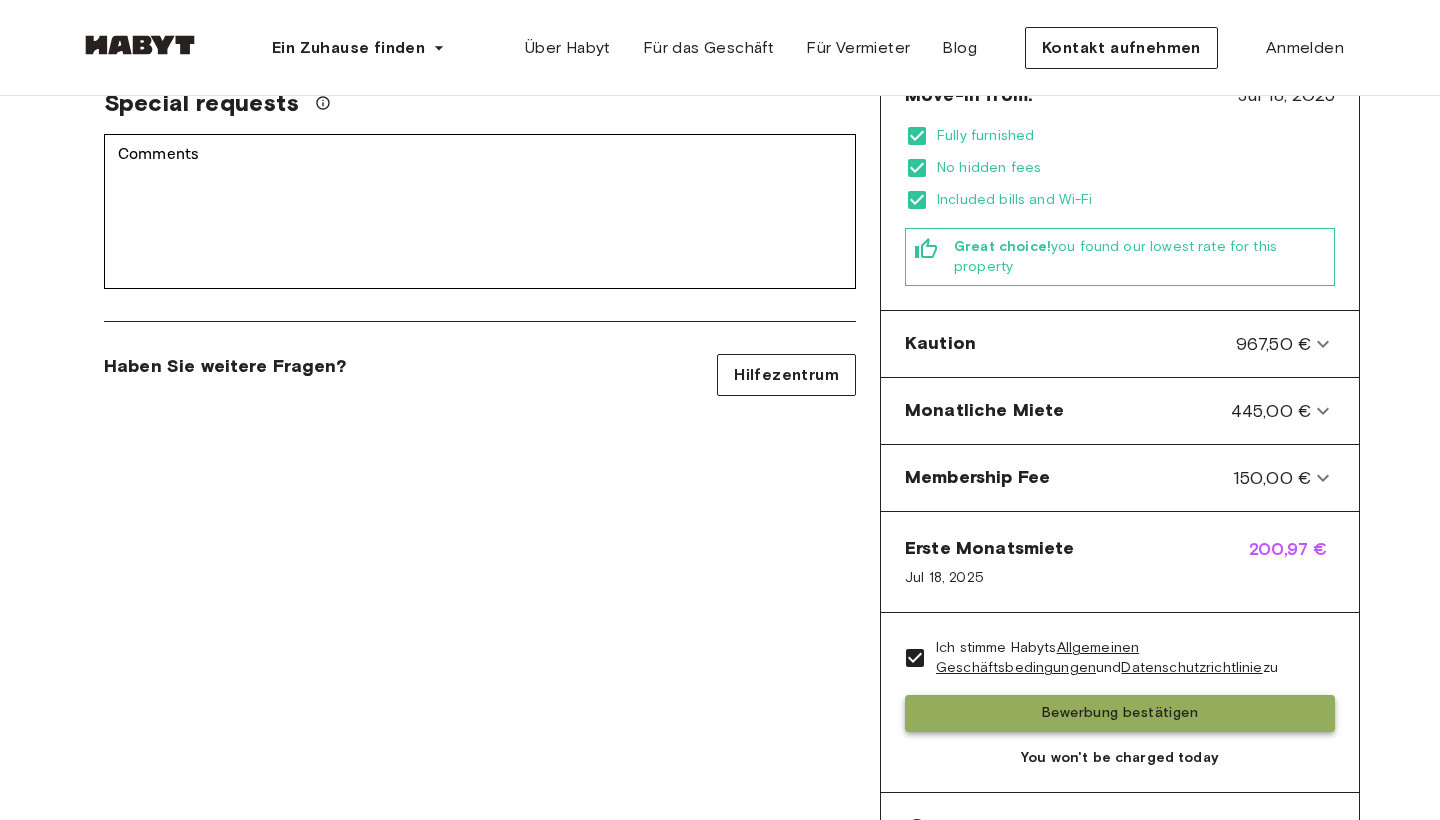 click on "Bewerbung bestätigen" at bounding box center [1120, 713] 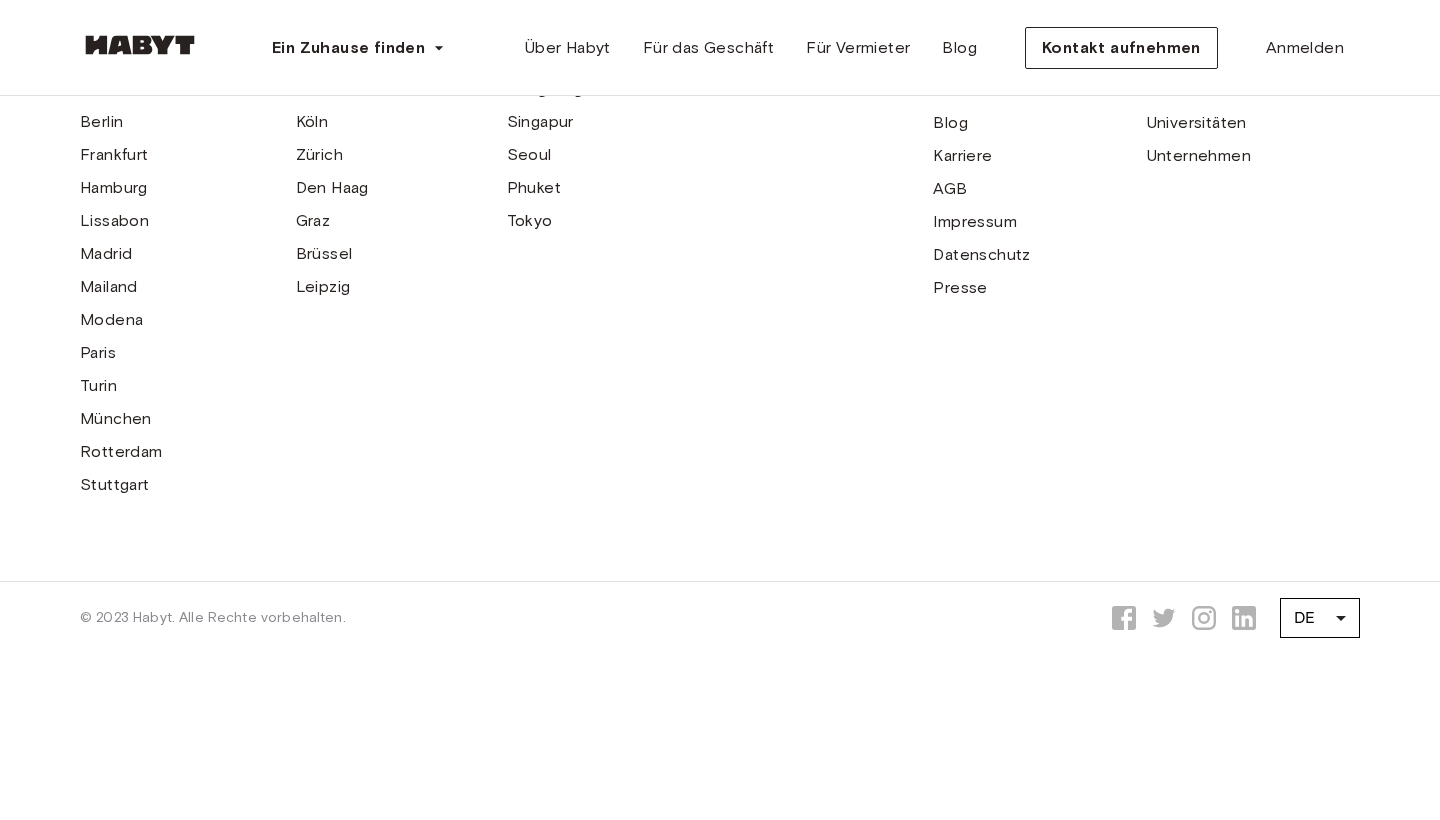scroll, scrollTop: 0, scrollLeft: 0, axis: both 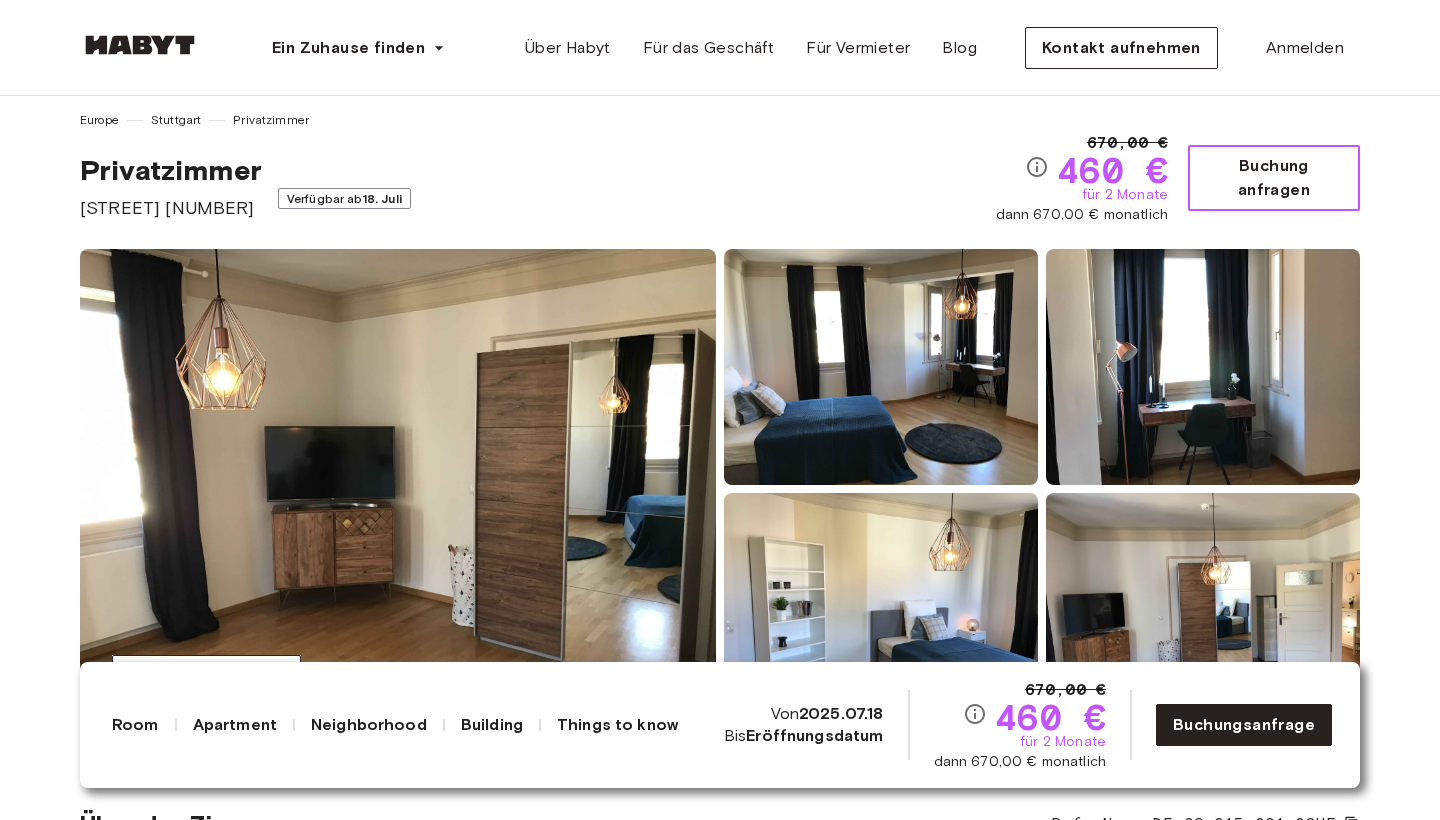 click on "Buchung anfragen" at bounding box center [1274, 178] 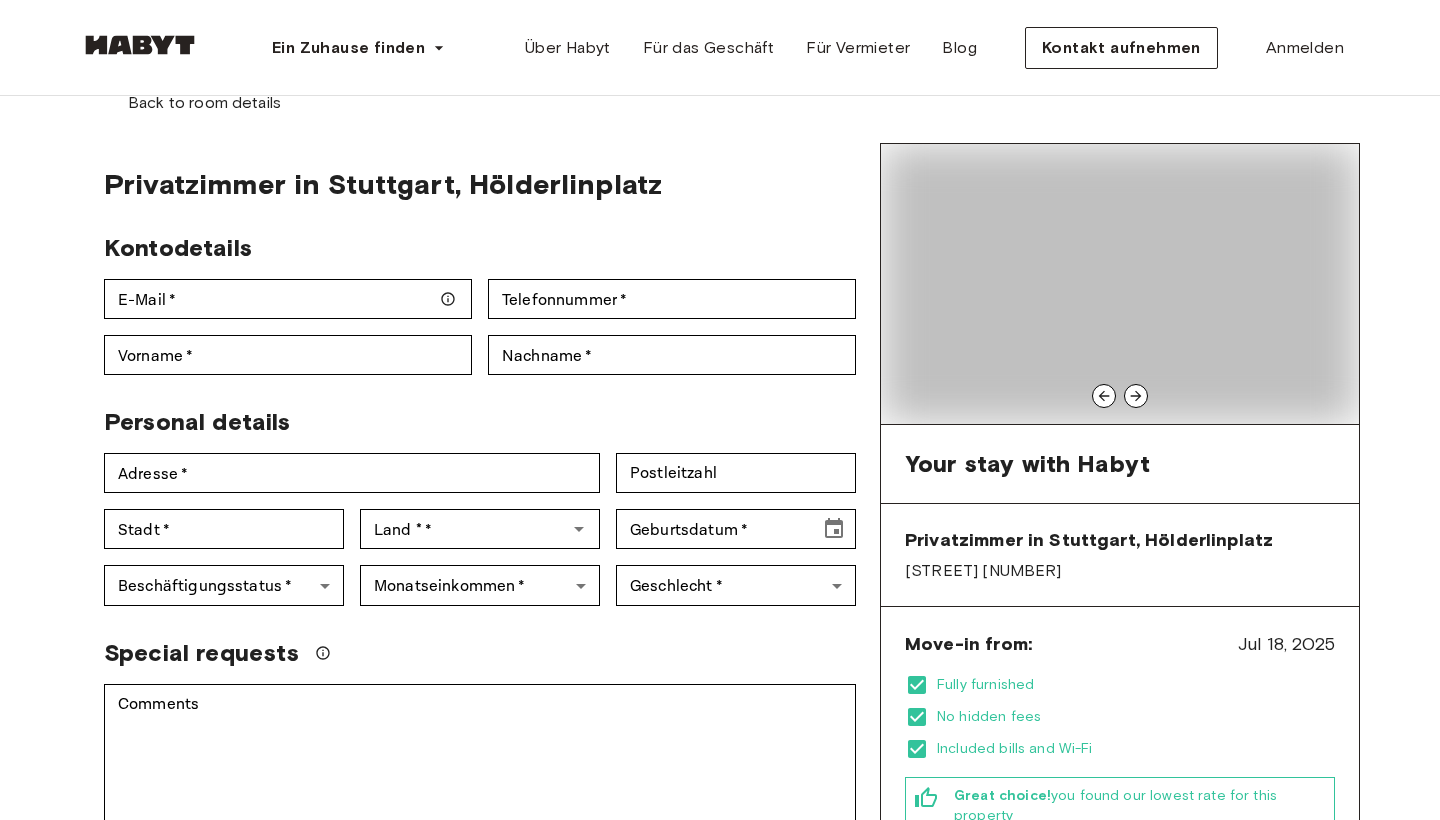 scroll, scrollTop: 0, scrollLeft: 0, axis: both 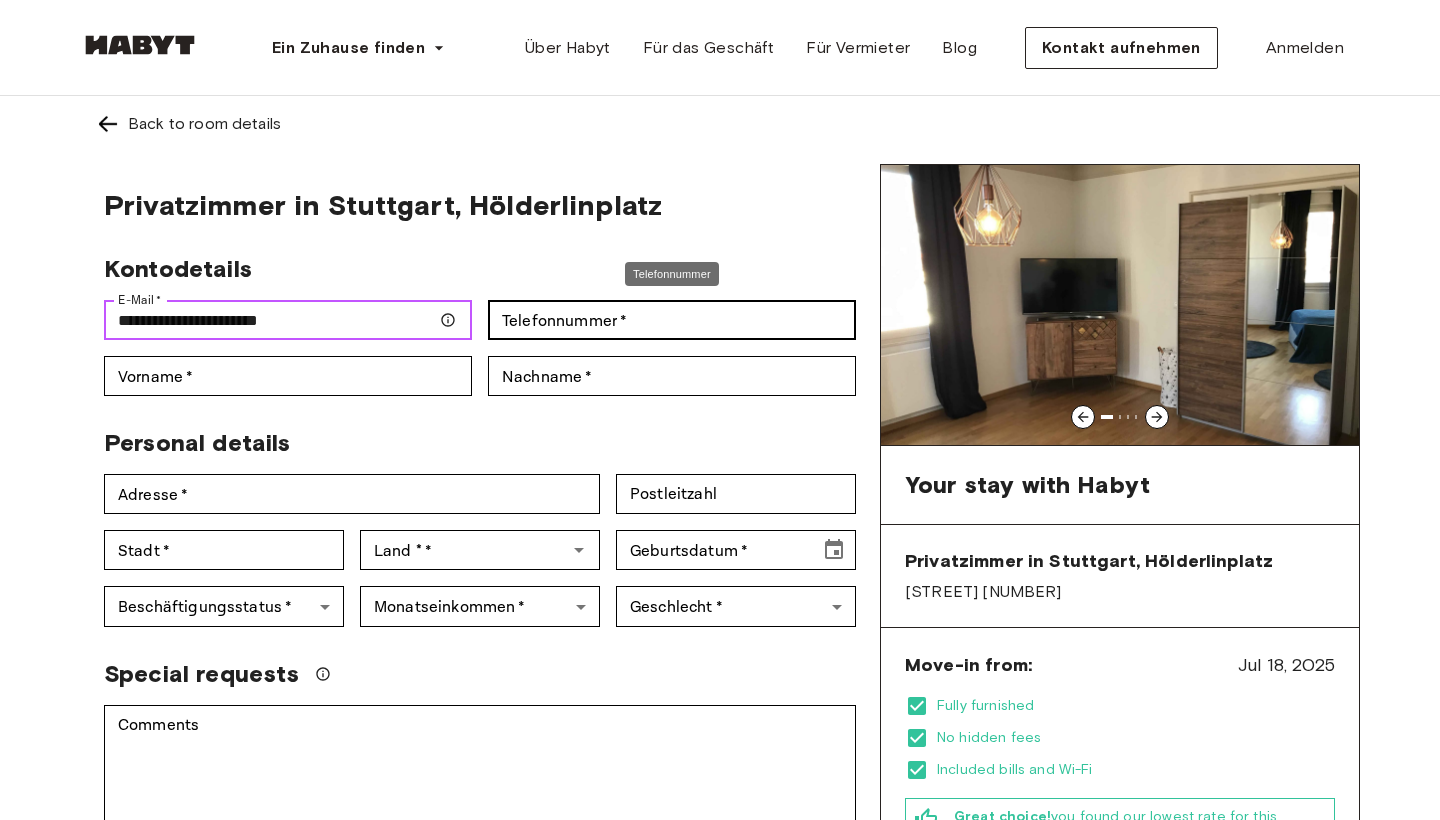 type on "**********" 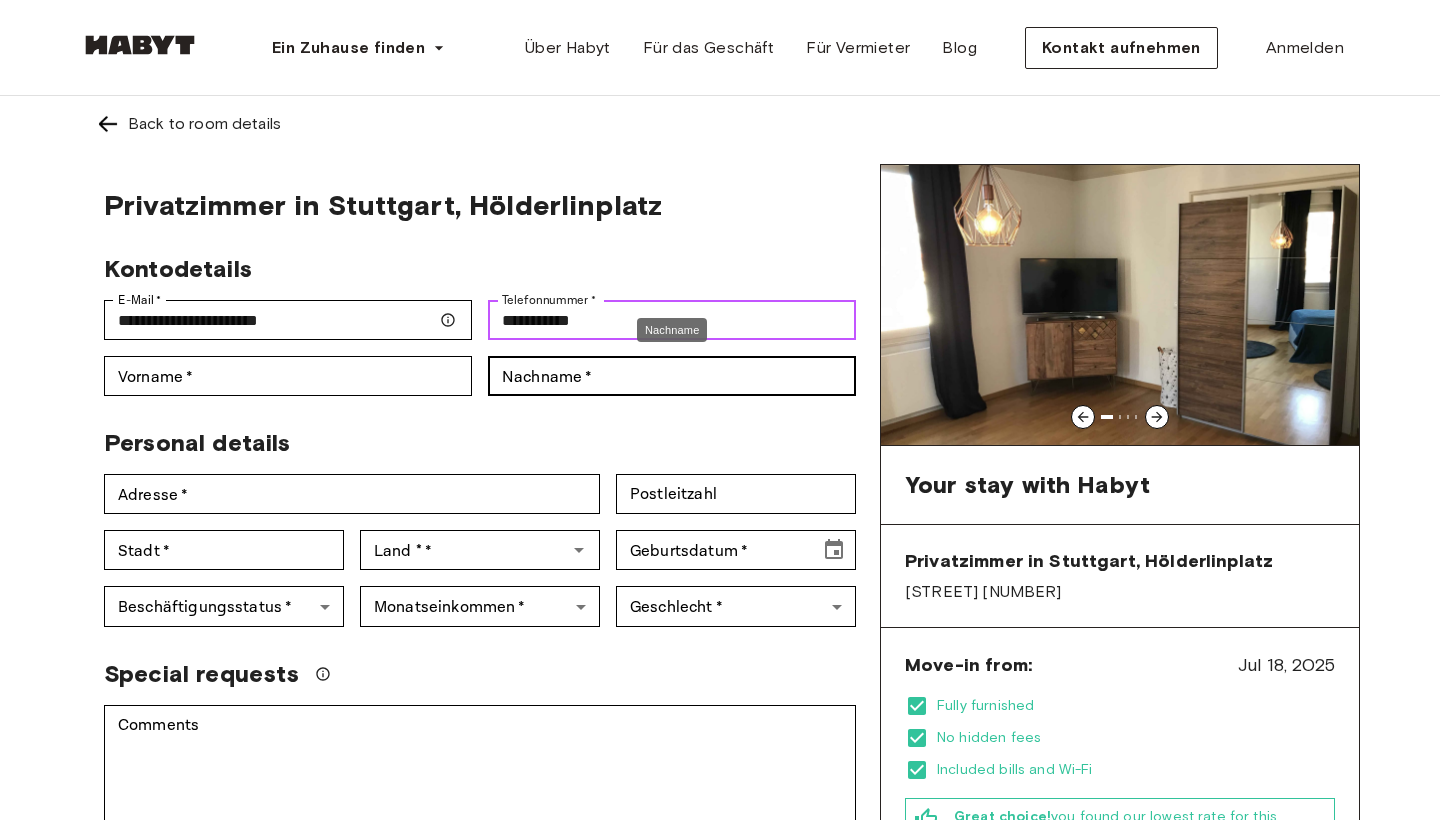 type on "**********" 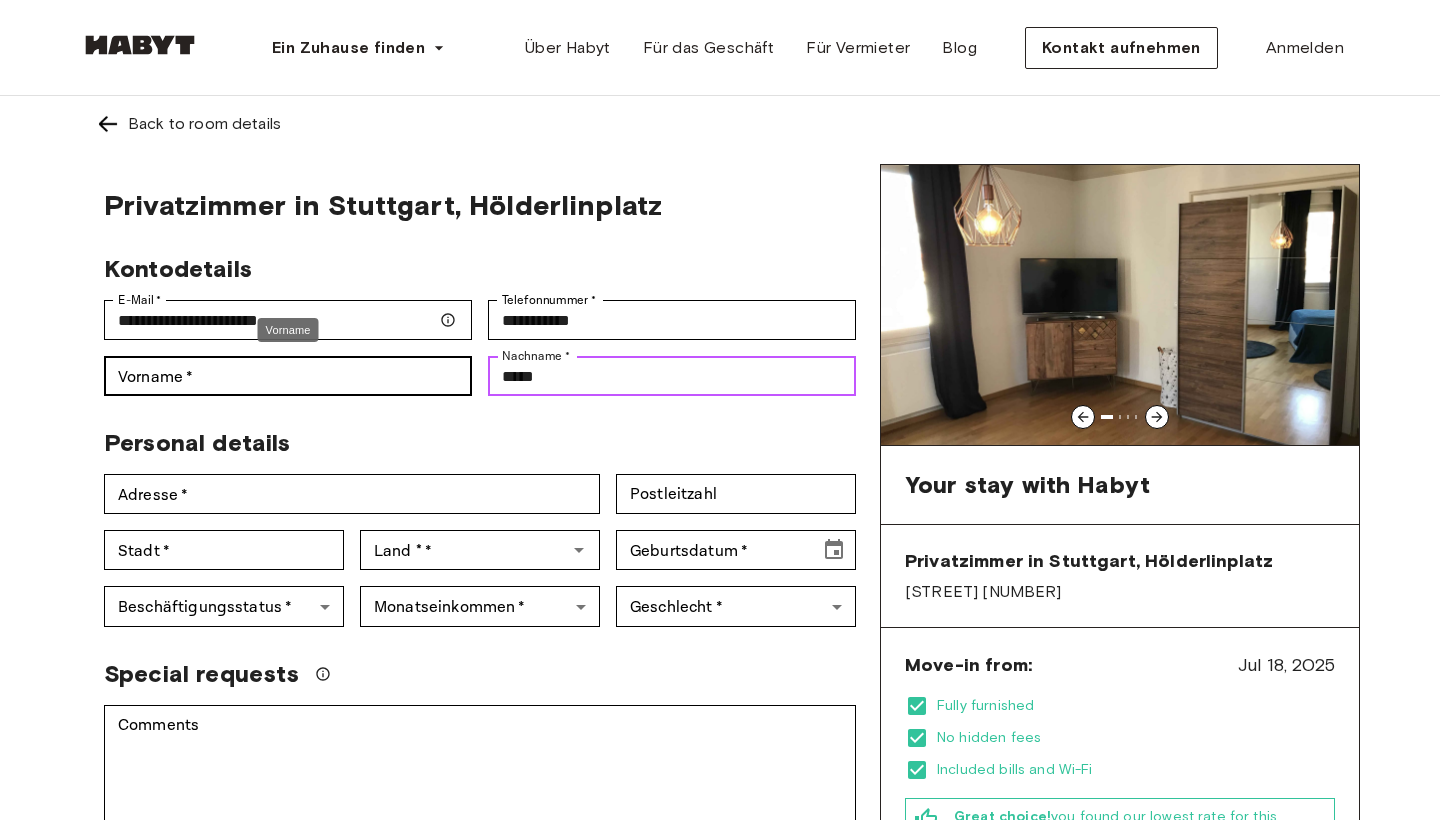 type on "*****" 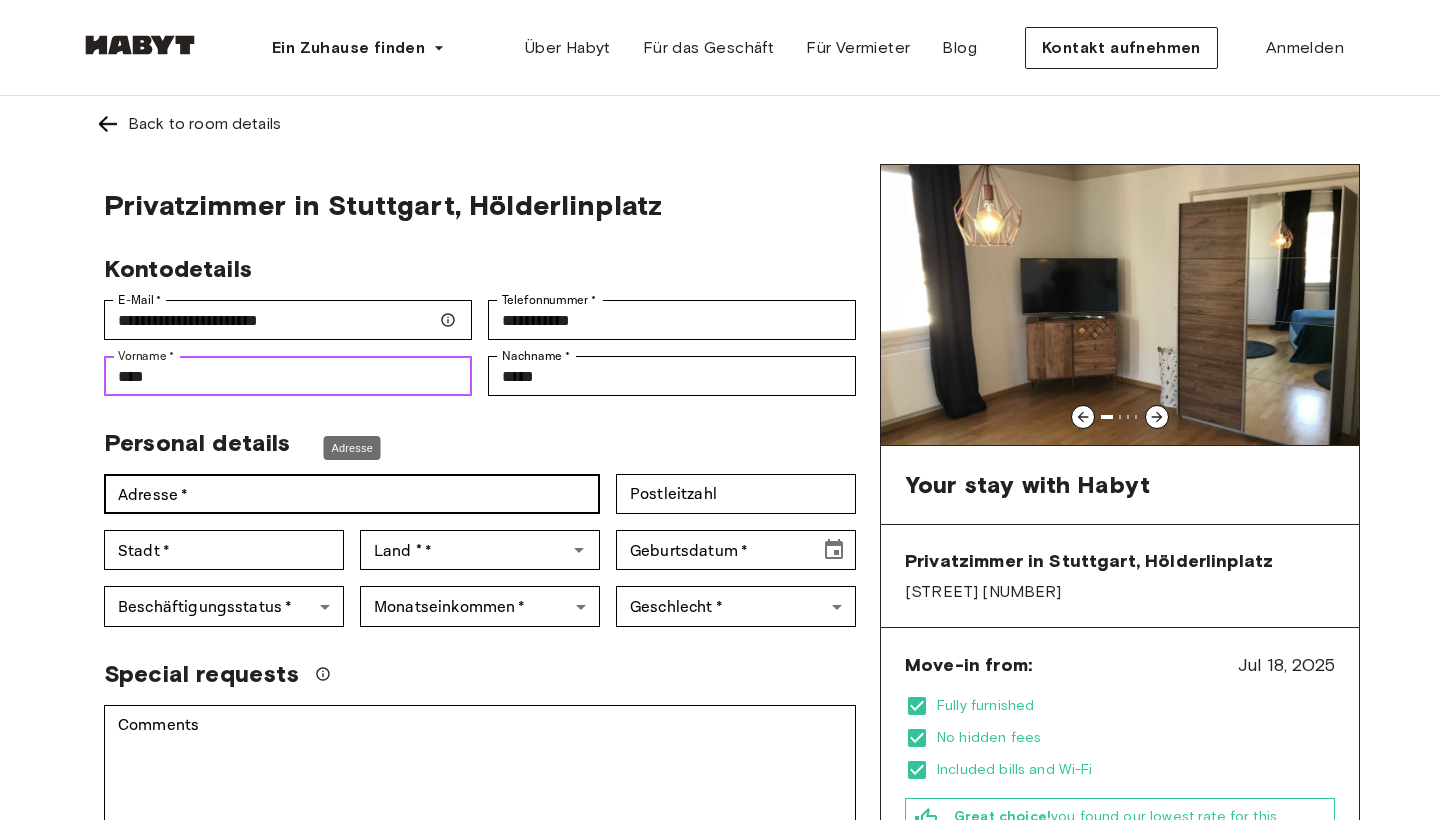 type on "****" 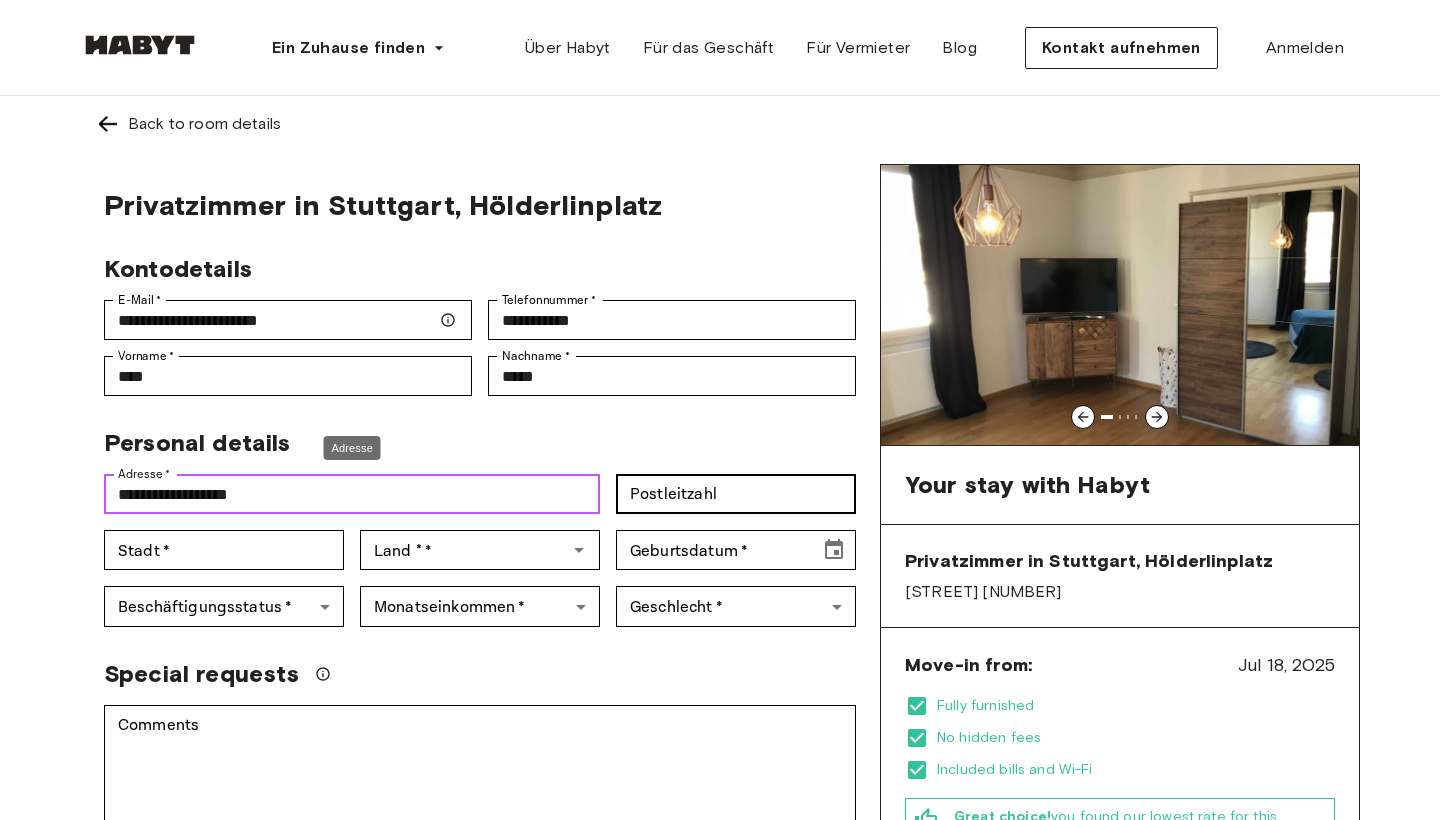 type on "**********" 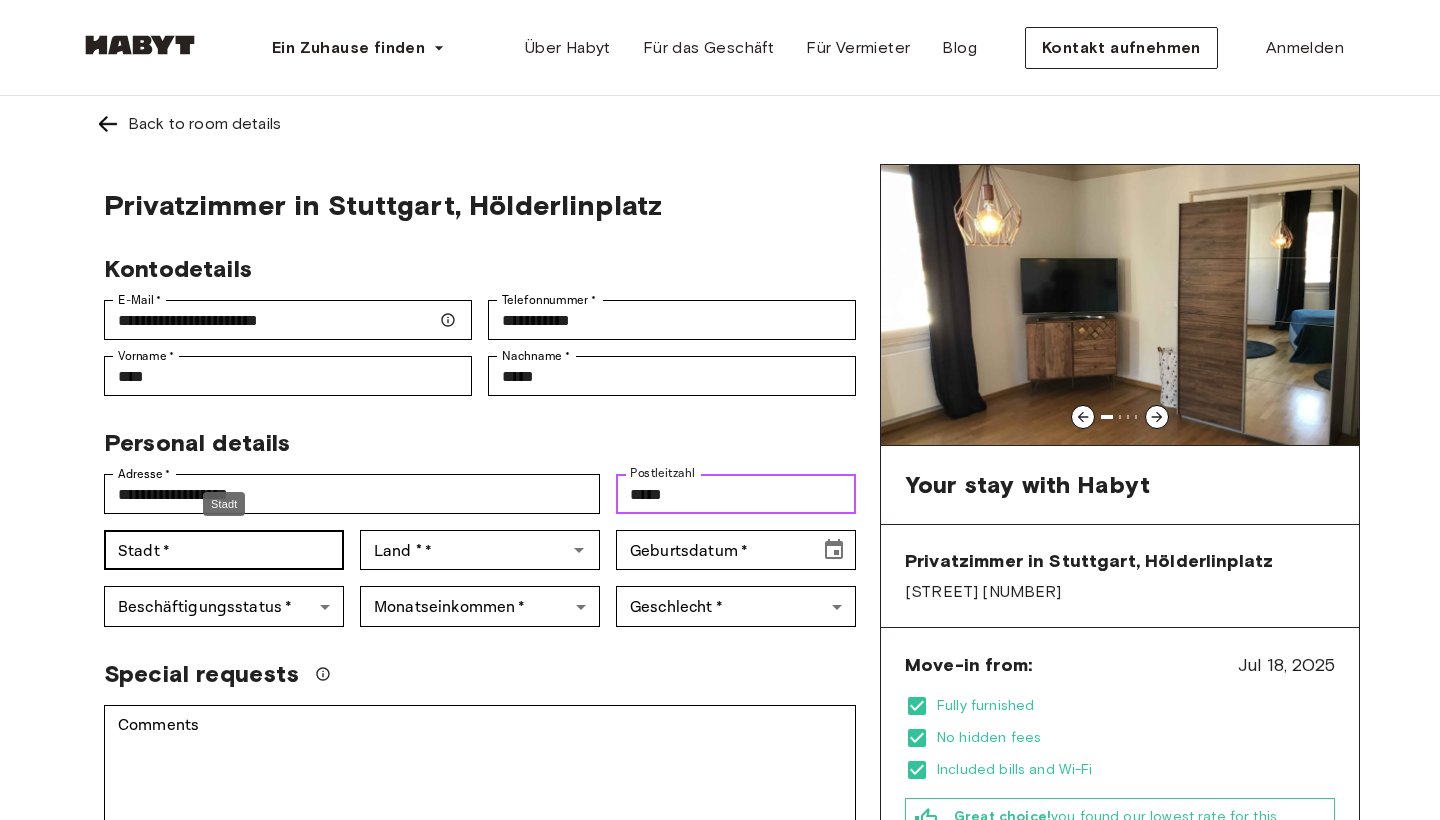 type on "*****" 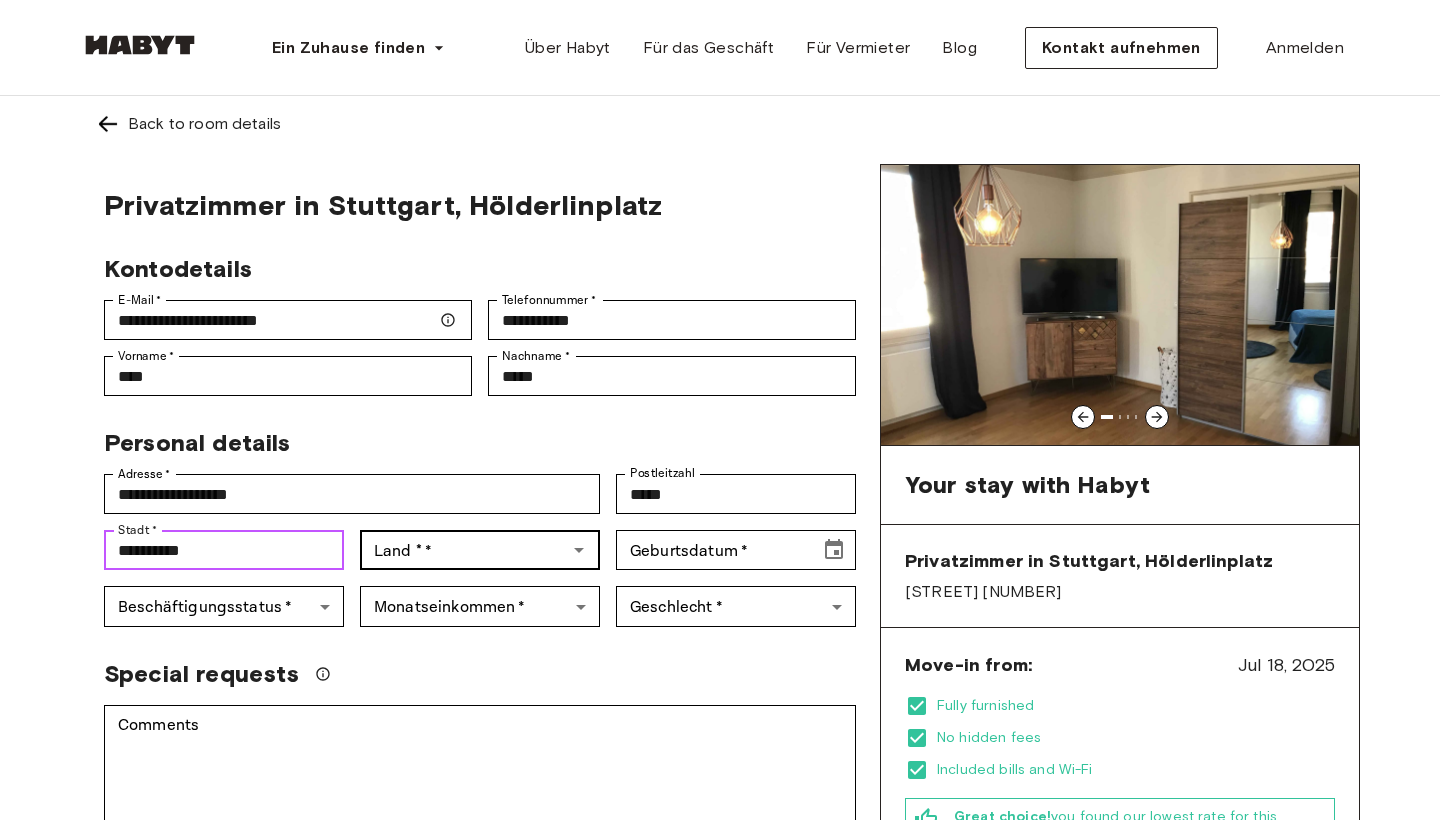 type on "**********" 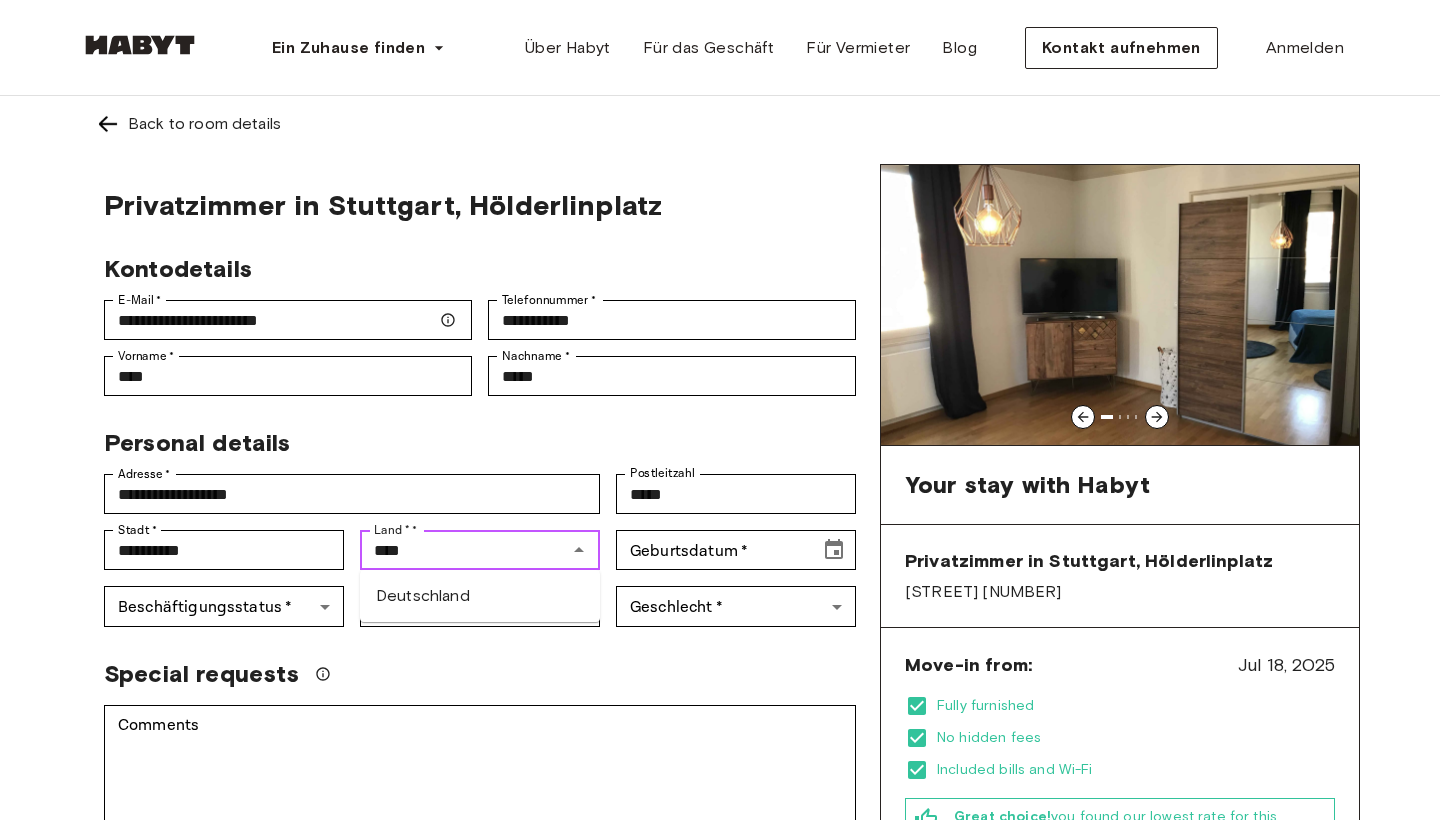 click on "Deutschland" at bounding box center (480, 596) 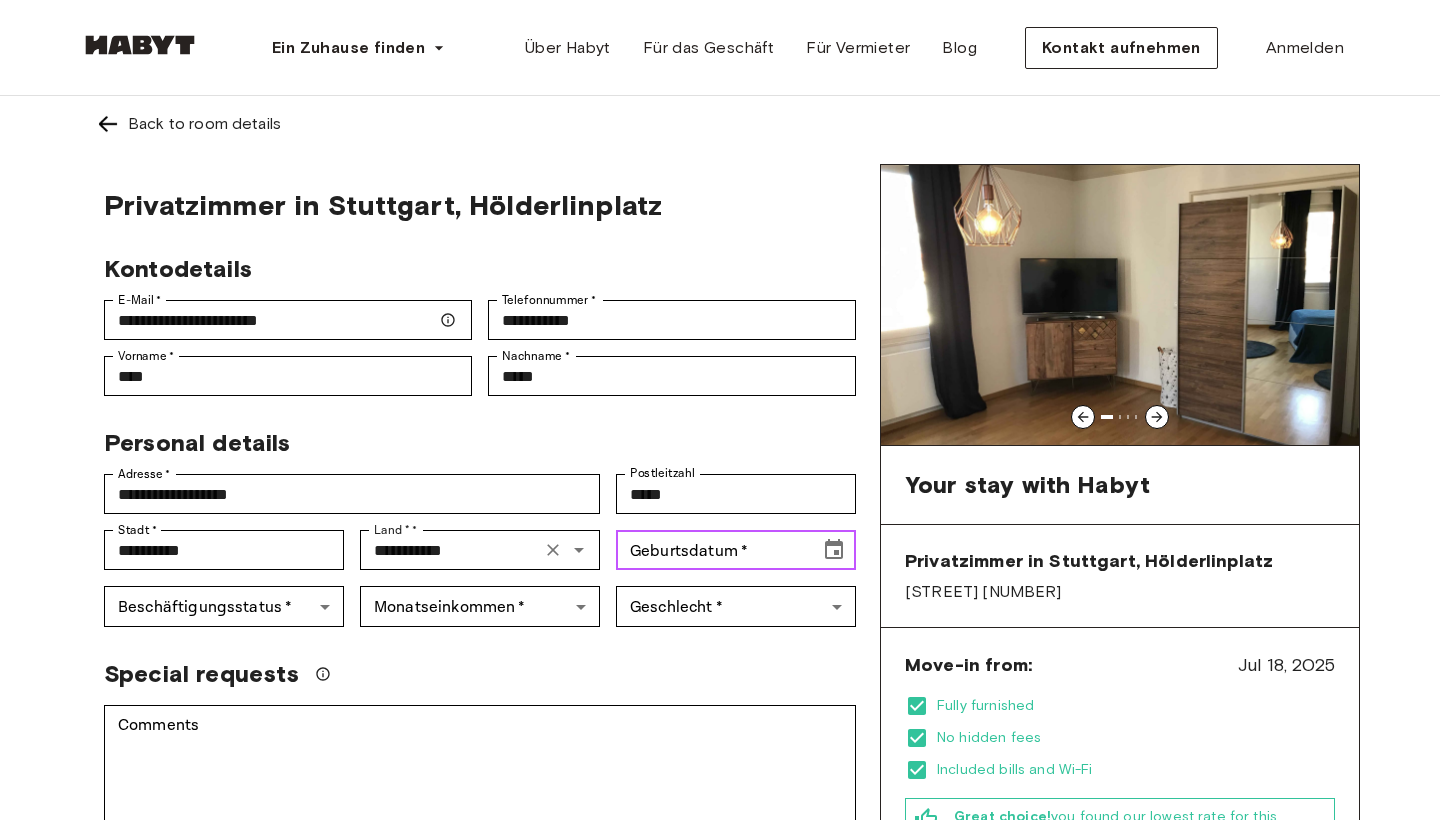 click on "Geburtsdatum   * Geburtsdatum   *" at bounding box center (736, 550) 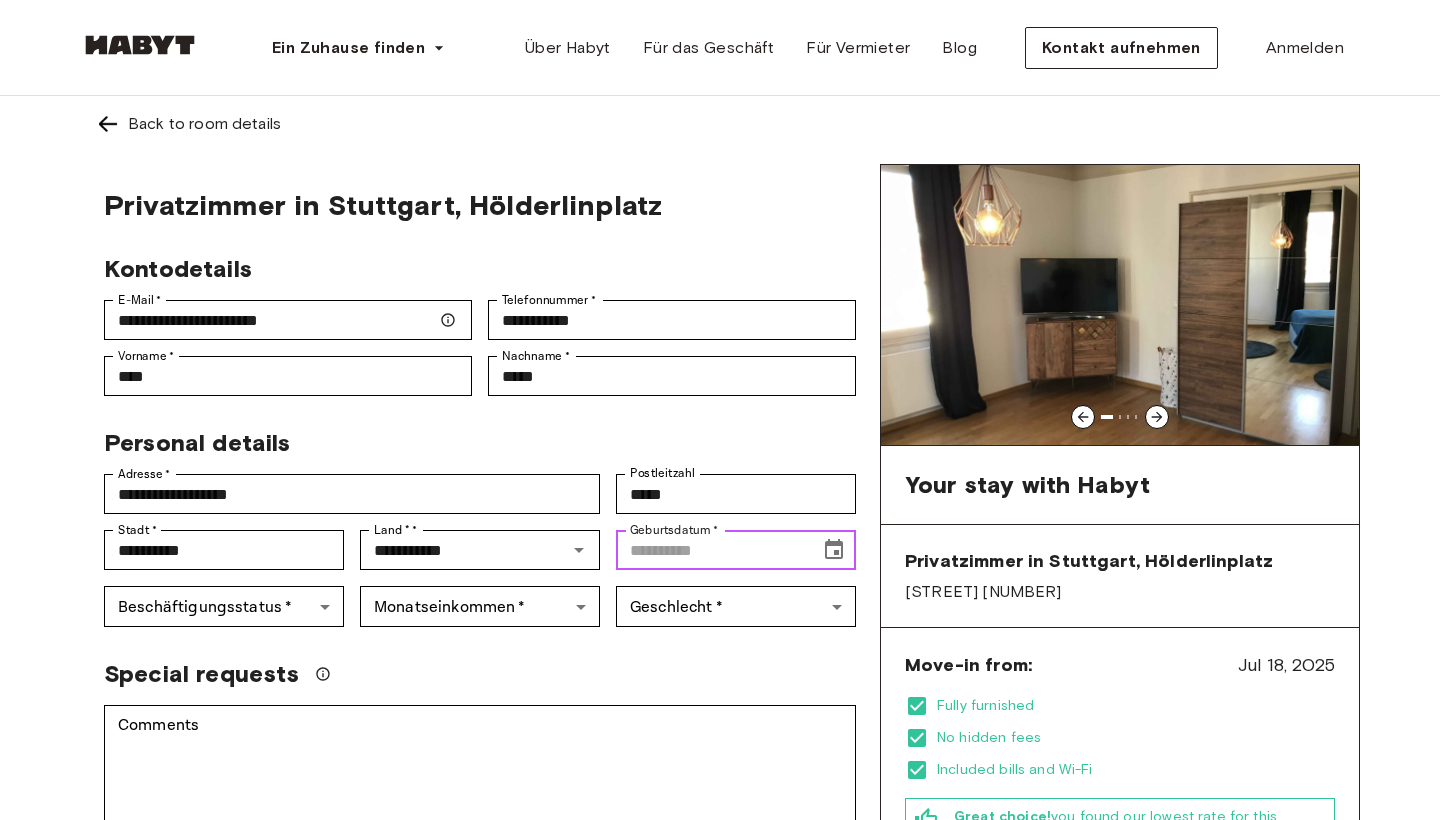 click 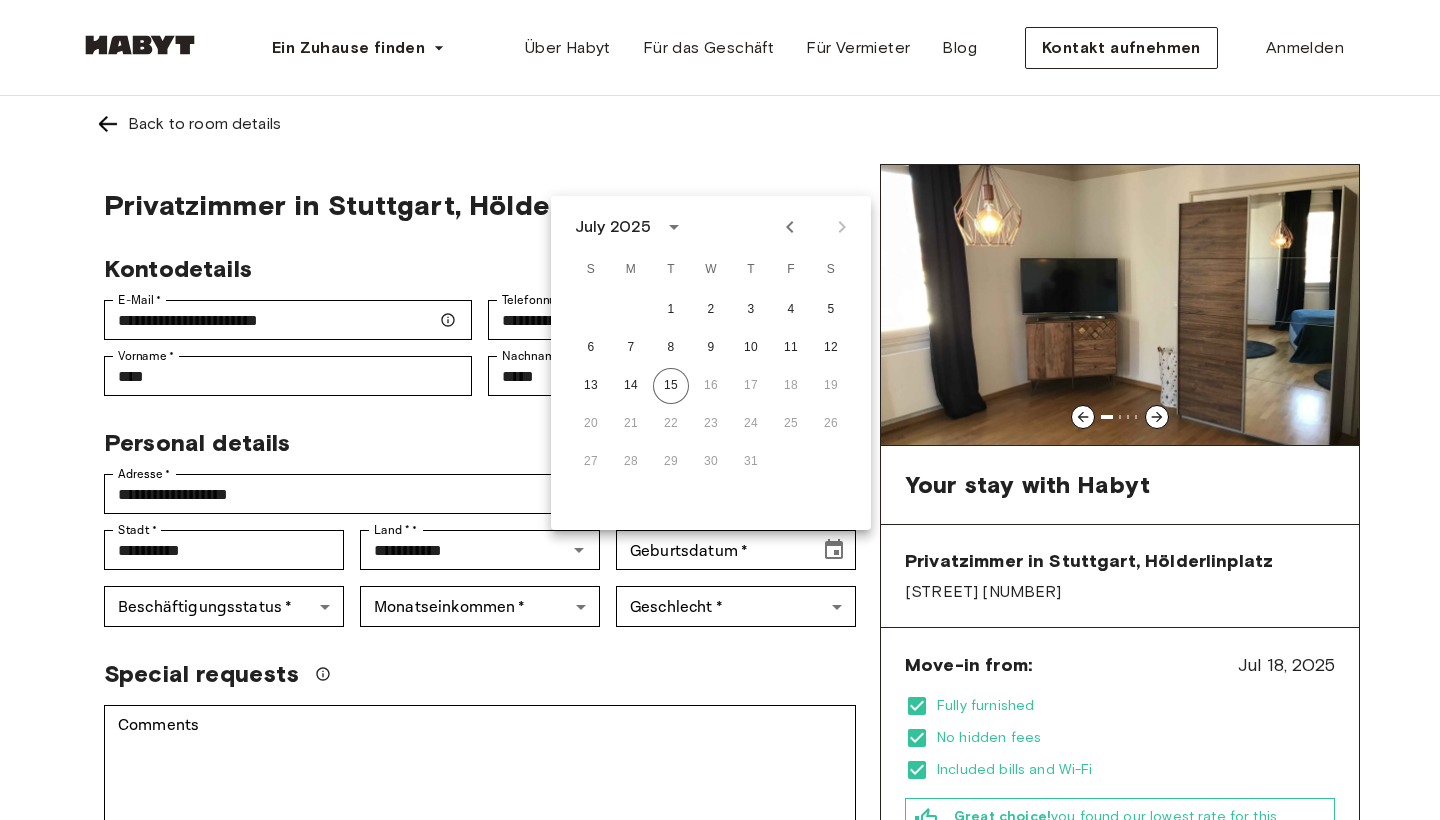 click on "July 2025" at bounding box center (613, 227) 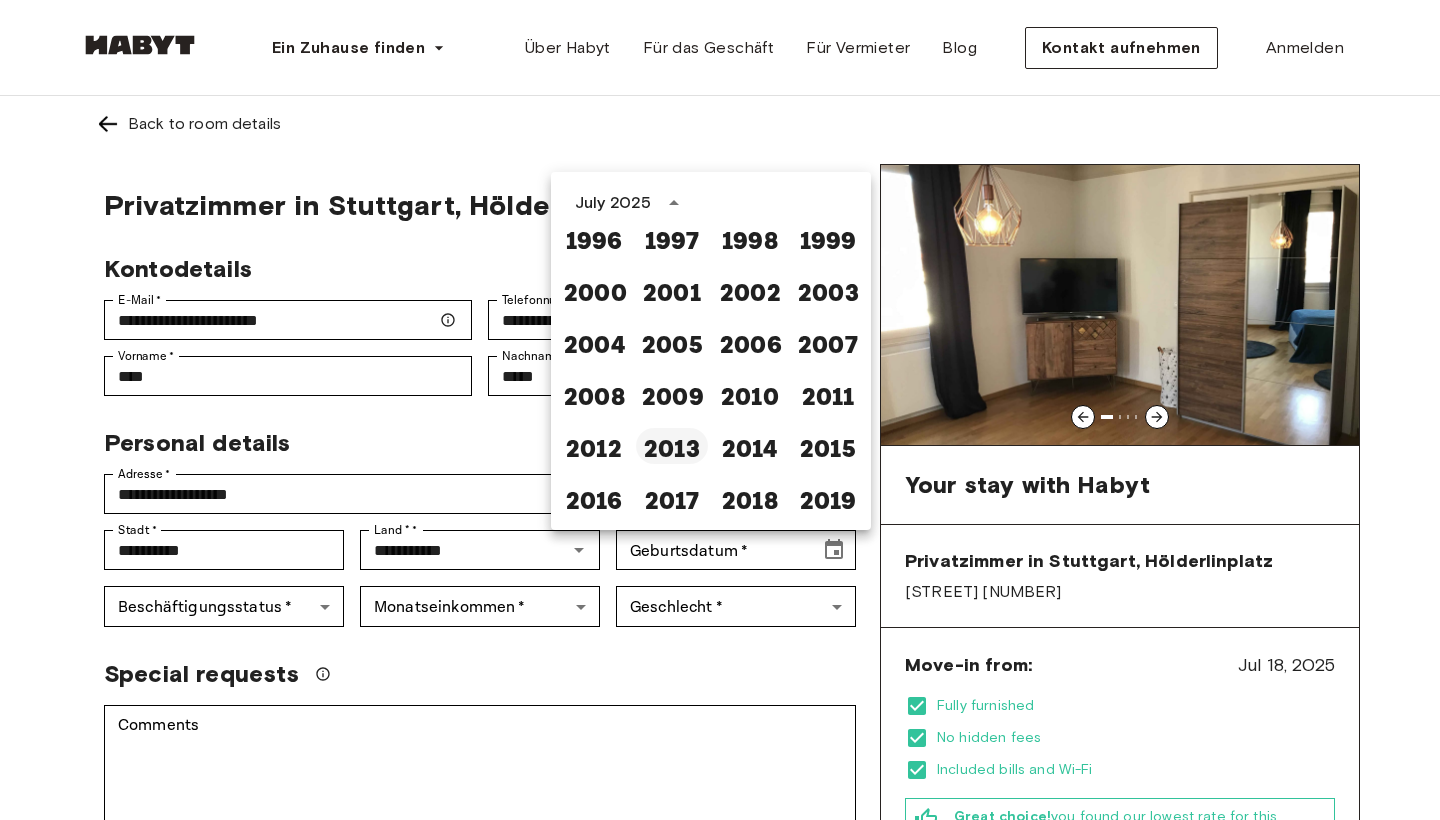 scroll, scrollTop: 1246, scrollLeft: 0, axis: vertical 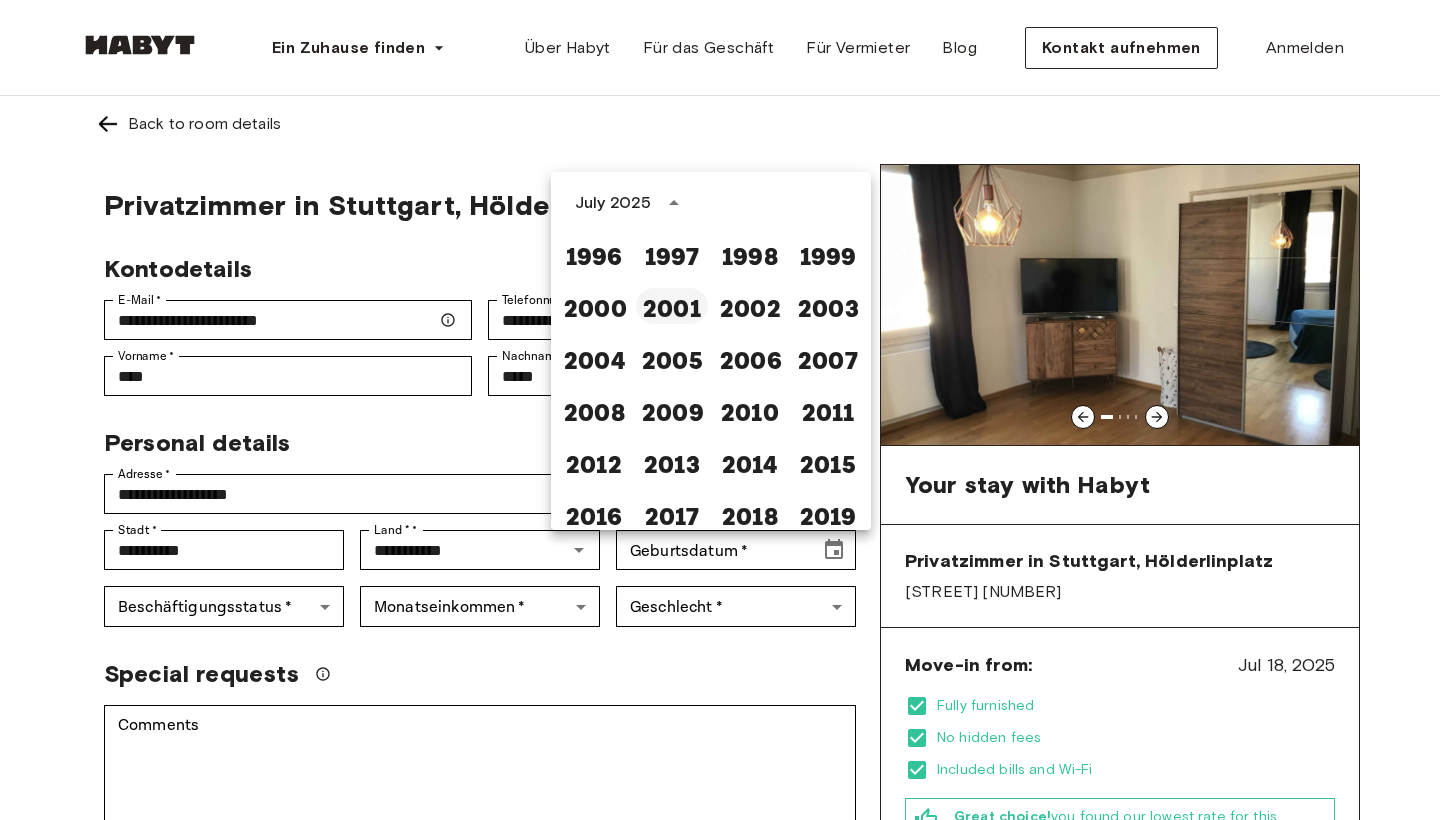 click on "2001" at bounding box center (672, 306) 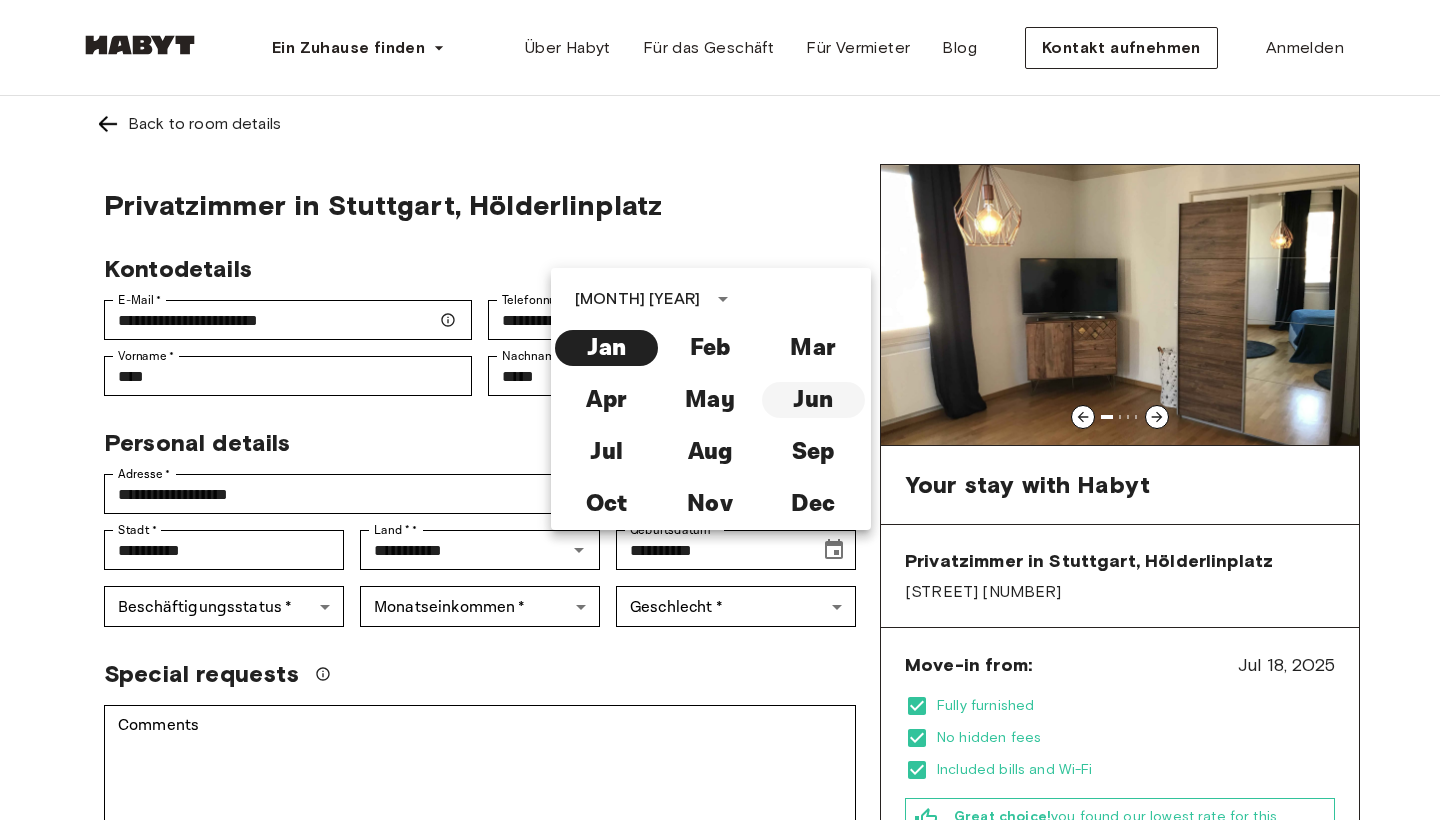 click on "Jun" at bounding box center [813, 400] 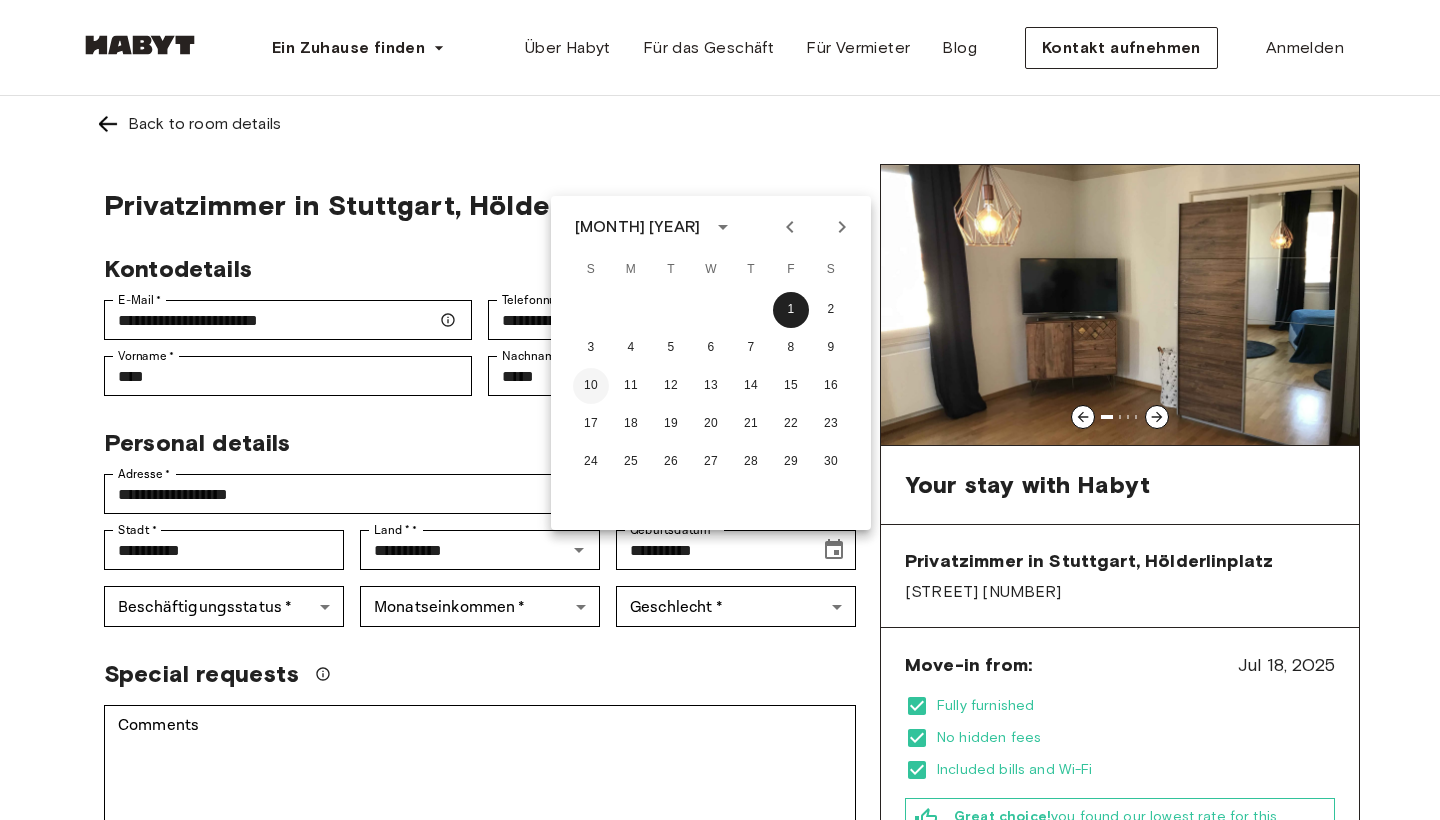 click on "10" at bounding box center [591, 386] 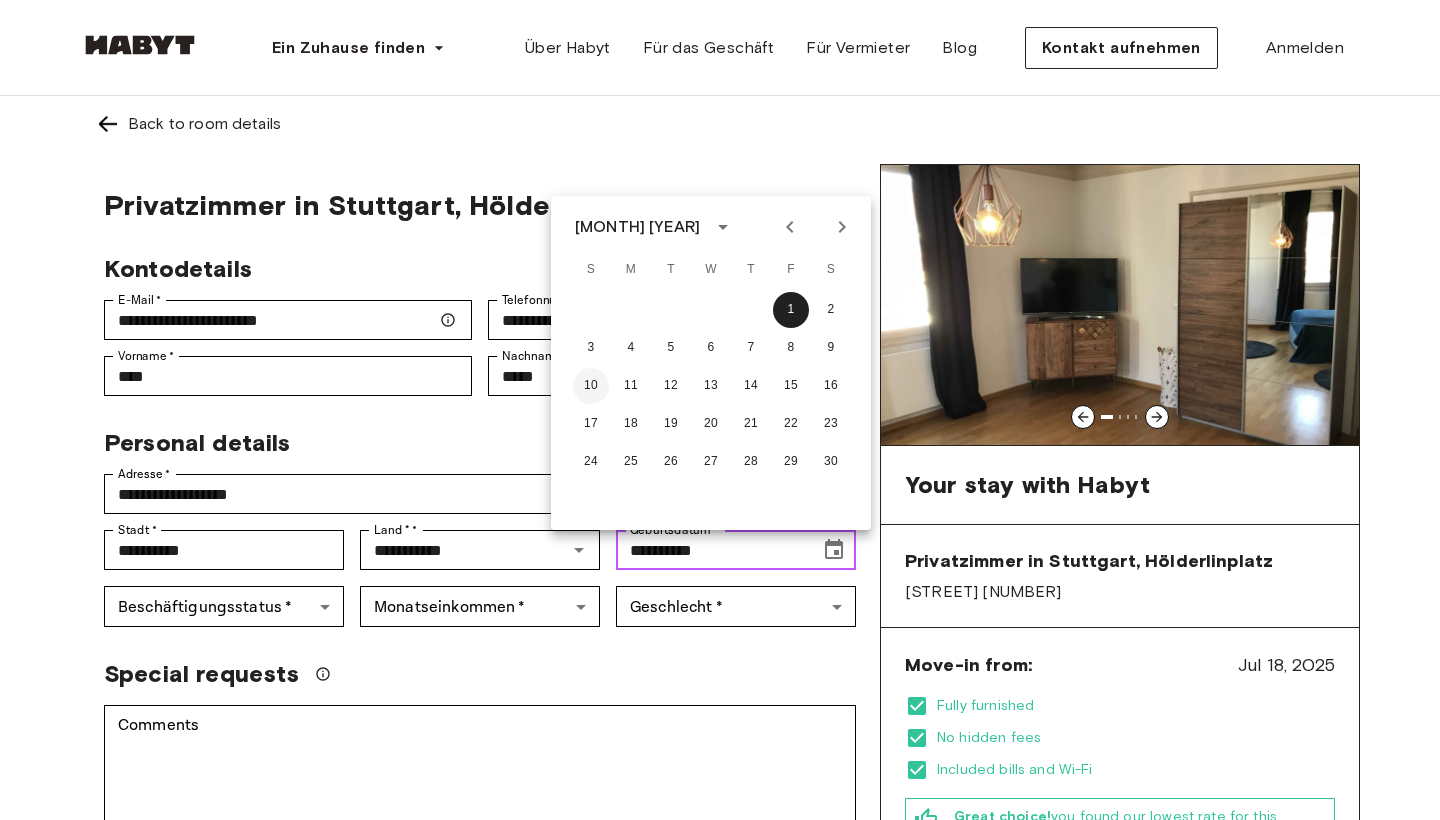 type on "**********" 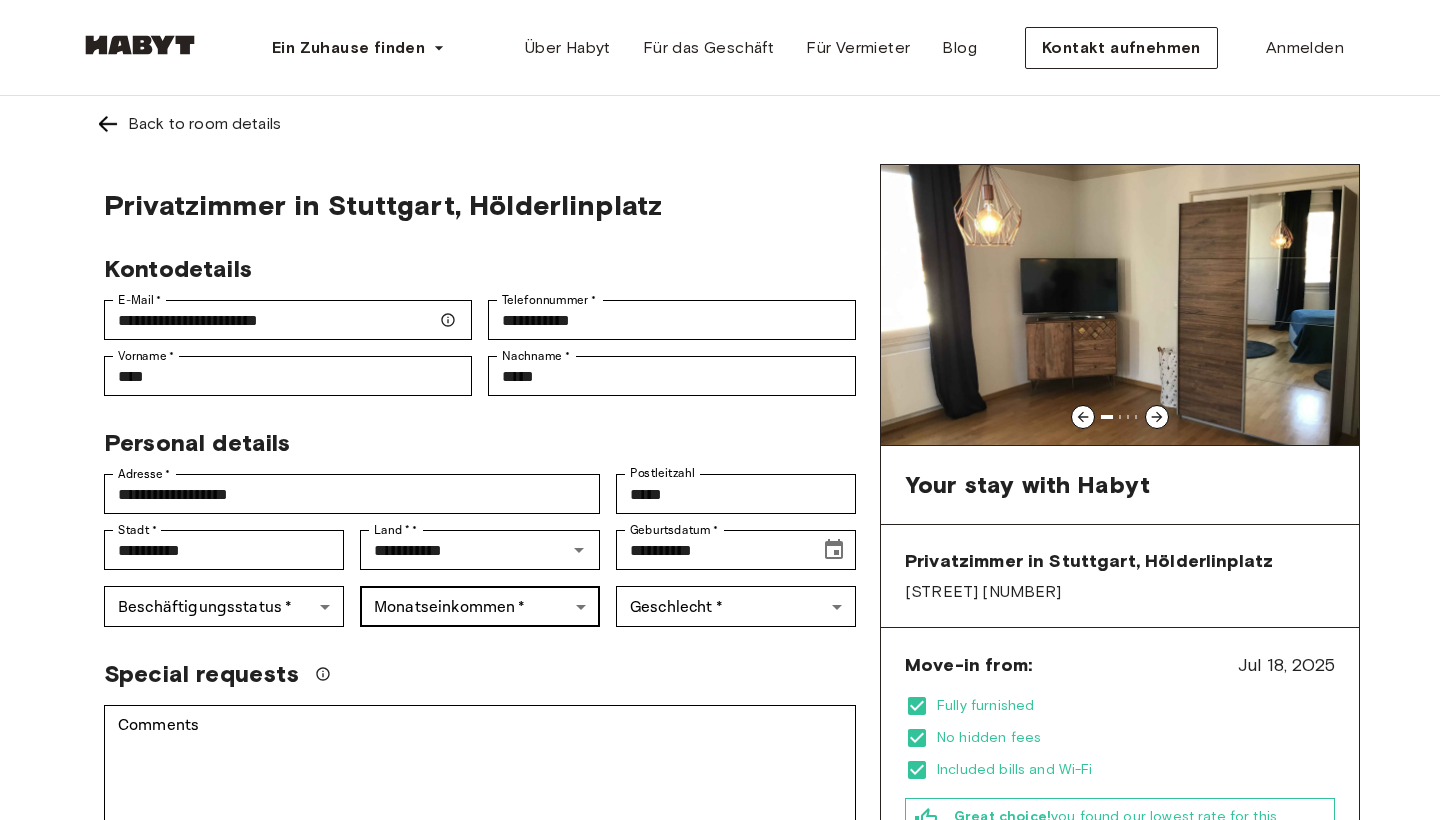 click on "**********" at bounding box center (720, 1191) 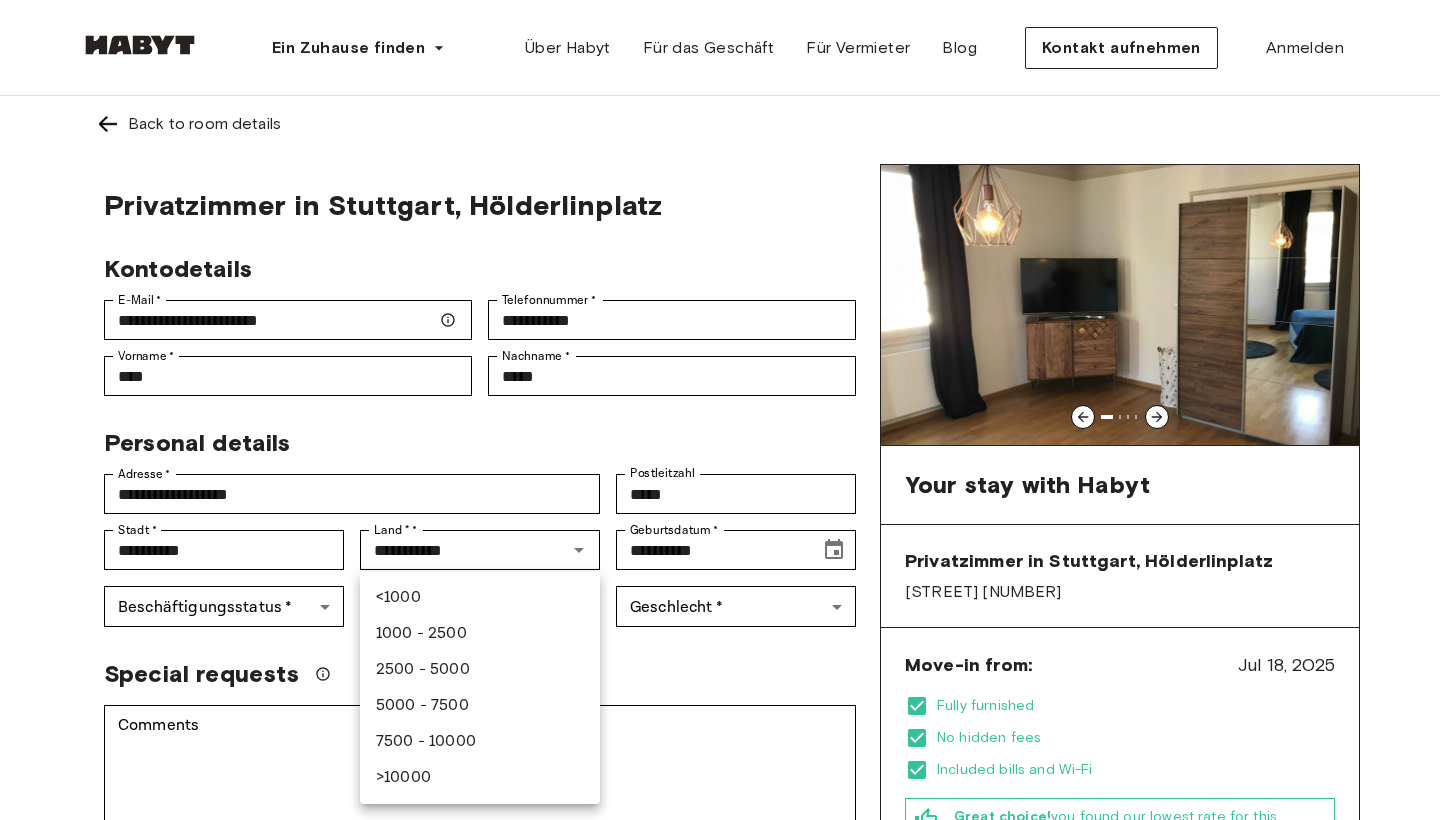 click on "1000 - 2500" at bounding box center (480, 634) 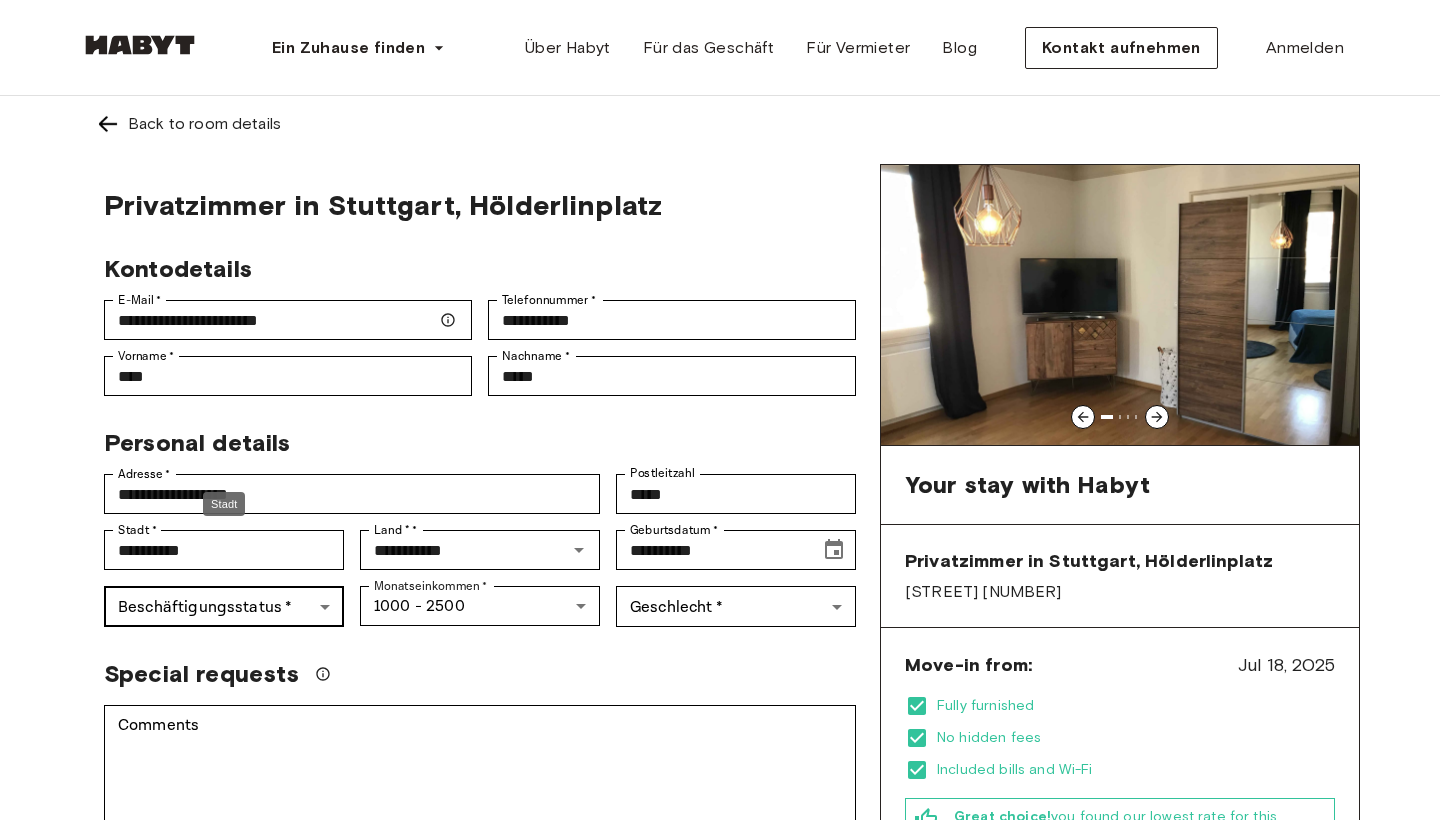 click on "**********" at bounding box center [720, 1191] 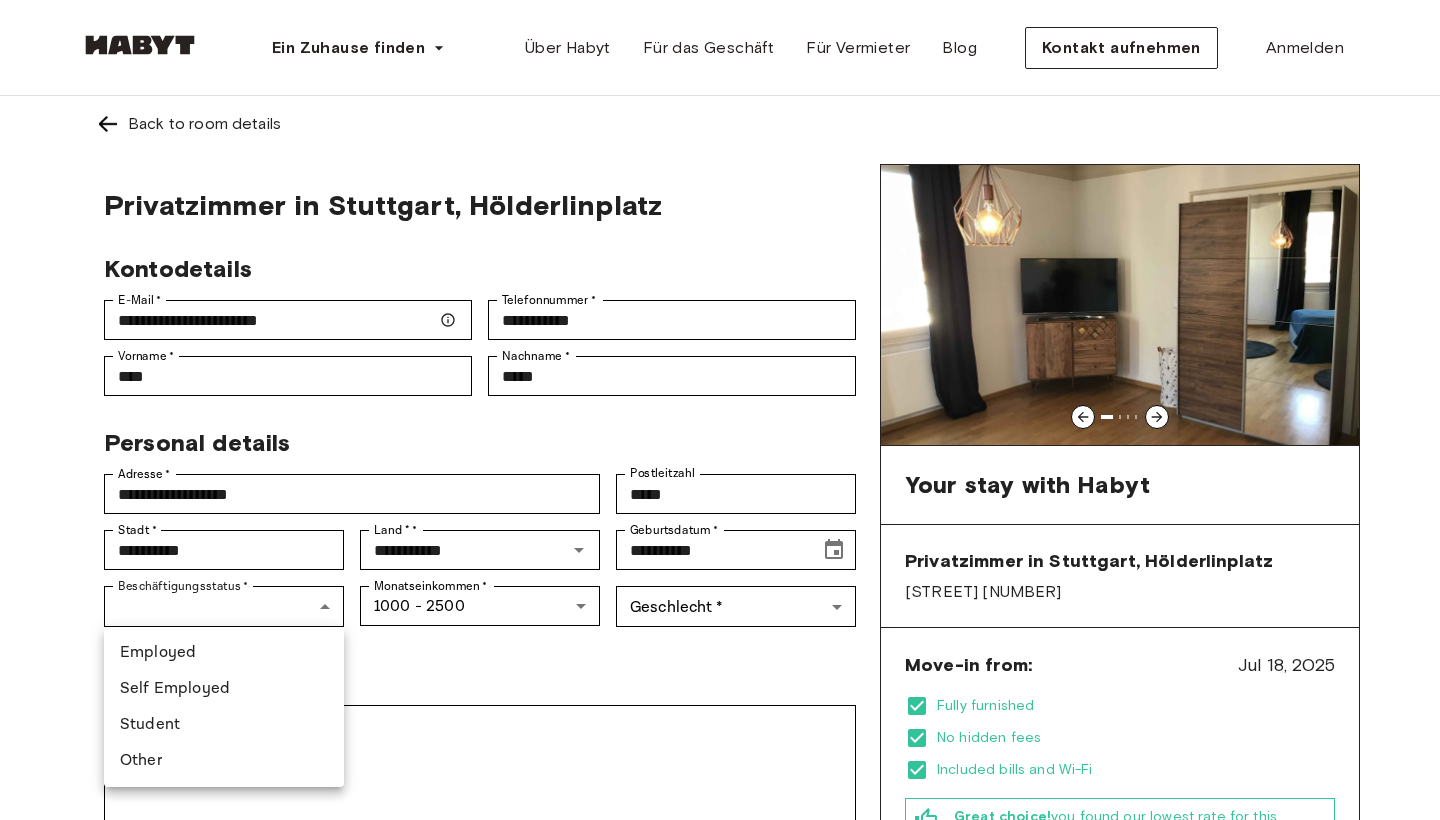click on "Employed" at bounding box center [224, 653] 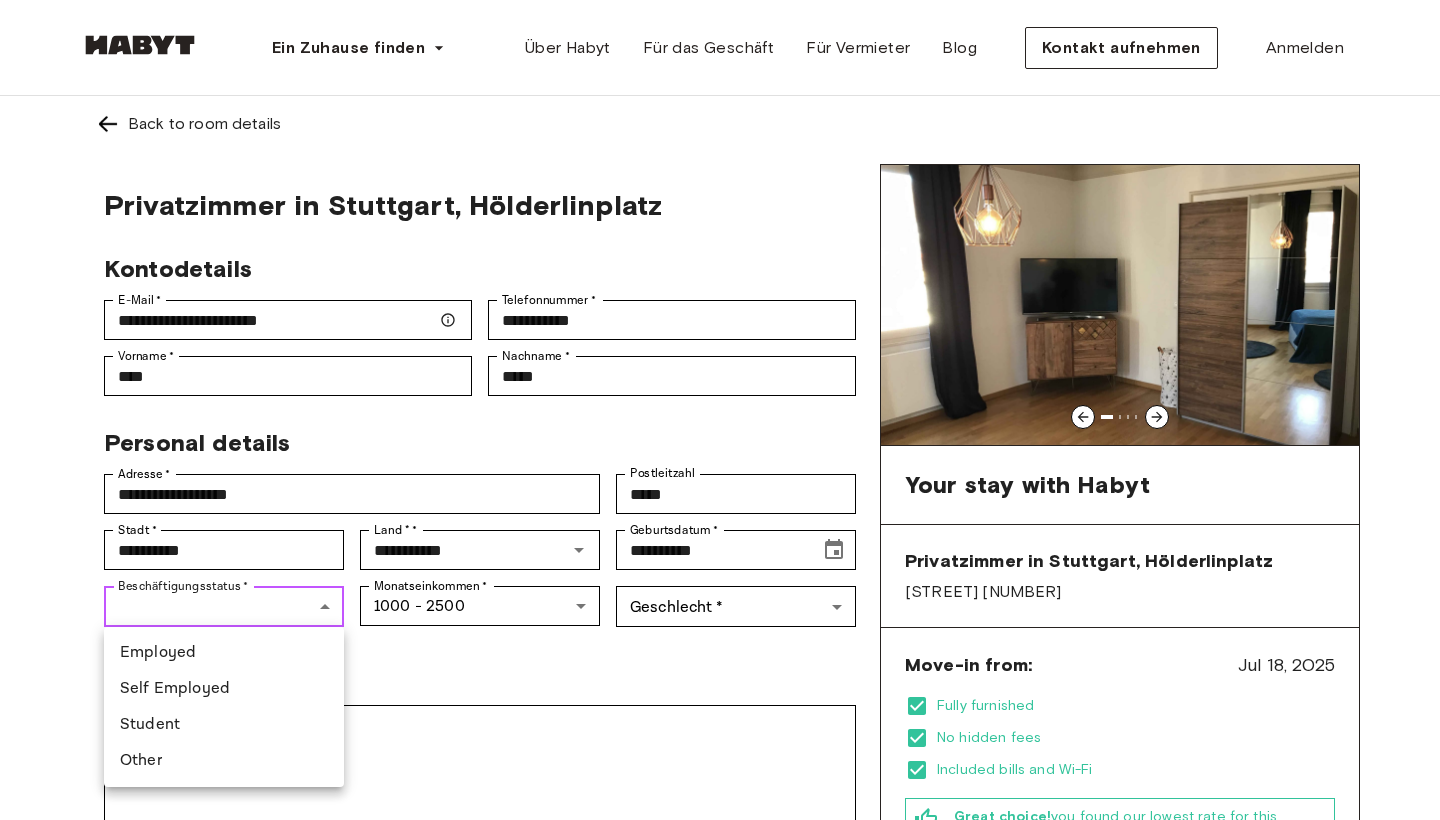 type on "********" 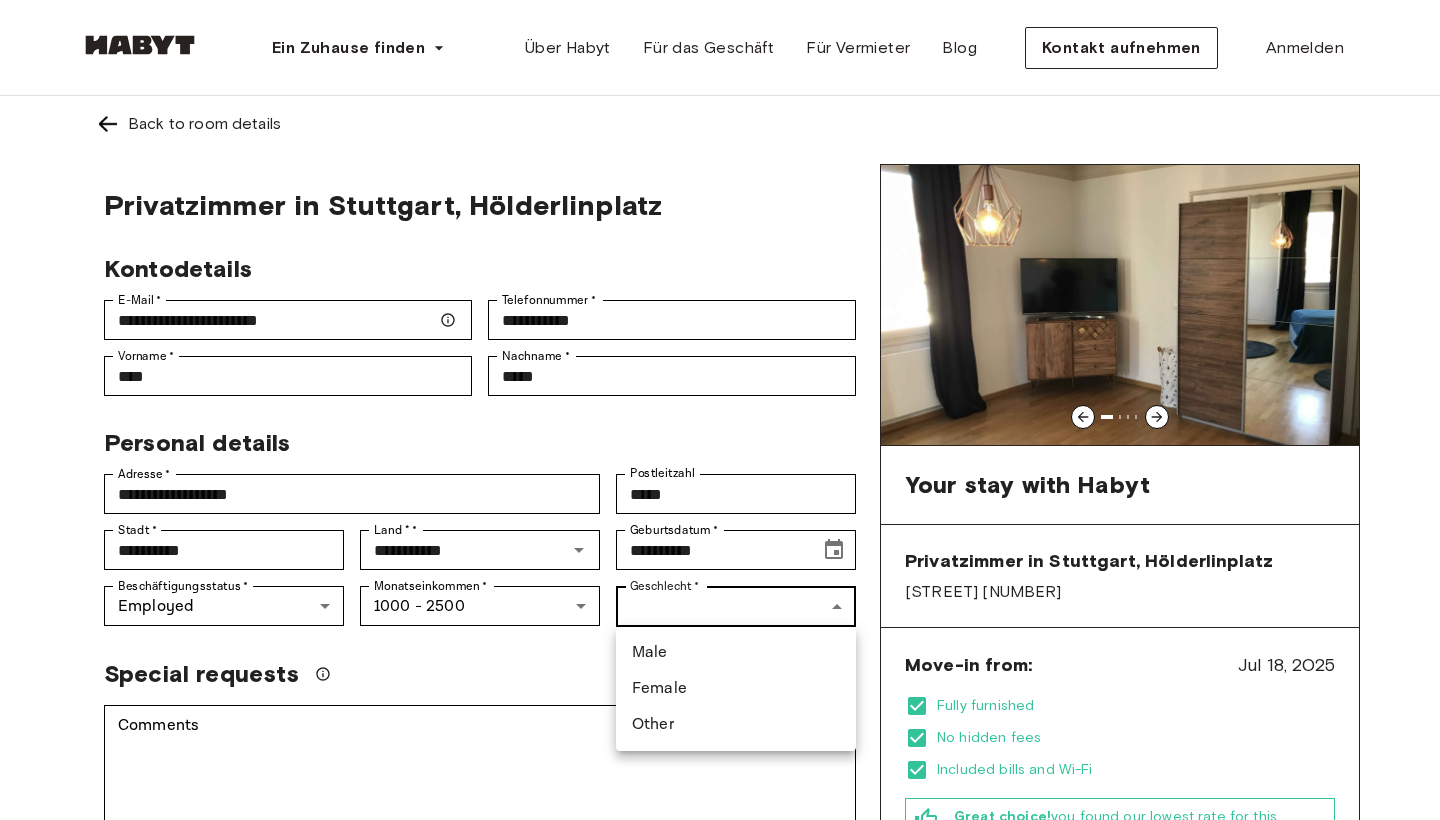click on "**********" at bounding box center [720, 1191] 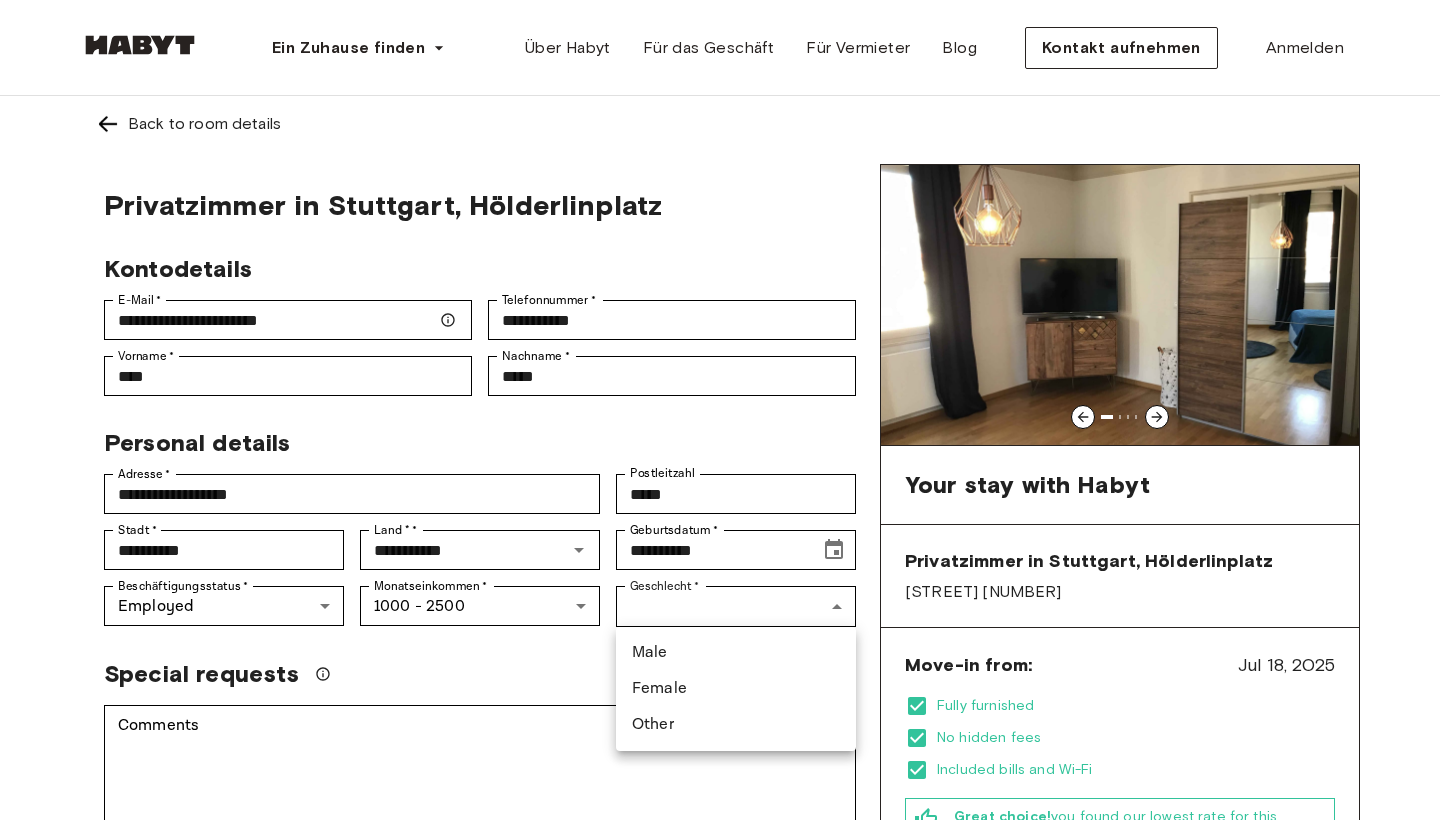 click on "Male" at bounding box center [736, 653] 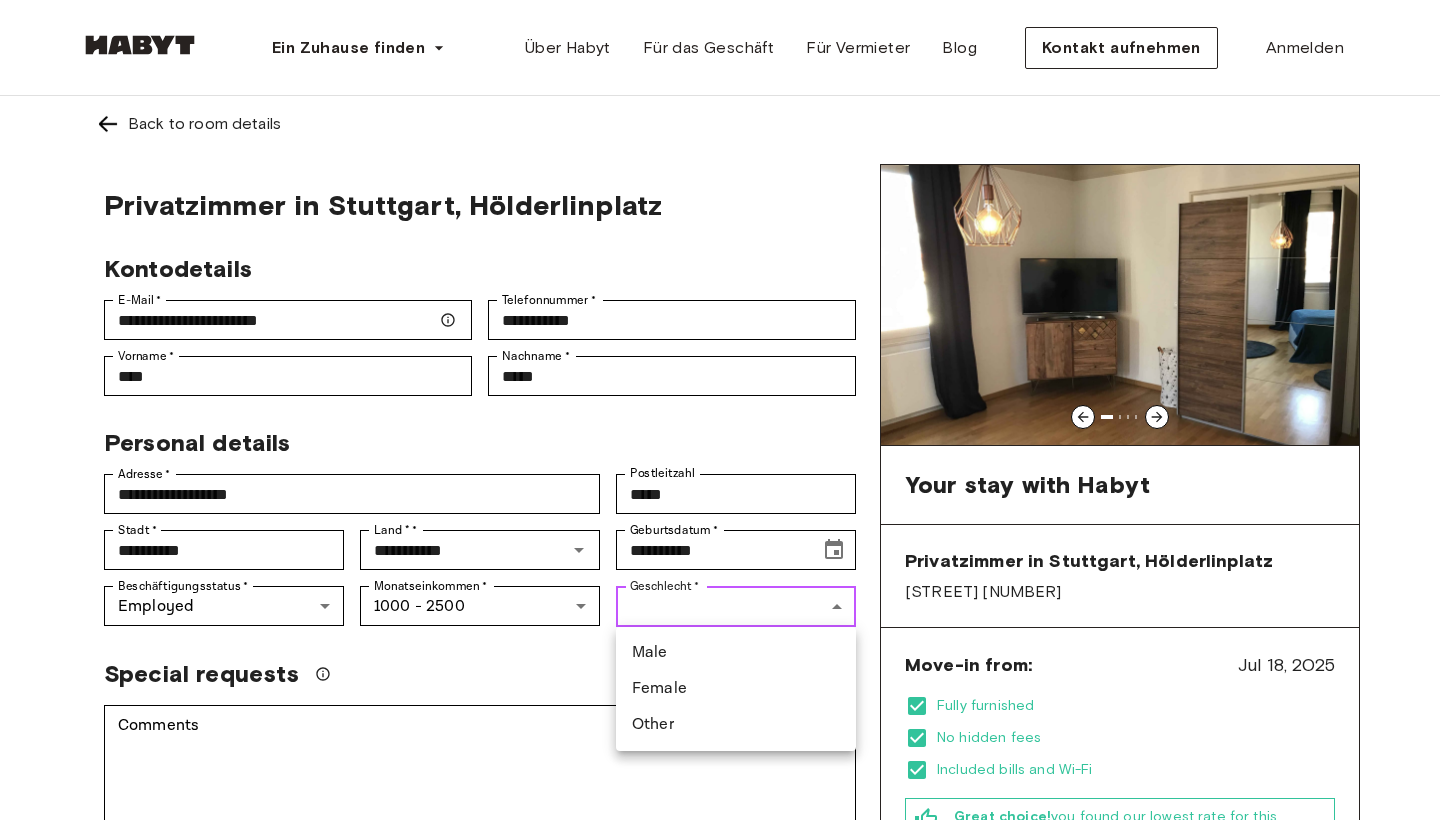 type on "****" 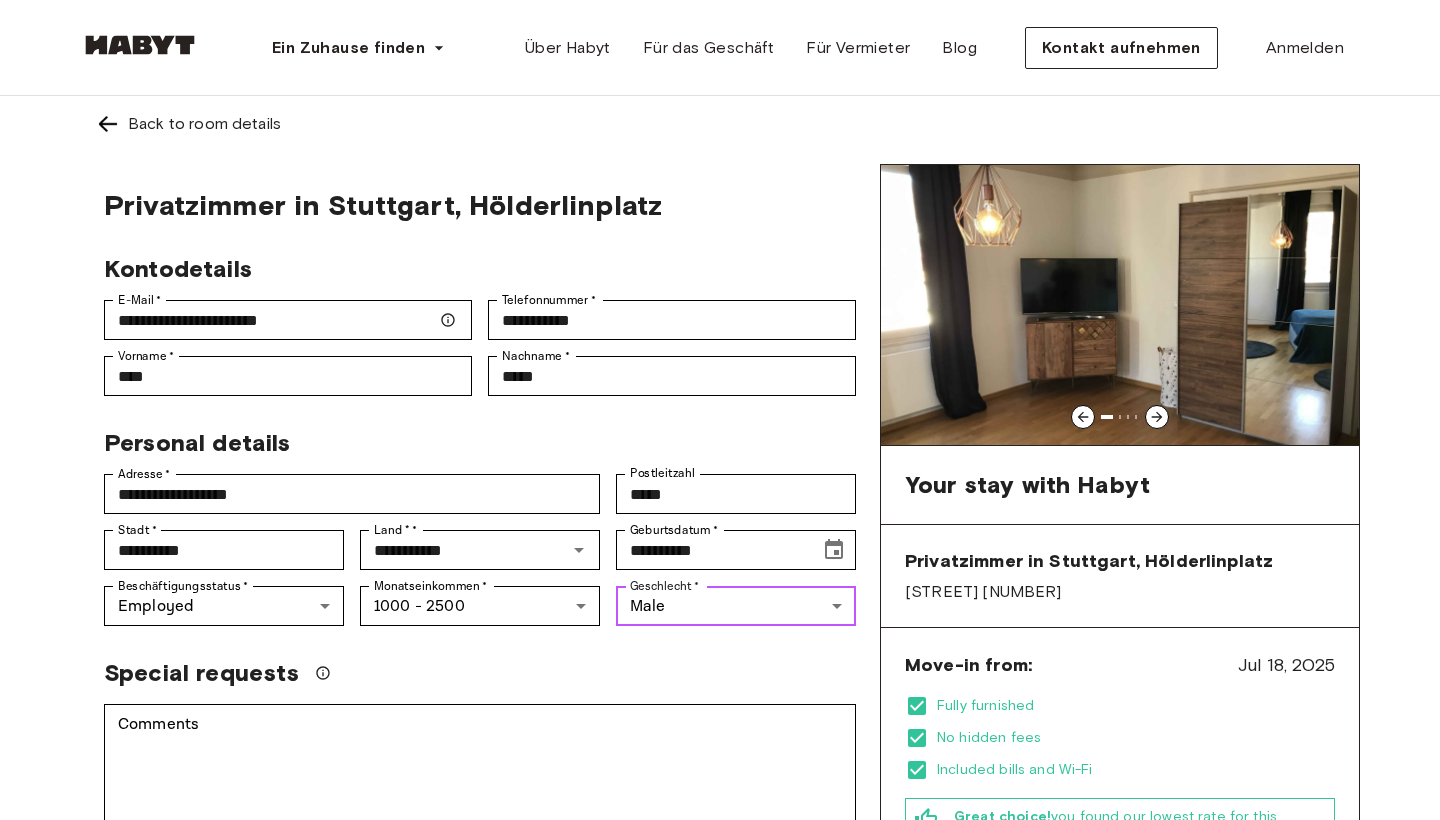 scroll, scrollTop: 0, scrollLeft: 0, axis: both 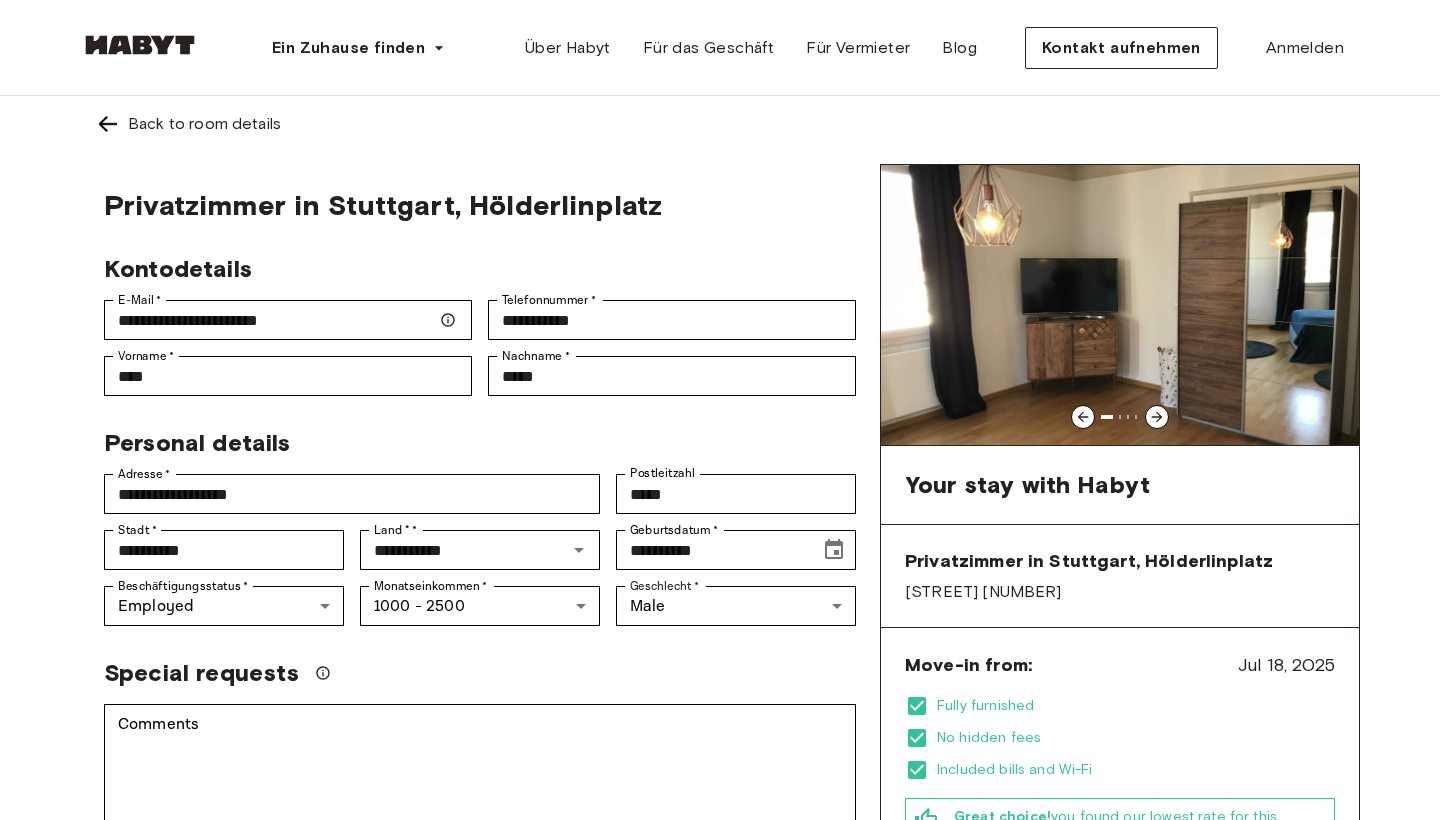 click 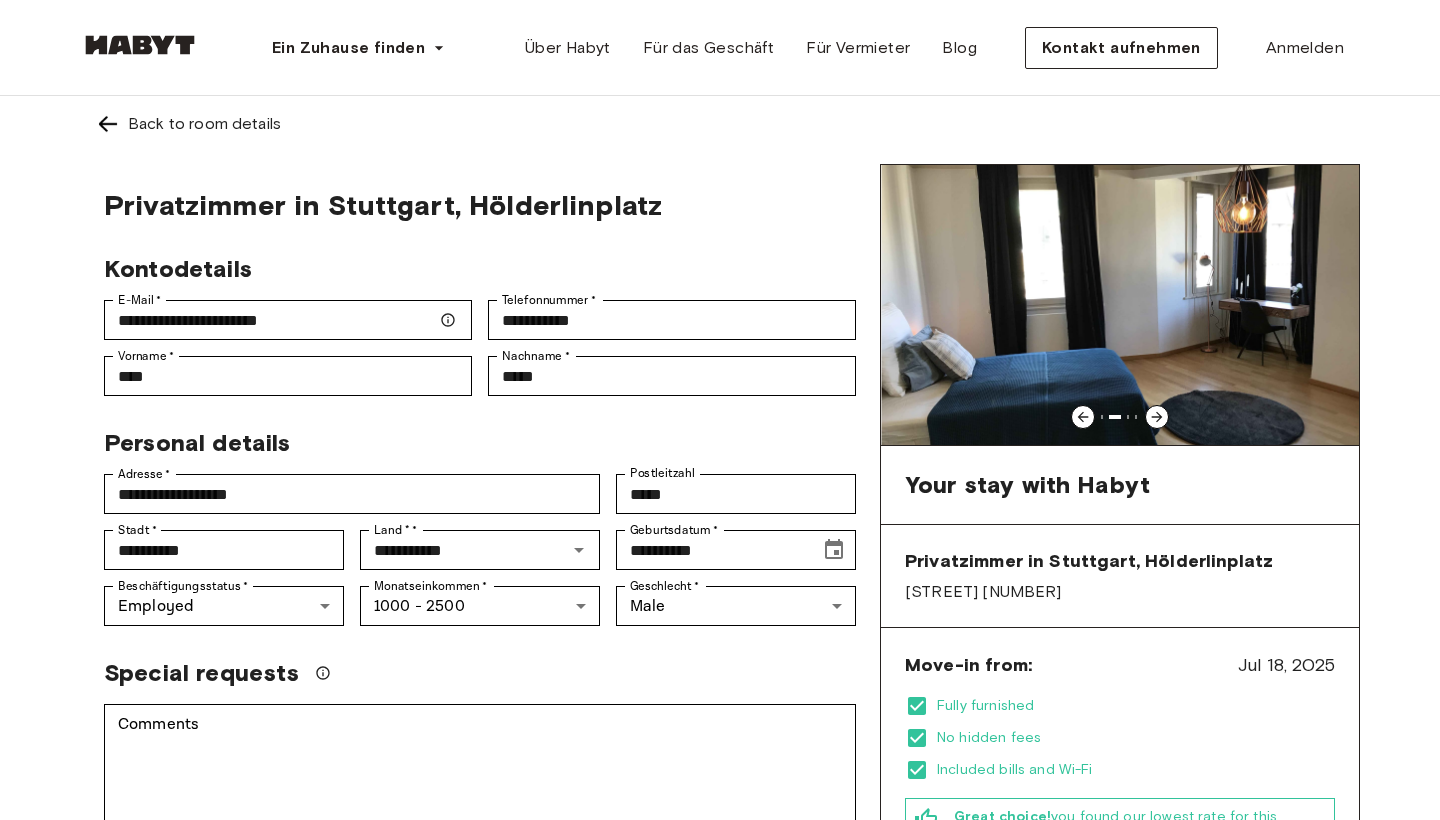 click 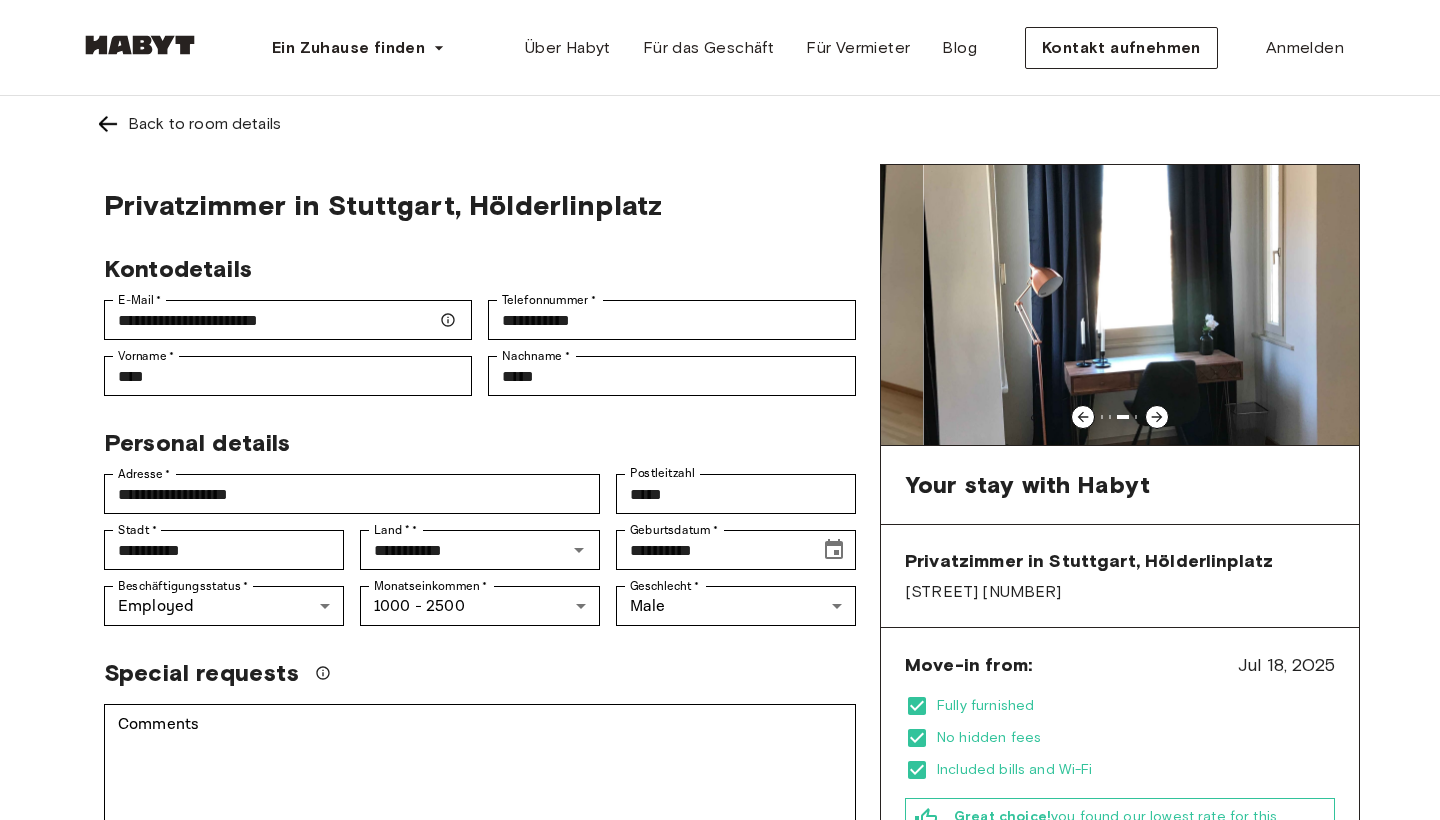 click 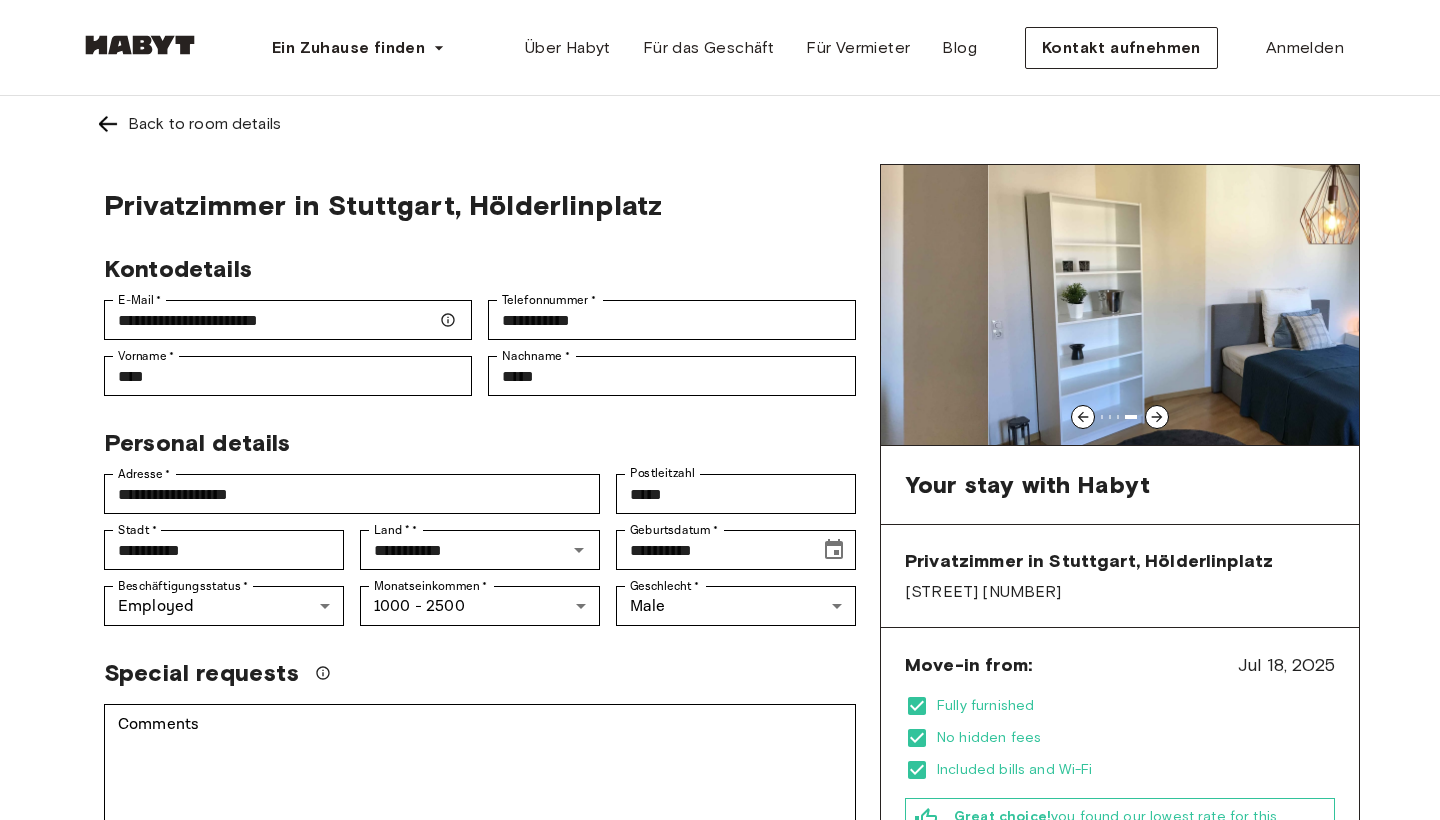 click 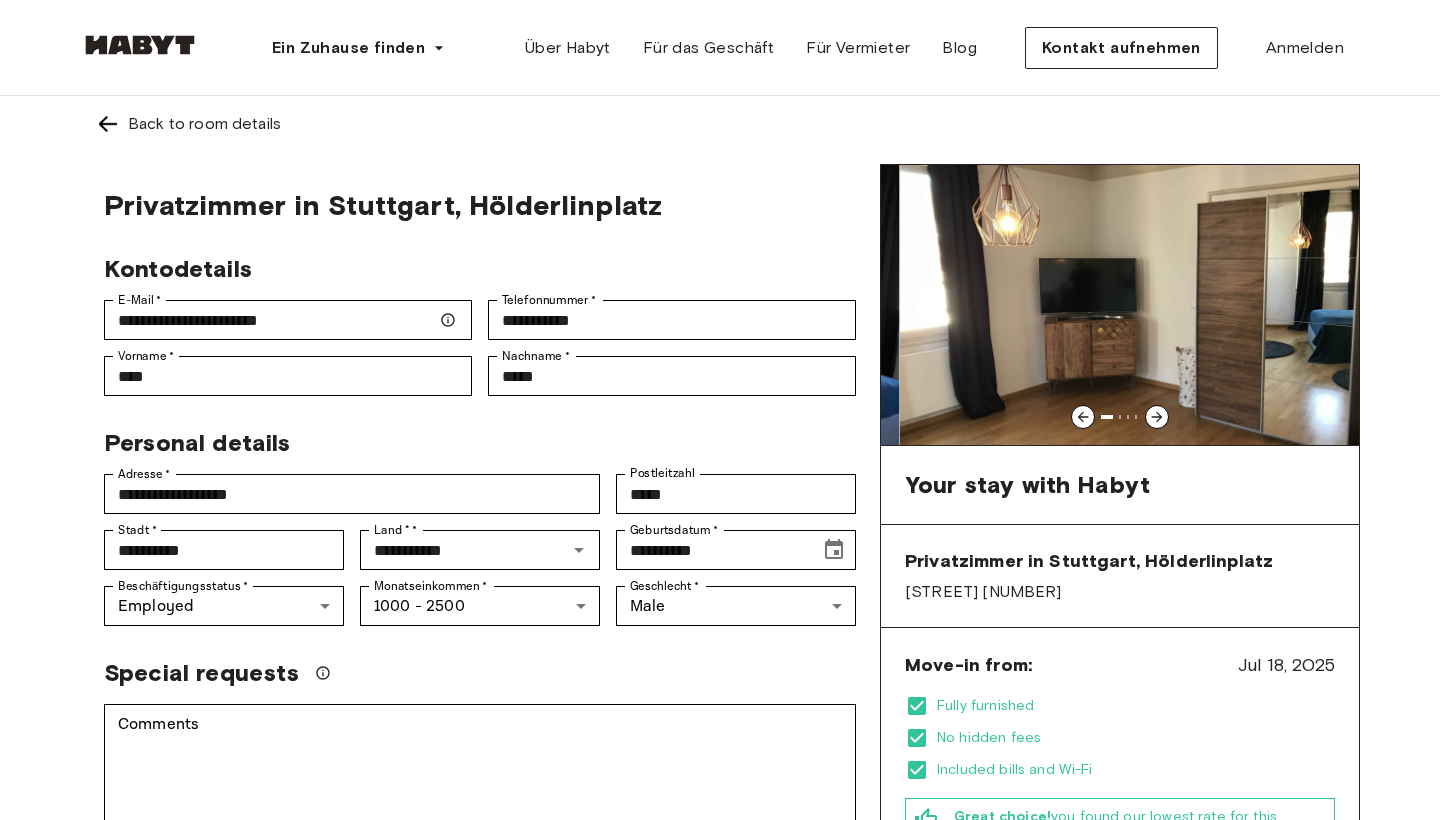 click 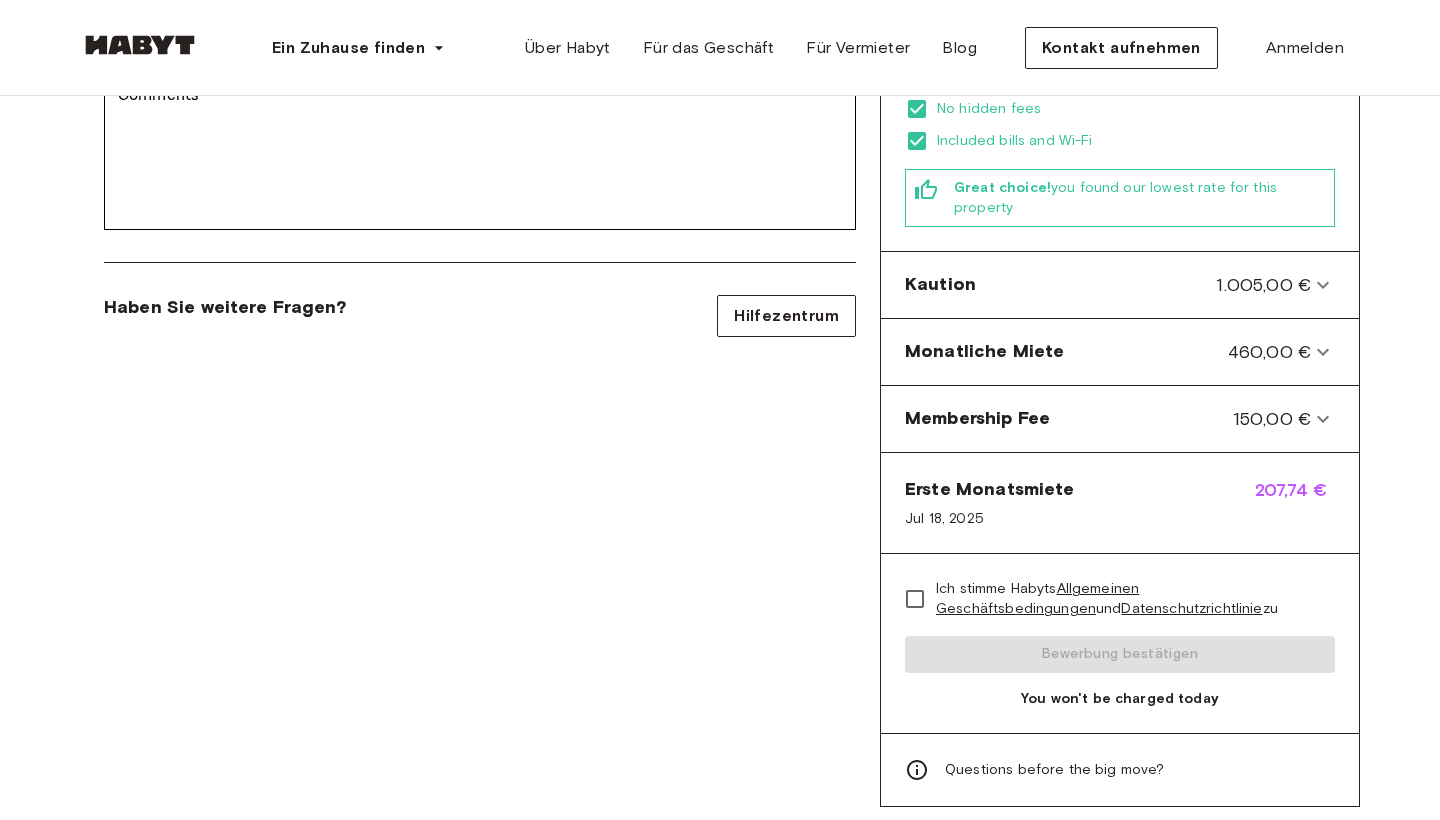 scroll, scrollTop: 675, scrollLeft: 0, axis: vertical 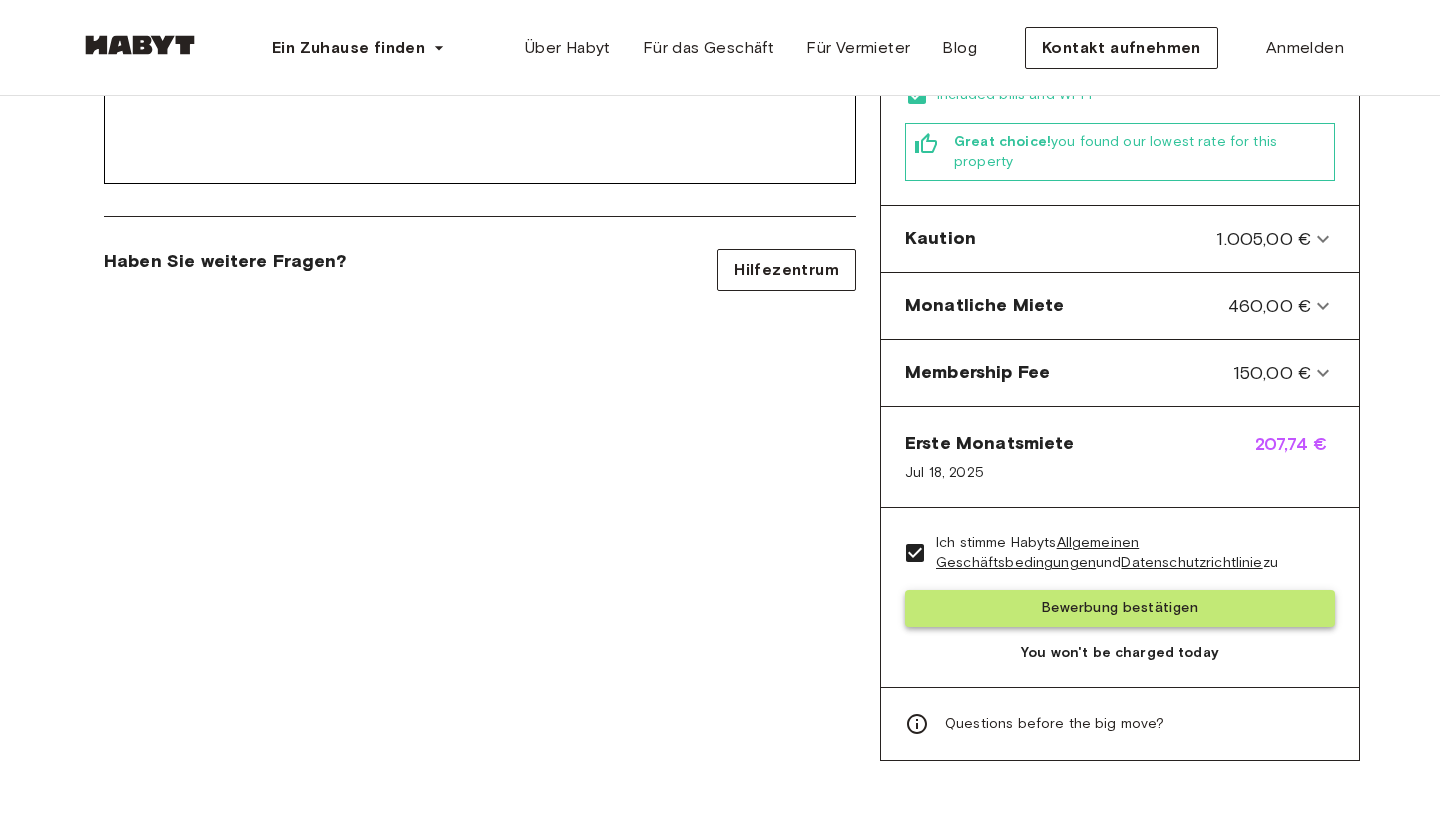 click on "Bewerbung bestätigen" at bounding box center [1120, 608] 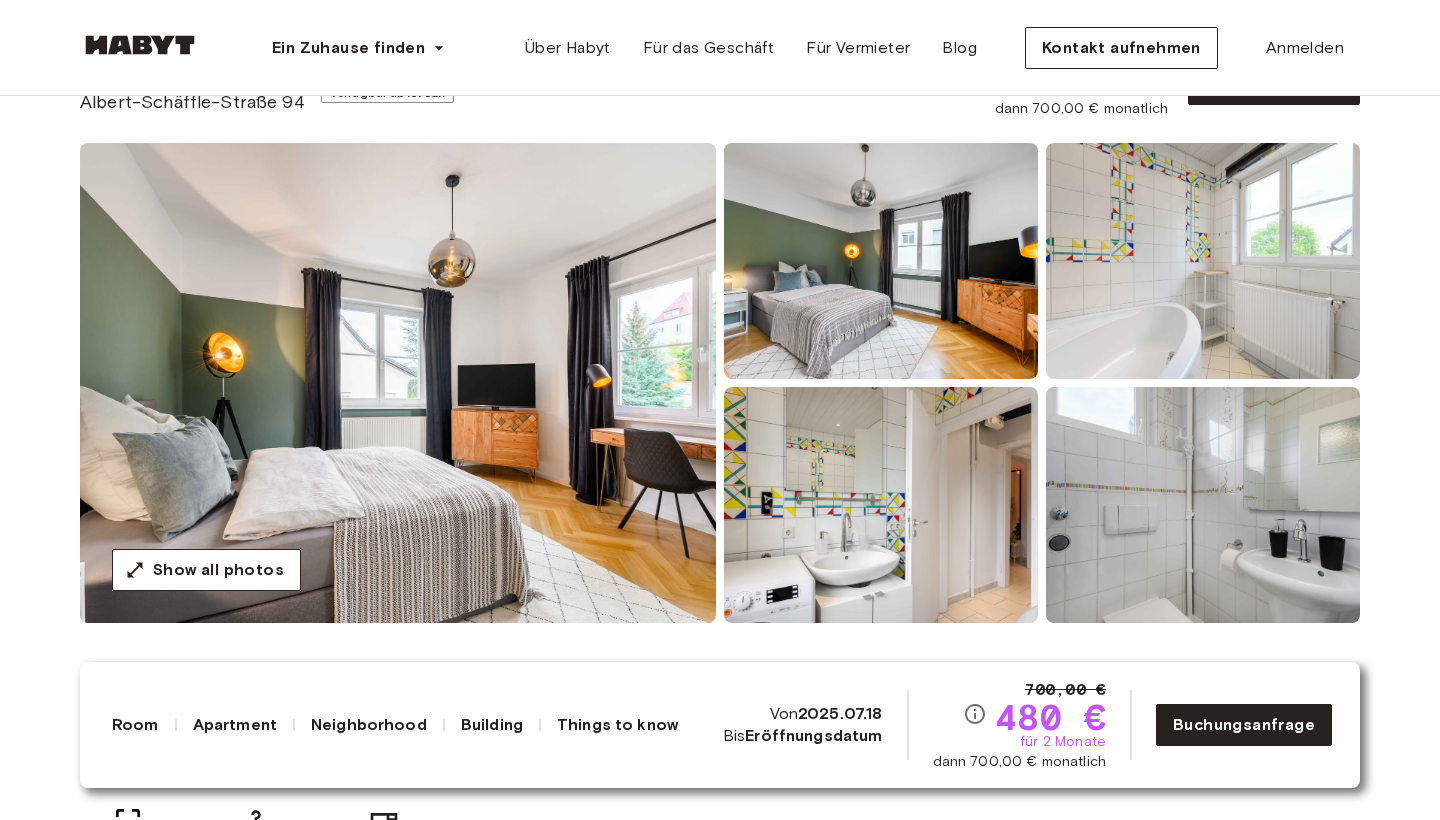 scroll, scrollTop: 127, scrollLeft: 0, axis: vertical 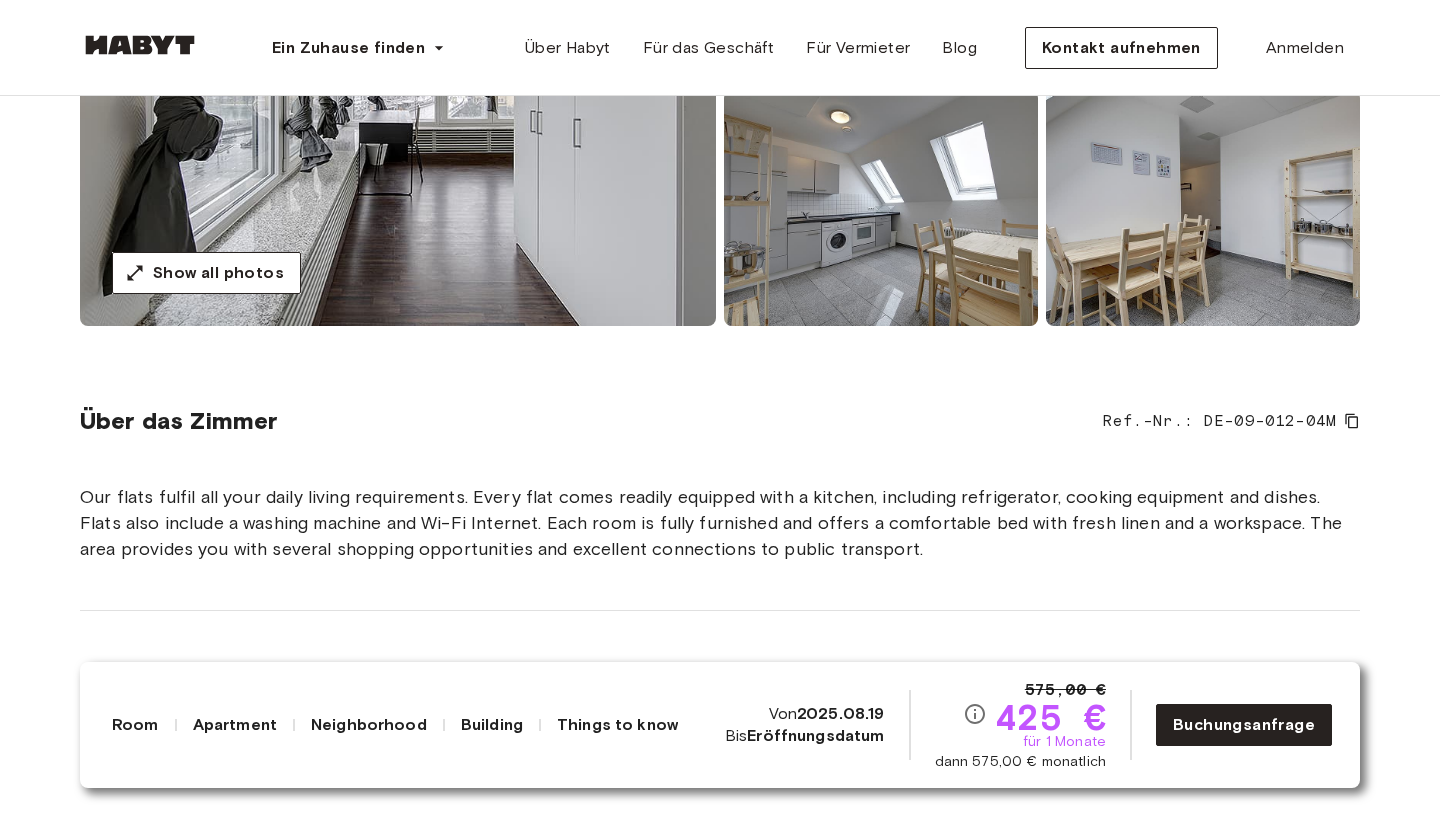 click 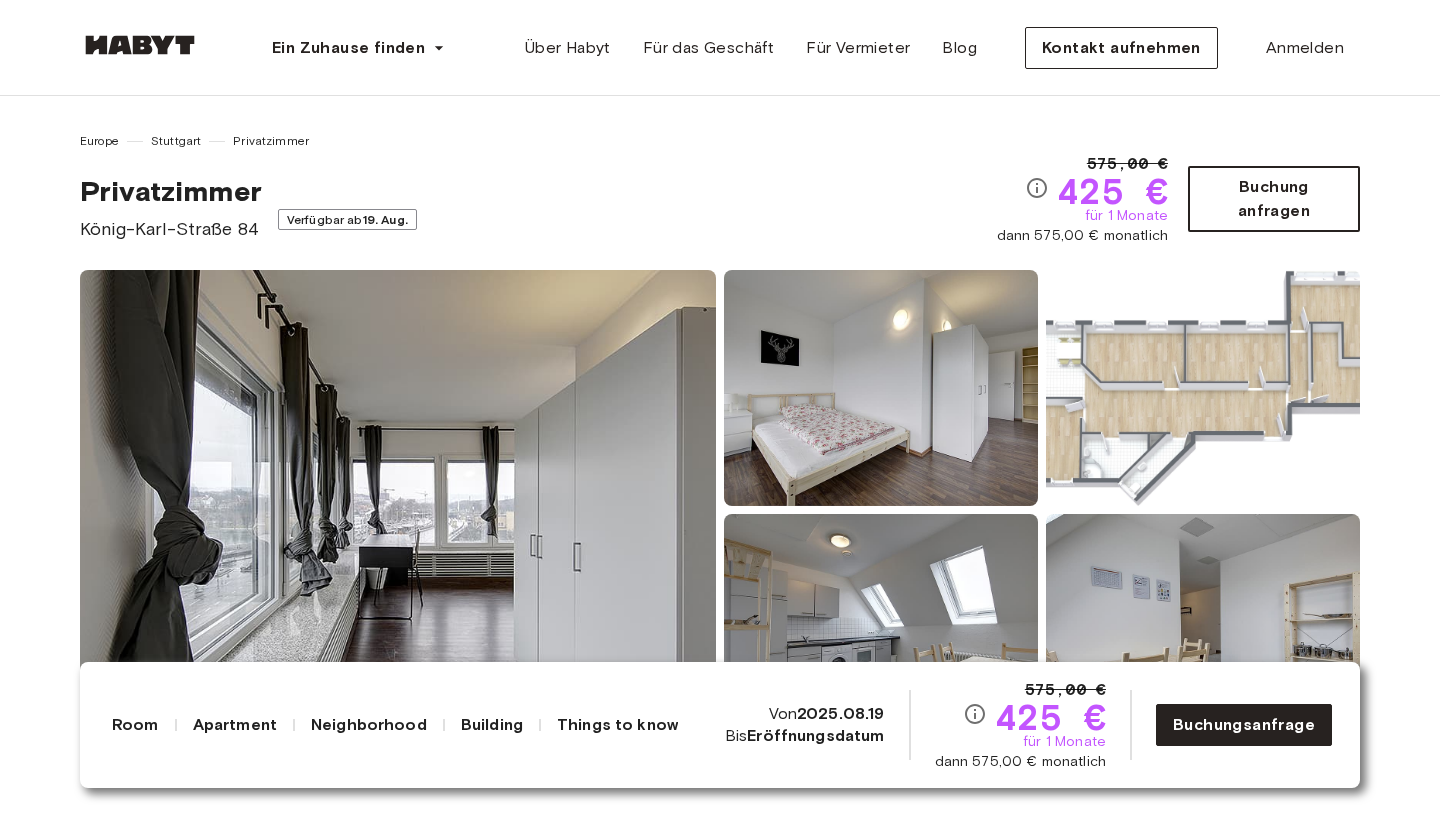 scroll, scrollTop: 0, scrollLeft: 0, axis: both 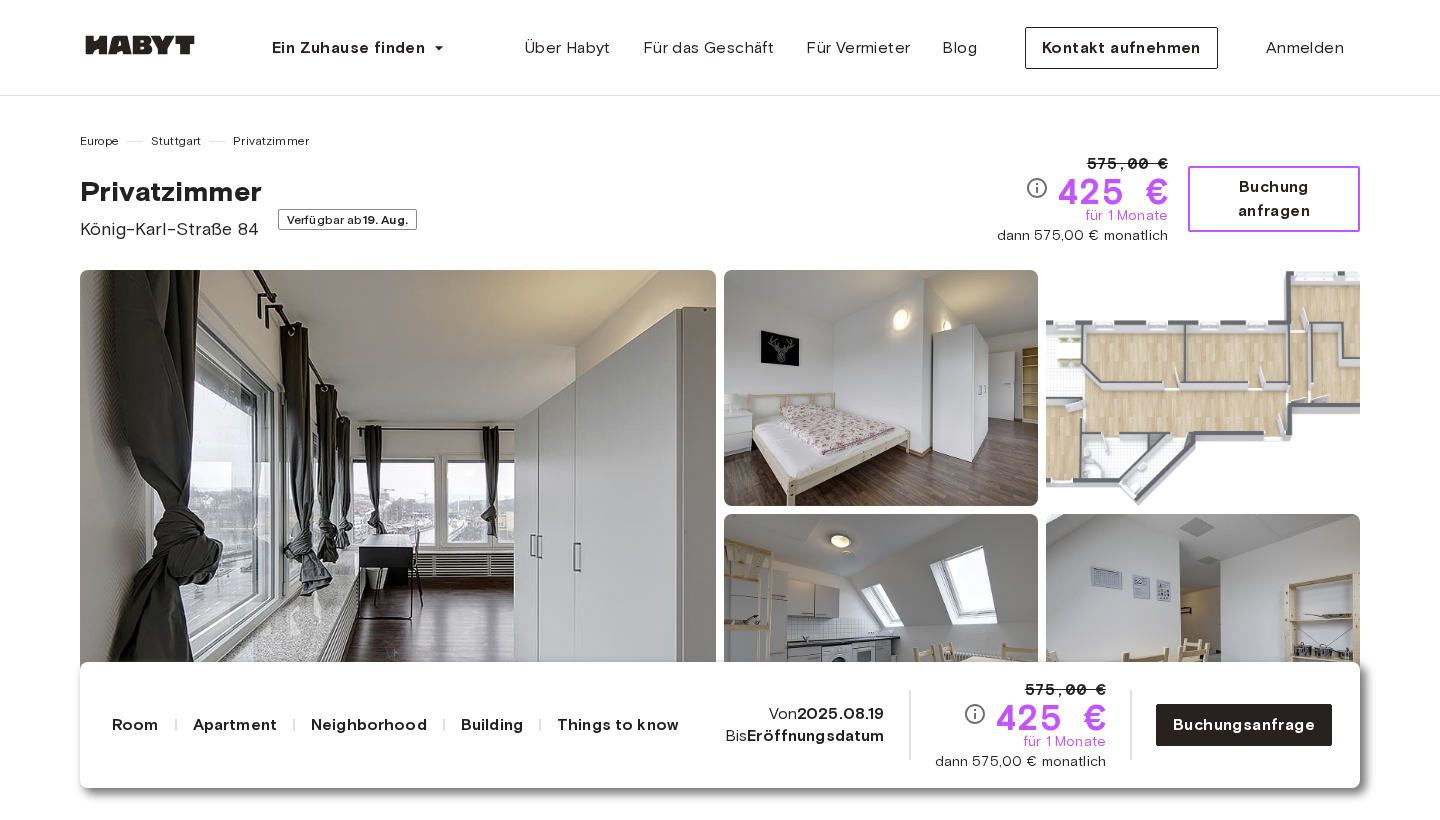click on "Buchung anfragen" at bounding box center [1274, 199] 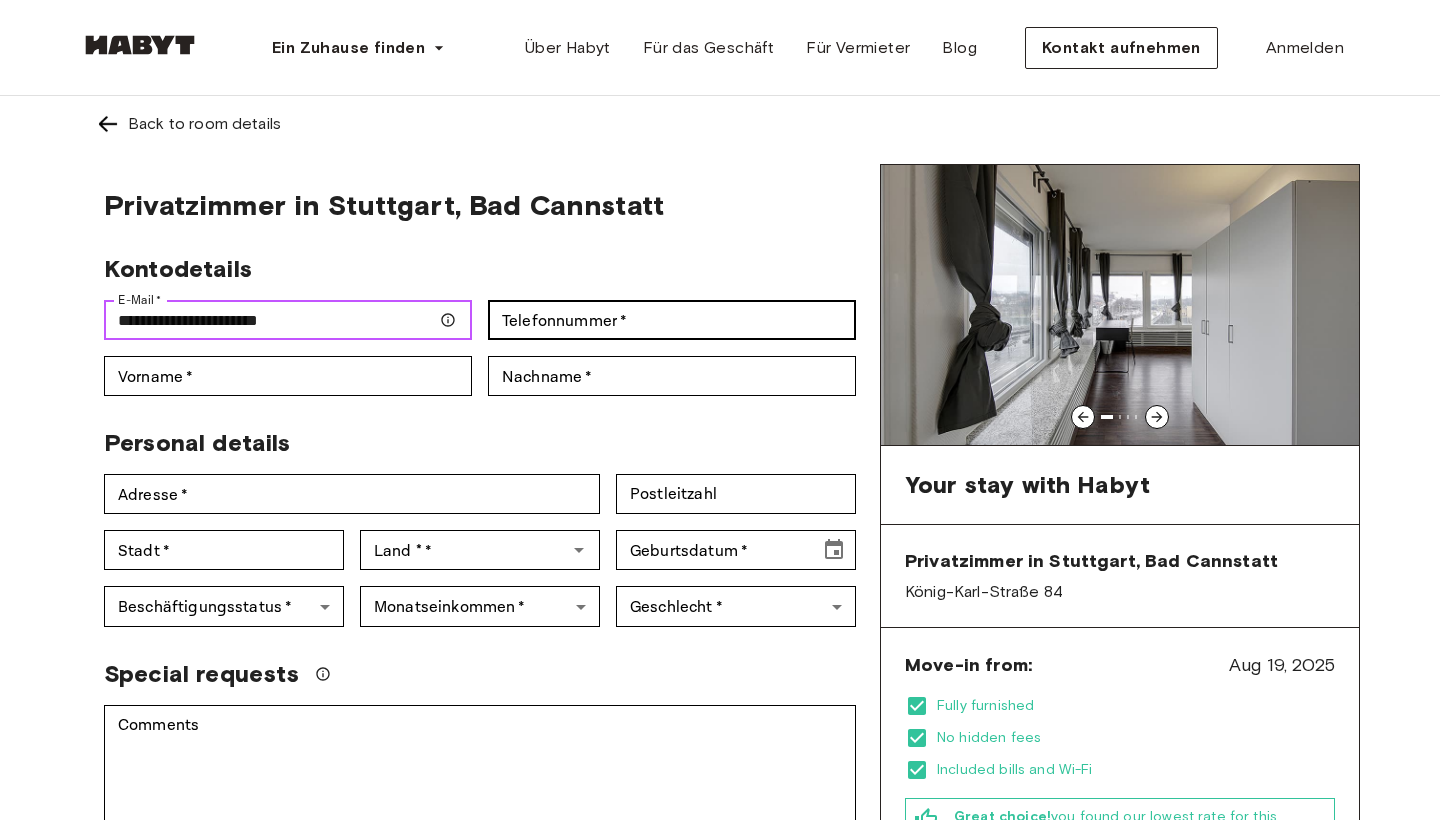 type on "**********" 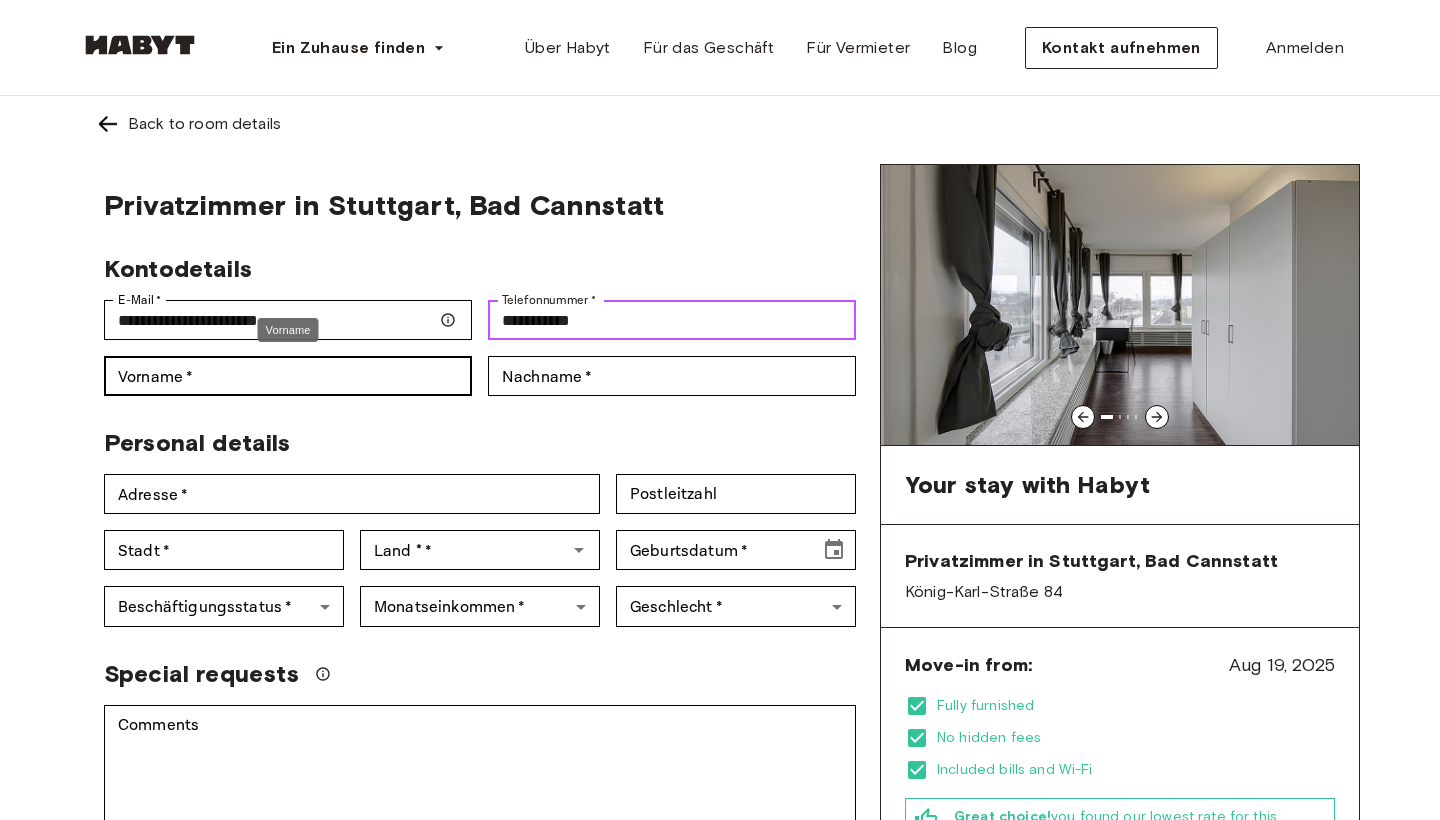 type on "**********" 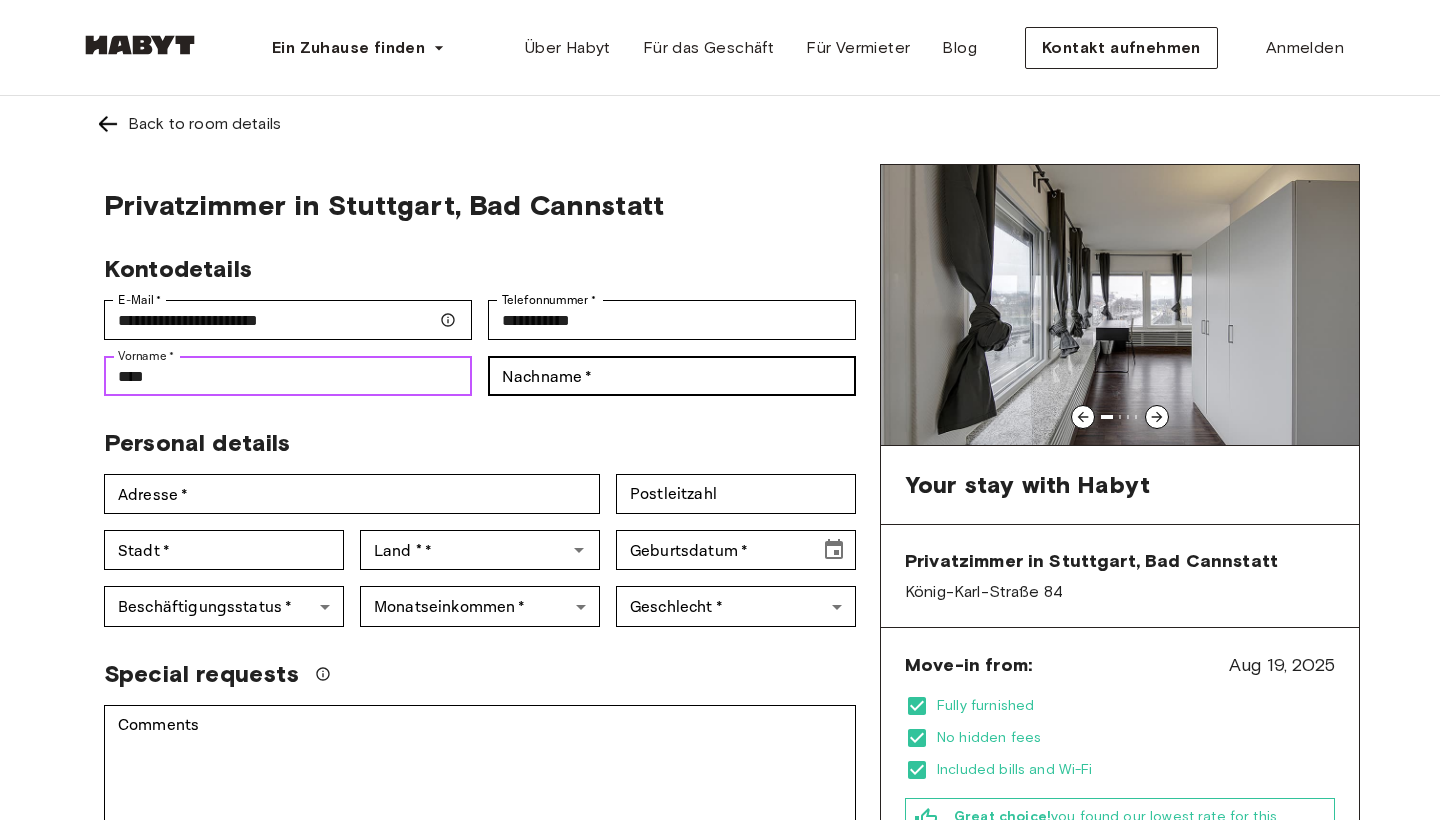 type on "****" 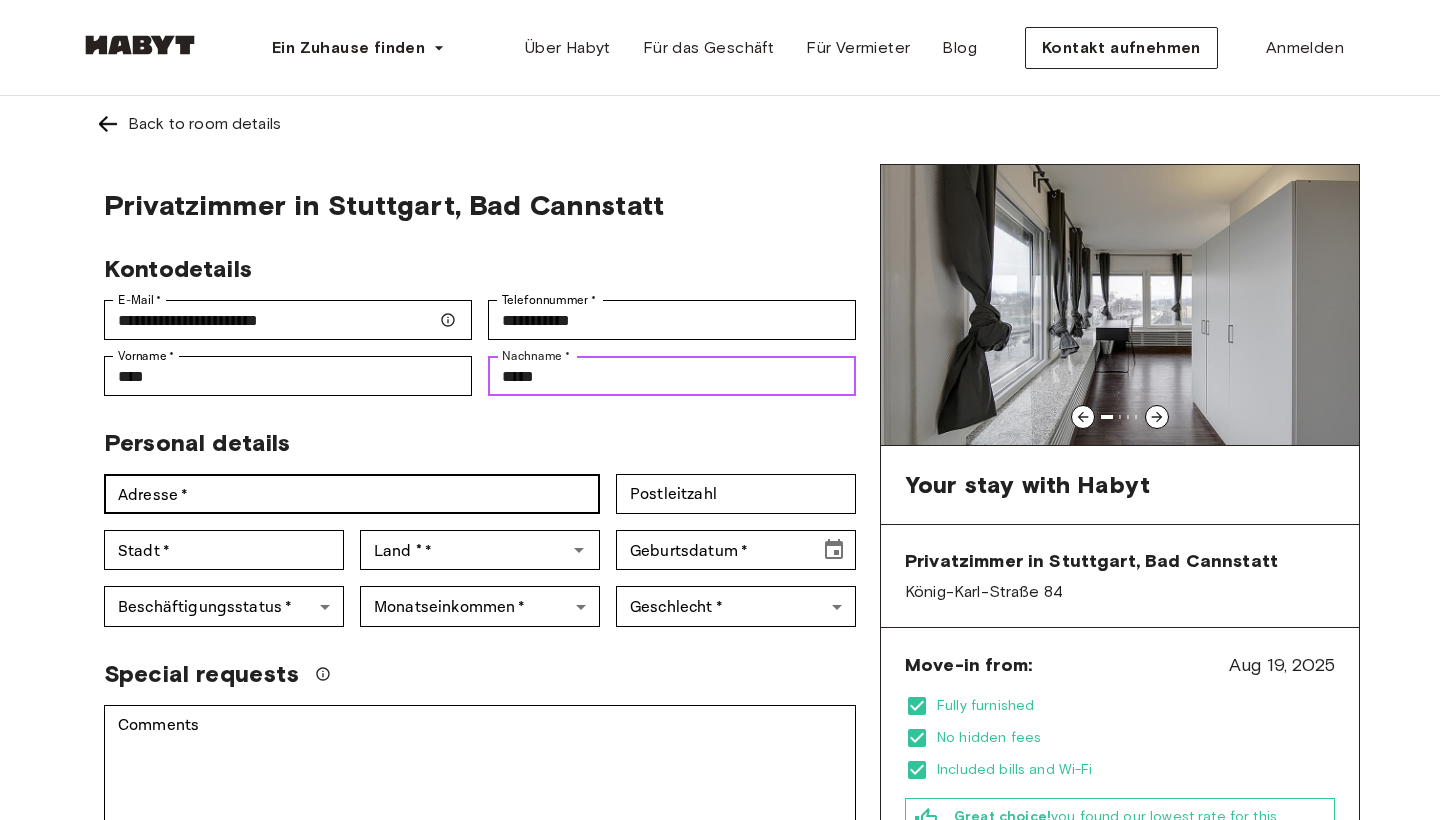 type on "*****" 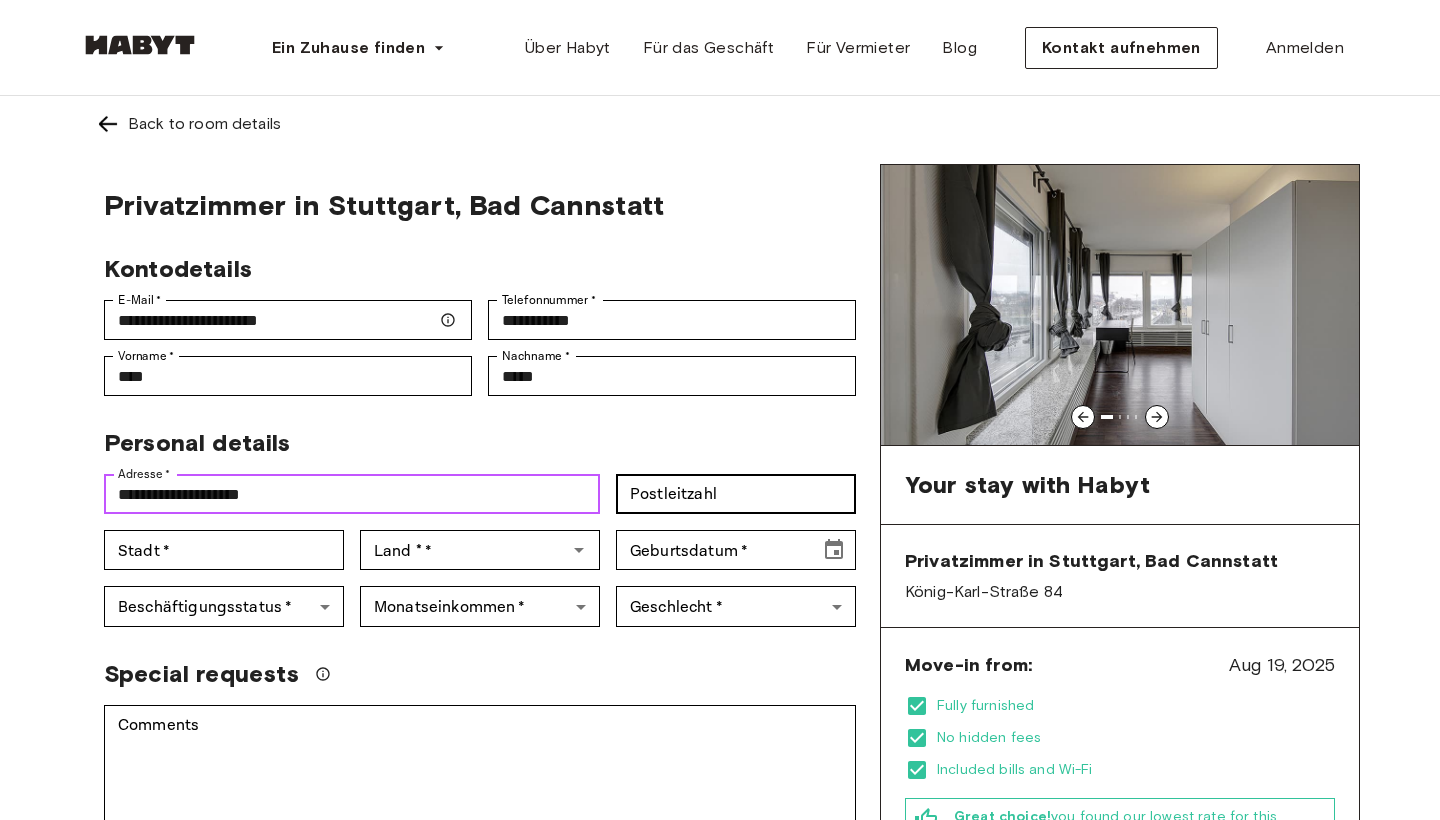 type on "**********" 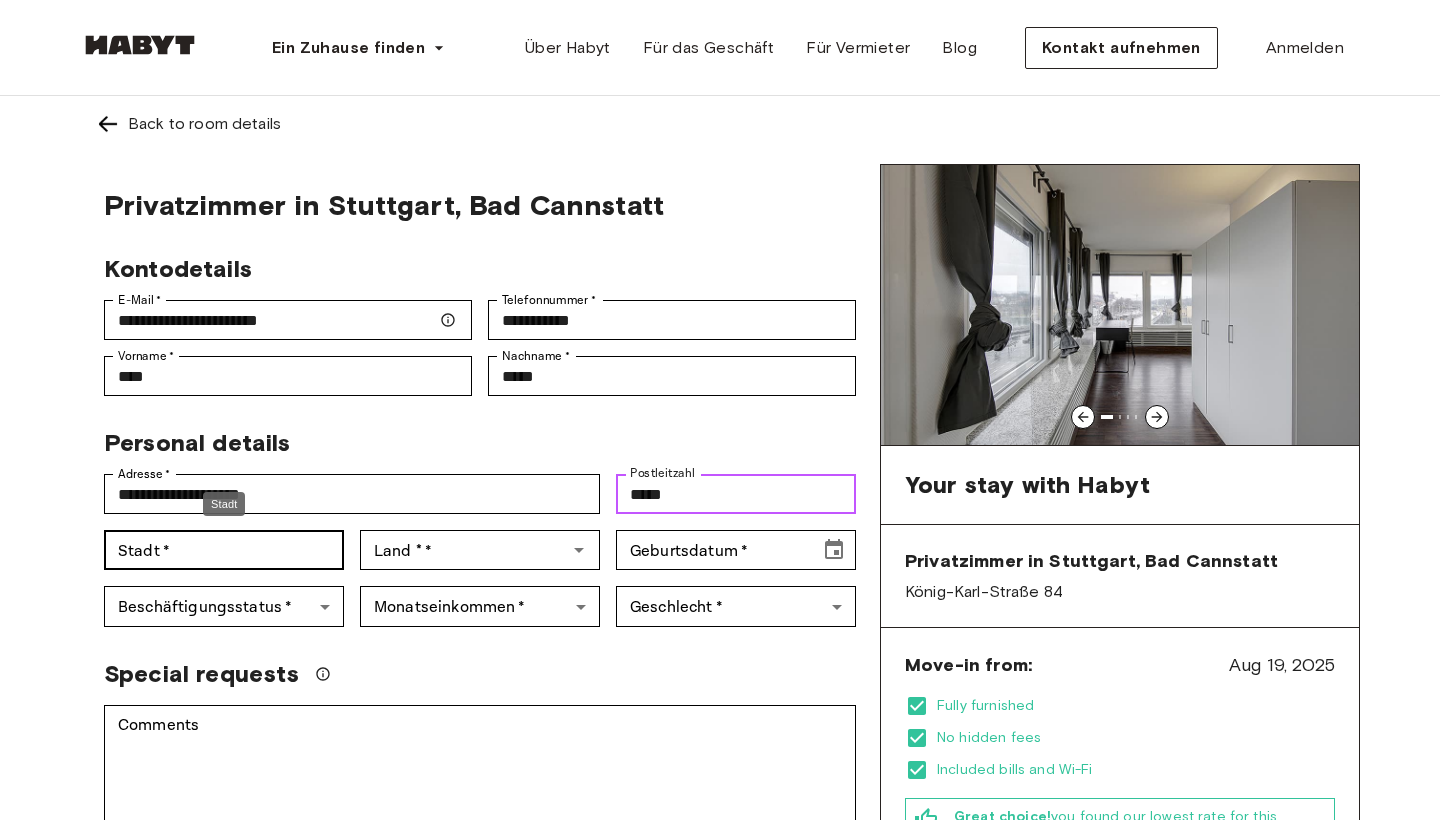 type on "*****" 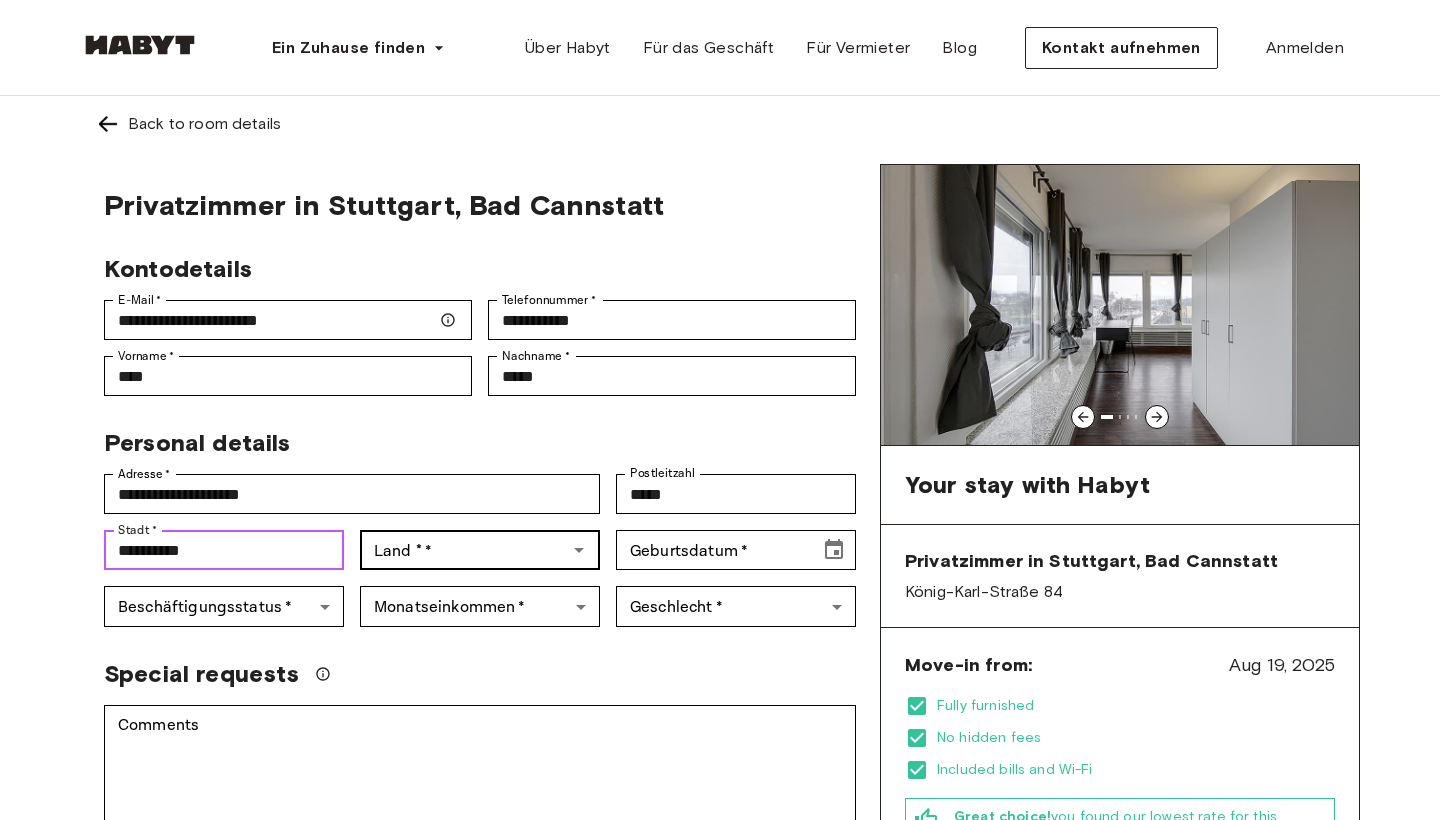 click on "Land *   *" at bounding box center [480, 550] 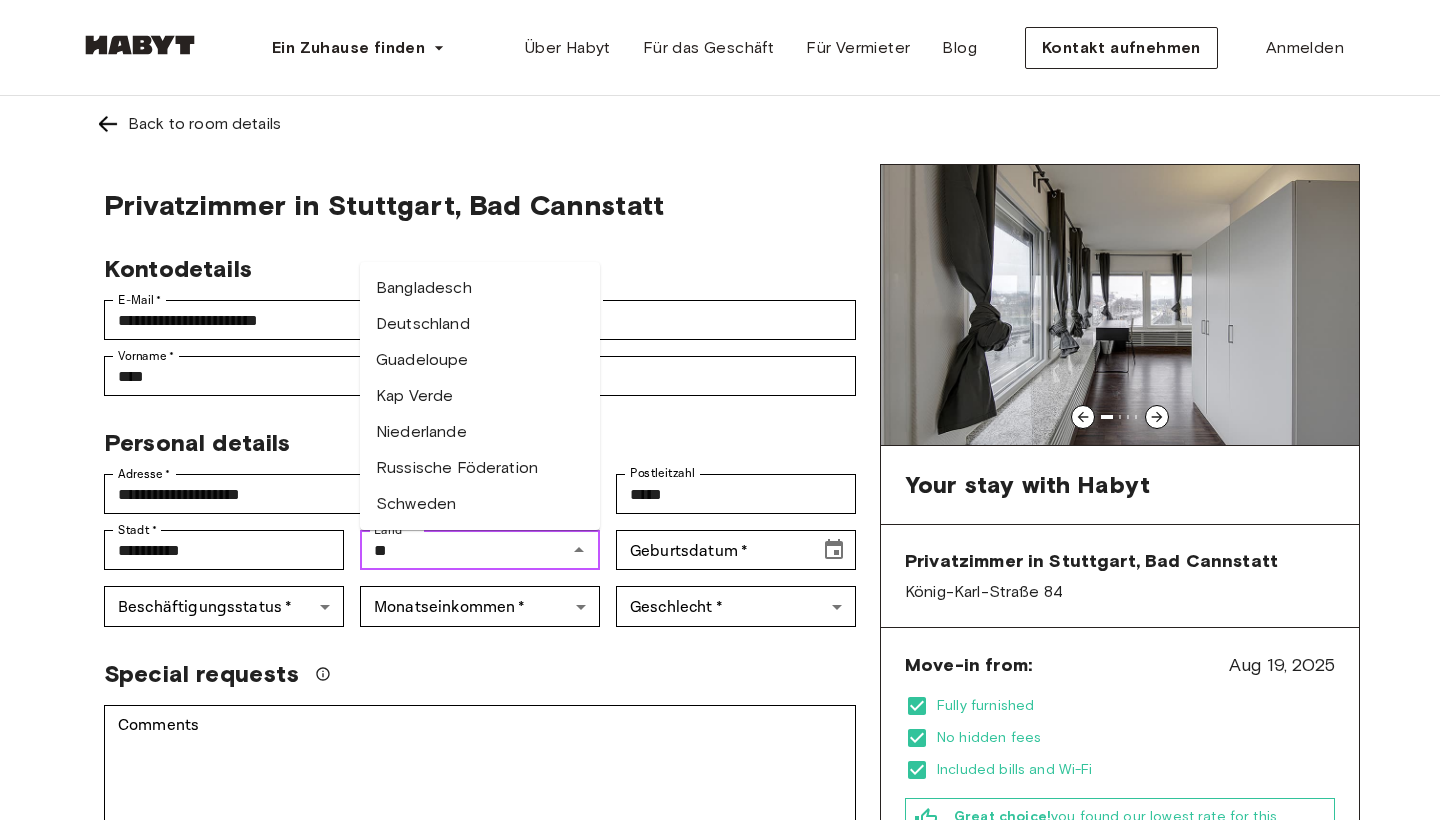 click on "Deutschland" at bounding box center [480, 324] 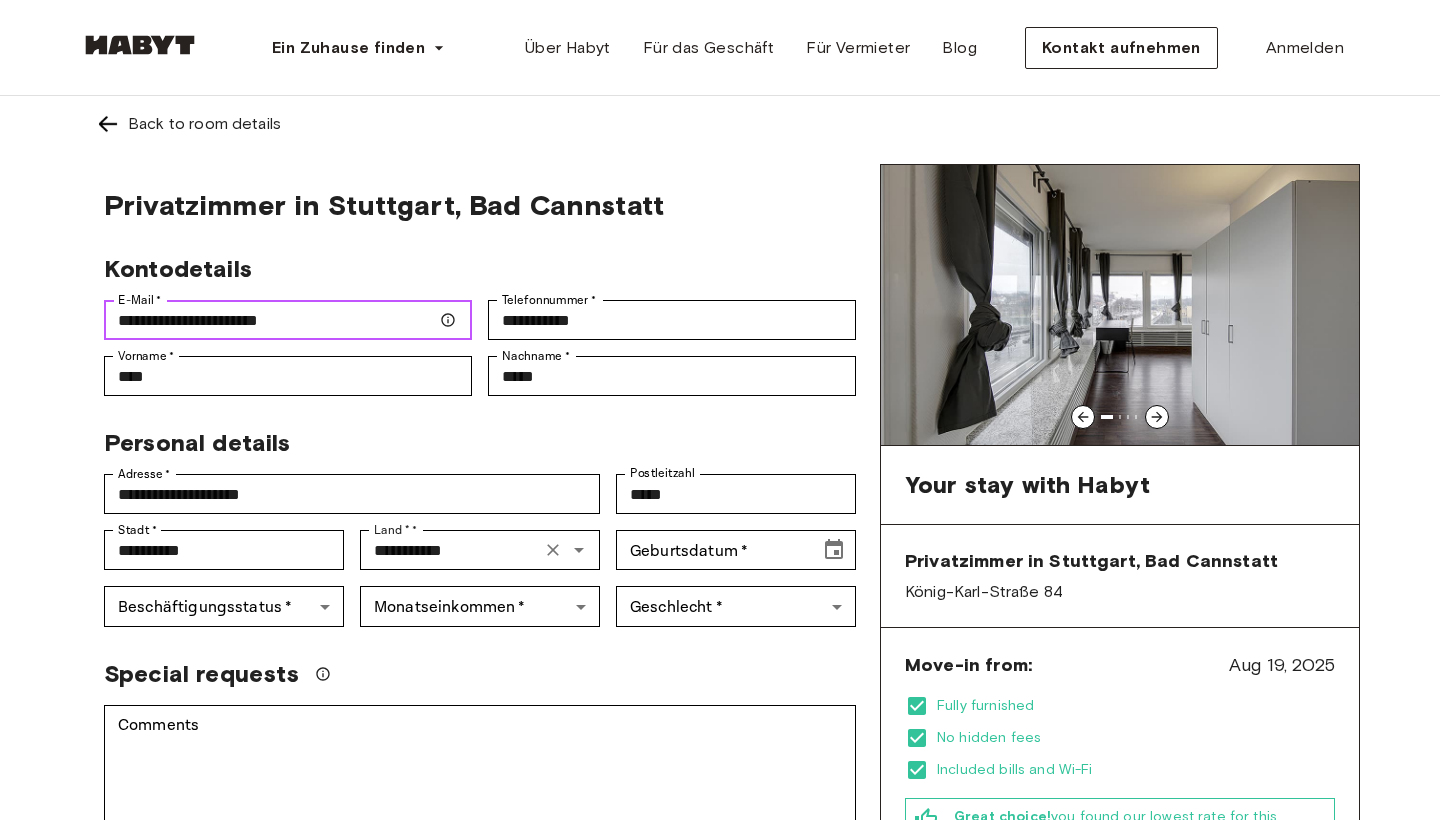 click on "**********" at bounding box center [288, 320] 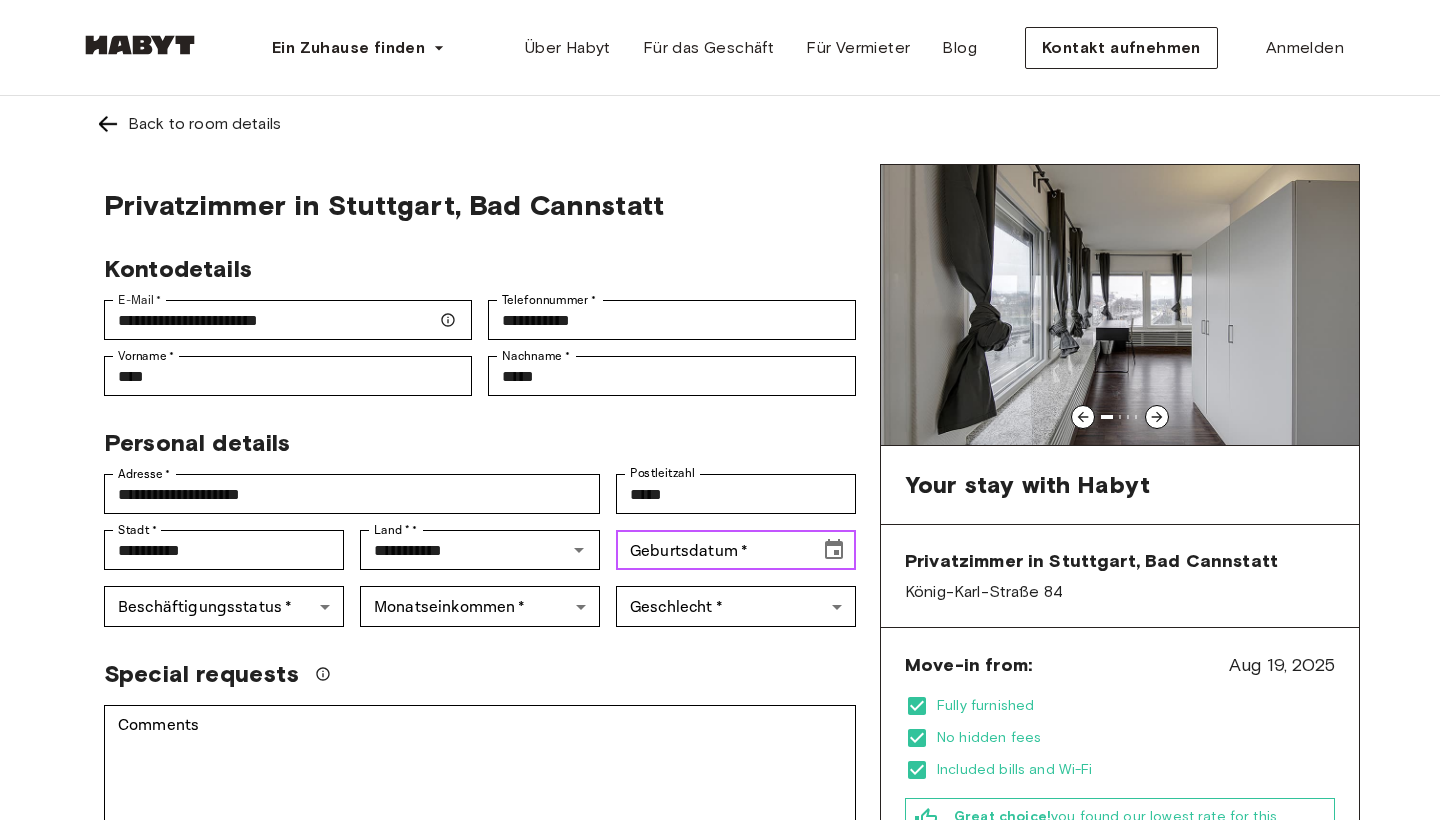 click on "Geburtsdatum   * Geburtsdatum   *" at bounding box center (736, 550) 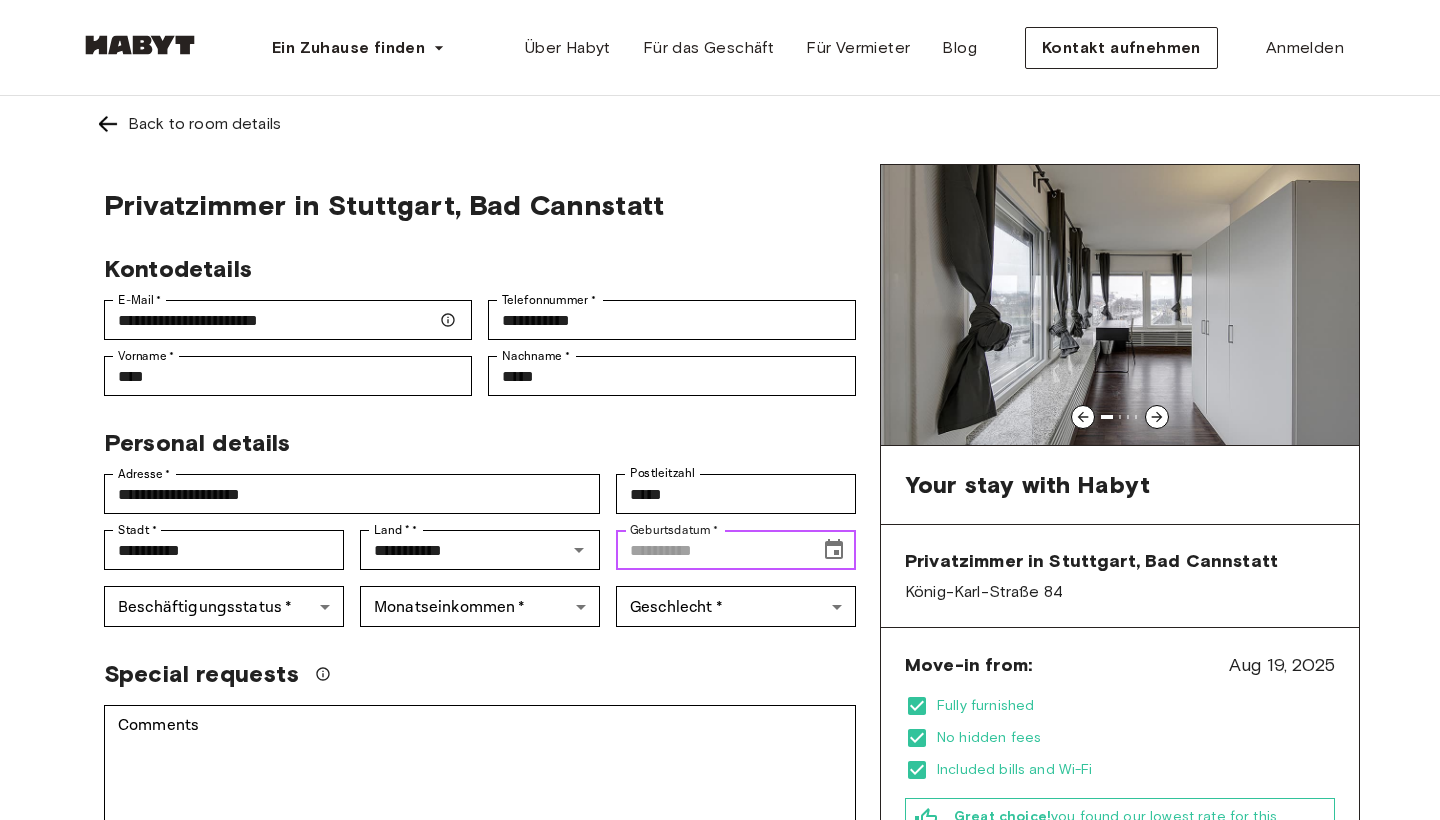 click 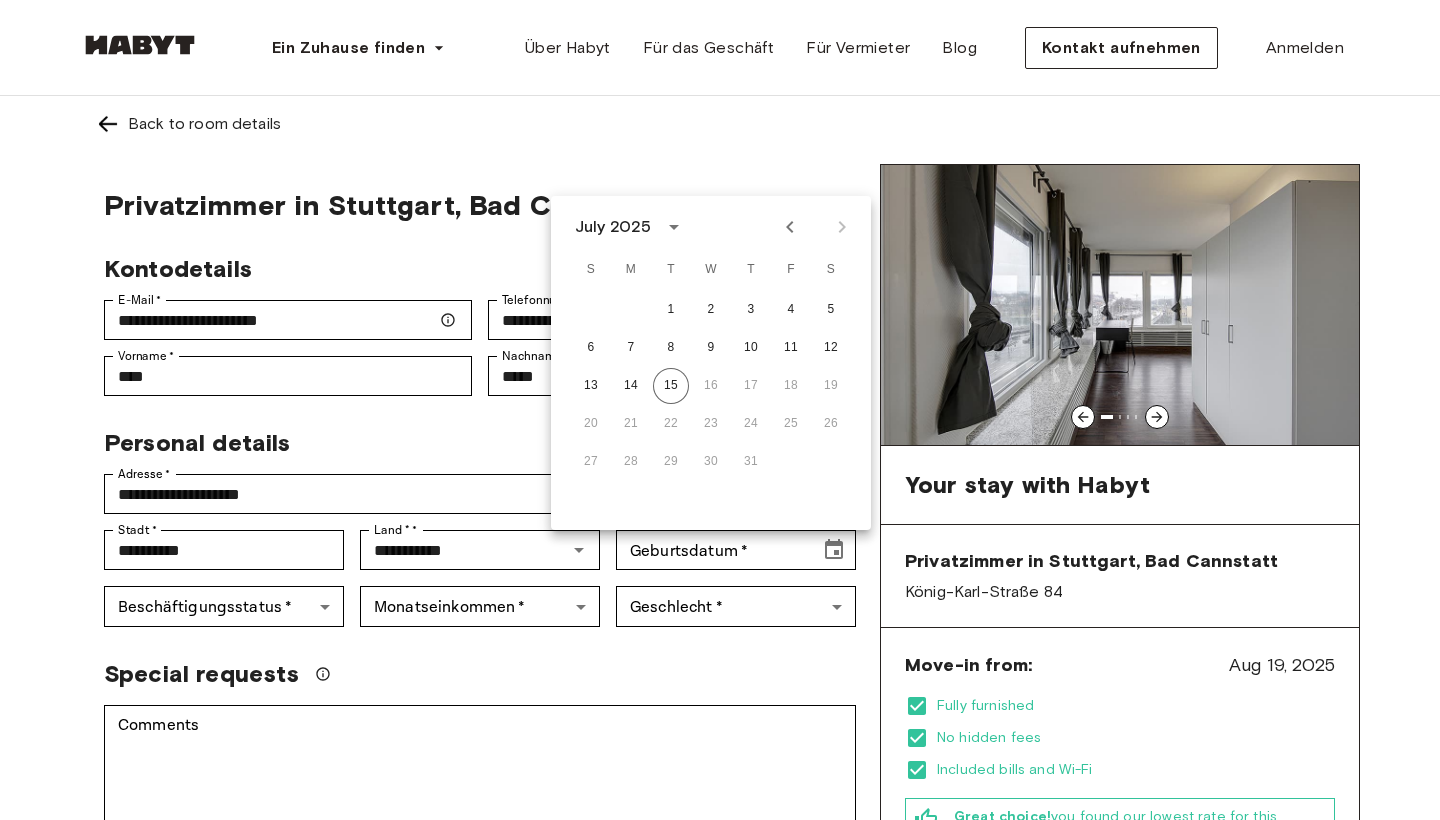 click on "July 2025" at bounding box center [613, 227] 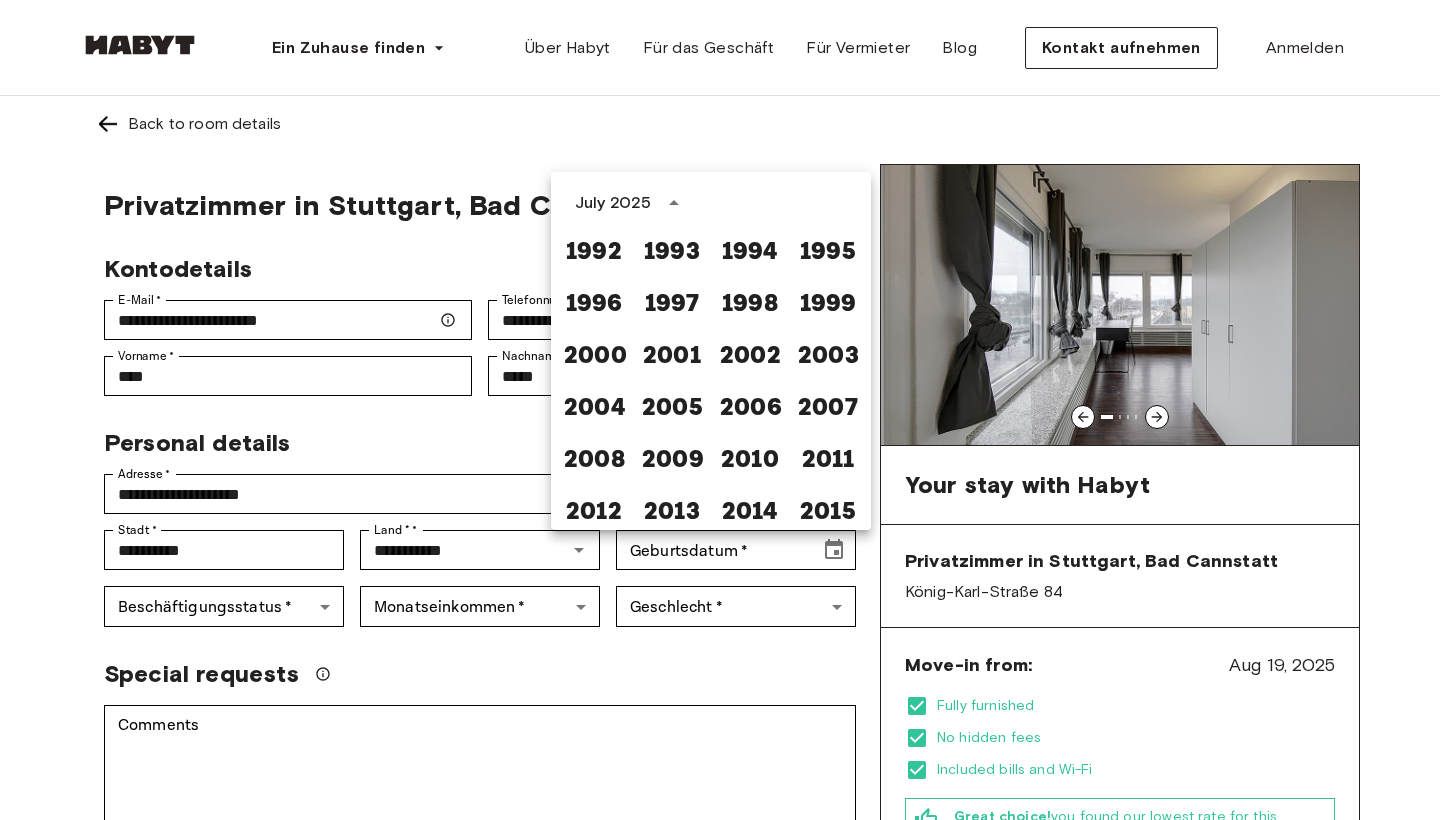 scroll, scrollTop: 1210, scrollLeft: 0, axis: vertical 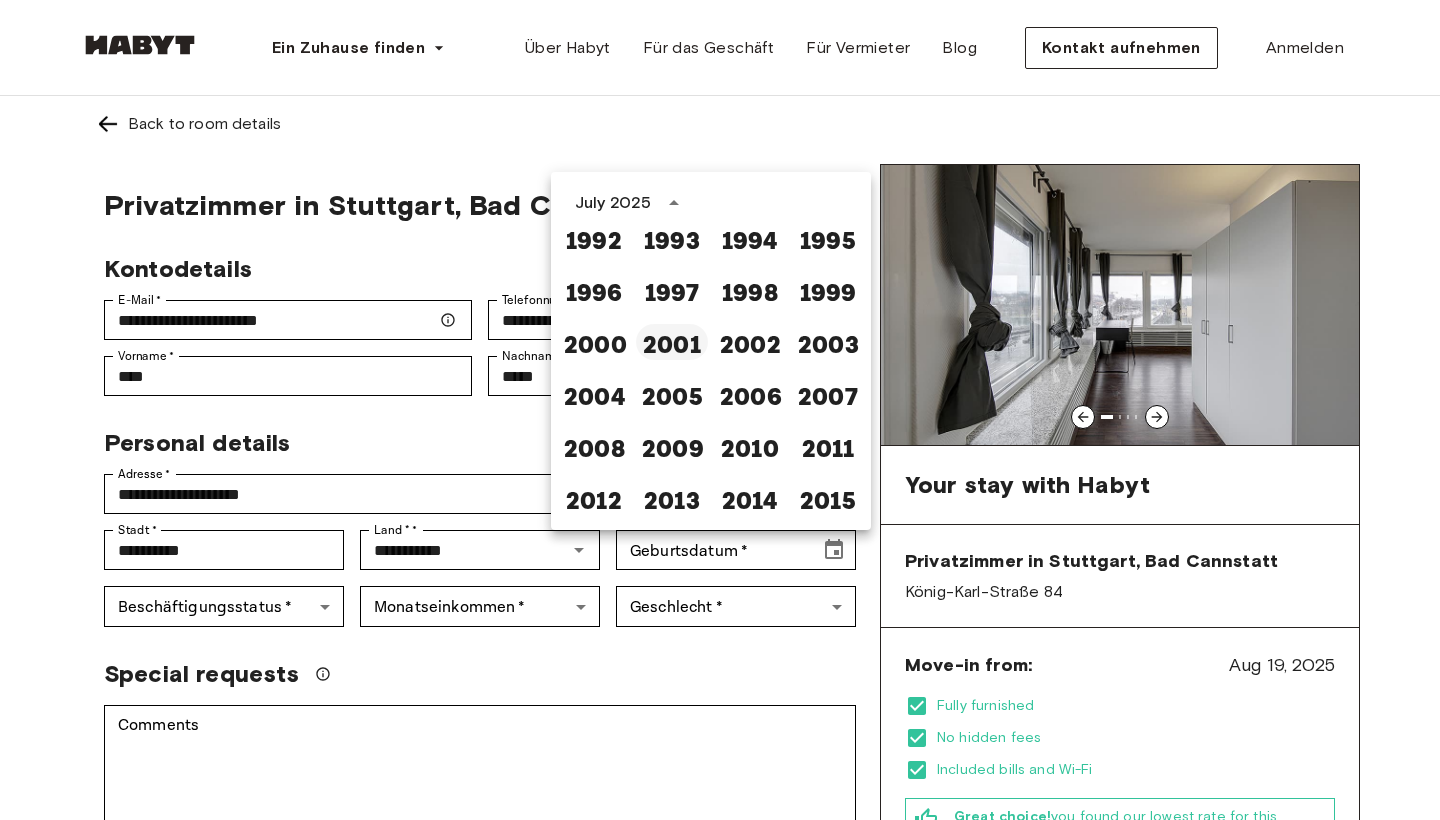 click on "2001" at bounding box center [672, 342] 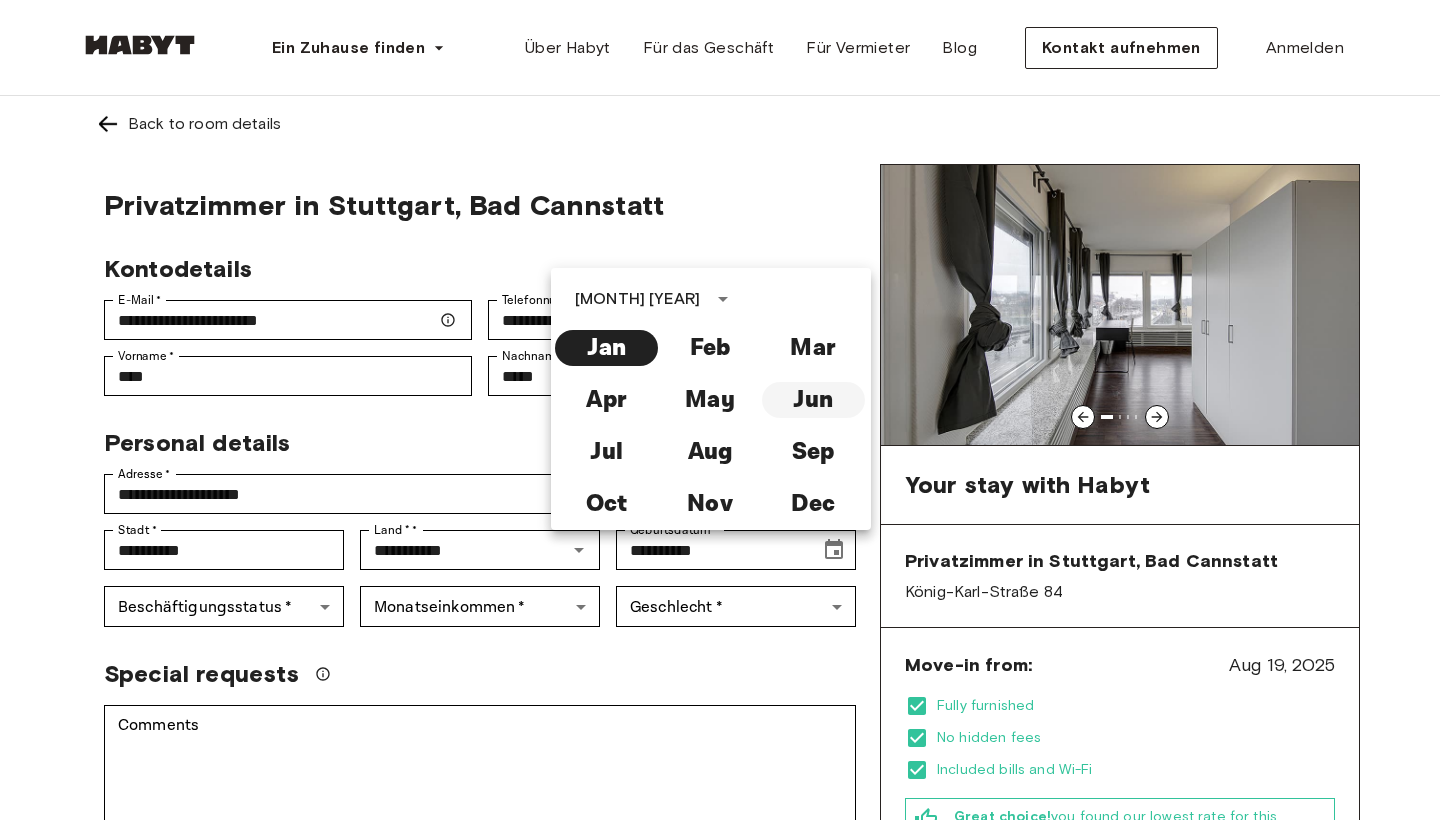 click on "Jun" at bounding box center (813, 400) 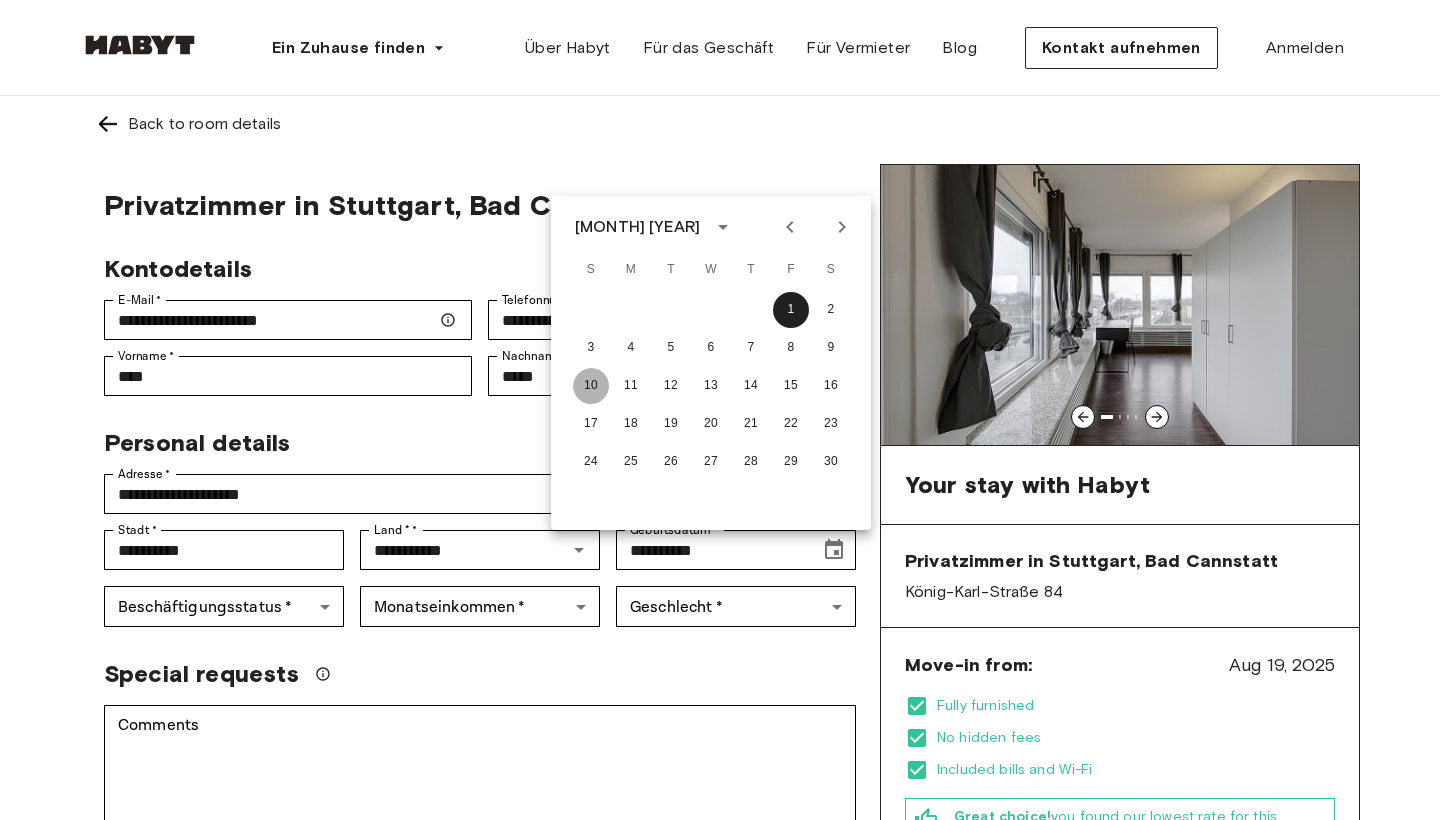 click on "10" at bounding box center (591, 386) 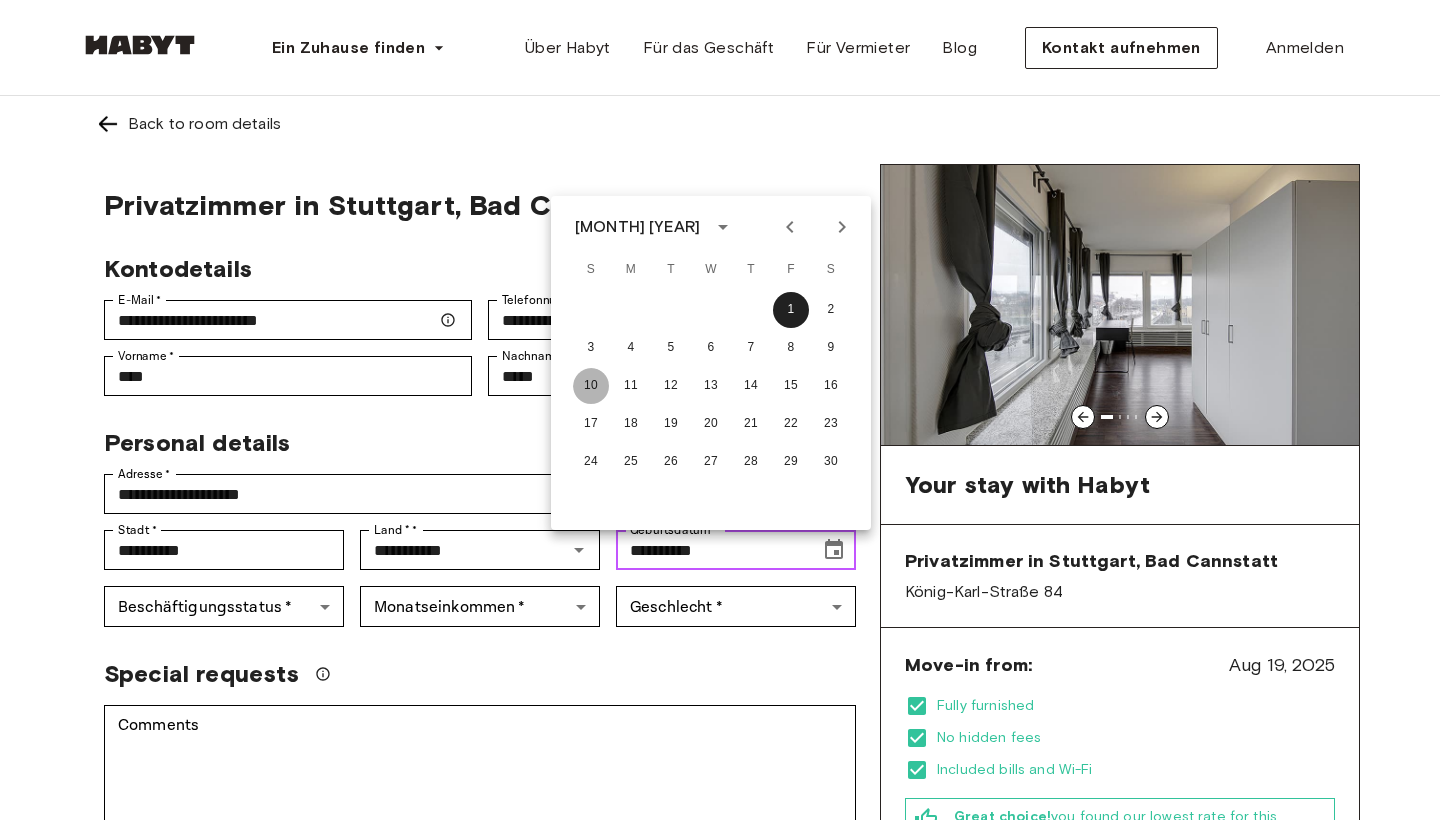 type on "**********" 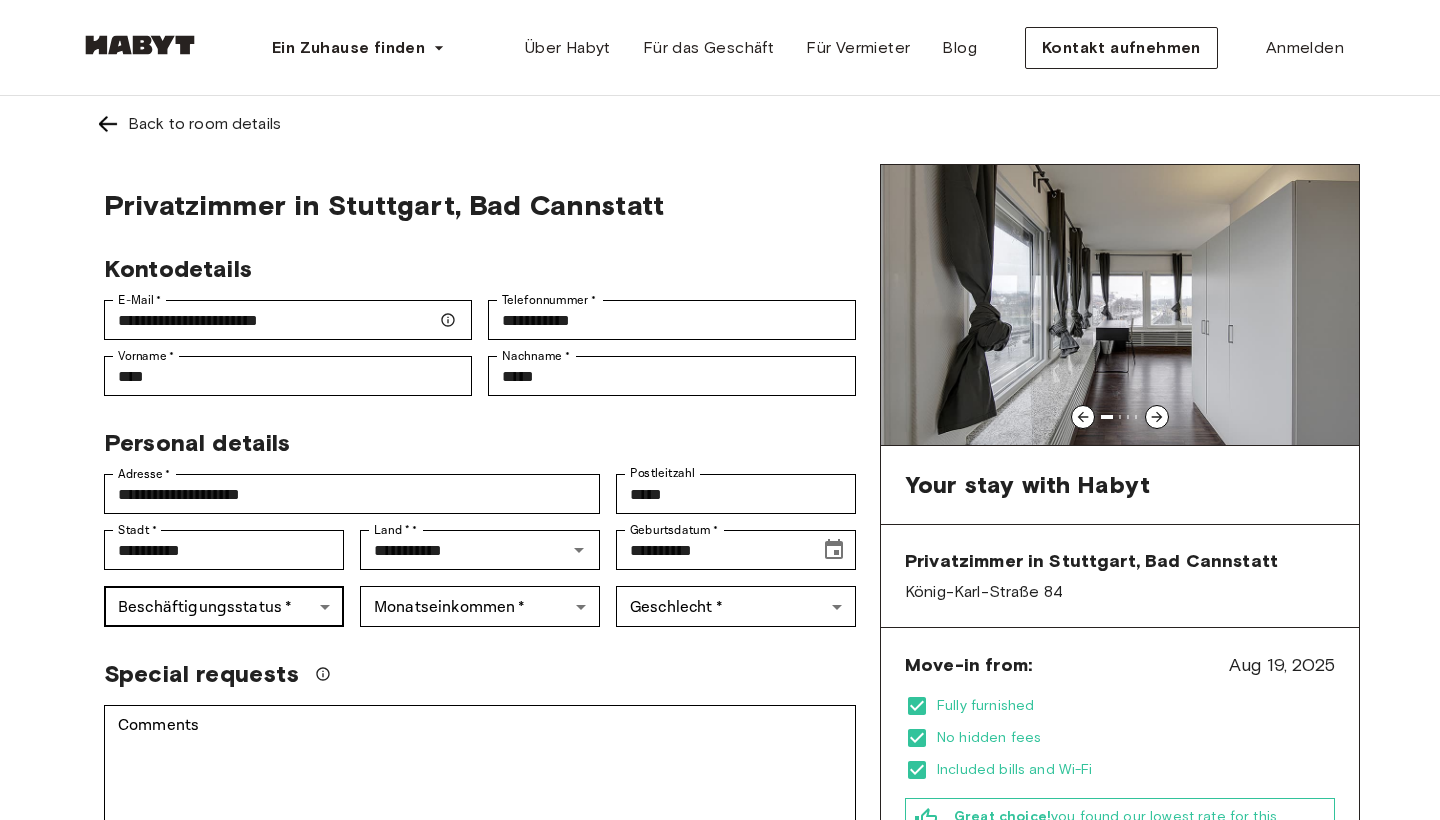 click on "**********" at bounding box center [720, 1191] 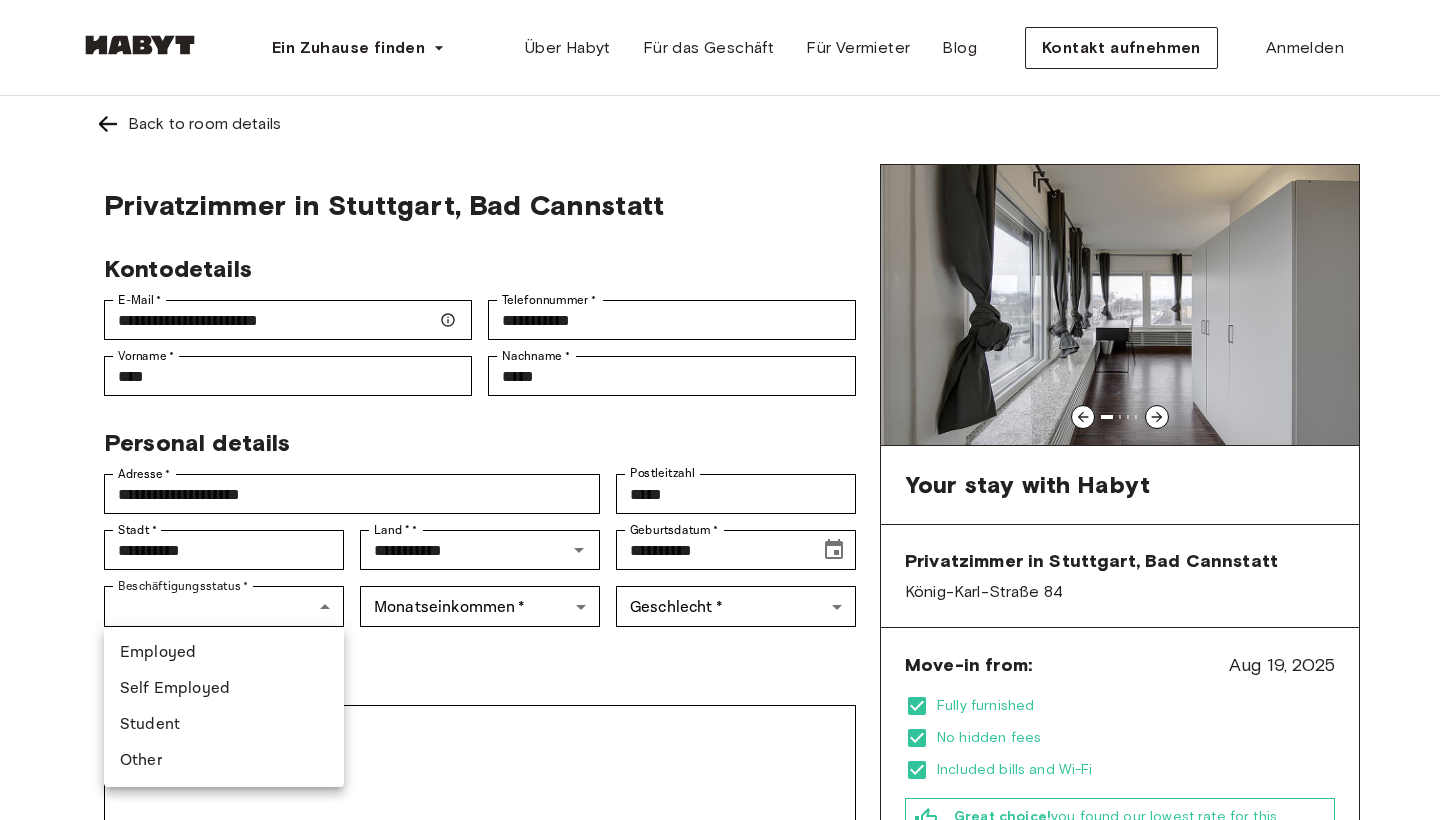 click on "Employed" at bounding box center (224, 653) 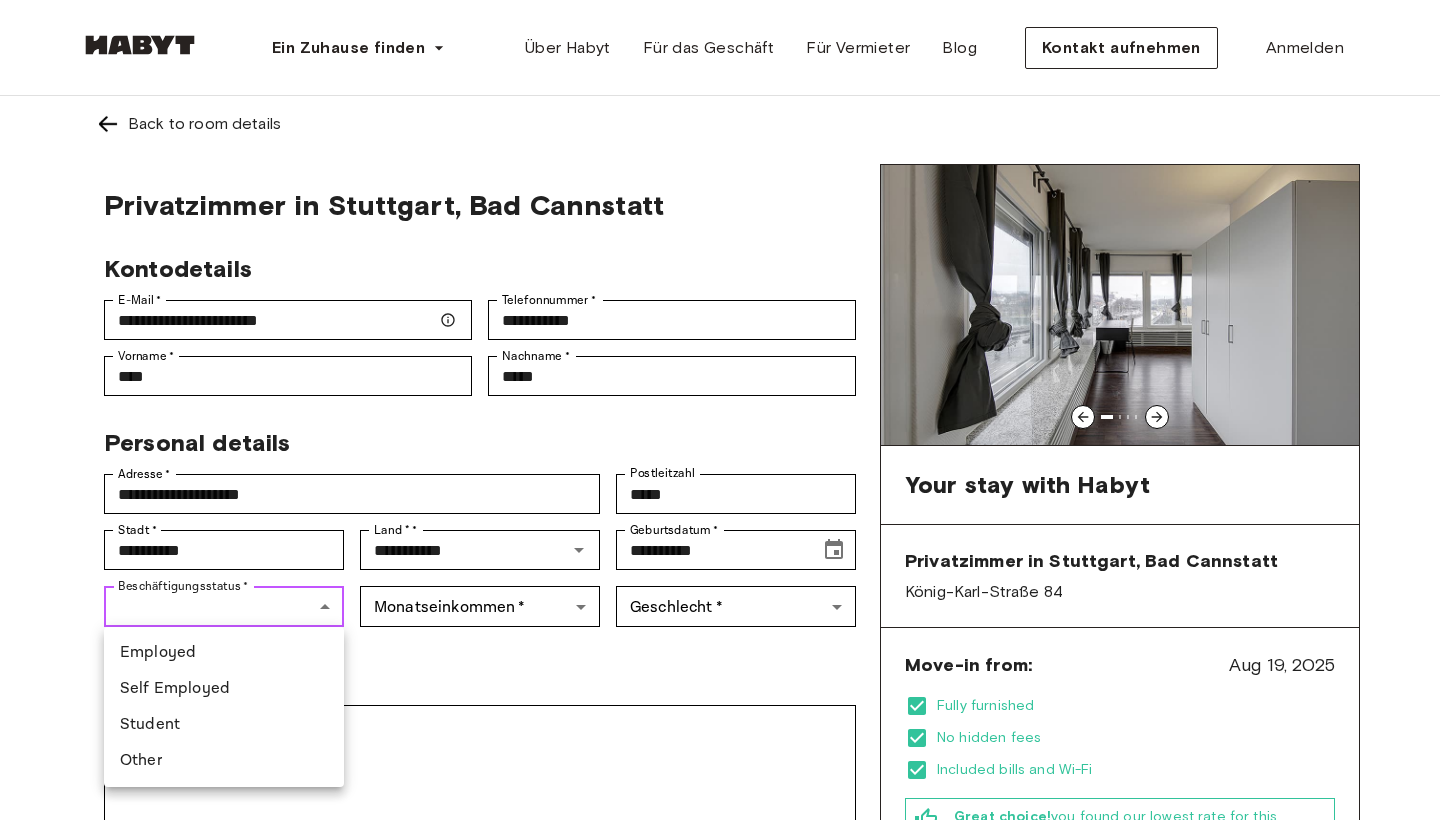 type on "********" 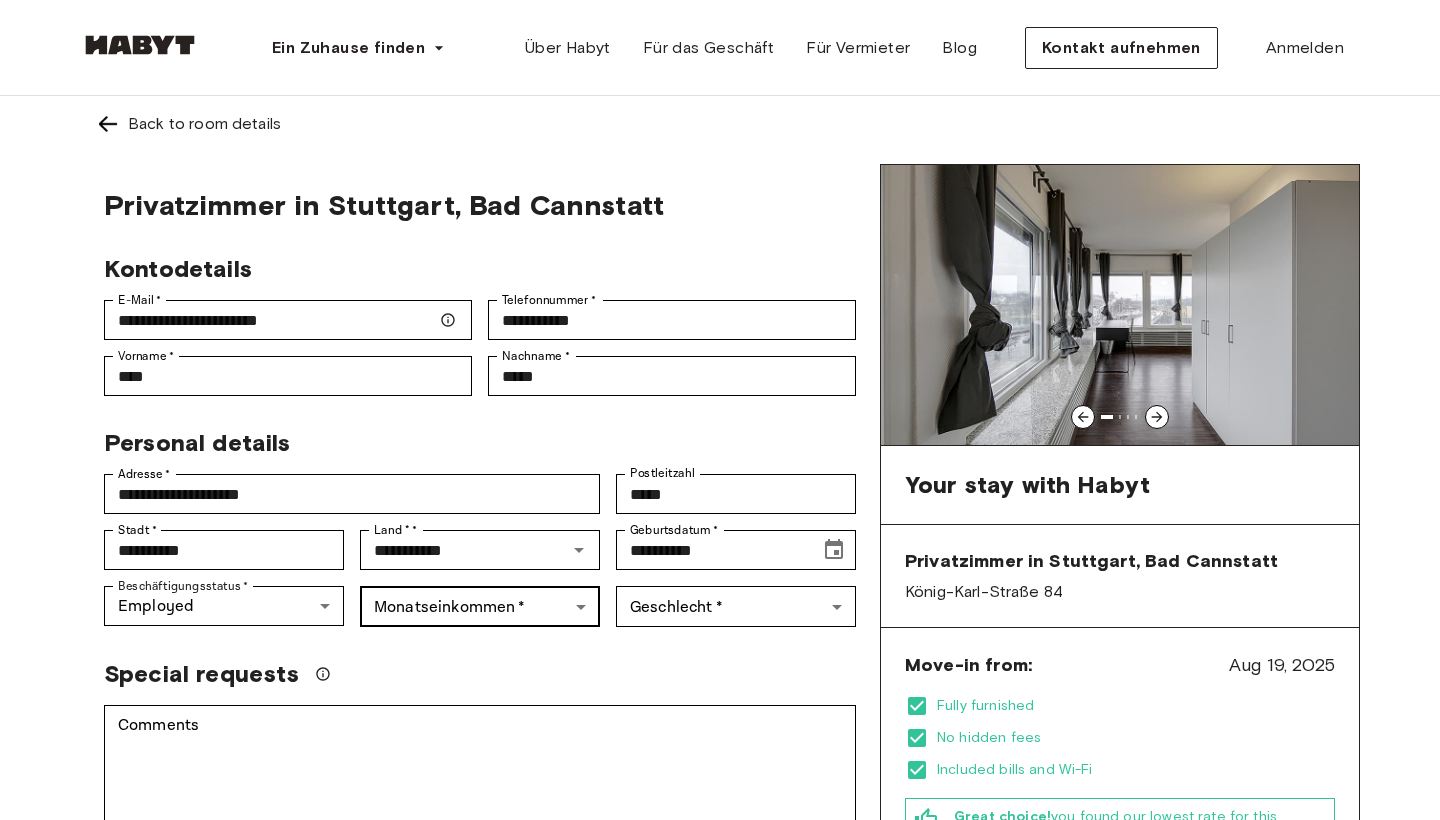 click on "**********" at bounding box center [720, 1191] 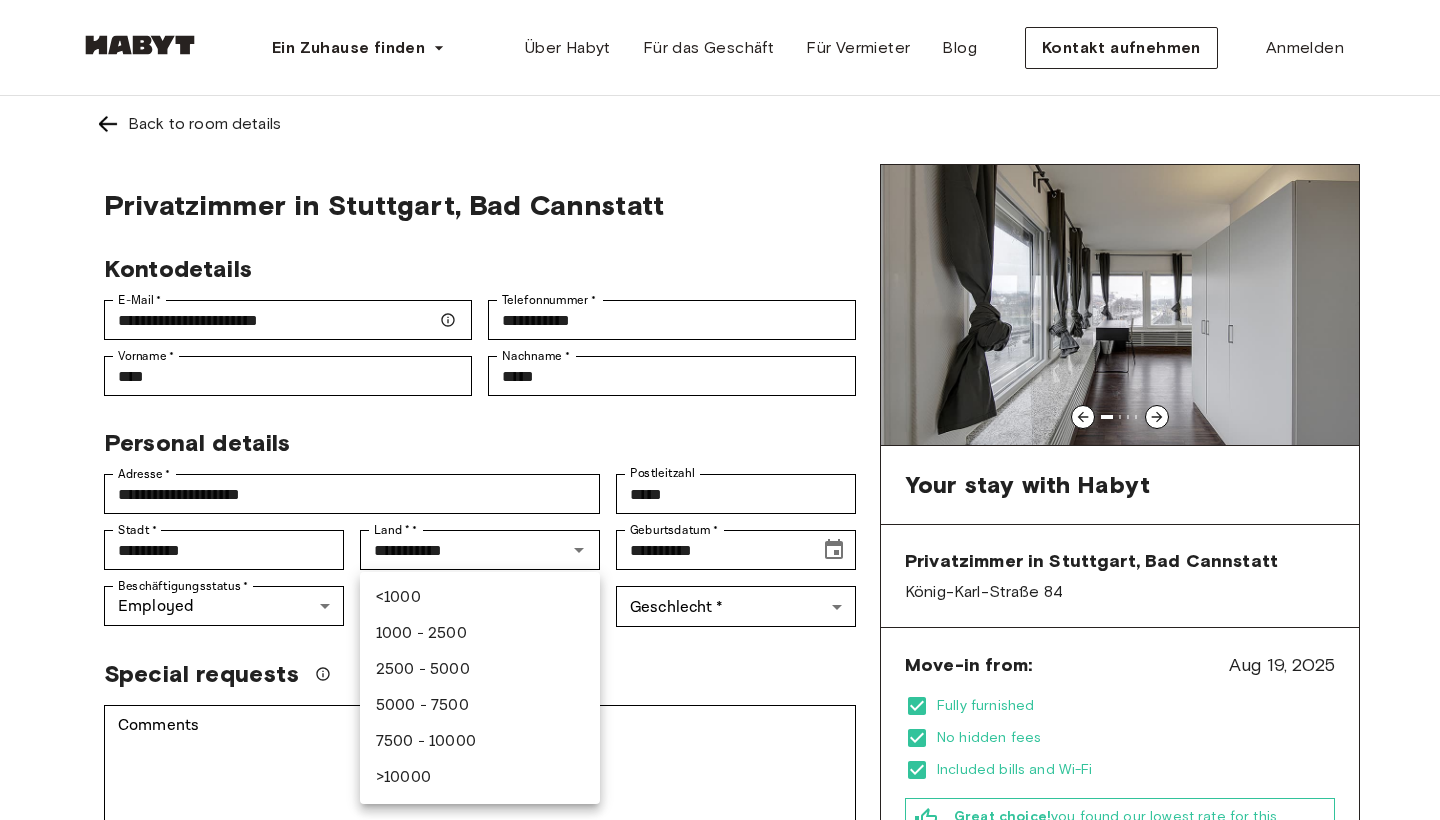click on "1000 - 2500" at bounding box center (480, 634) 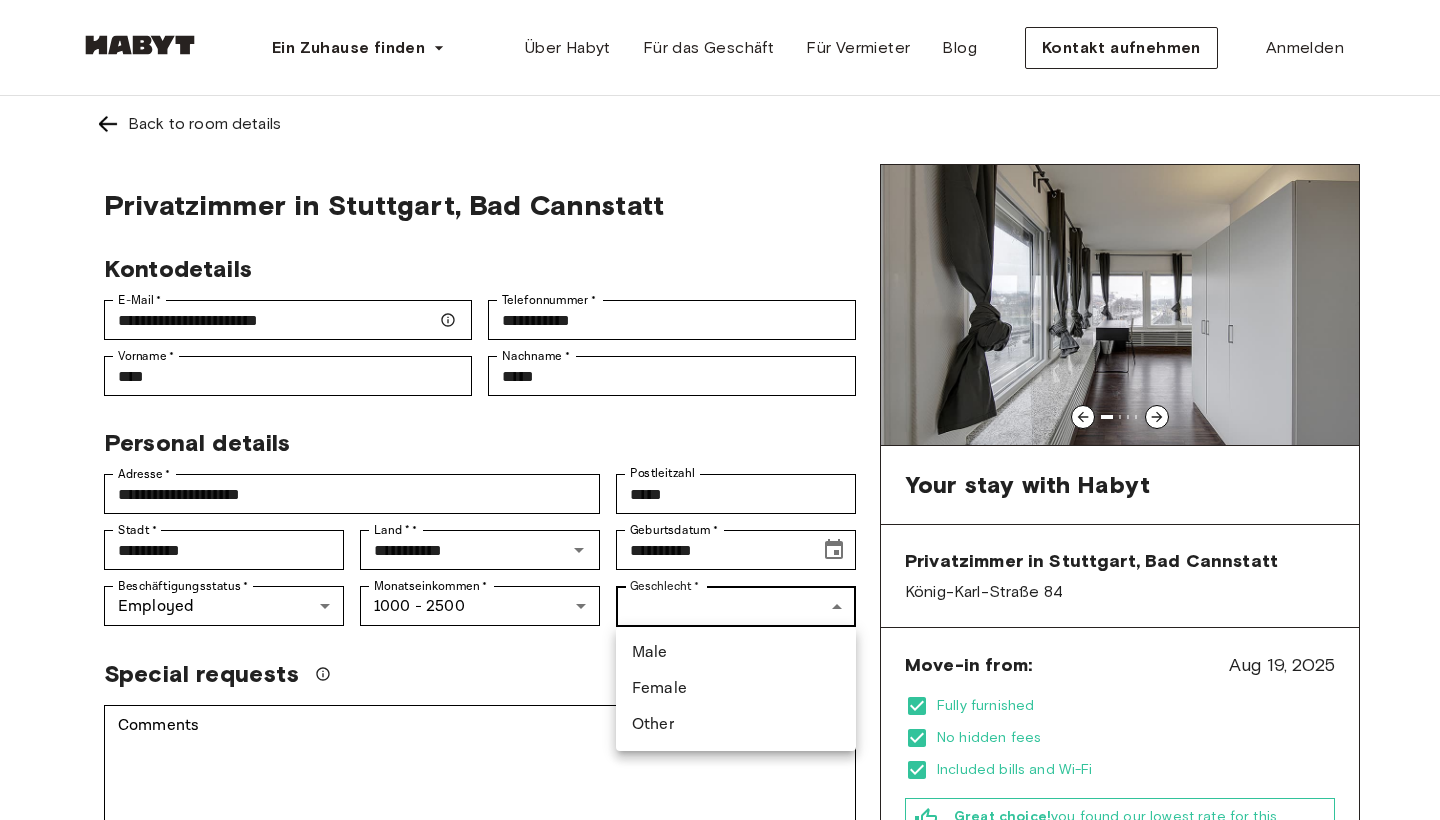 click on "**********" at bounding box center (720, 1191) 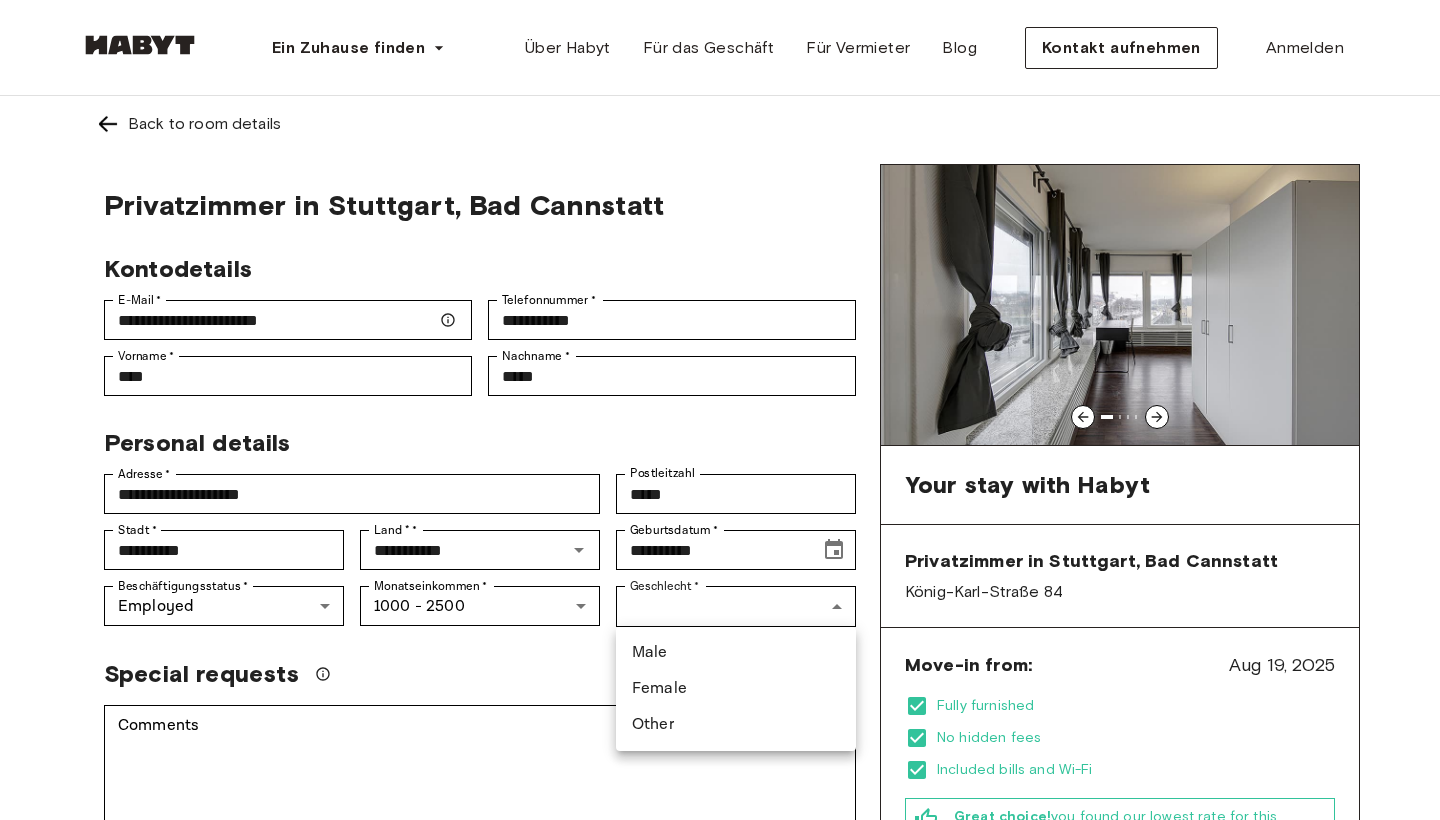 click at bounding box center [720, 410] 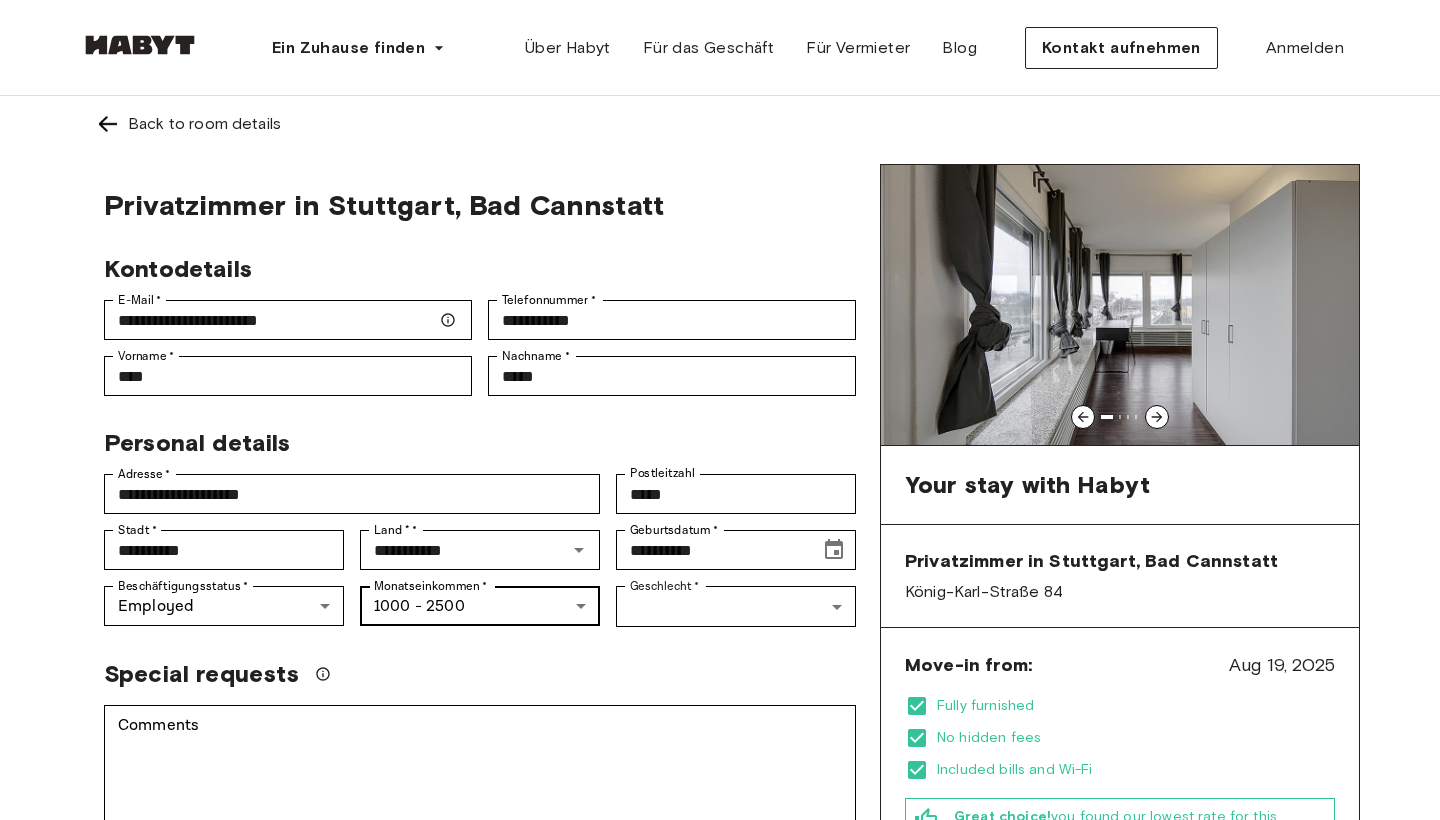 click on "**********" at bounding box center (720, 1191) 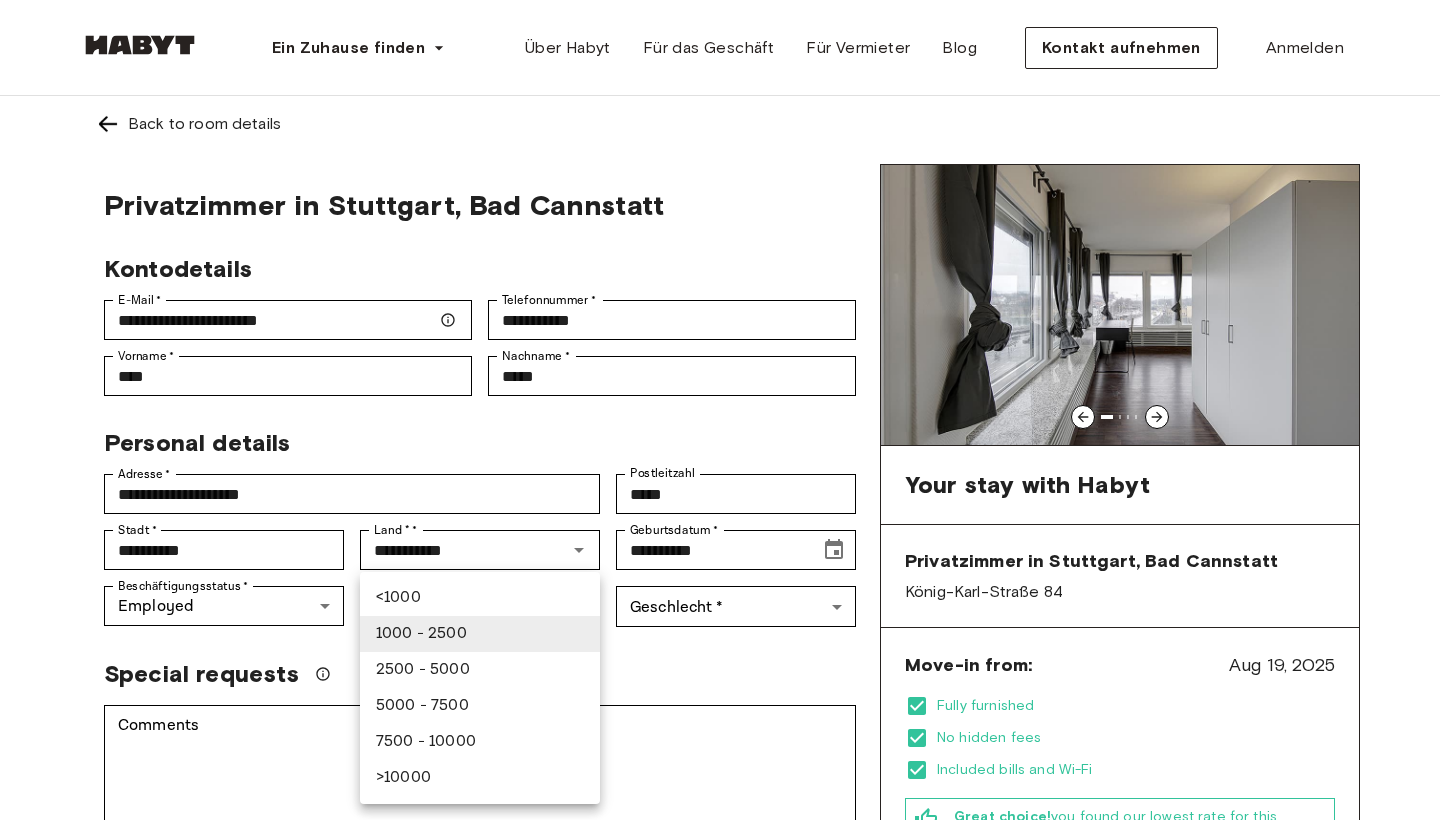 click at bounding box center (720, 410) 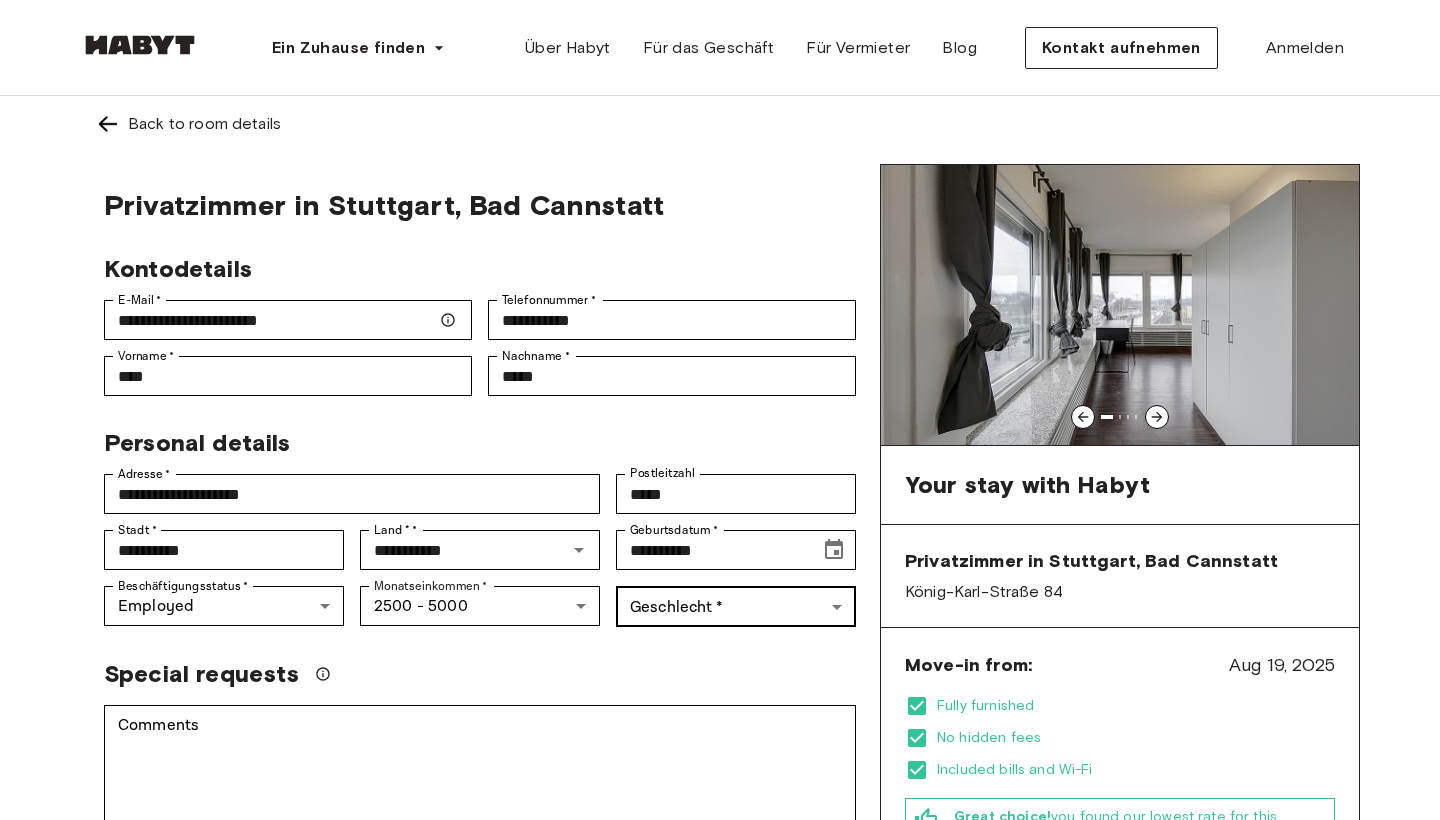 click on "**********" at bounding box center (720, 1191) 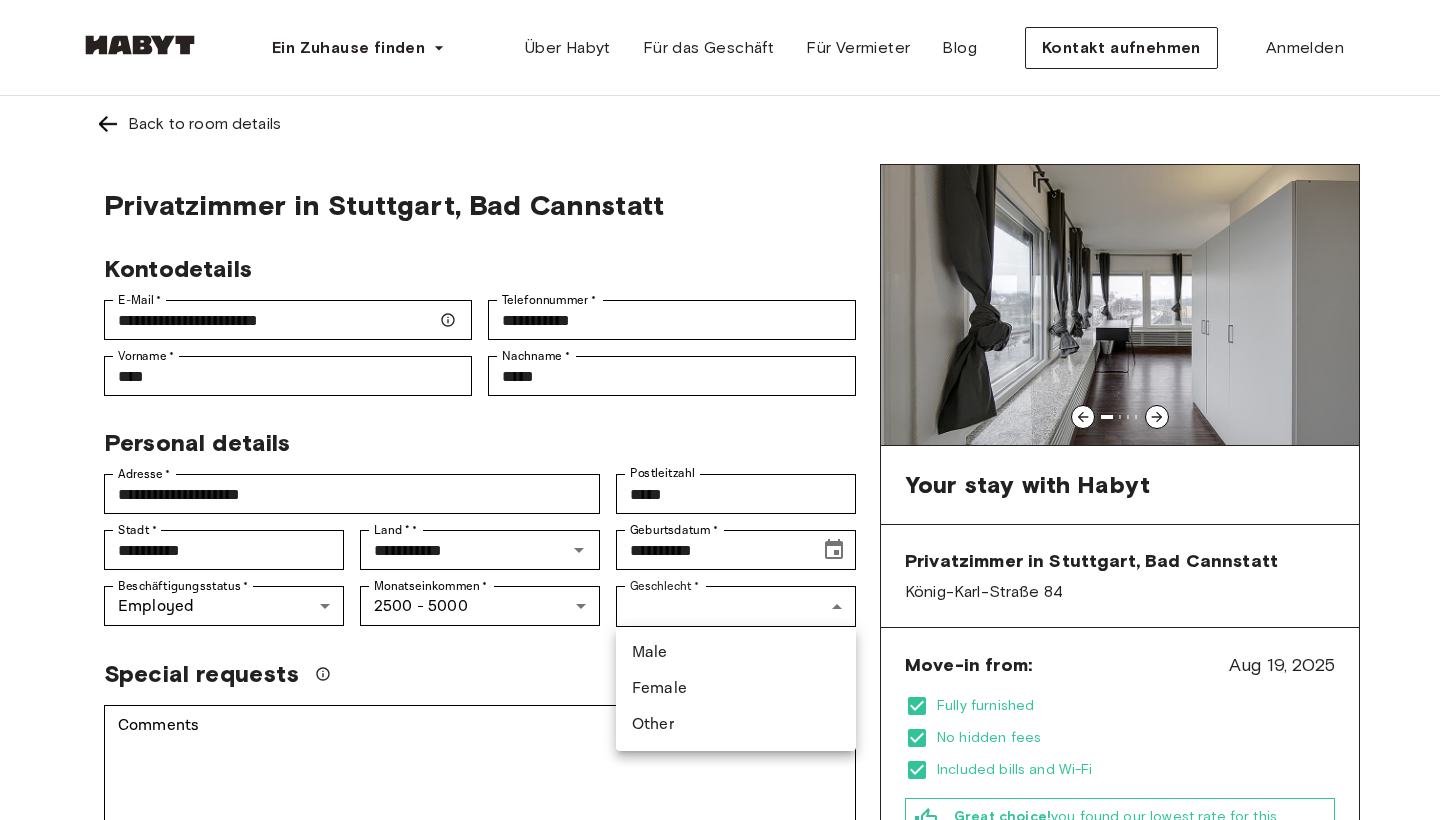 click at bounding box center (720, 410) 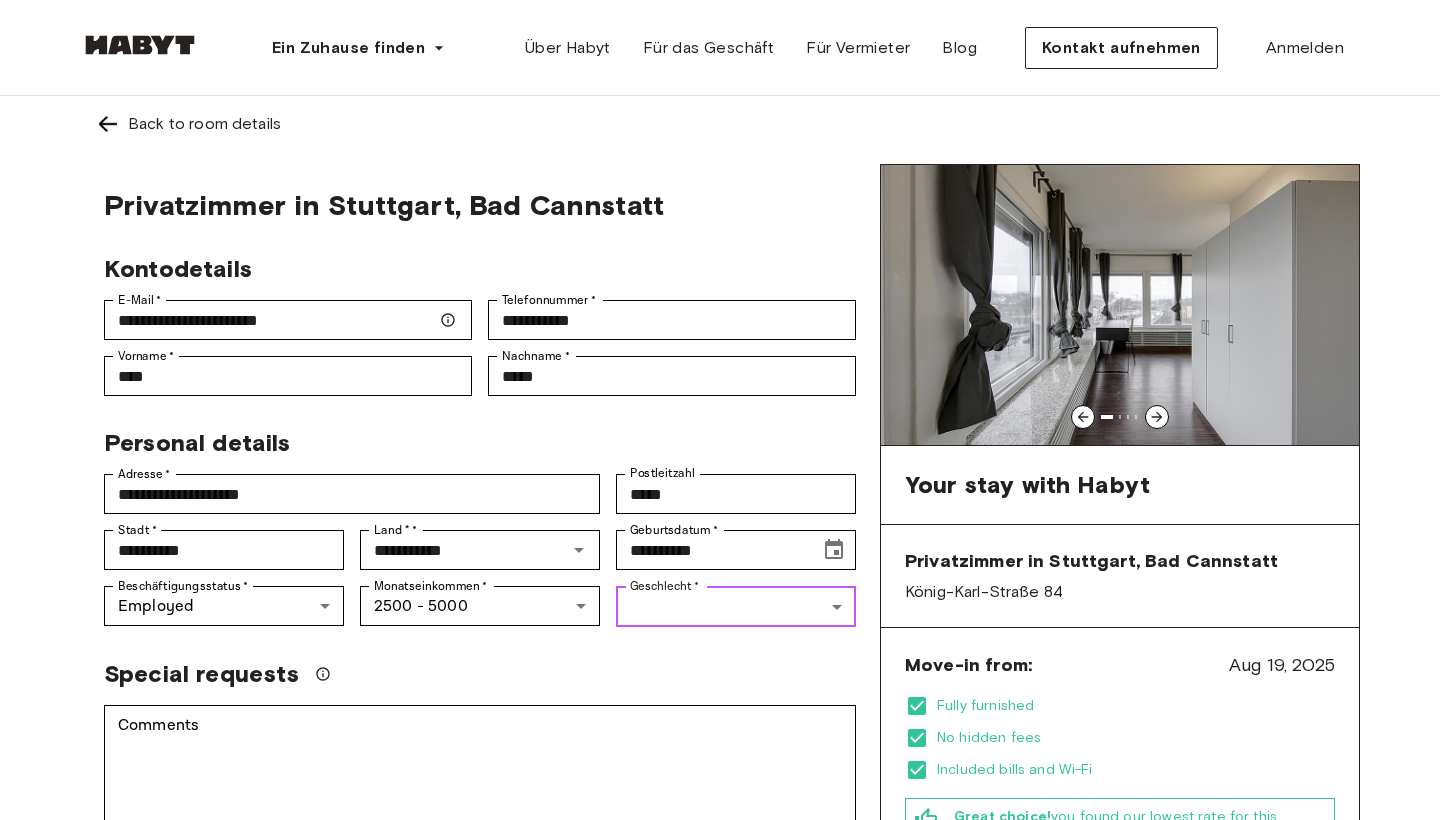scroll, scrollTop: 0, scrollLeft: 0, axis: both 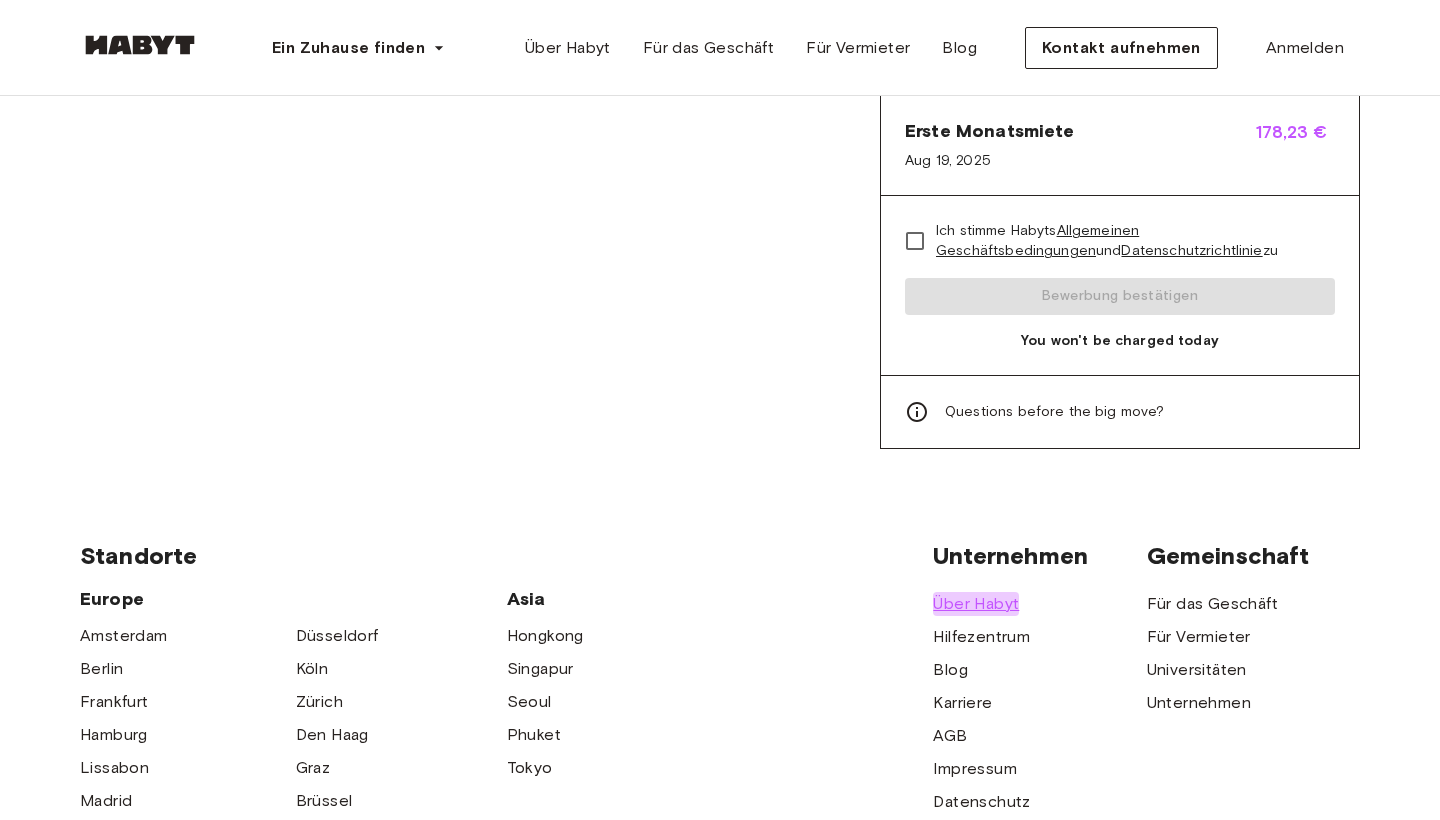 click on "Über Habyt" at bounding box center (976, 604) 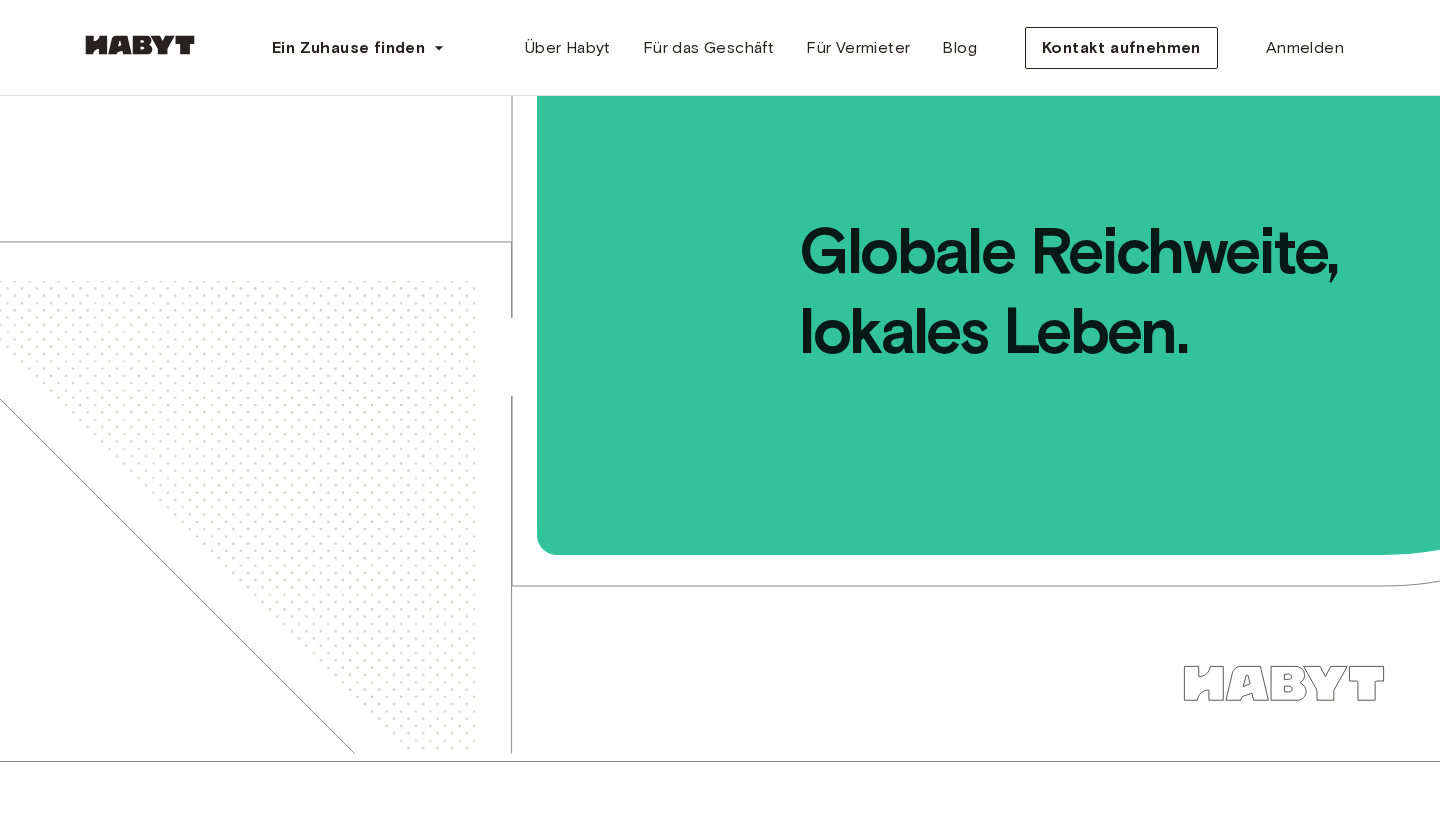 scroll, scrollTop: 0, scrollLeft: 0, axis: both 